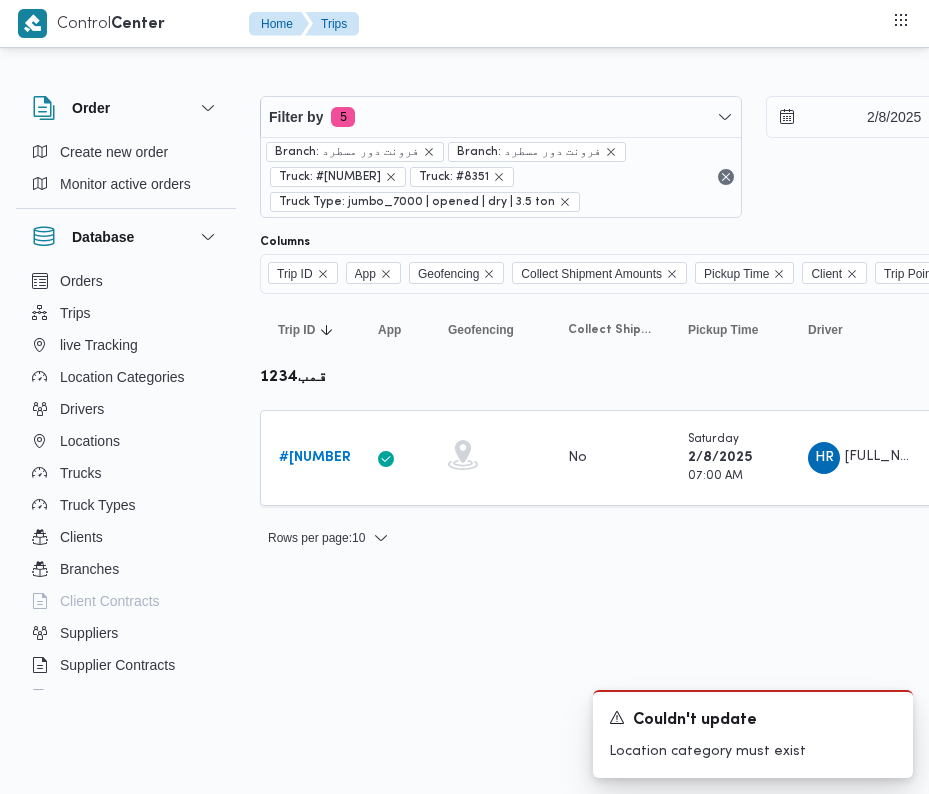 scroll, scrollTop: 0, scrollLeft: 0, axis: both 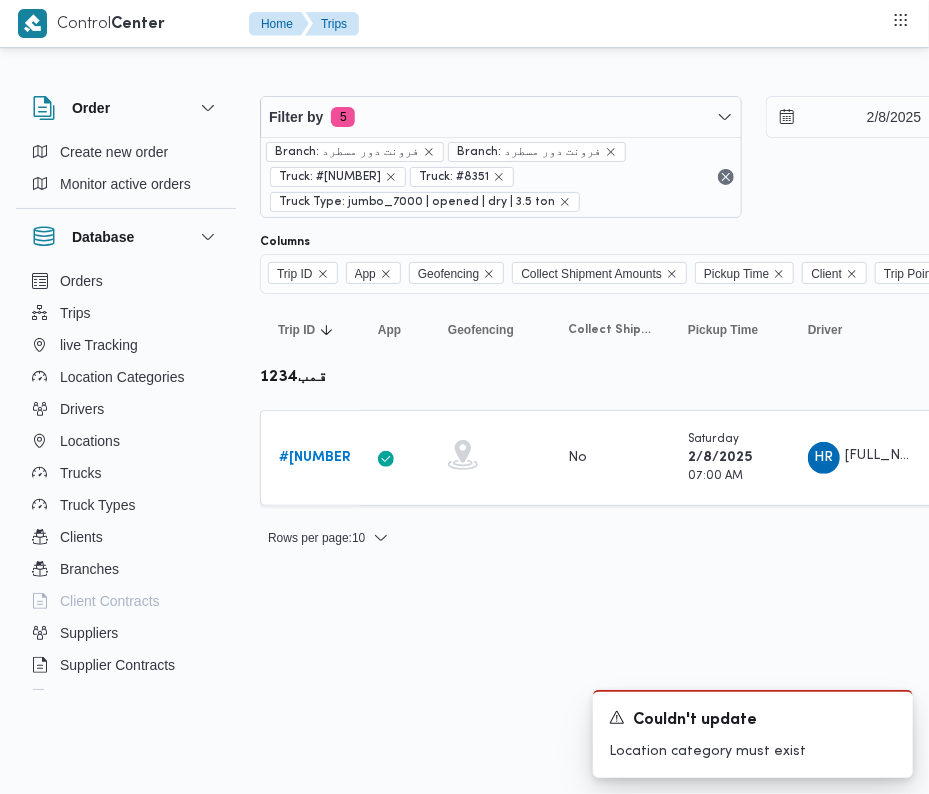 click on "Filter by 5" at bounding box center (501, 117) 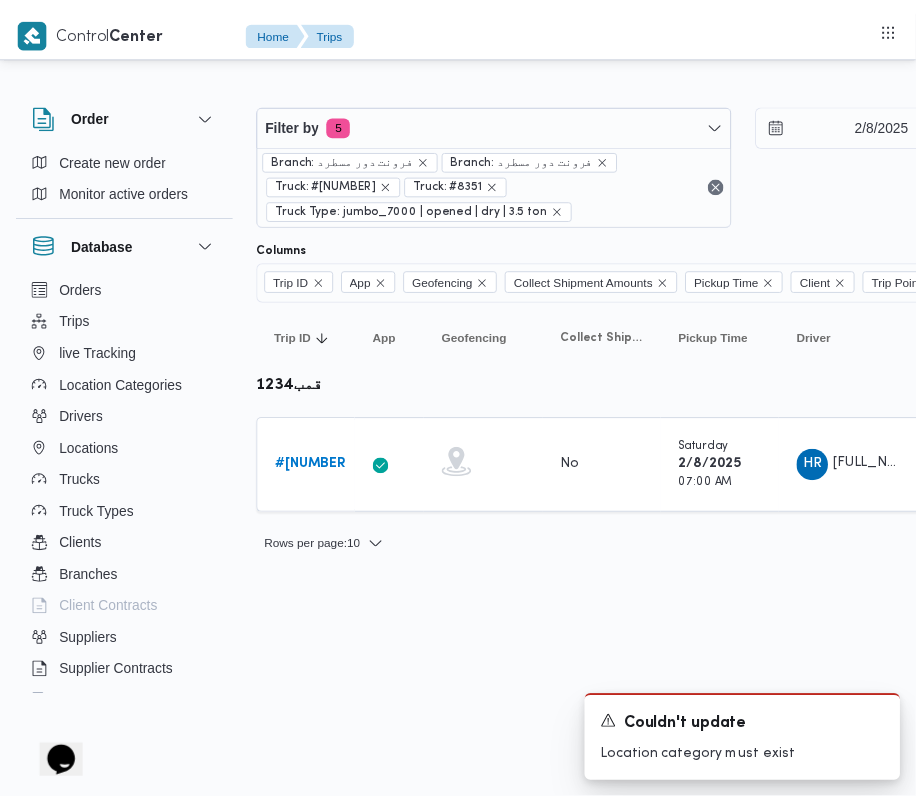 scroll, scrollTop: 0, scrollLeft: 0, axis: both 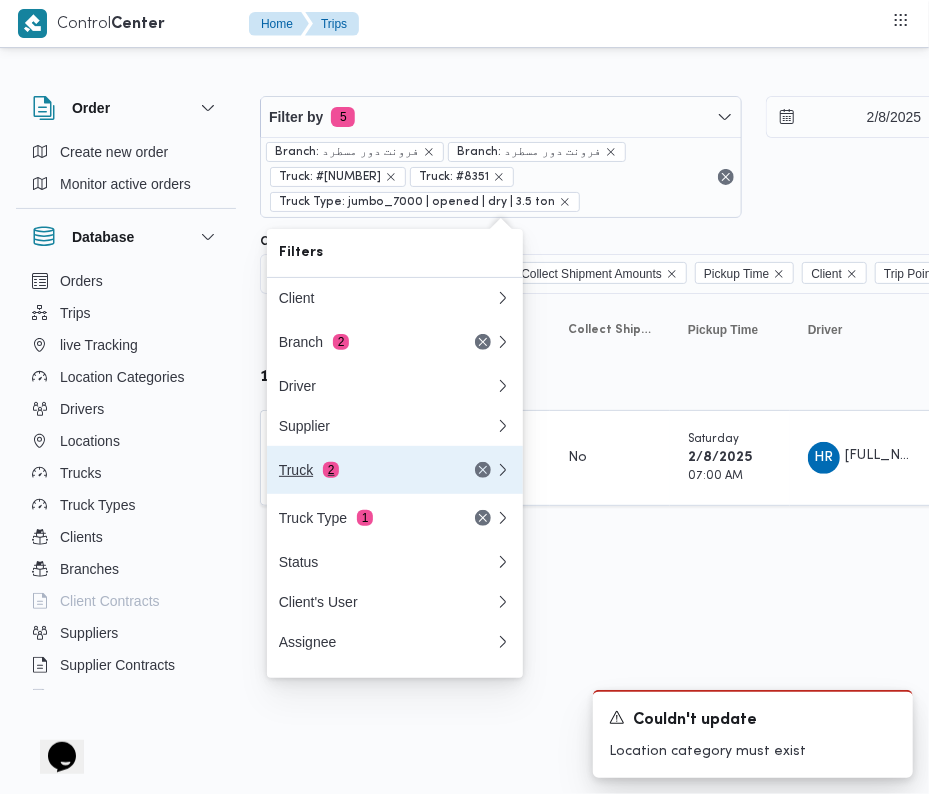click on "Truck 2" at bounding box center (395, 470) 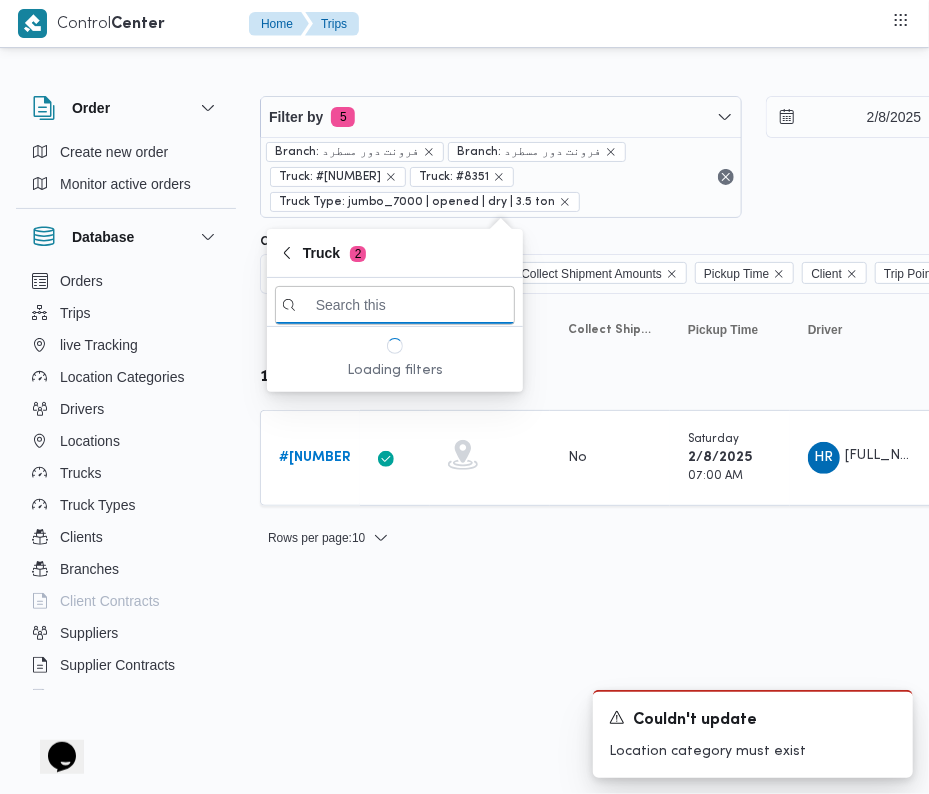 paste on "6827" 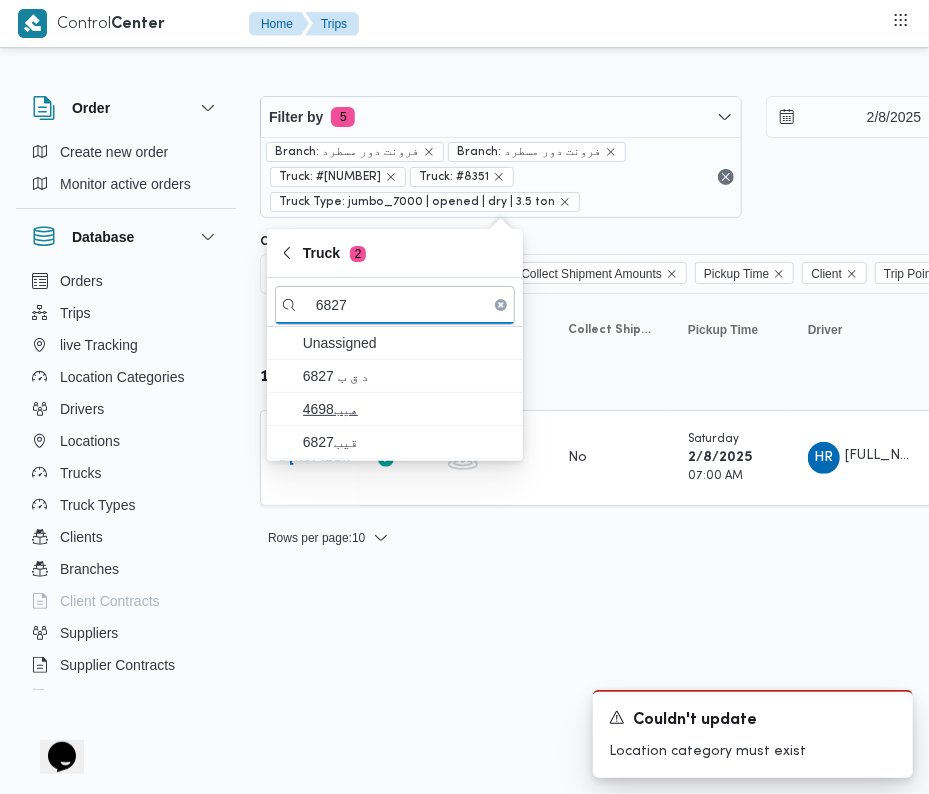 type on "6827" 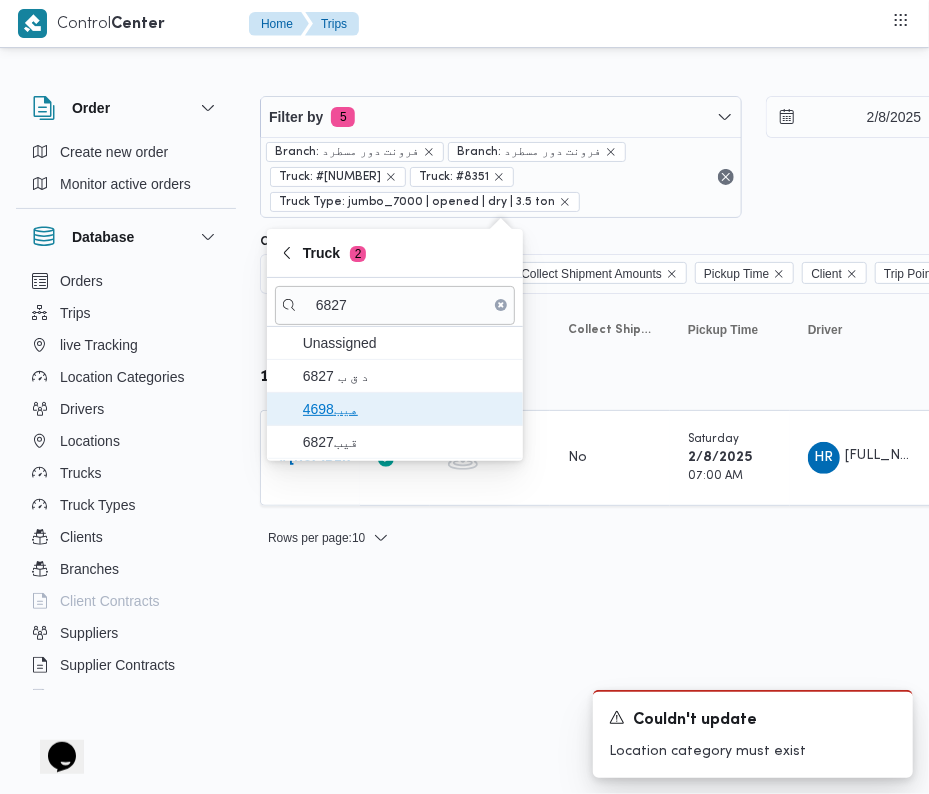 click on "هيب4698" at bounding box center (395, 409) 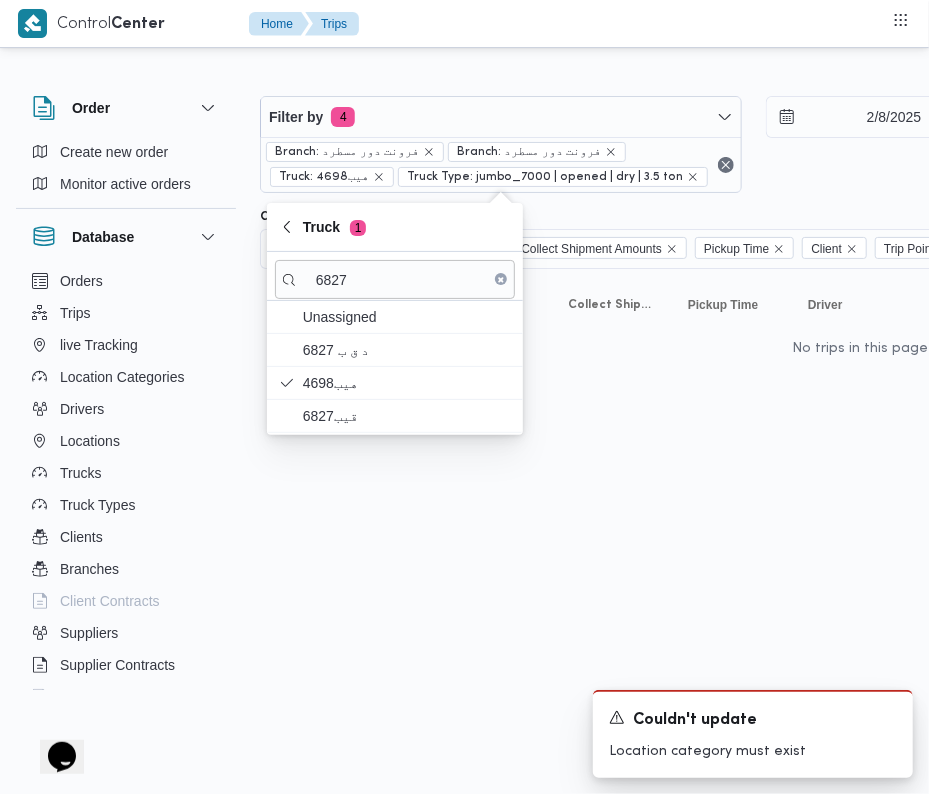 click on "Control  Center Home Trips Order Create new order Monitor active orders Database Orders Trips live Tracking Location Categories Drivers Locations Trucks Truck Types Clients Branches Client Contracts Suppliers Supplier Contracts Devices Users Projects SP Projects Admins organization assignees Tags Filter by 4 Branch: [STREET] Branch: [STREET]  Truck: [TRUCK_PLATE] Truck Type: jumbo_7000 | opened | dry | 3.5 ton [DATE] → [DATE] Group By Truck Columns Trip ID App Geofencing Collect Shipment Amounts Pickup Time Client Trip Points Driver Supplier Truck Status Platform Sorting Trip ID Click to sort in ascending order App Click to sort in ascending order Geofencing Click to sort in ascending order Collect Shipment Amounts Pickup Time Click to sort in ascending order Client Click to sort in ascending order Trip Points Driver Click to sort in ascending order Supplier Click to sort in ascending order Truck Click to sort in ascending order Status Platform Rows per page" at bounding box center [464, 397] 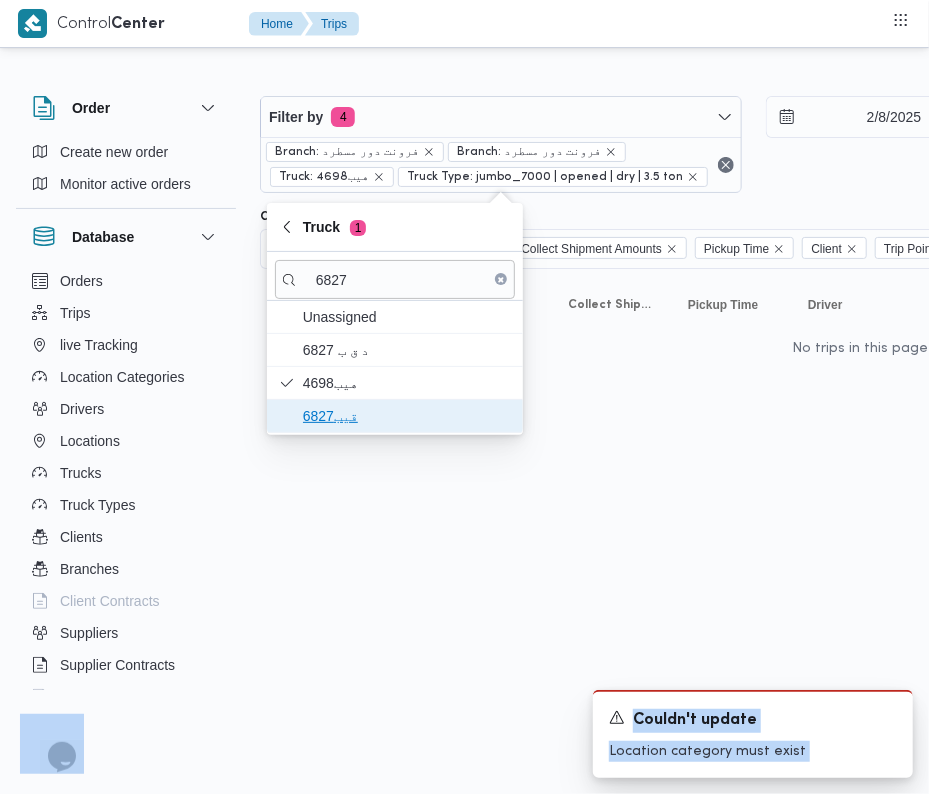 click on "قيب6827" at bounding box center (407, 416) 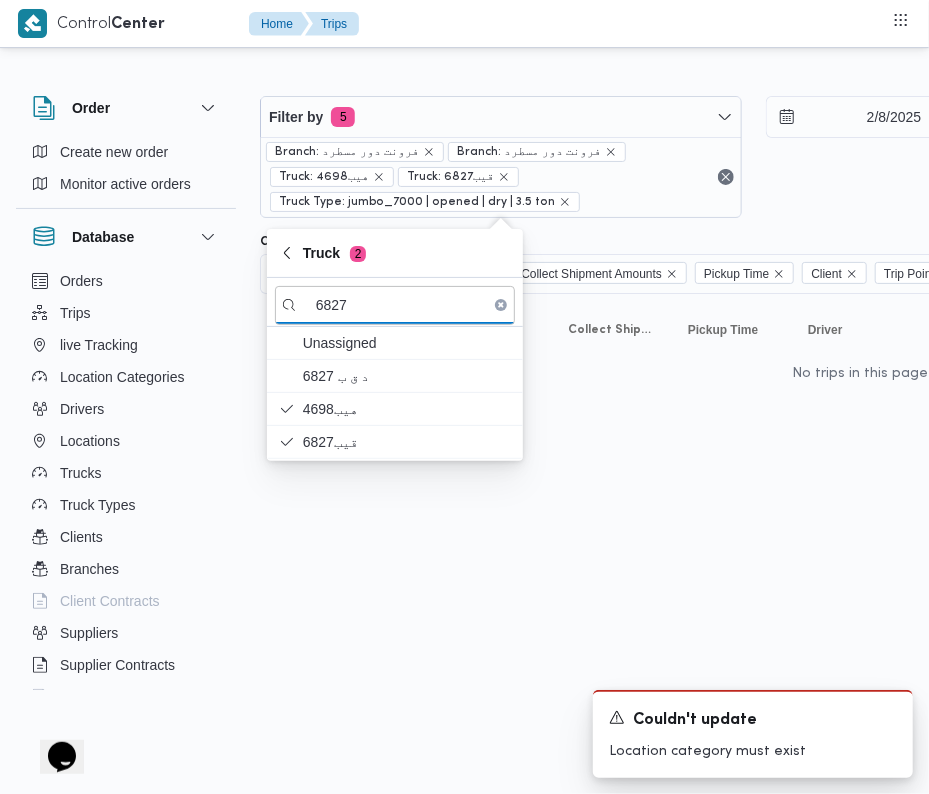 click on "Control  Center Home Trips Order Create new order Monitor active orders Database Orders Trips live Tracking Location Categories Drivers Locations Trucks Truck Types Clients Branches Client Contracts Suppliers Supplier Contracts Devices Users Projects SP Projects Admins organization assignees Tags Filter by 5 Branch: [STREET] Branch: [STREET]  Truck: [TRUCK_PLATE] Truck: [TRUCK_PLATE] Truck Type: jumbo_7000 | opened | dry | 3.5 ton [DATE] → [DATE] Group By Truck Columns Trip ID App Geofencing Collect Shipment Amounts Pickup Time Client Trip Points Driver Supplier Truck Status Platform Sorting Trip ID Click to sort in ascending order App Click to sort in ascending order Geofencing Click to sort in ascending order Collect Shipment Amounts Pickup Time Click to sort in ascending order Client Click to sort in ascending order Trip Points Driver Click to sort in ascending order Supplier Click to sort in ascending order Truck Status Platform :  2" at bounding box center (464, 397) 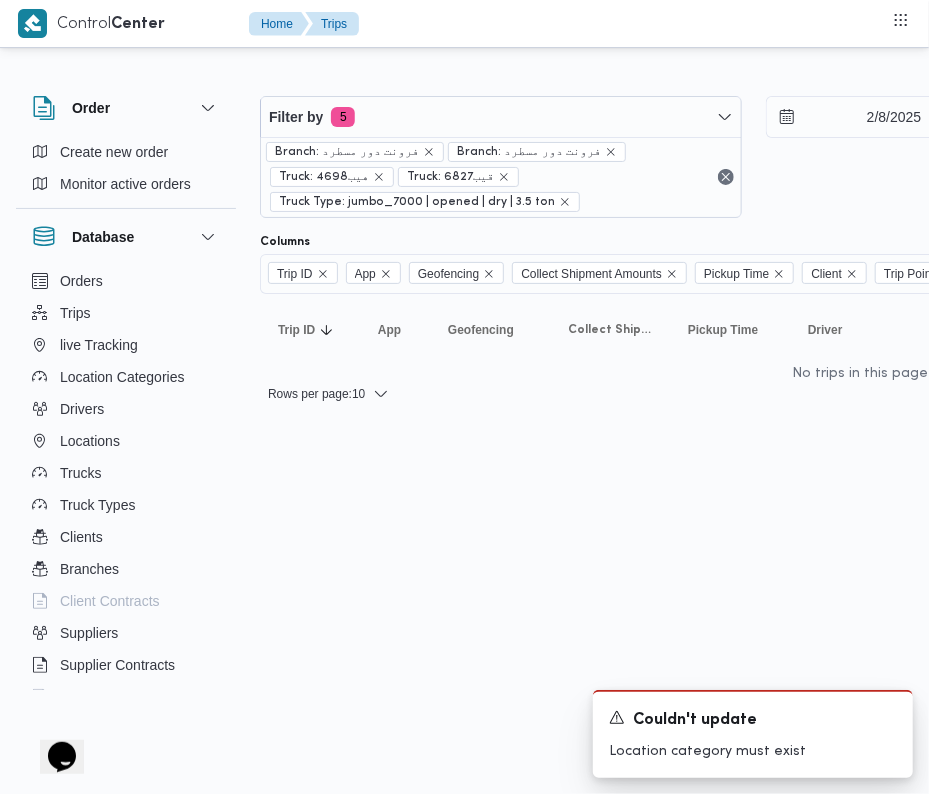click on "Filter by 5 Branch: [NAME] [NAME] Branch: [NAME] [NAME]  Truck: [NAME][NUMBER] Truck: [NAME][NUMBER] Truck Type: jumbo_7000 | opened | dry | 3.5 ton [DATE] → [DATE]" at bounding box center [753, 157] 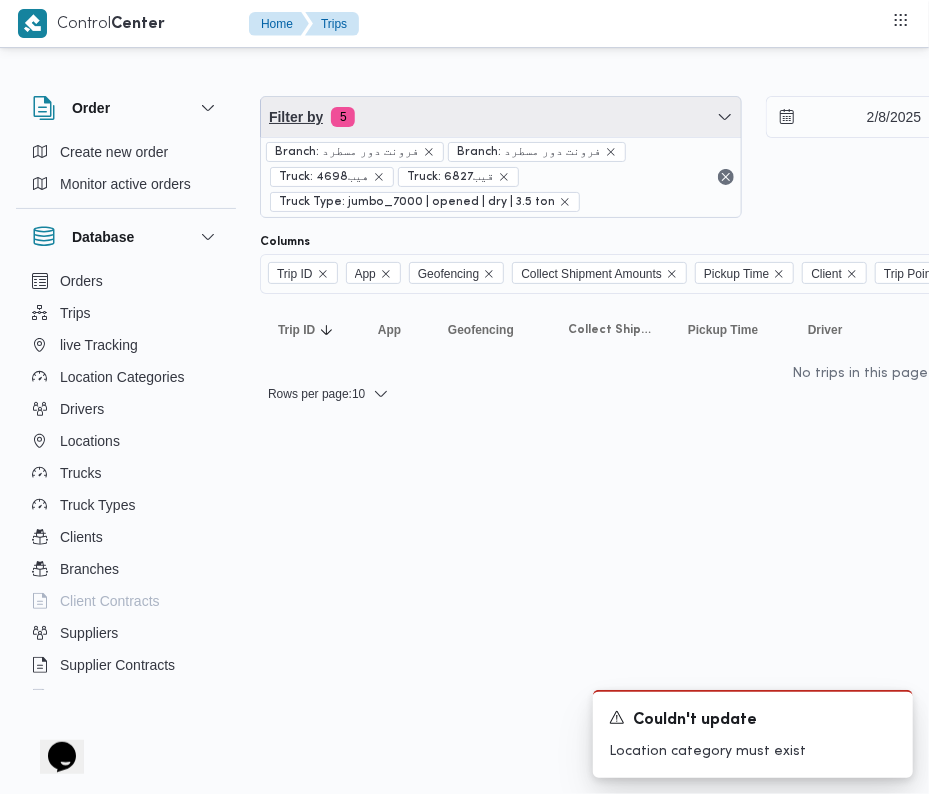 click on "Filter by 5" at bounding box center (501, 117) 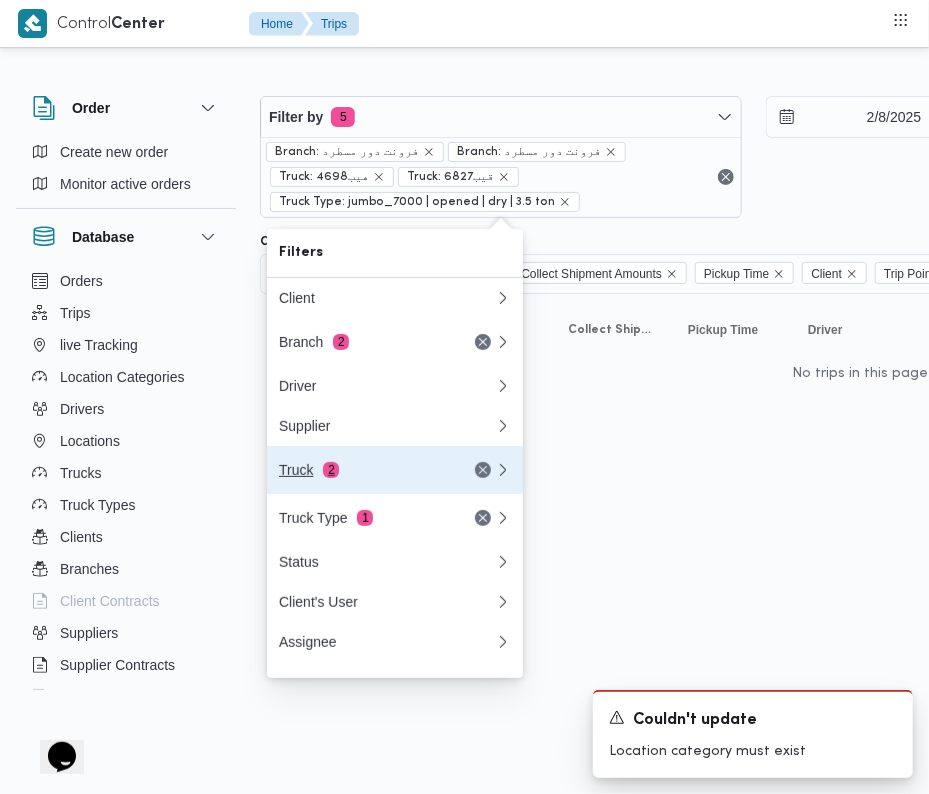 click on "Truck 2" at bounding box center (395, 470) 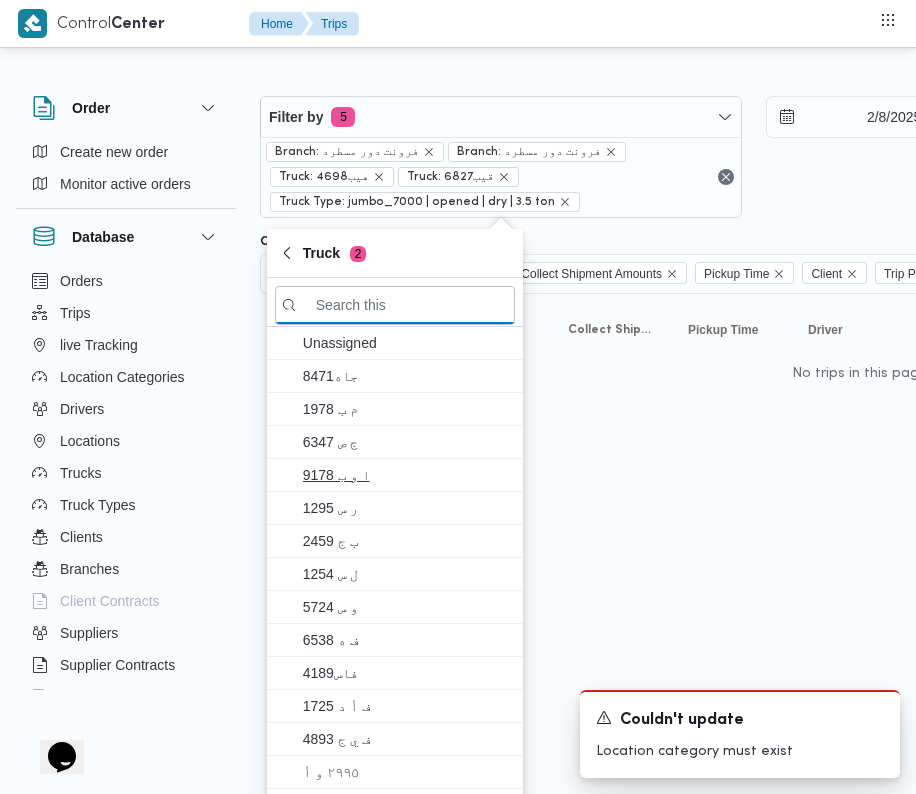 paste on "3592" 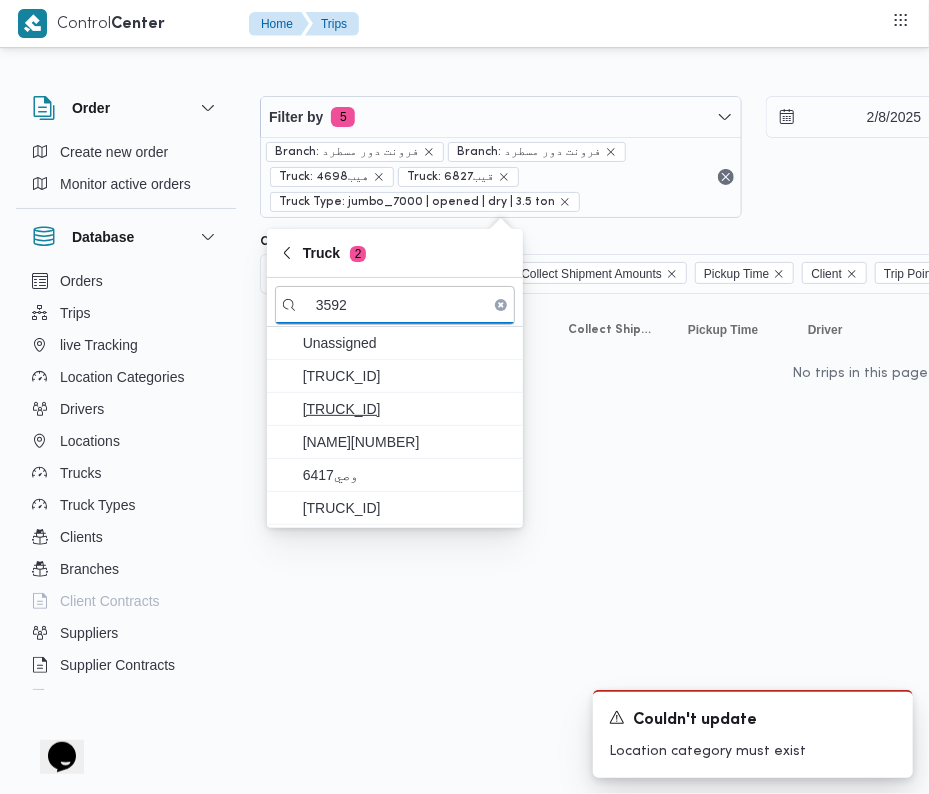 type on "3592" 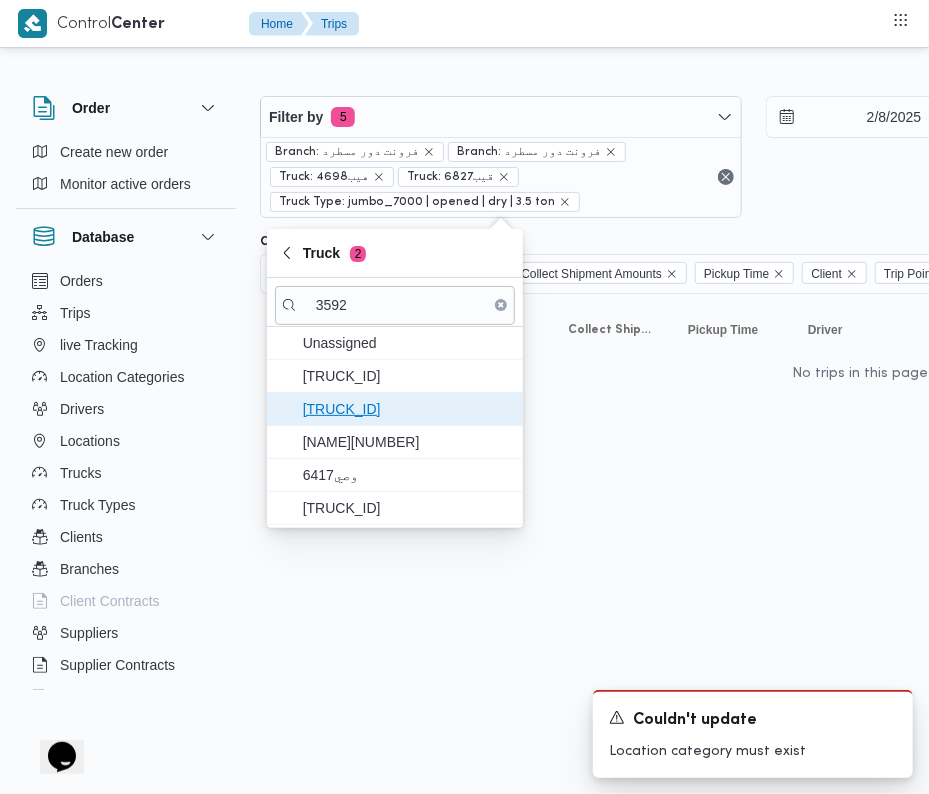 click on "[TRUCK_ID]" at bounding box center (395, 409) 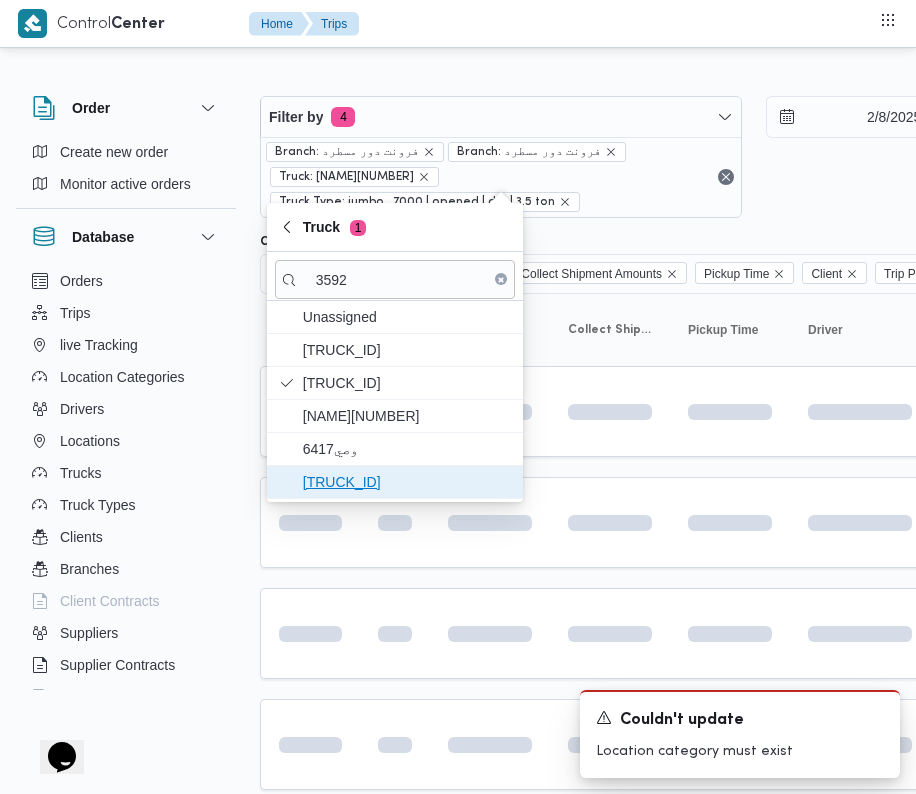 click on "[TRUCK_ID]" at bounding box center [407, 482] 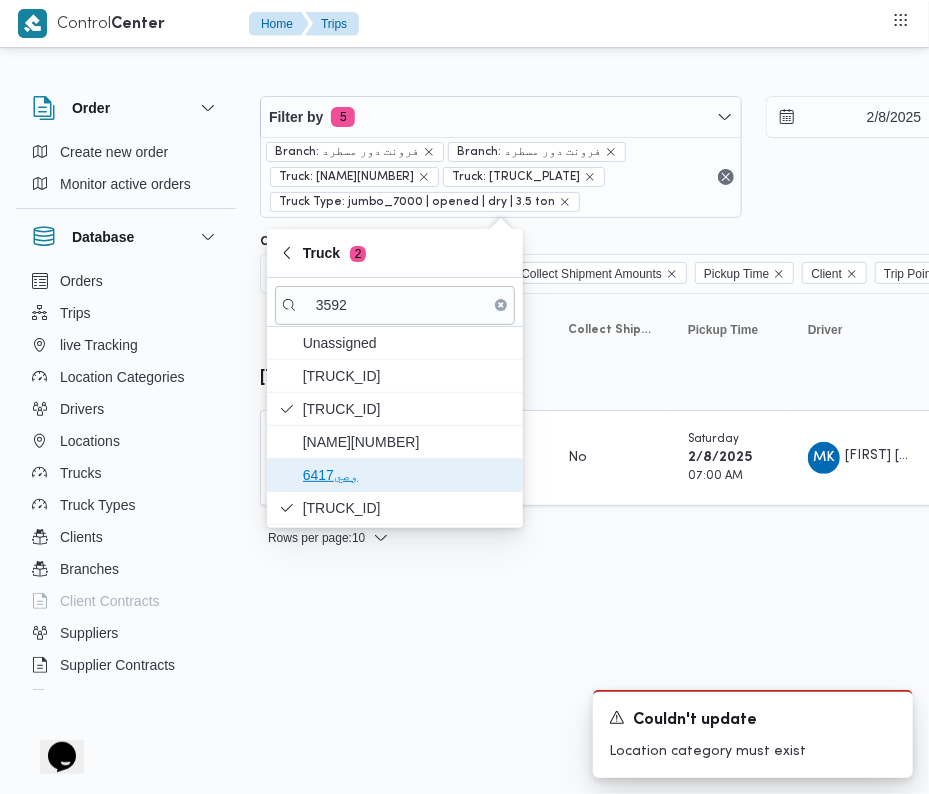 click on "وصي6417" at bounding box center [407, 475] 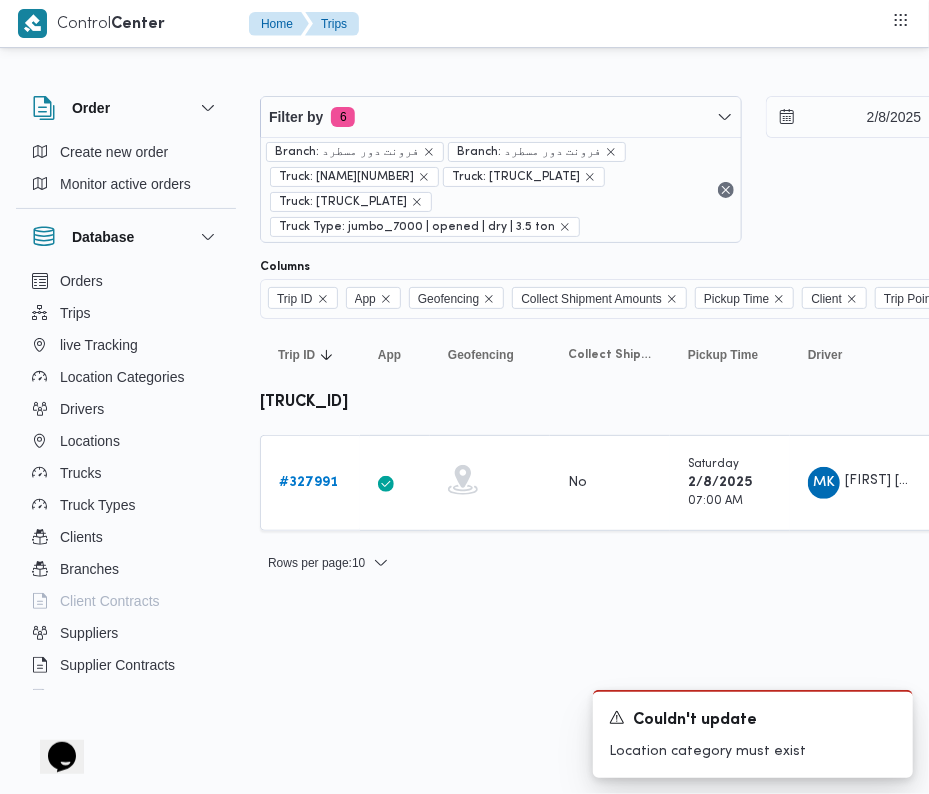 click on "Control  Center Home Trips Order Create new order Monitor active orders Database Orders Trips live Tracking Location Categories Drivers Locations Trucks Truck Types Clients Branches Client Contracts Suppliers Supplier Contracts Devices Users Projects SP Projects Admins organization assignees Tags Filter by 6 Branch: [LOCATION] Branch: [LOCATION]  Truck: [TRUCK_ID] Truck: [TRUCK_ID] Truck: [TRUCK_ID] Truck Type: jumbo_7000 | opened | dry | 3.5 ton [DATE] → [DATE] Group By Truck Columns Trip ID App Geofencing Collect Shipment Amounts Pickup Time Client Trip Points Driver Supplier Truck Status Platform Sorting Trip ID Click to sort in ascending order App Click to sort in ascending order Geofencing Click to sort in ascending order Collect Shipment Amounts Pickup Time Click to sort in ascending order Client Click to sort in ascending order Trip Points Driver Click to sort in ascending order Supplier Click to sort in ascending order Truck Click to sort in ascending order #" at bounding box center [464, 397] 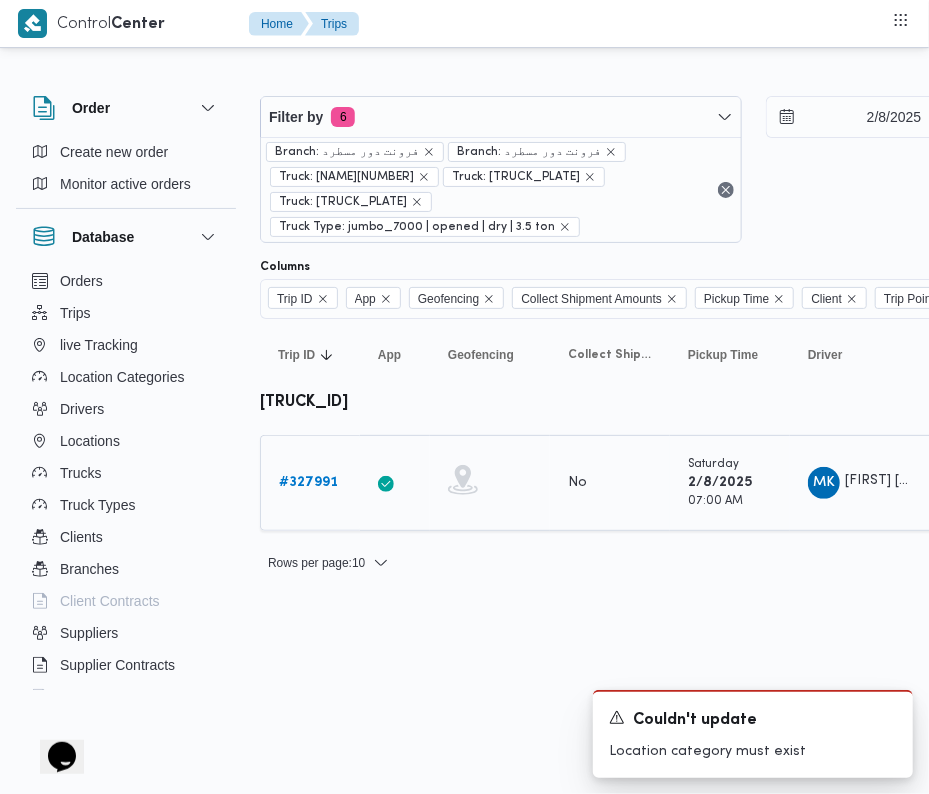 click on "# 327991" at bounding box center (308, 482) 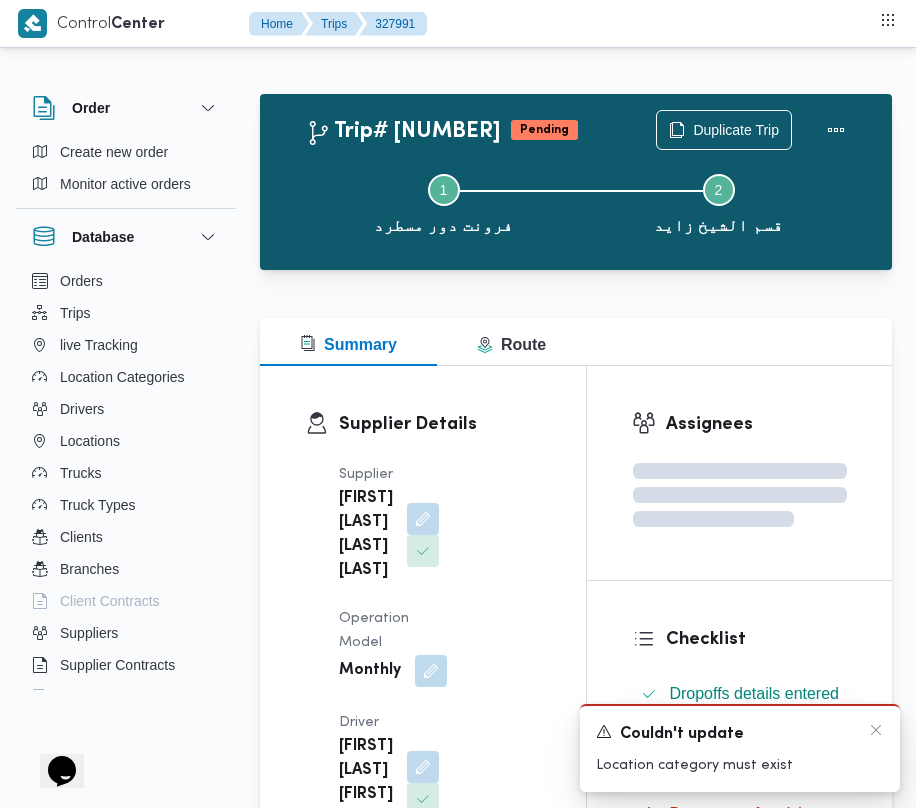 click on "A new notification appears Couldn't update Location category must exist" at bounding box center (740, 748) 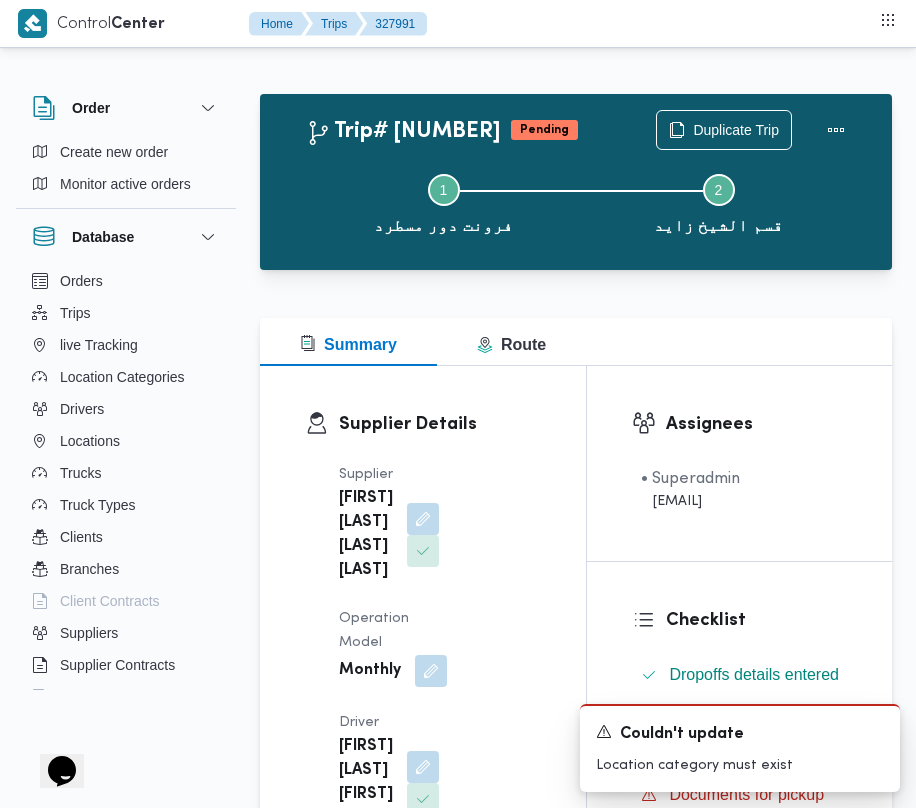 click on "Supplier Details Supplier [FULL_NAME] Operation Model Monthly Driver [FULL_NAME] Truck [TRUCK_PLATE] Truck Type jumbo_7000 | opened | dry | 3.5 ton" at bounding box center (423, 737) 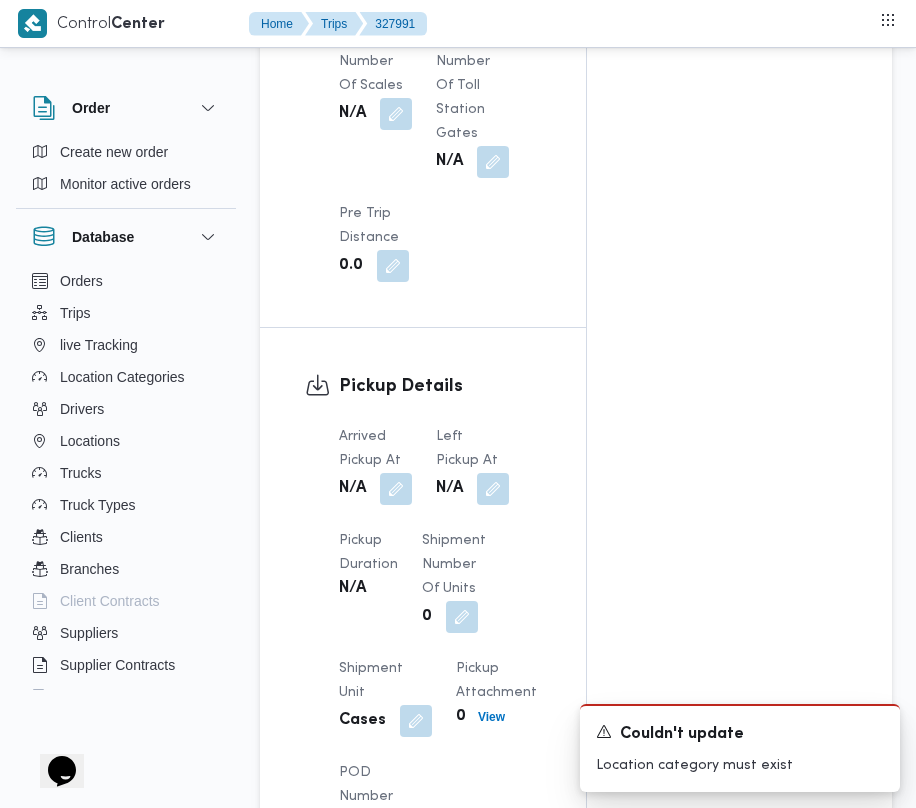 scroll, scrollTop: 2533, scrollLeft: 0, axis: vertical 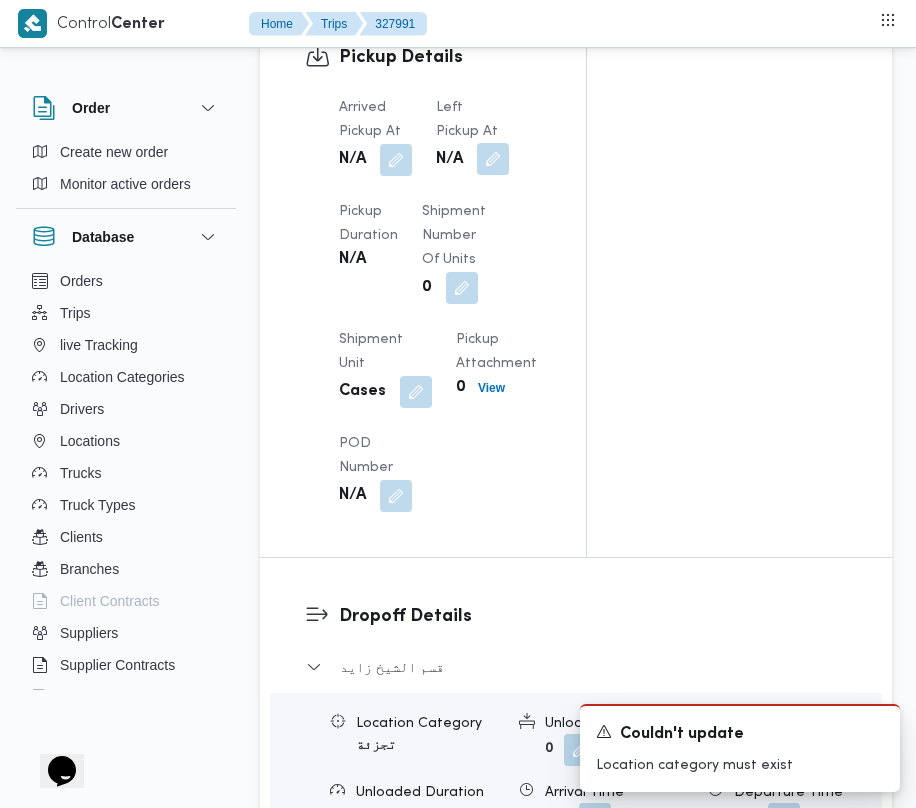 click at bounding box center (493, 159) 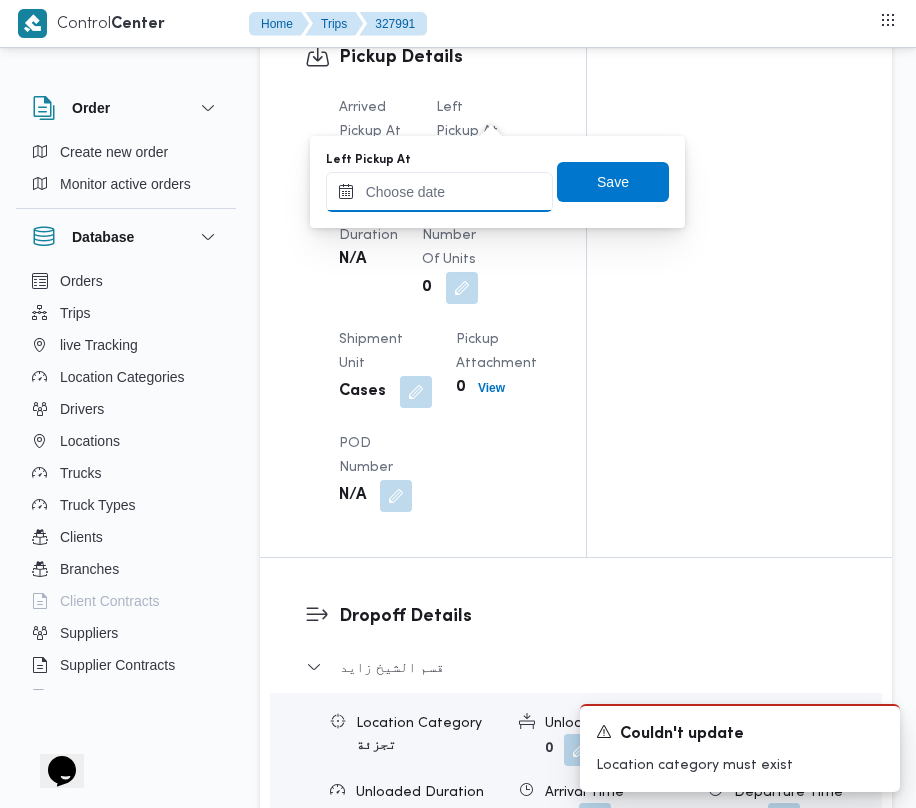 click on "Left Pickup At" at bounding box center (439, 192) 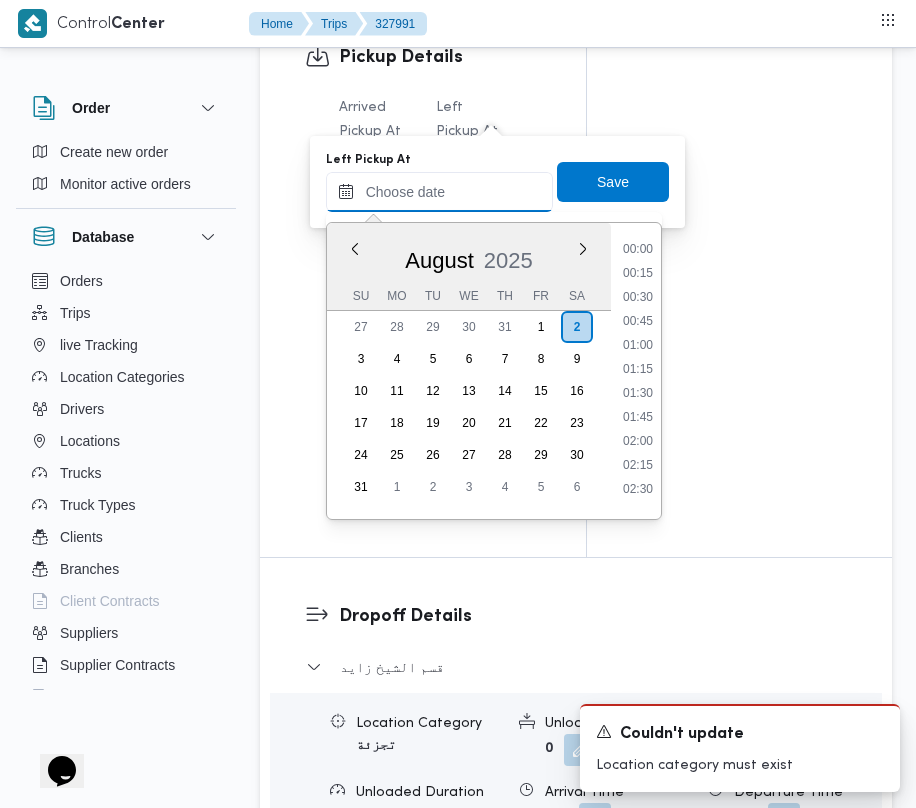 scroll, scrollTop: 1041, scrollLeft: 0, axis: vertical 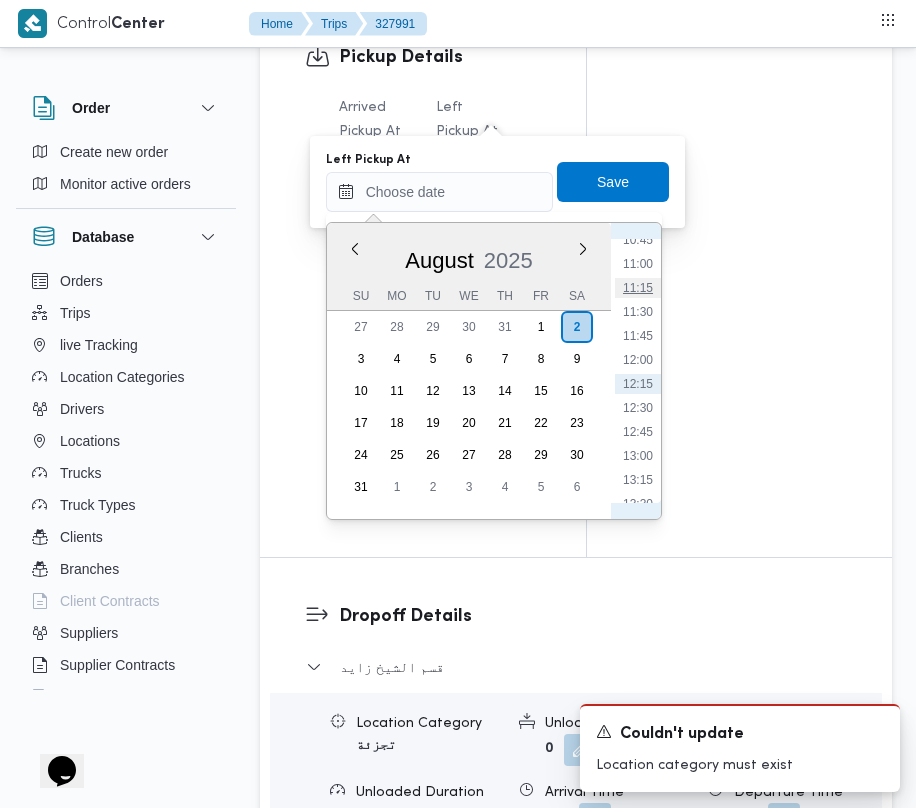 click on "11:15" at bounding box center [638, 288] 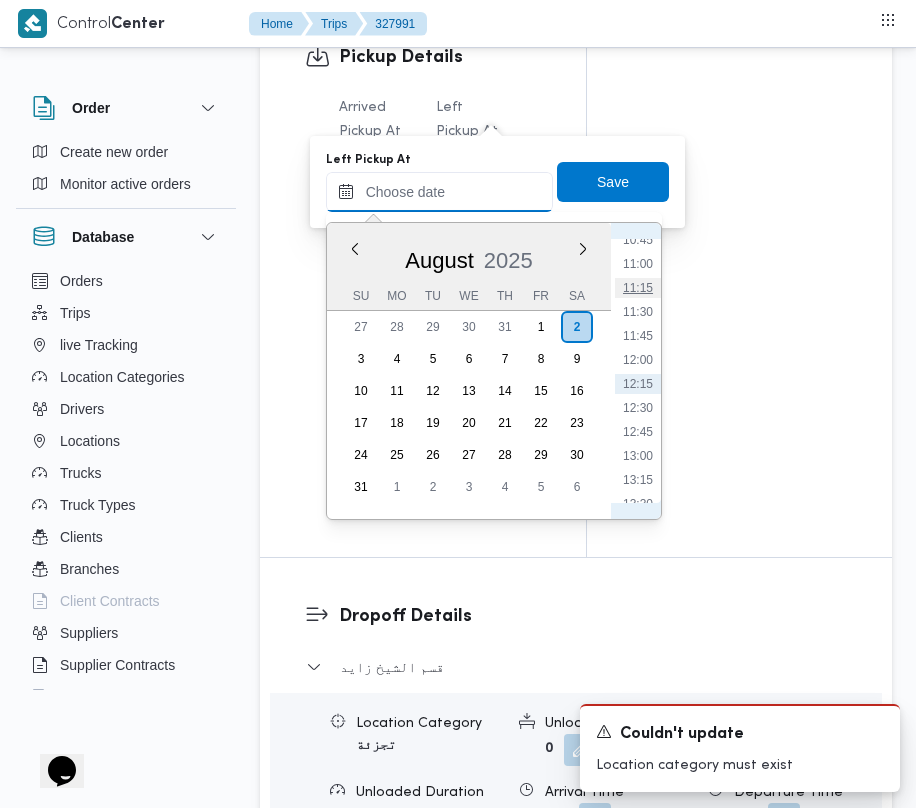 type on "[DATE] [TIME]" 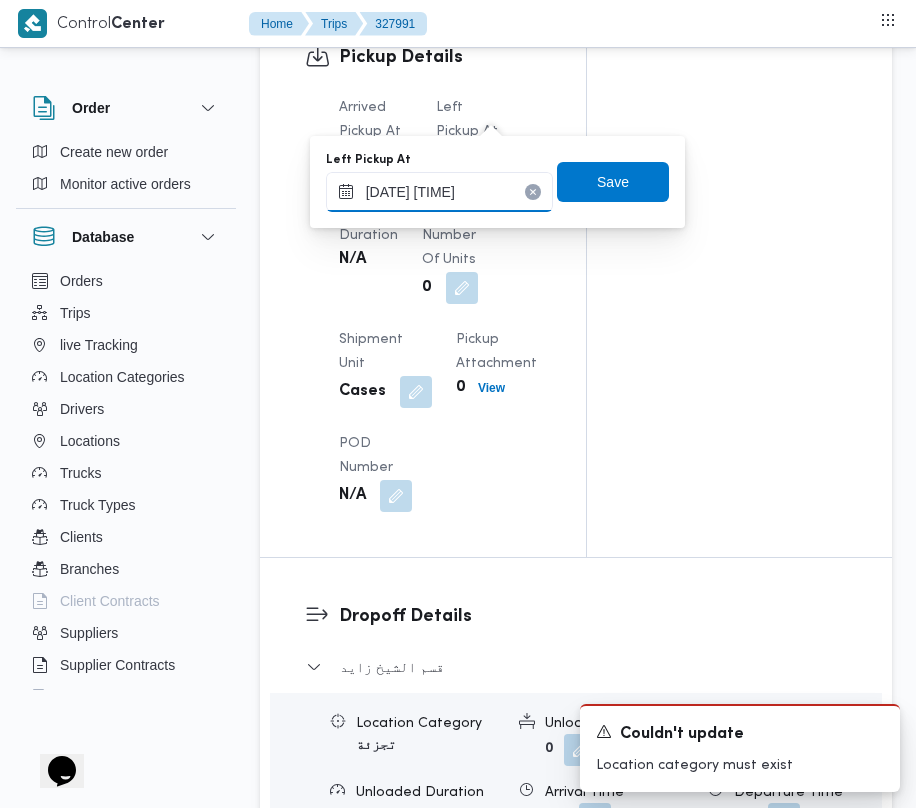 click on "[DATE] [TIME]" at bounding box center [439, 192] 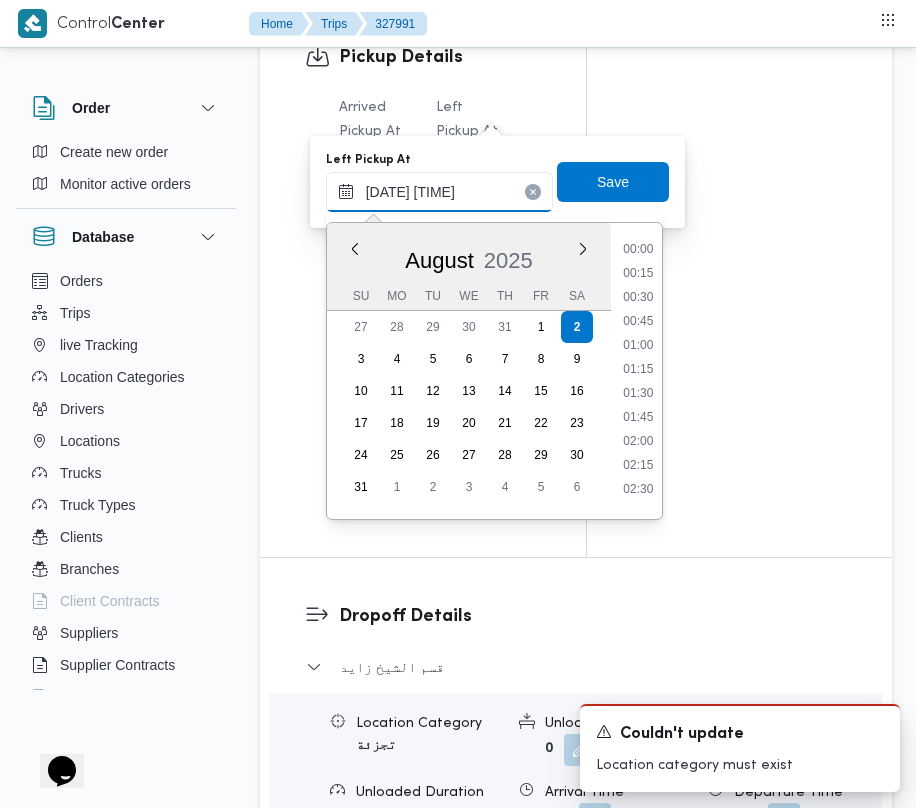 click on "[DATE] [TIME]" at bounding box center (439, 192) 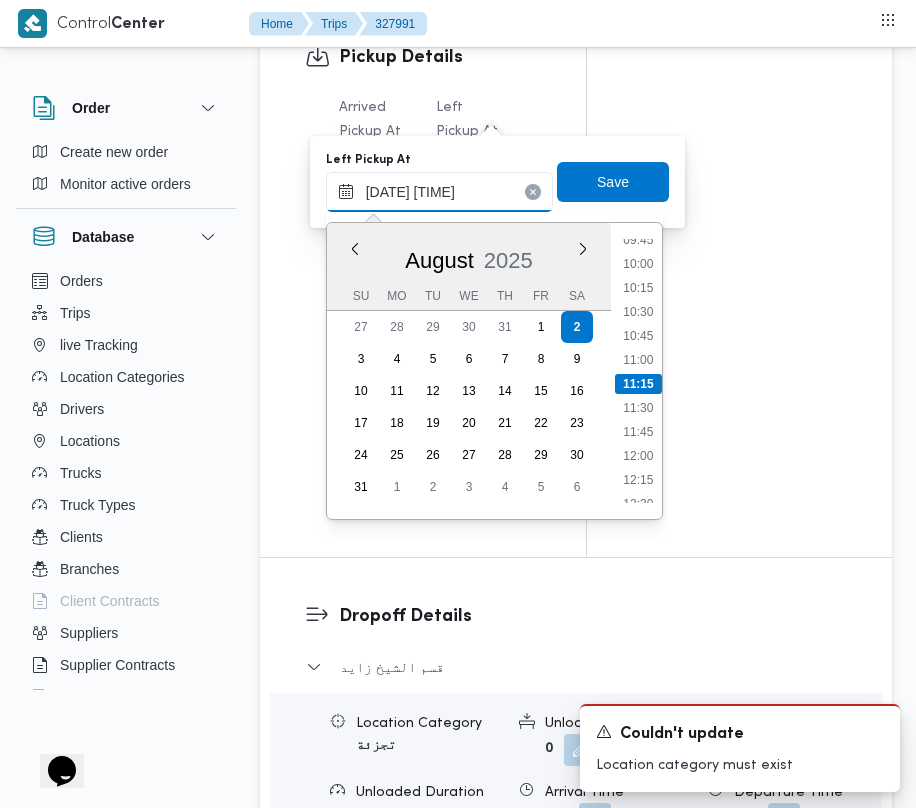 click on "[DATE] [TIME]" at bounding box center [439, 192] 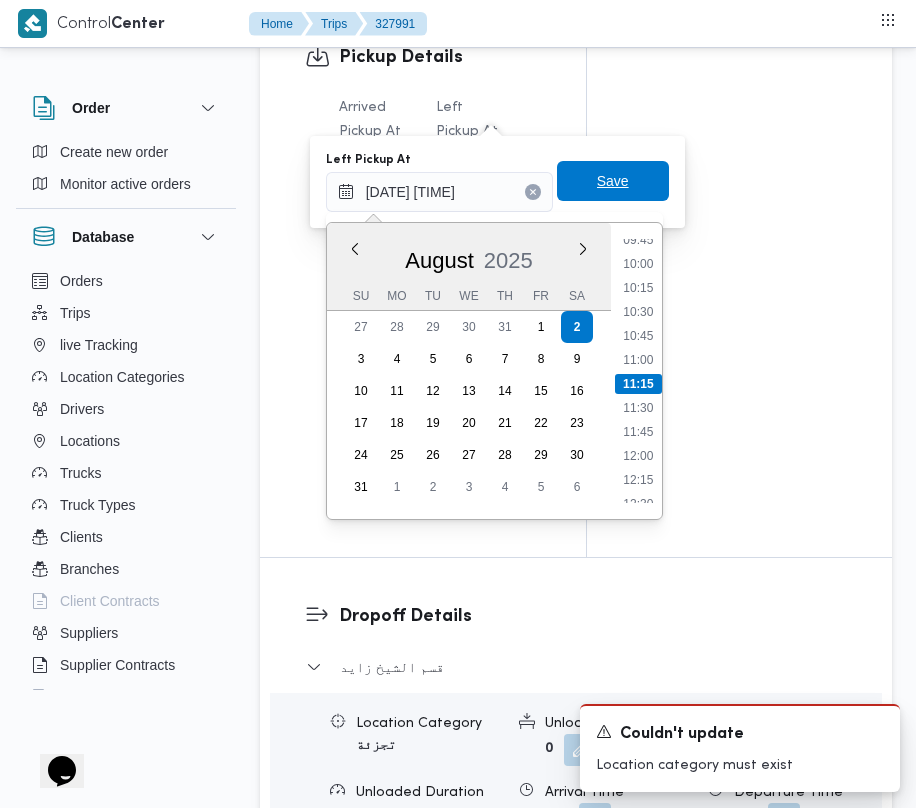 click on "Save" at bounding box center (613, 181) 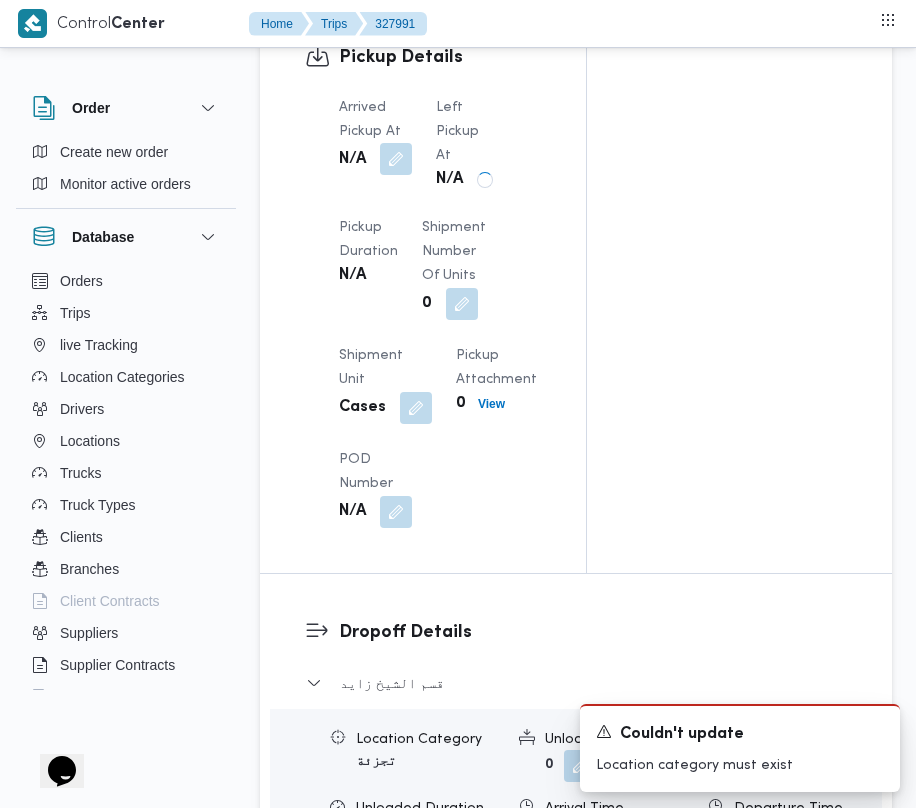 click at bounding box center [396, 159] 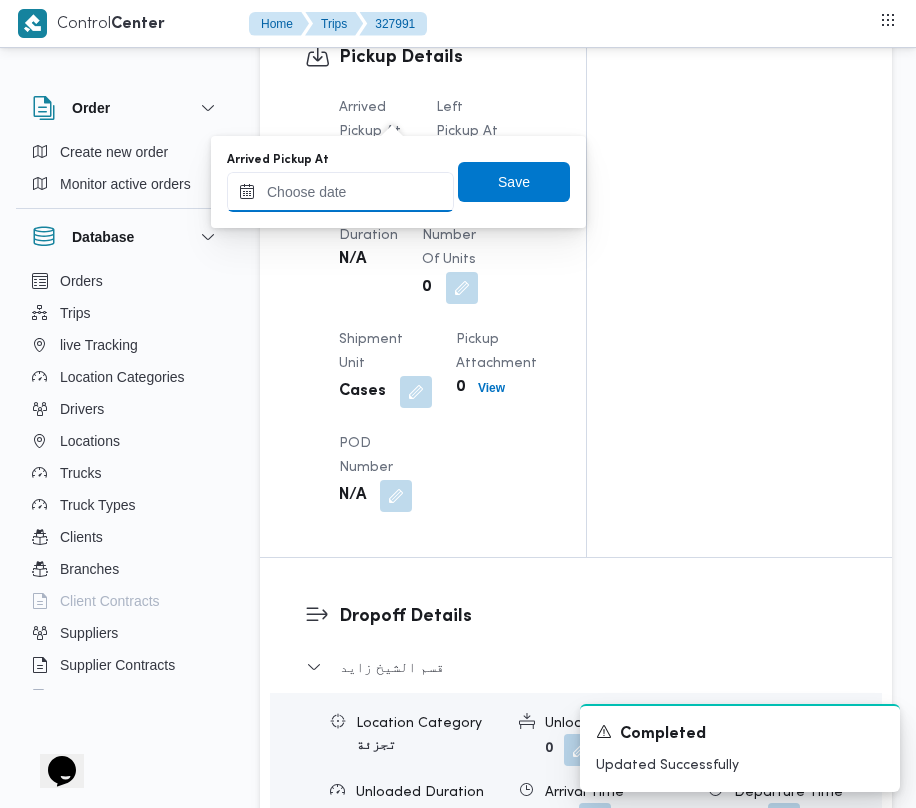 click on "Arrived Pickup At" at bounding box center (340, 192) 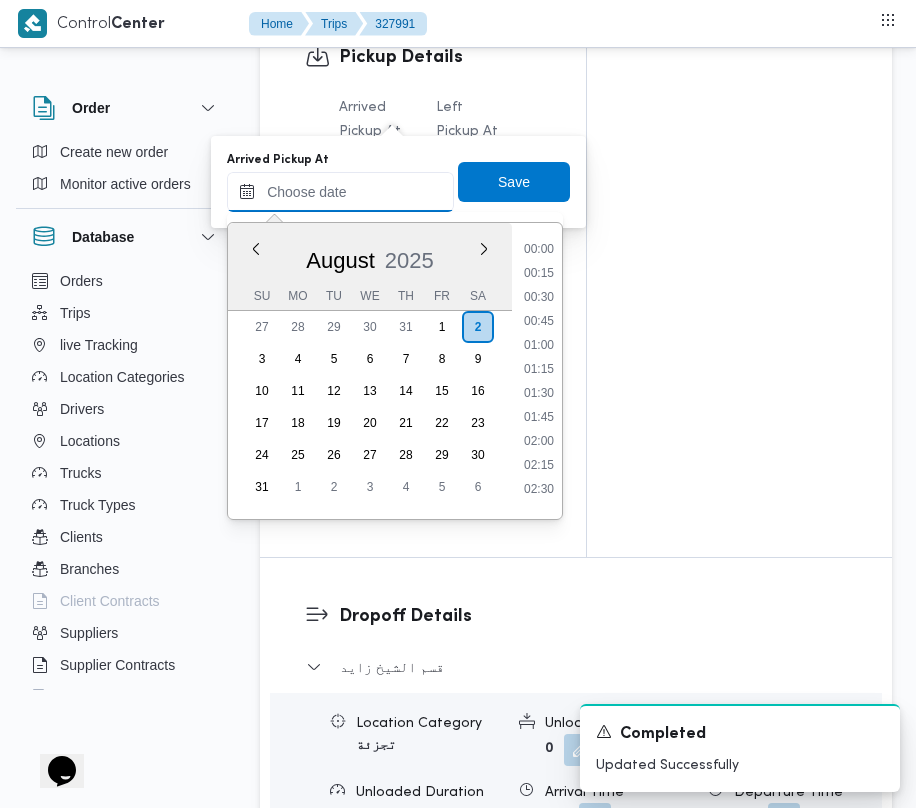 paste on "[DATE] [TIME]" 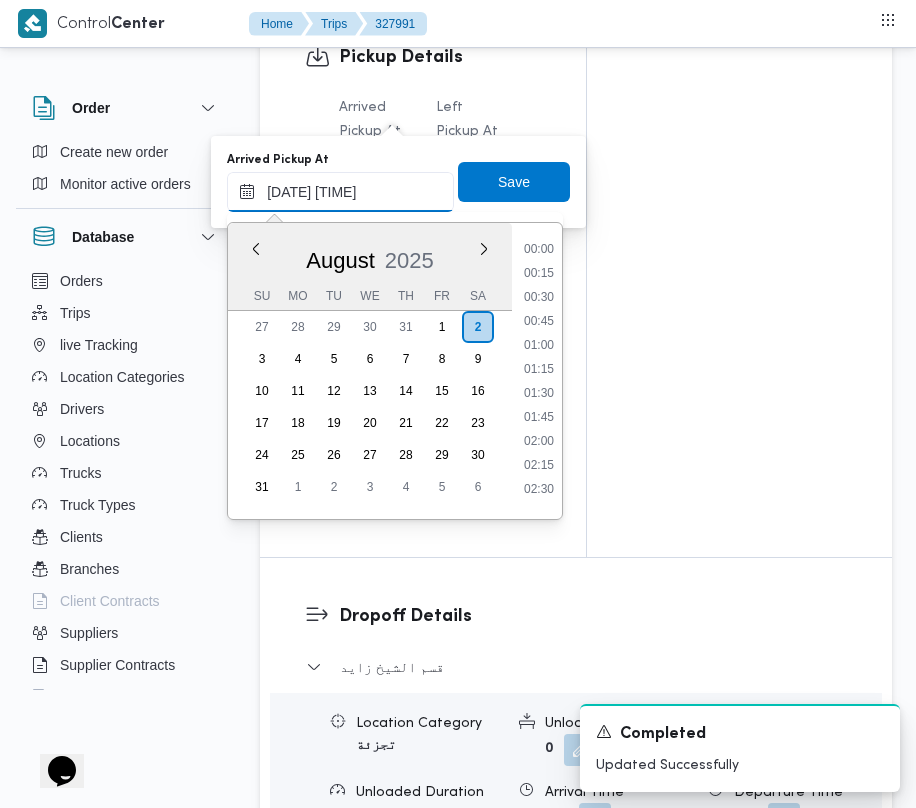 scroll, scrollTop: 1041, scrollLeft: 0, axis: vertical 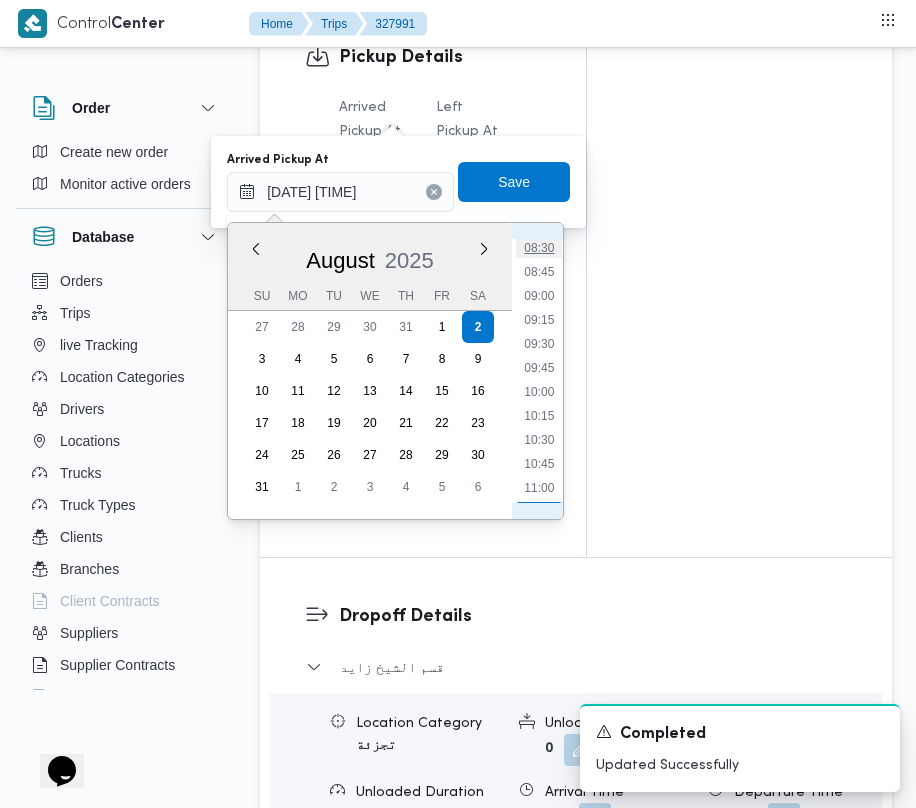 click on "08:30" at bounding box center (539, 248) 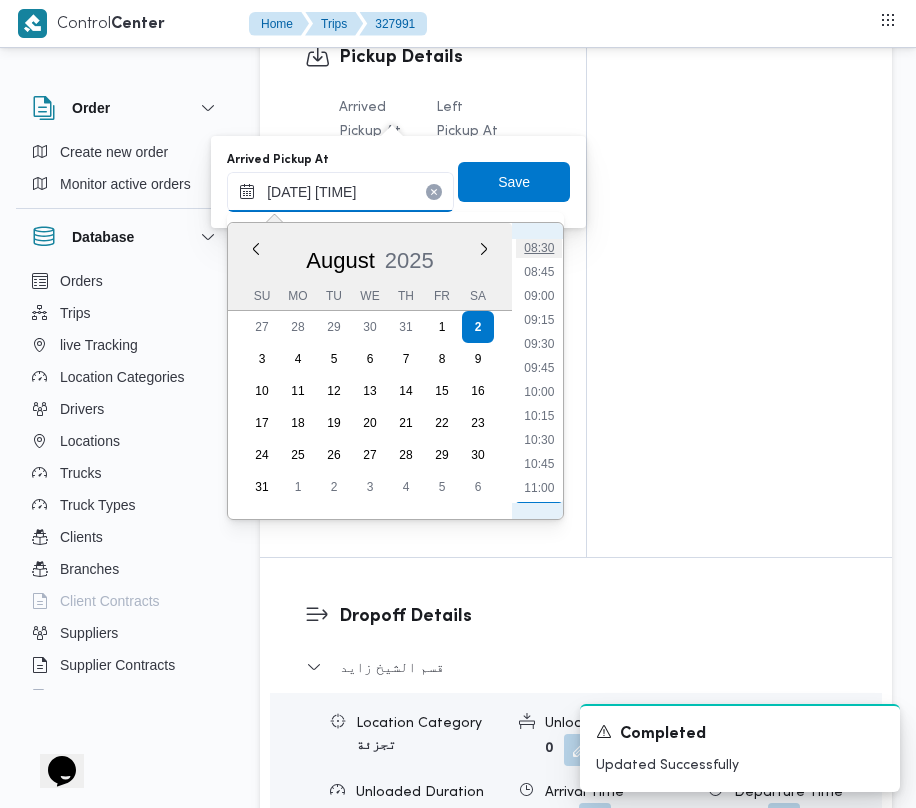type on "[DATE] [TIME]" 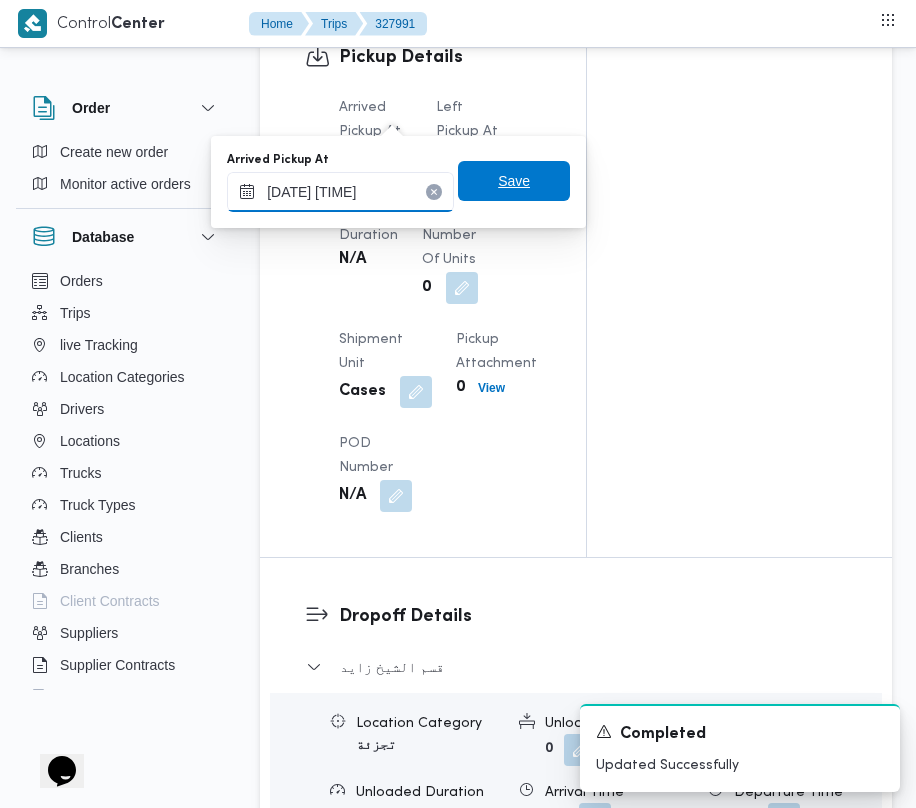 type 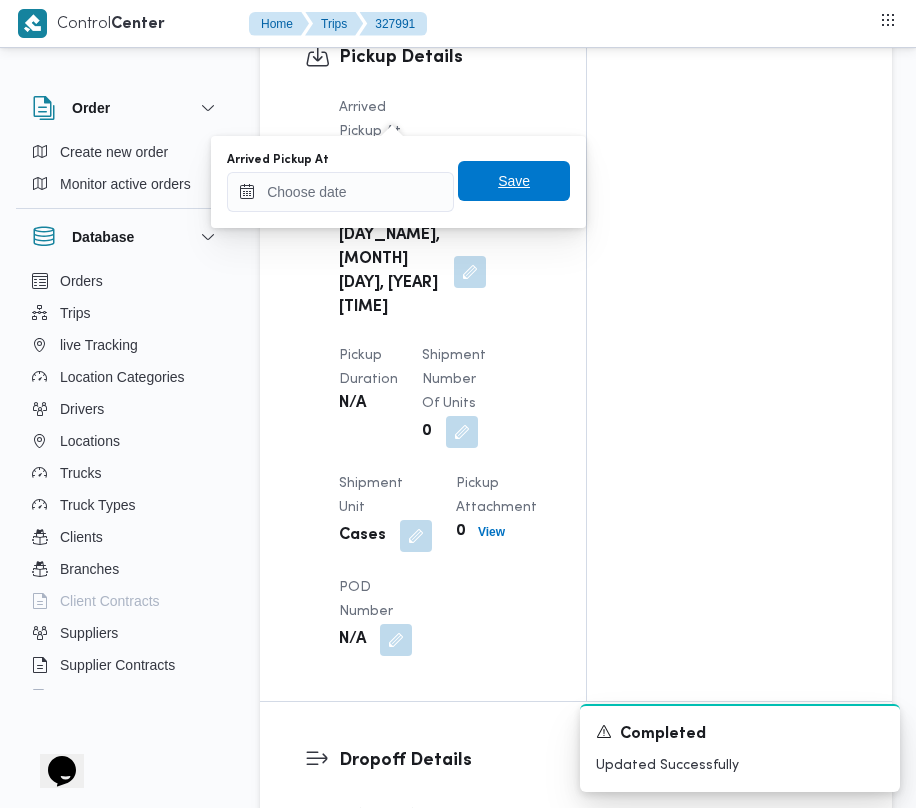 click on "Save" at bounding box center [514, 181] 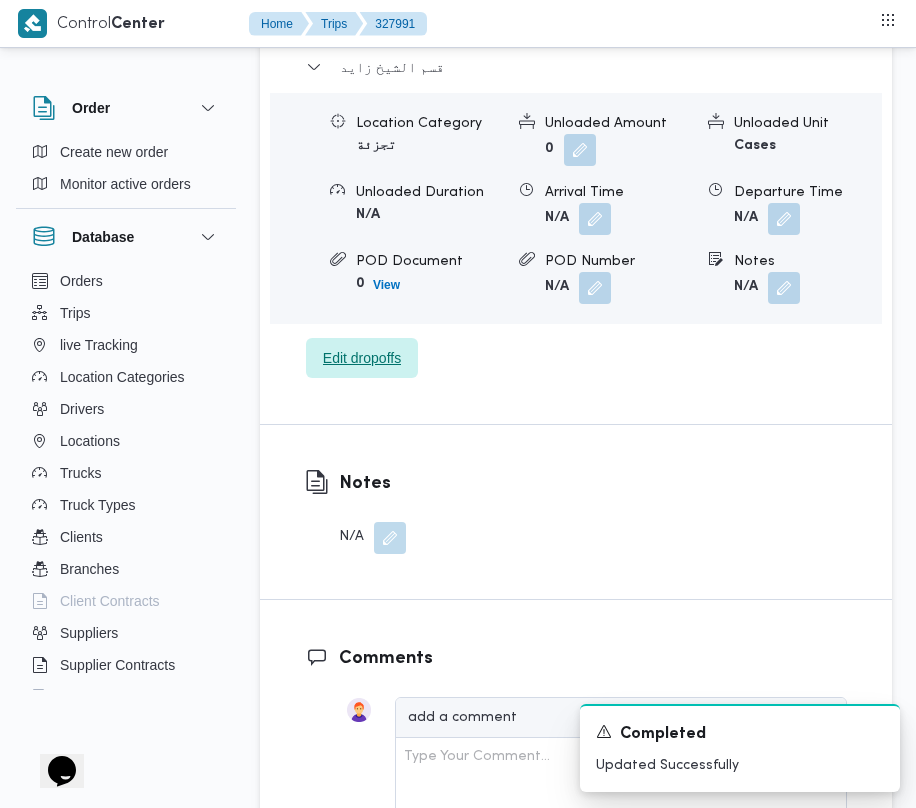 click on "Edit dropoffs" at bounding box center [362, 358] 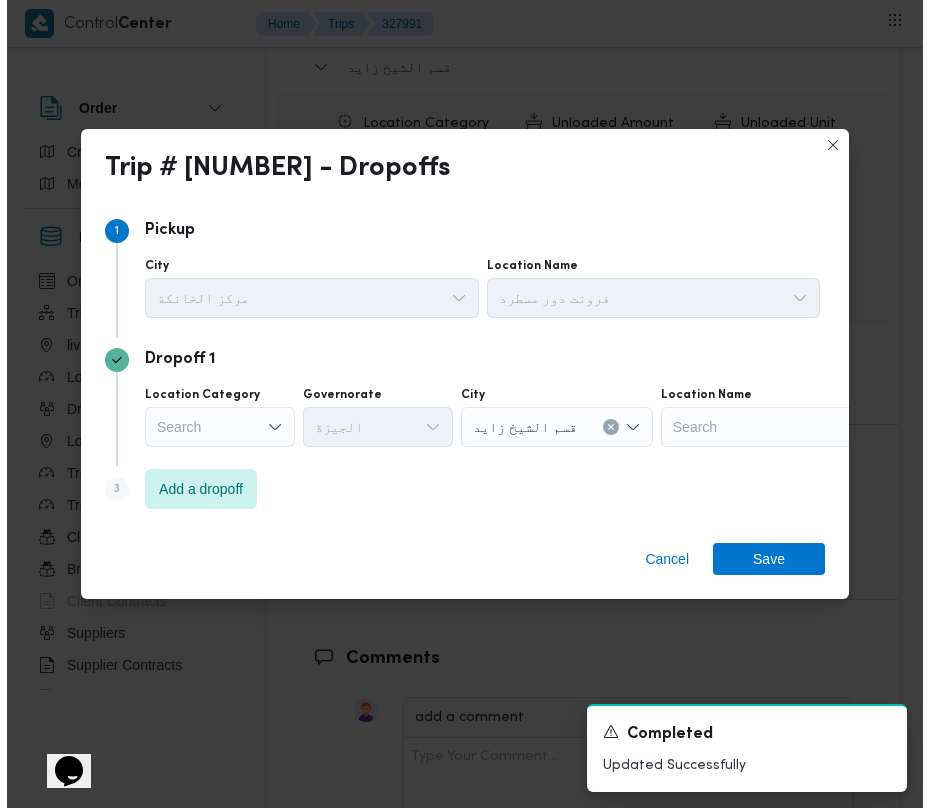 scroll, scrollTop: 3093, scrollLeft: 0, axis: vertical 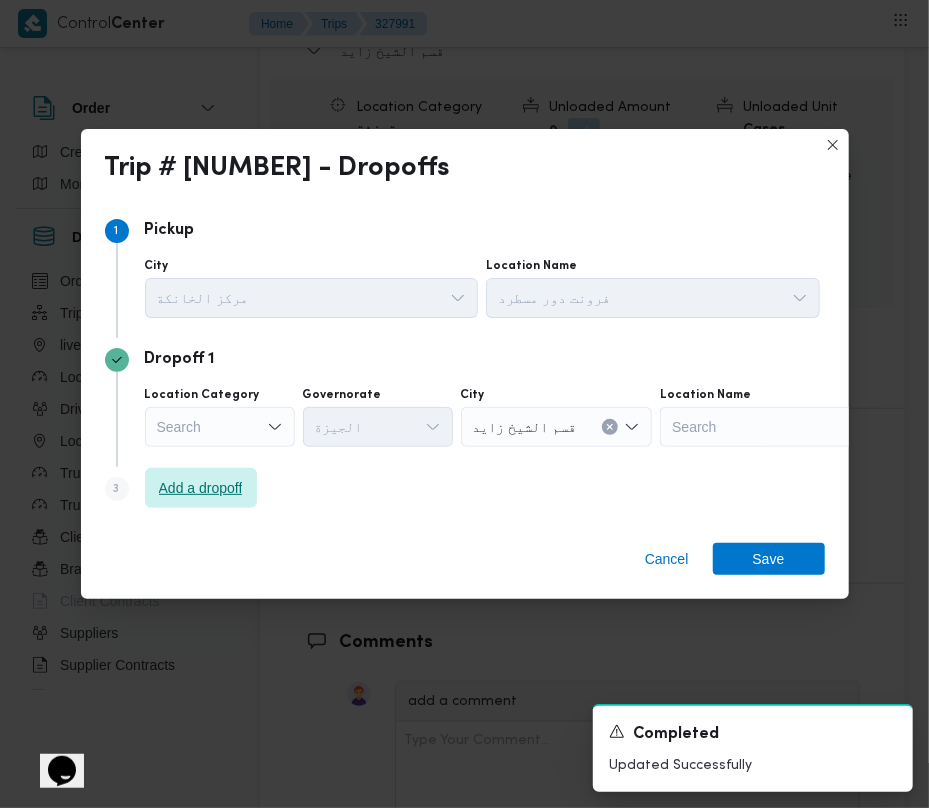 click on "Add a dropoff" at bounding box center [201, 488] 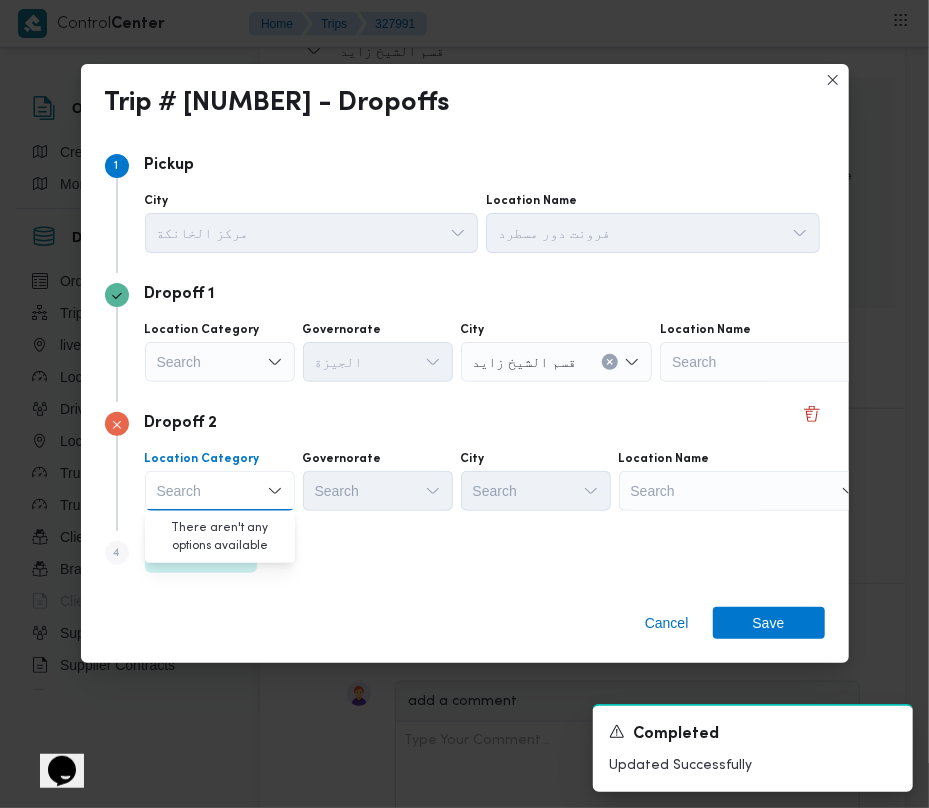 click on "Search" at bounding box center [785, 362] 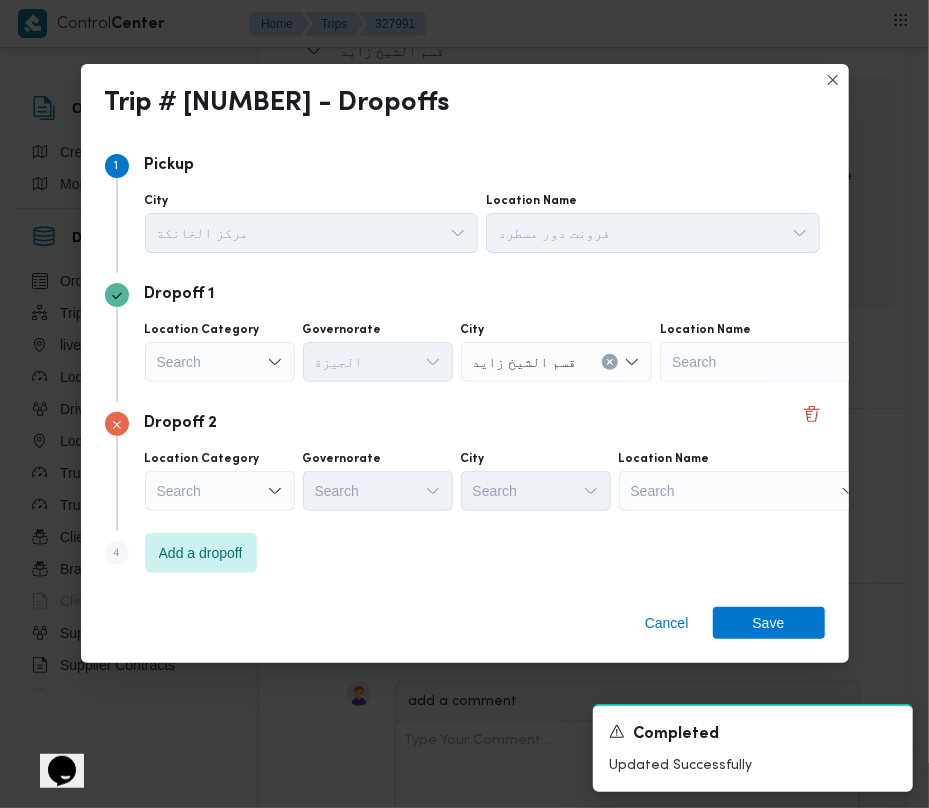 click on "Search" at bounding box center [785, 362] 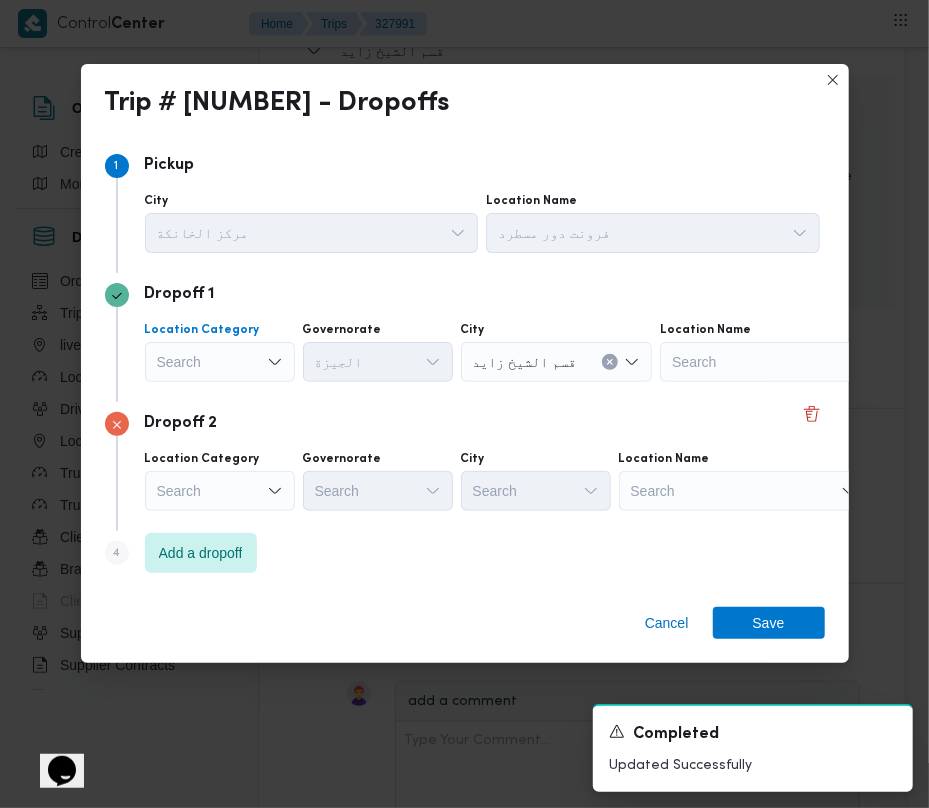 click on "Search" at bounding box center [220, 362] 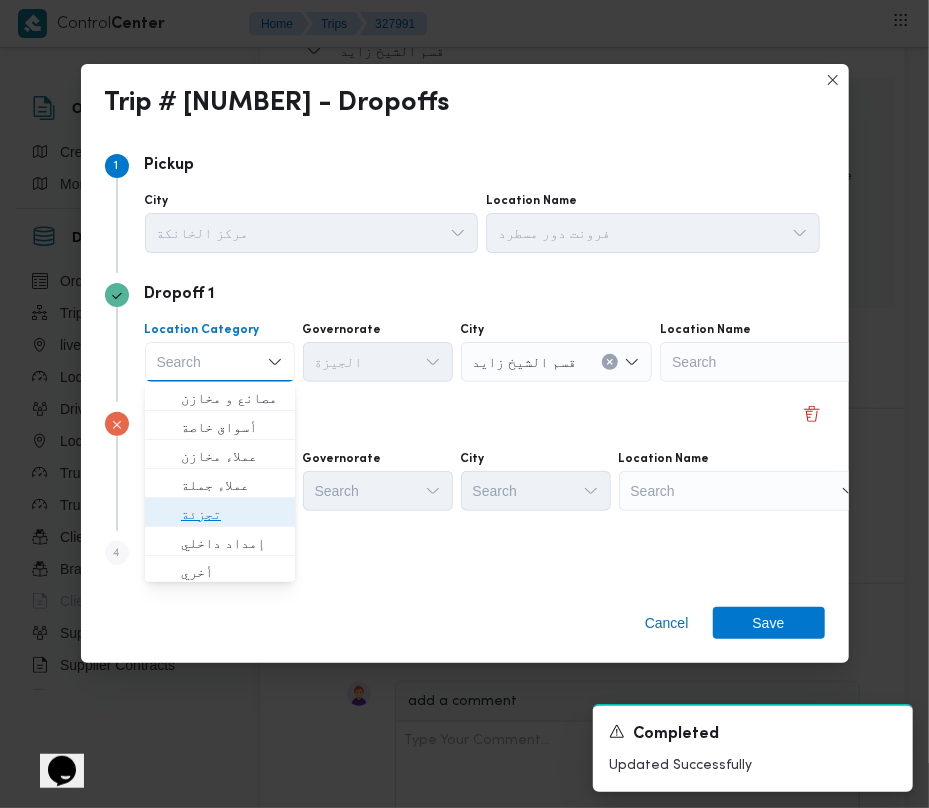 click on "تجزئة" at bounding box center (232, 514) 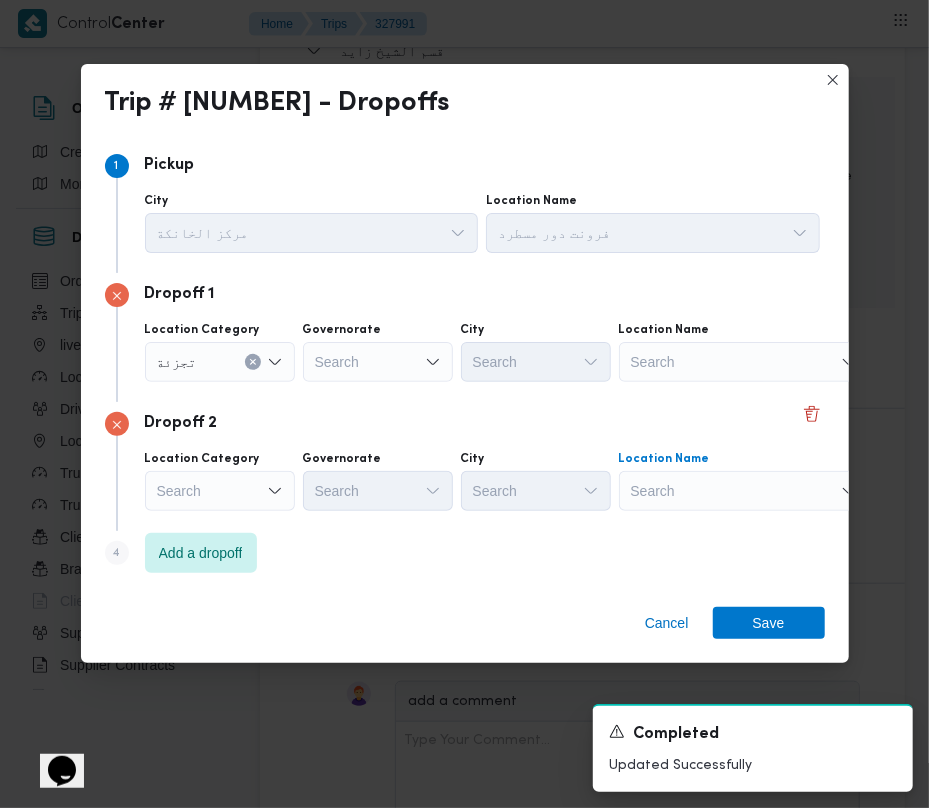 drag, startPoint x: 708, startPoint y: 476, endPoint x: 712, endPoint y: 502, distance: 26.305893 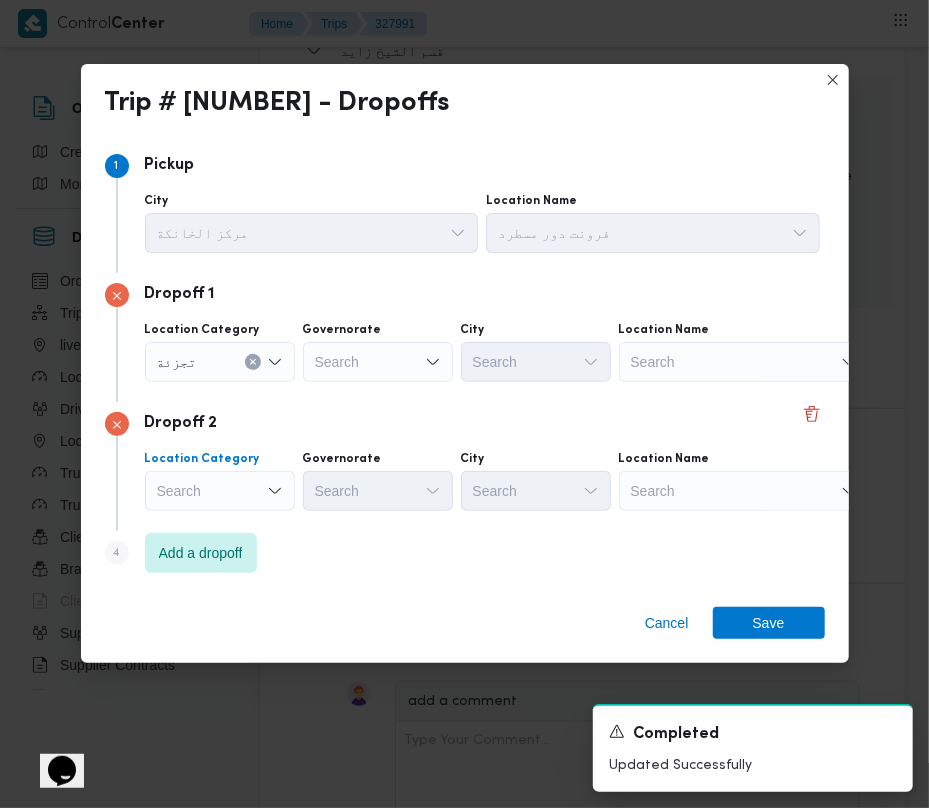 click on "Search" at bounding box center (220, 362) 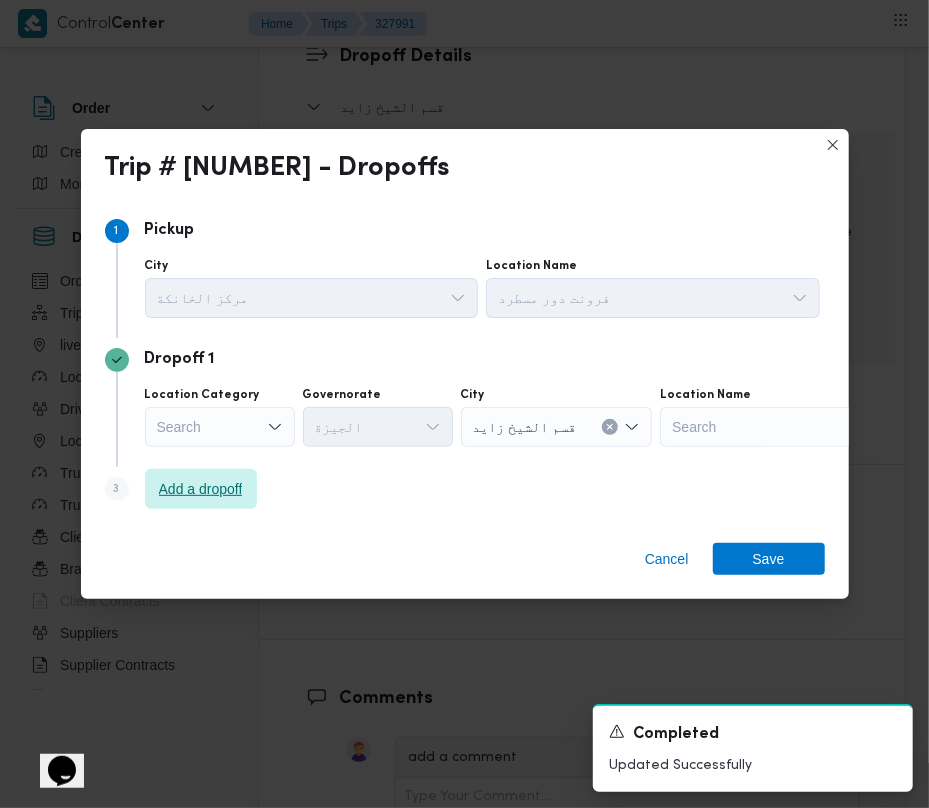 scroll, scrollTop: 3109, scrollLeft: 0, axis: vertical 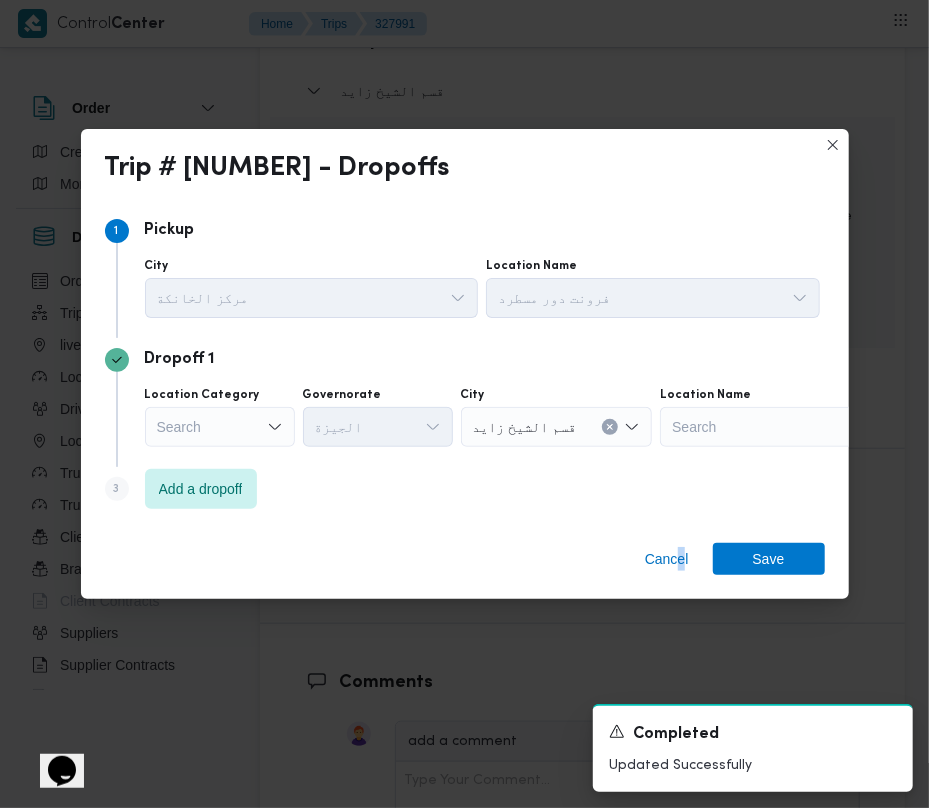 click on "Trip #327991 - Dropoffs Step 1 1 Pickup City مركز الخانكة Location Name [LOCATION] Dropoff 1 Location Category Search Governorate الجيزة City قسم الشيخ زايد Location Name Search Step 3 is disabled 3 Add a dropoff Cancel Save" at bounding box center (464, 404) 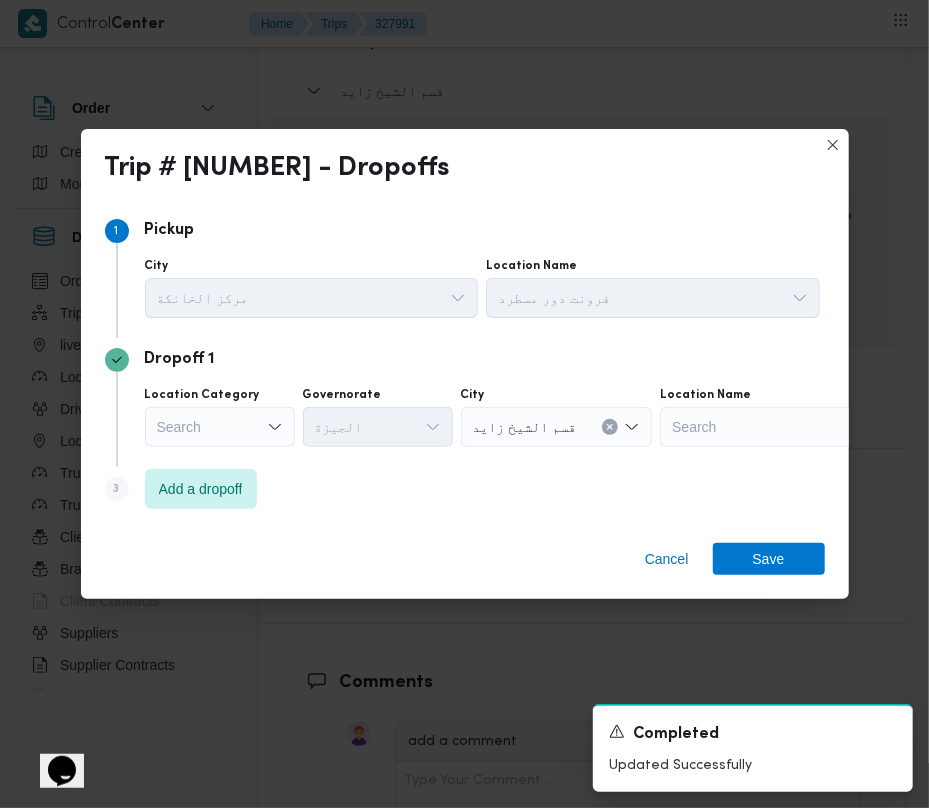 click on "Step 3 is disabled 3 Add a dropoff" at bounding box center [465, 493] 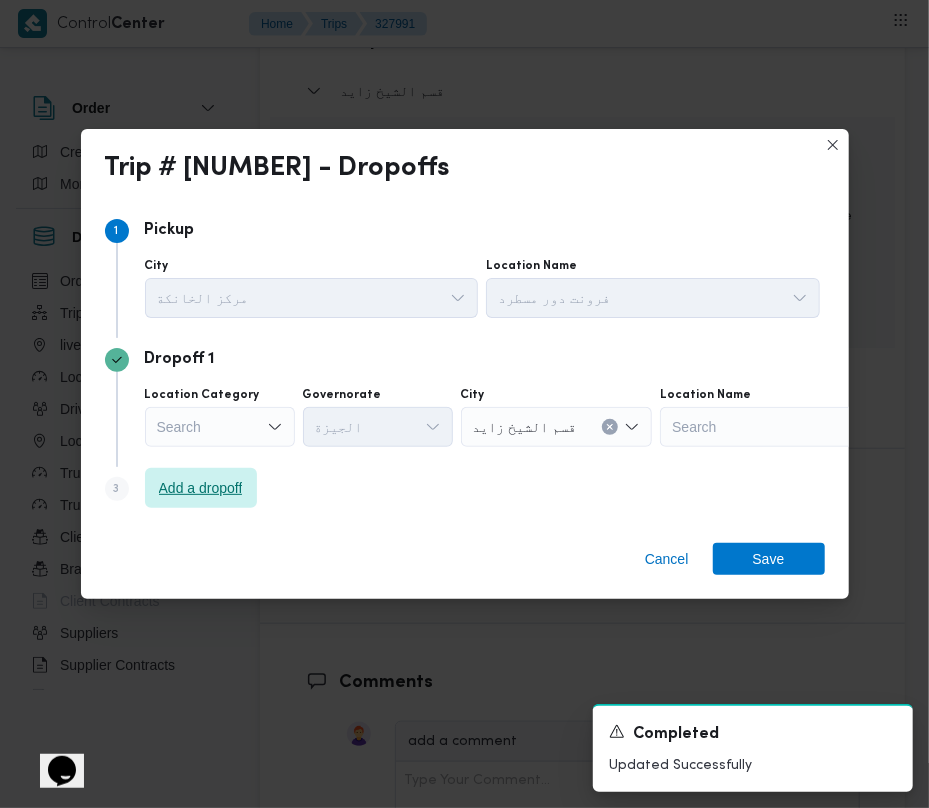 click on "Add a dropoff" at bounding box center [201, 488] 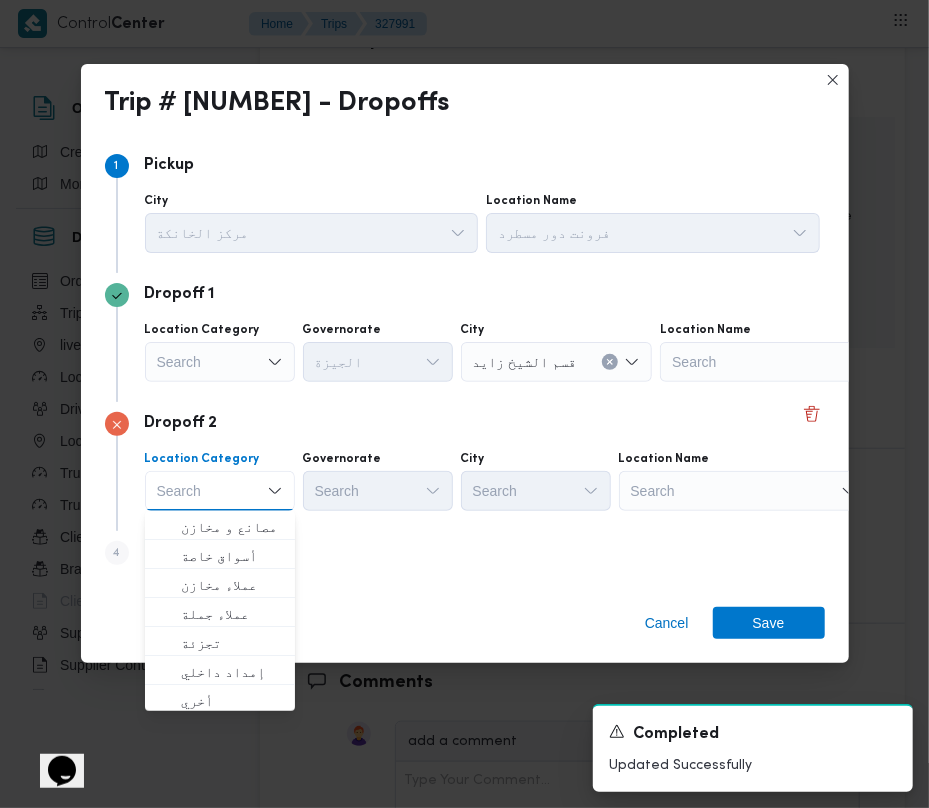 click on "Search" at bounding box center (785, 362) 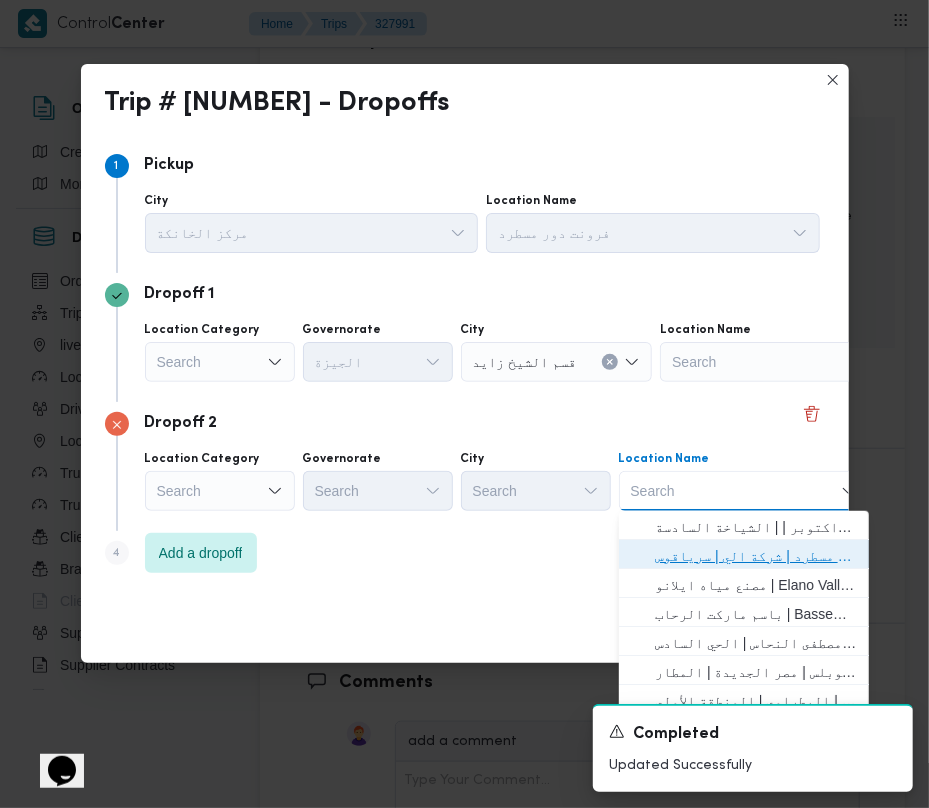 click on "فرونت دور مسطرد | شركة الي | سرياقوس" at bounding box center [756, 556] 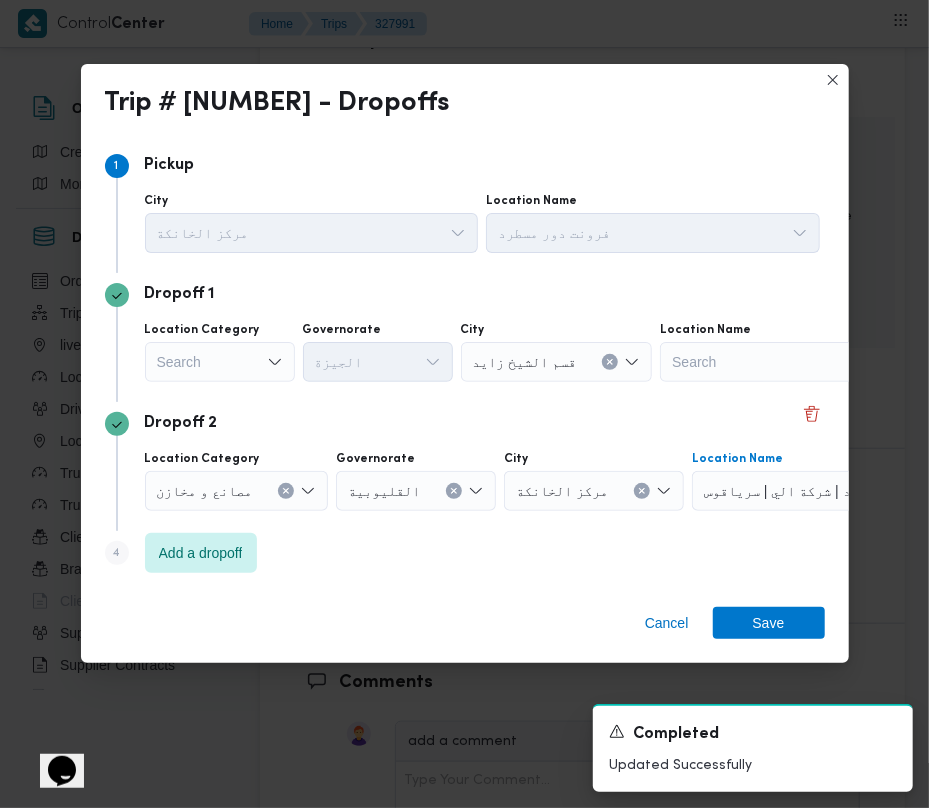 click on "Search" at bounding box center (220, 362) 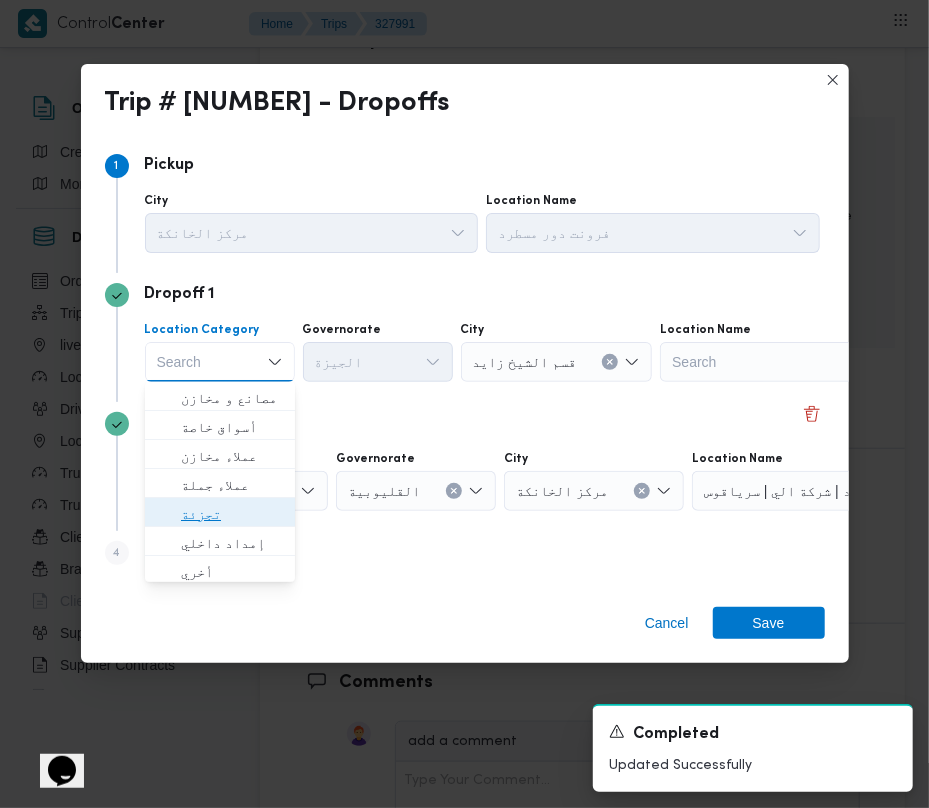 click on "تجزئة" at bounding box center [232, 514] 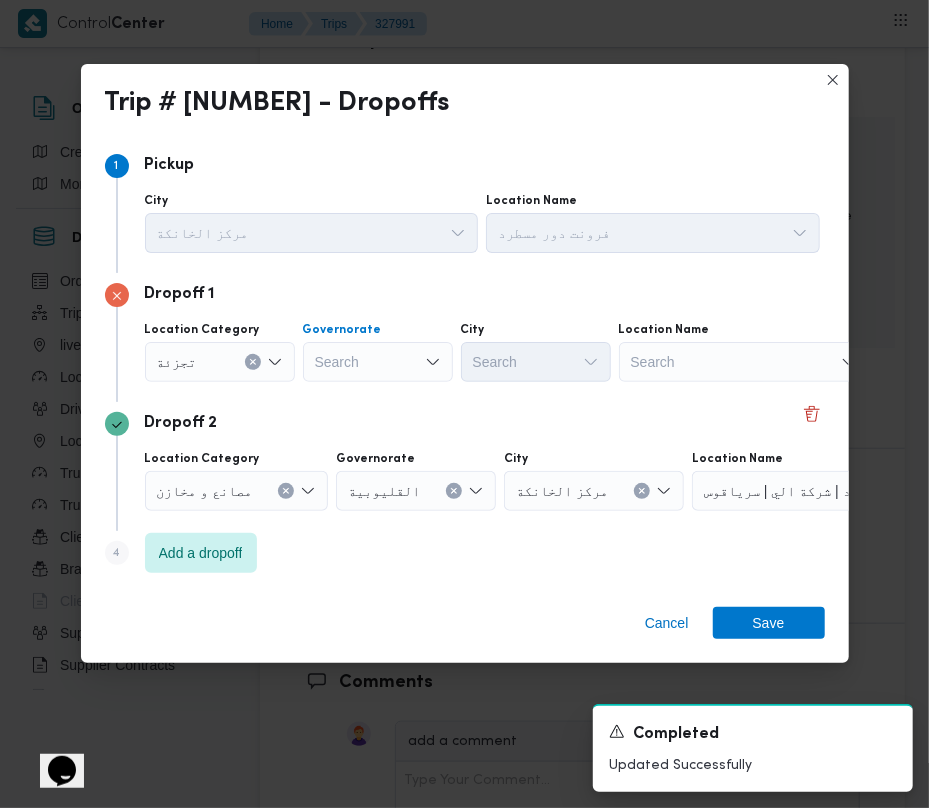 click on "Search" at bounding box center (378, 362) 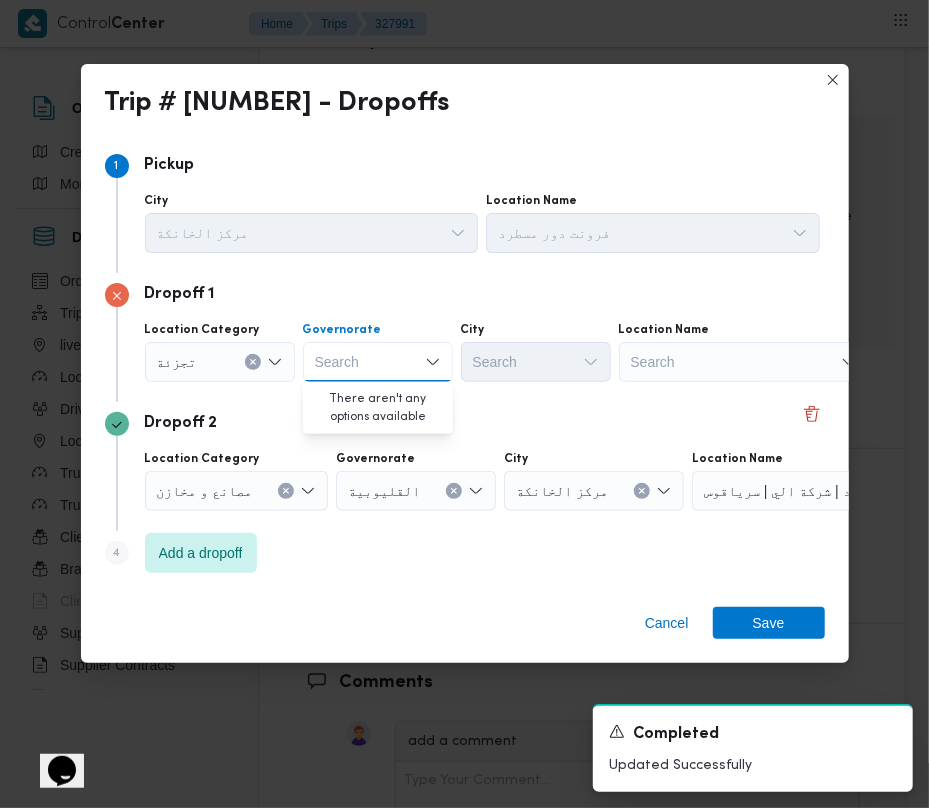 click on "Search Combo box. Selected. Combo box input. Search. Type some text or, to display a list of choices, press Down Arrow. To exit the list of choices, press Escape." at bounding box center [378, 362] 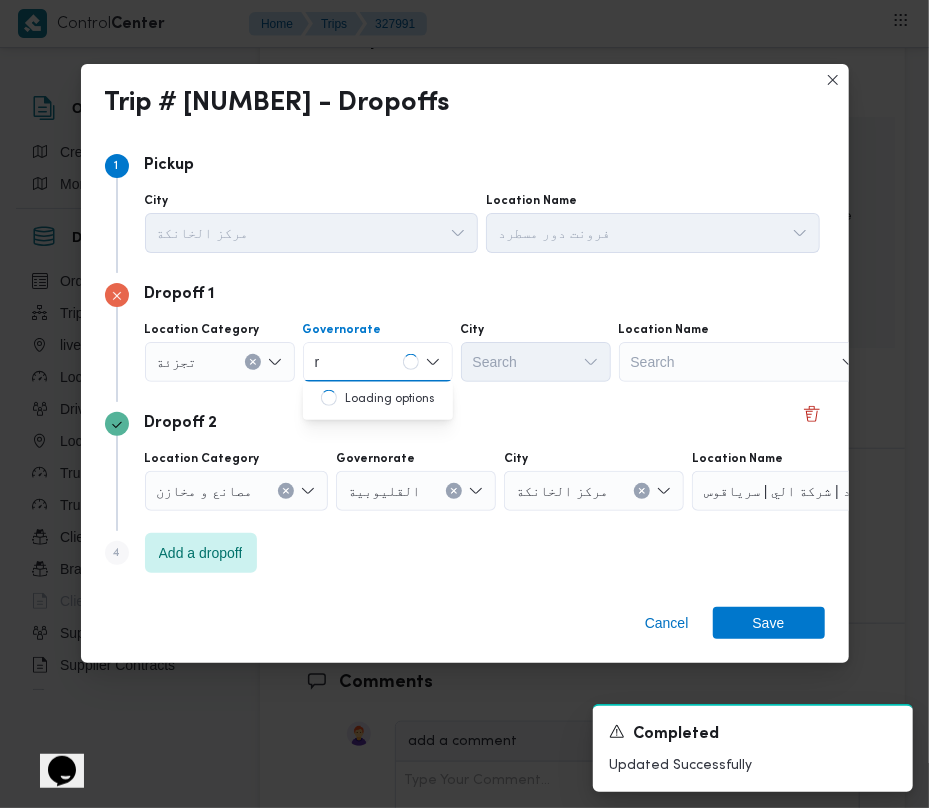 click on "r" at bounding box center [318, 362] 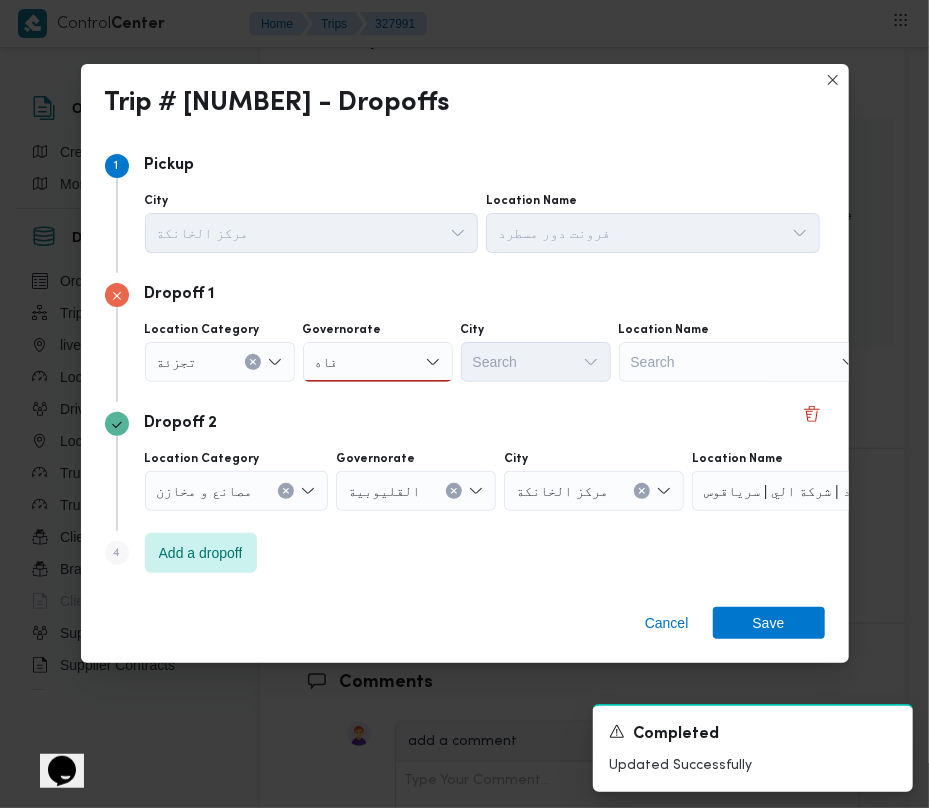 click on "Governorate [GOVERNORATE]" at bounding box center [378, 352] 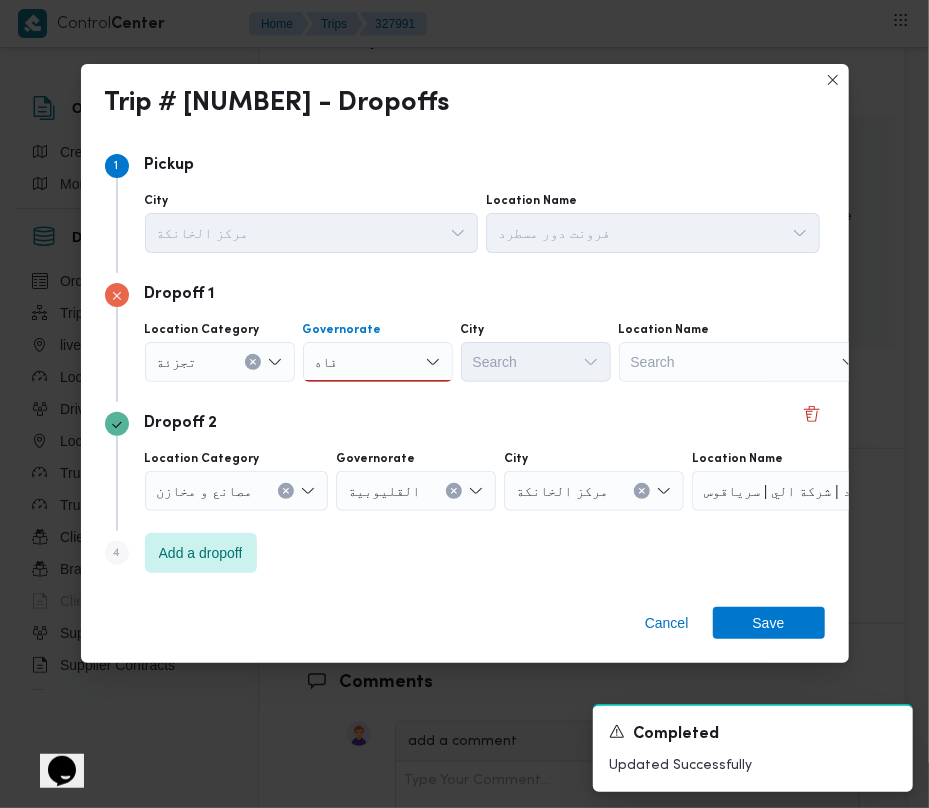click on "[TRUCK_ID]" at bounding box center (378, 362) 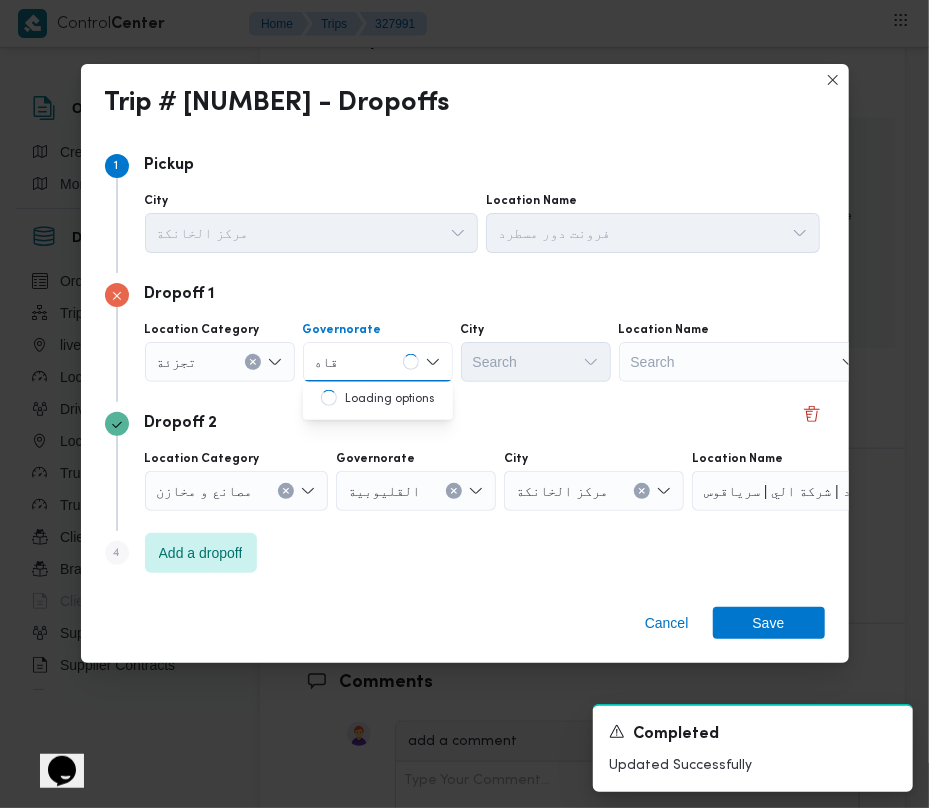 type on "قاه" 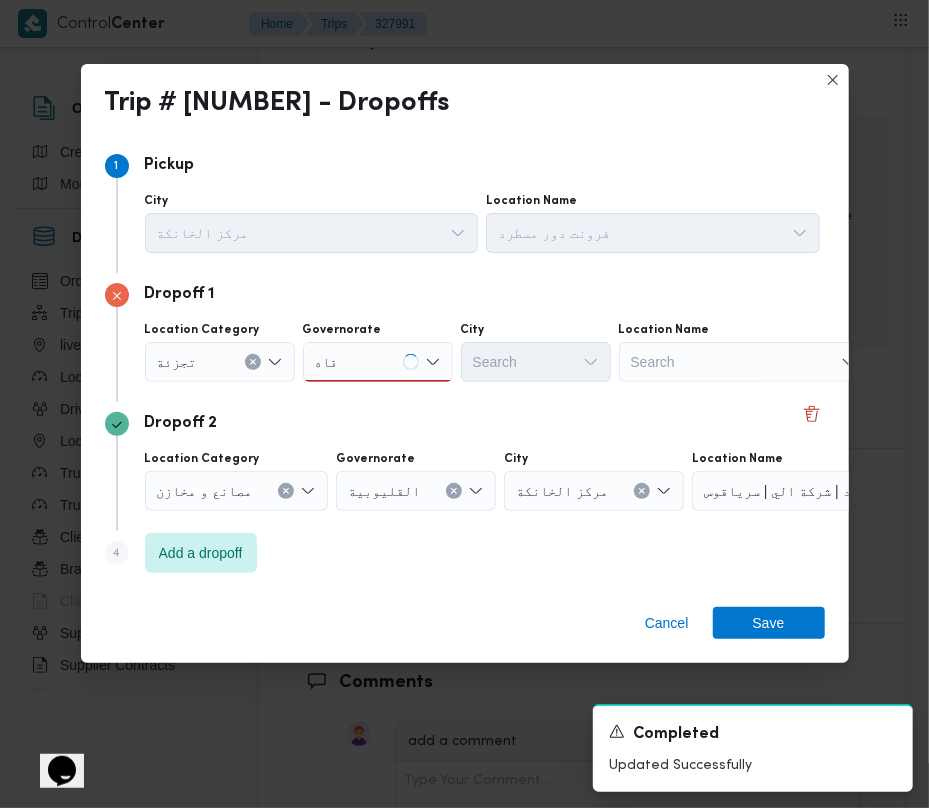 click on "قاه" at bounding box center (325, 362) 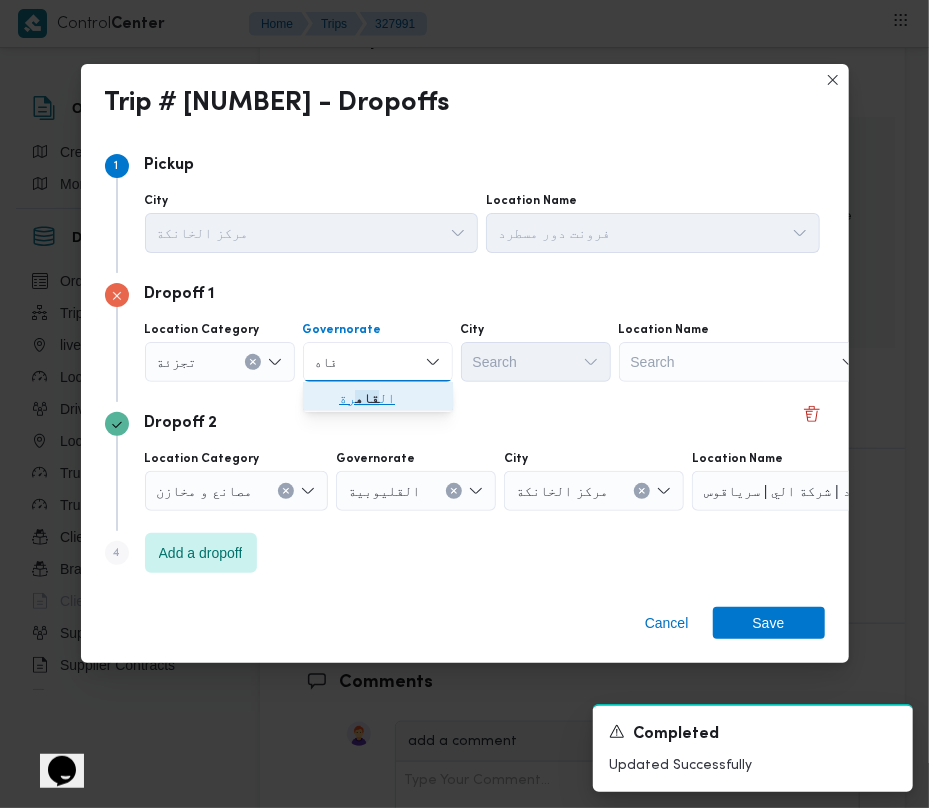 click 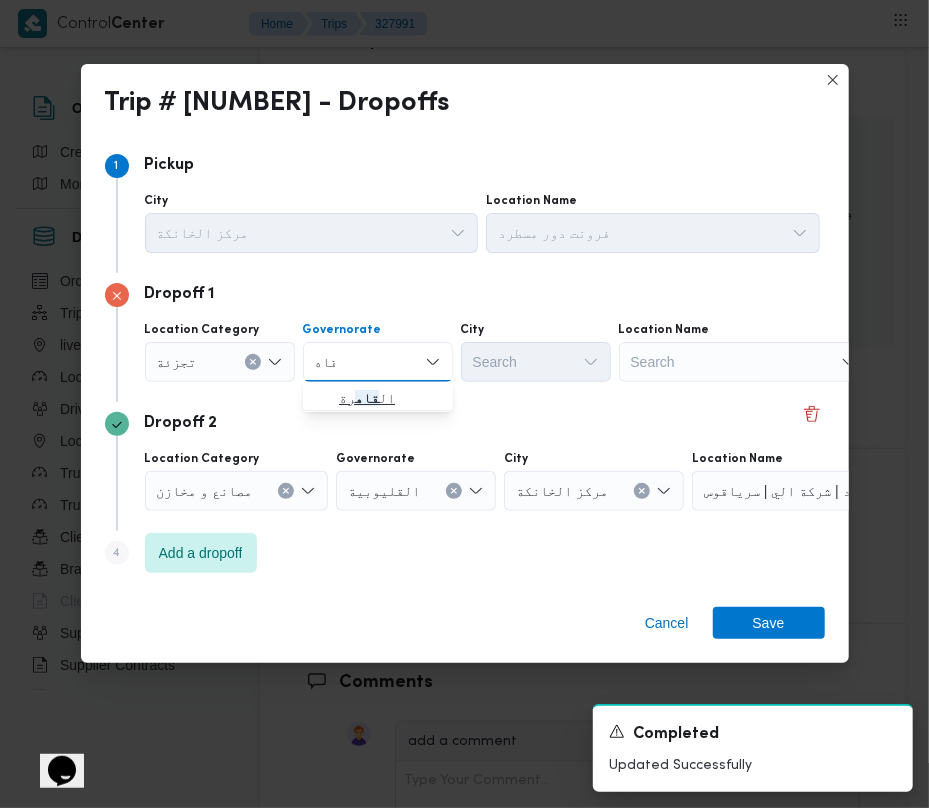 type 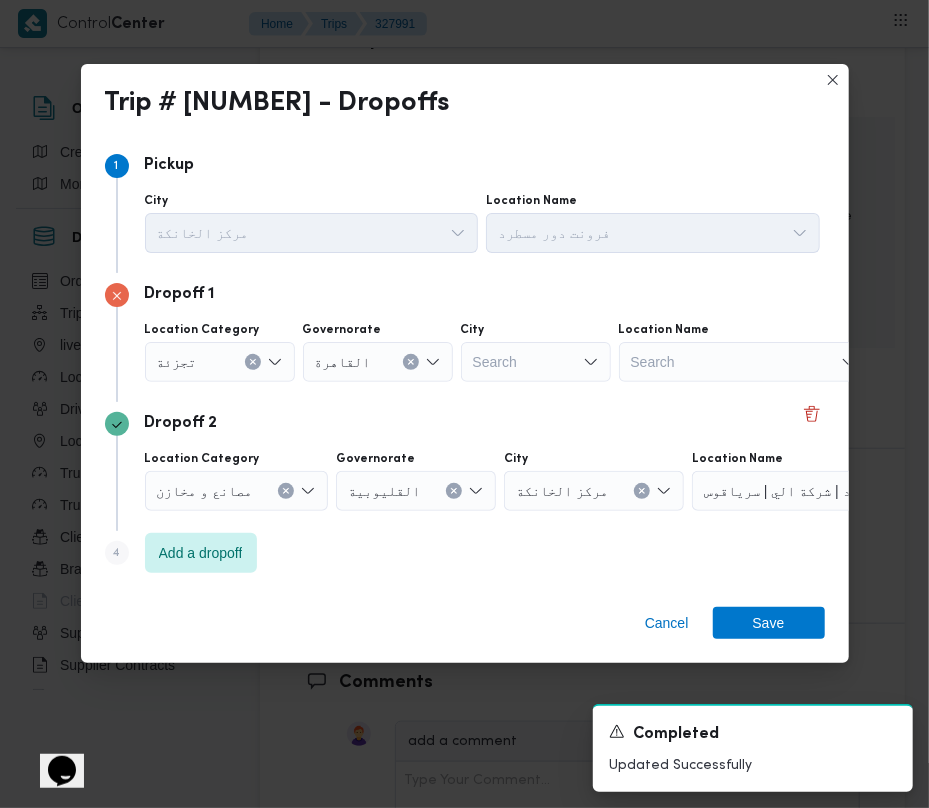 click on "القاهرة" at bounding box center (343, 361) 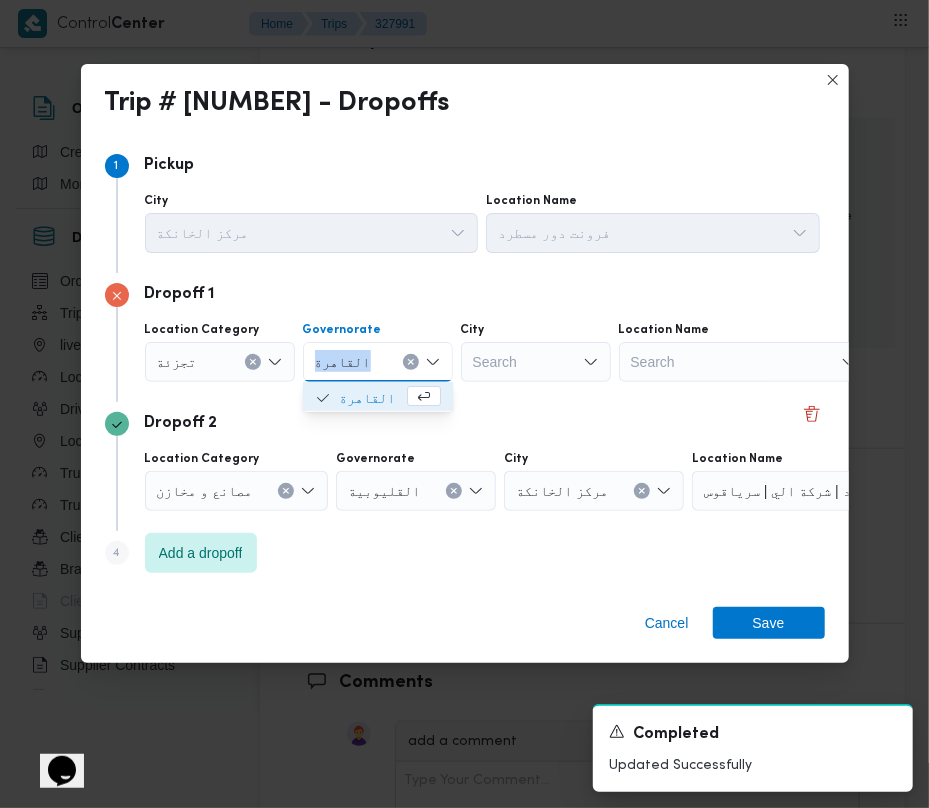 copy on "القاهرة" 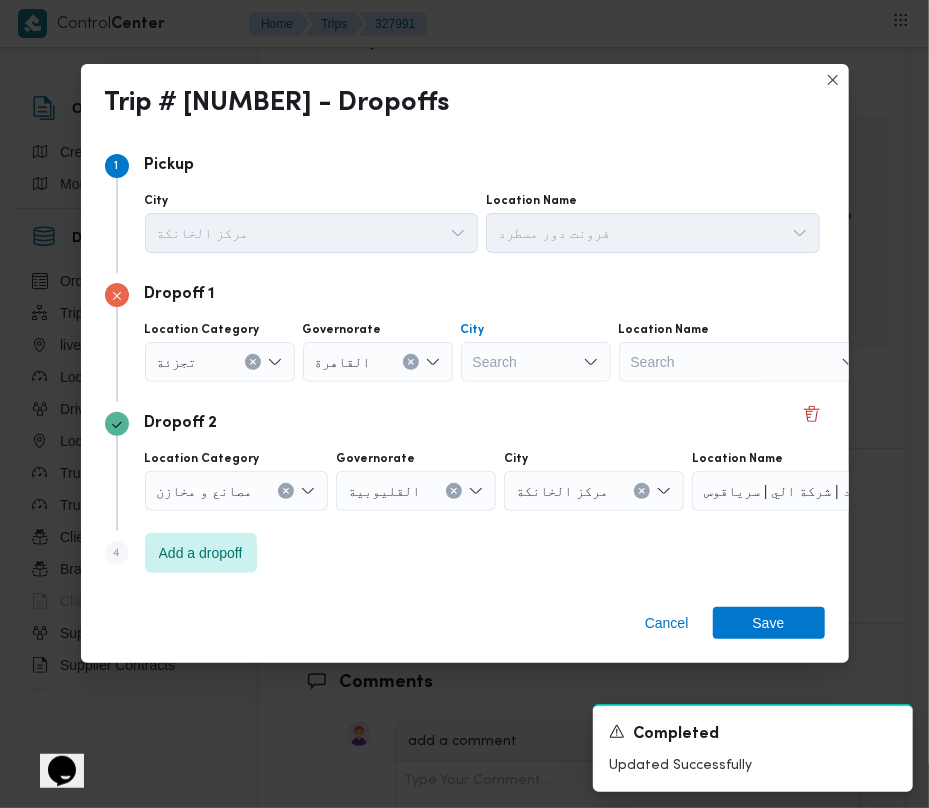 click on "Search" at bounding box center [536, 362] 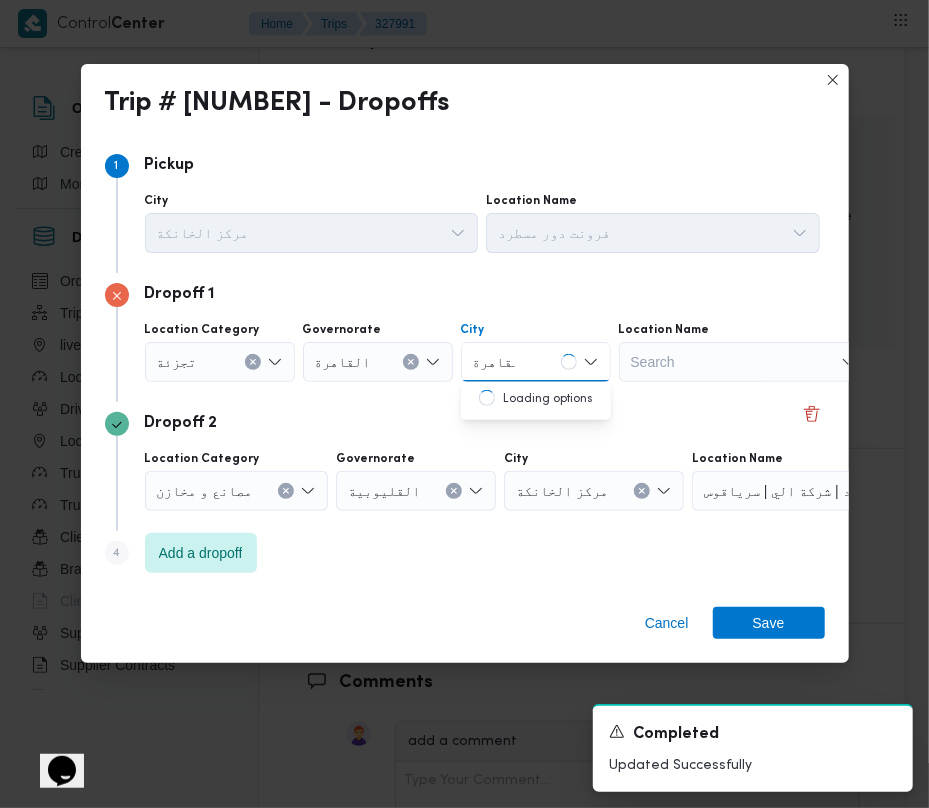 type on "القاهرة" 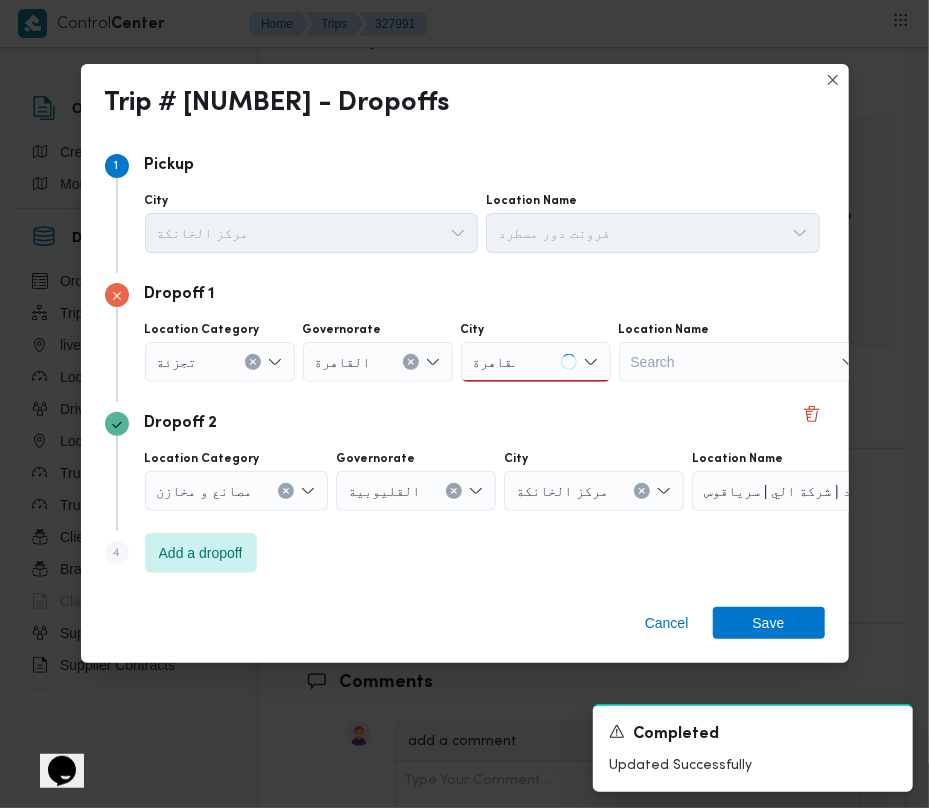 click on "القاهرة القاهرة" at bounding box center [536, 362] 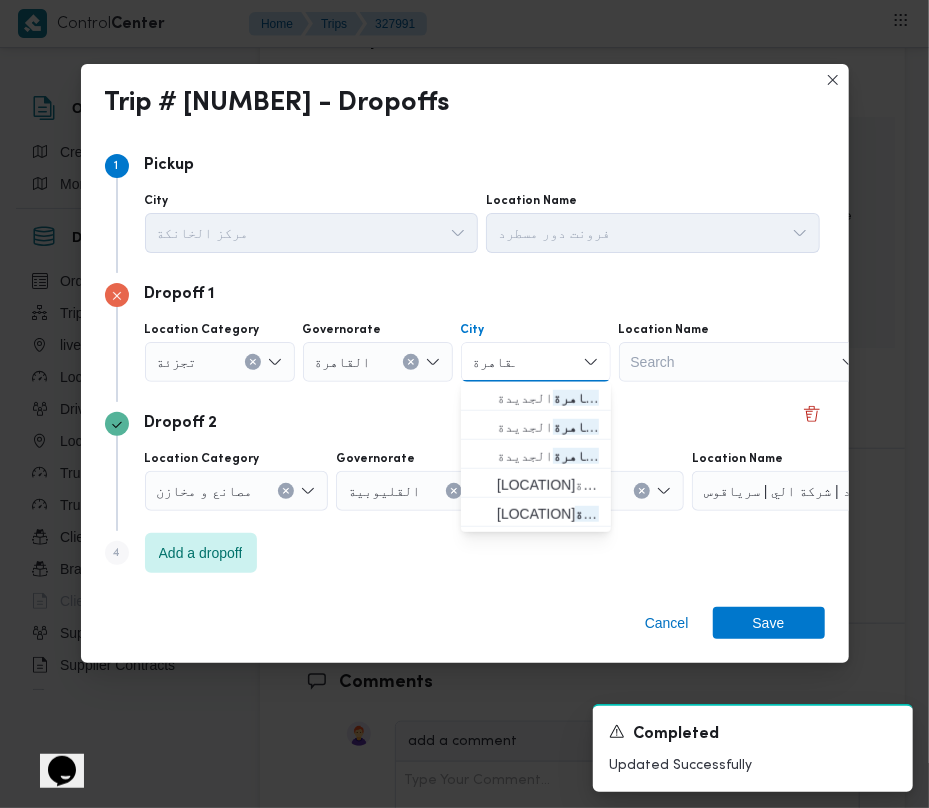 click on "القاهرة" at bounding box center (494, 362) 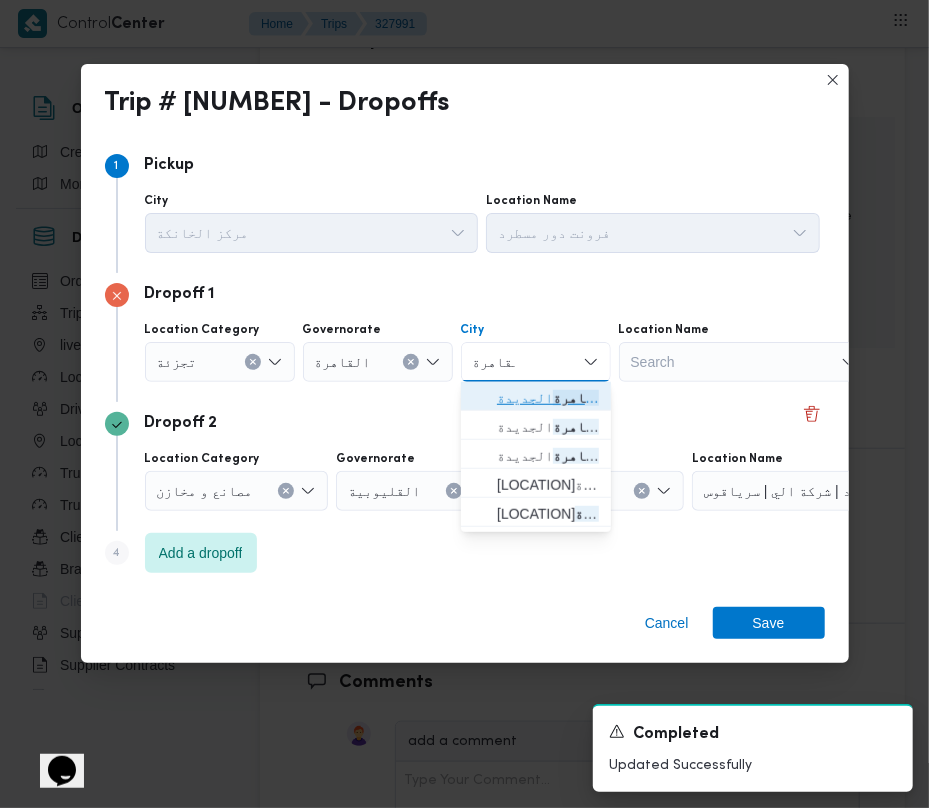 click on "[CITY]  [GOVERNORATE]" at bounding box center [548, 398] 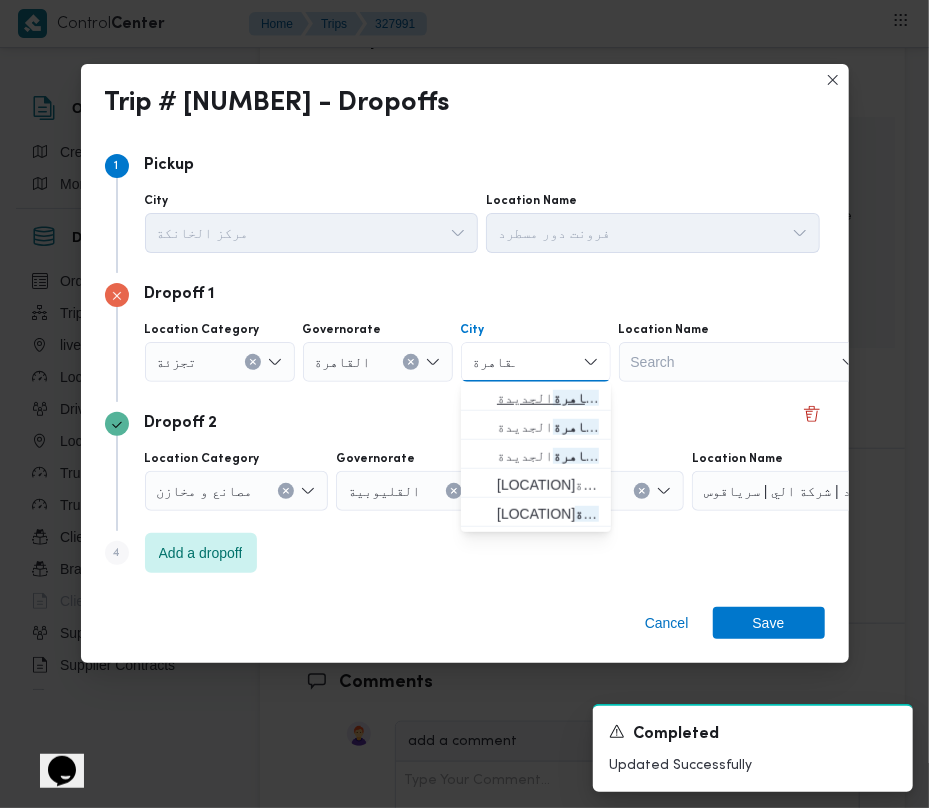type 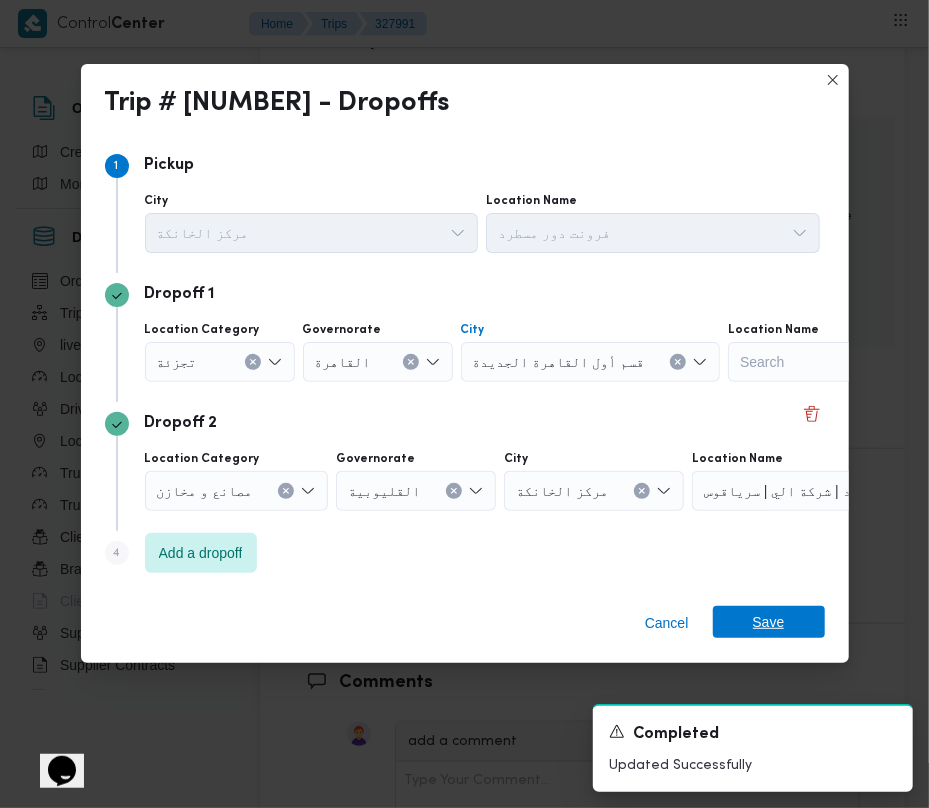 click on "Save" at bounding box center (769, 622) 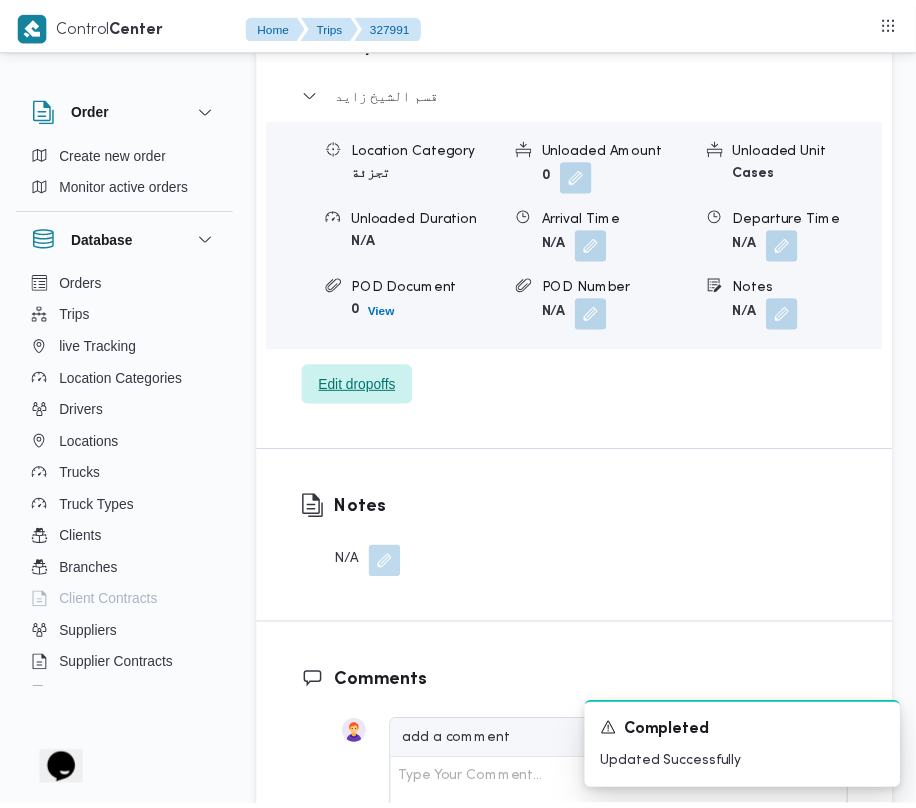 scroll, scrollTop: 3309, scrollLeft: 0, axis: vertical 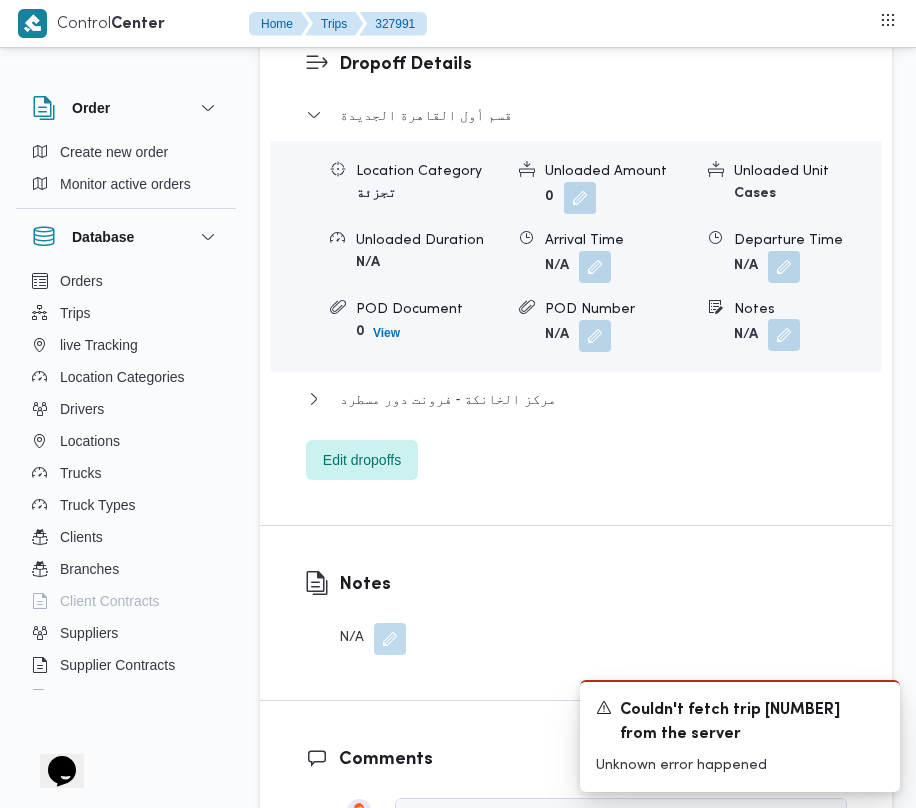 click at bounding box center [784, 335] 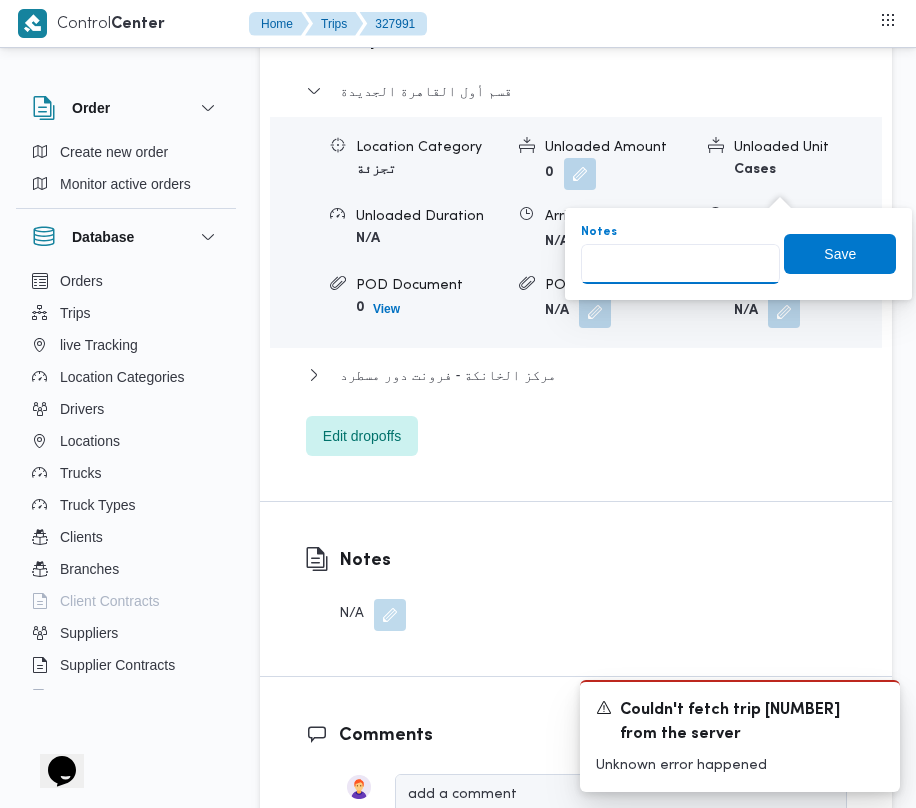 click on "Notes" at bounding box center [680, 264] 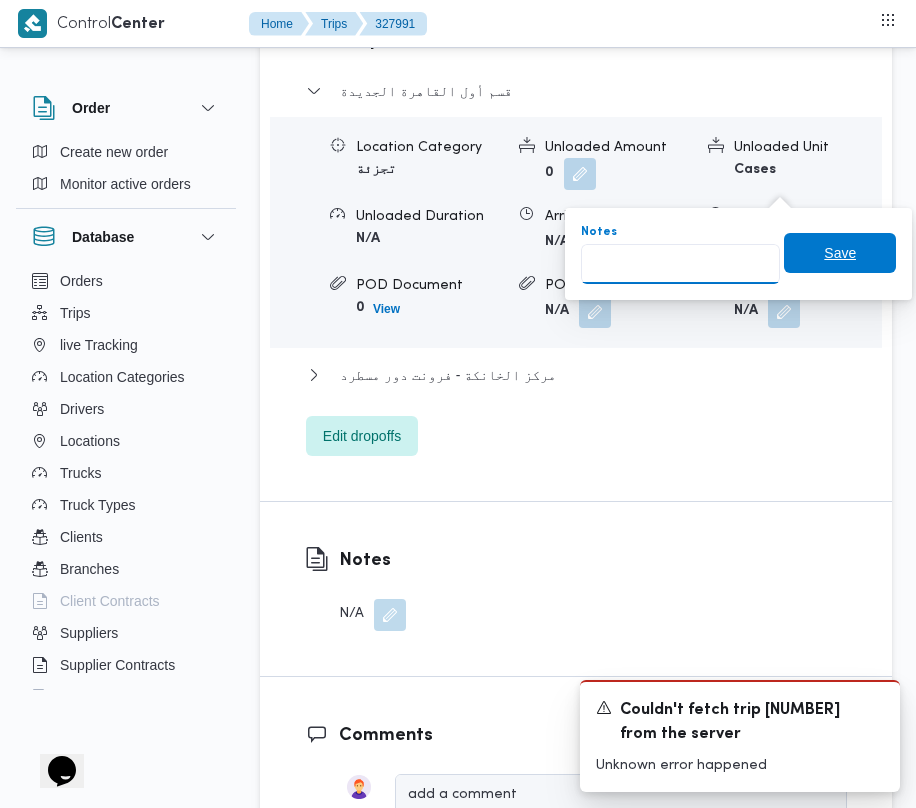 paste on "التجمع" 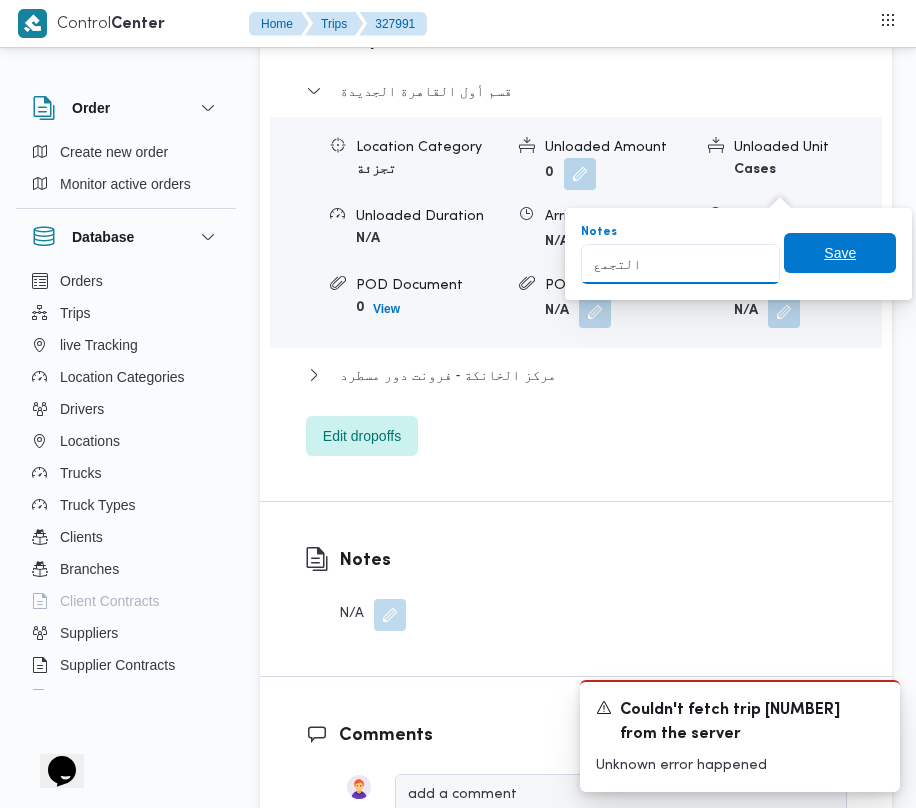 type on "التجمع" 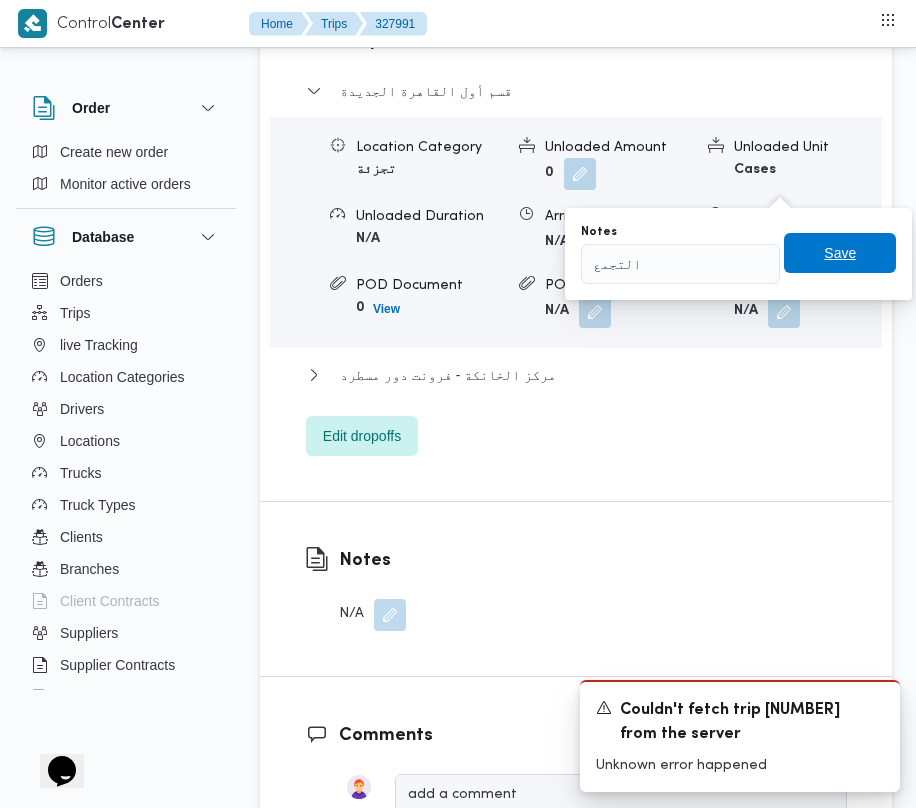 click on "Save" at bounding box center (840, 253) 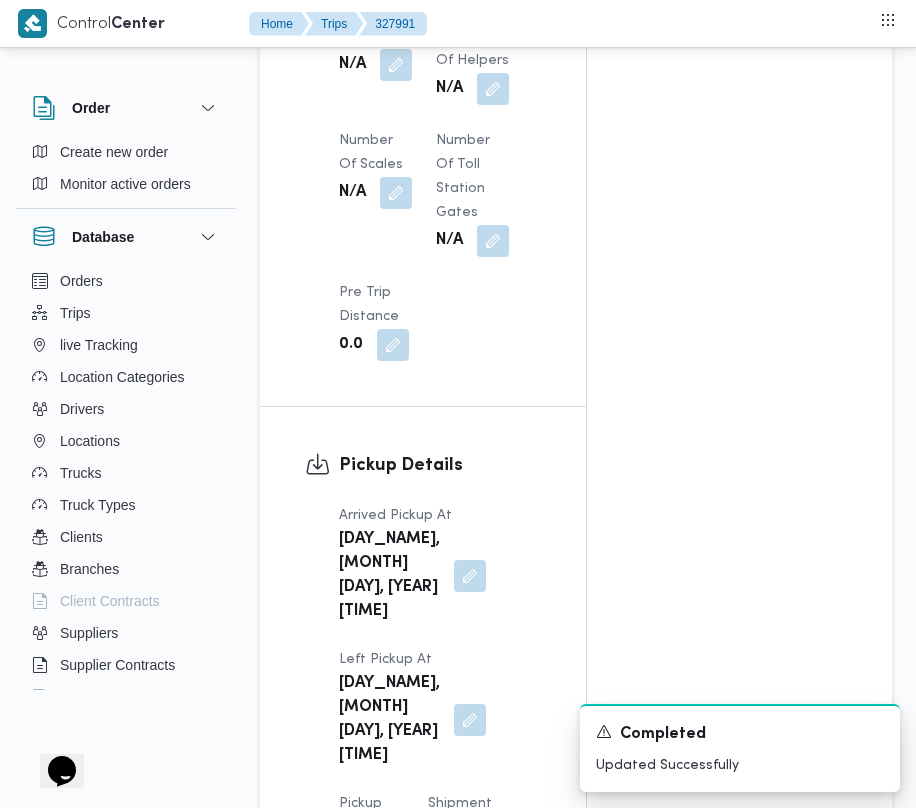 scroll, scrollTop: 2994, scrollLeft: 0, axis: vertical 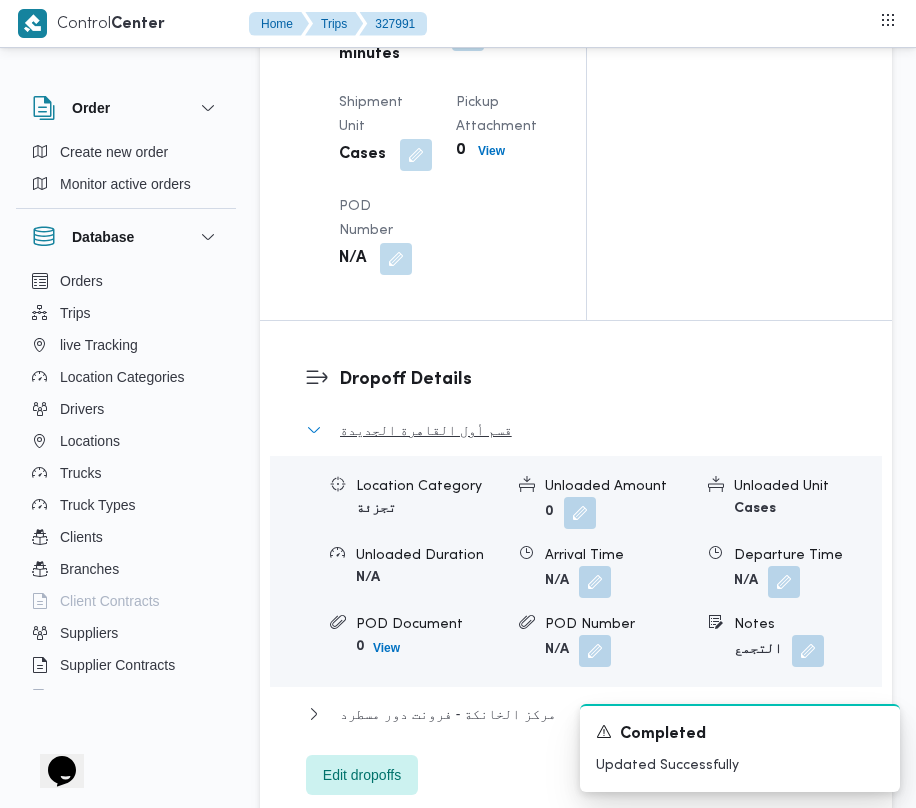 click on "قسم أول القاهرة الجديدة" at bounding box center [426, 430] 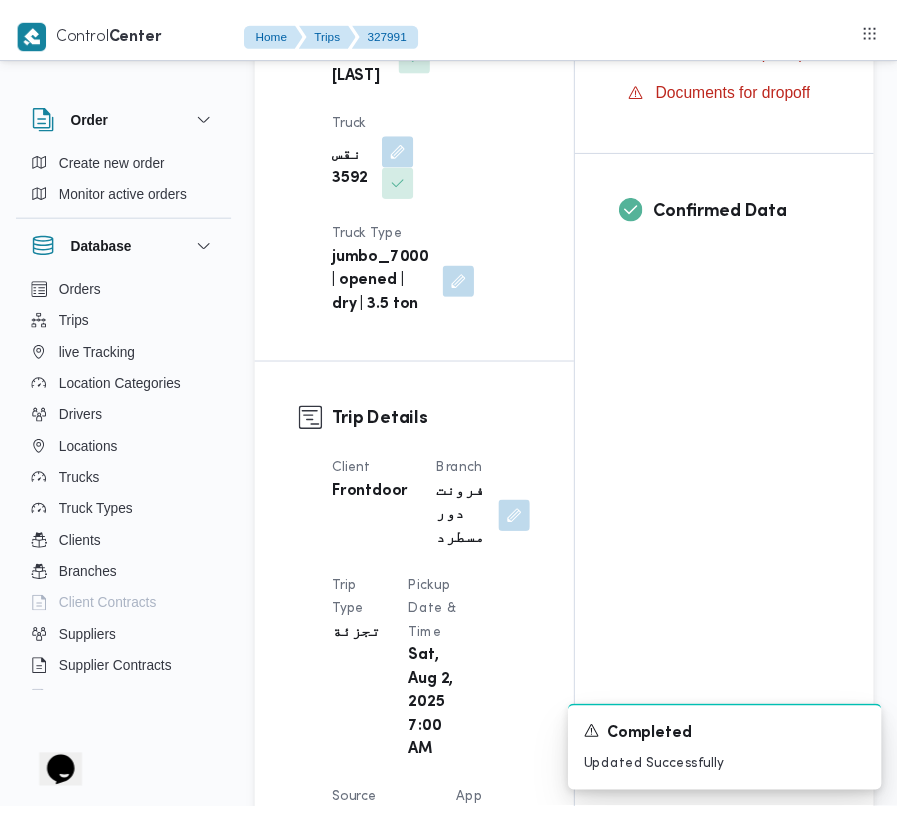 scroll, scrollTop: 0, scrollLeft: 0, axis: both 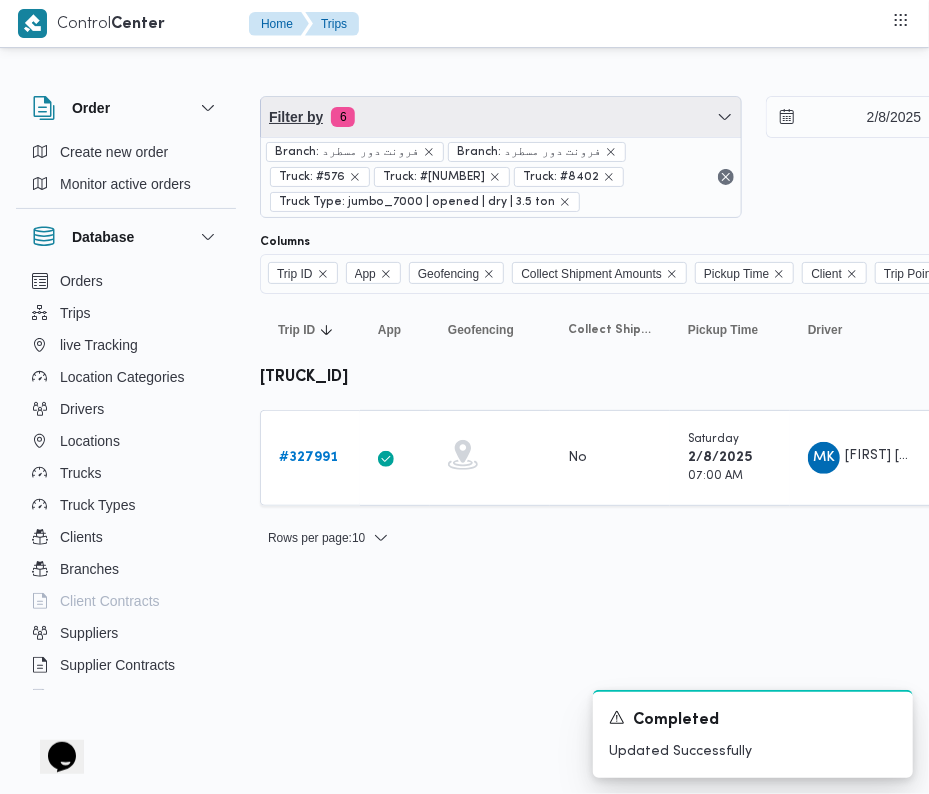 click on "Filter by 6" at bounding box center [501, 117] 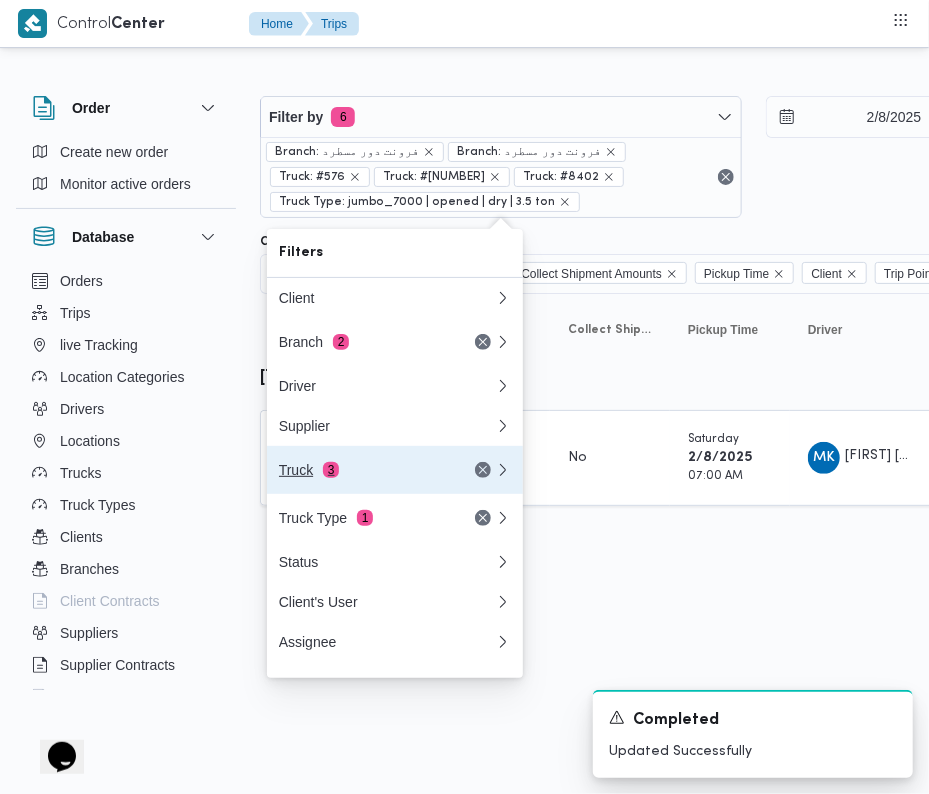 click on "Truck 3" at bounding box center [363, 470] 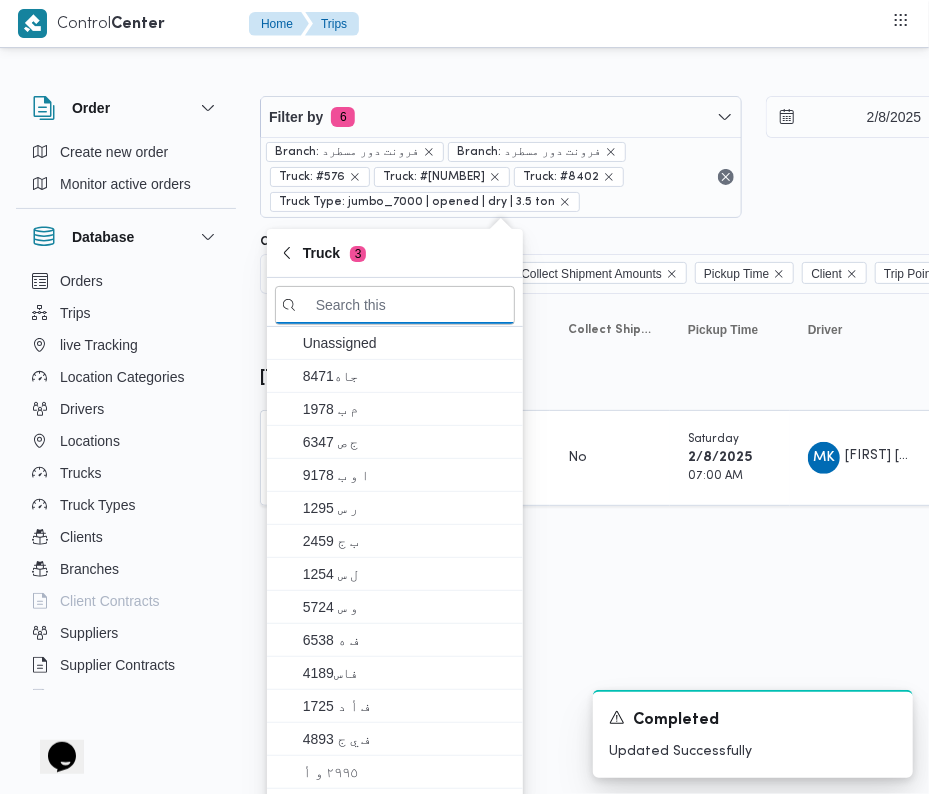 paste on "3287" 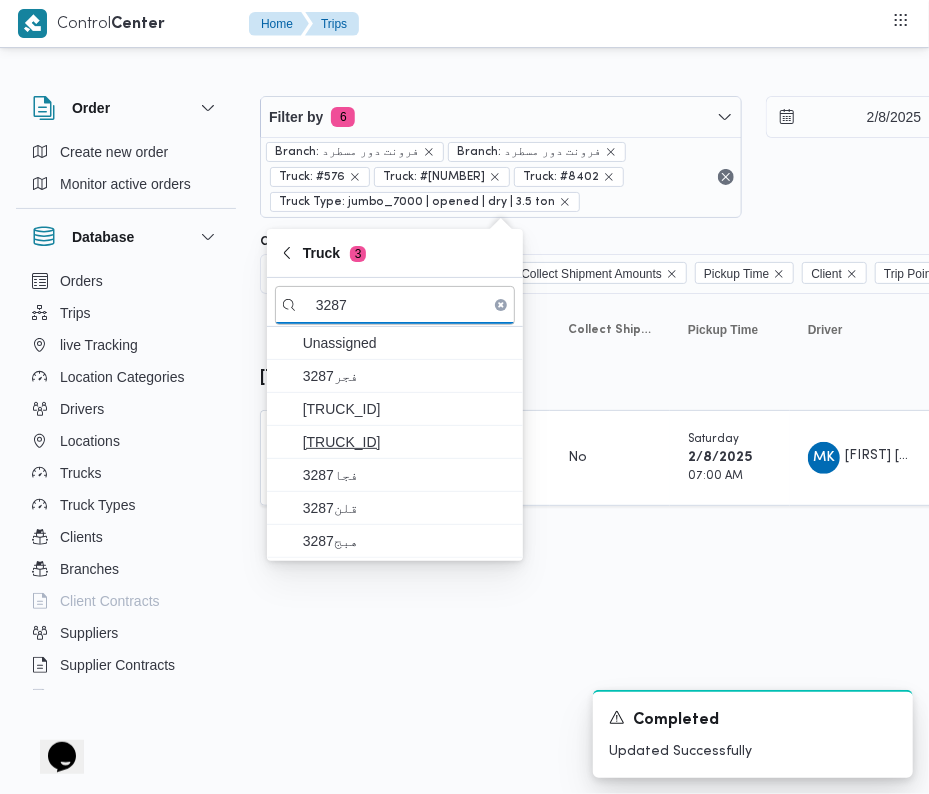 type on "3287" 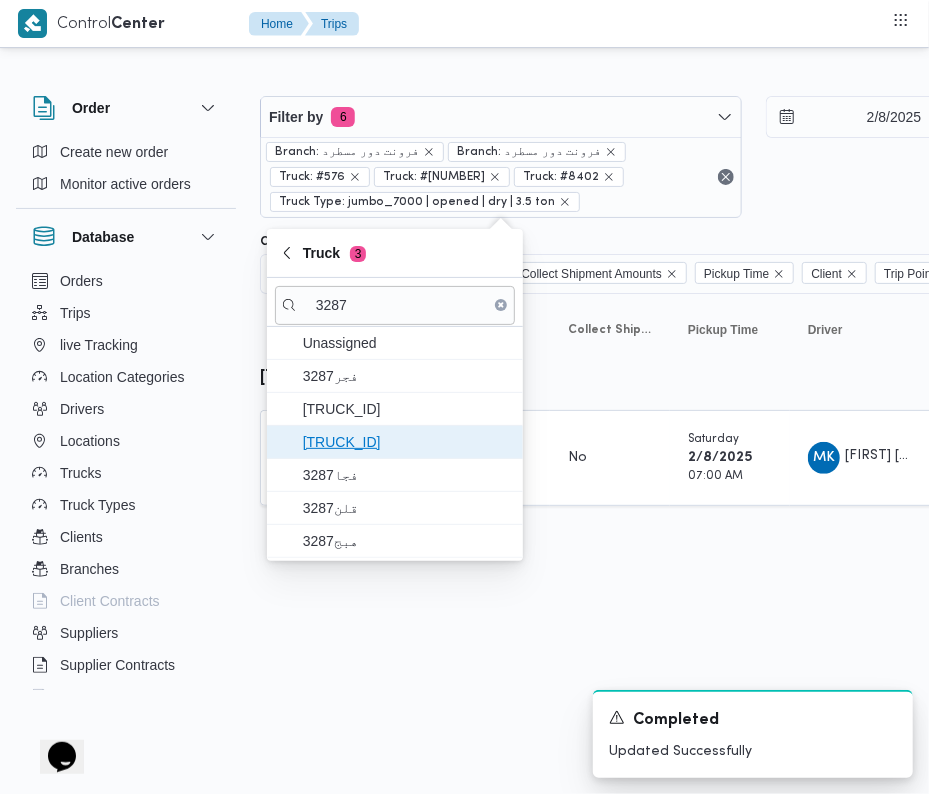 click on "[TRUCK_ID]" at bounding box center (407, 442) 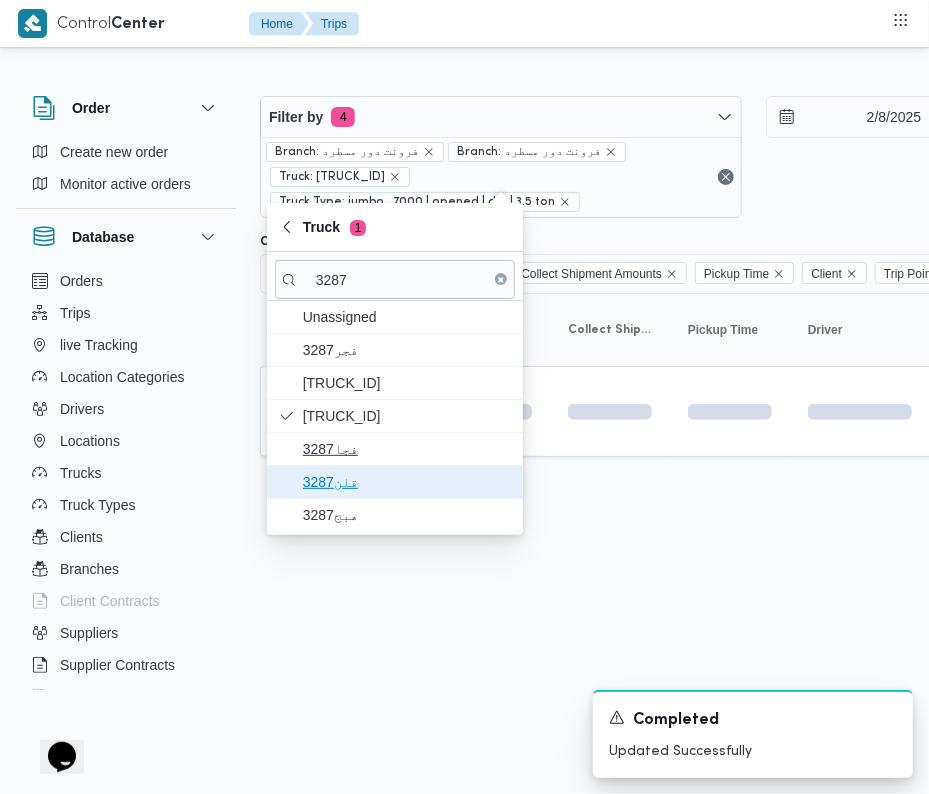 click on "قلن3287" at bounding box center [407, 482] 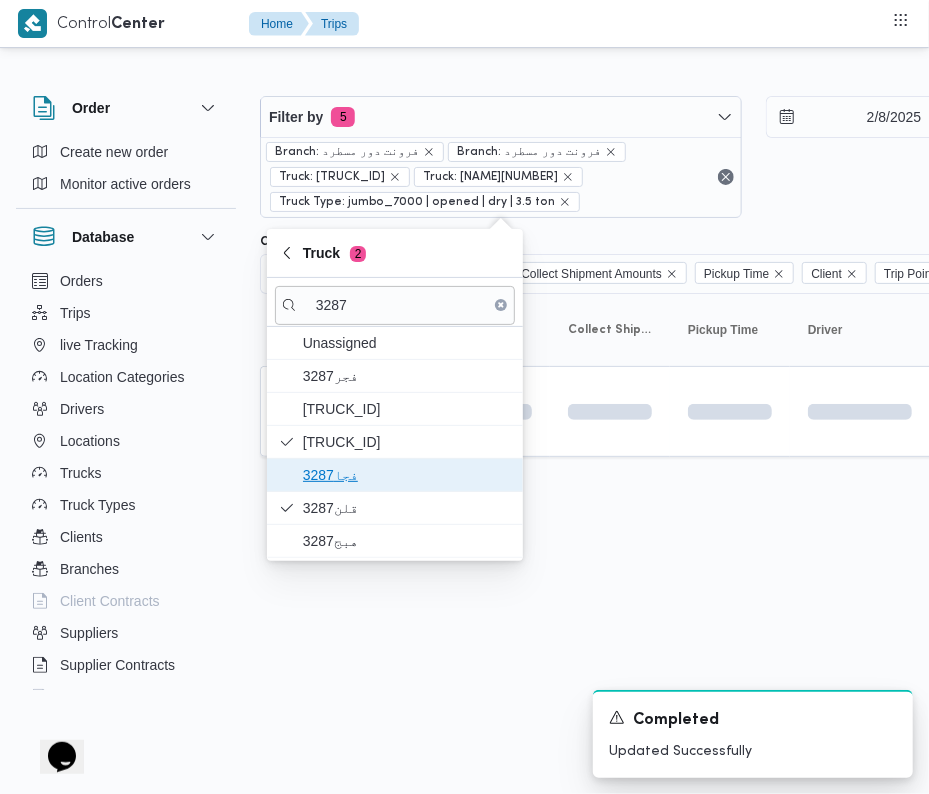 click on "فجا3287" at bounding box center [407, 475] 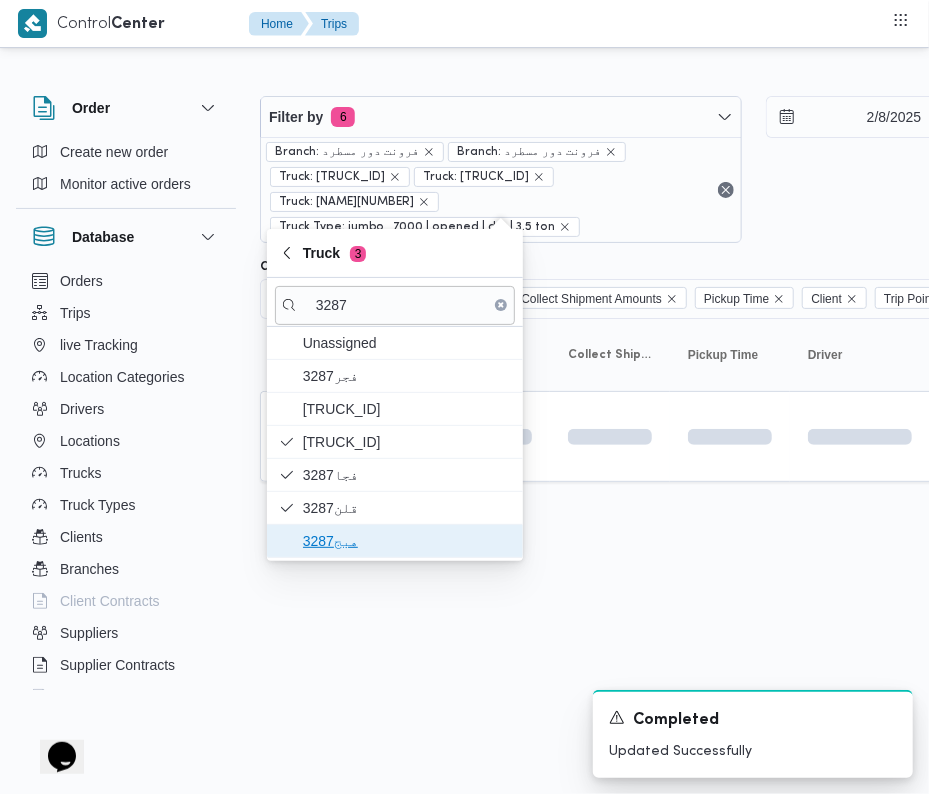 click on "هبج3287" at bounding box center (407, 541) 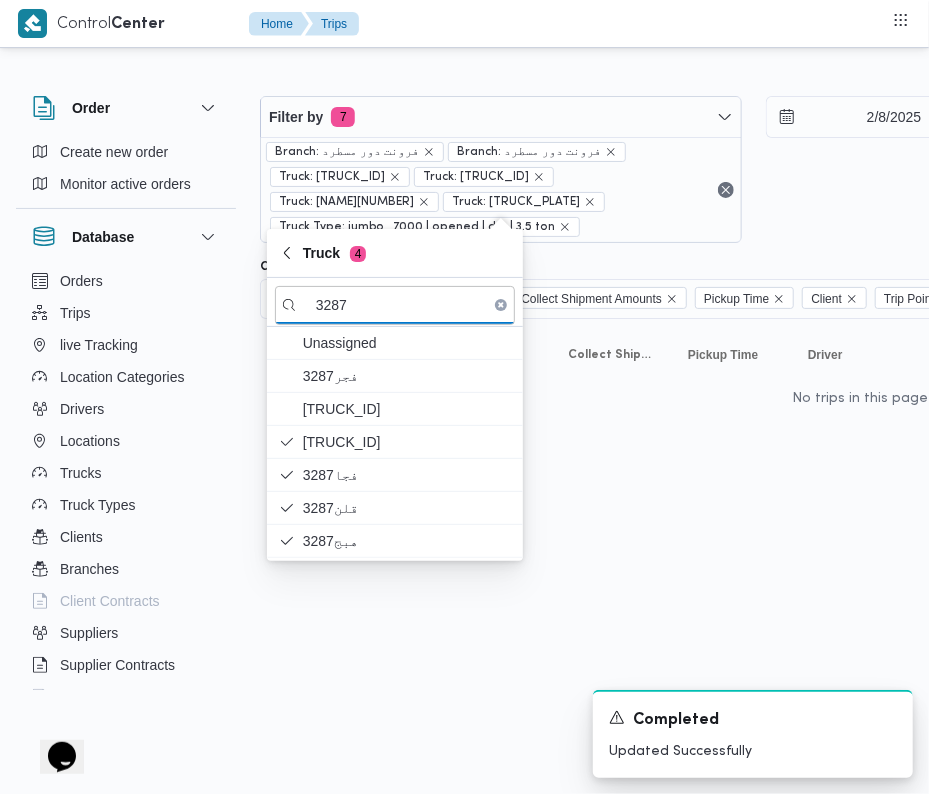 click on "Control  Center Home Trips [NUMBER] Order Create new order Monitor active orders Database Orders Trips live Tracking Location Categories Drivers Locations Trucks Truck Types Clients Branches Client Contracts Suppliers Supplier Contracts Devices Users Projects SP Projects Admins organization assignees Tags Filter by 7 Branch: [STREET] Branch: [STREET]  Truck: [TRUCK_PLATE] Truck: [TRUCK_PLATE] Truck: [TRUCK_PLATE] Truck: [TRUCK_PLATE] Truck Type: jumbo_7000 | opened | dry | 3.5 ton [DATE] → [DATE] Group By Truck Columns Trip ID App Geofencing Collect Shipment Amounts Pickup Time Client Trip Points Driver Supplier Truck Status Platform Sorting Trip ID Click to sort in ascending order App Click to sort in ascending order Geofencing Click to sort in ascending order Collect Shipment Amounts Pickup Time Click to sort in ascending order Client Click to sort in ascending order Trip Points Driver Click to sort in ascending order Supplier Click to sort in ascending order Truck Status Platform 4" at bounding box center (464, 397) 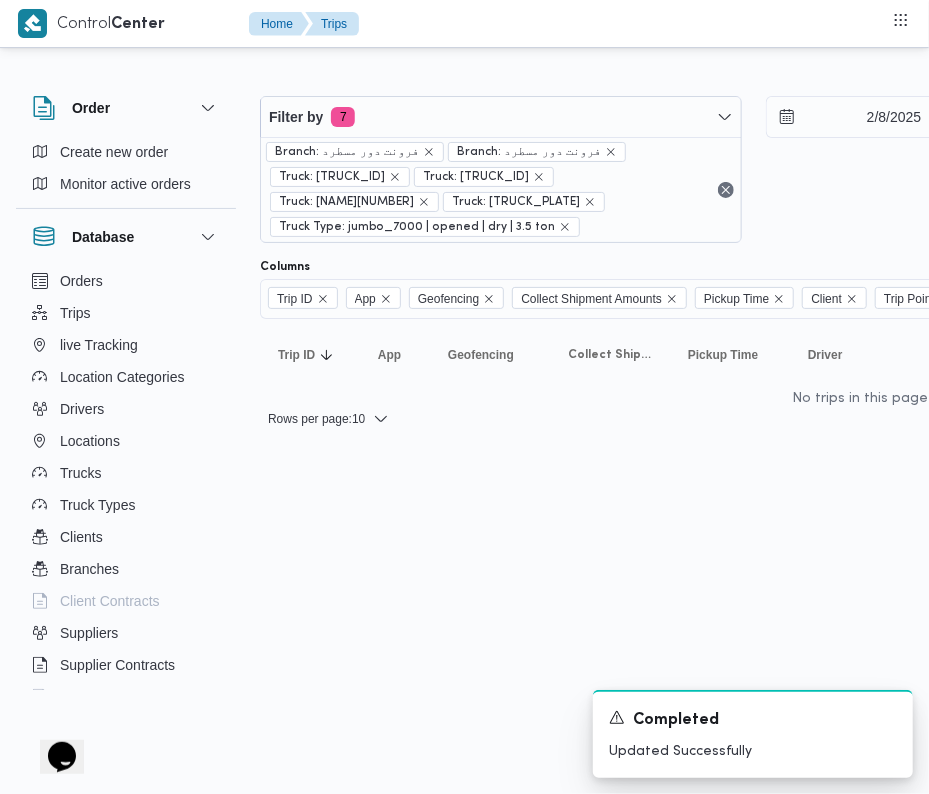 click on "Control  Center Home Trips Order Create new order Monitor active orders Database Orders Trips live Tracking Location Categories Drivers Locations Trucks Truck Types Clients Branches Client Contracts Suppliers Supplier Contracts Devices Users Projects SP Projects Admins organization assignees Tags Filter by 7 Branch: [LOCATION] Branch: [LOCATION]  Truck: [TRUCK_ID] Truck: [TRUCK_ID] Truck: [TRUCK_ID] Truck: [TRUCK_ID] Truck Type: jumbo_7000 | opened | dry | 3.5 ton [DATE] → [DATE] Group By Truck Columns Trip ID App Geofencing Collect Shipment Amounts Pickup Time Client Trip Points Driver Supplier Truck Status Platform Sorting Trip ID Click to sort in ascending order App Click to sort in ascending order Geofencing Click to sort in ascending order Collect Shipment Amounts Pickup Time Click to sort in ascending order Client Click to sort in ascending order Trip Points Driver Click to sort in ascending order Supplier Click to sort in ascending order Truck Status Platform" at bounding box center (464, 397) 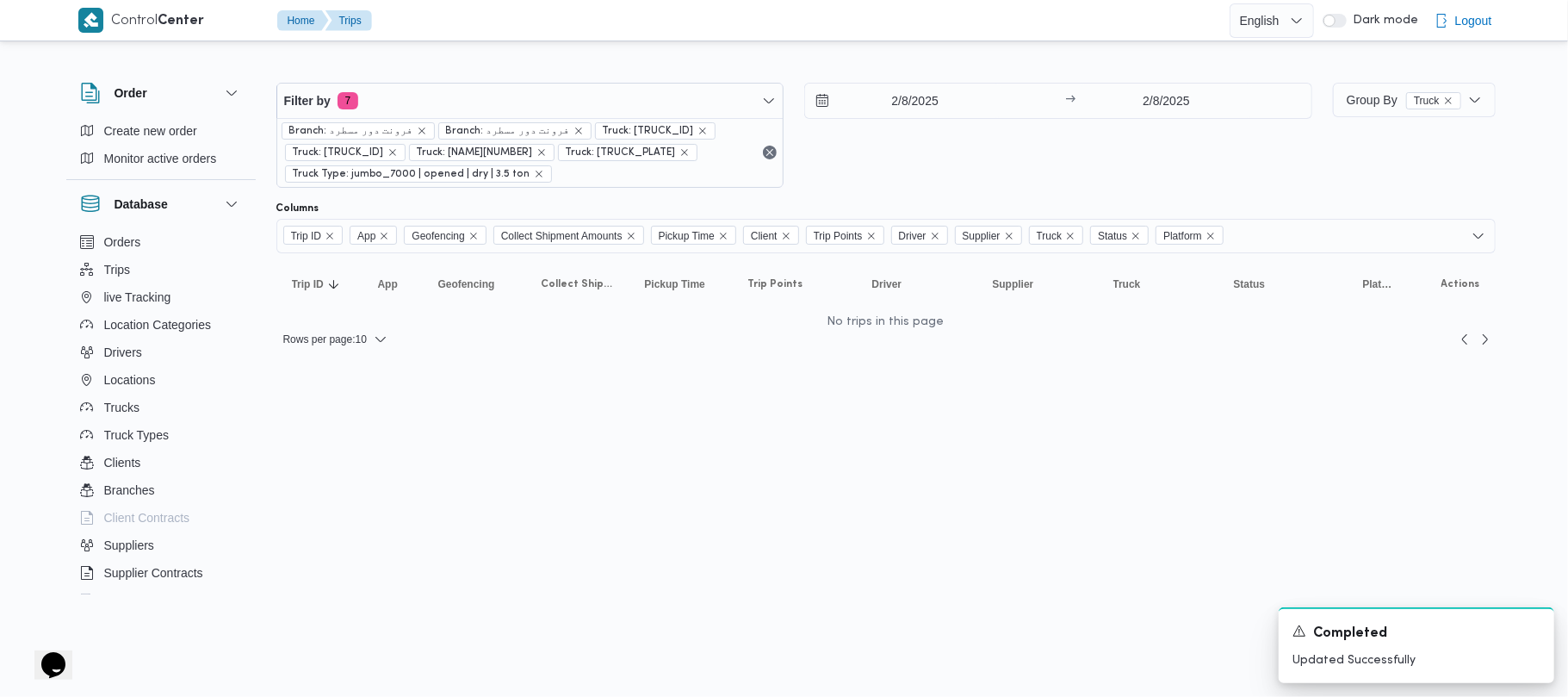 drag, startPoint x: 551, startPoint y: 428, endPoint x: 191, endPoint y: 428, distance: 360 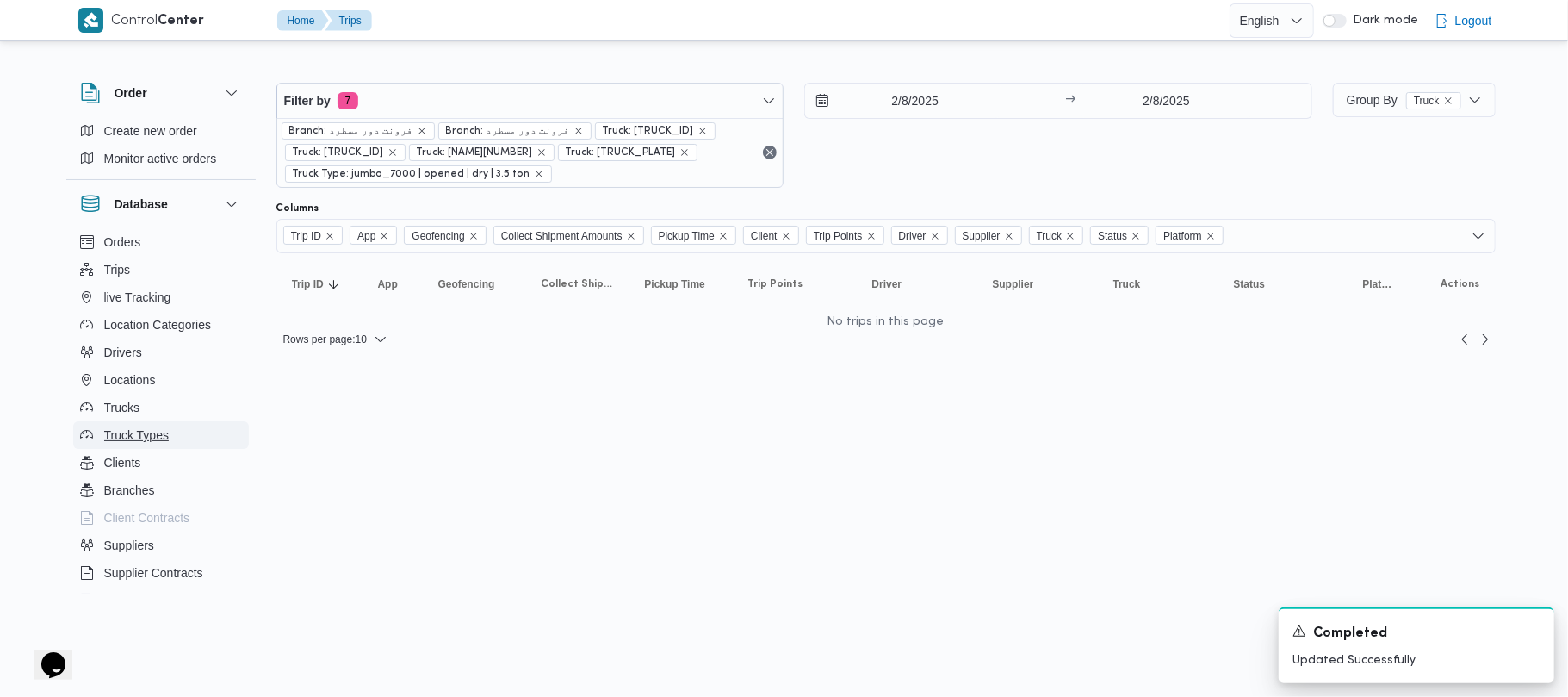 click on "Control  Center Home Trips English عربي Dark mode Logout Order Create new order Monitor active orders Database Orders Trips live Tracking Location Categories Drivers Locations Trucks Truck Types Clients Branches Client Contracts Suppliers Supplier Contracts Devices Users Projects SP Projects Admins organization assignees Tags Filter by 7 Branch: [NAME] [NAME] Branch: [NAME] [NAME]  Truck: [NUMBER][NAME] Truck: [NAME][NUMBER] Truck: [NAME][NUMBER] Truck: [NAME][NUMBER] Truck Type: jumbo_7000 | opened | dry | 3.5 ton [DATE] → [DATE] Group By Truck Columns Trip ID App Geofencing Collect Shipment Amounts Pickup Time Client Trip Points Driver Supplier Truck Status Platform Sorting Trip ID Click to sort in ascending order App Click to sort in ascending order Geofencing Click to sort in ascending order Collect Shipment Amounts Pickup Time Click to sort in ascending order Client Click to sort in ascending order Trip Points Driver Click to sort in ascending order Supplier Truck Status Platform" at bounding box center (784, 348) 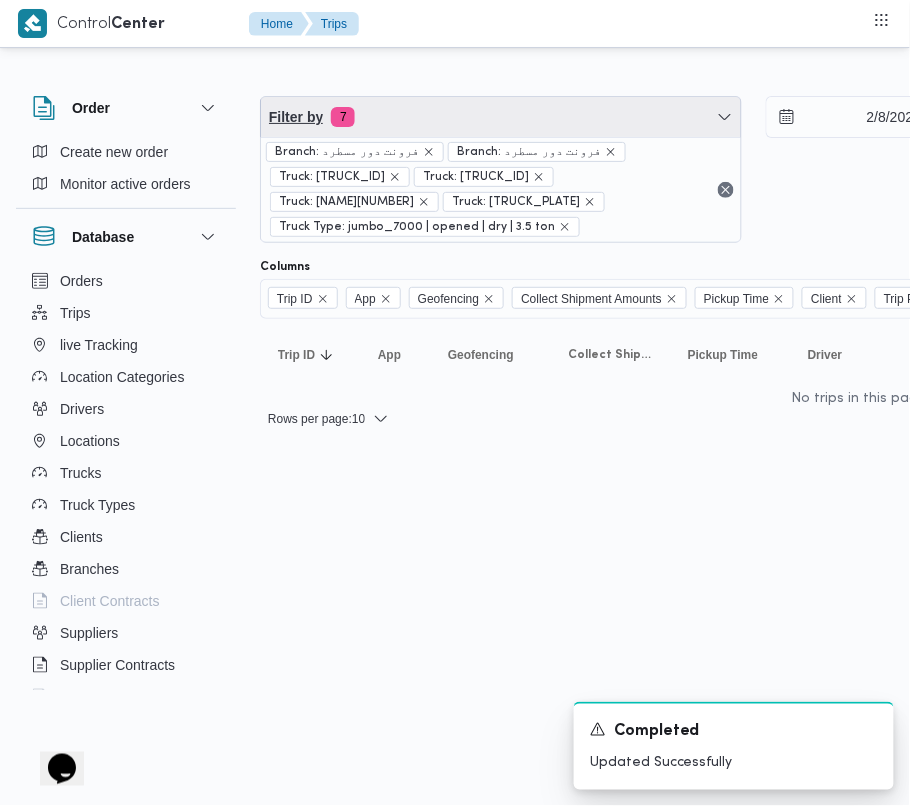click on "Filter by 7" at bounding box center (501, 117) 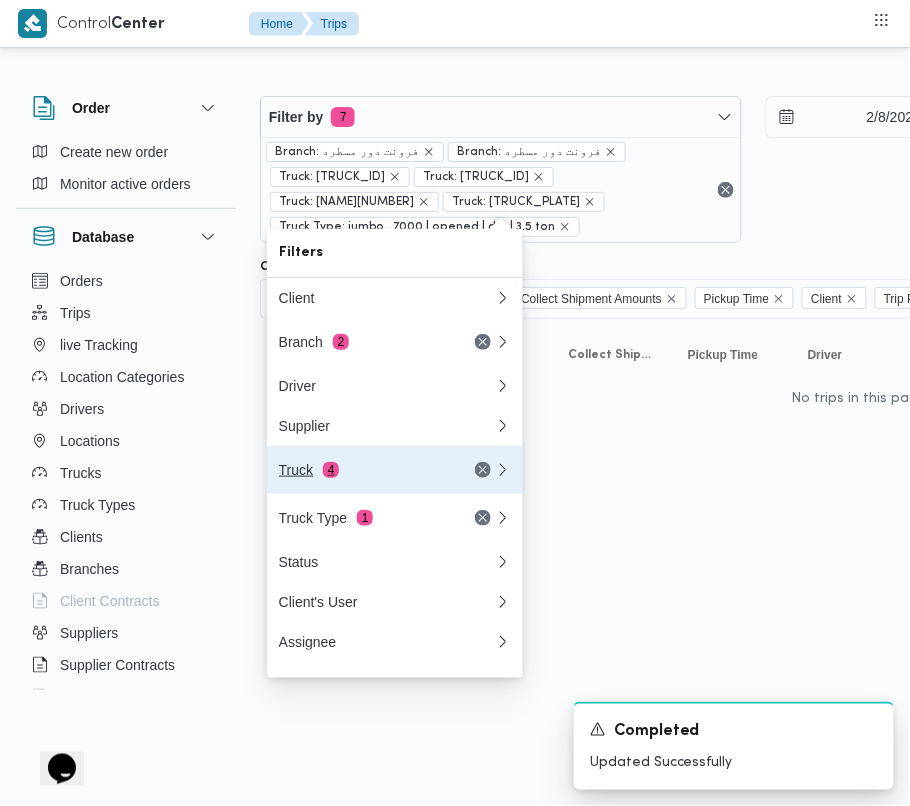 click on "Truck 4" at bounding box center [363, 470] 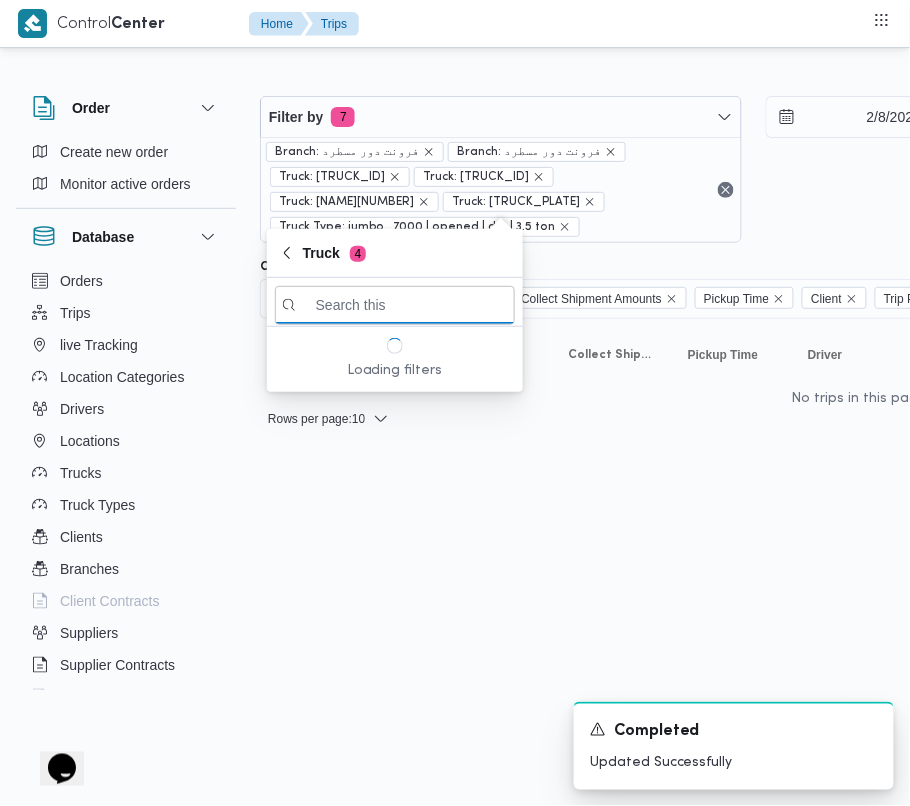 paste on "2595" 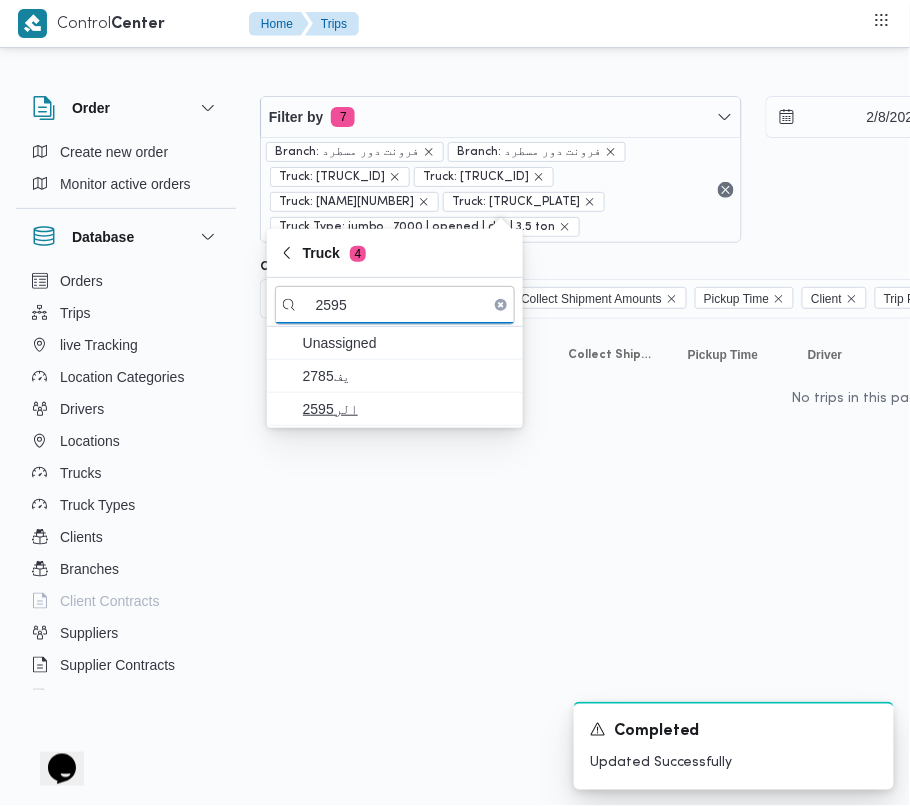 type on "2595" 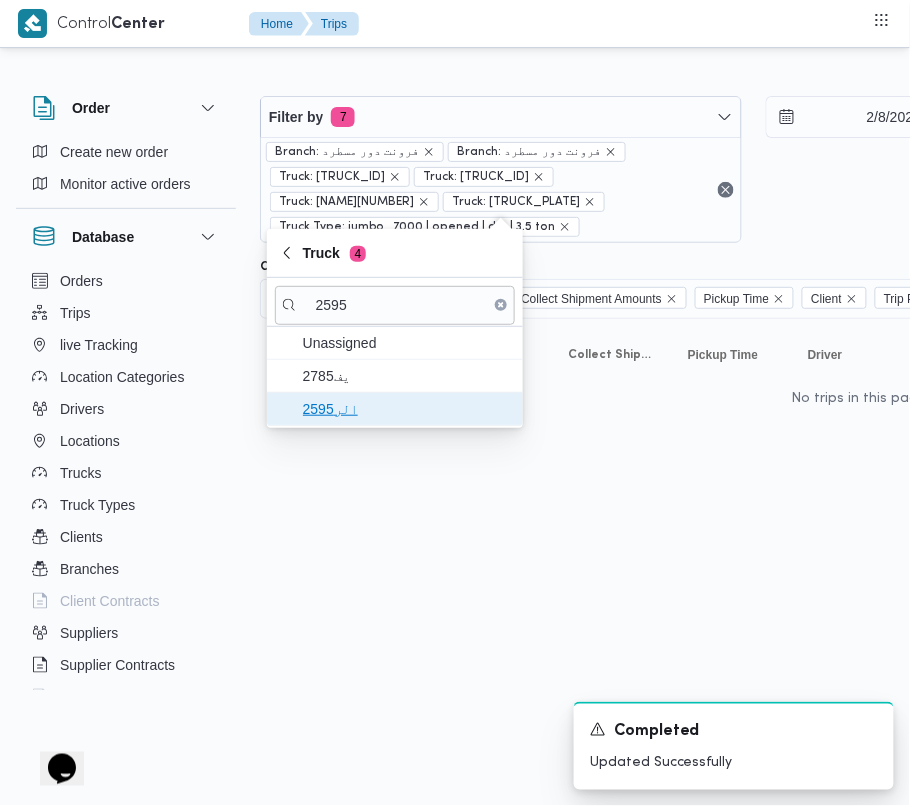 click on "الر2595" at bounding box center (407, 409) 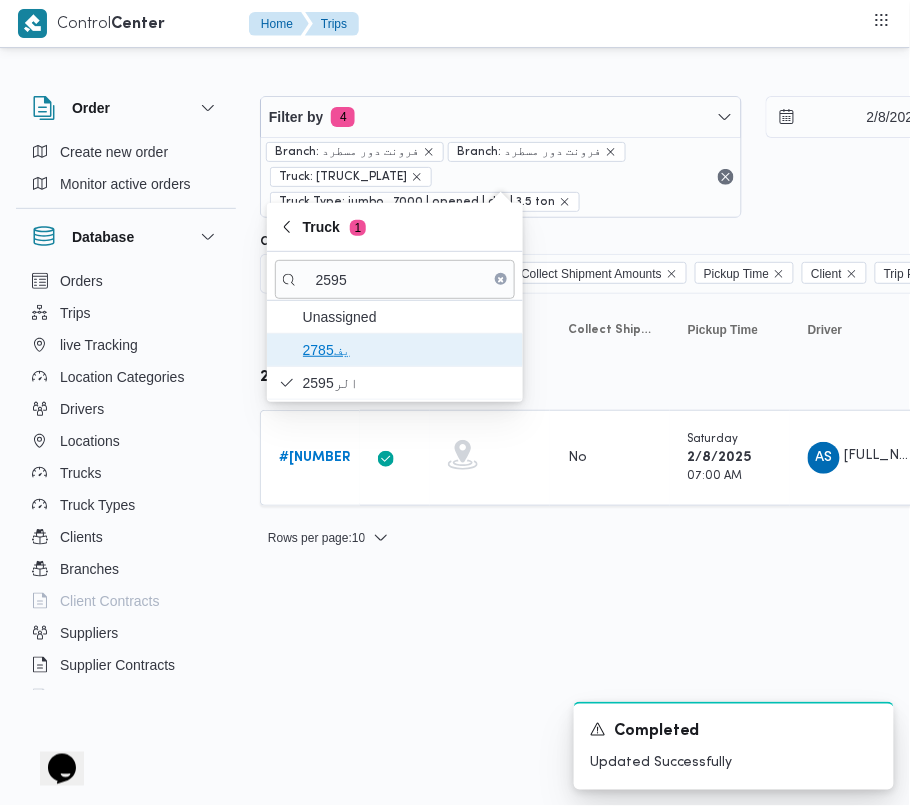click on "يف2785" at bounding box center [407, 350] 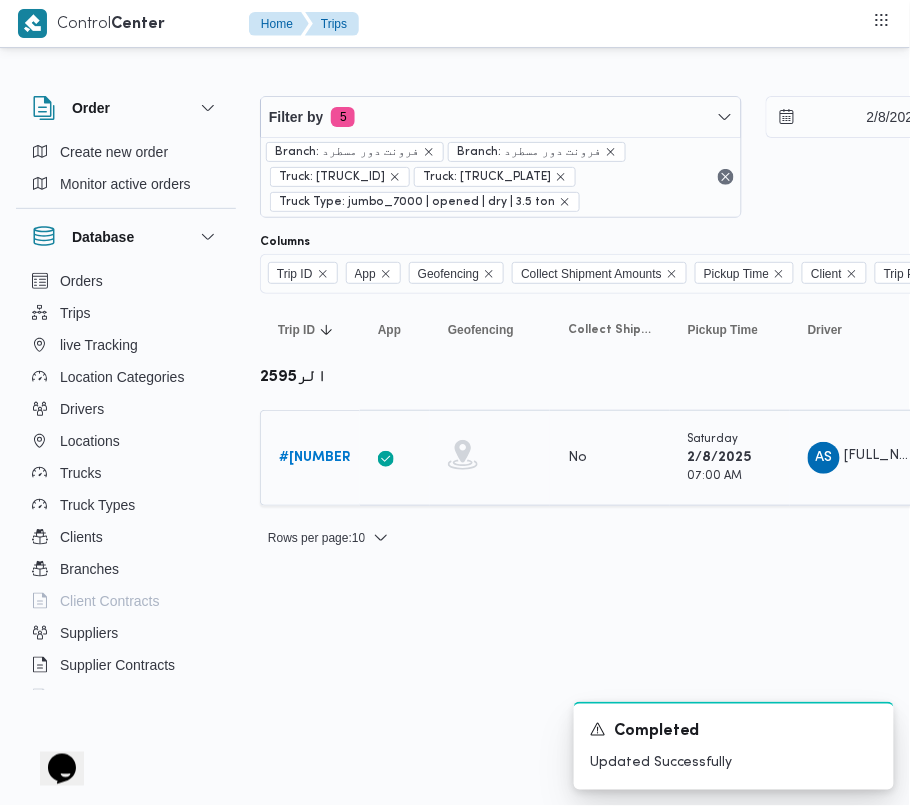 drag, startPoint x: 341, startPoint y: 458, endPoint x: 314, endPoint y: 462, distance: 27.294687 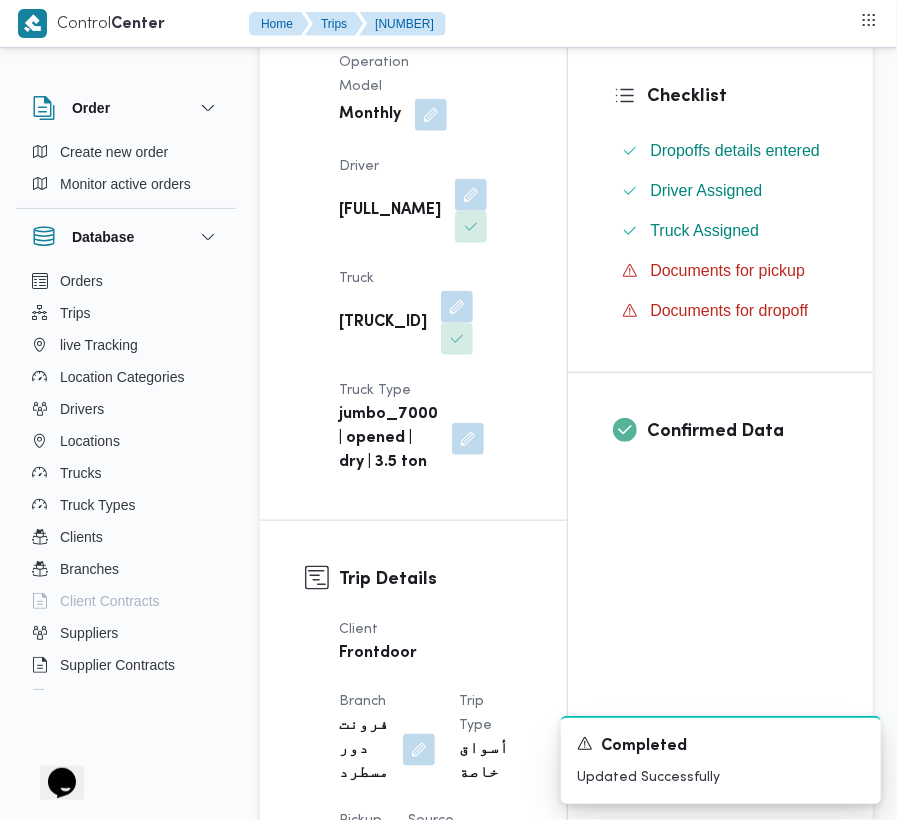 scroll, scrollTop: 549, scrollLeft: 0, axis: vertical 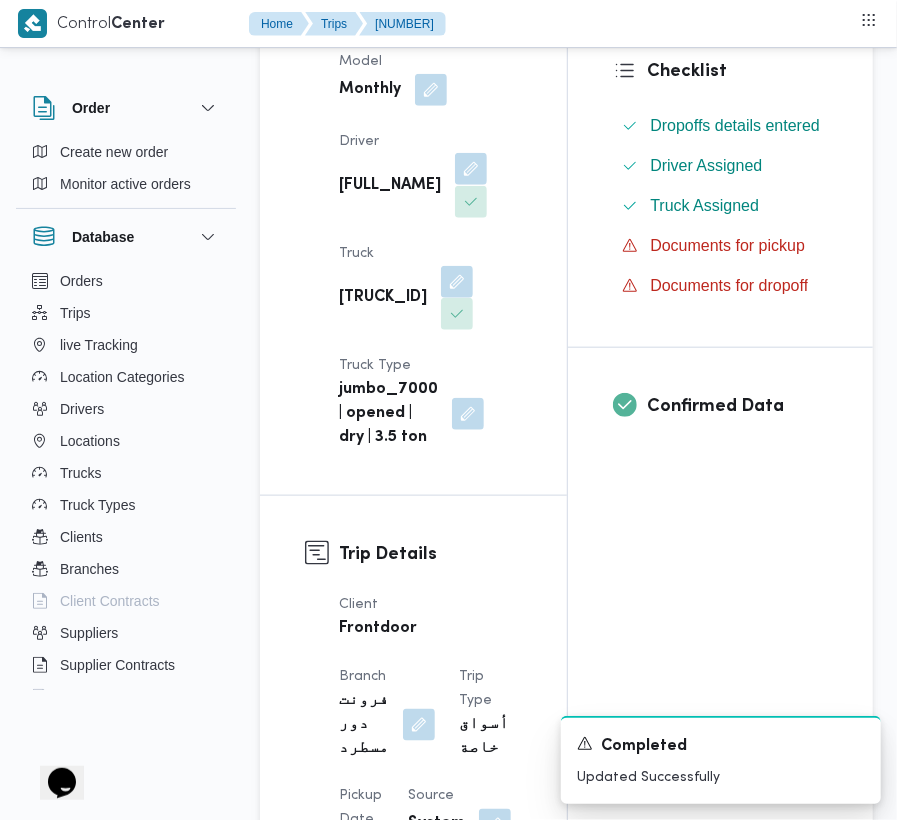 click at bounding box center (471, 169) 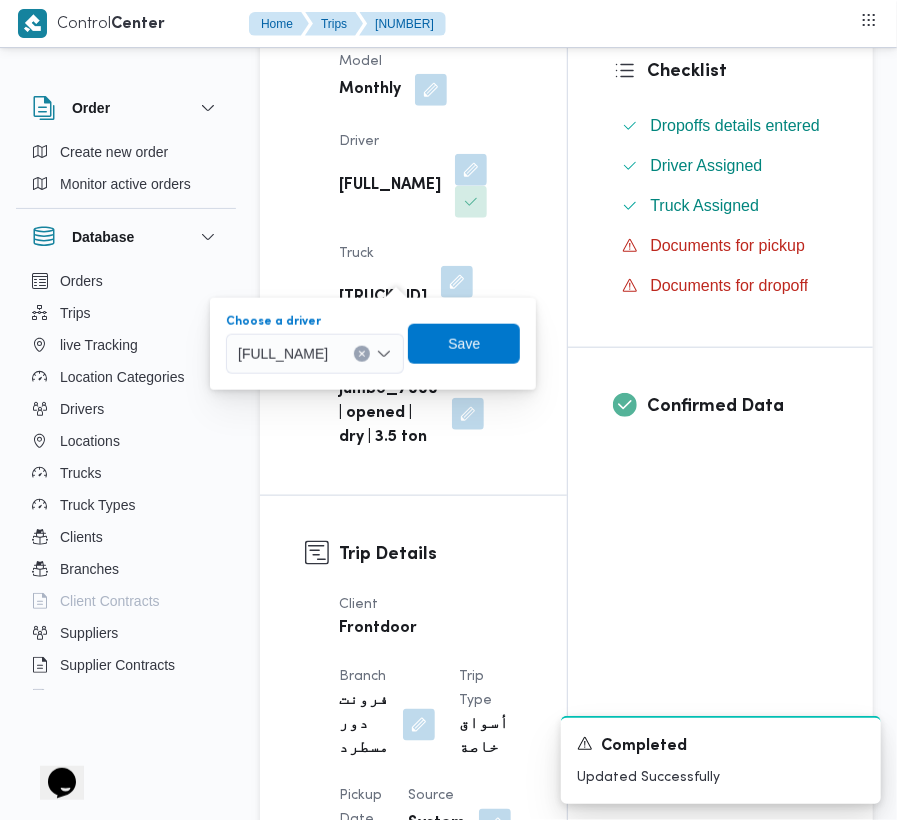 click on "[FULL_NAME]" at bounding box center [283, 353] 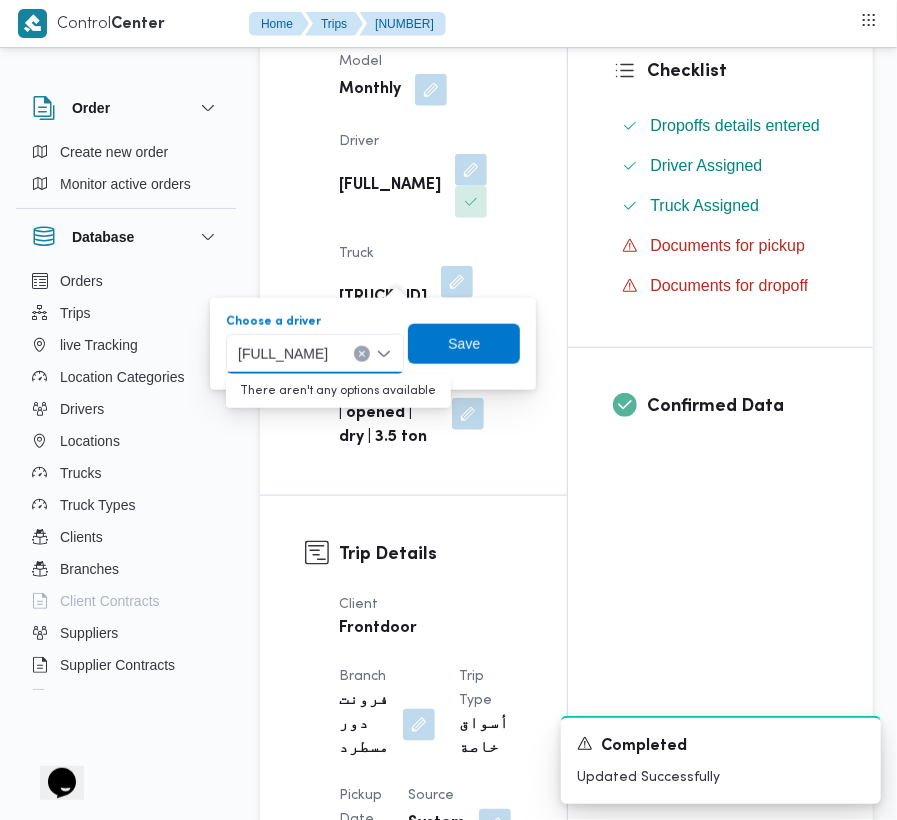 paste on "[FULL_NAME]" 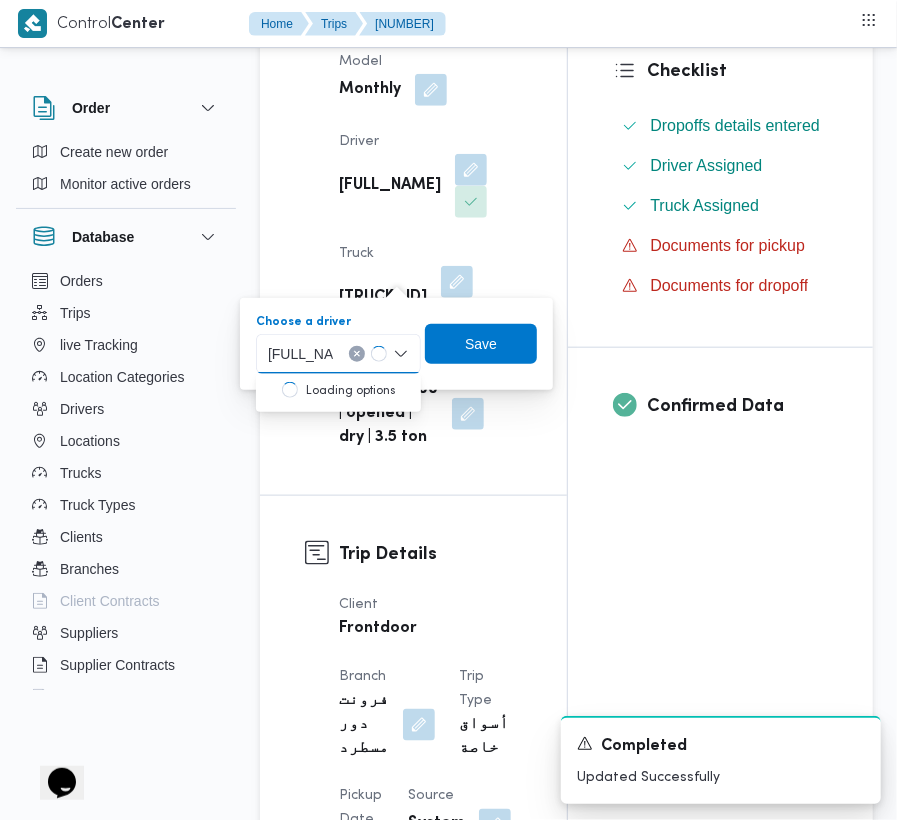 type on "[FULL_NAME]" 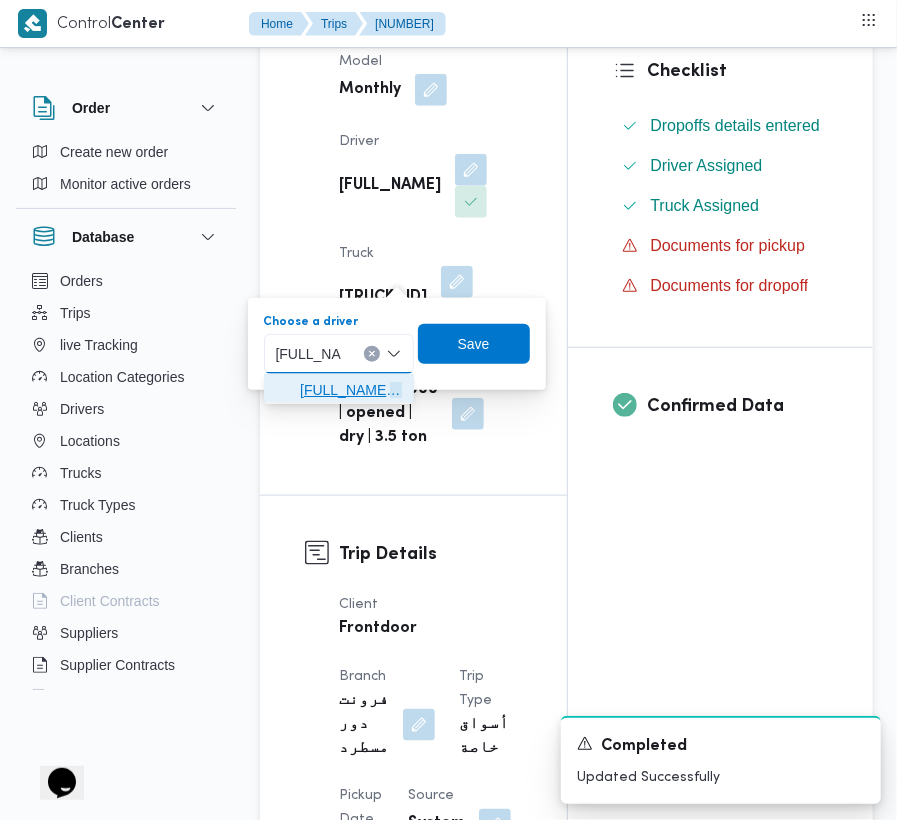 click on "[FULL_NAME]" at bounding box center [437, 390] 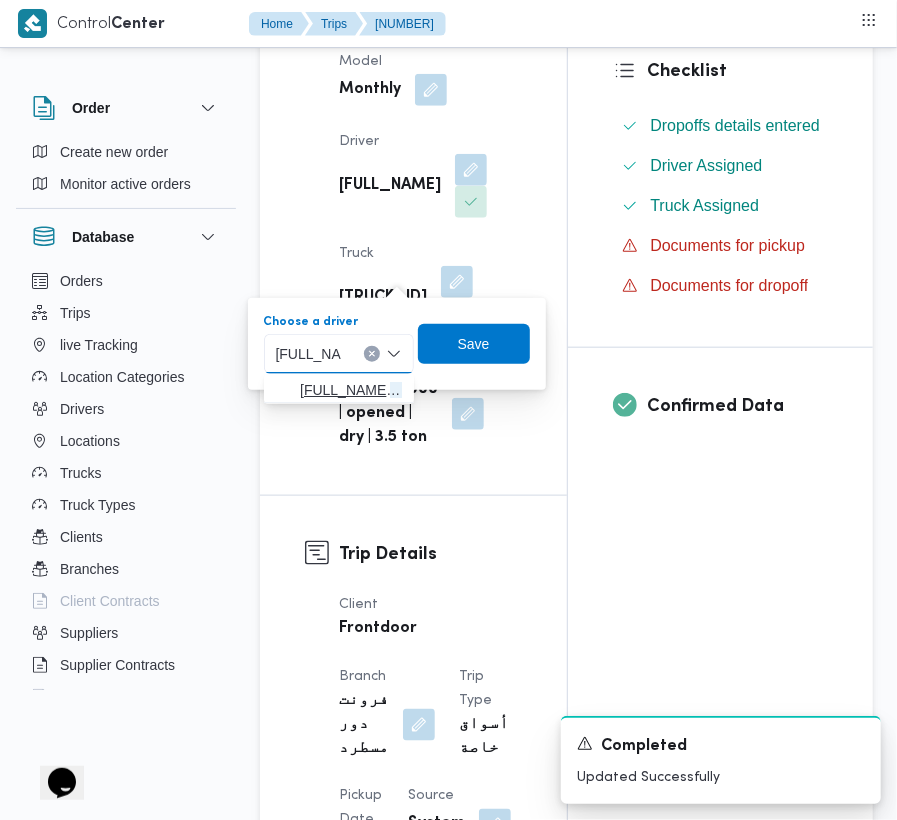 type 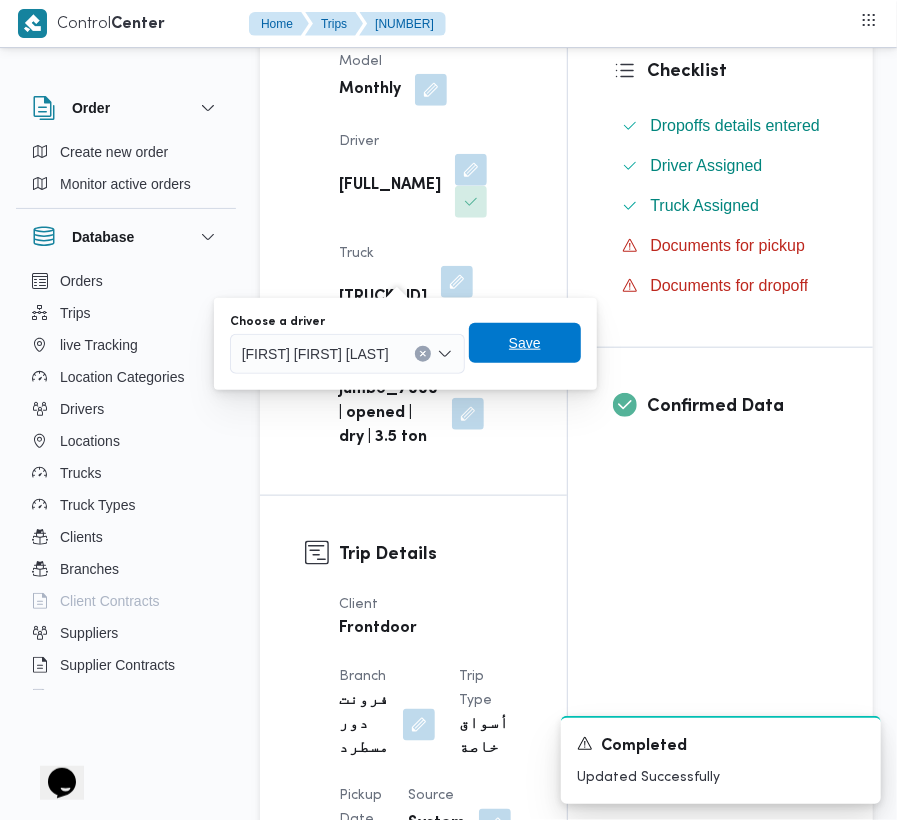 click on "Save" at bounding box center (525, 343) 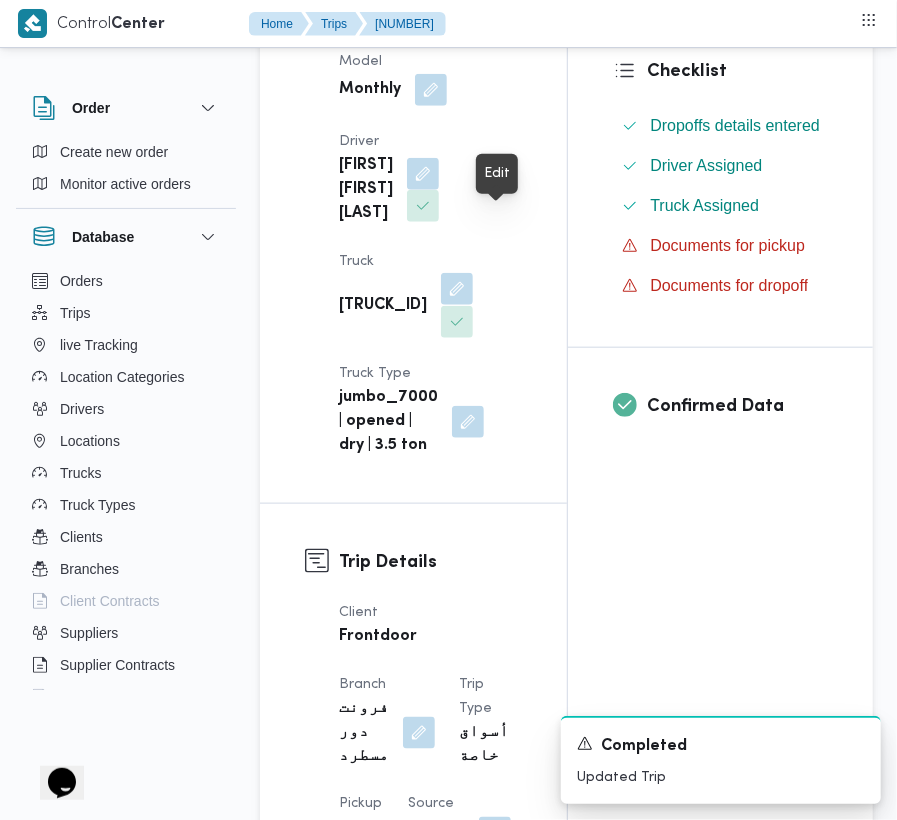 click at bounding box center [457, 289] 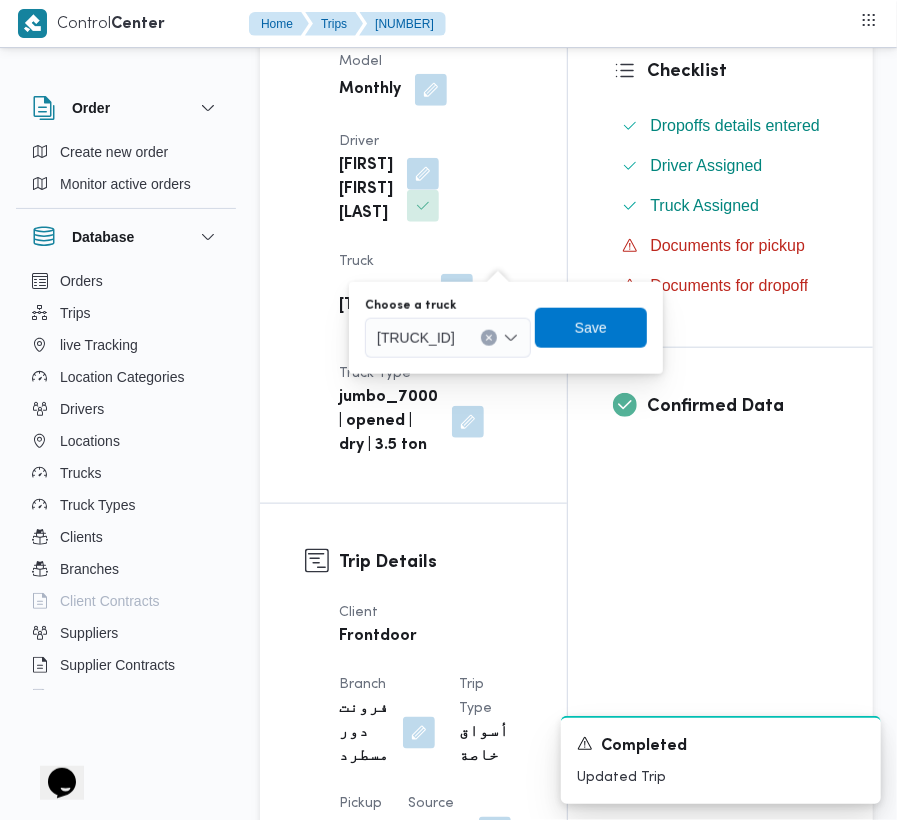 click on "[TRUCK_ID]" at bounding box center (448, 338) 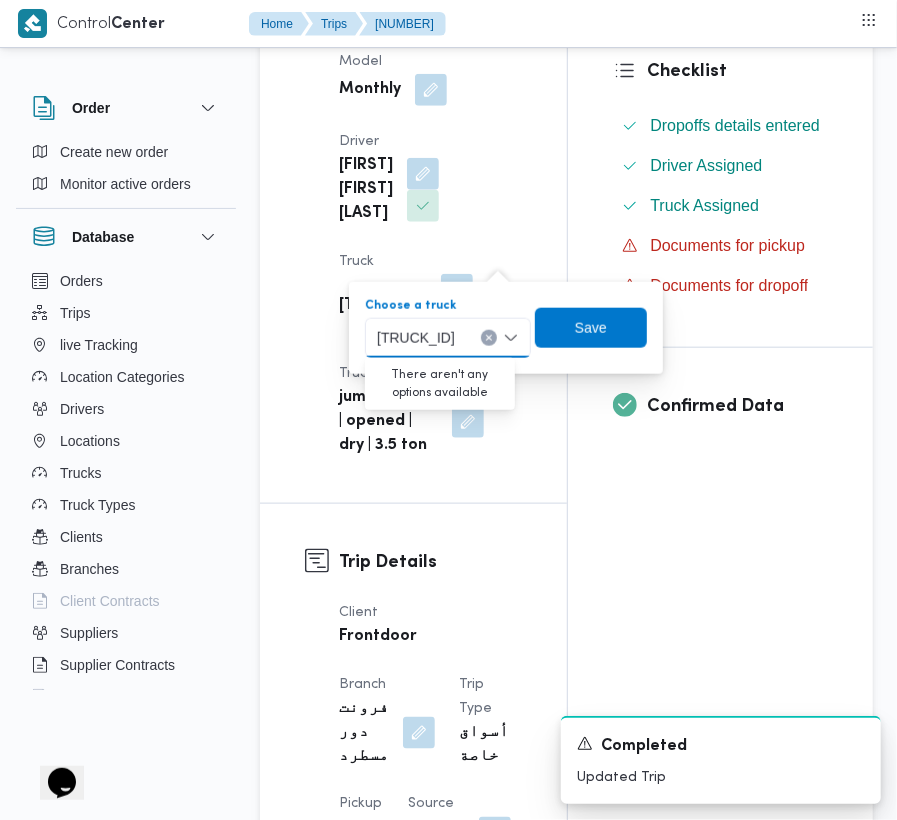 click on "Choose a truck" at bounding box center (464, 338) 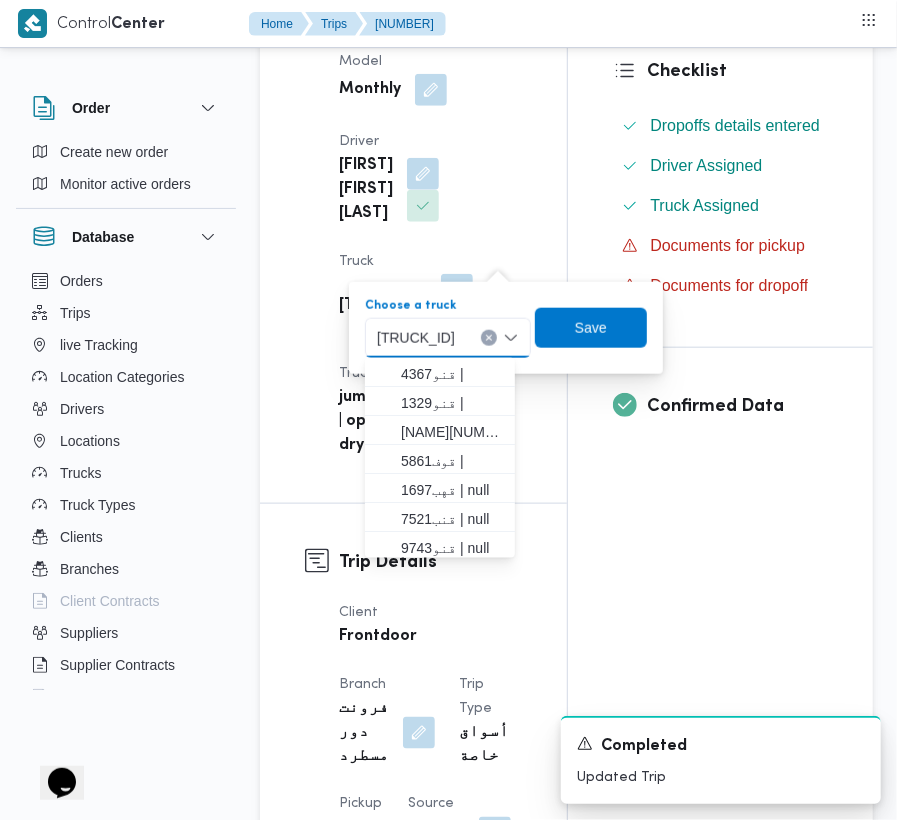 paste on "5319" 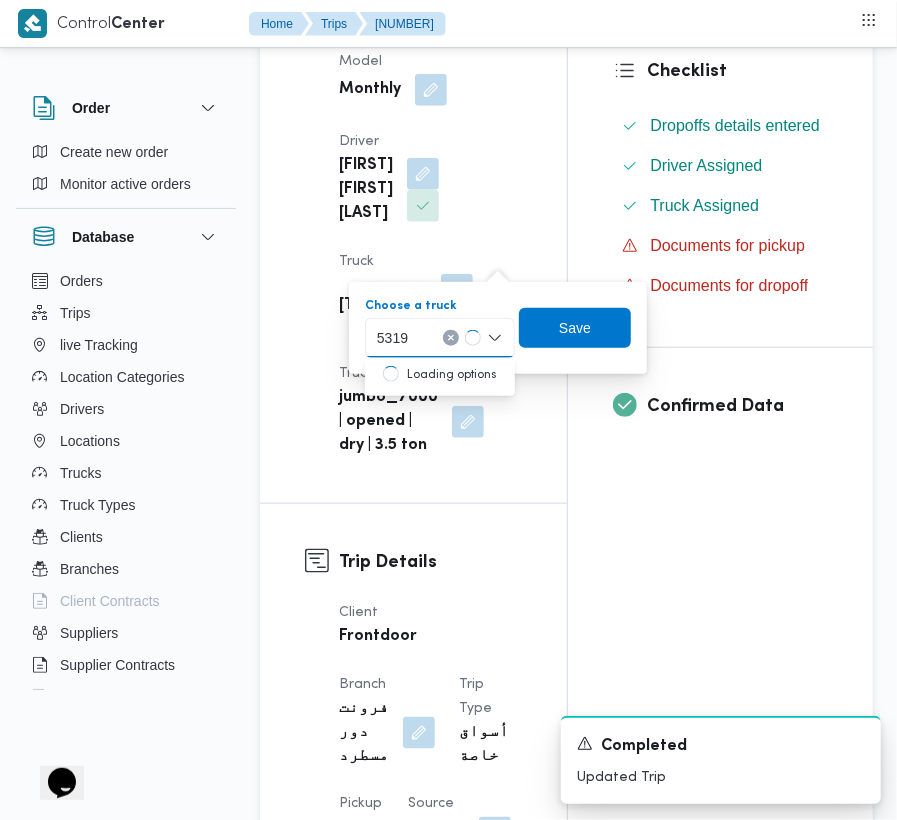 type on "5319" 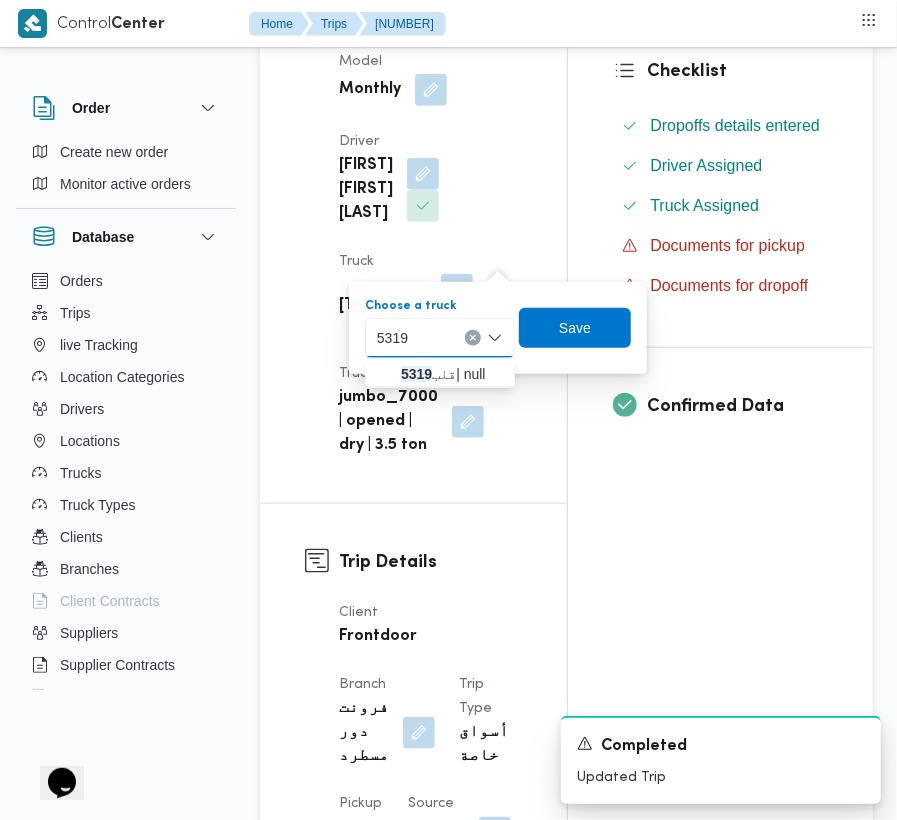 click on "jumbo_7000 | opened | dry | 3.5 ton" at bounding box center [388, 422] 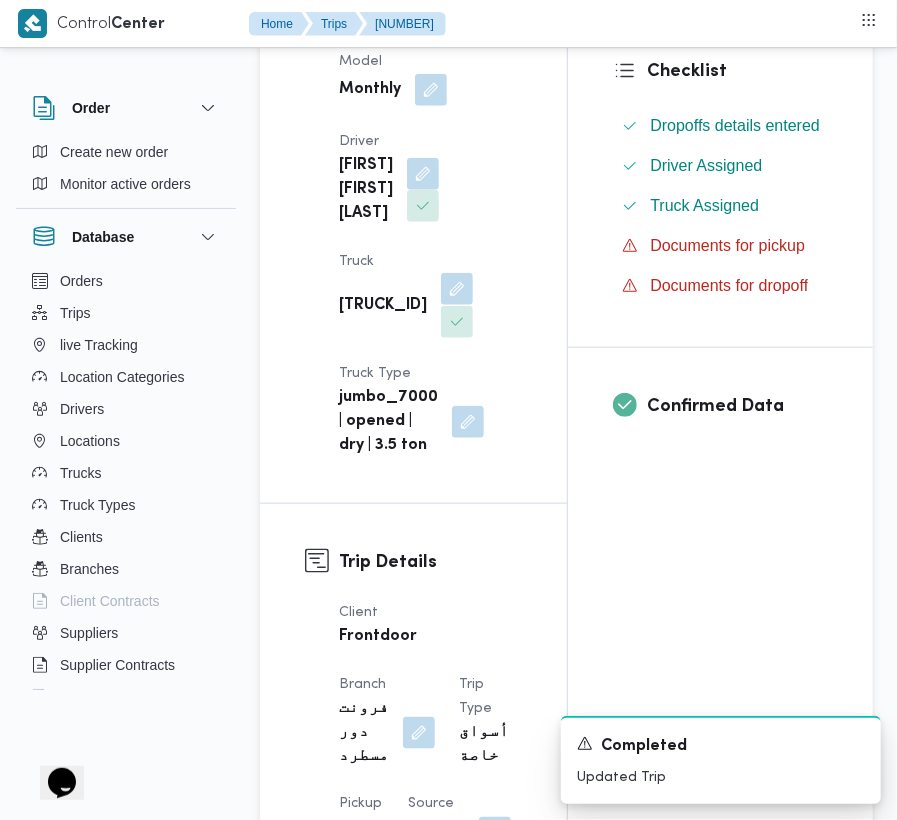click at bounding box center (457, 289) 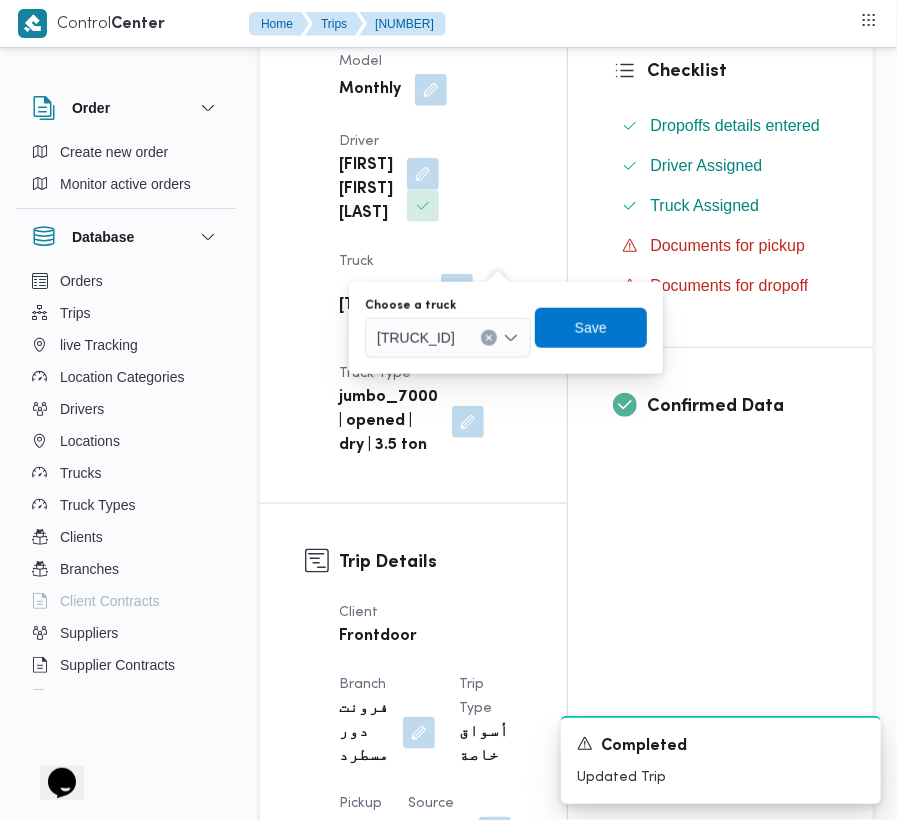 click on "[TRUCK_ID]" at bounding box center (448, 338) 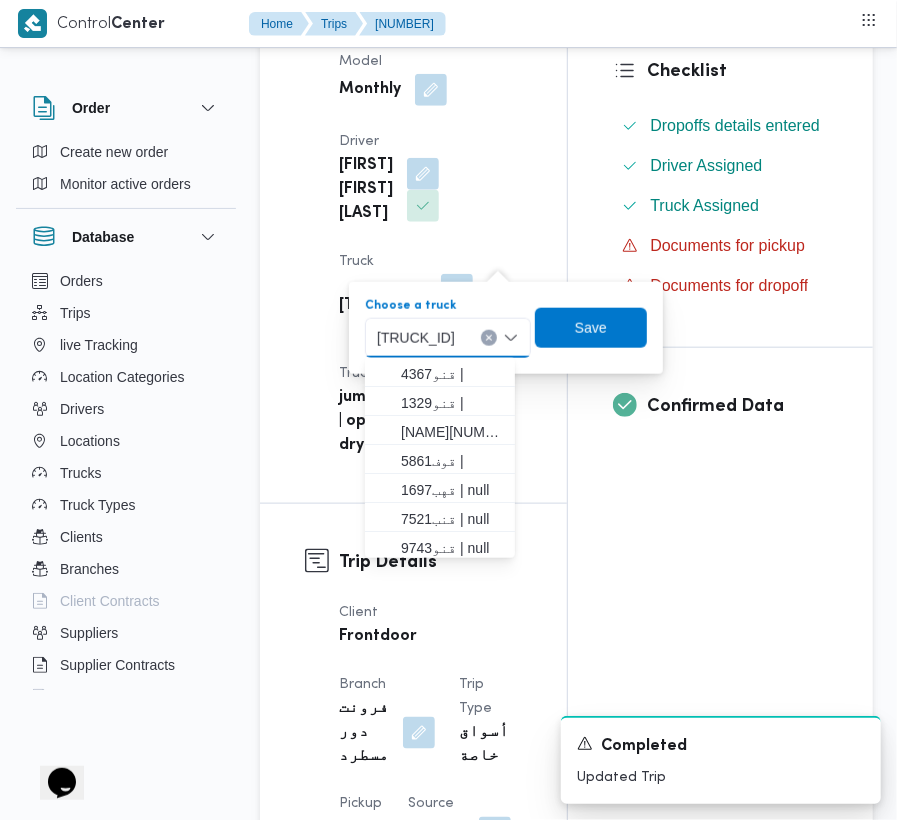 paste on "5319" 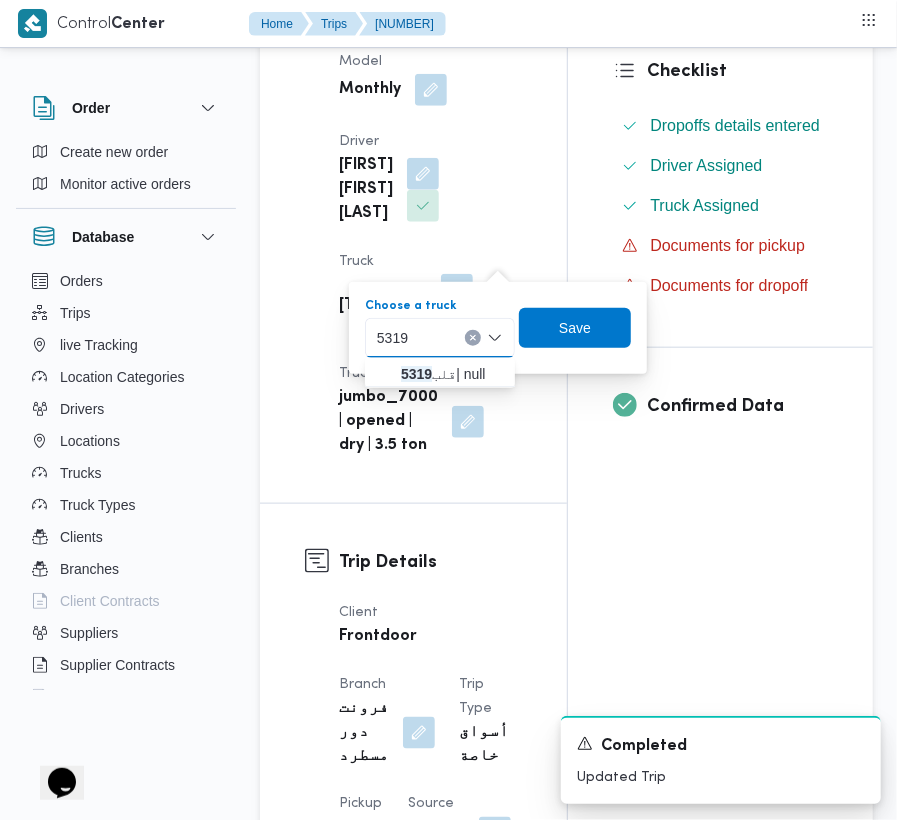 type on "5319" 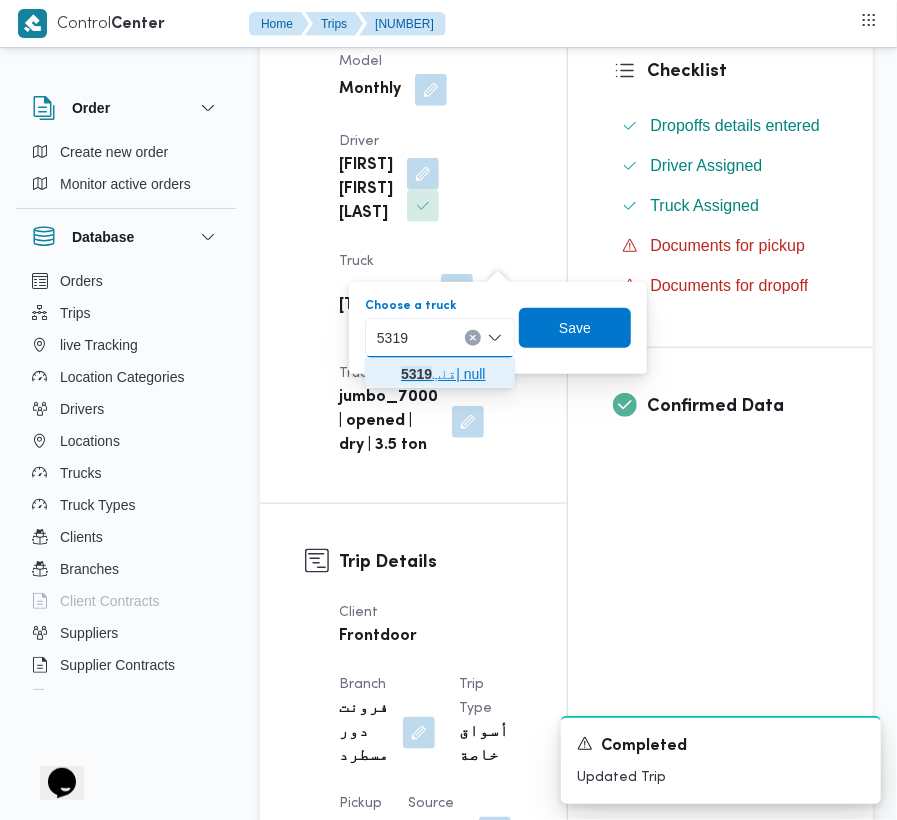 drag, startPoint x: 406, startPoint y: 365, endPoint x: 385, endPoint y: 365, distance: 21 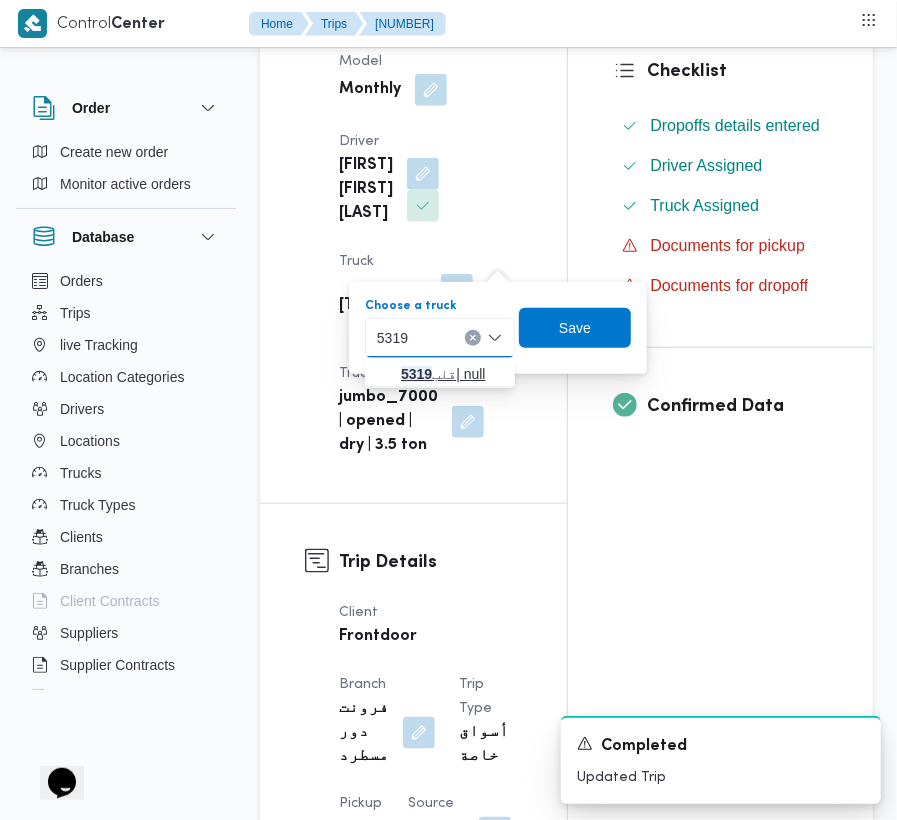 type 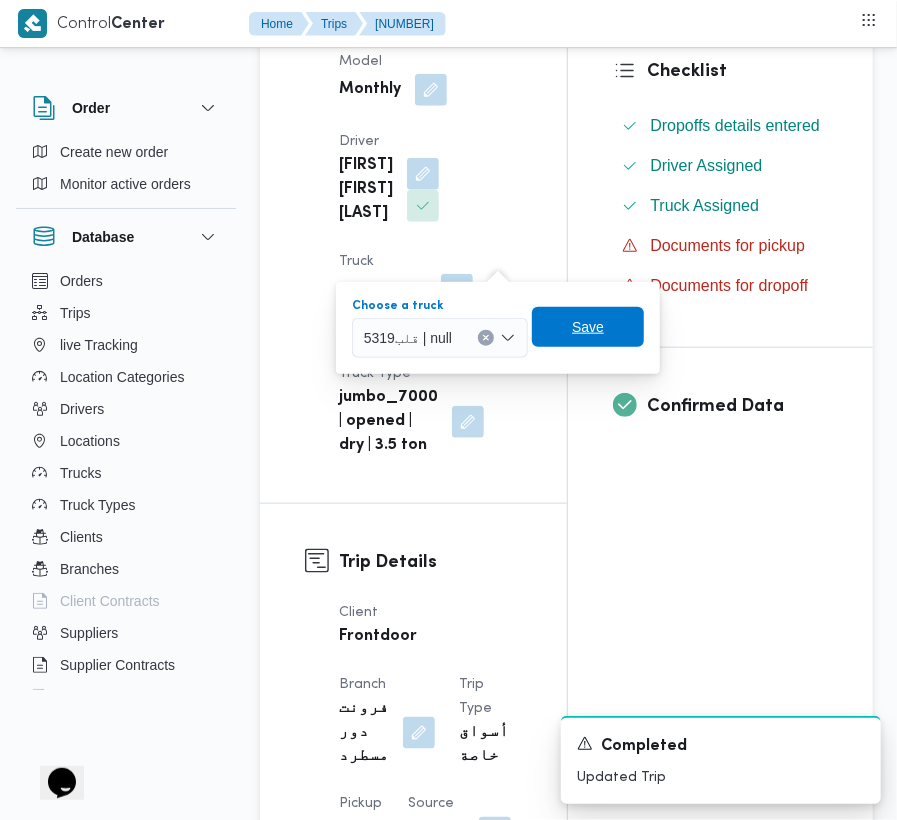 click on "Save" at bounding box center (588, 327) 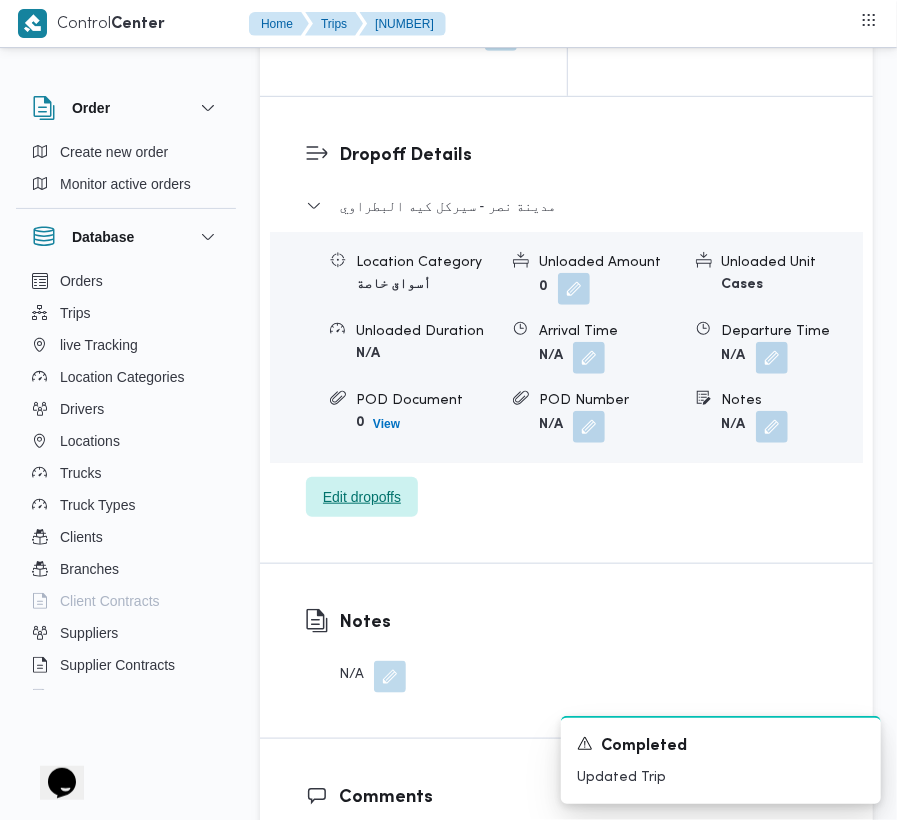 click on "Edit dropoffs" at bounding box center (362, 497) 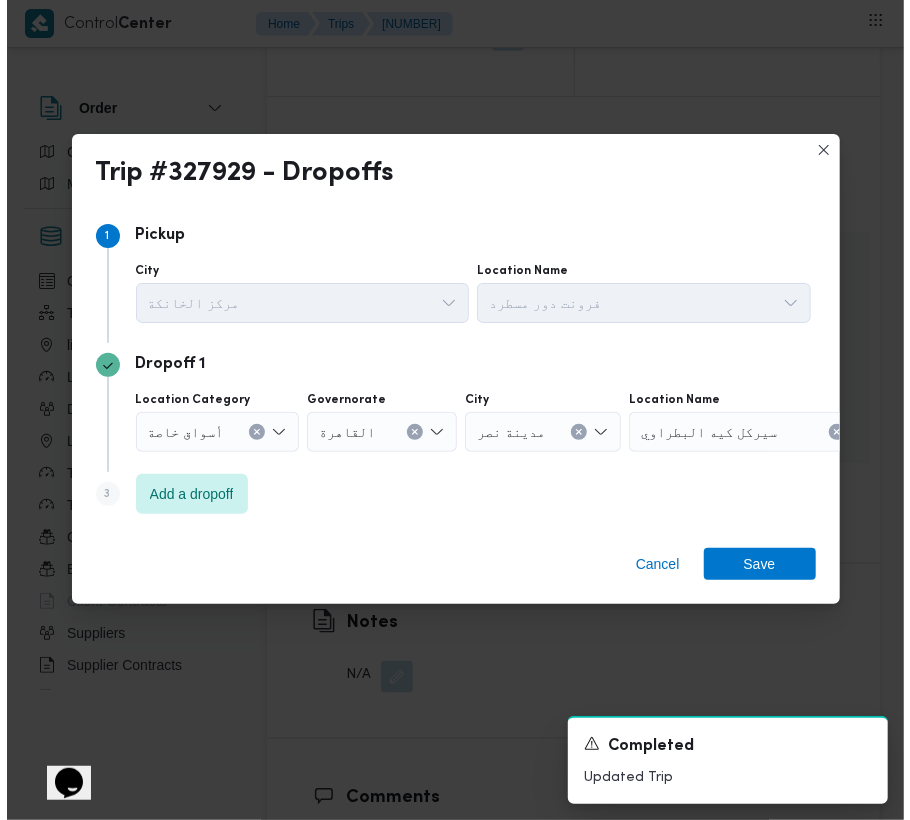 scroll, scrollTop: 3002, scrollLeft: 0, axis: vertical 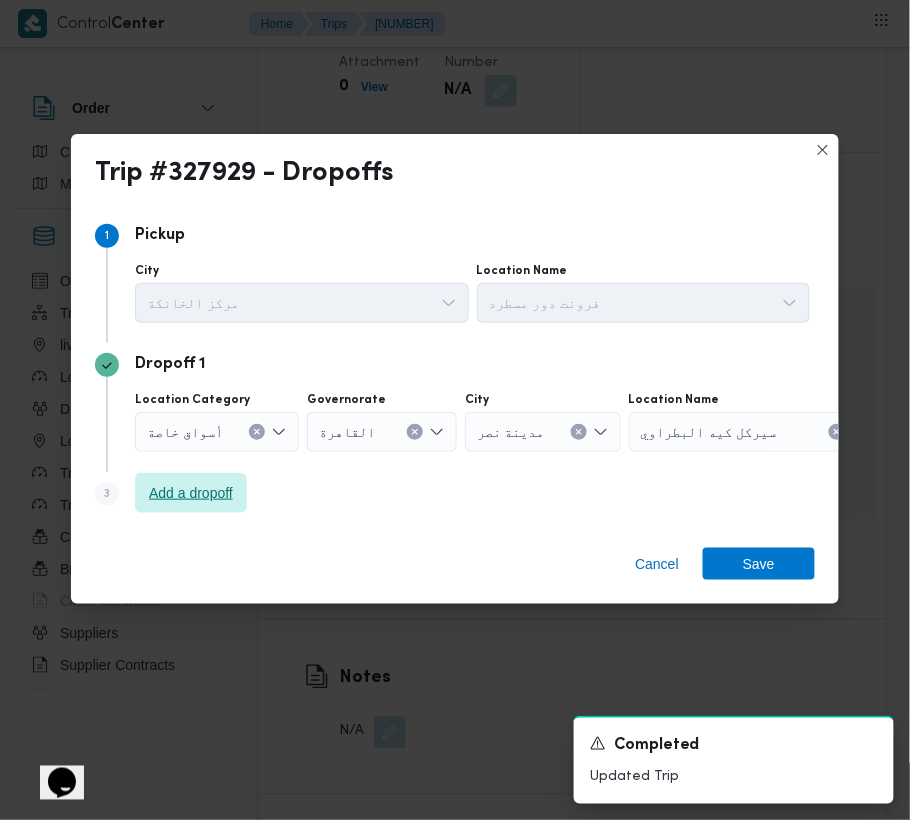 click on "Add a dropoff" at bounding box center [191, 493] 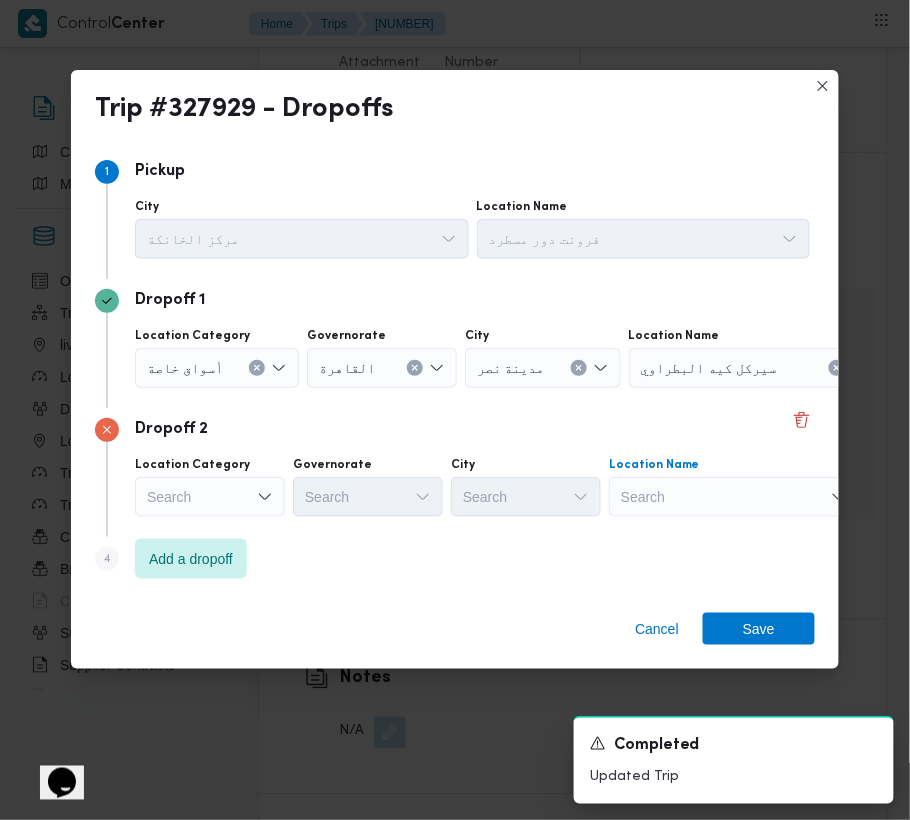 click on "Search" at bounding box center [754, 368] 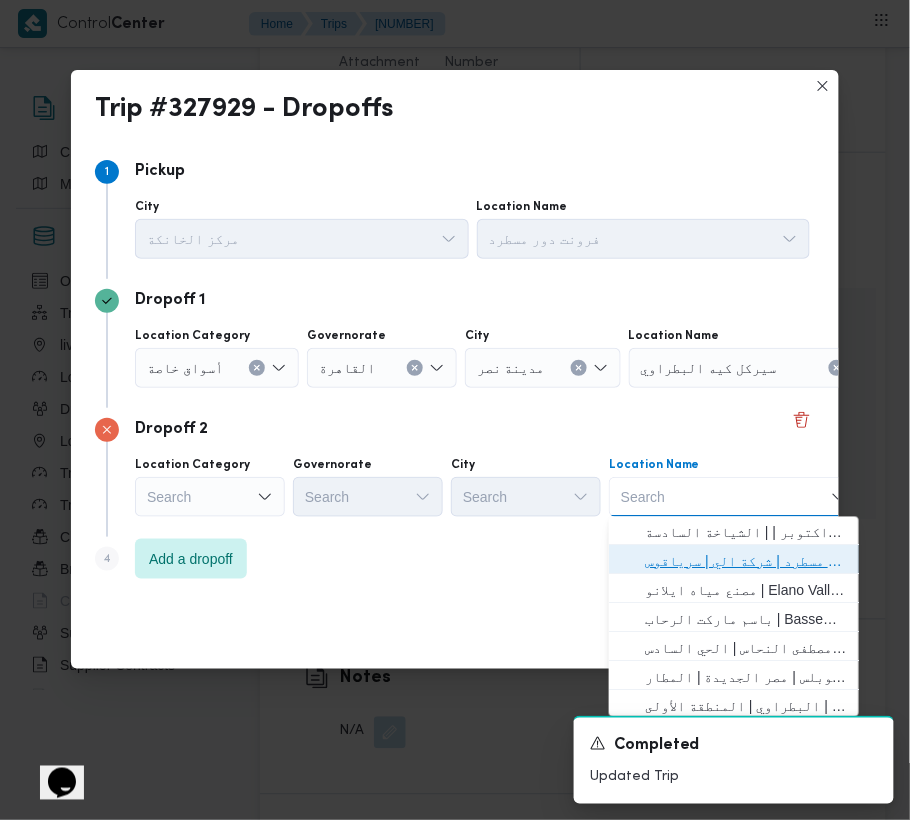 click on "فرونت دور مسطرد | شركة الي | سرياقوس" at bounding box center (746, 562) 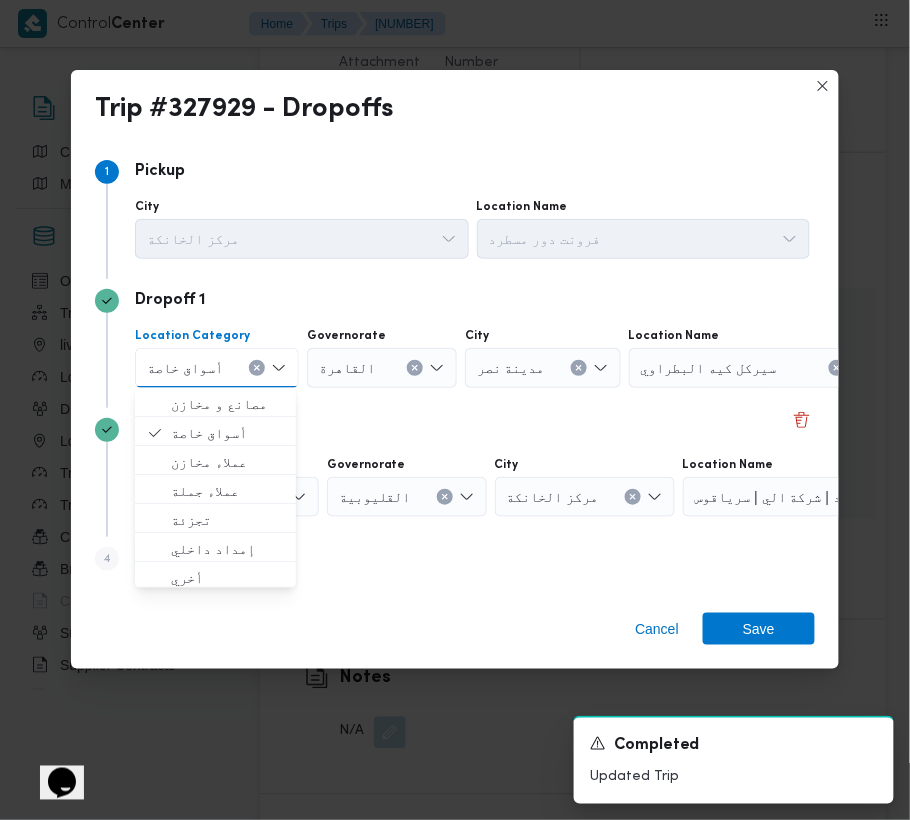 click on "Location Category" at bounding box center (232, 368) 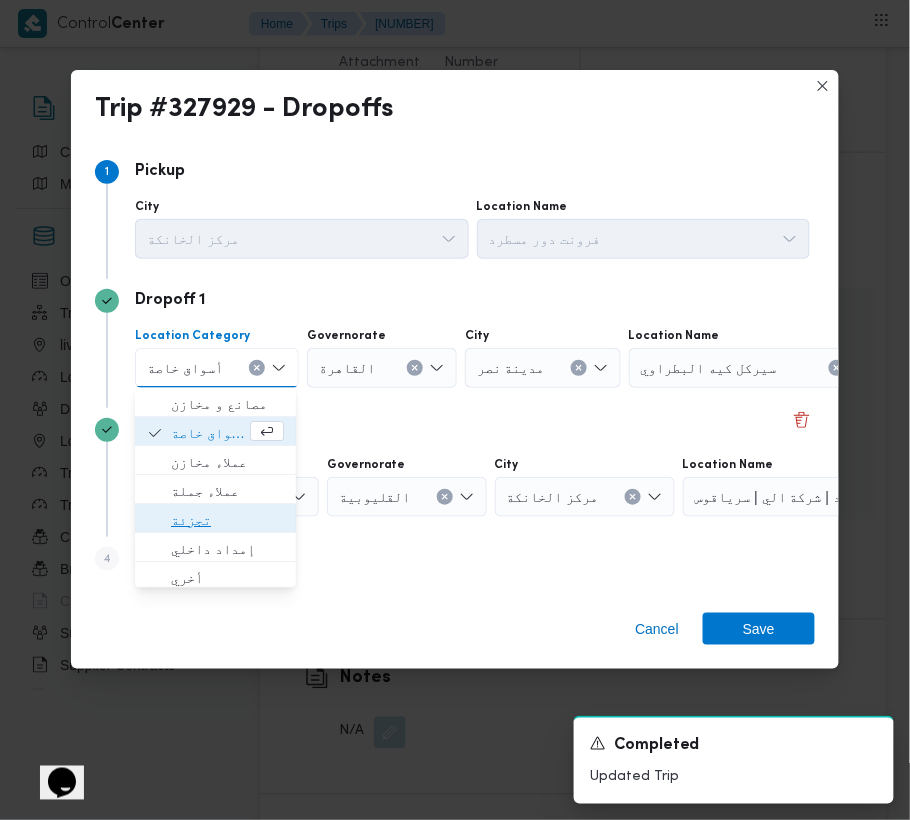 click on "تجزئة" at bounding box center [227, 520] 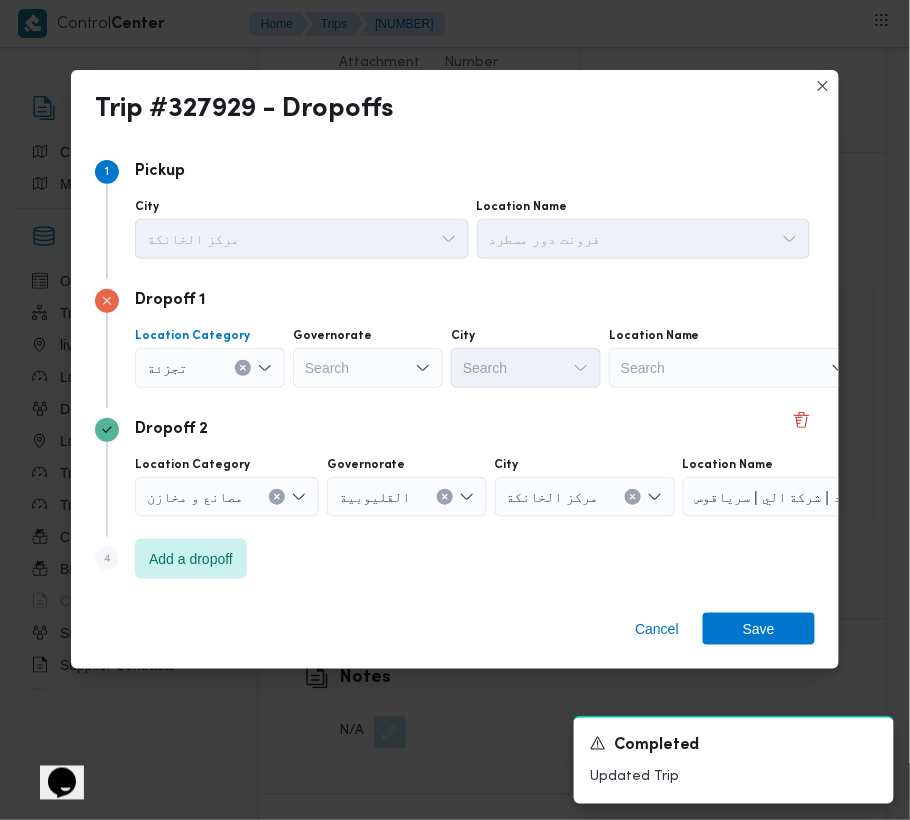 click on "Search" at bounding box center (368, 368) 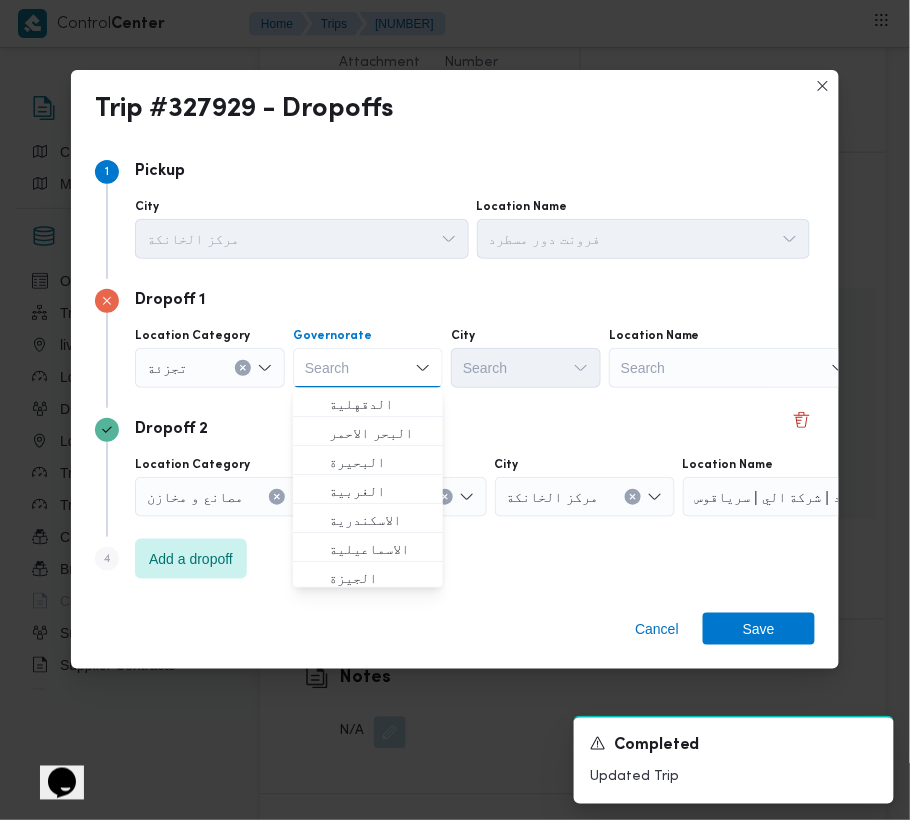paste on "جيزة" 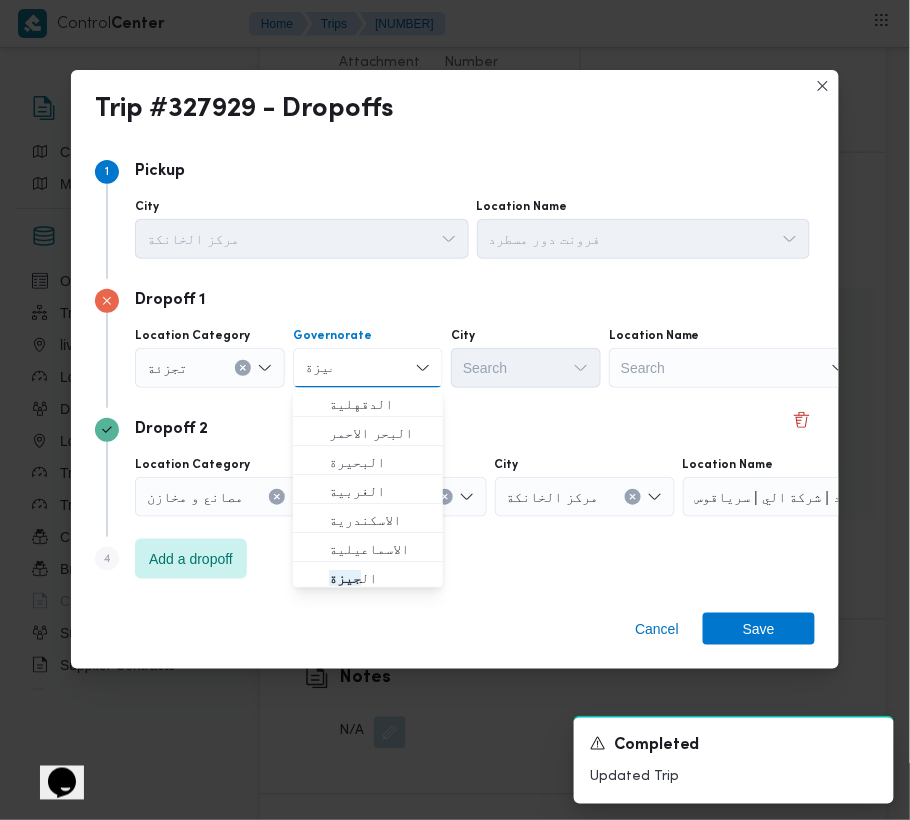 type on "جيزة" 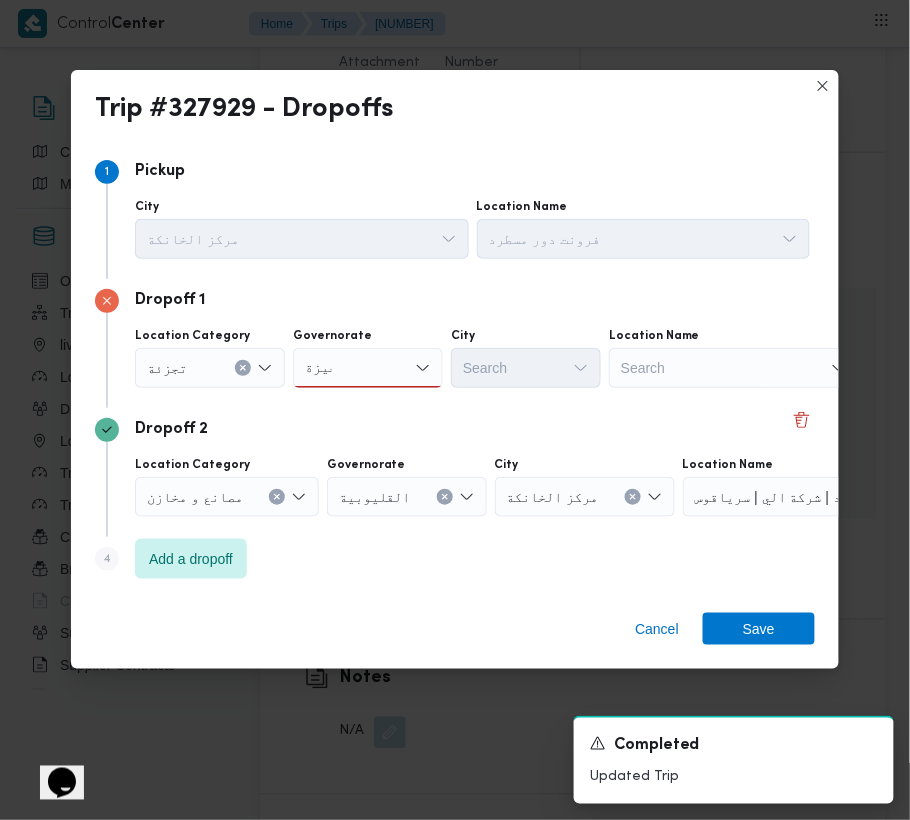 click on "جيزة جيزة" at bounding box center (368, 368) 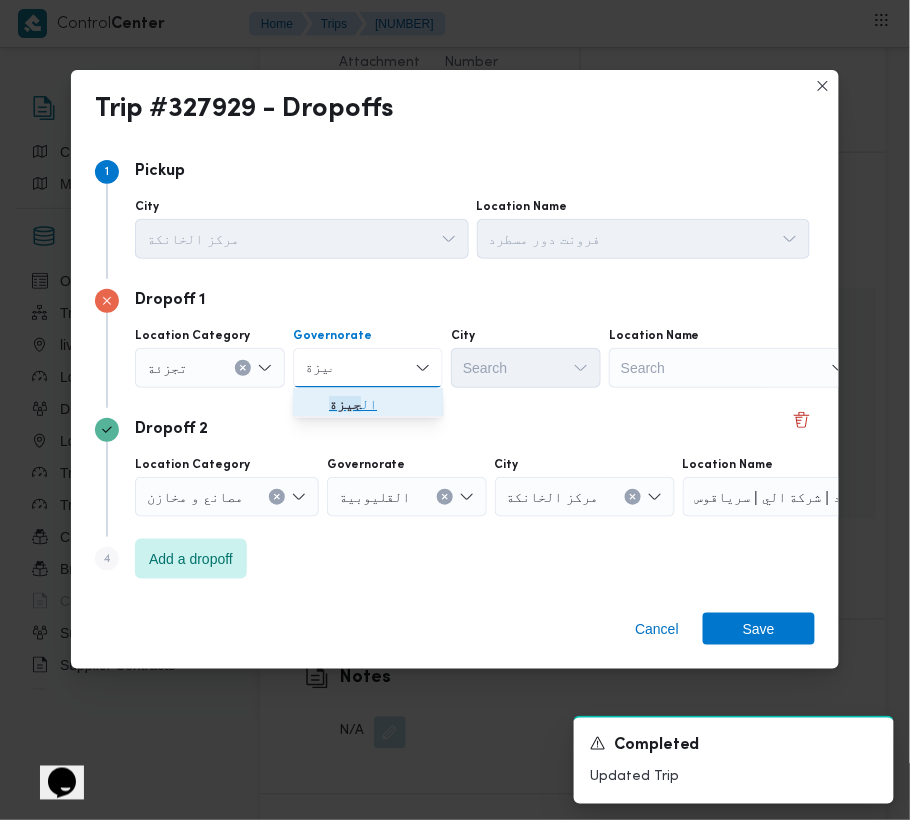 drag, startPoint x: 384, startPoint y: 404, endPoint x: 424, endPoint y: 394, distance: 41.231056 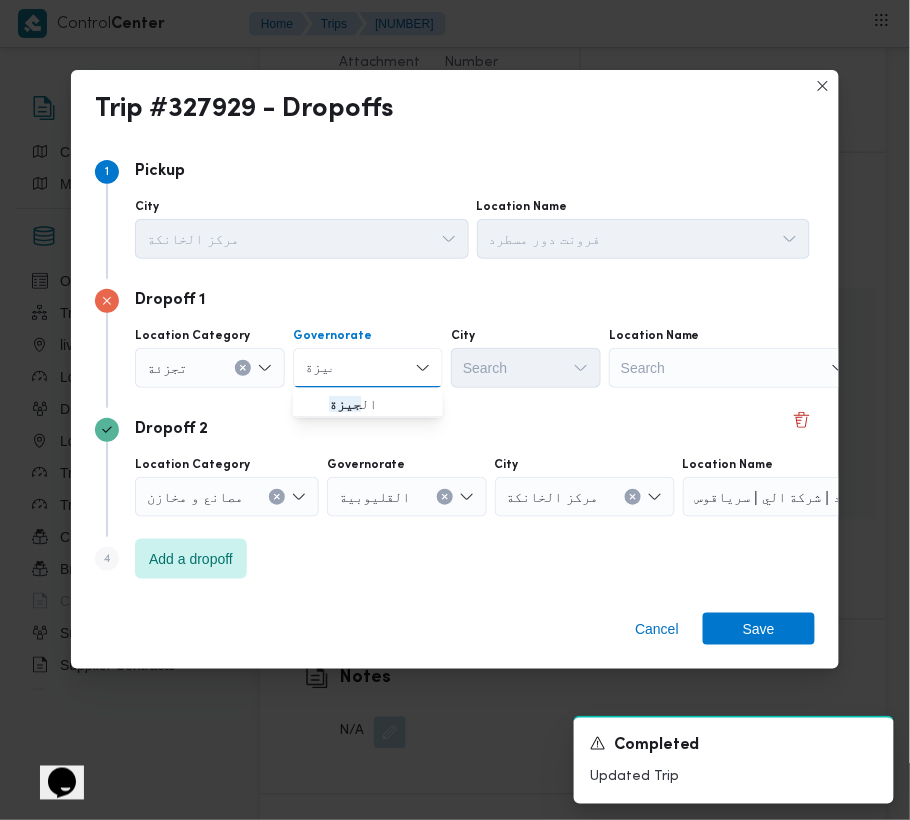type 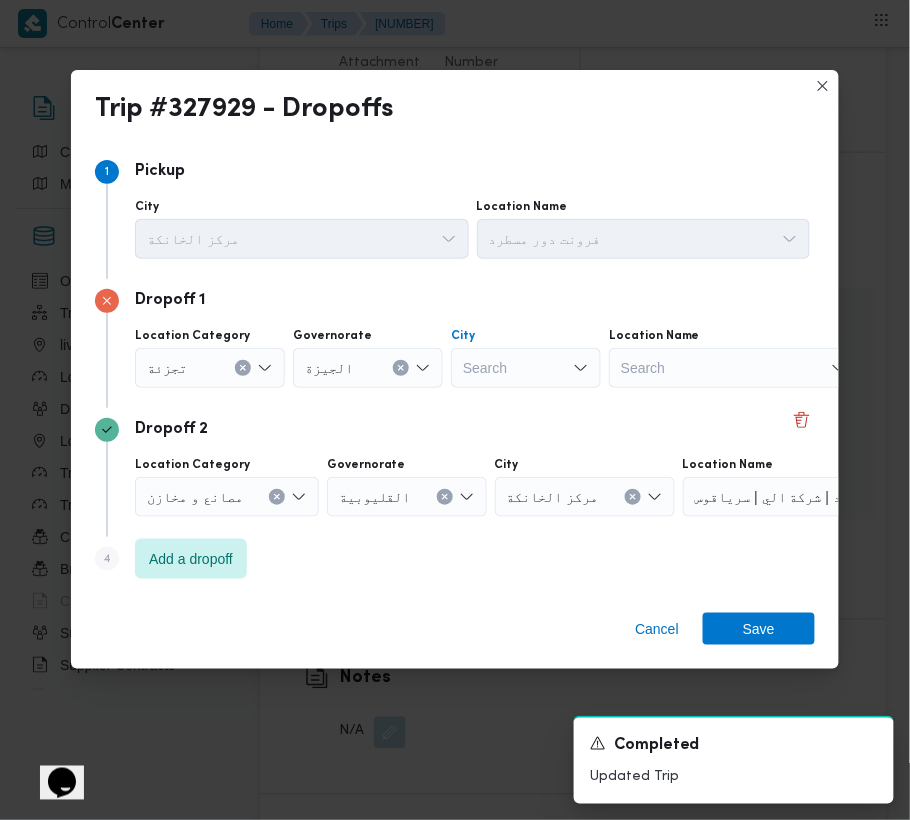 click on "Search" at bounding box center [526, 368] 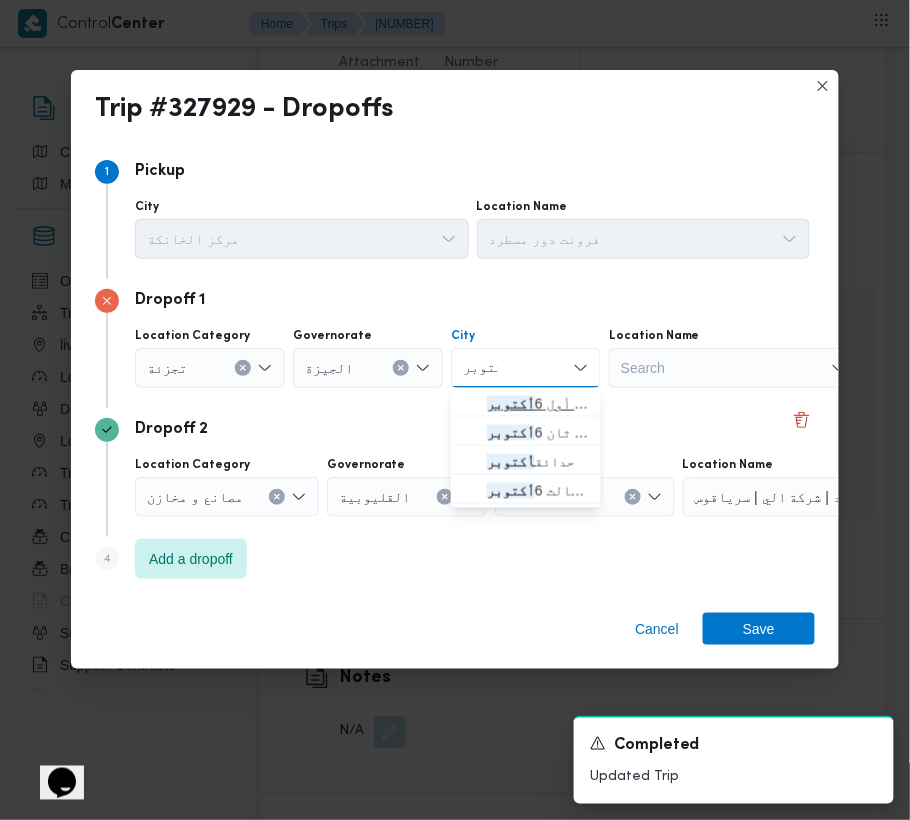 type on "أكتوبر" 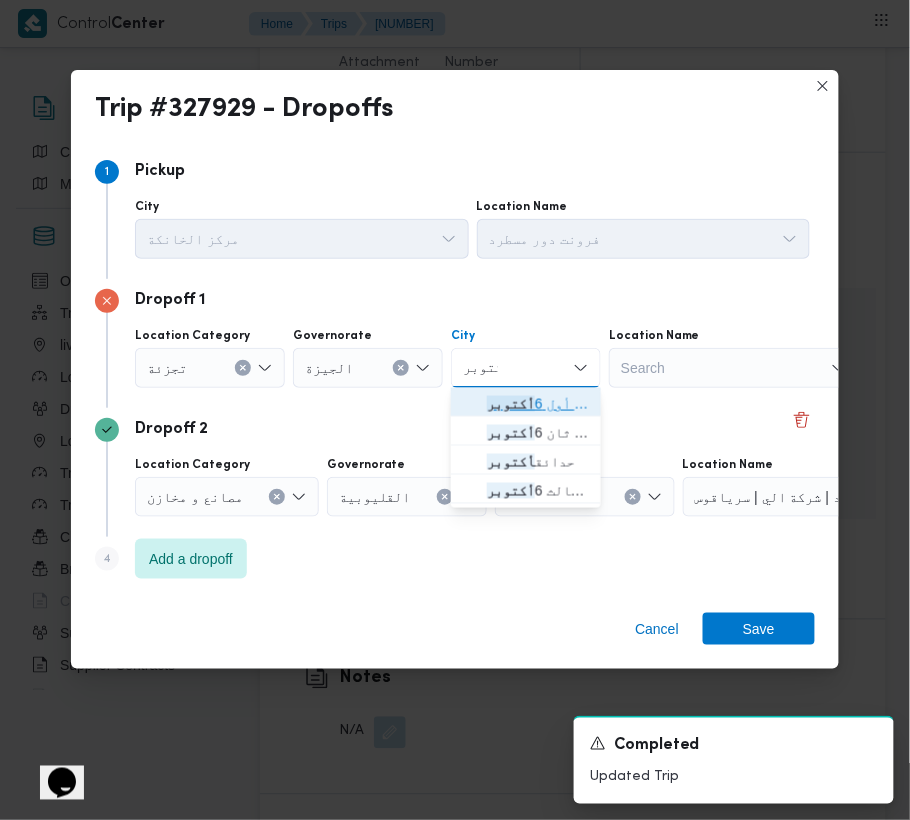 click 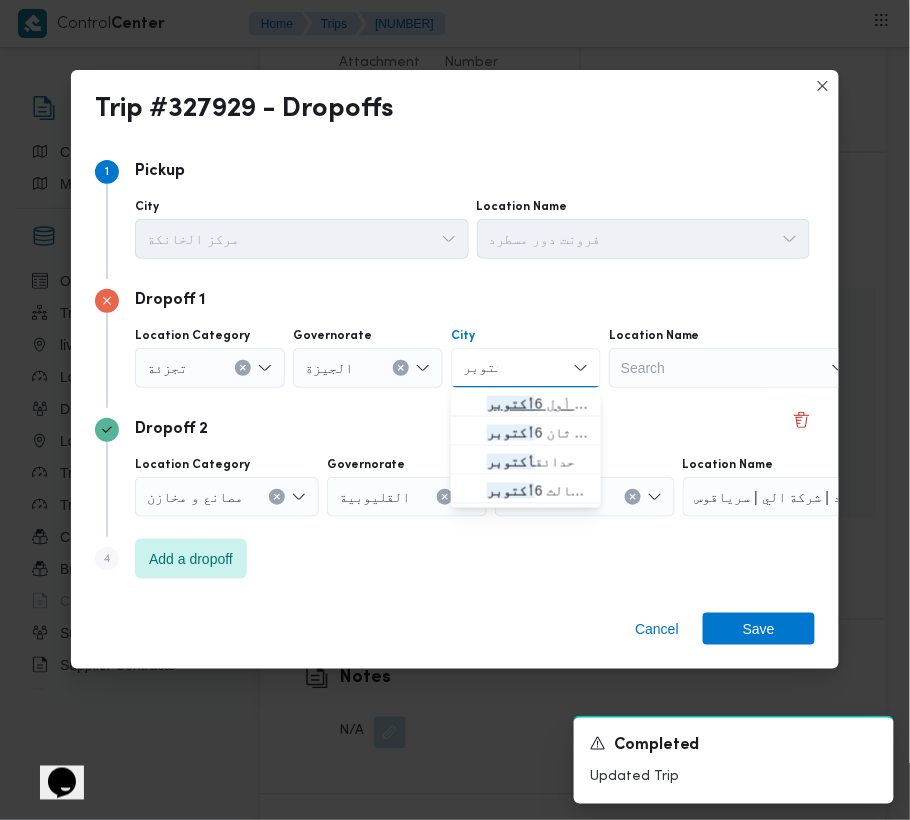 type 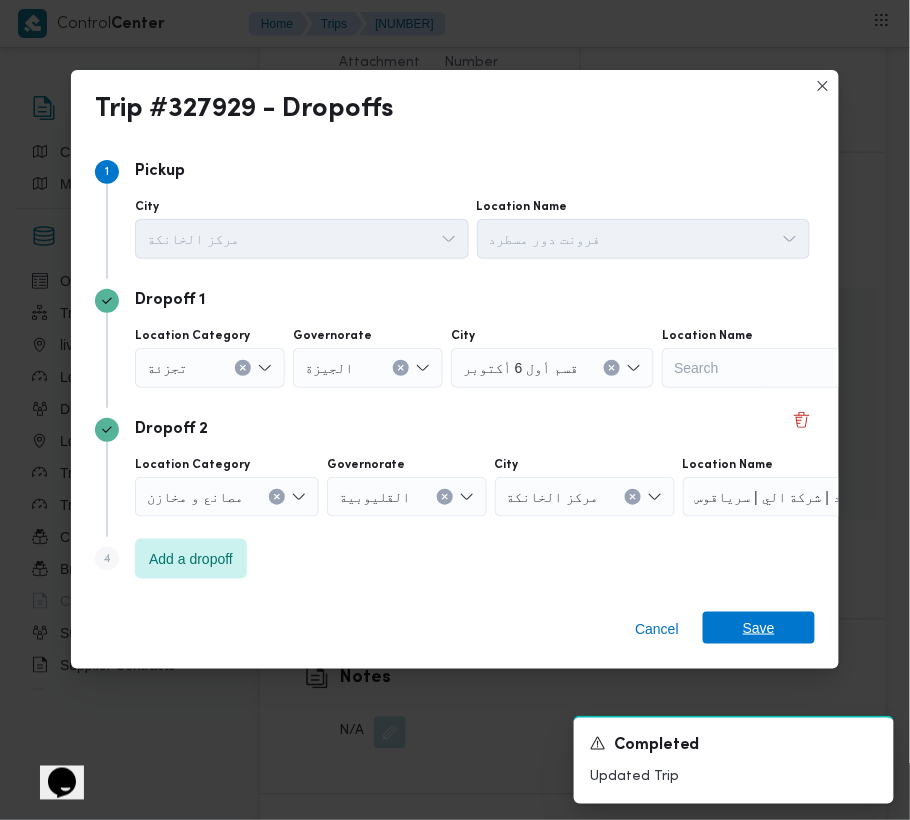 click on "Save" at bounding box center (759, 628) 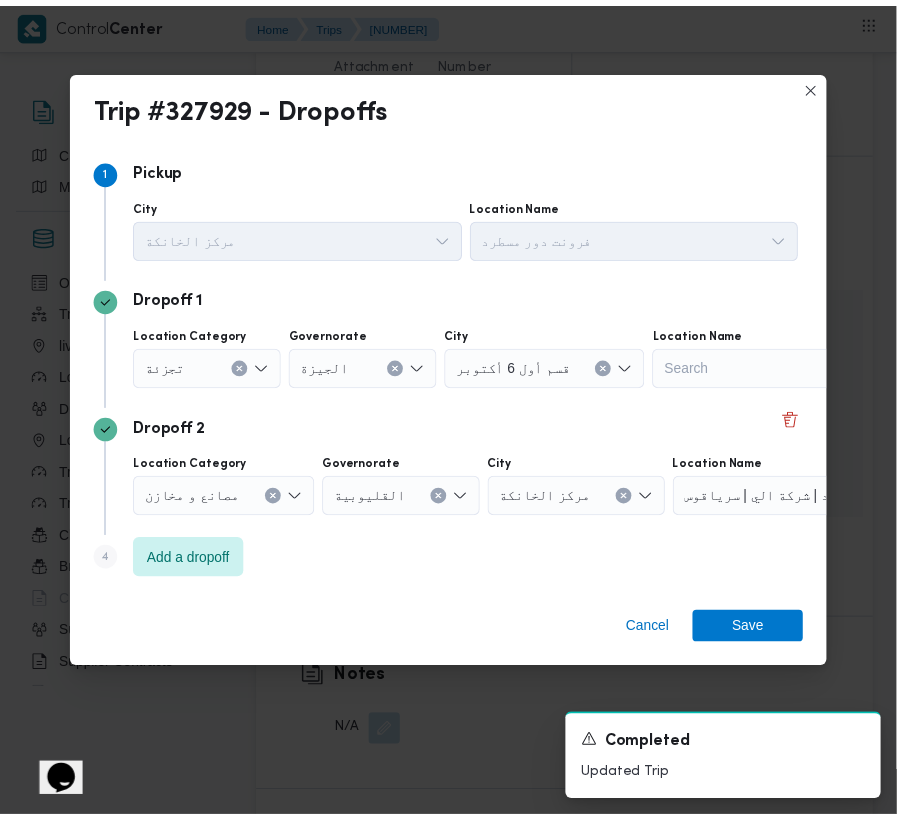 scroll, scrollTop: 3082, scrollLeft: 0, axis: vertical 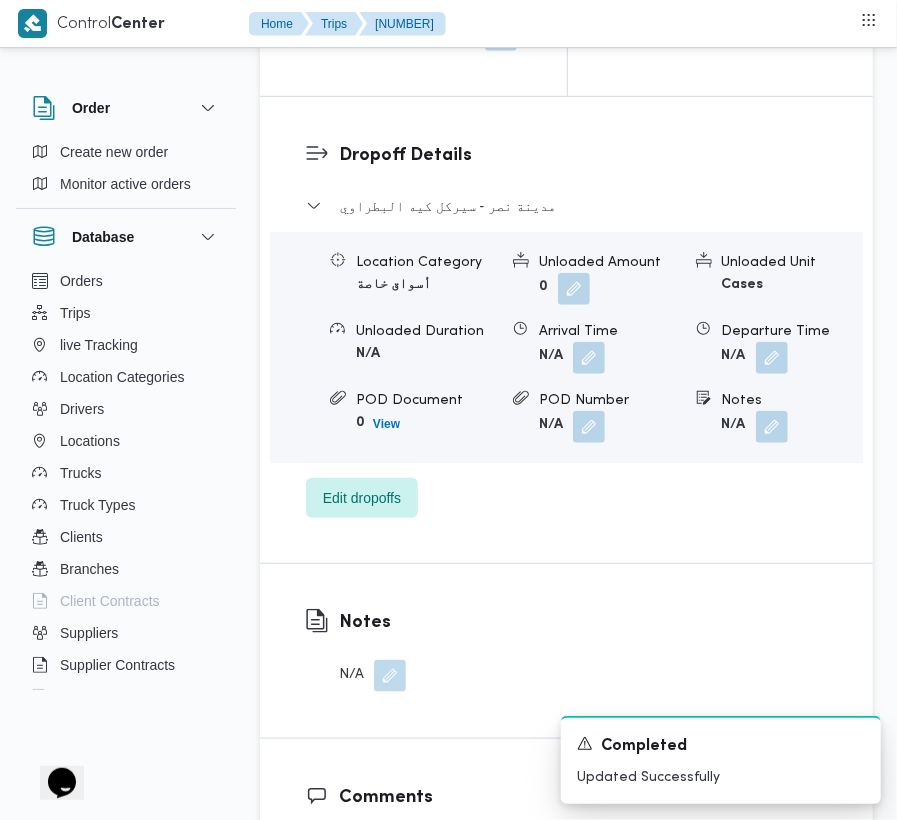 click on "Notes N/A" at bounding box center (372, 651) 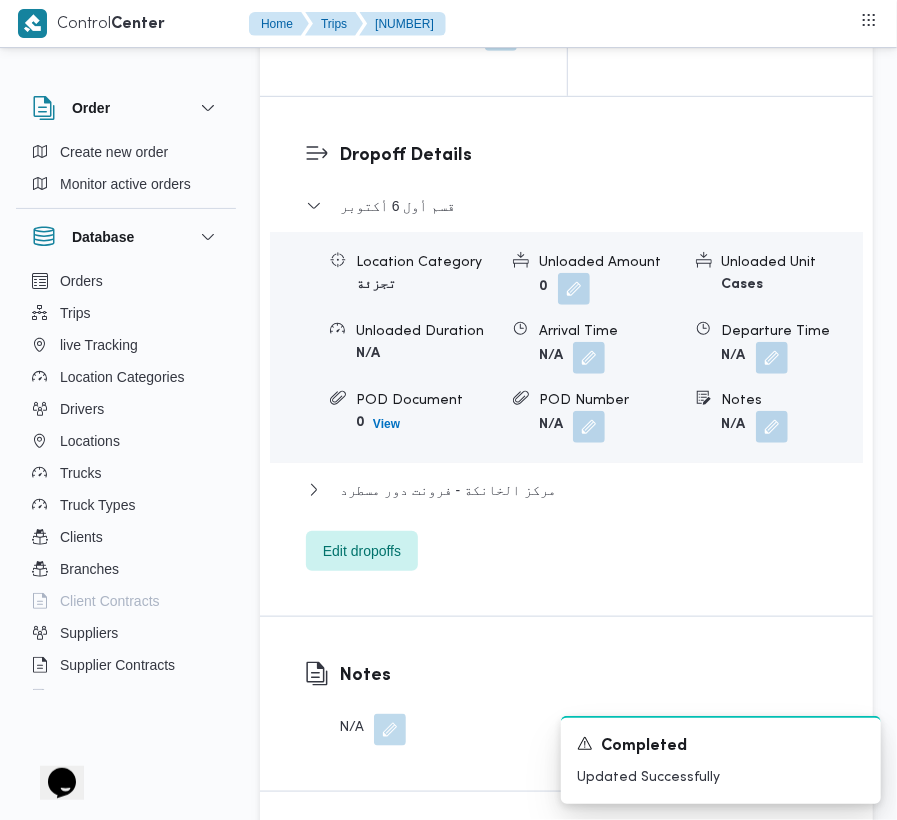 click on "Notes" at bounding box center (372, 675) 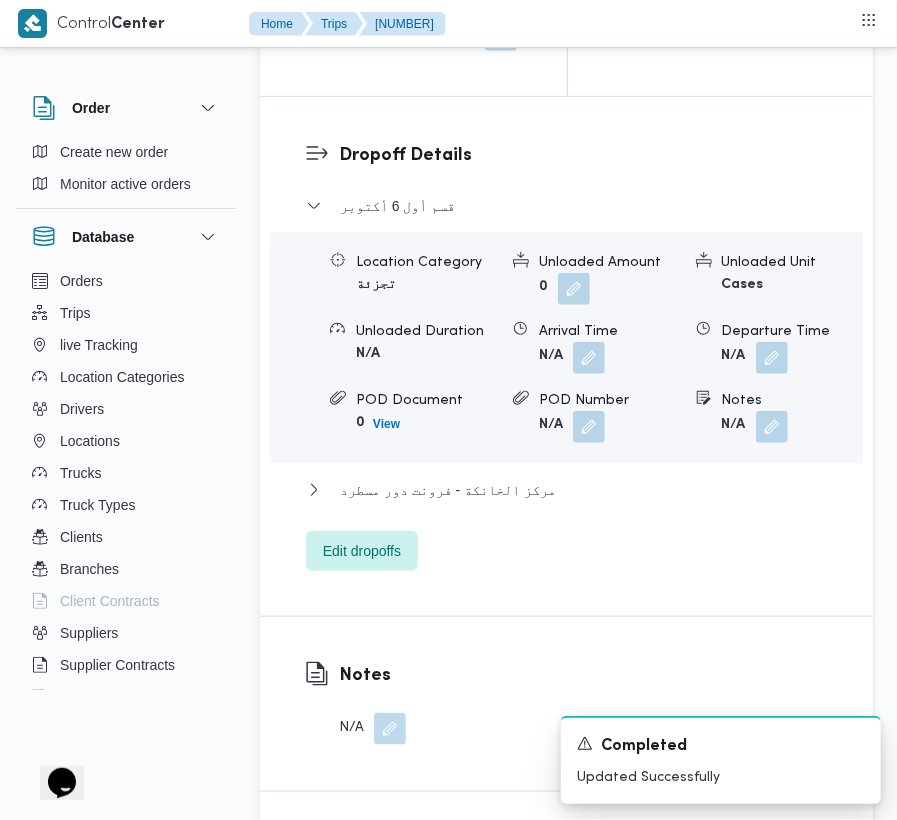 click at bounding box center [390, 729] 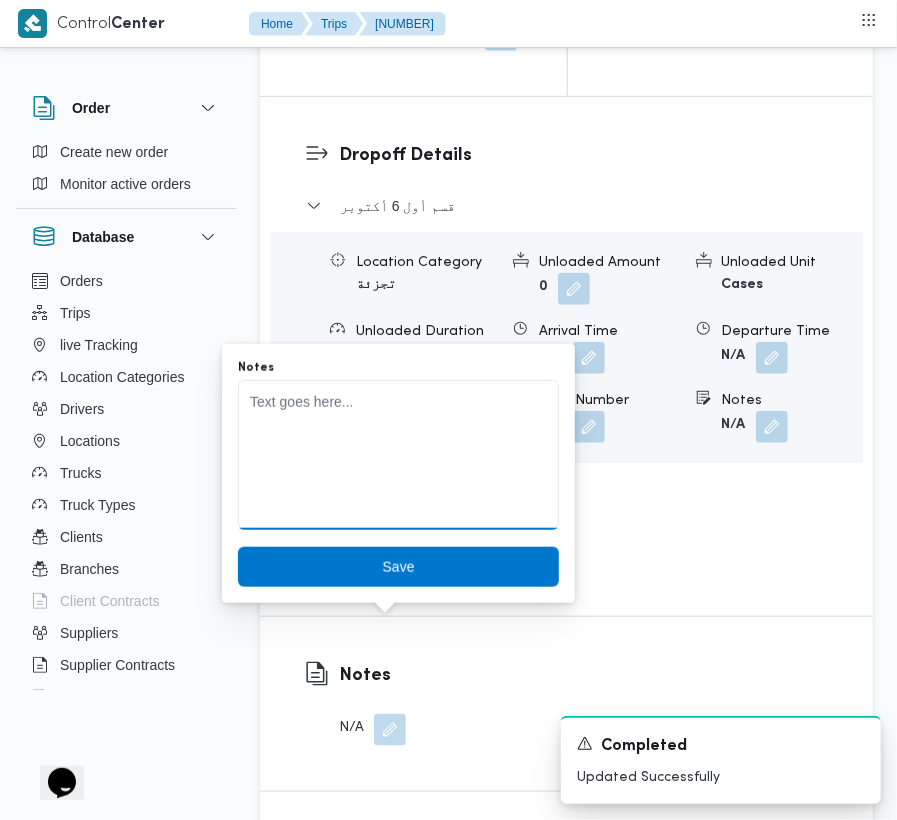 click on "Notes" at bounding box center [398, 455] 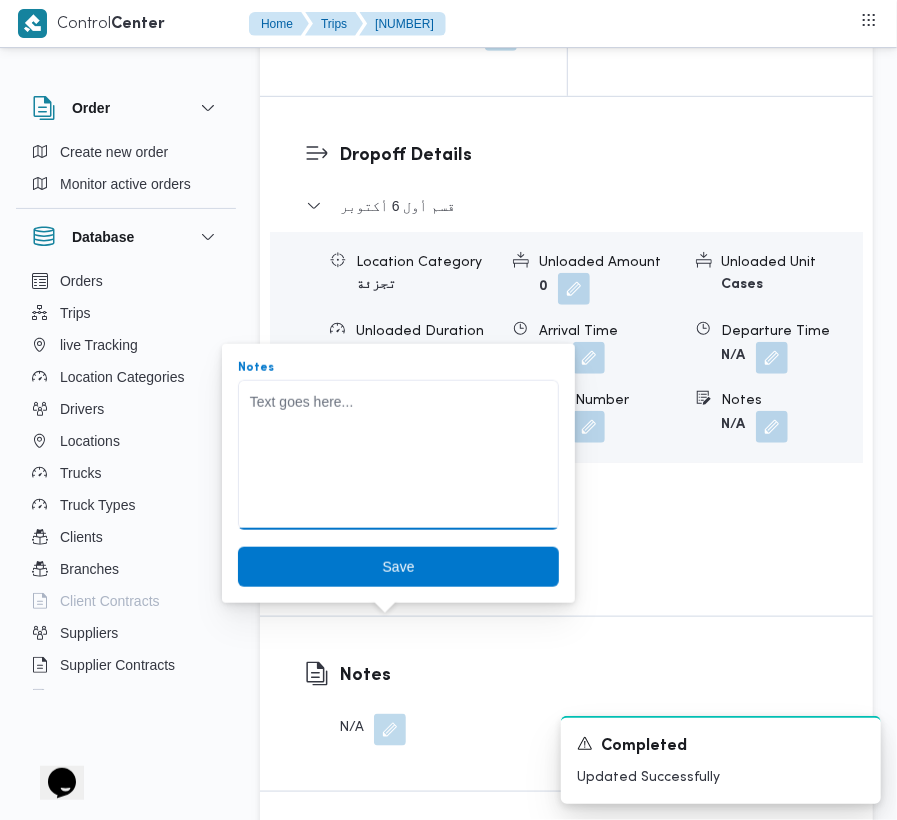 paste on "5319  طودي المناديب اكتوبر" 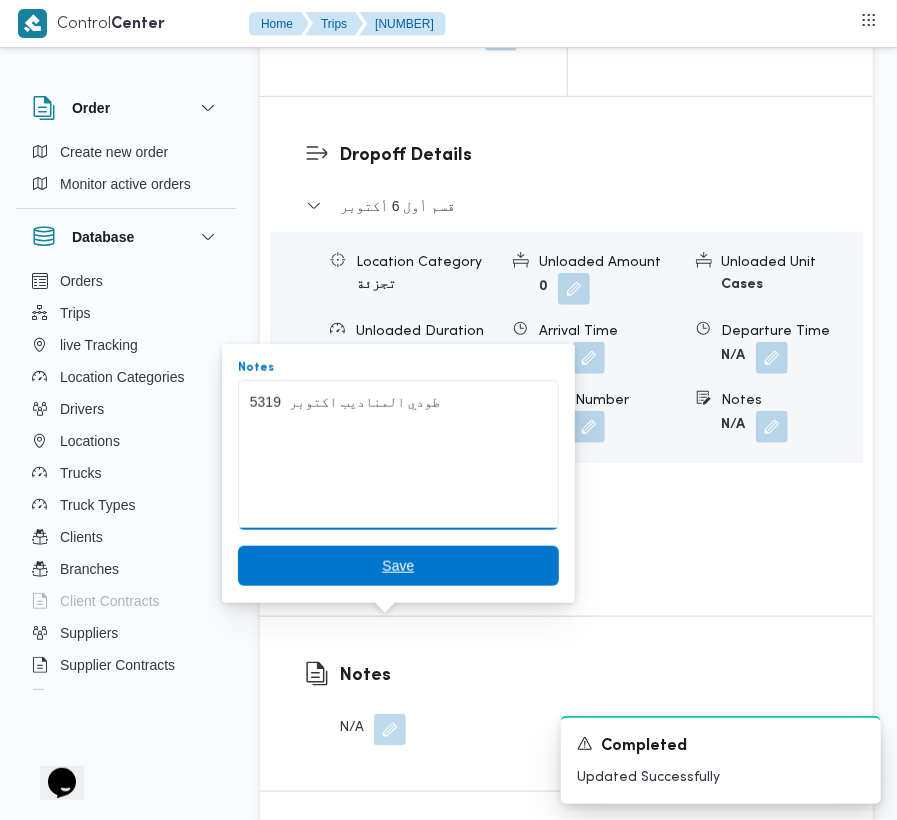 type on "5319  طودي المناديب اكتوبر" 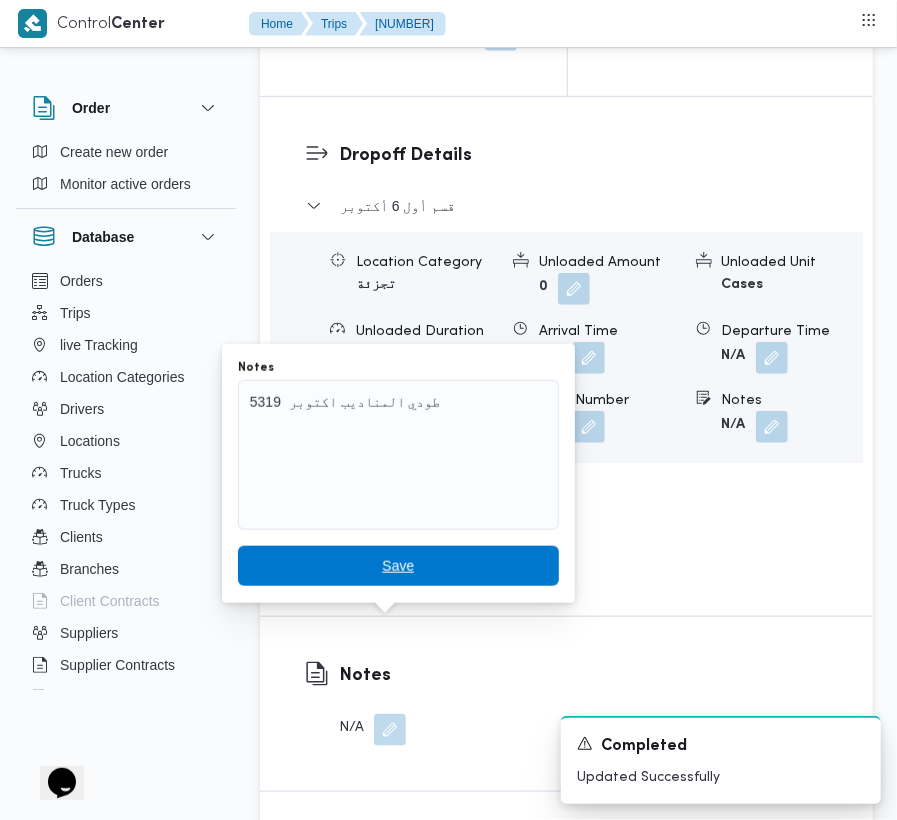 click on "Save" at bounding box center (398, 566) 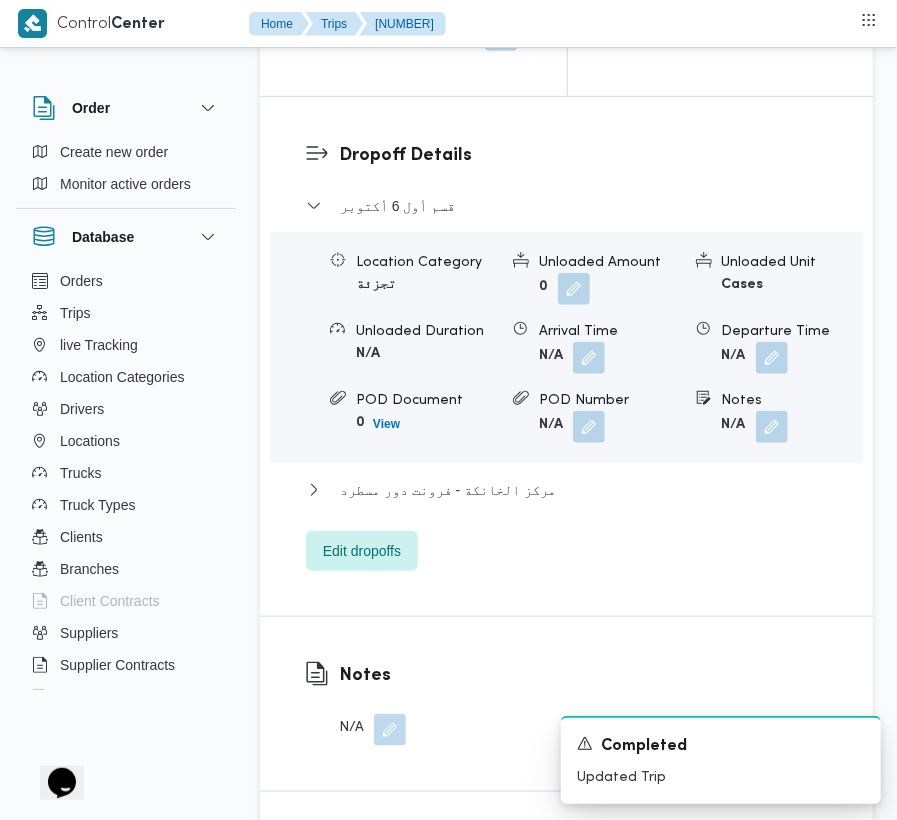 scroll, scrollTop: 2365, scrollLeft: 0, axis: vertical 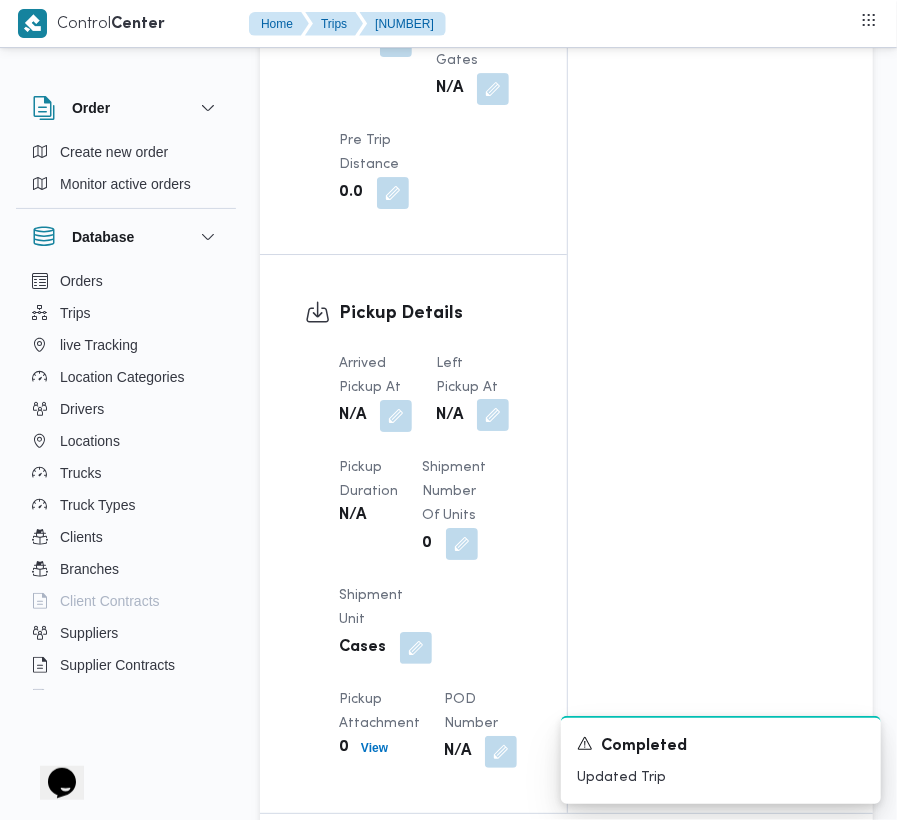 click at bounding box center (493, 415) 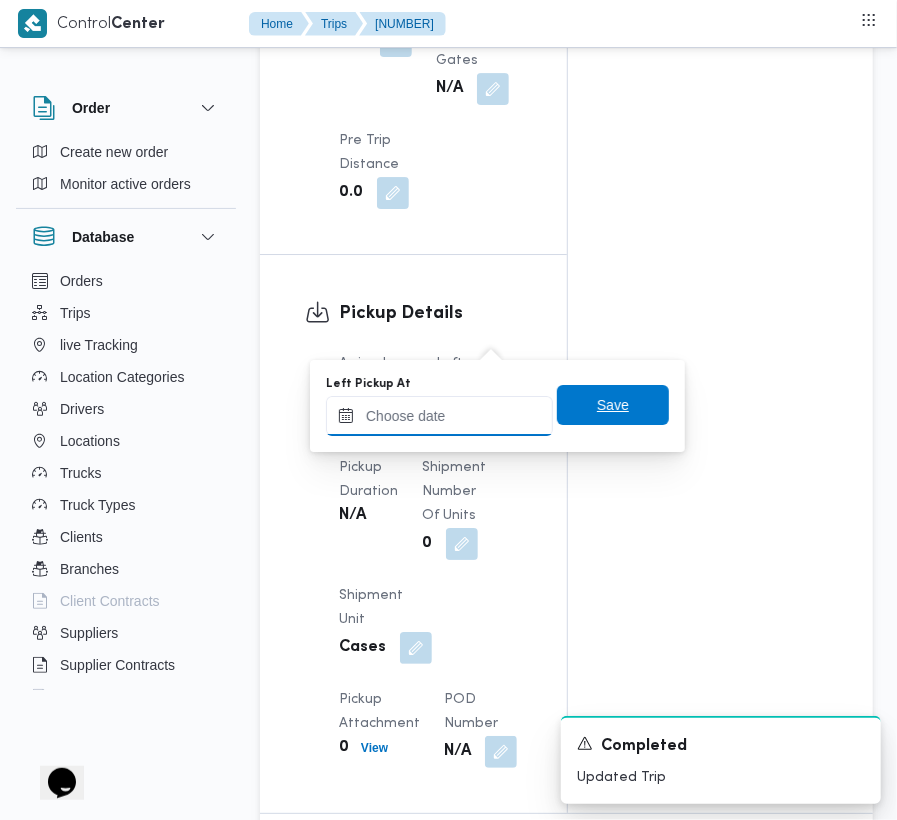 click on "Left Pickup At" at bounding box center (439, 416) 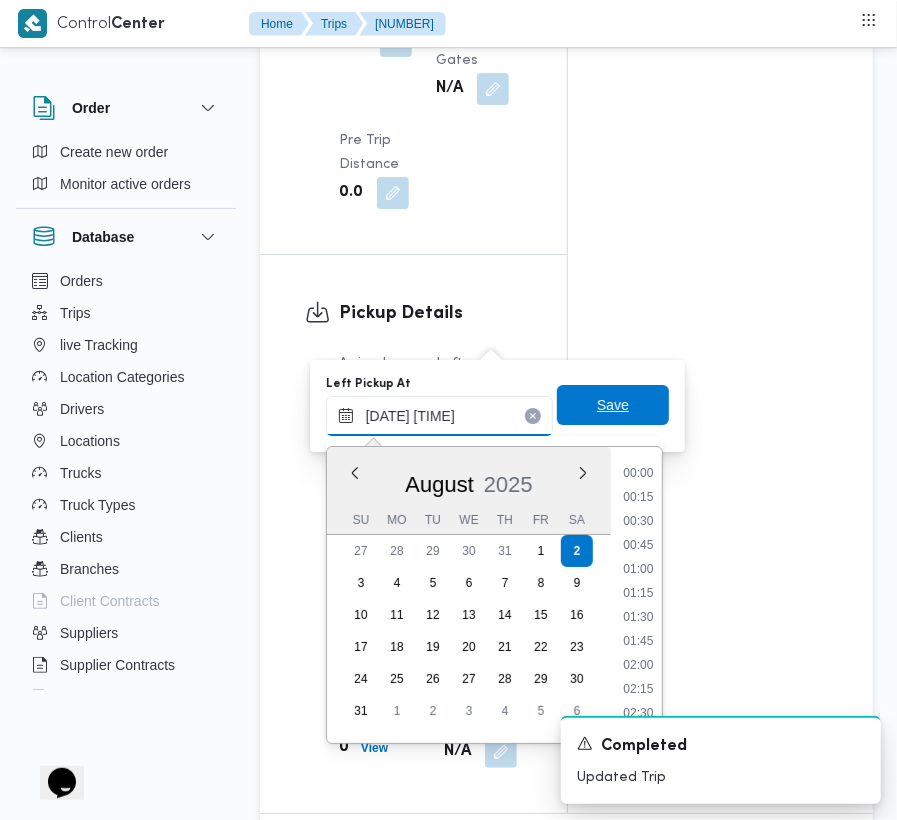 scroll, scrollTop: 864, scrollLeft: 0, axis: vertical 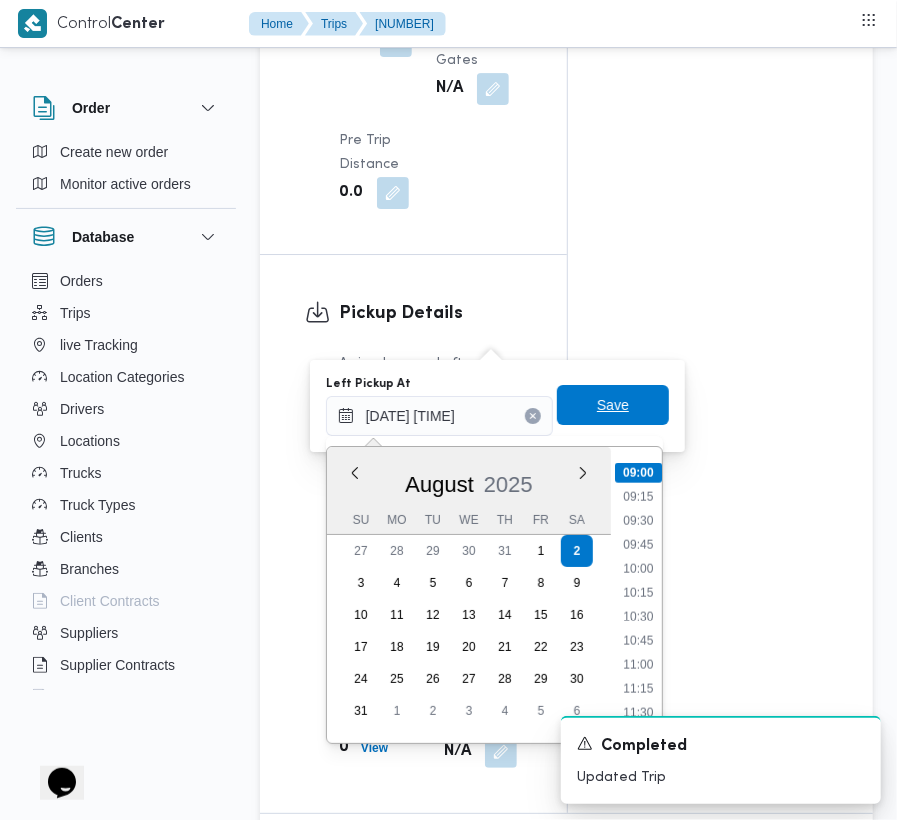 type on "[DATE] [TIME]" 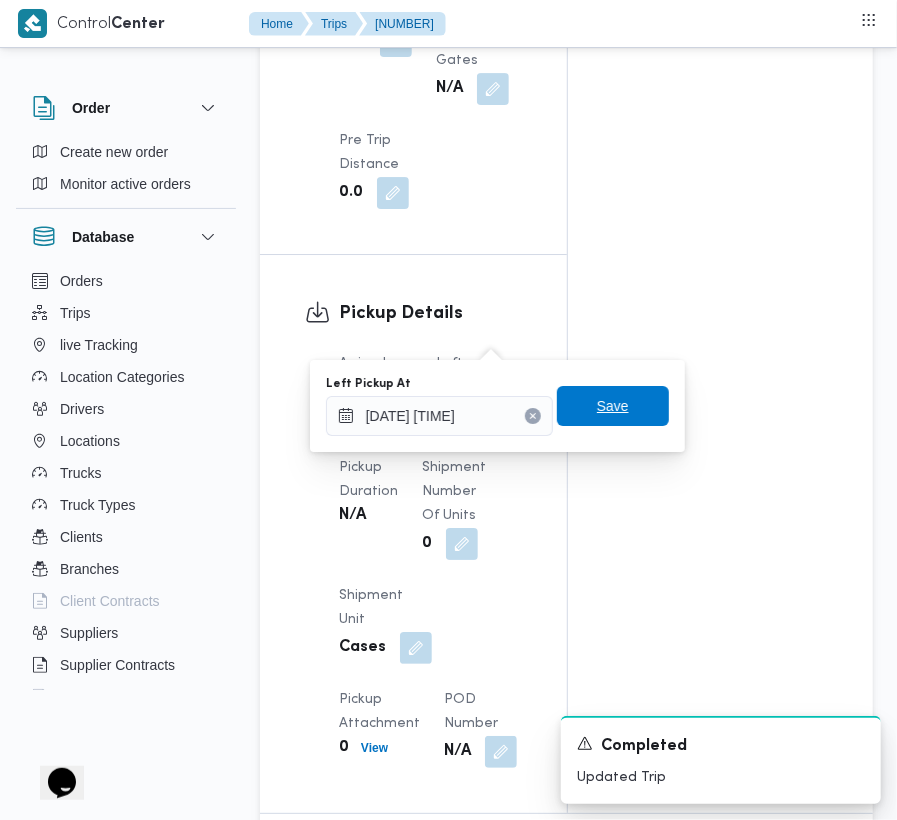 drag, startPoint x: 609, startPoint y: 410, endPoint x: 597, endPoint y: 408, distance: 12.165525 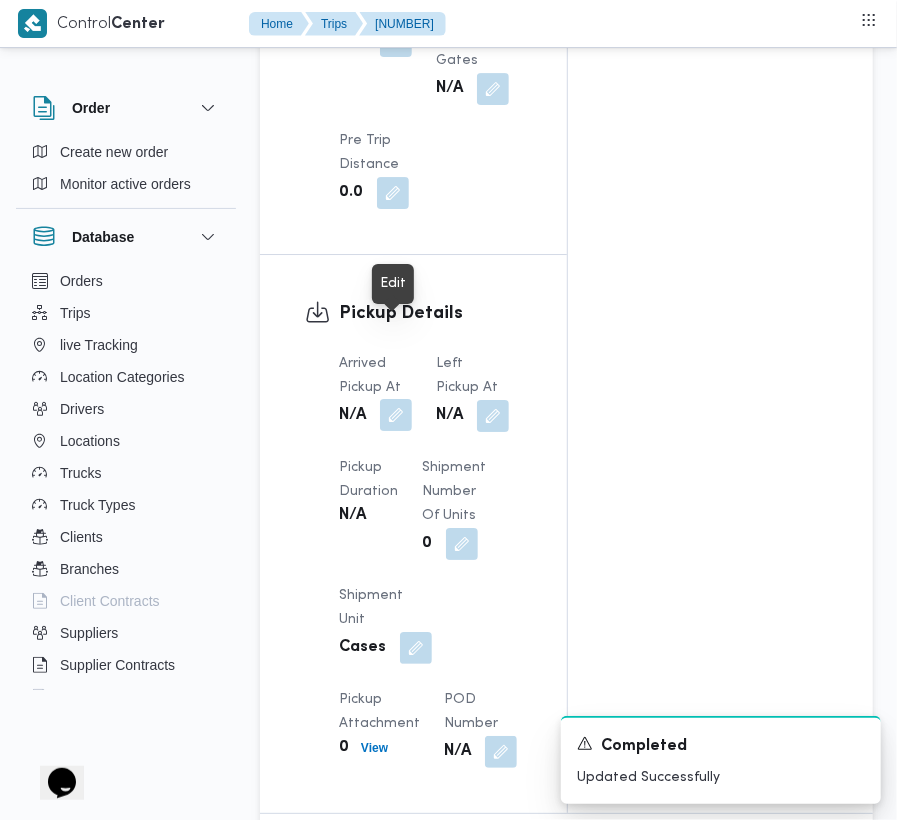 click at bounding box center (396, 415) 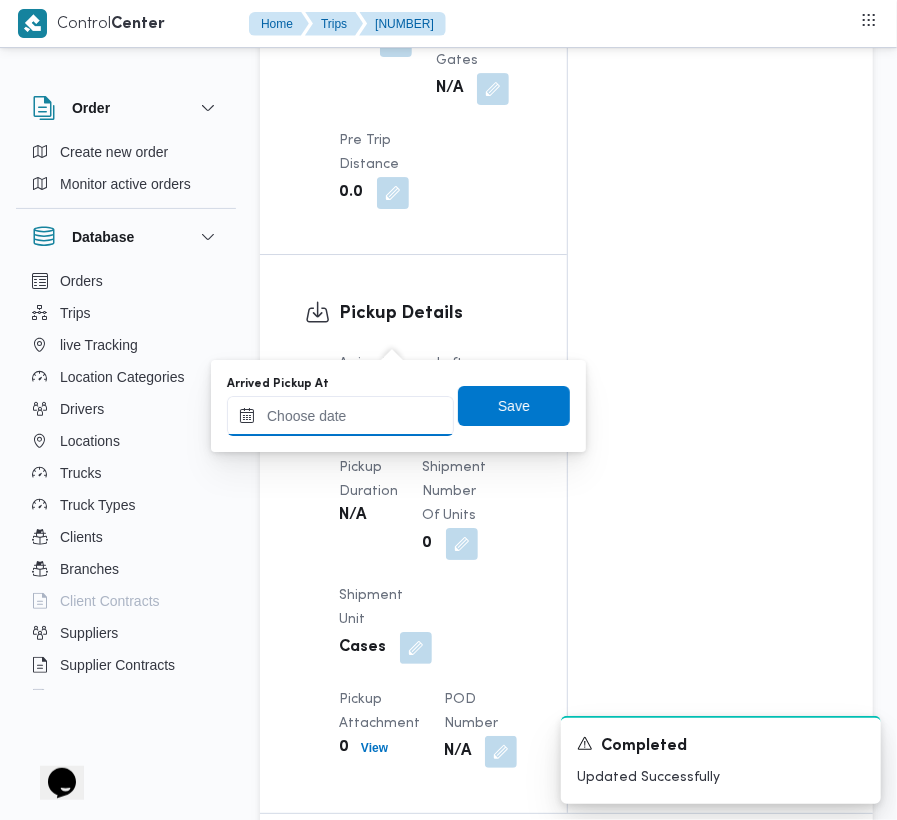 click on "Arrived Pickup At" at bounding box center (340, 416) 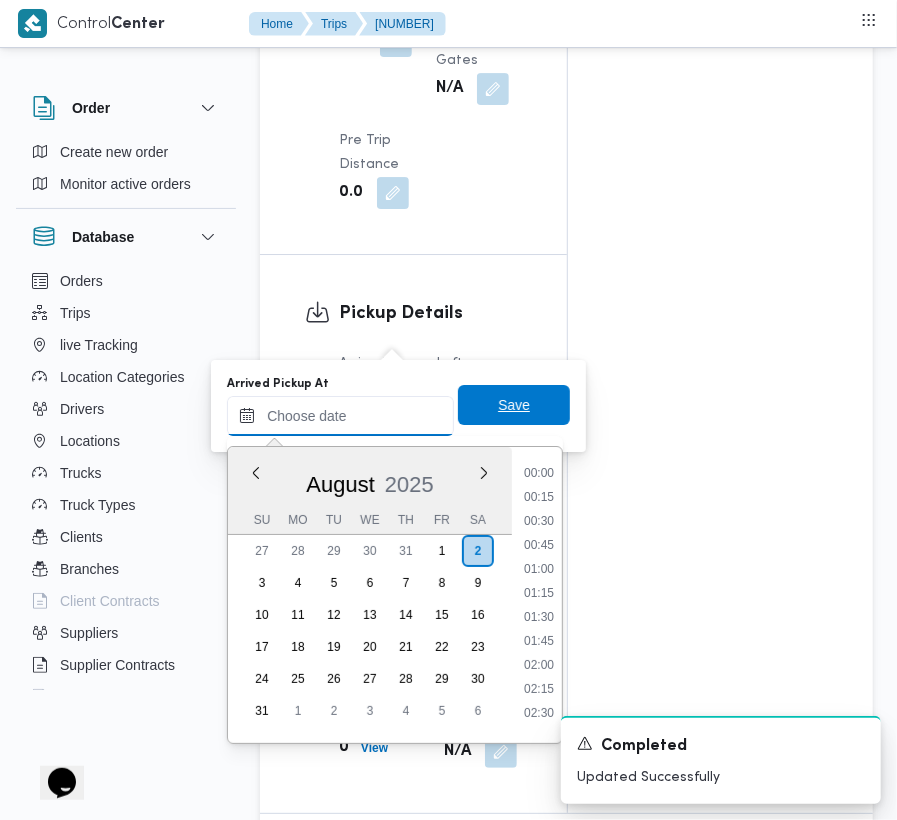 paste on "[DATE] [TIME]" 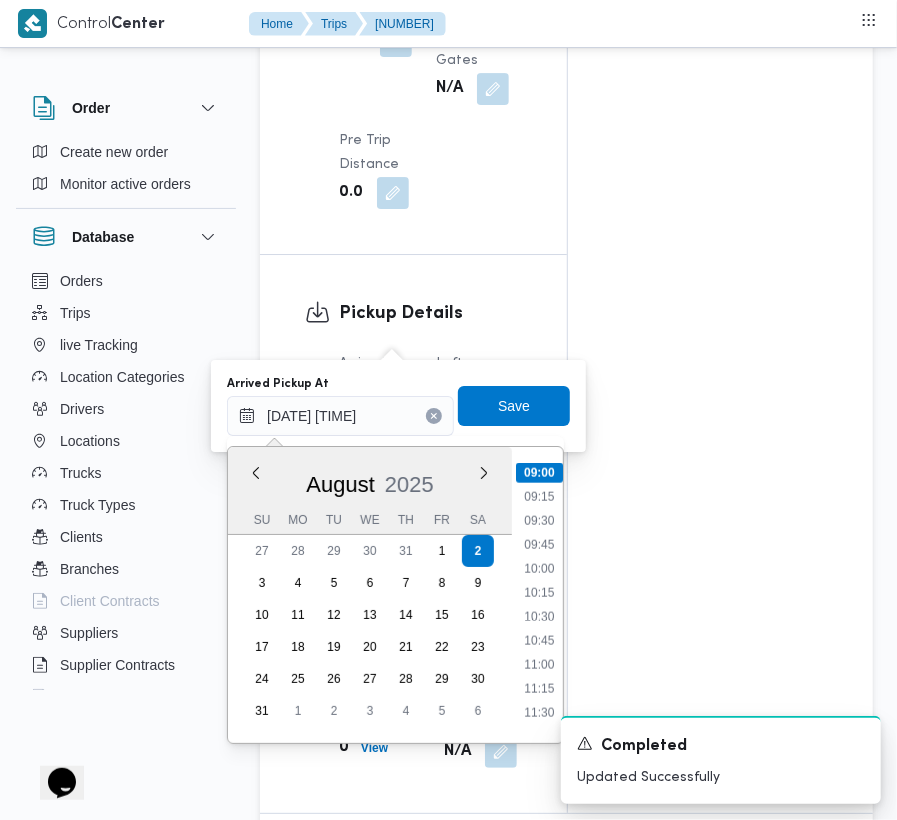 scroll, scrollTop: 640, scrollLeft: 0, axis: vertical 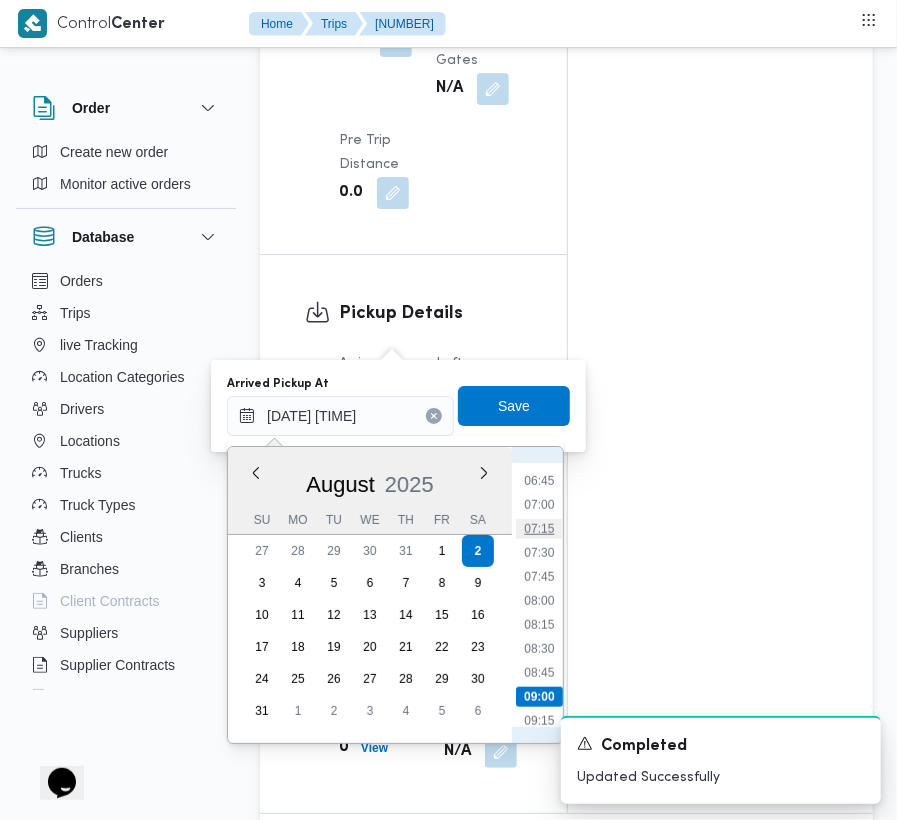 click on "07:15" at bounding box center [539, 529] 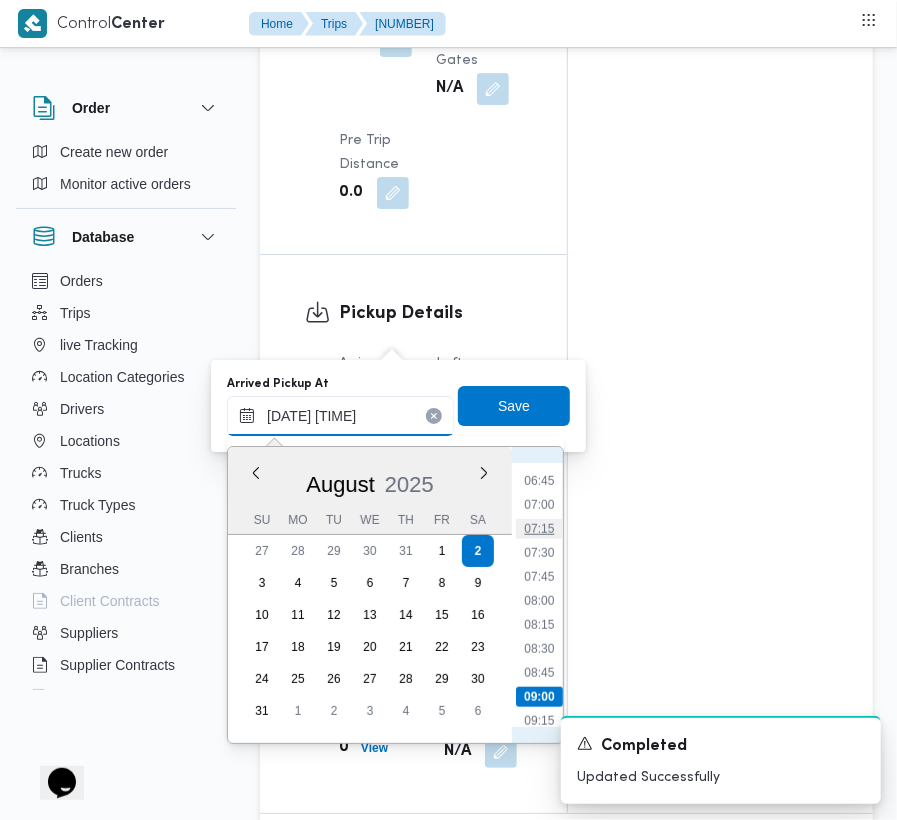 type on "[DATE] [TIME]" 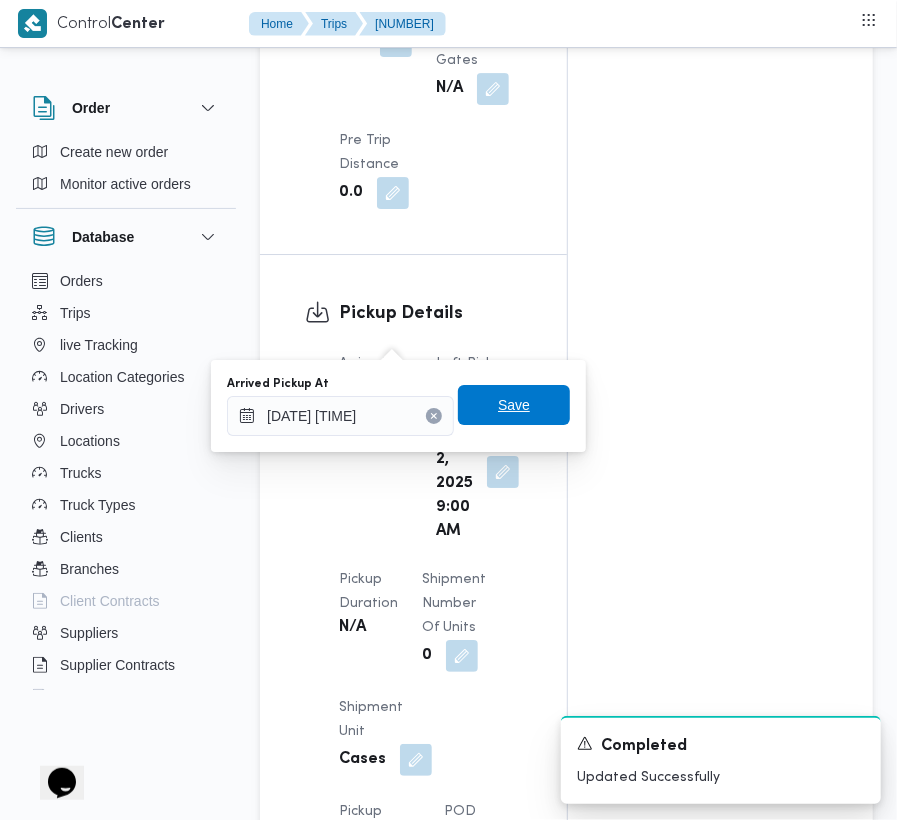 click on "Save" at bounding box center (514, 405) 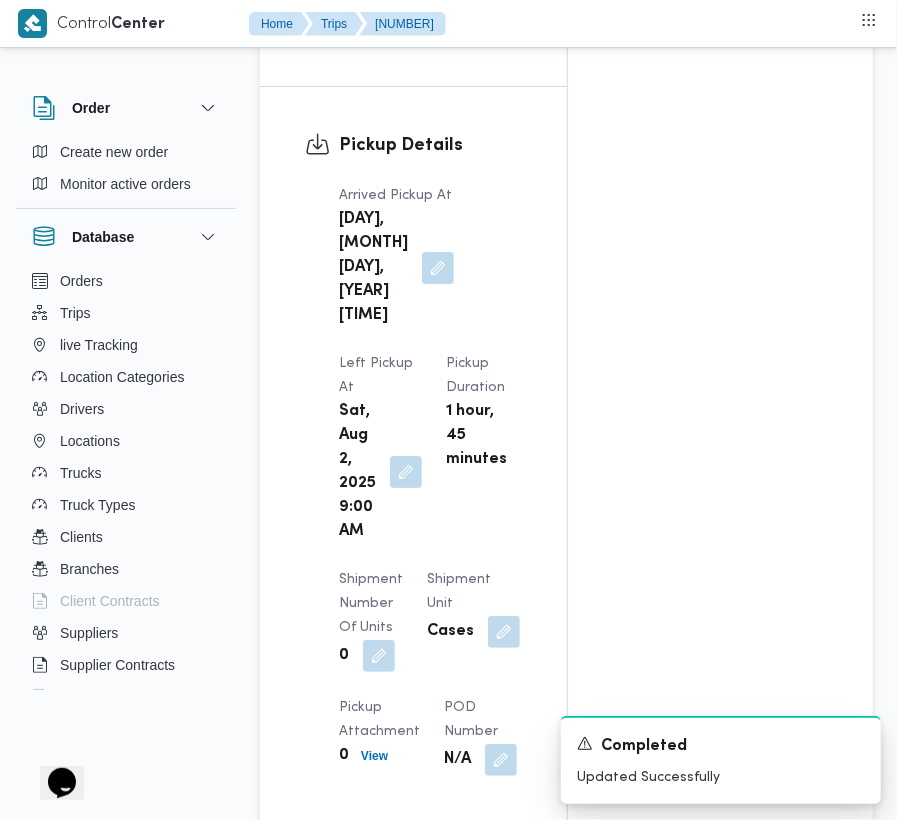 scroll, scrollTop: 0, scrollLeft: 0, axis: both 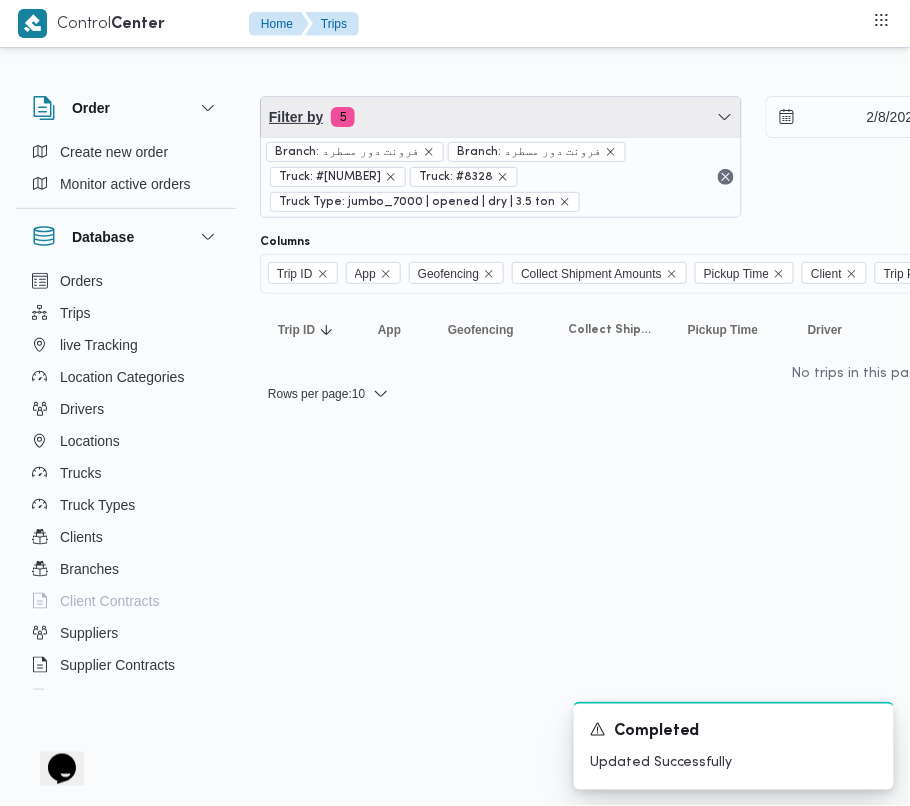 click on "Filter by 5" at bounding box center [501, 117] 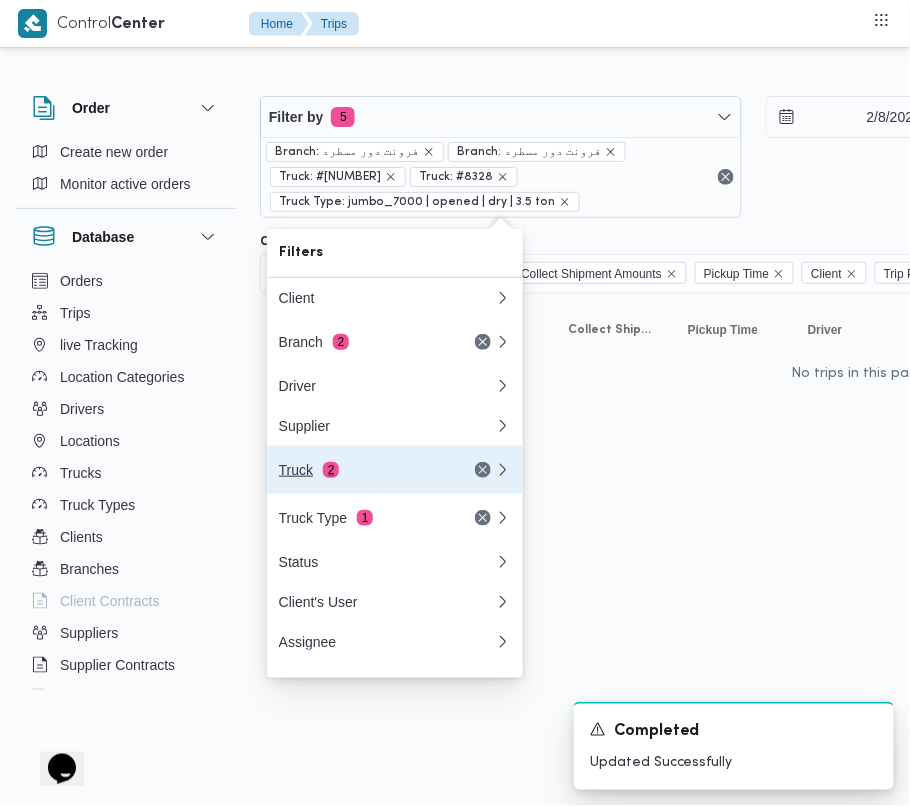 click on "Truck 2" at bounding box center [363, 470] 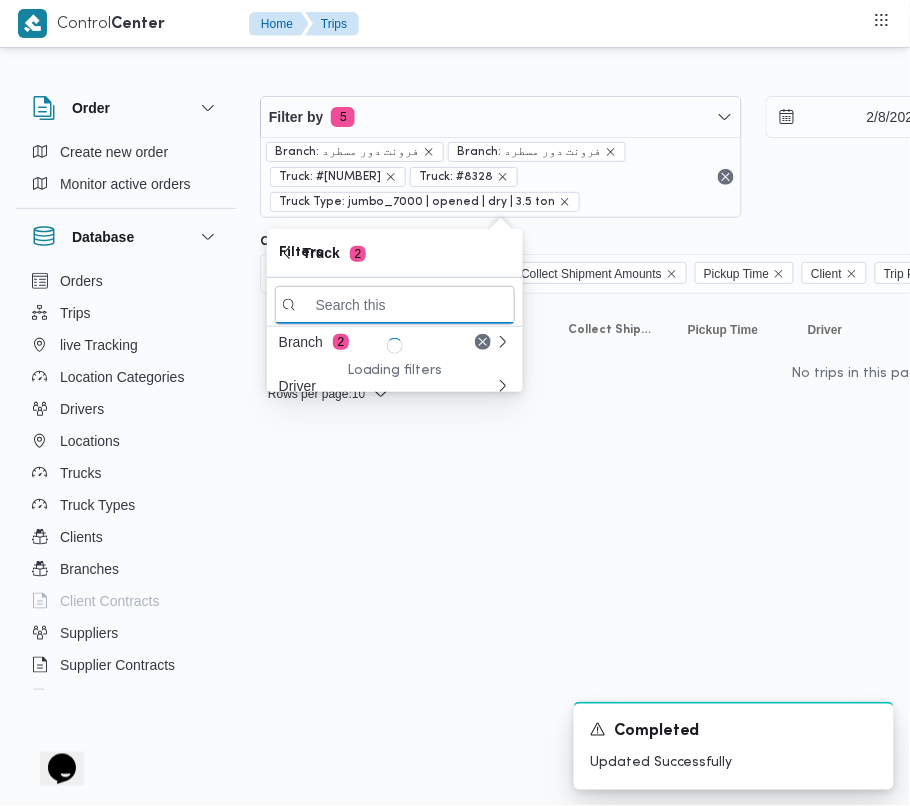 paste on "رمط497" 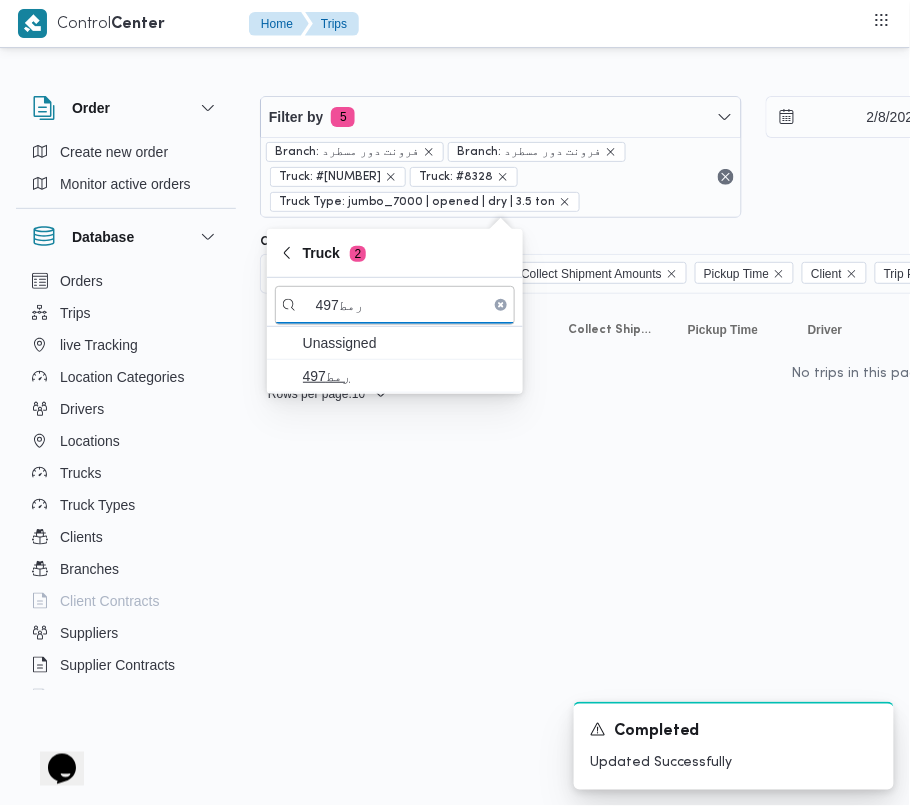 type on "رمط497" 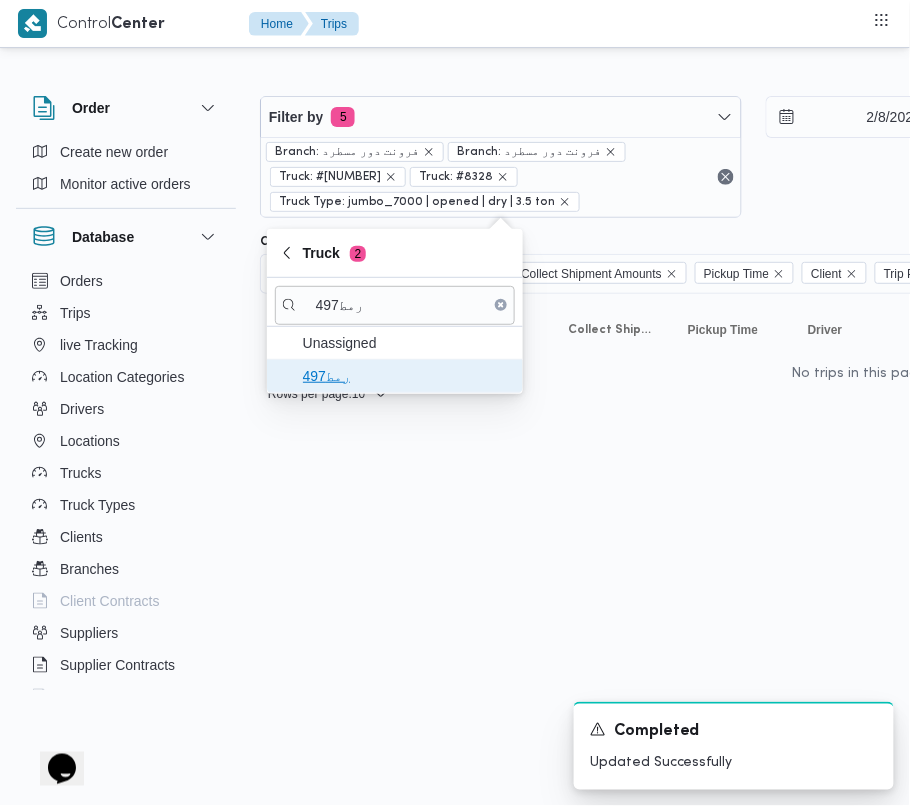 click on "رمط497" at bounding box center [407, 376] 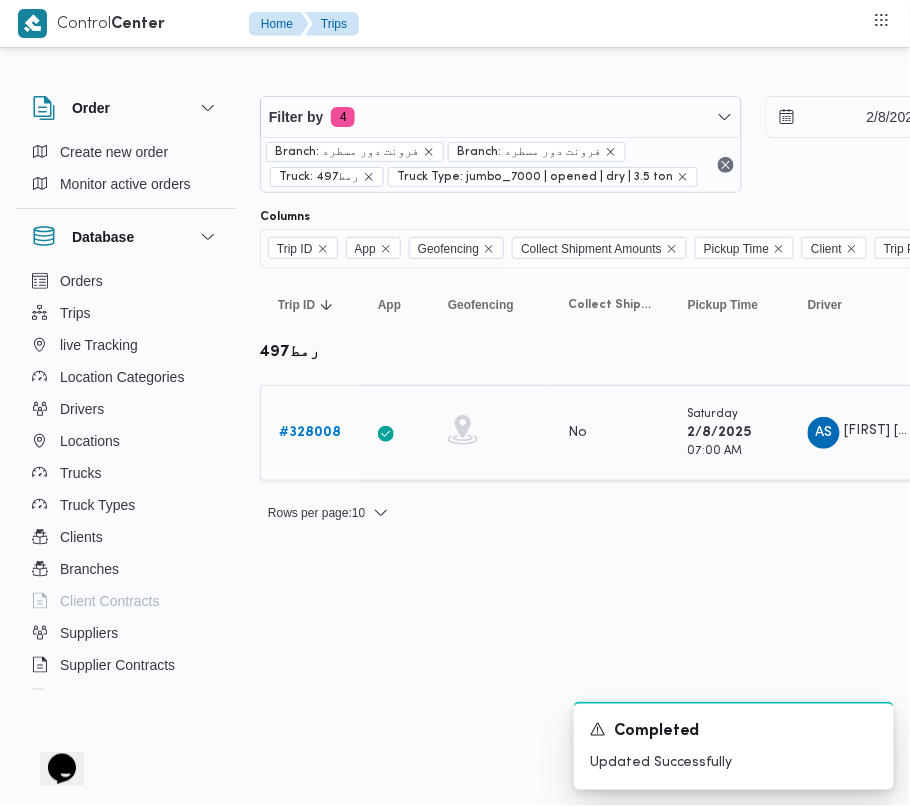 click on "# [NUMBER]" at bounding box center [310, 432] 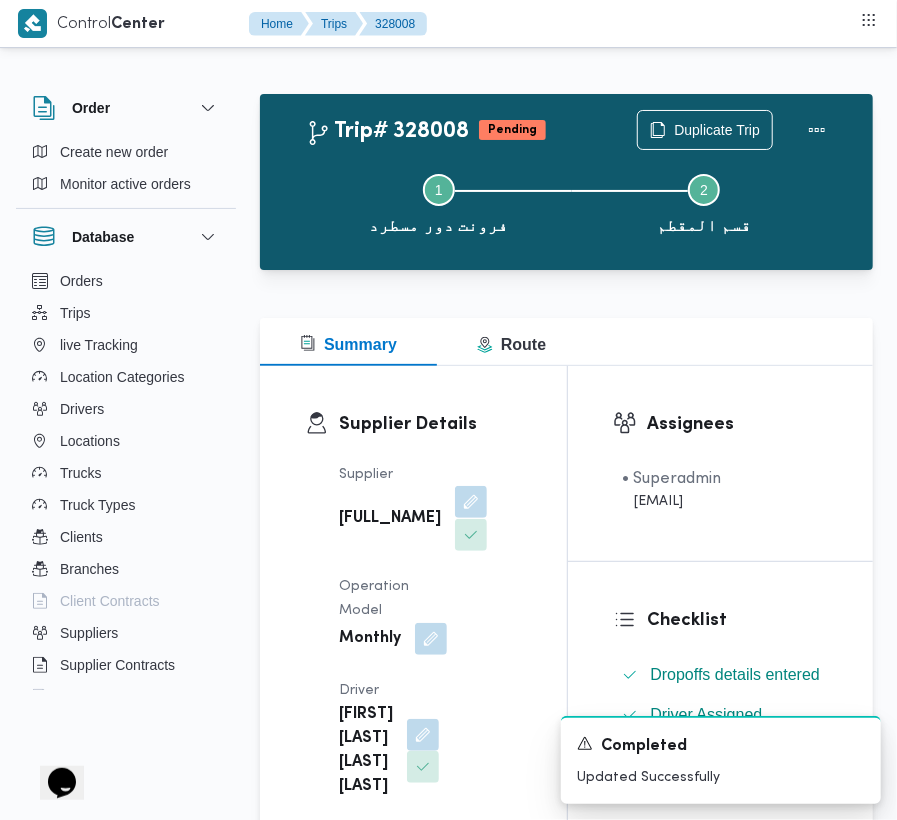 click at bounding box center (471, 502) 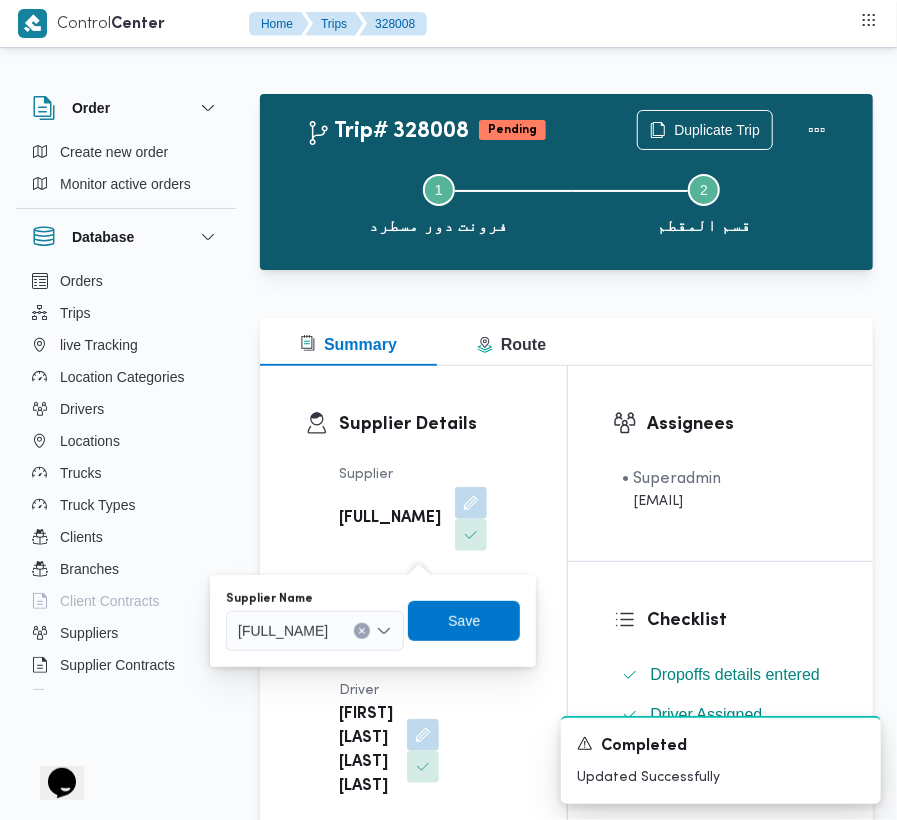 click on "[FULL_NAME]" at bounding box center (283, 630) 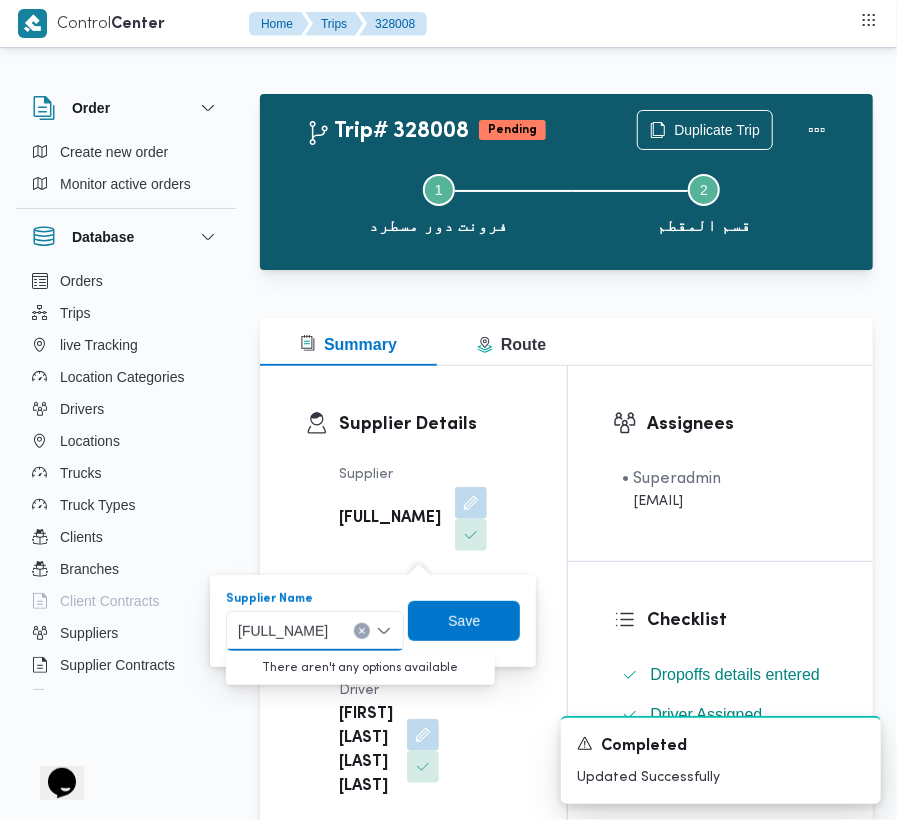 paste on "ربيع" 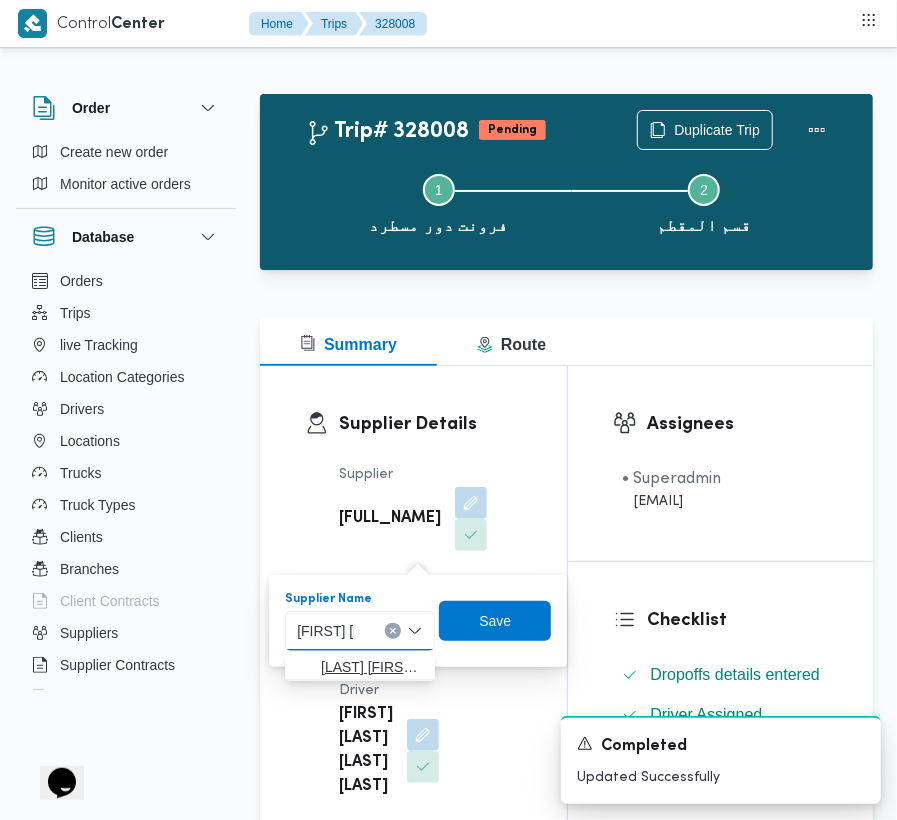 type on "[FIRST] [LAST]" 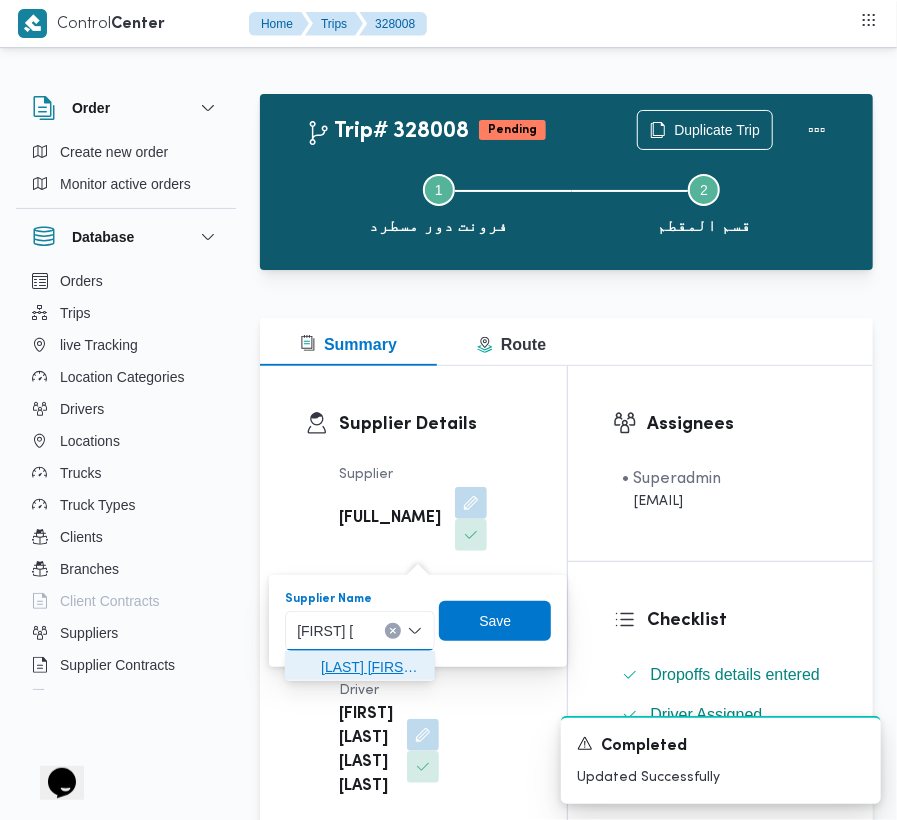 click on "[LAST] [FIRST] [LAST]" at bounding box center (372, 667) 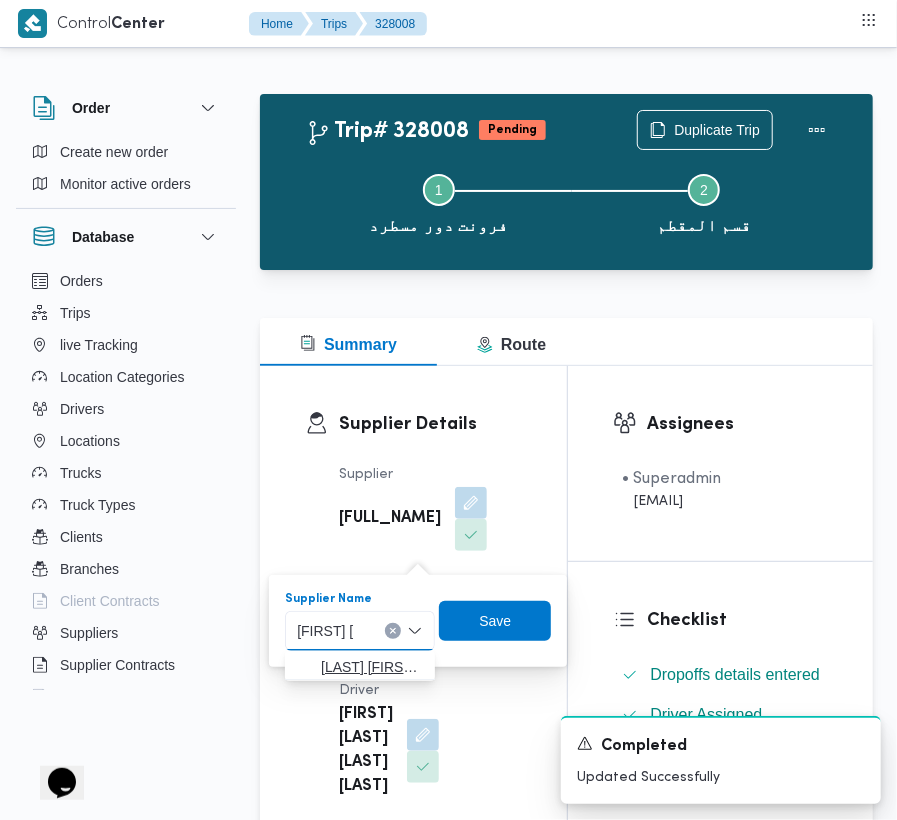 type 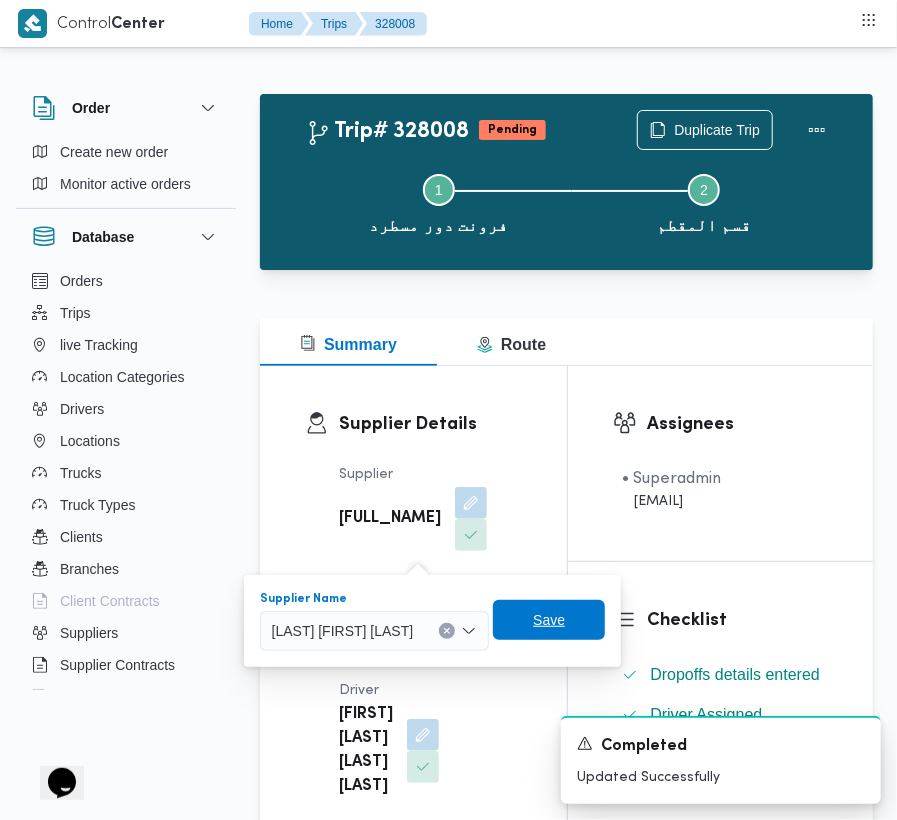 click on "Save" at bounding box center (549, 620) 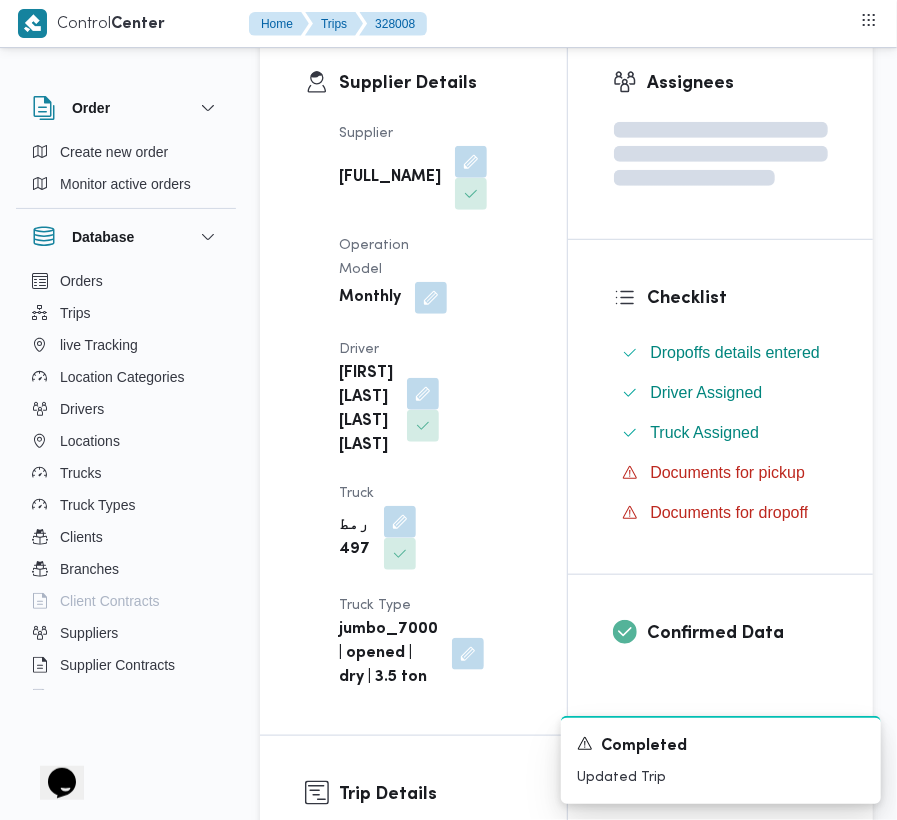 scroll, scrollTop: 434, scrollLeft: 0, axis: vertical 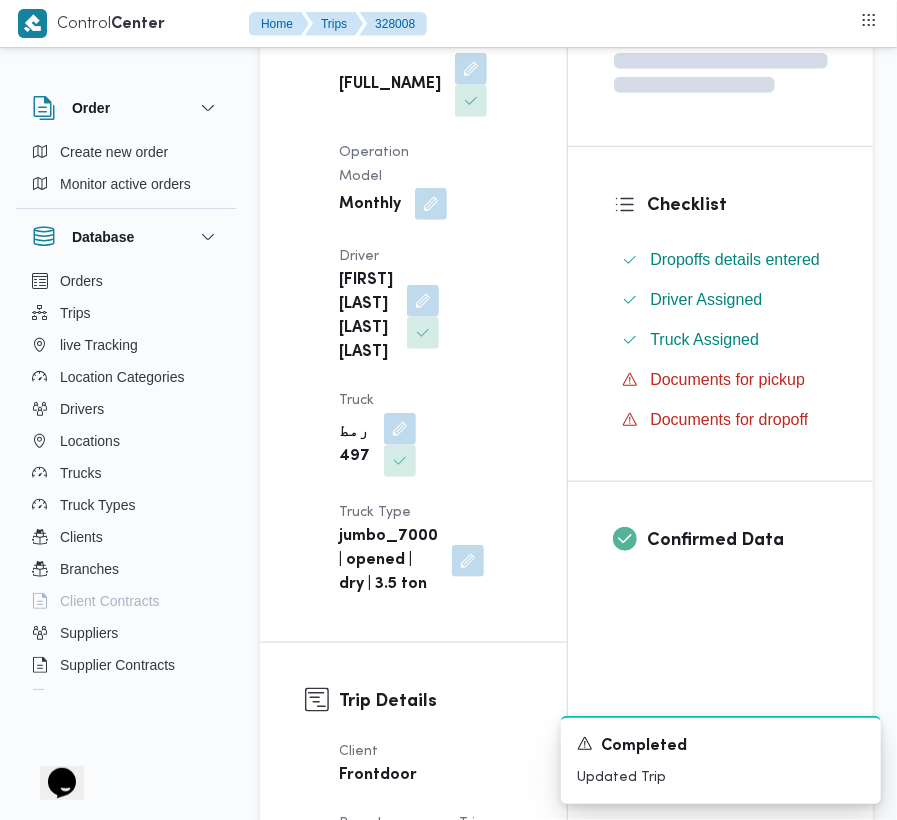 click at bounding box center (431, 204) 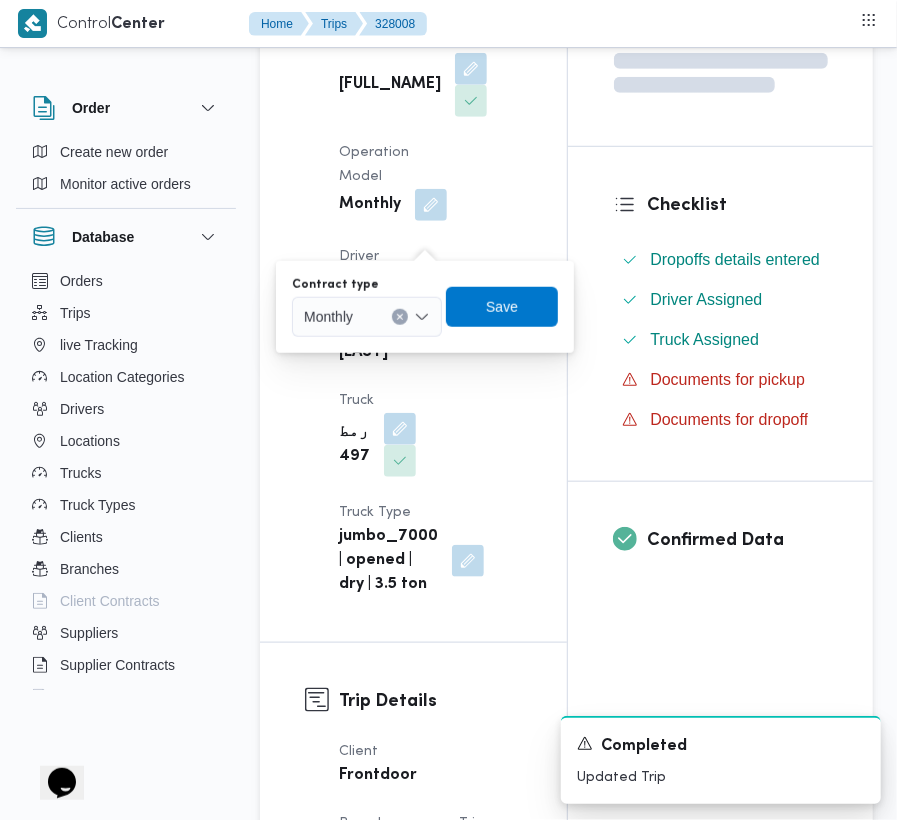 click on "Monthly" at bounding box center [367, 317] 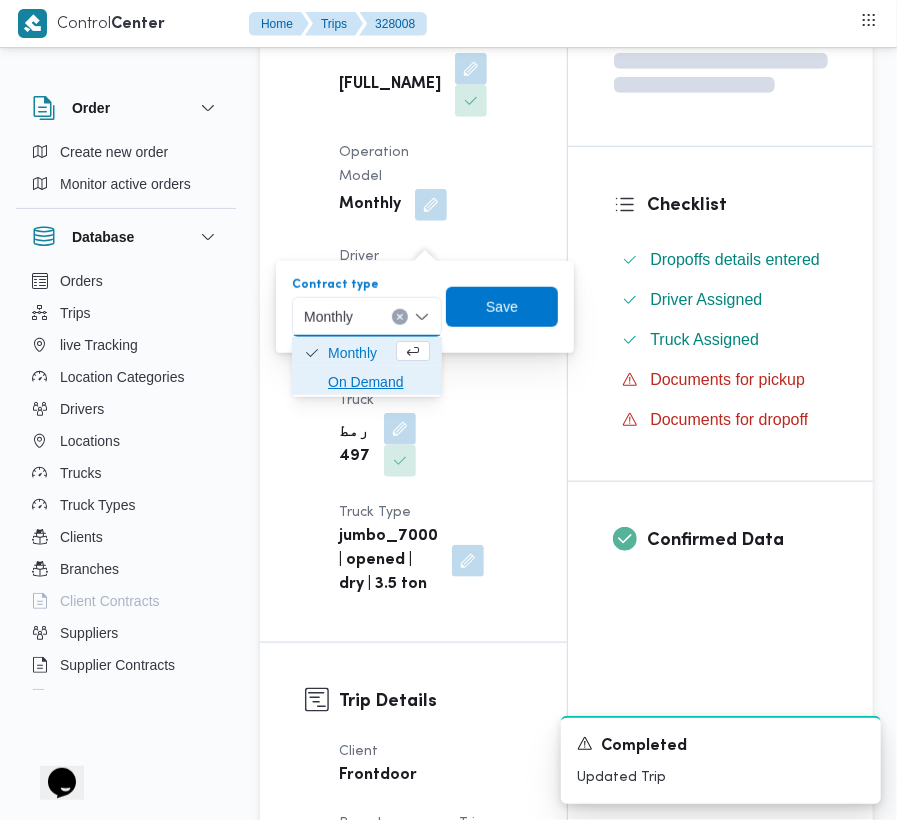 click on "On Demand" at bounding box center (379, 382) 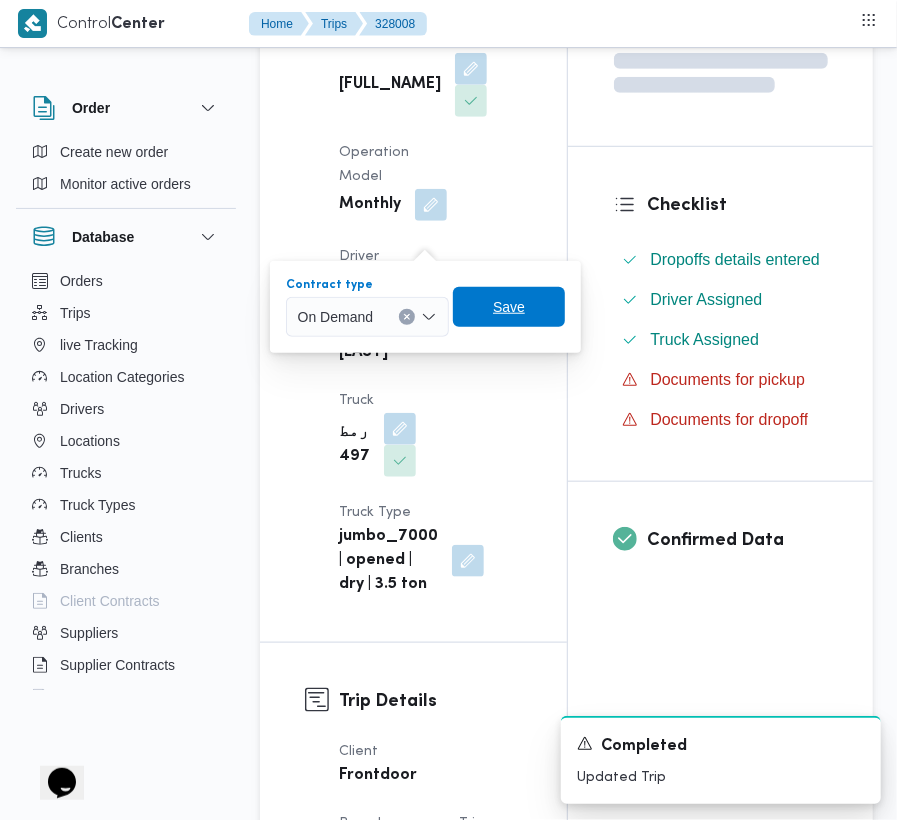 click on "Save" at bounding box center (509, 307) 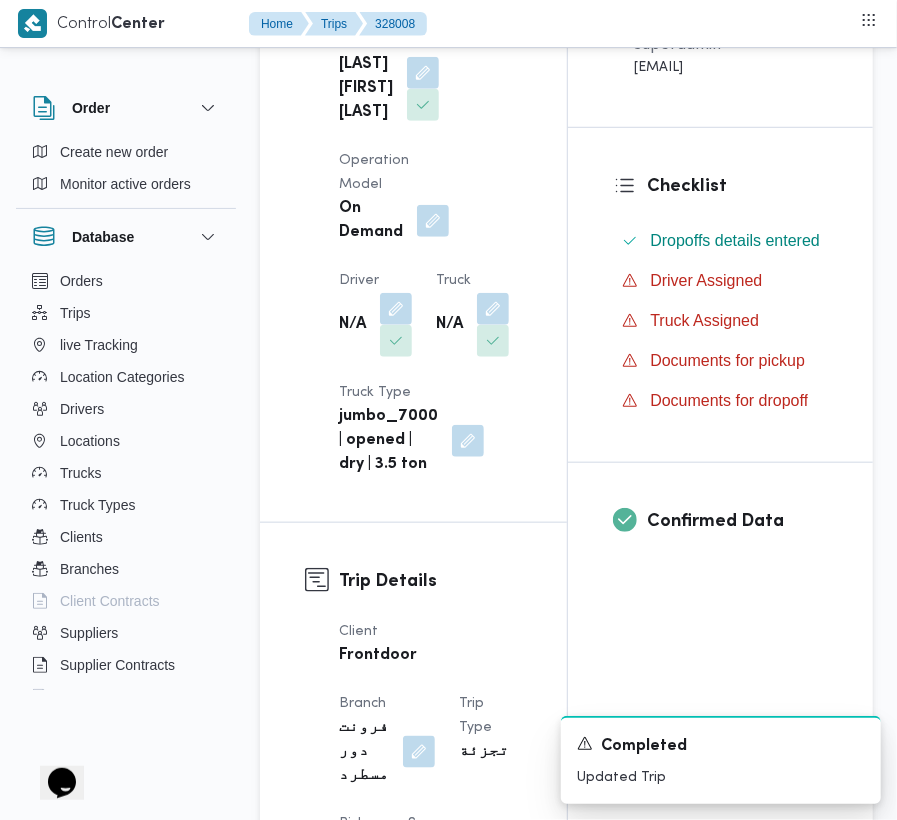 drag, startPoint x: 406, startPoint y: 318, endPoint x: 377, endPoint y: 386, distance: 73.92564 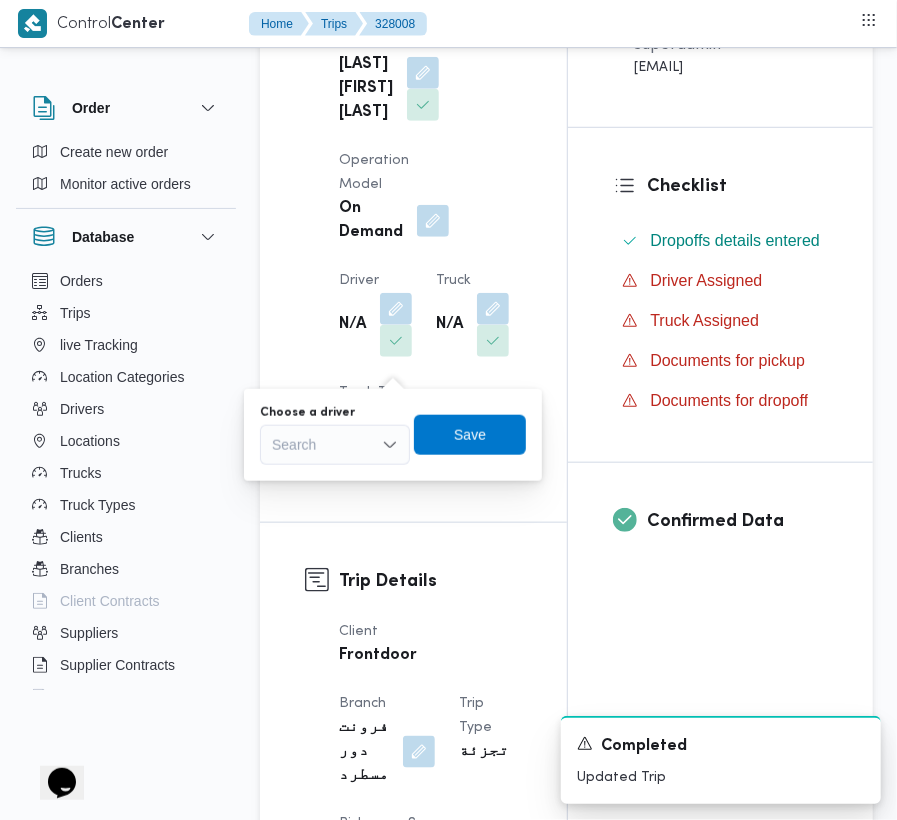 click on "Search" at bounding box center [335, 445] 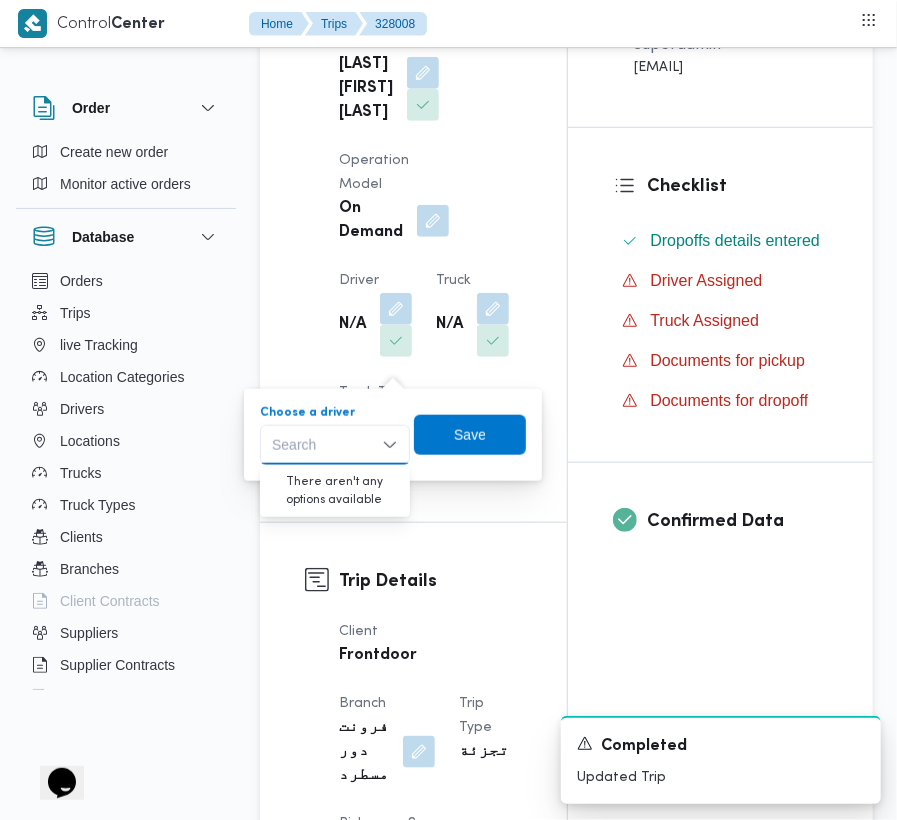 paste on "[FIRST] [LAST]" 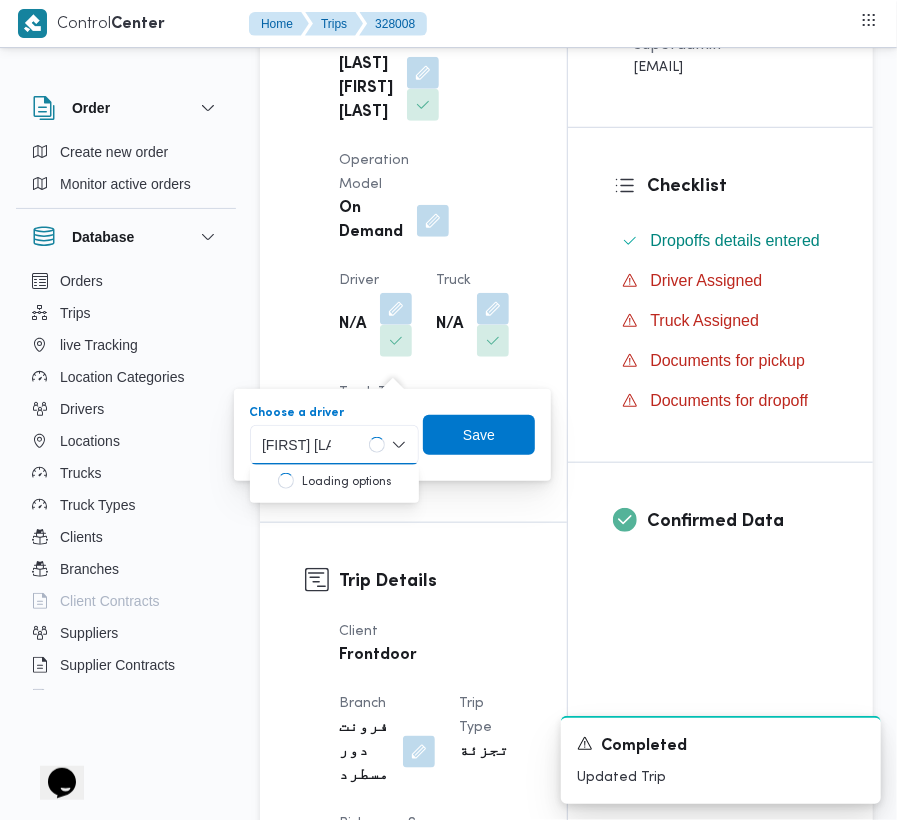 type on "[FIRST] [LAST]" 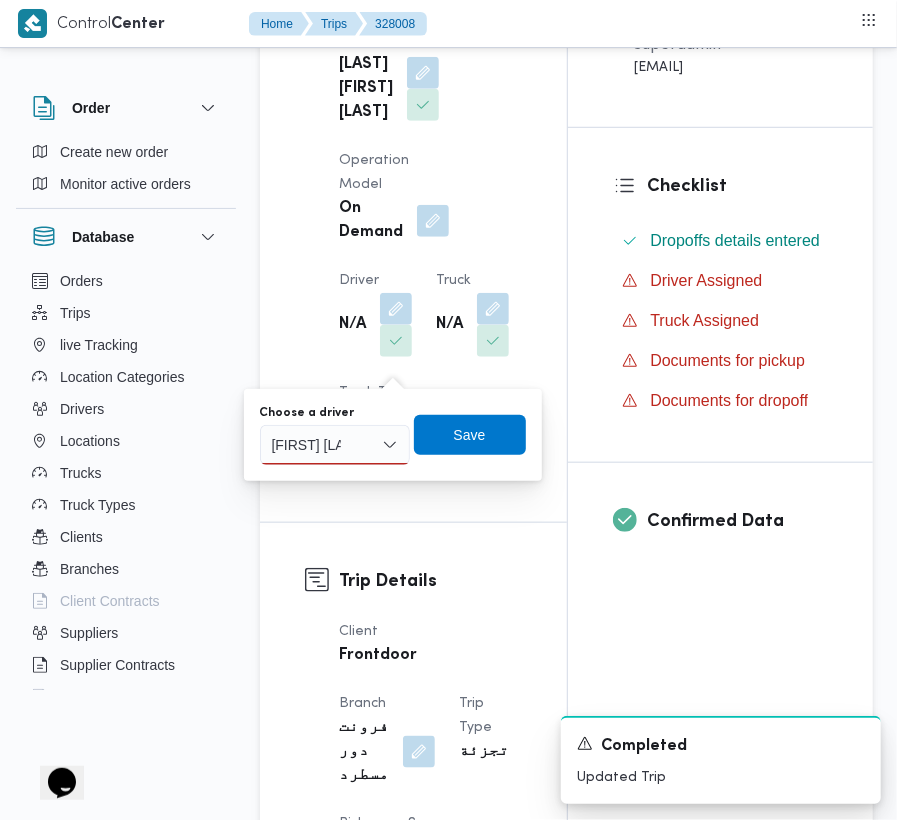 click on "[FIRST] [LAST]" at bounding box center (335, 445) 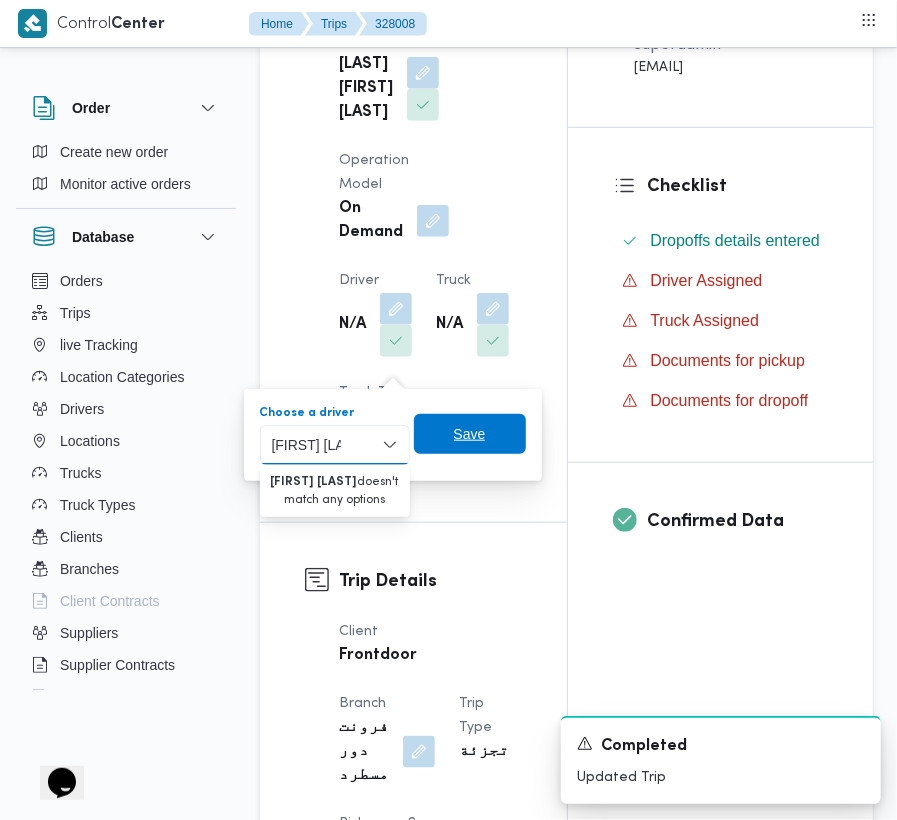 click on "Save" at bounding box center (470, 434) 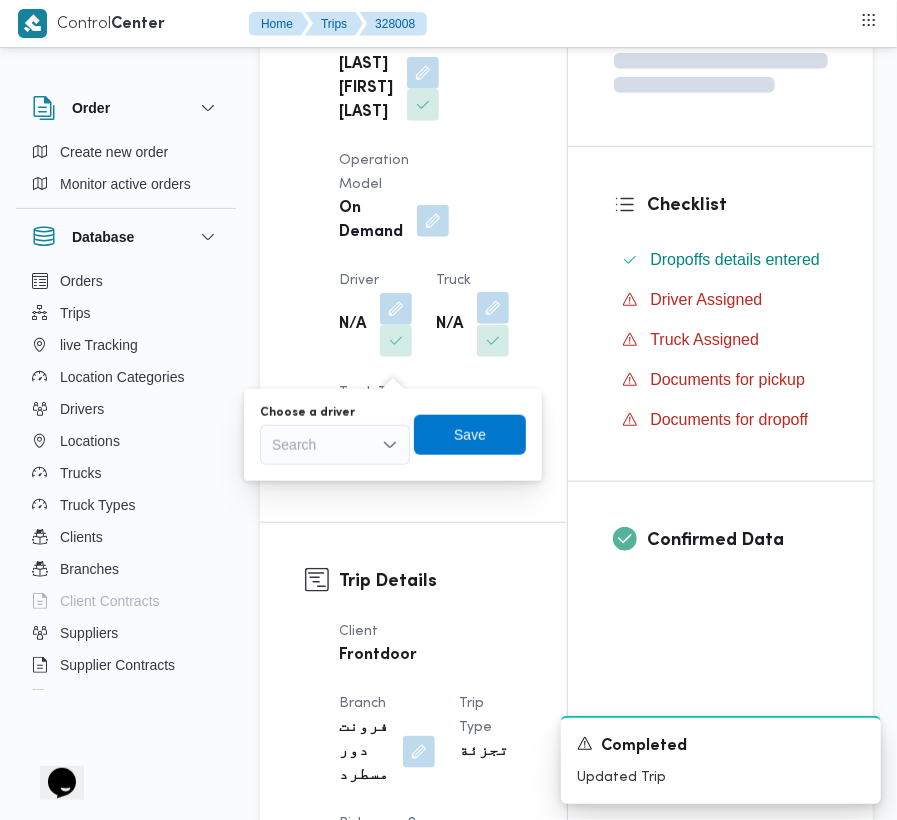 click at bounding box center [493, 308] 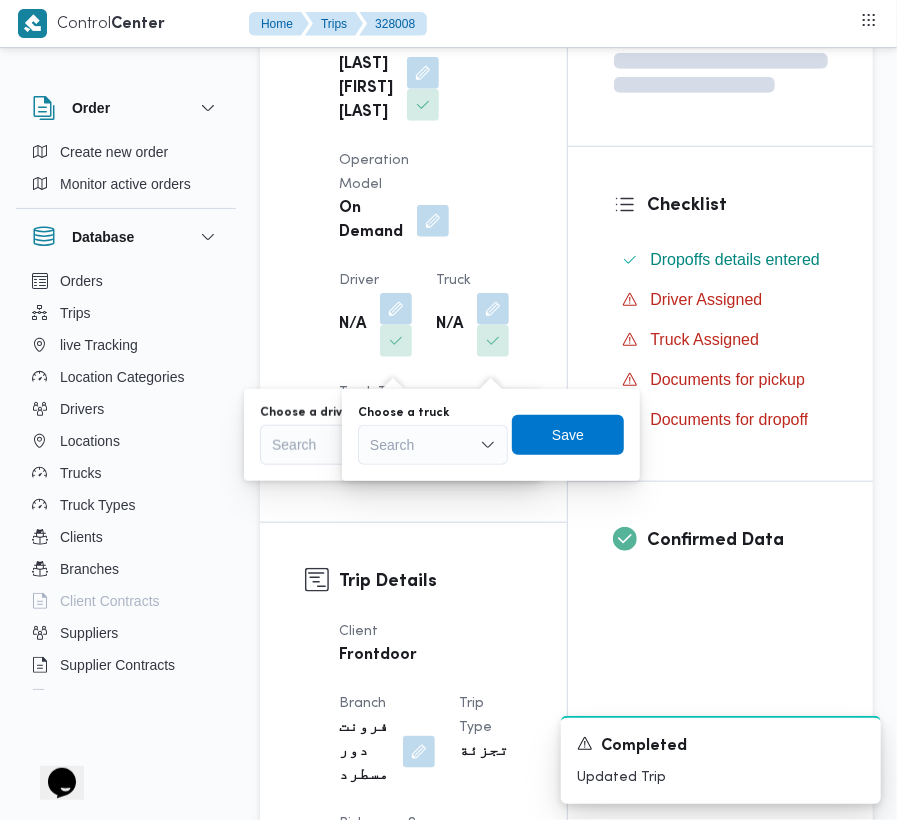 click on "Search" at bounding box center (433, 445) 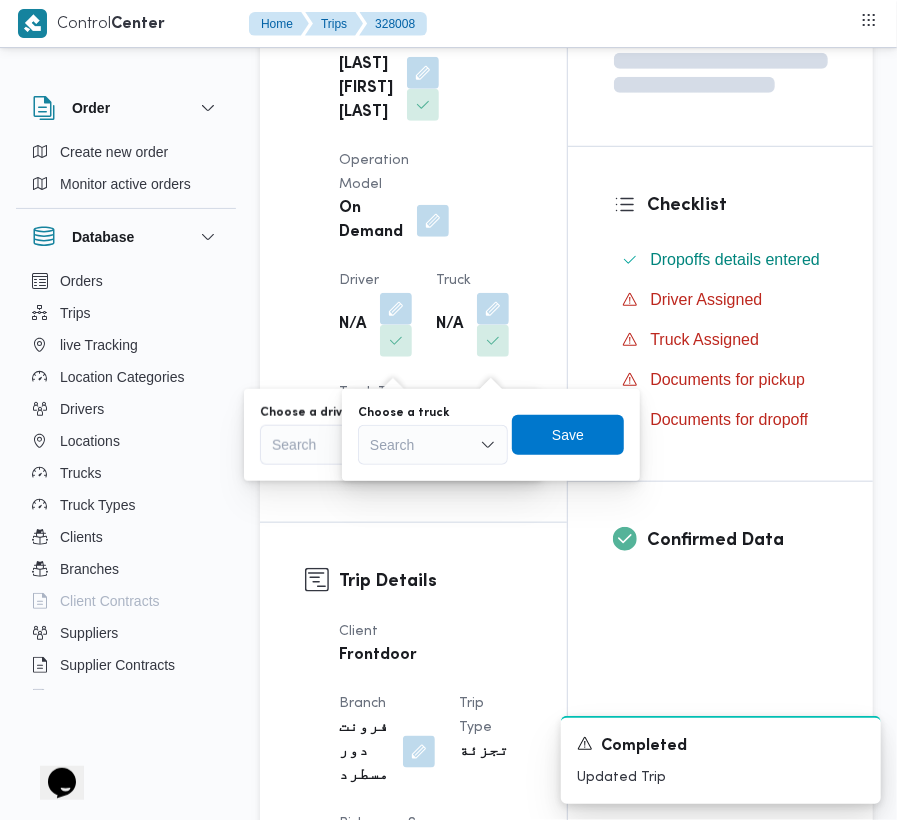 paste on "[NUMBER]" 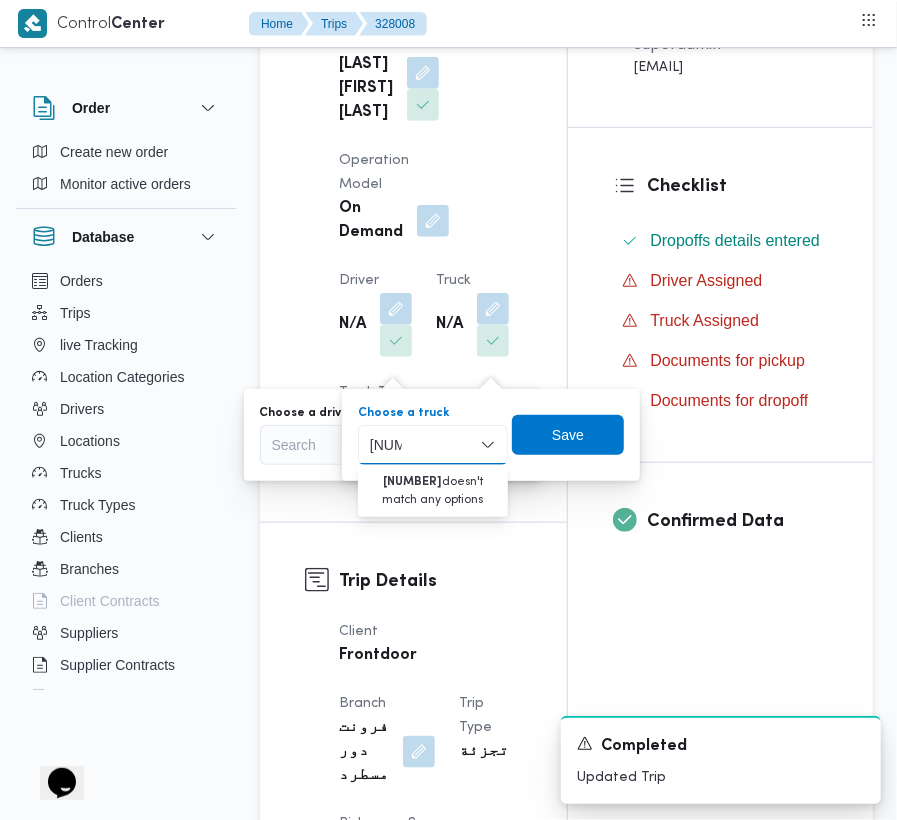 type on "[NUMBER]" 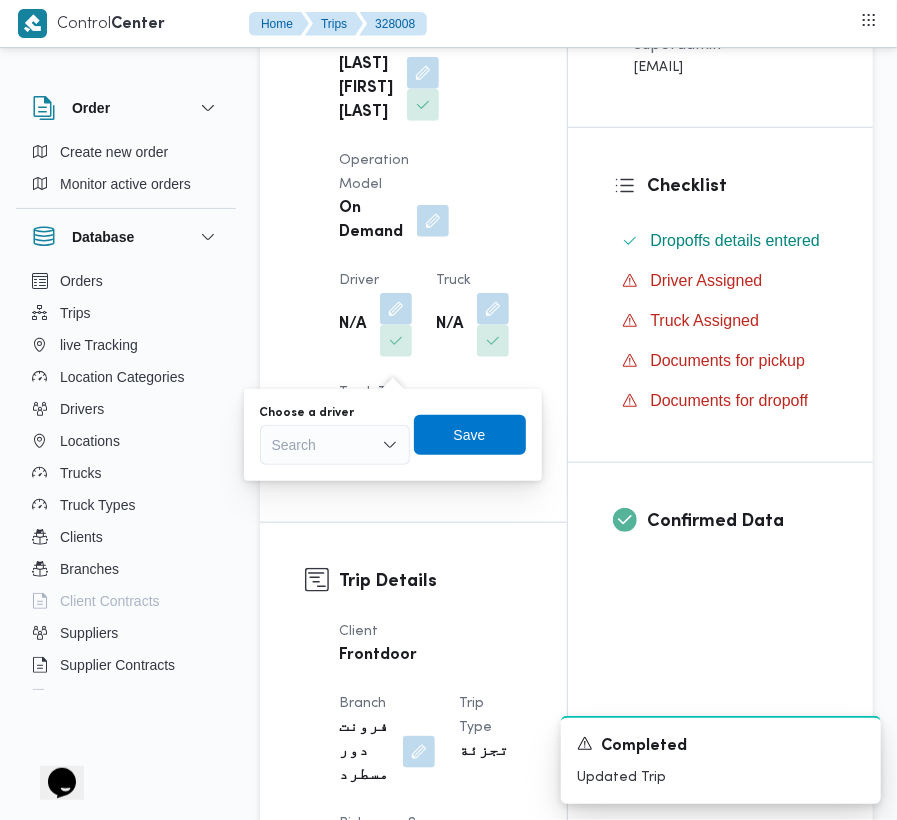 click on "Supplier [FULL_NAME] Operation Model On Demand Driver N/A Truck N/A Truck Type jumbo_7000 | opened | dry | 3.5 ton" at bounding box center [430, 253] 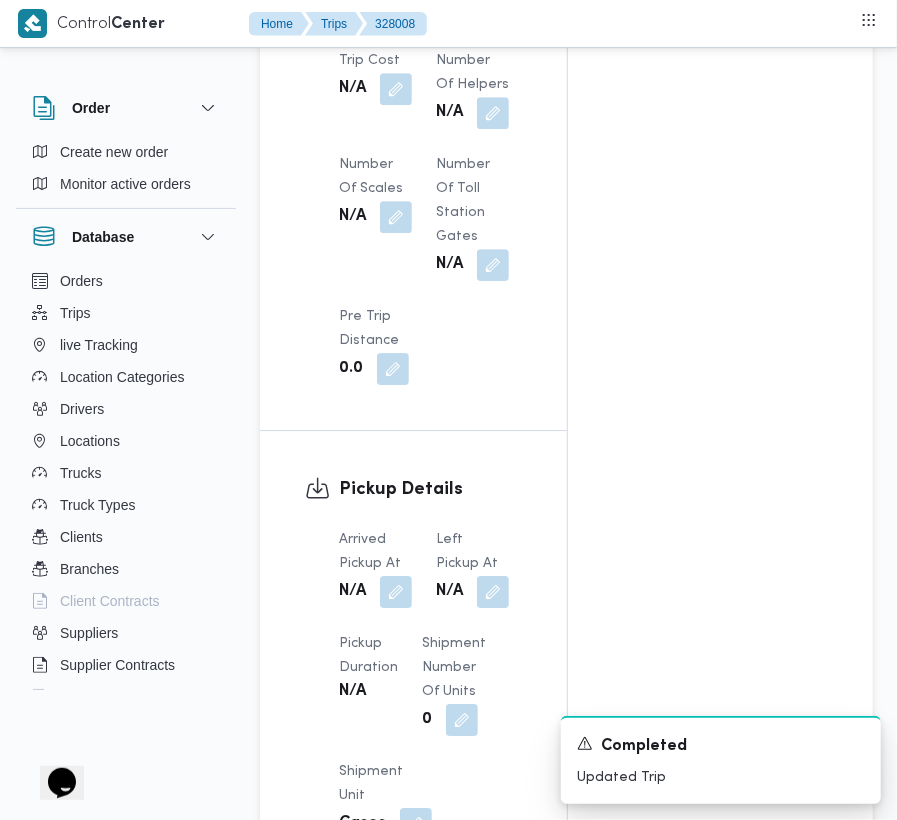 scroll, scrollTop: 2968, scrollLeft: 0, axis: vertical 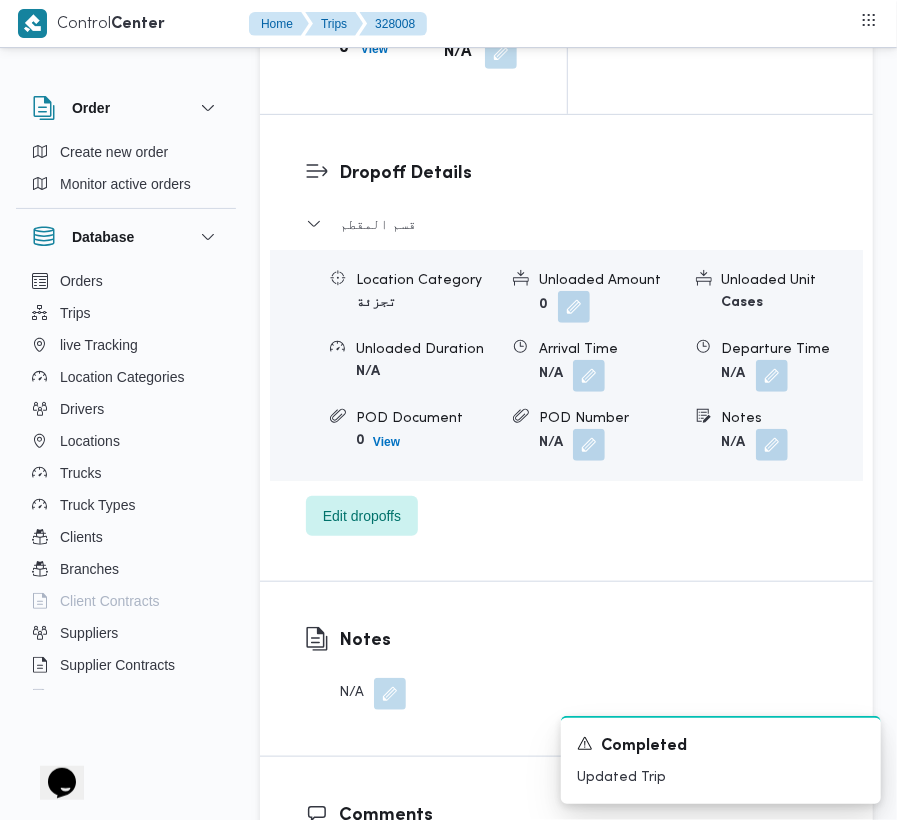 click on "Notes N/A" at bounding box center [372, 669] 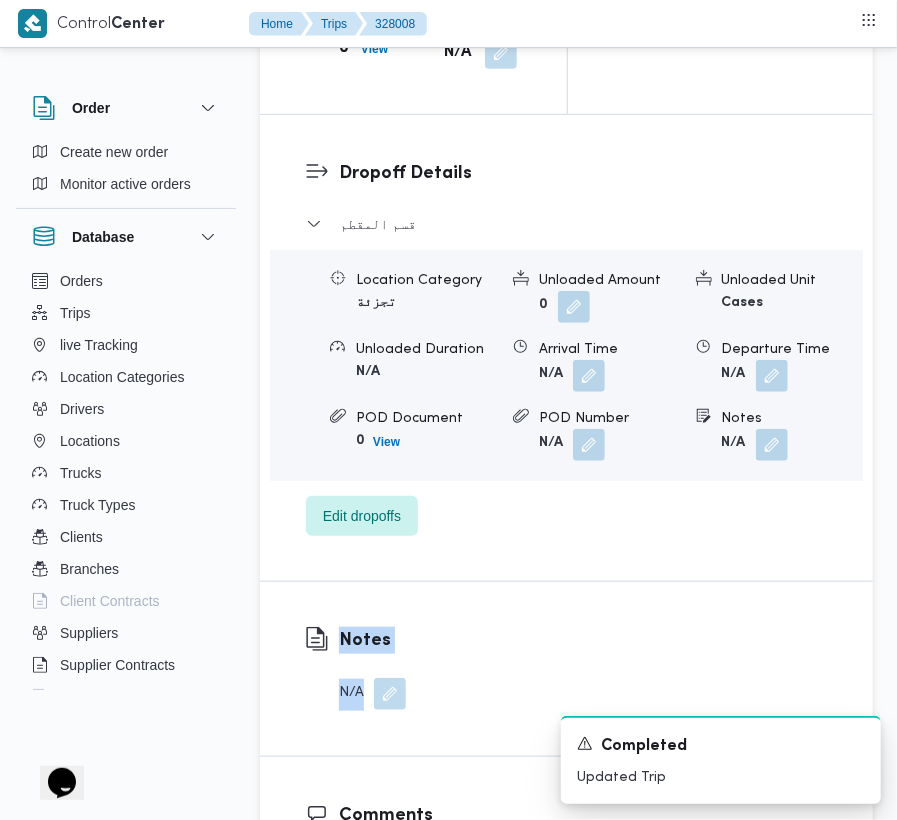 drag, startPoint x: 390, startPoint y: 666, endPoint x: 384, endPoint y: 650, distance: 17.088007 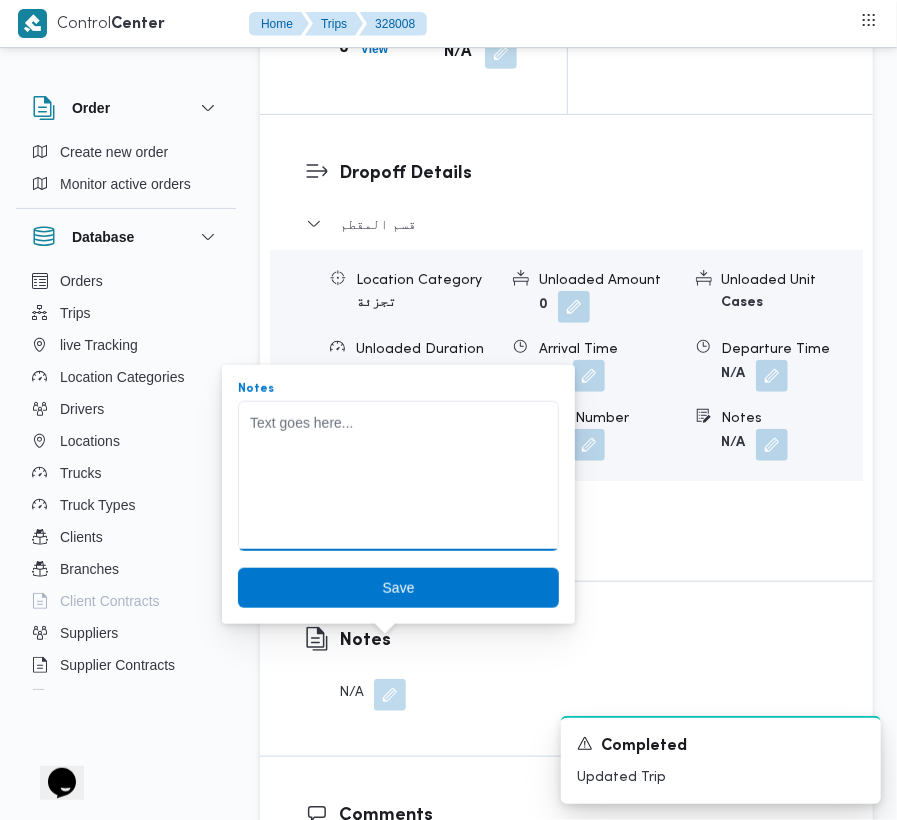 click on "Notes" at bounding box center (398, 476) 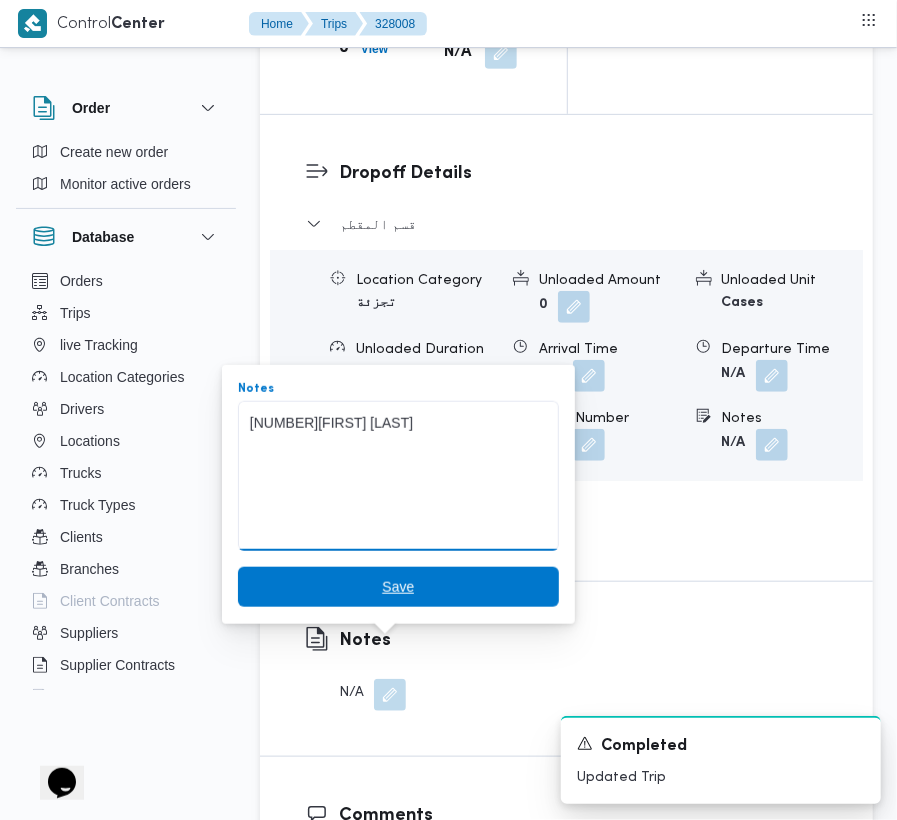 type on "[NUMBER][FIRST] [LAST]" 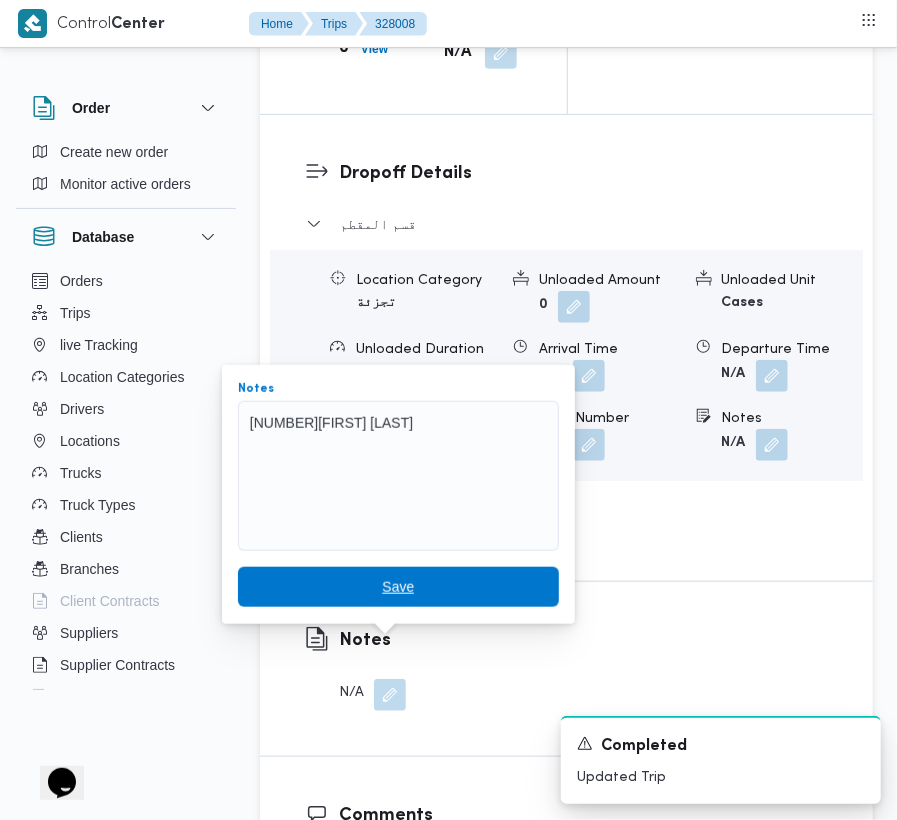 click on "Save" at bounding box center (398, 587) 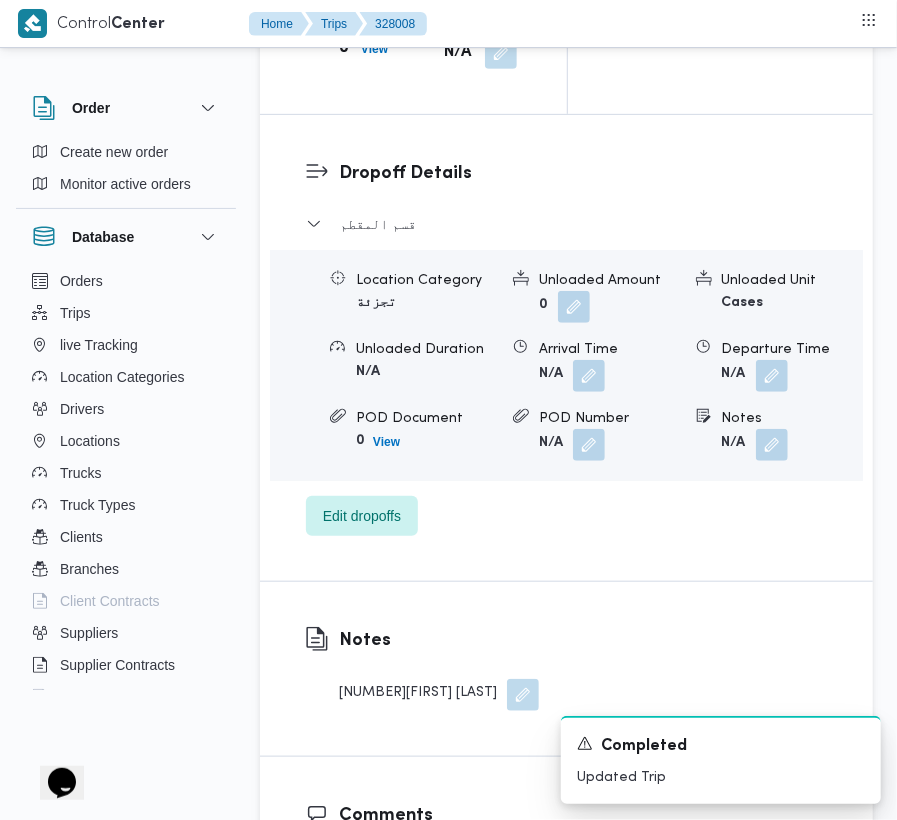 click on "Location Category تجزئة Unloaded Amount 0 Unloaded Unit Cases Unloaded Duration N/A Arrival Time N/A Departure Time N/A POD Document 0 View POD Number N/A Notes N/A" at bounding box center (566, 365) 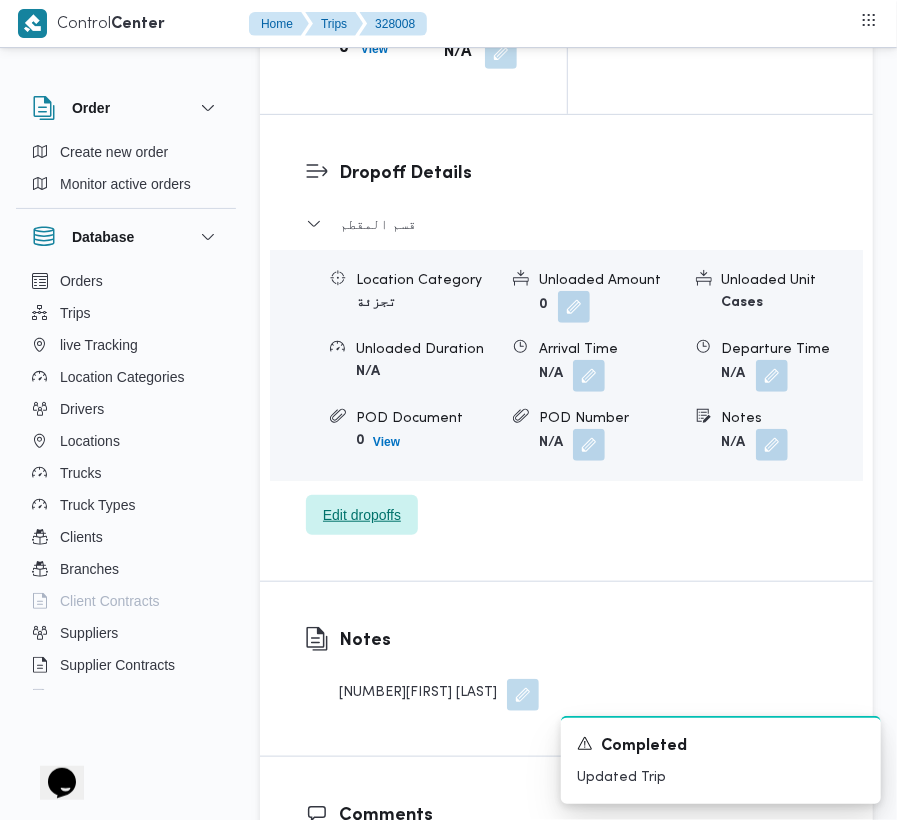 click on "Edit dropoffs" at bounding box center [362, 515] 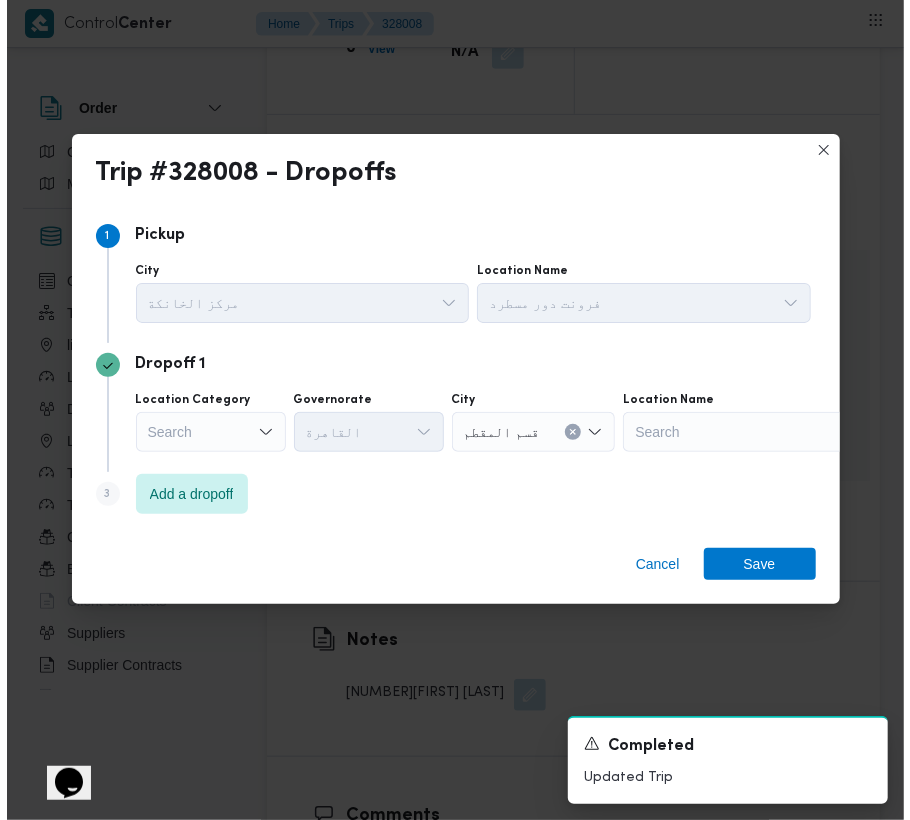 scroll, scrollTop: 2872, scrollLeft: 0, axis: vertical 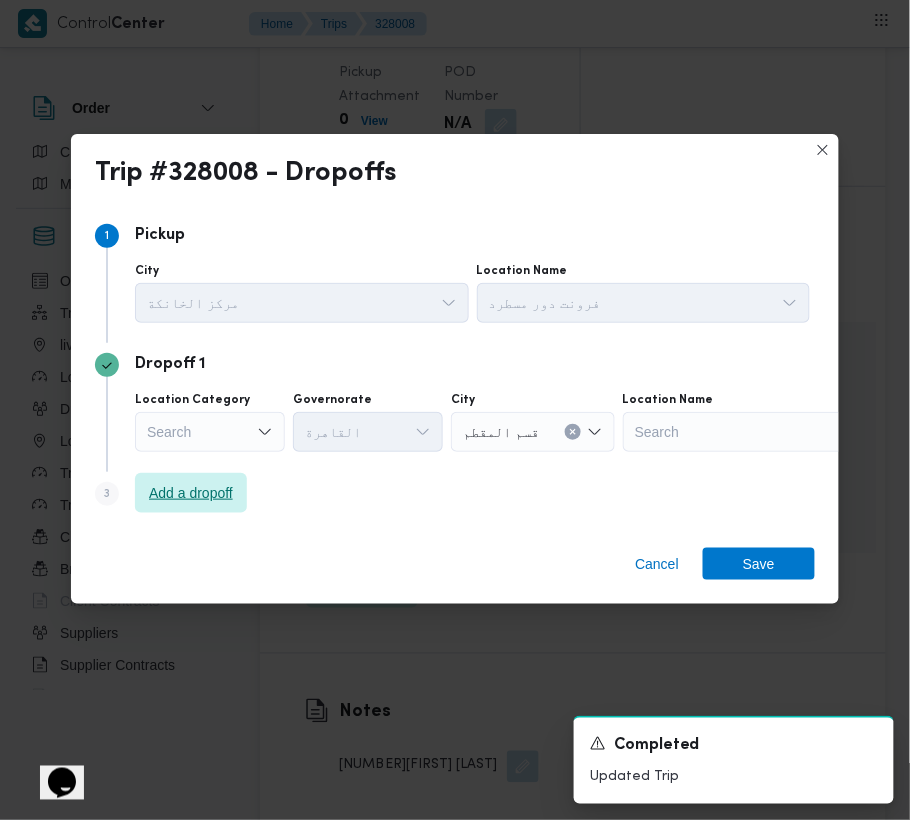 click on "Add a dropoff" at bounding box center [191, 493] 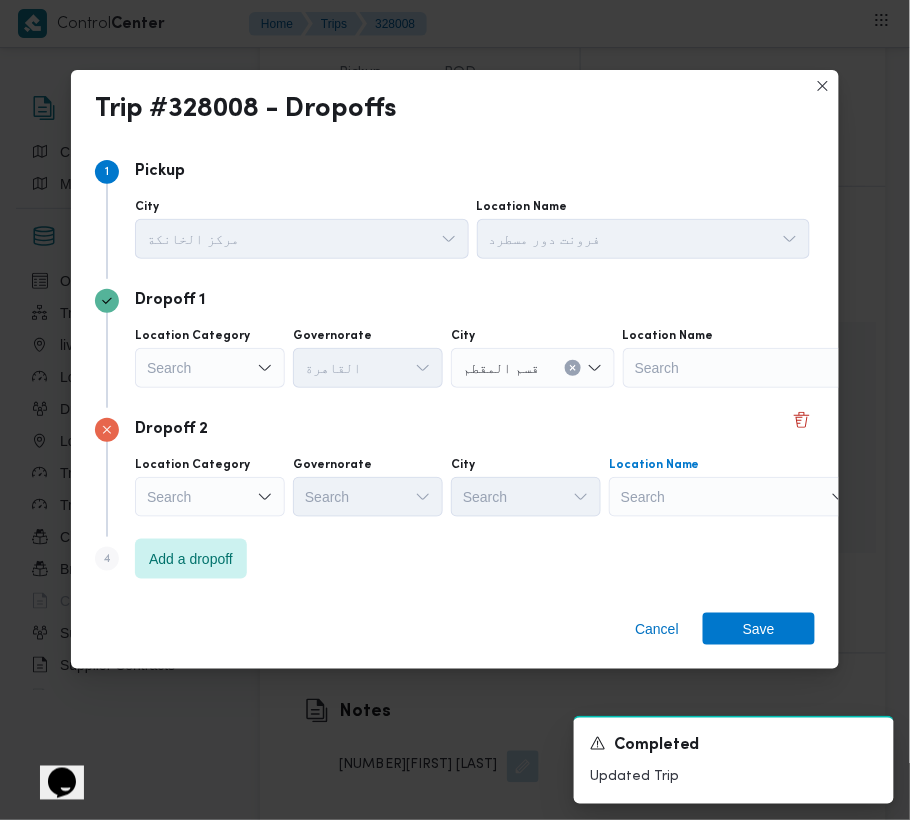 click on "Search" at bounding box center (748, 368) 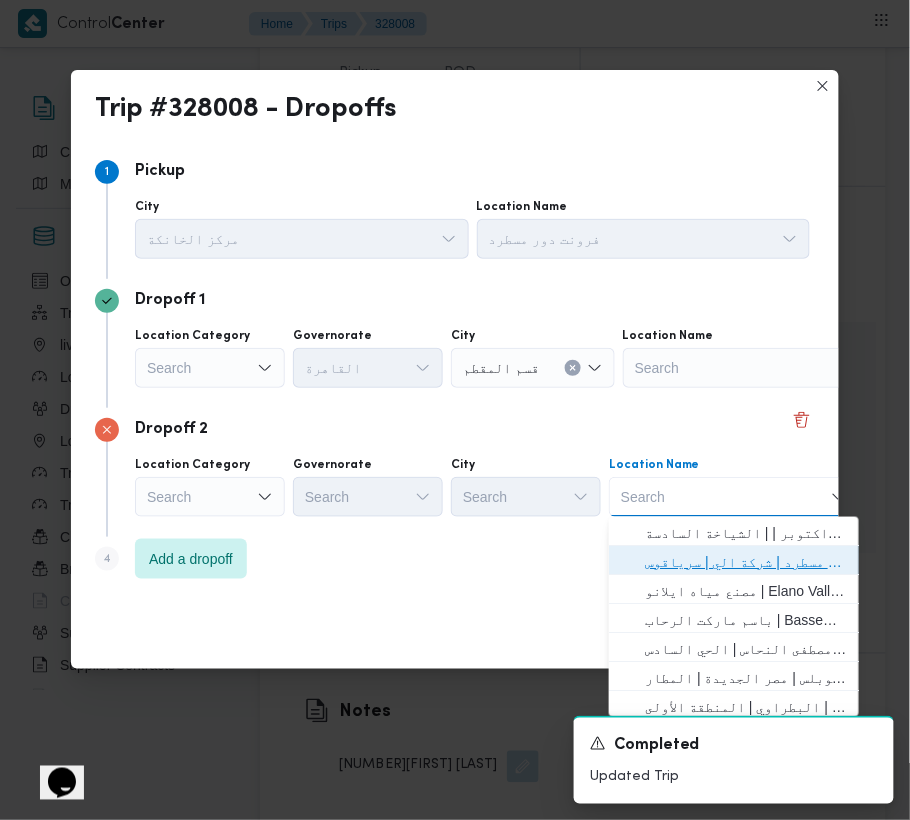 drag, startPoint x: 730, startPoint y: 566, endPoint x: 613, endPoint y: 526, distance: 123.6487 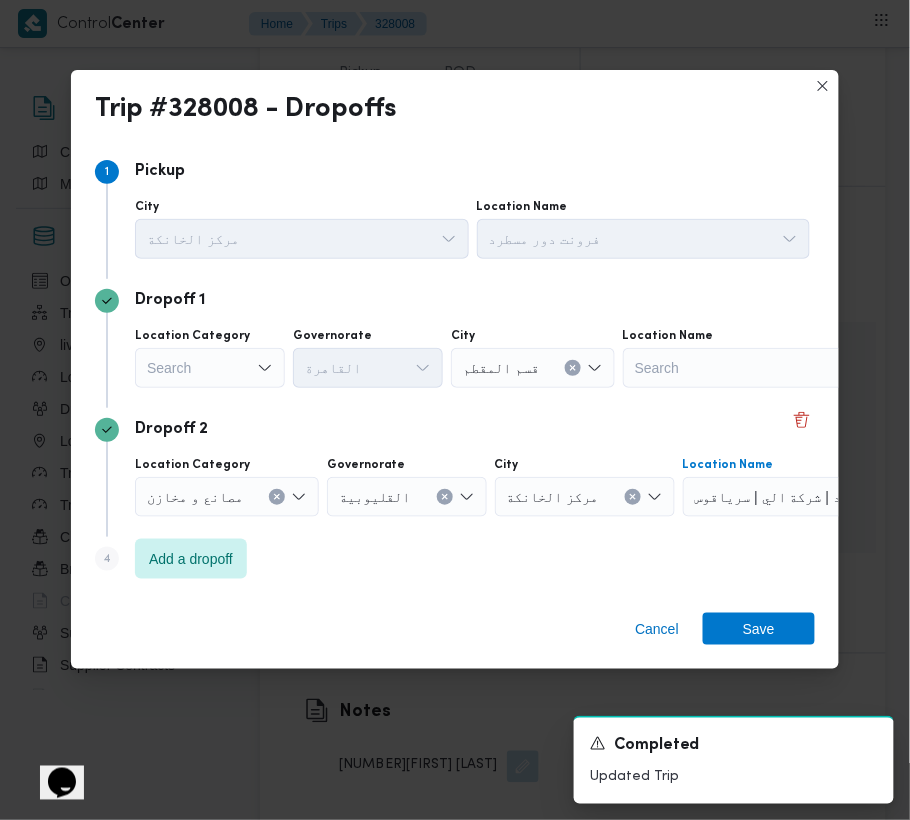 click on "Search" at bounding box center (210, 368) 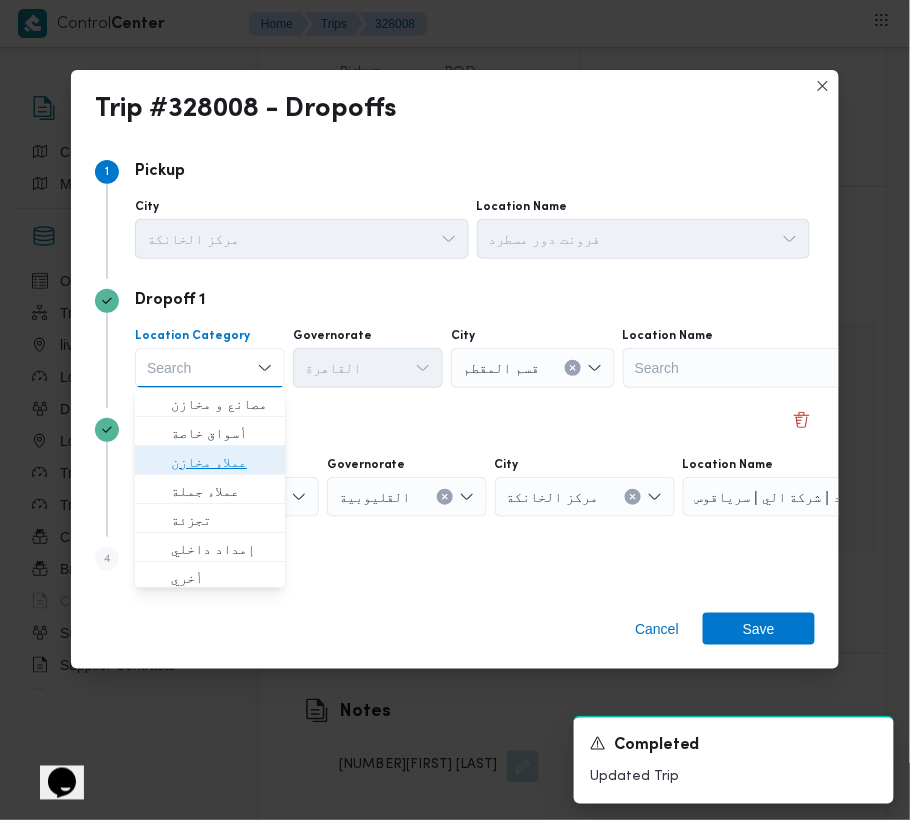 click on "عملاء مخازن" at bounding box center [210, 462] 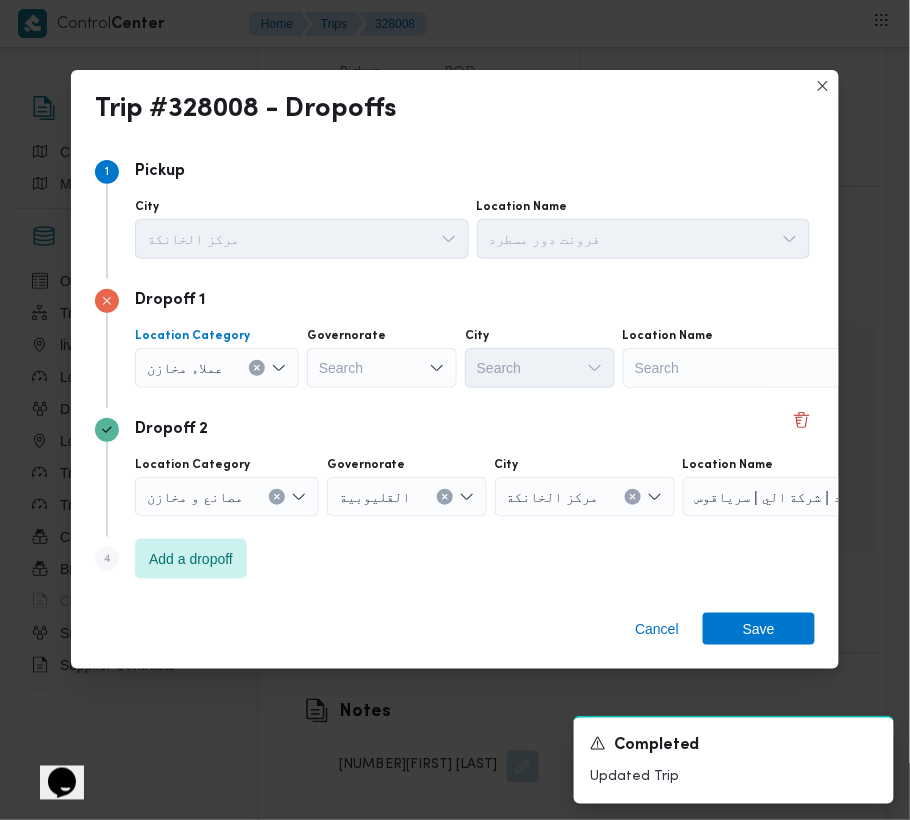 click on "عملاء مخازن" at bounding box center [185, 367] 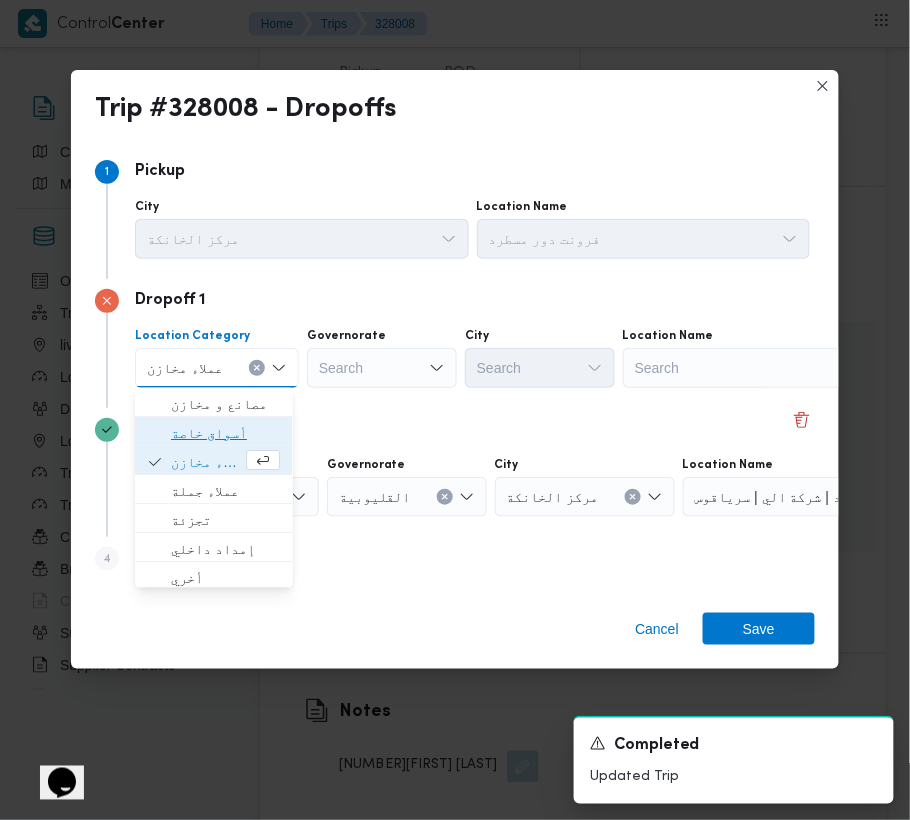 click on "أسواق خاصة" at bounding box center [225, 433] 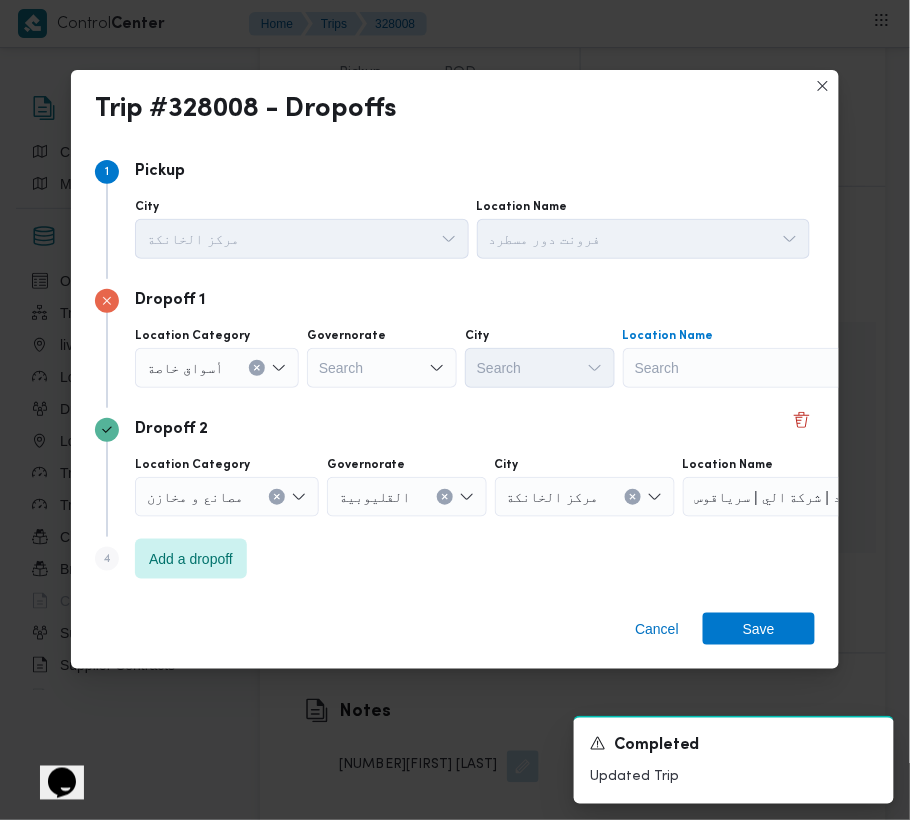 click on "Search" at bounding box center [748, 368] 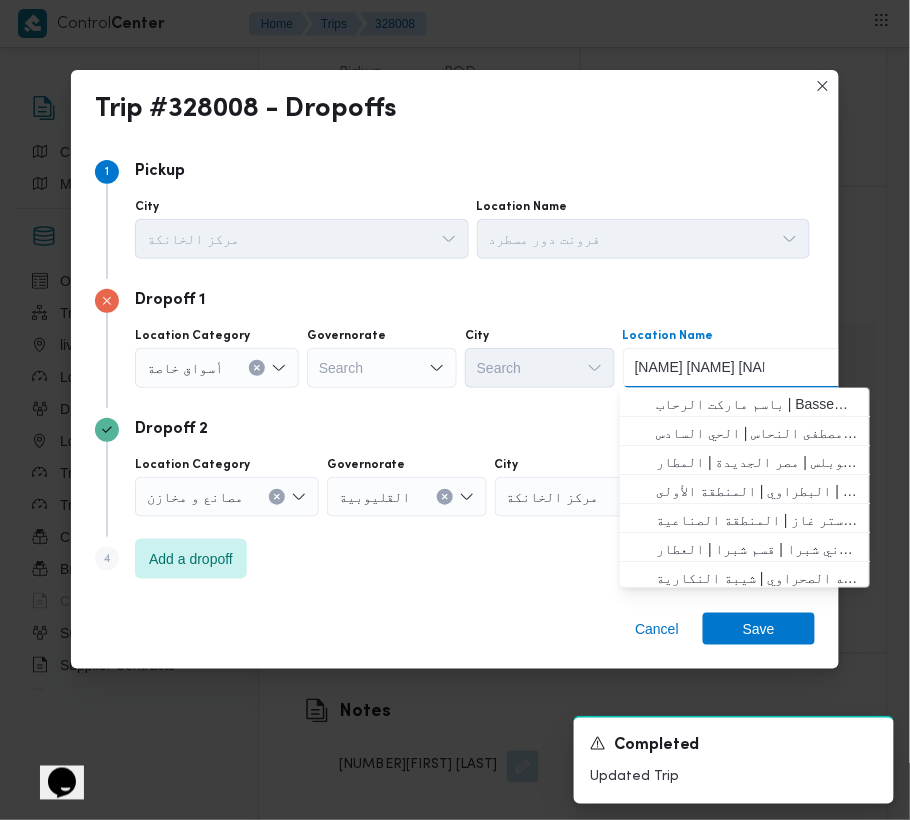click on "[NAME] [NAME] [NAME]" at bounding box center [700, 368] 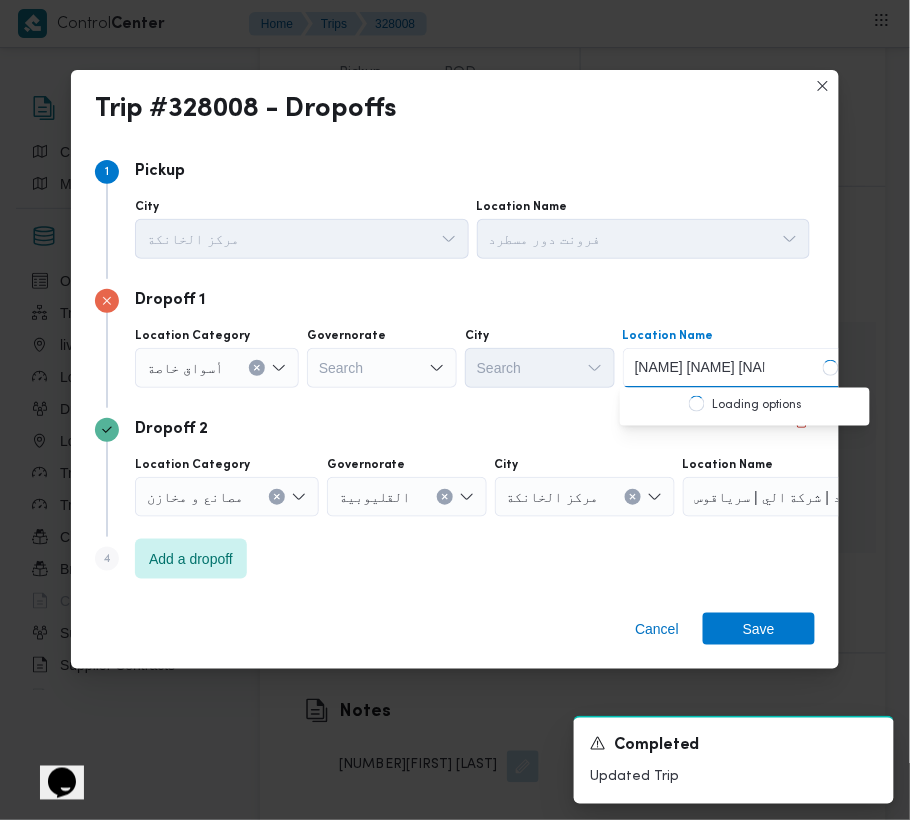 click on "[NAME] [NAME] [NAME]" at bounding box center (700, 368) 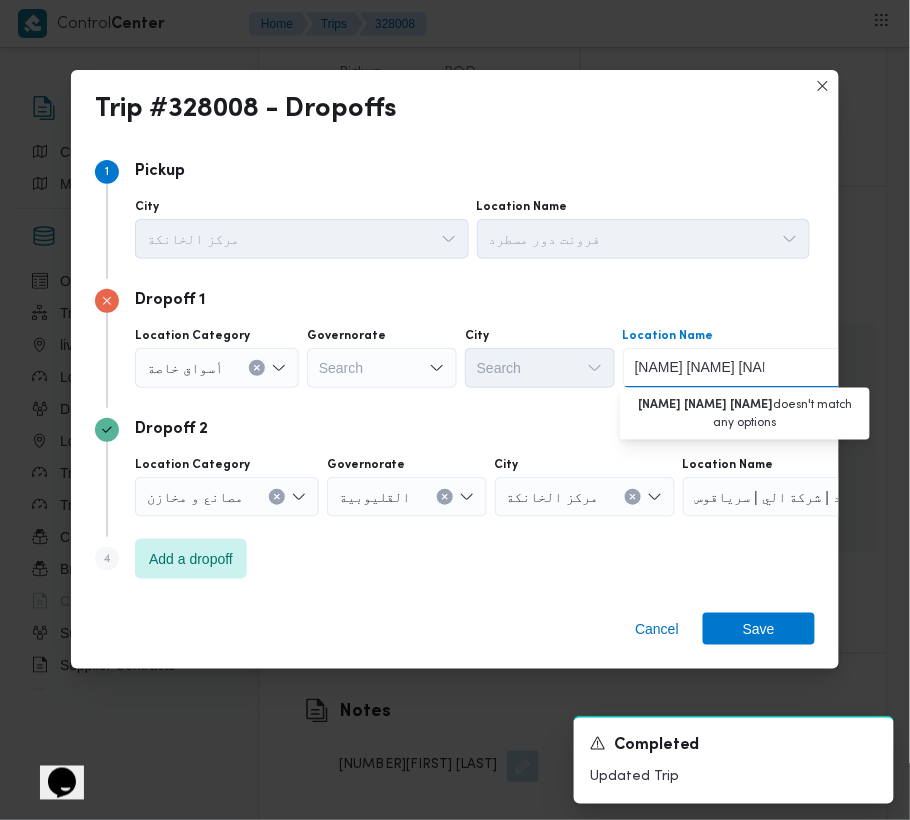 click on "[NAME] [NAME] [NAME]" at bounding box center (700, 368) 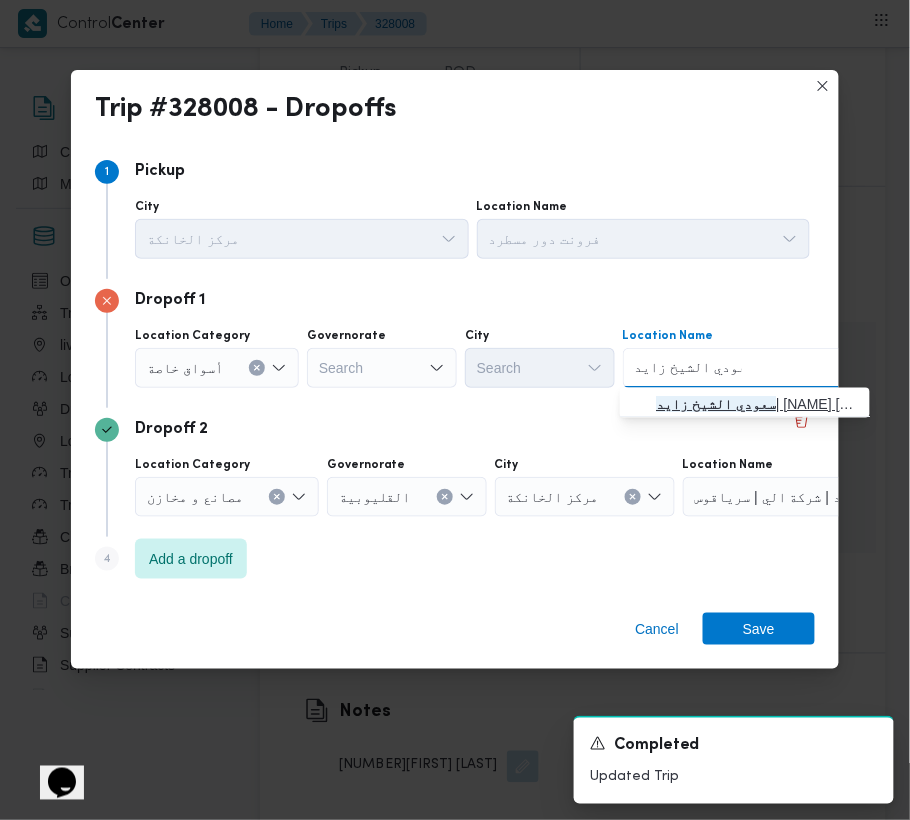 type on "سعودي الشيخ زايد" 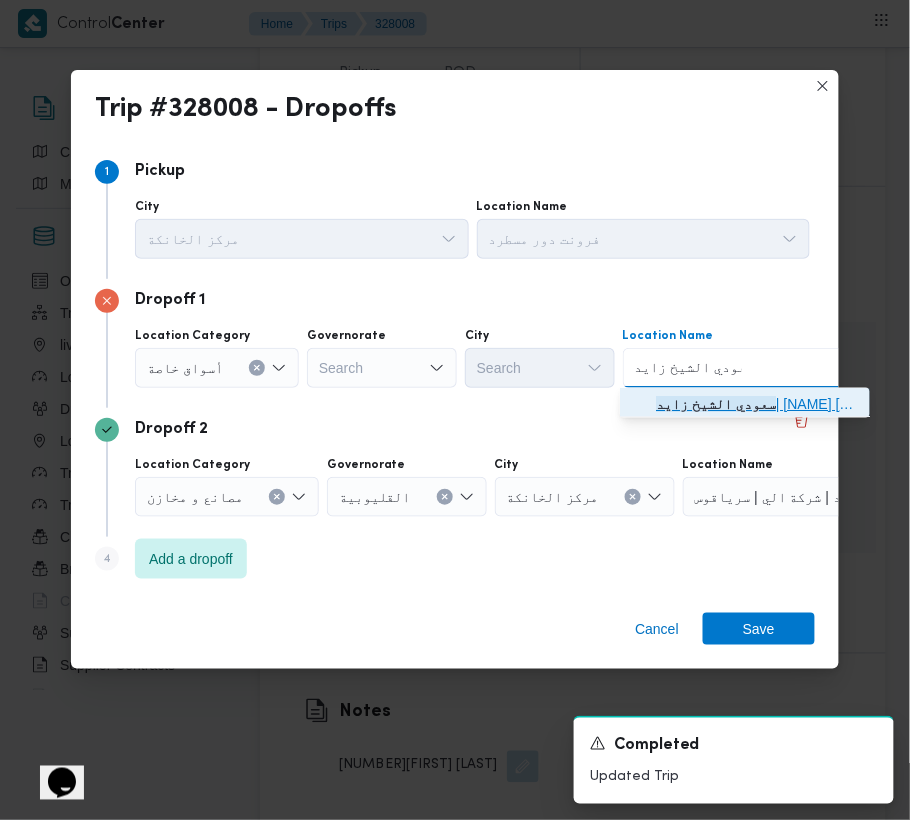 click on "[LOCATION] | [SUPPLIER_NAME] | null" at bounding box center (757, 404) 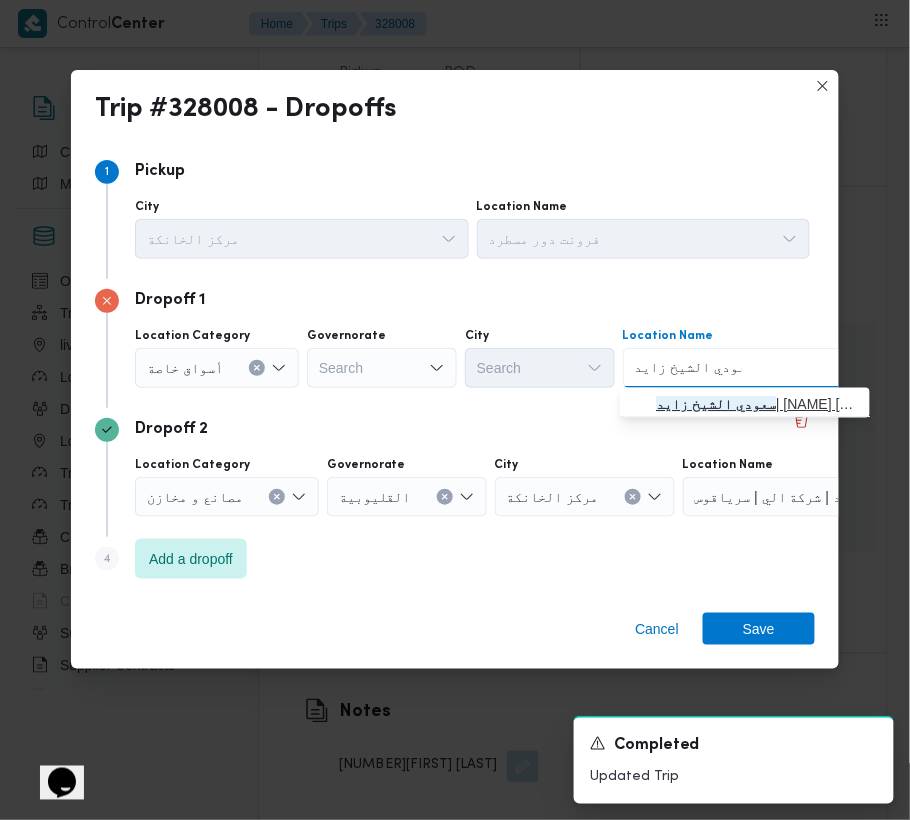 type 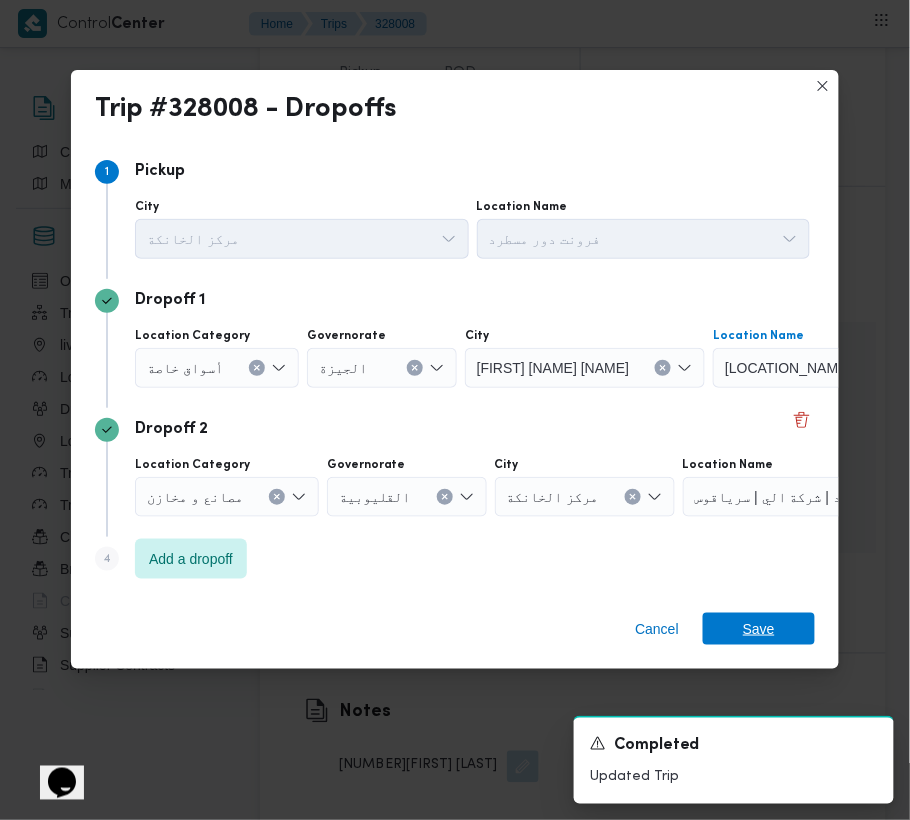 drag, startPoint x: 734, startPoint y: 638, endPoint x: 734, endPoint y: 620, distance: 18 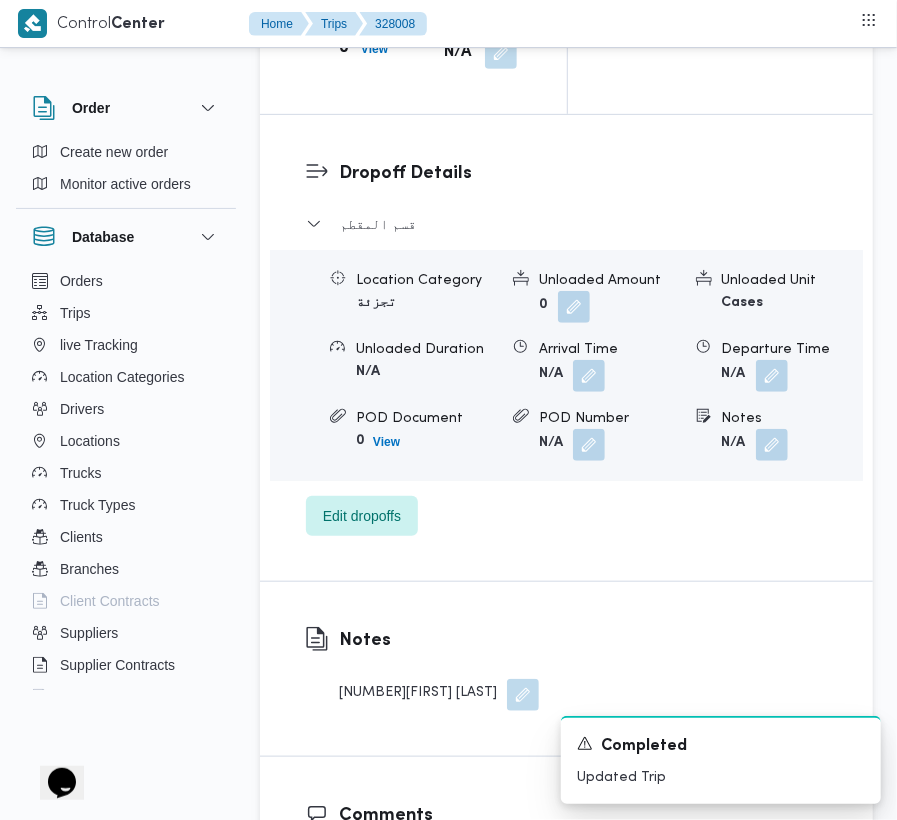 click on "Notes 3396[FULL_NAME]" at bounding box center (566, 669) 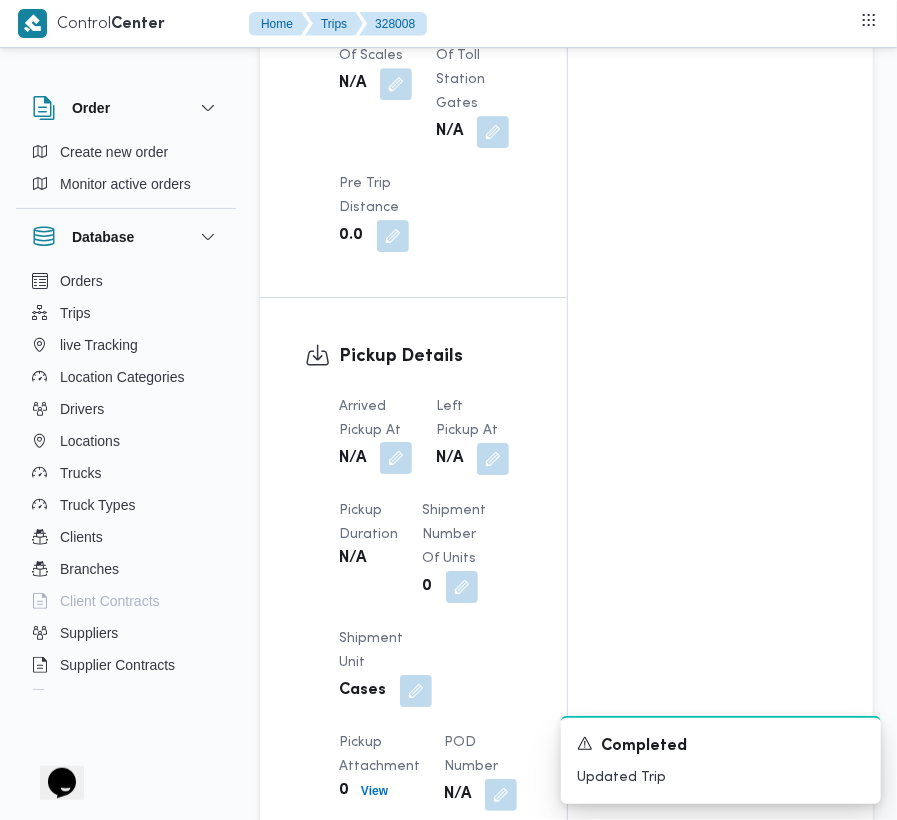 click at bounding box center [396, 458] 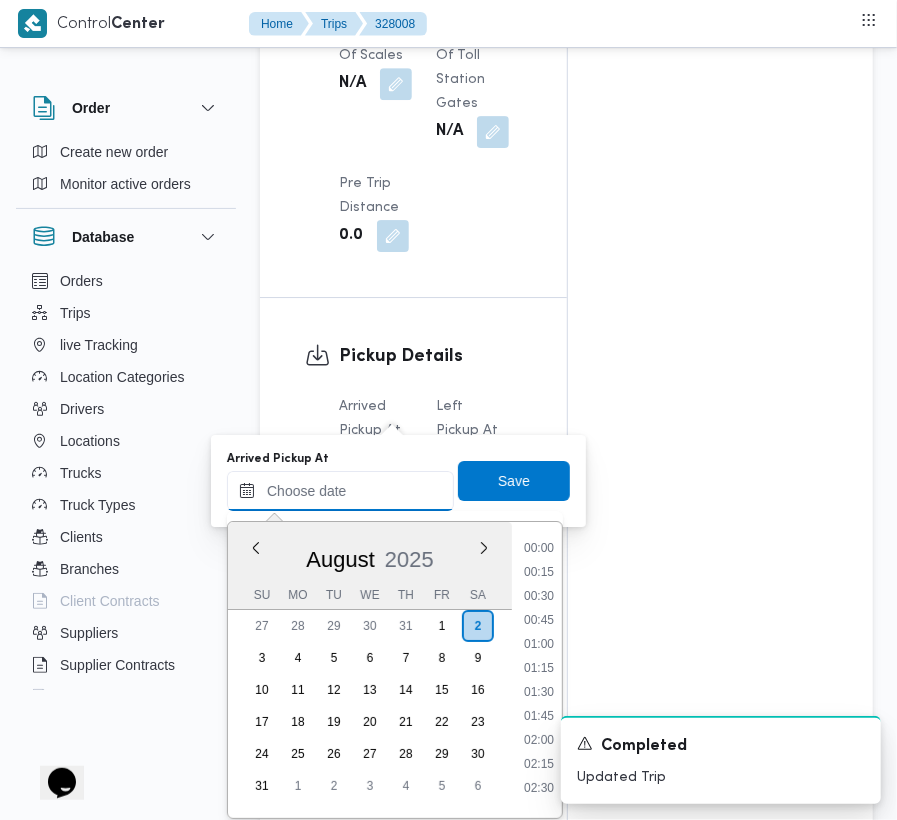 click on "Arrived Pickup At" at bounding box center [340, 491] 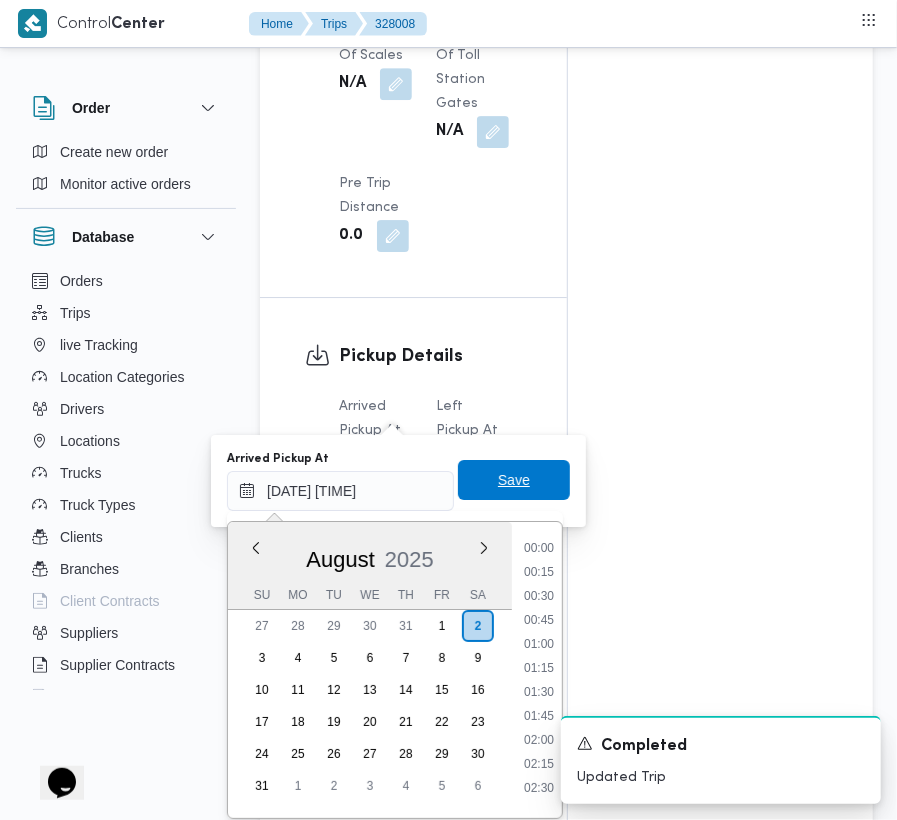 click on "Save" at bounding box center [514, 480] 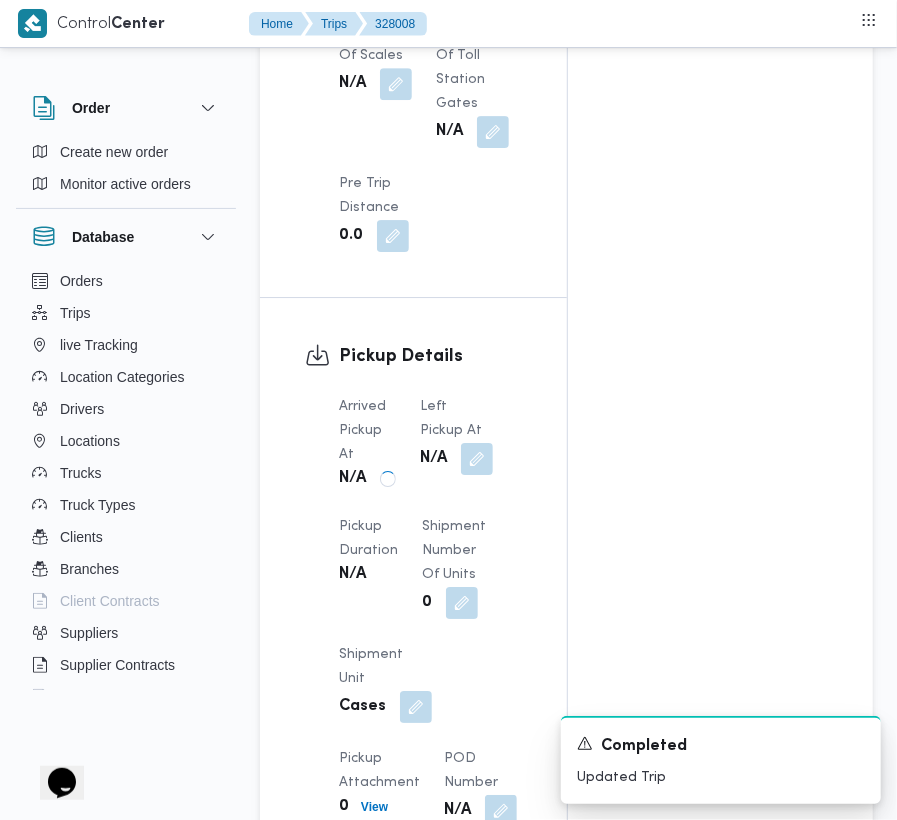 click on "Arrived Pickup At N/A Left Pickup At N/A Pickup Duration N/A Shipment Number of Units 0 Shipment Unit Cases Pickup Attachment 0 View POD Number N/A" at bounding box center (430, 611) 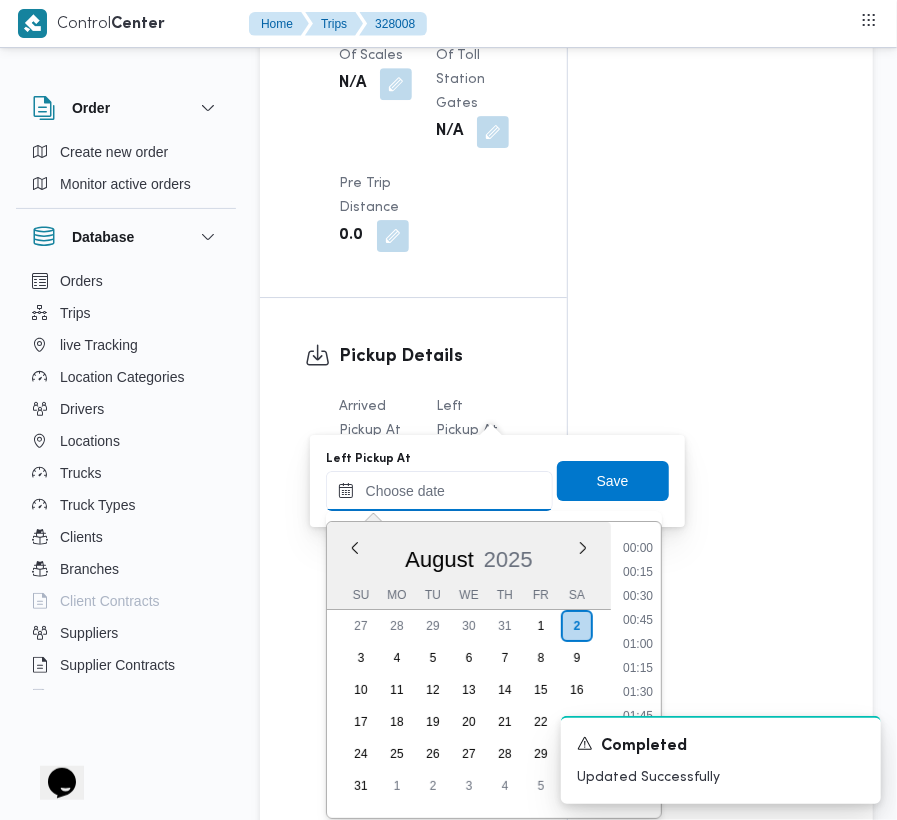 click on "Left Pickup At" at bounding box center [439, 491] 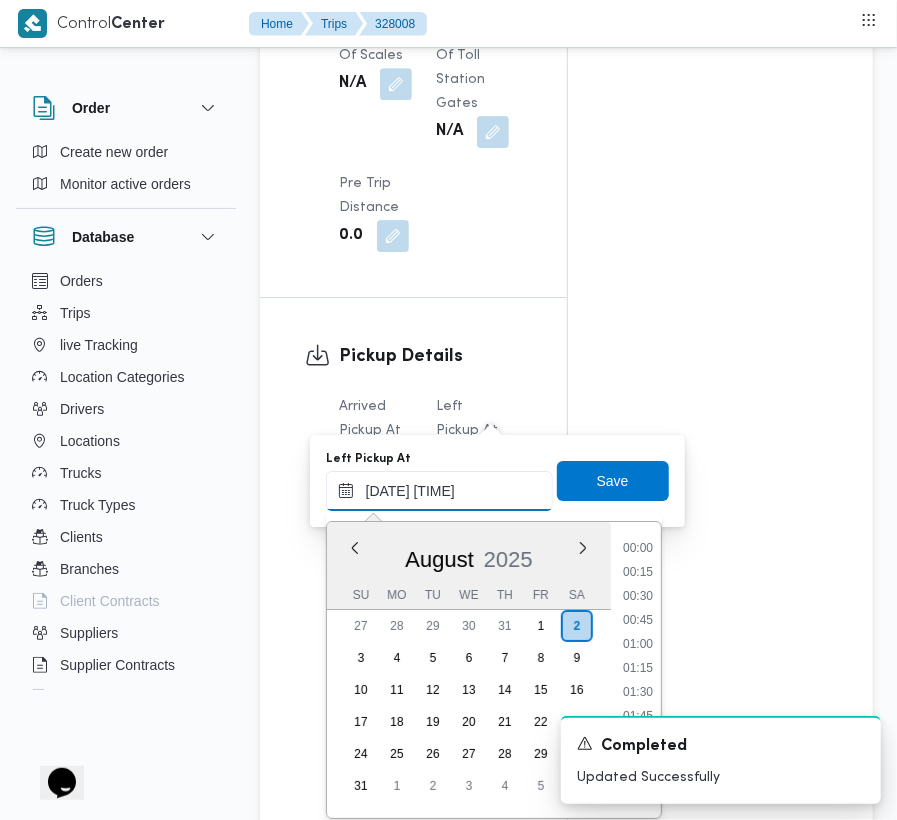 scroll, scrollTop: 720, scrollLeft: 0, axis: vertical 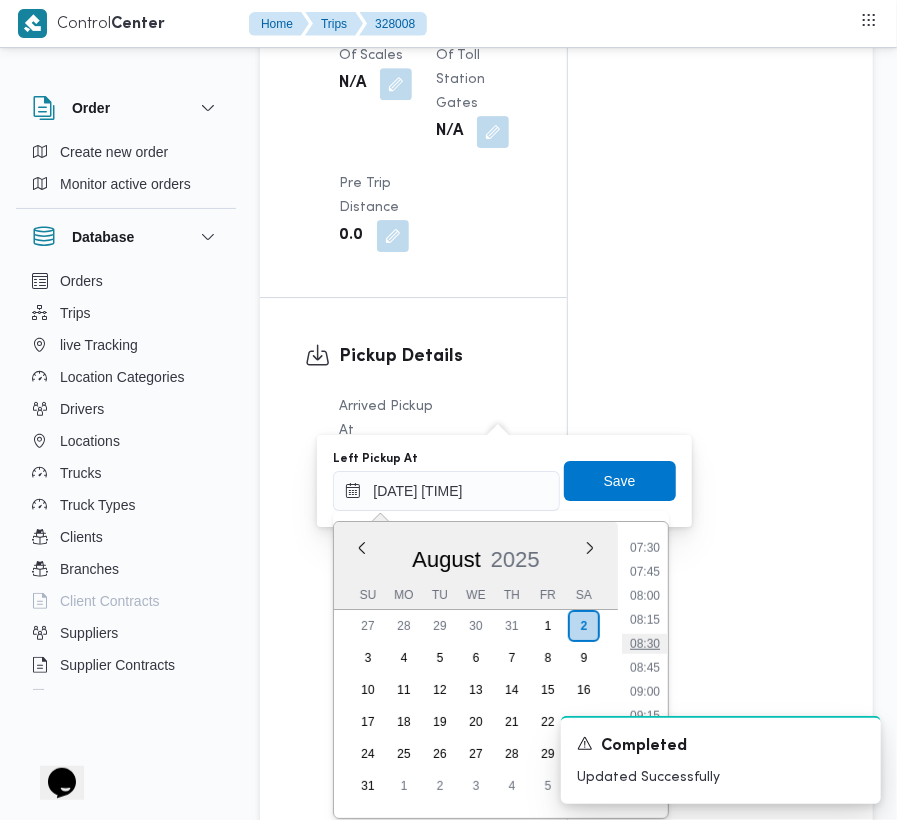 click on "08:30" at bounding box center [645, 644] 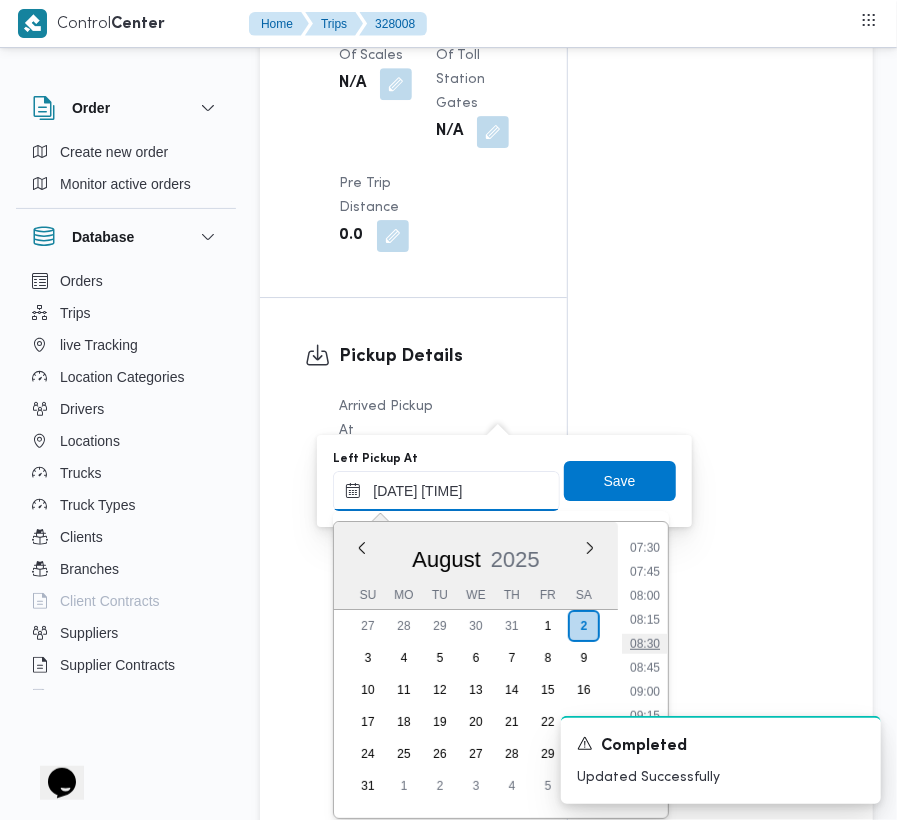 type on "[DATE] [TIME]" 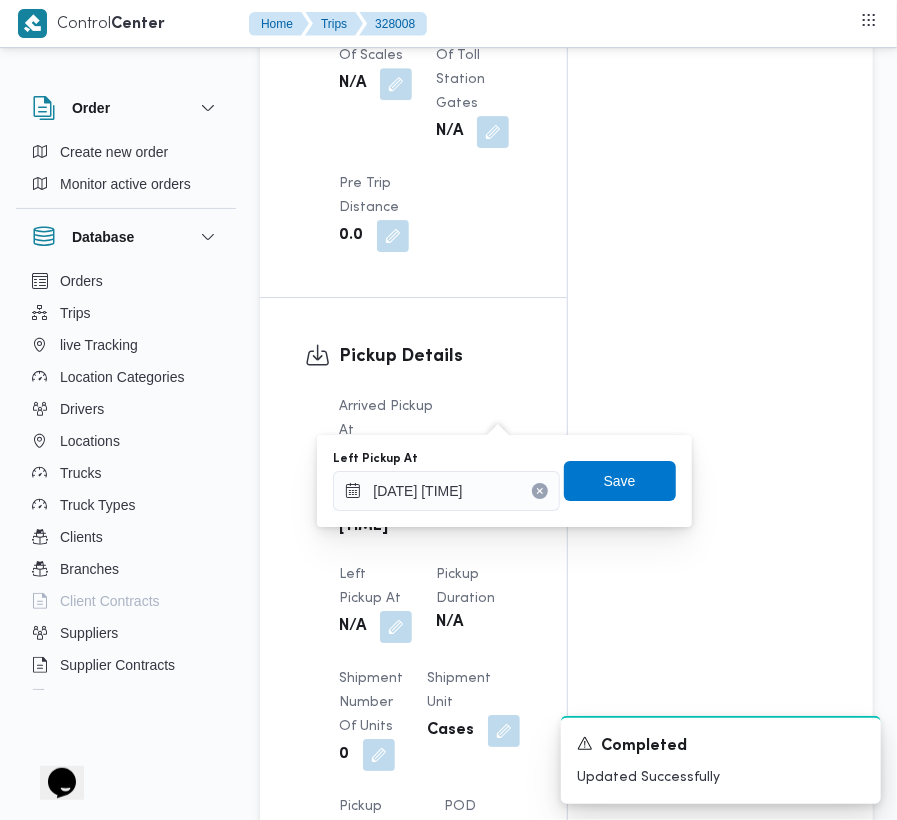 click on "You are in a dialog. To close this dialog, hit escape. Left Pickup At [DATE] [TIME] Save" at bounding box center [504, 481] 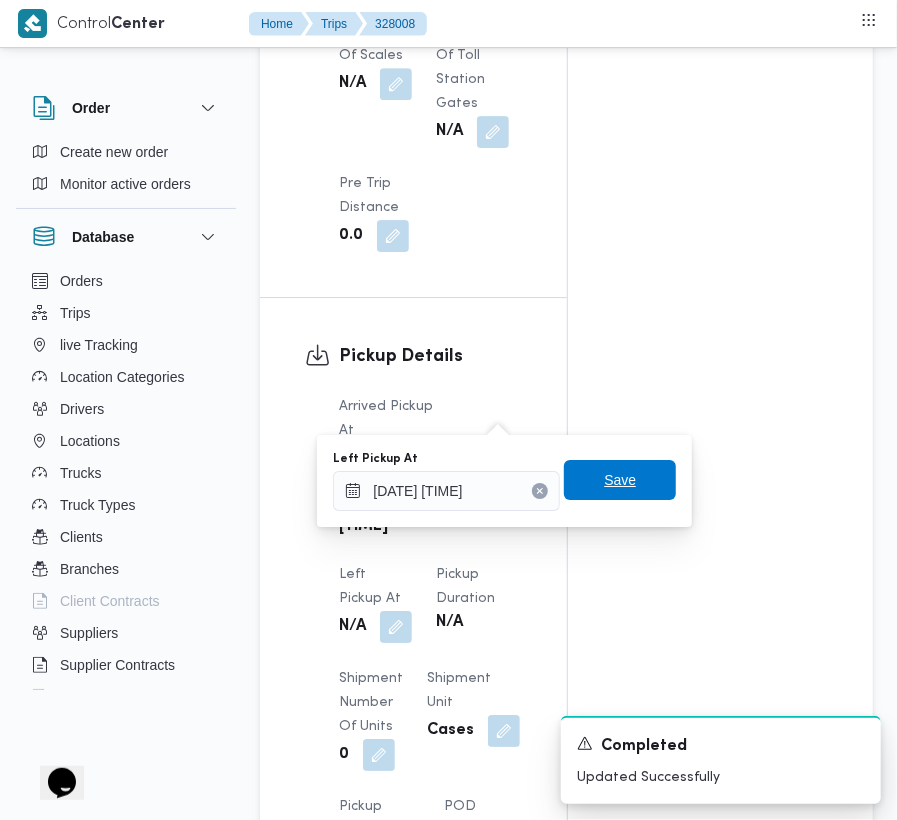 click on "Save" at bounding box center [620, 480] 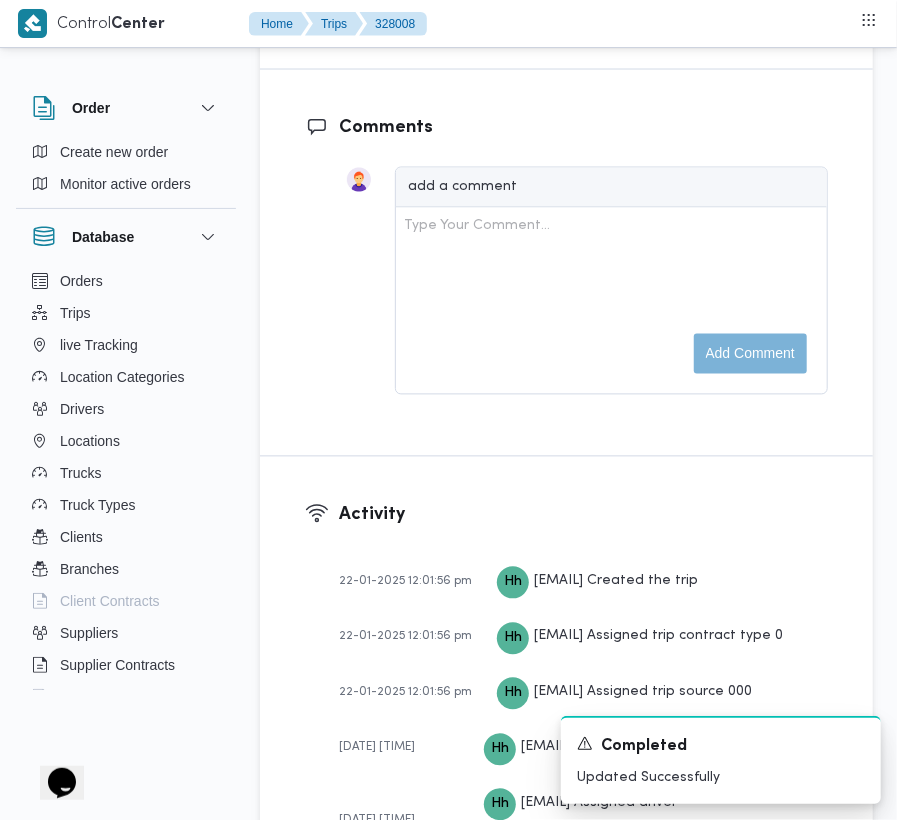 scroll, scrollTop: 3746, scrollLeft: 0, axis: vertical 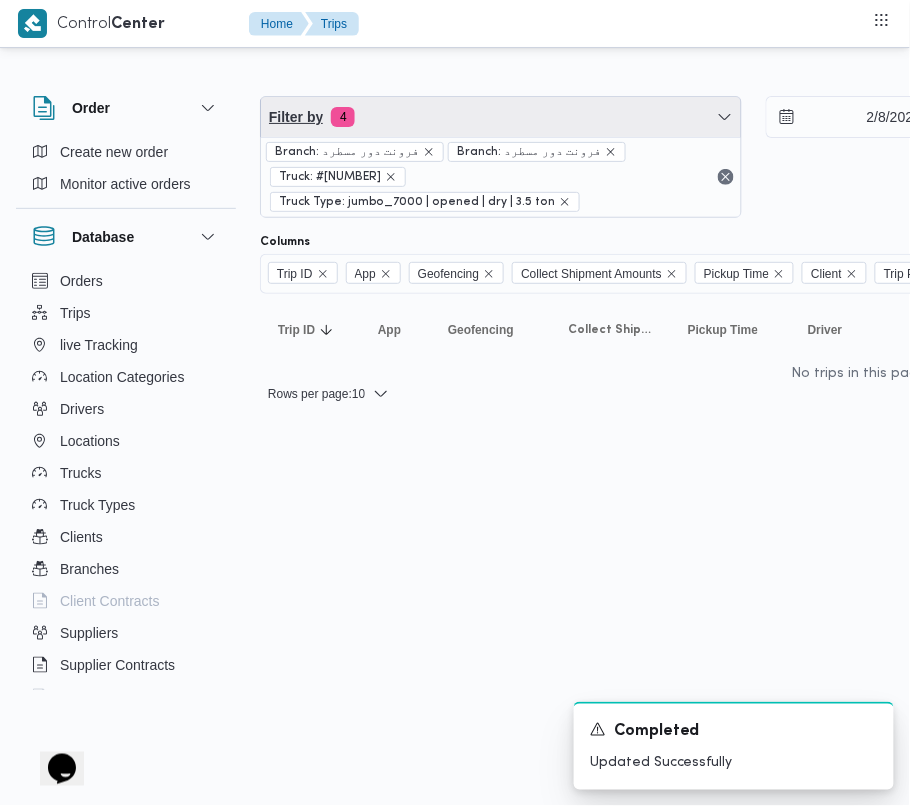 click on "Filter by 4" at bounding box center (501, 117) 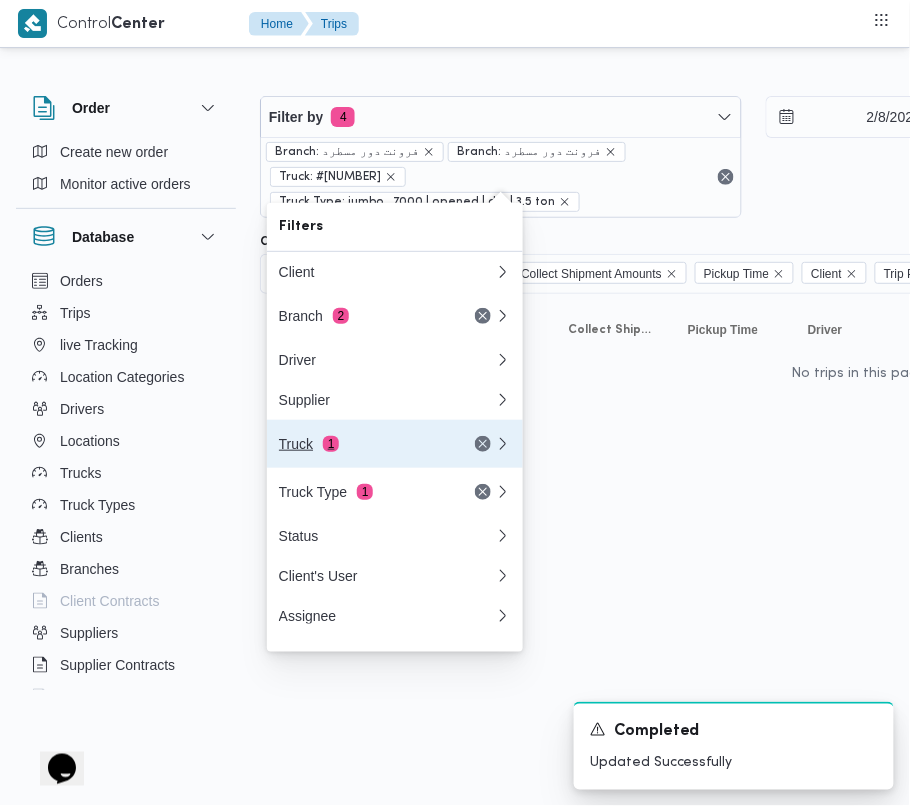 click on "Truck 1" at bounding box center (387, 444) 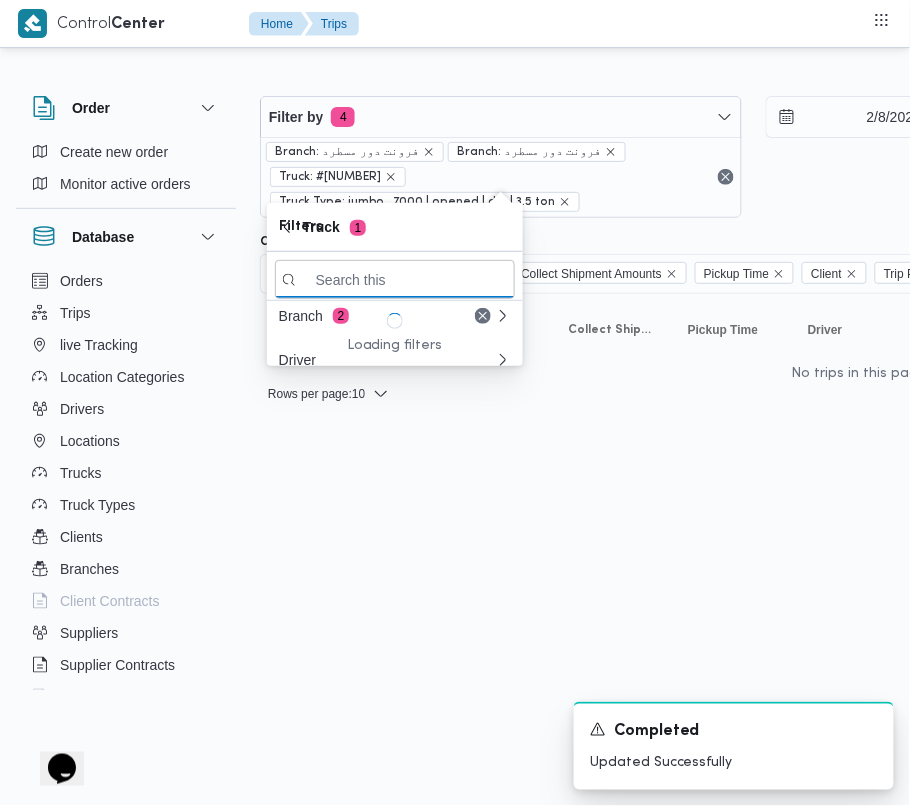 paste on "[NUMBER]" 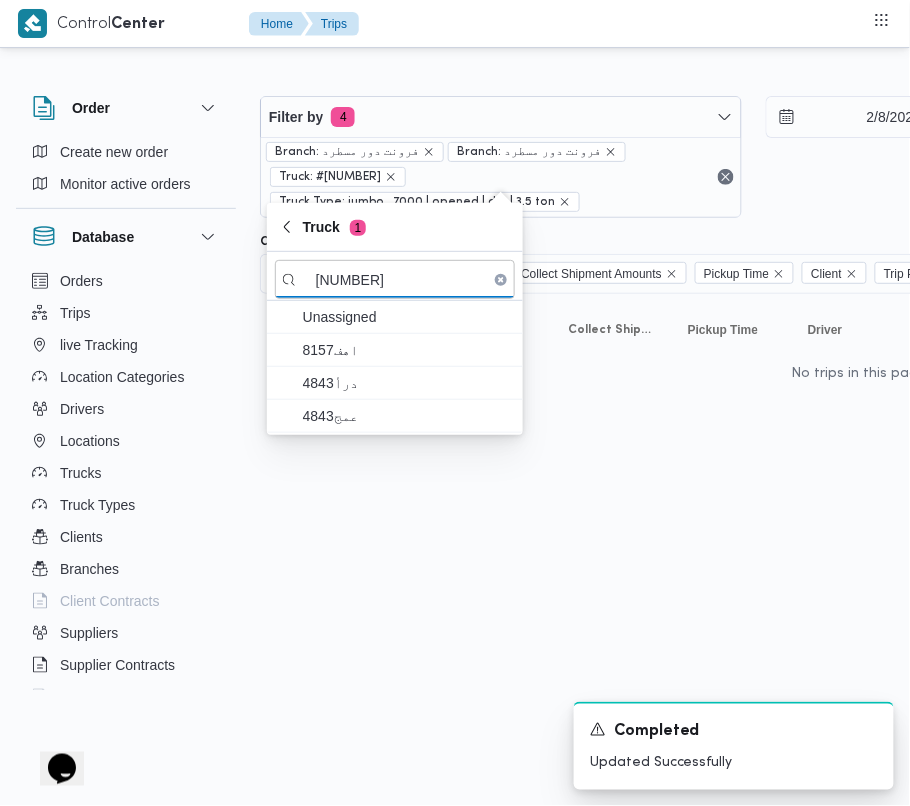 type on "[NUMBER]" 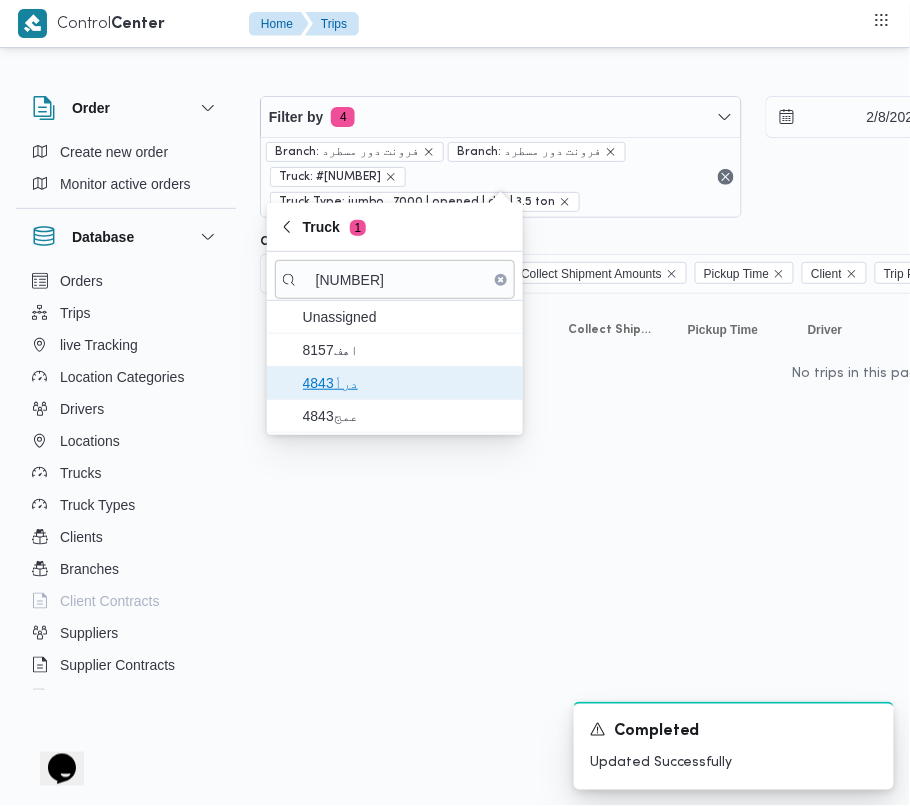 click on "درأ4843" at bounding box center [407, 383] 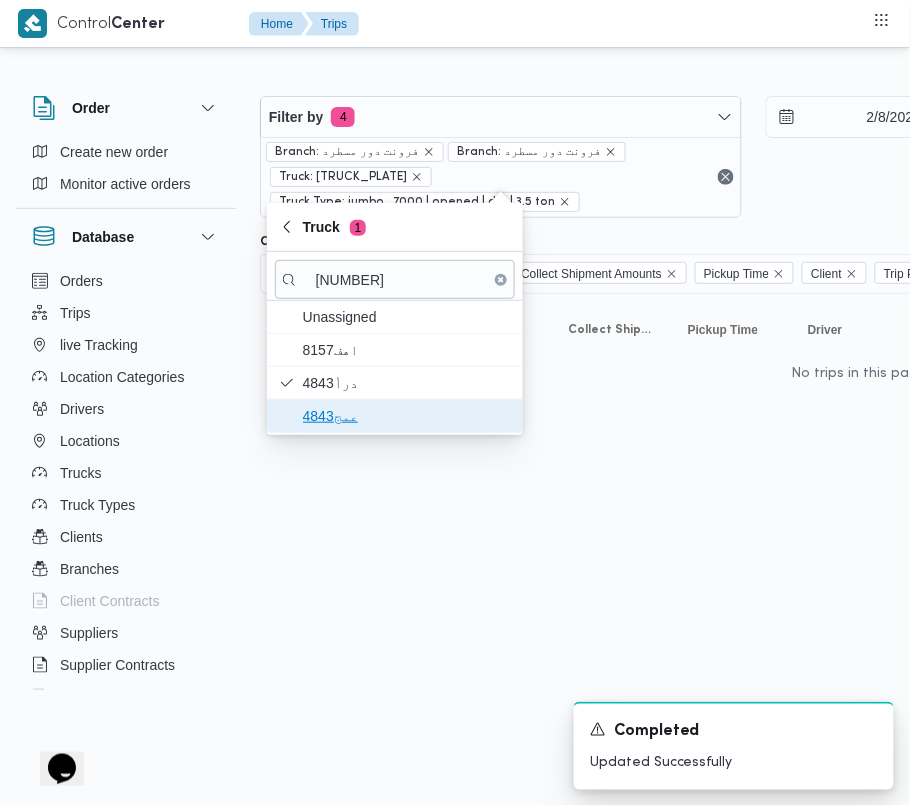 click on "عمج4843" at bounding box center [407, 416] 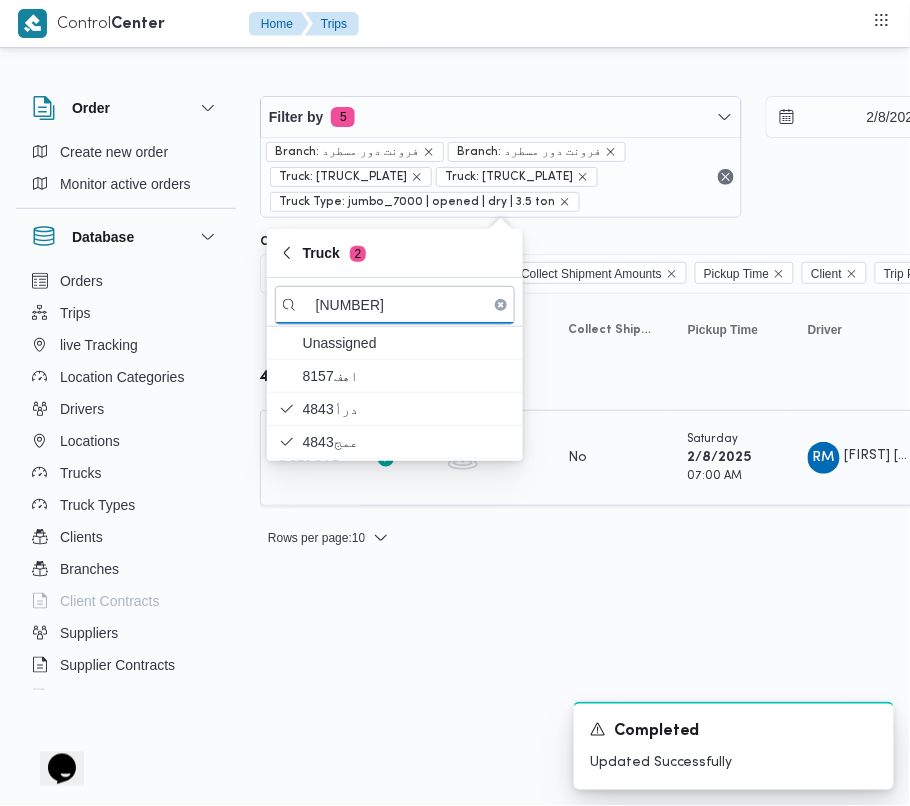drag, startPoint x: 350, startPoint y: 473, endPoint x: 312, endPoint y: 460, distance: 40.16217 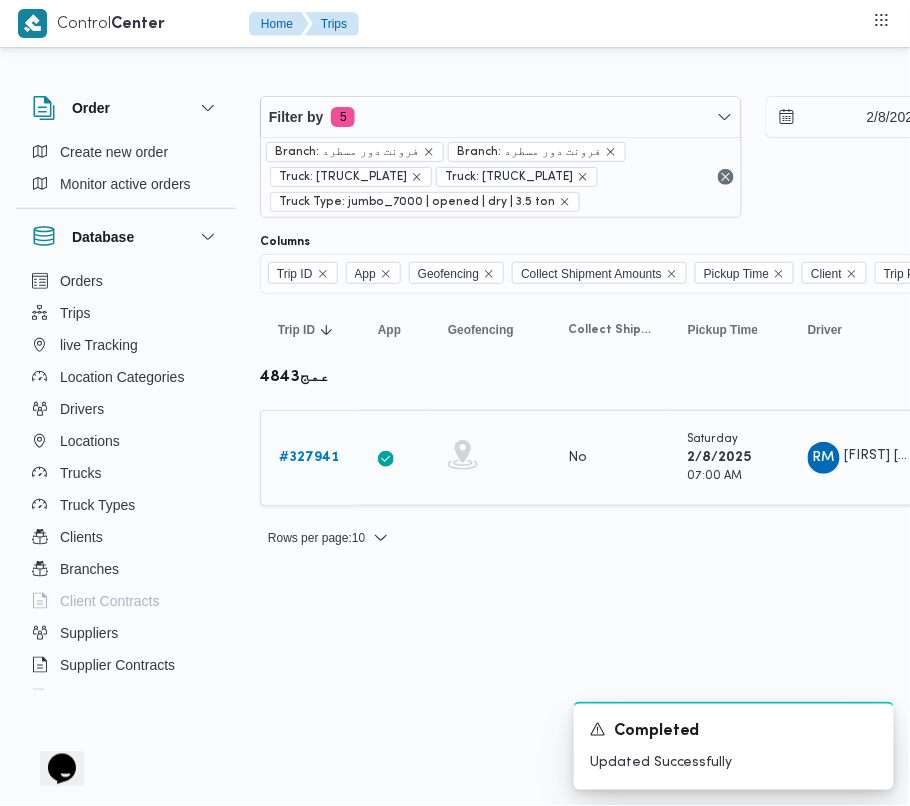 click on "# 327941" at bounding box center [309, 457] 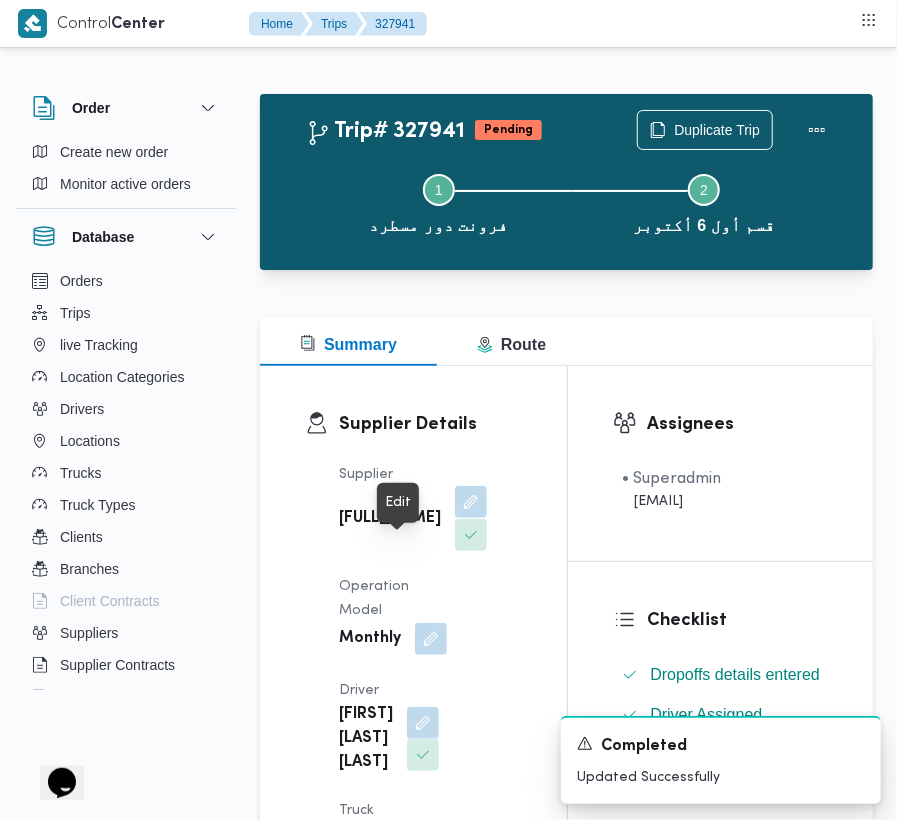 click at bounding box center (471, 502) 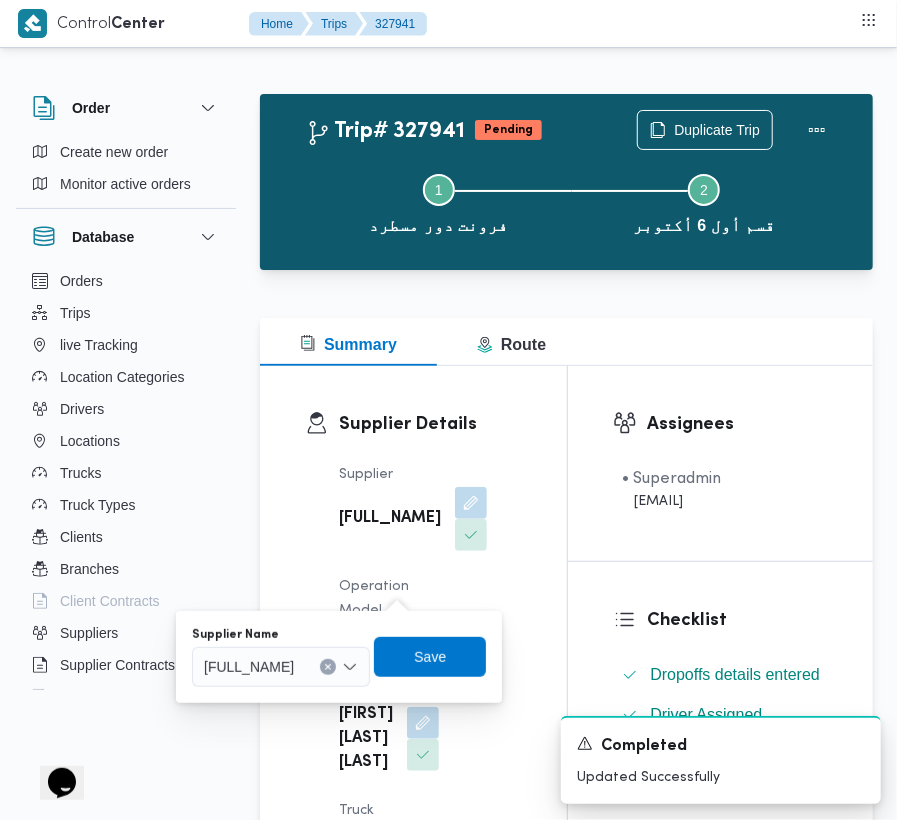 click on "[FULL_NAME]" at bounding box center (249, 666) 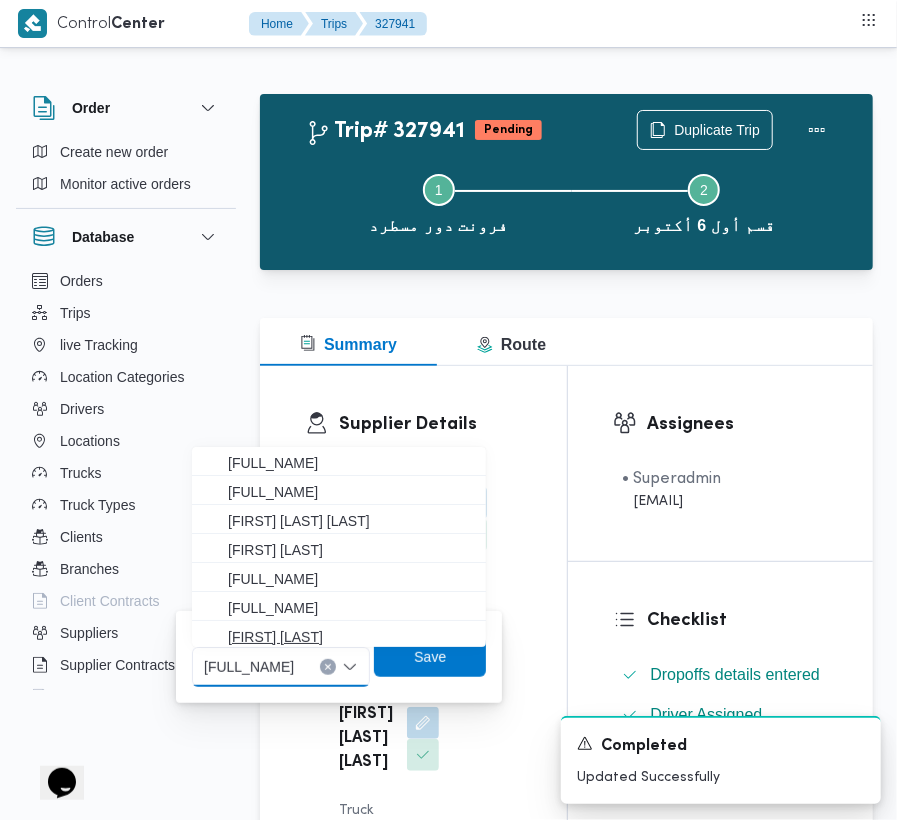 paste on "[FIRST] [LAST]" 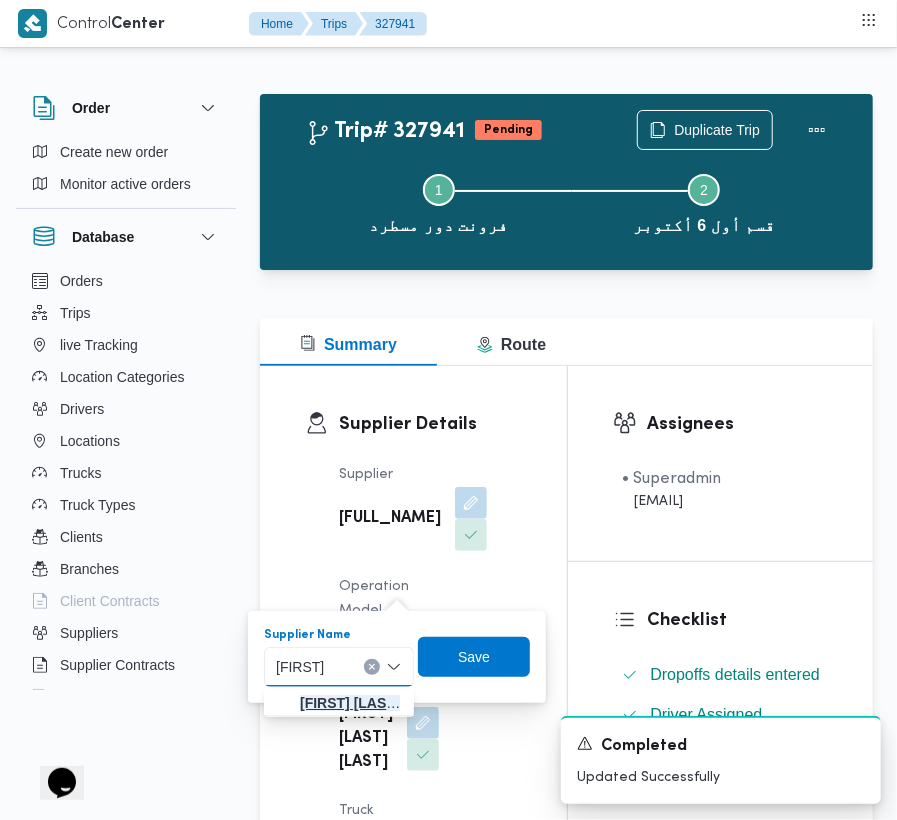 type on "[FIRST] [LAST]" 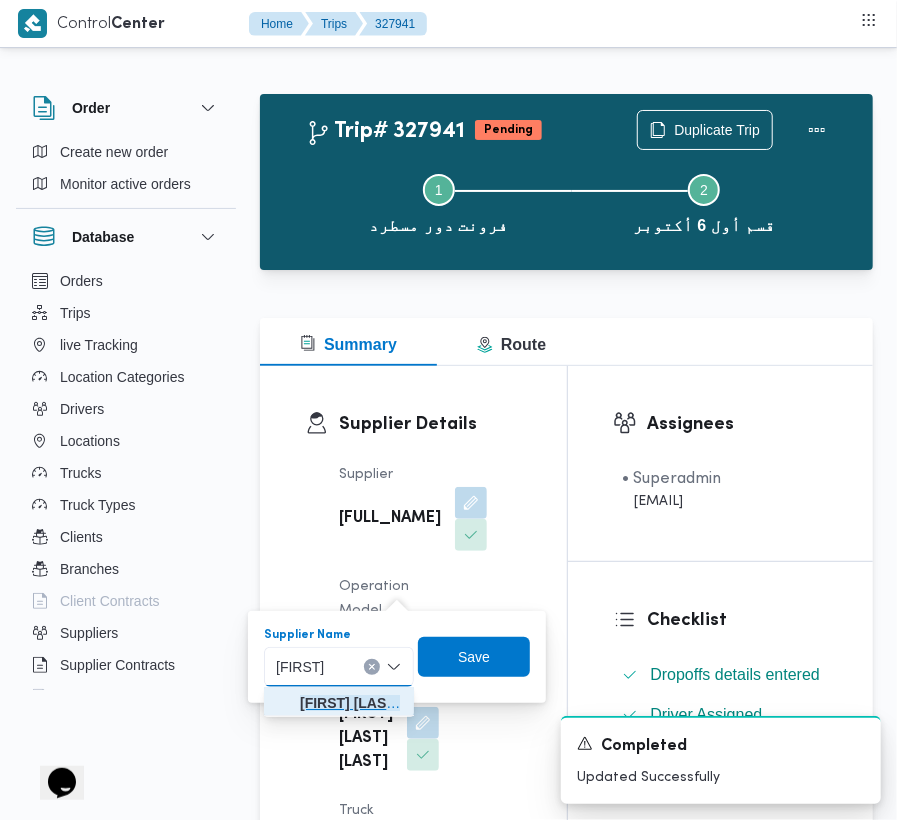 click on "[FIRST] [LAST] [LAST]" at bounding box center [351, 703] 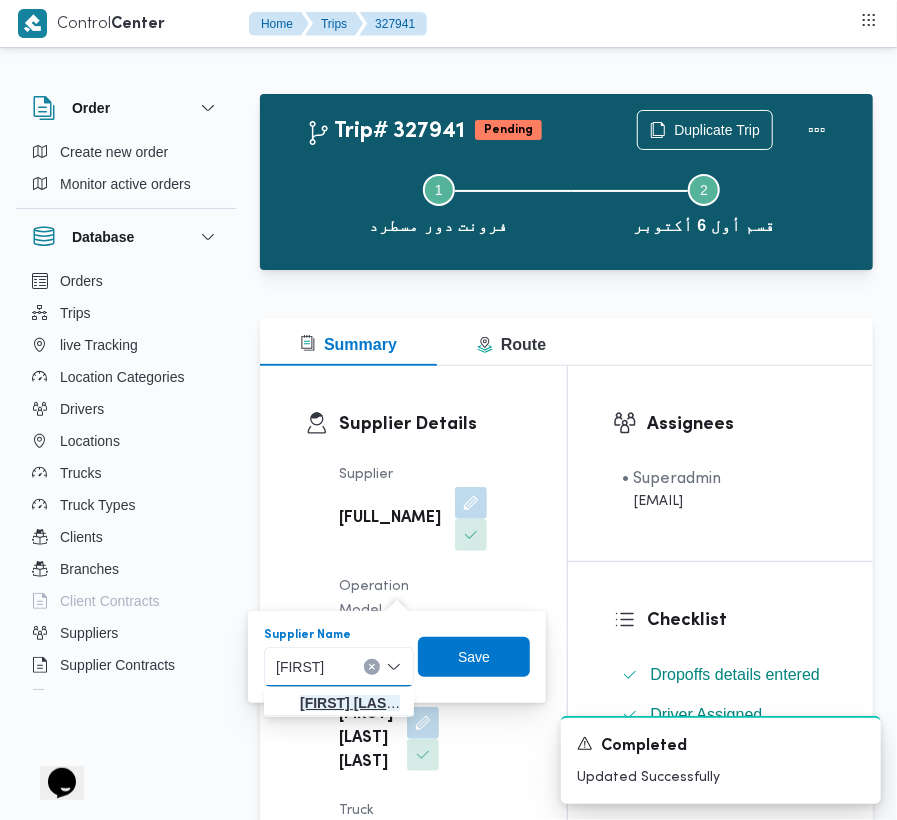 type 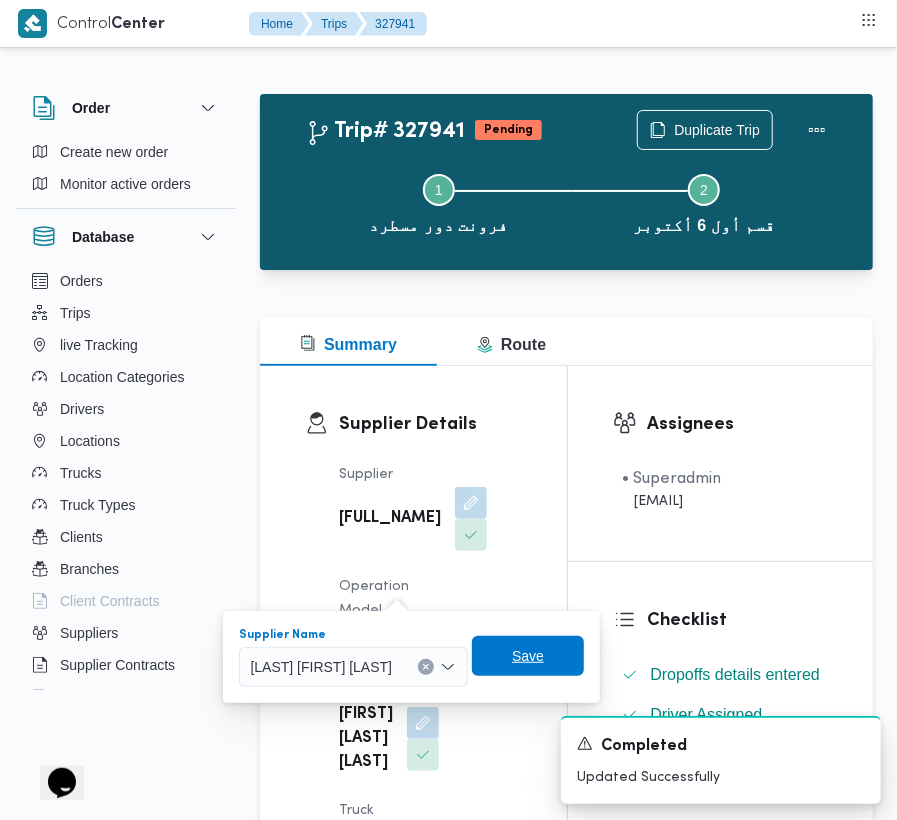 click on "Save" at bounding box center [528, 656] 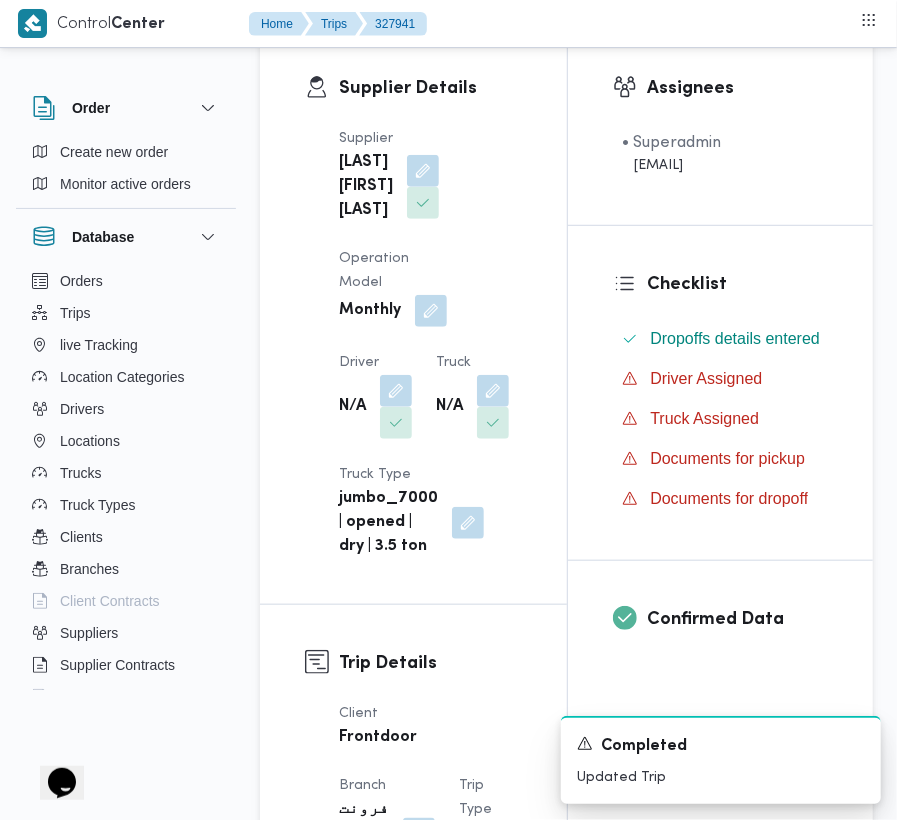 scroll, scrollTop: 422, scrollLeft: 0, axis: vertical 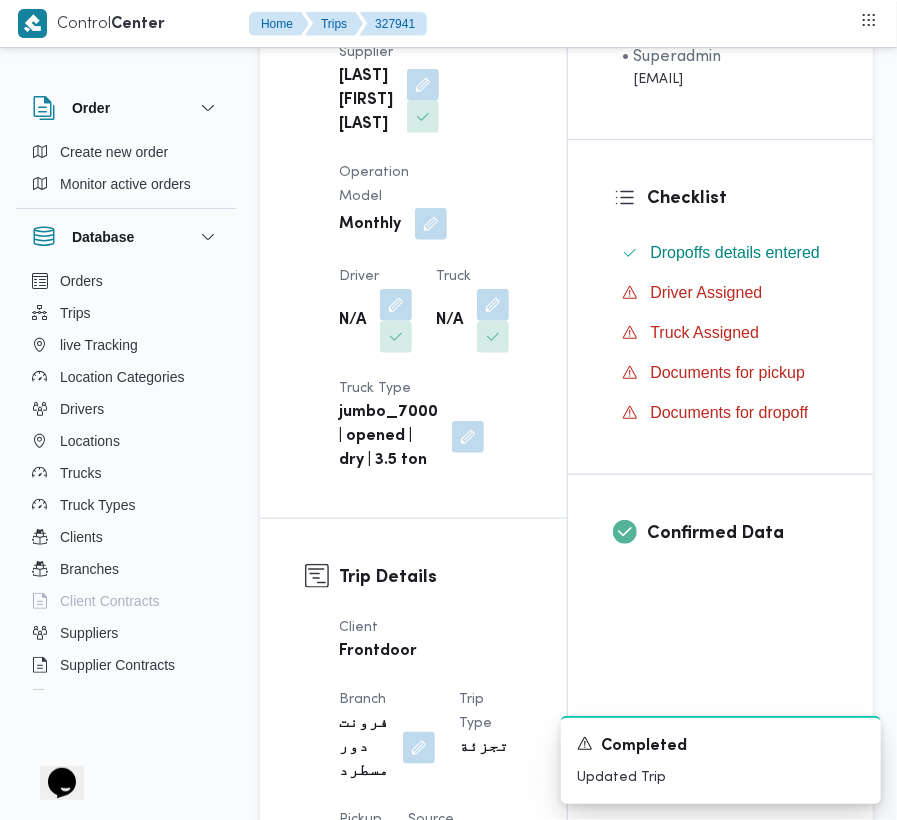drag, startPoint x: 436, startPoint y: 240, endPoint x: 434, endPoint y: 258, distance: 18.110771 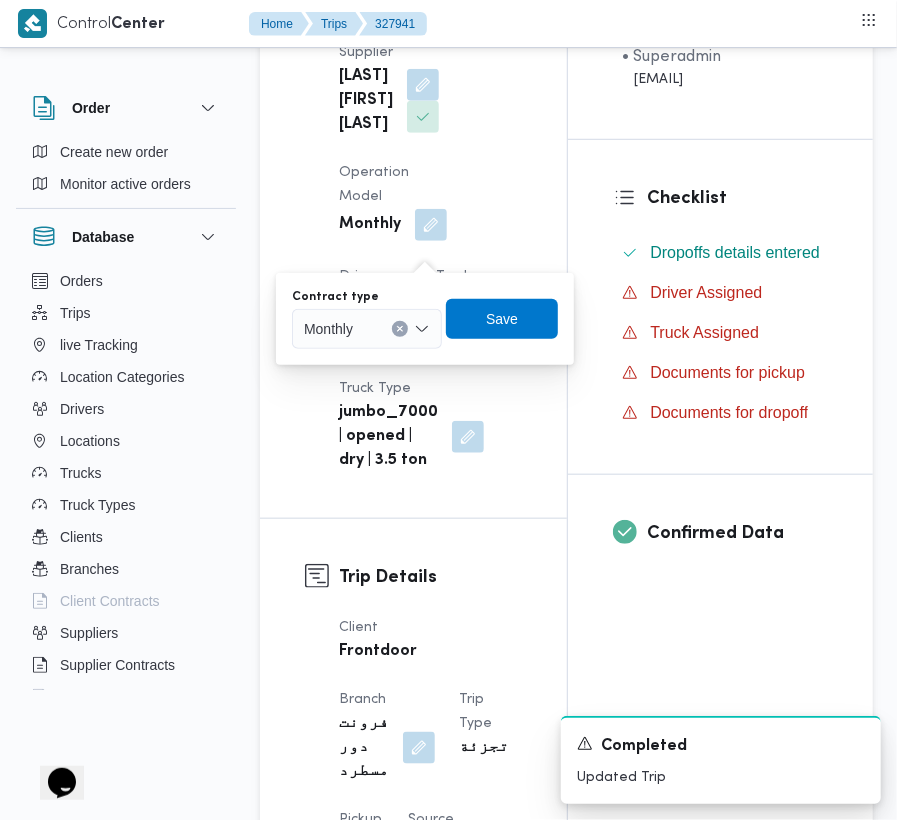 click on "Supplier [FIRST] [LAST] Operation Model Monthly Driver N/A Truck N/A Truck Type jumbo_7000 | opened | dry | 3.5 ton" at bounding box center (430, 257) 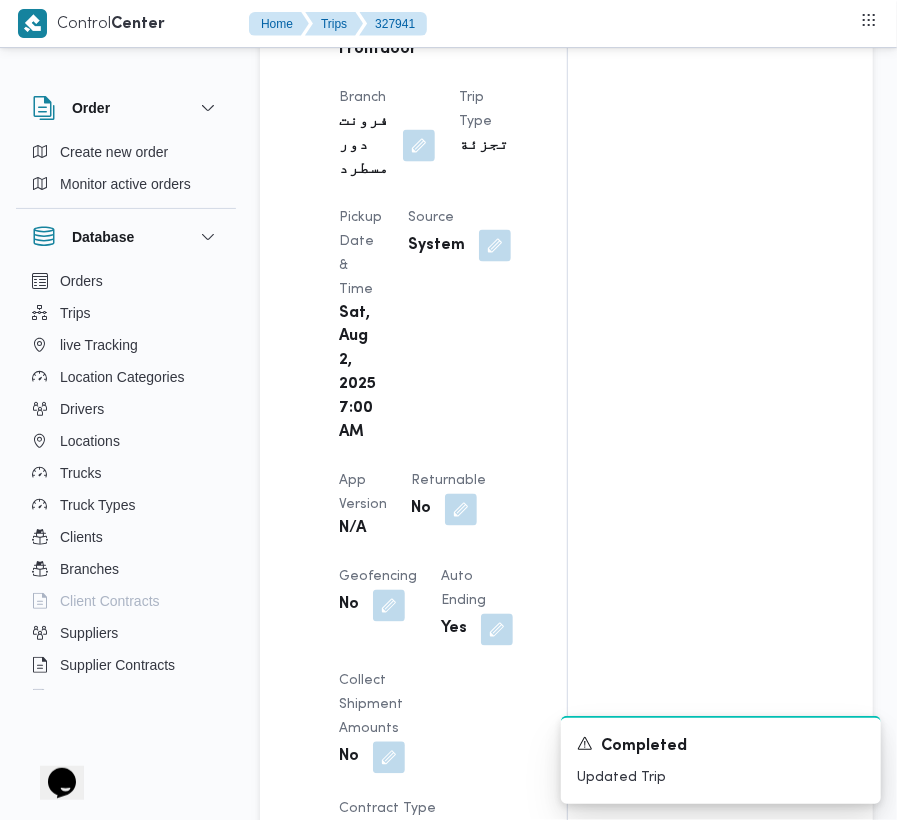 scroll, scrollTop: 296, scrollLeft: 0, axis: vertical 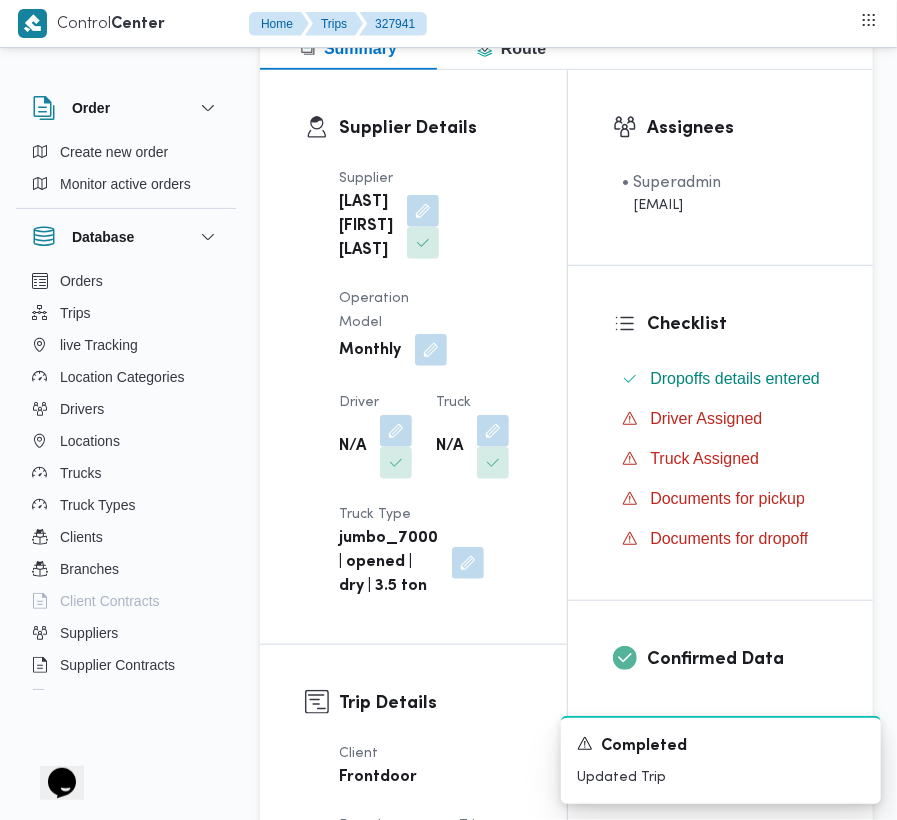 click at bounding box center [431, 350] 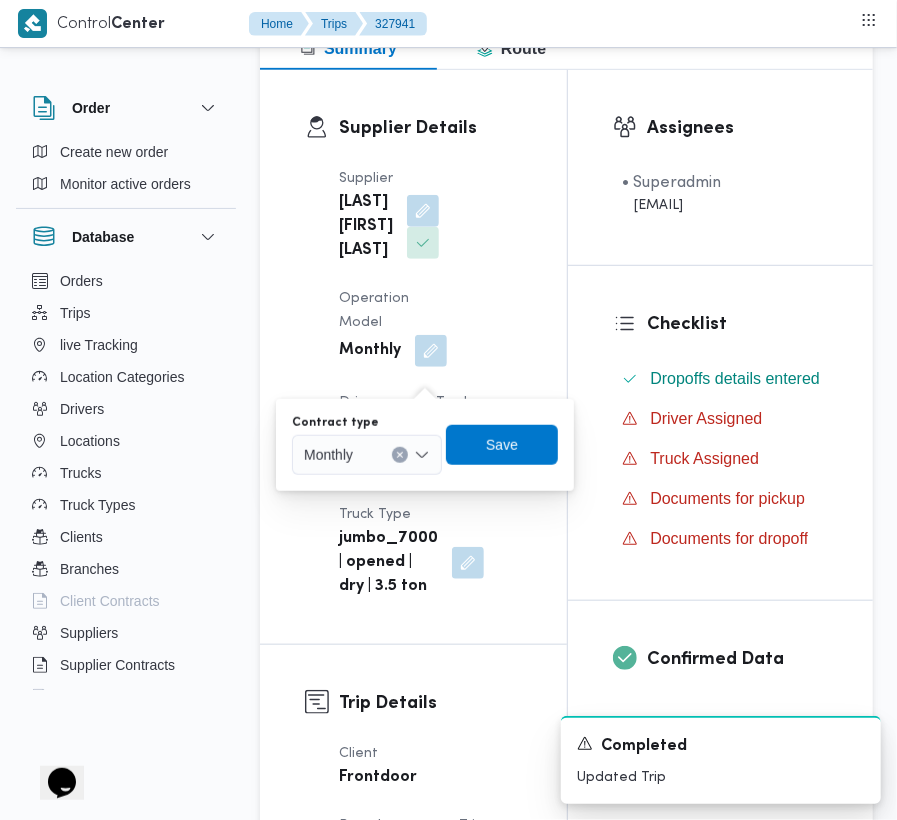 drag, startPoint x: 388, startPoint y: 449, endPoint x: 384, endPoint y: 461, distance: 12.649111 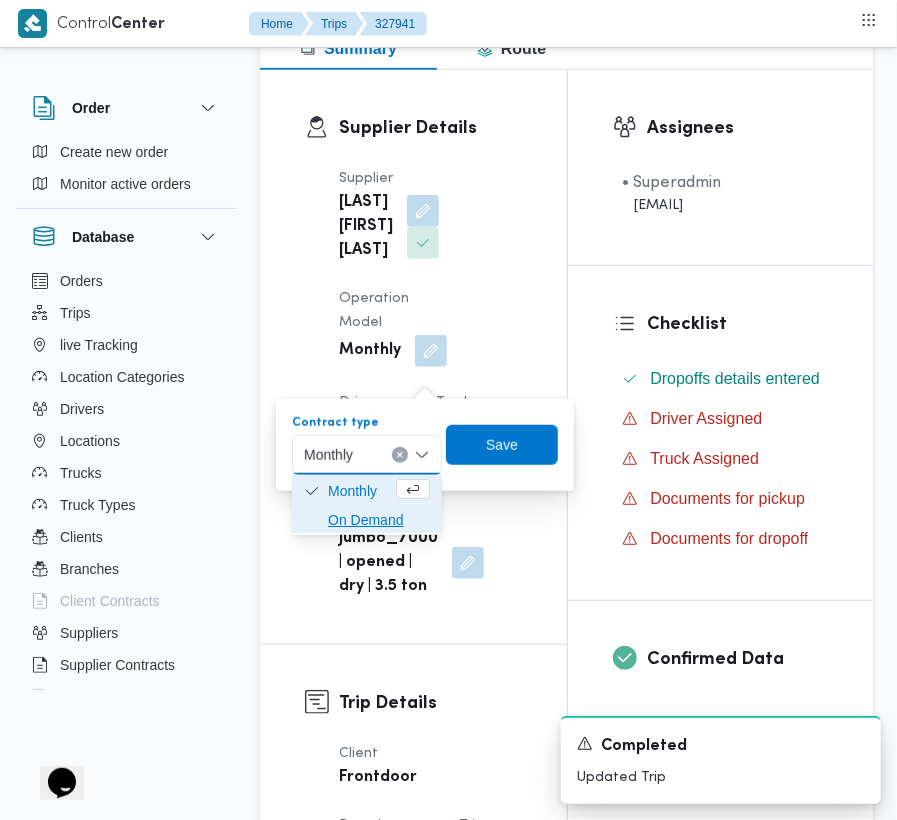 click on "On Demand" at bounding box center [379, 520] 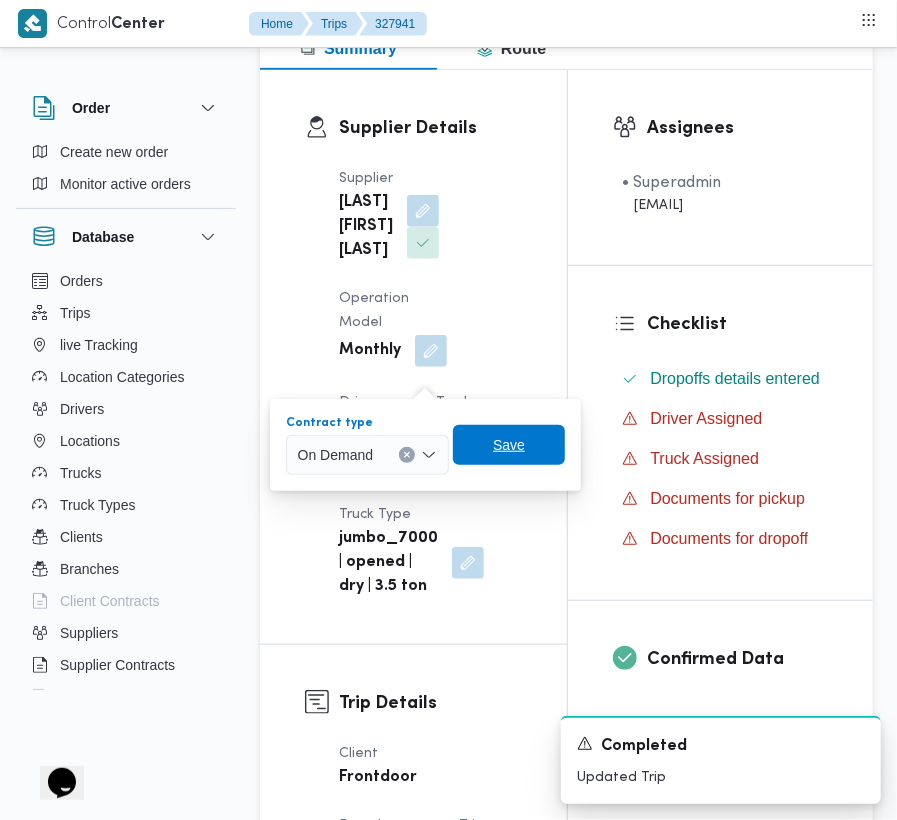 click on "Save" at bounding box center [509, 445] 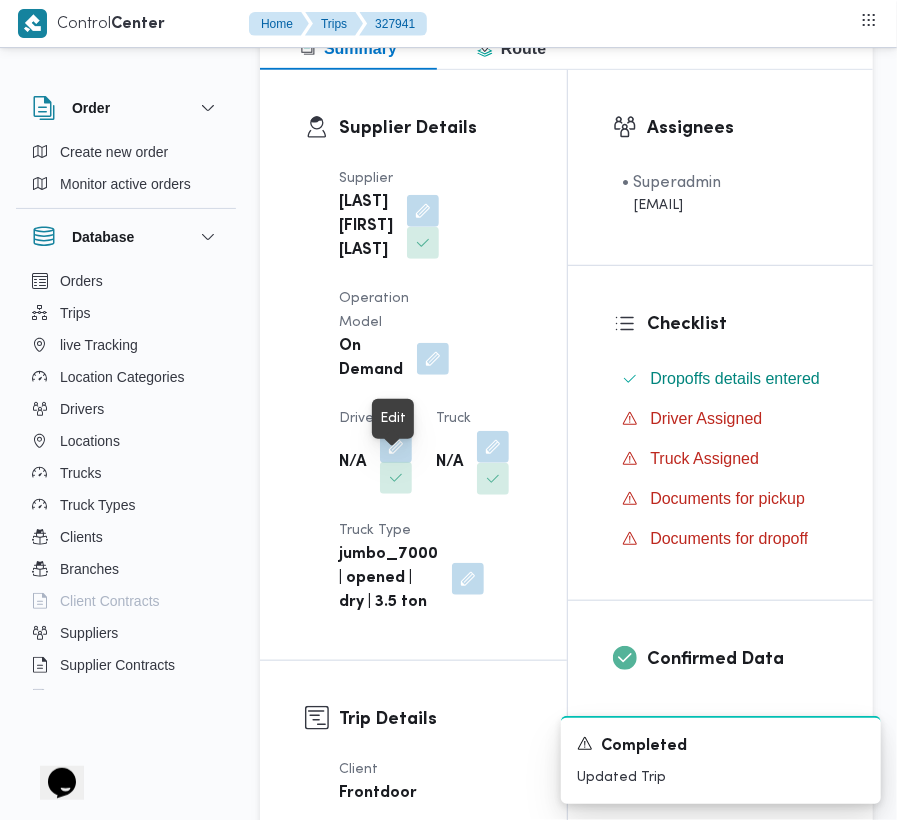 drag, startPoint x: 388, startPoint y: 468, endPoint x: 390, endPoint y: 514, distance: 46.043457 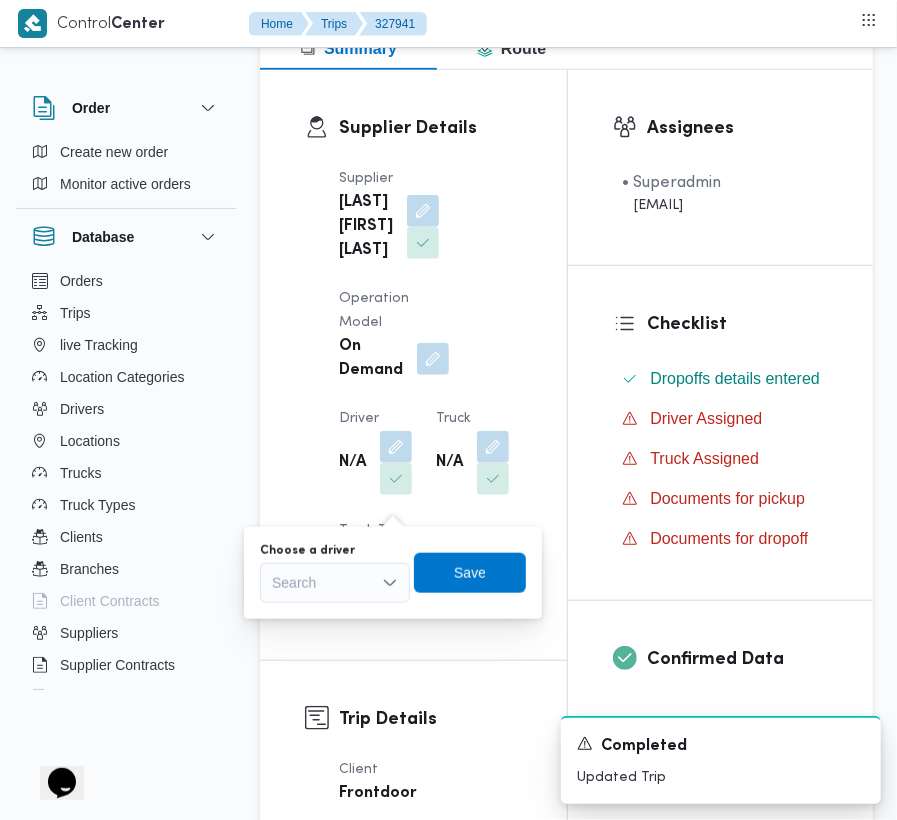 drag, startPoint x: 389, startPoint y: 552, endPoint x: 389, endPoint y: 565, distance: 13 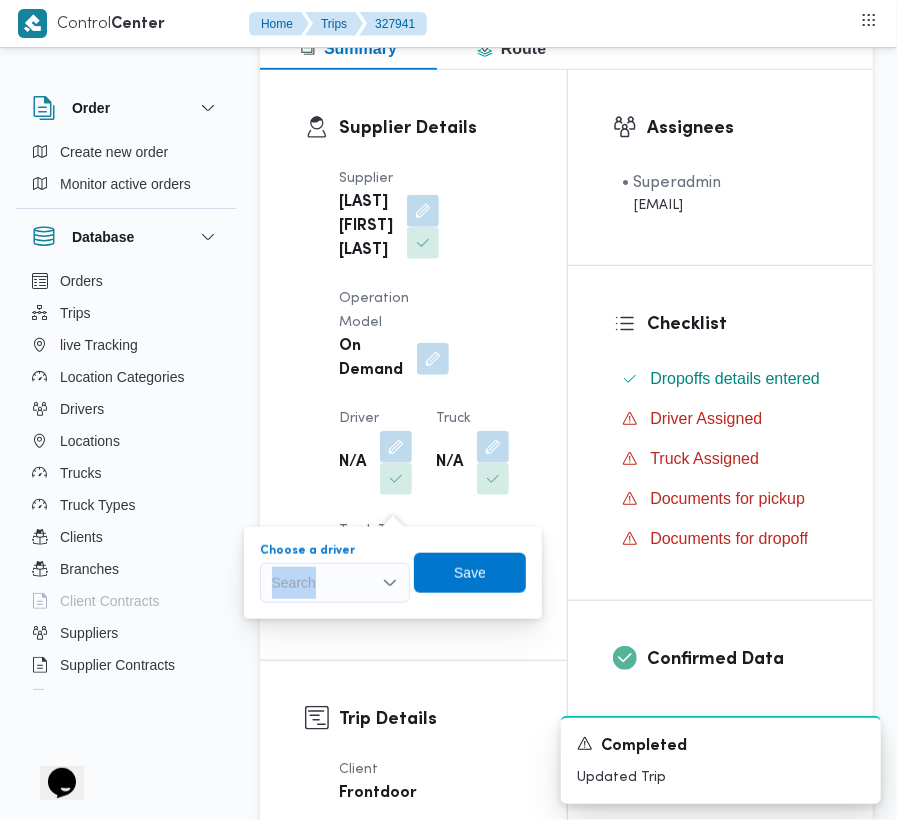 click on "Search" at bounding box center [335, 583] 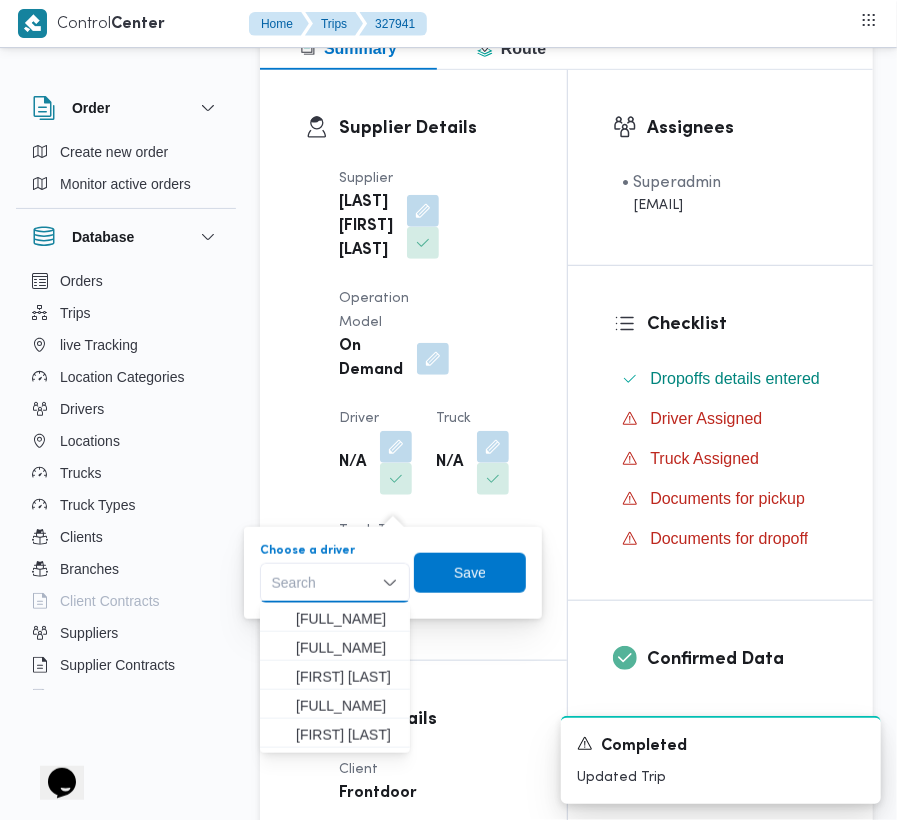 click on "Search Combo box. Selected. Combo box input. Search. Type some text or, to display a list of choices, press Down Arrow. To exit the list of choices, press Escape." at bounding box center [335, 583] 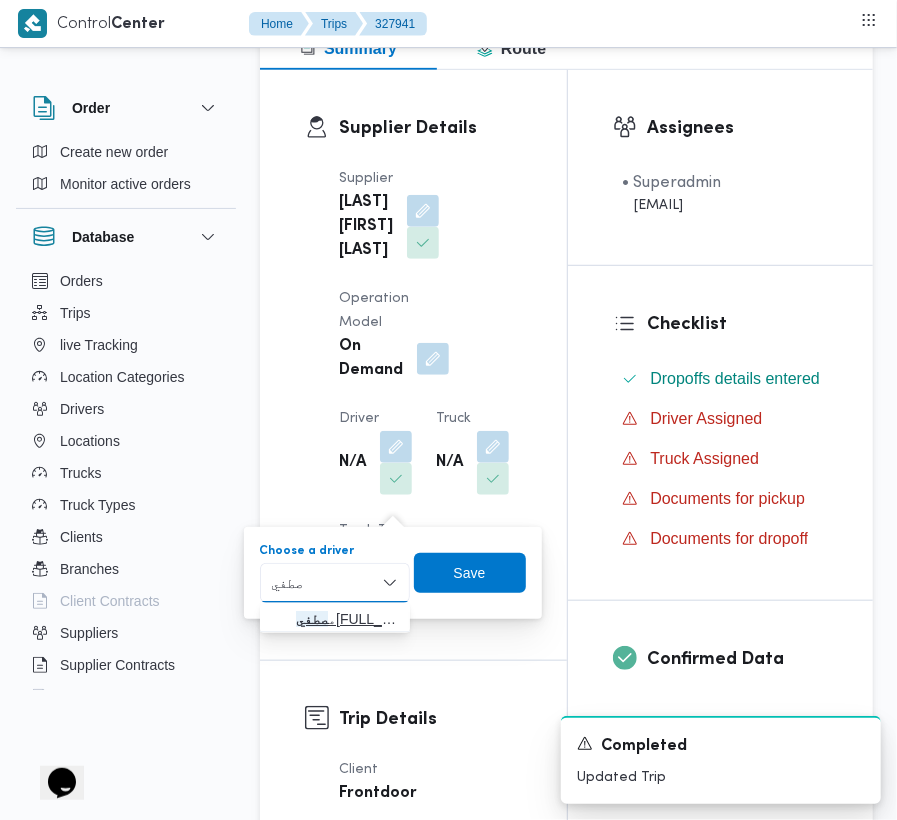 type on "صطفي" 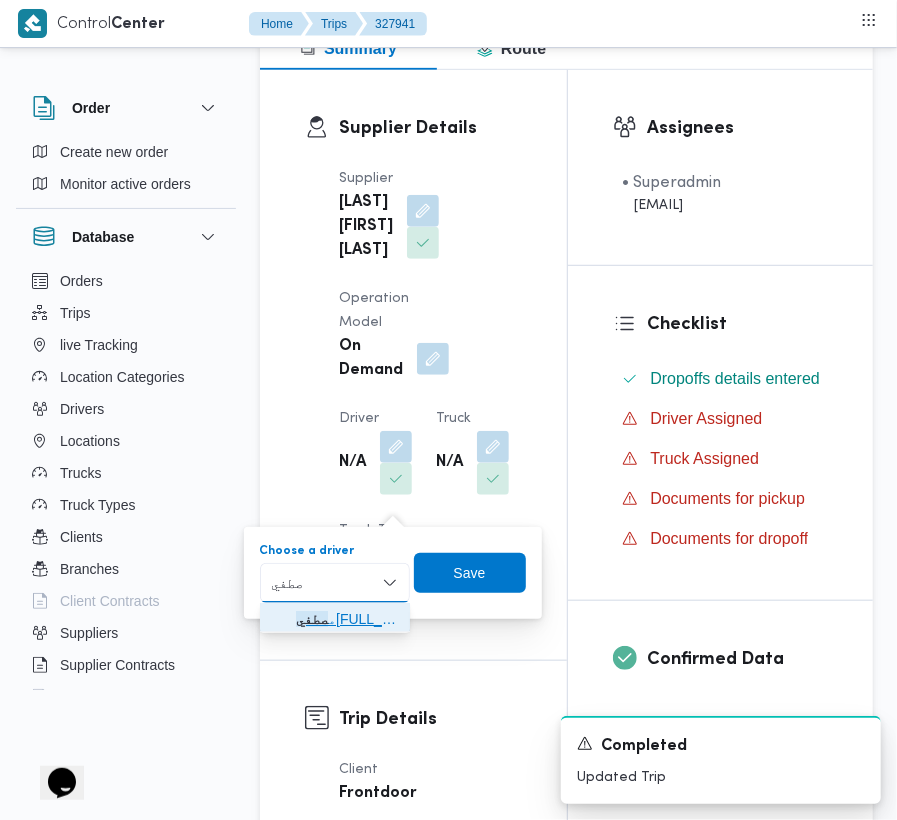 click on "[FIRST] [LAST] [LAST] [LAST]" at bounding box center [347, 619] 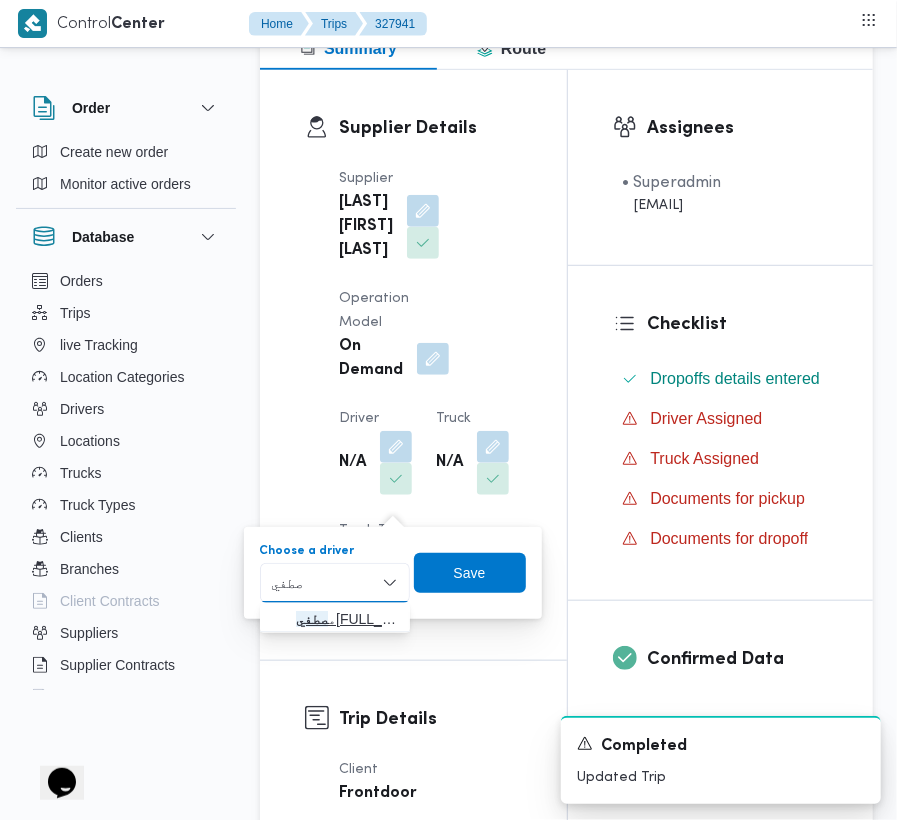 type 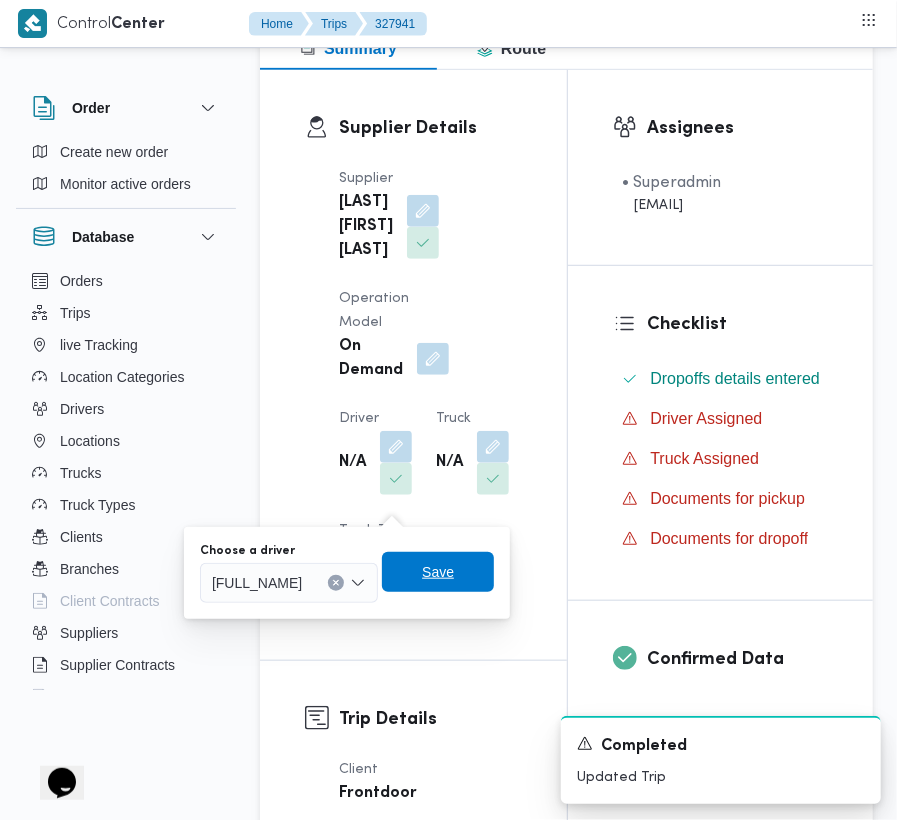 click on "Save" at bounding box center [438, 572] 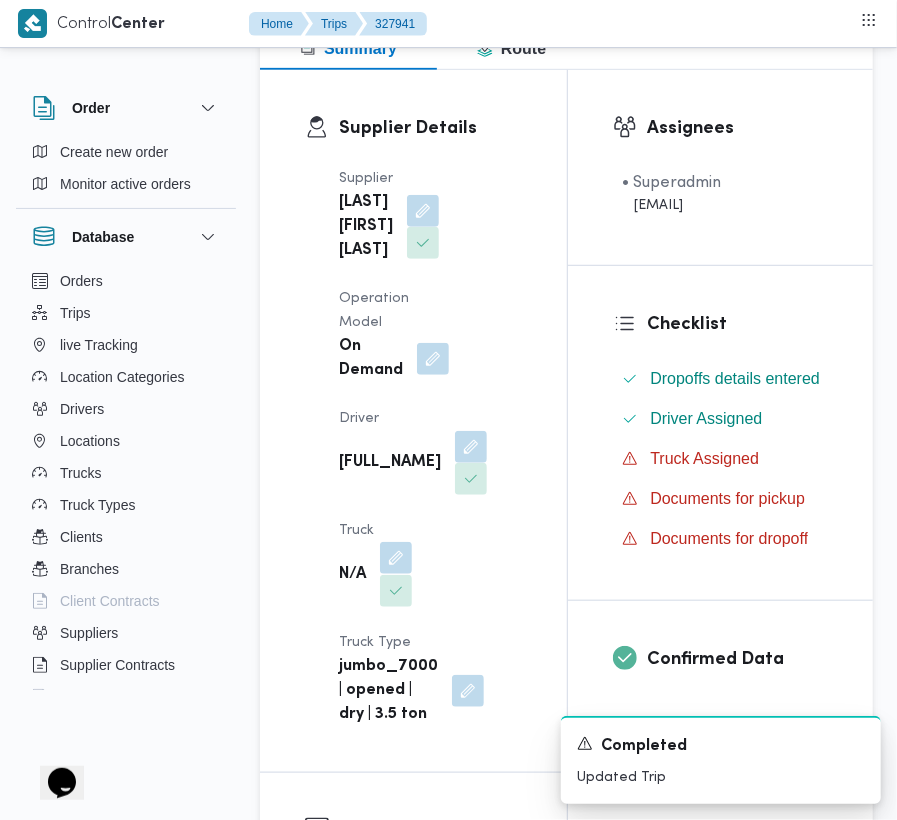 click at bounding box center (396, 558) 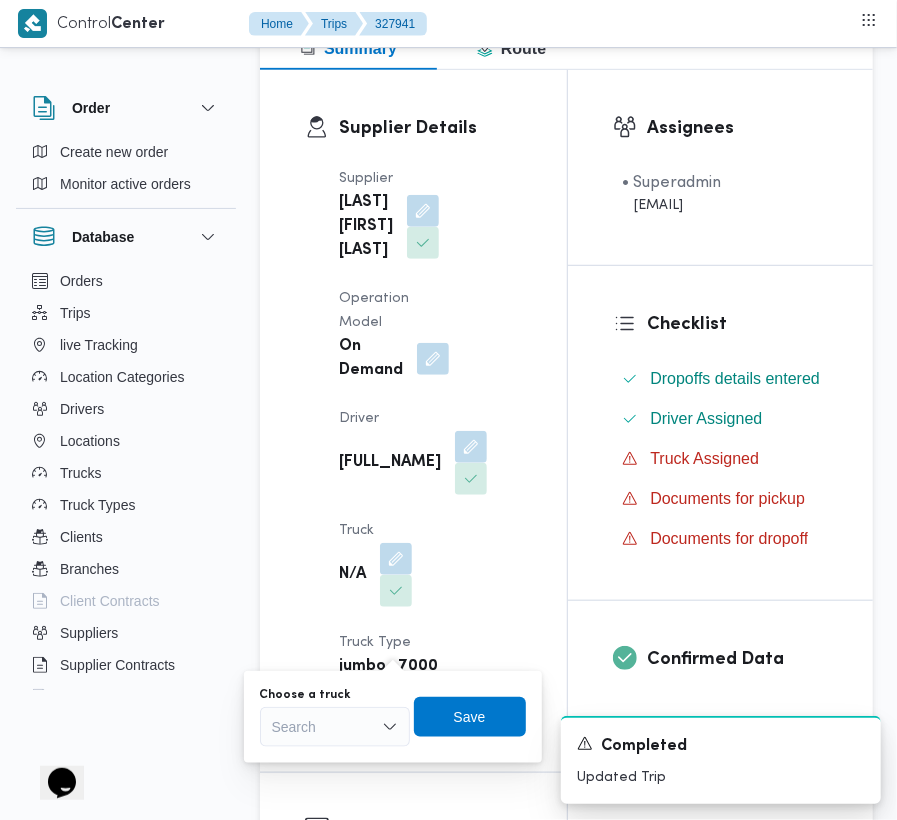 click on "You are in a dialog. To close this dialog, hit escape. Choose a truck Search Save" at bounding box center (393, 717) 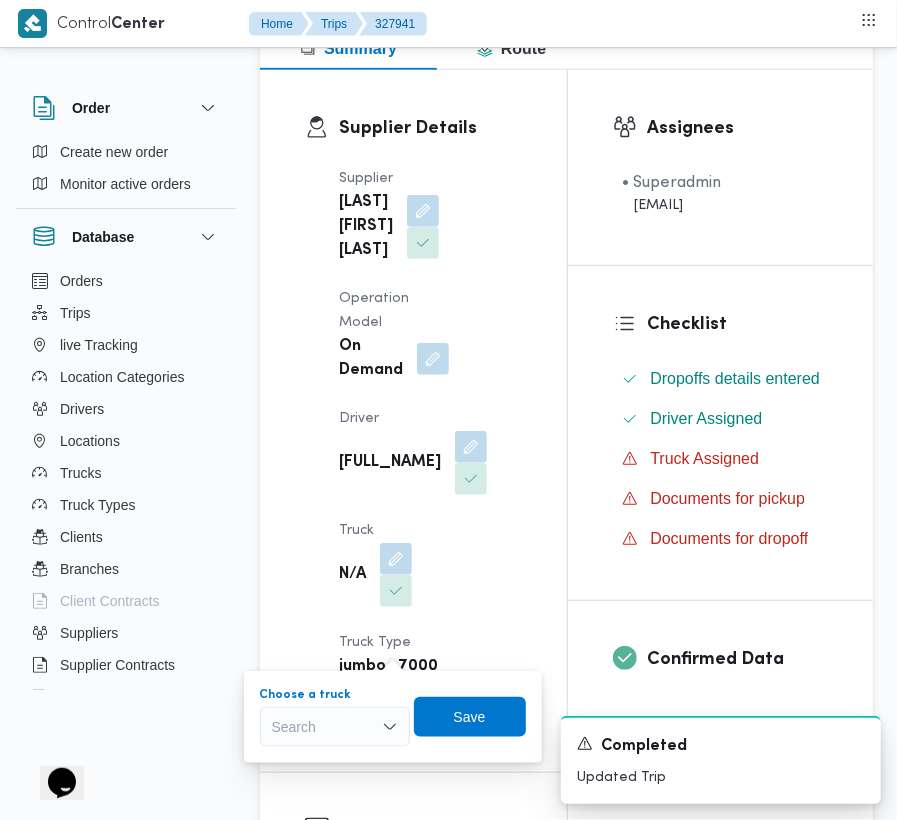 click on "Search" at bounding box center [335, 727] 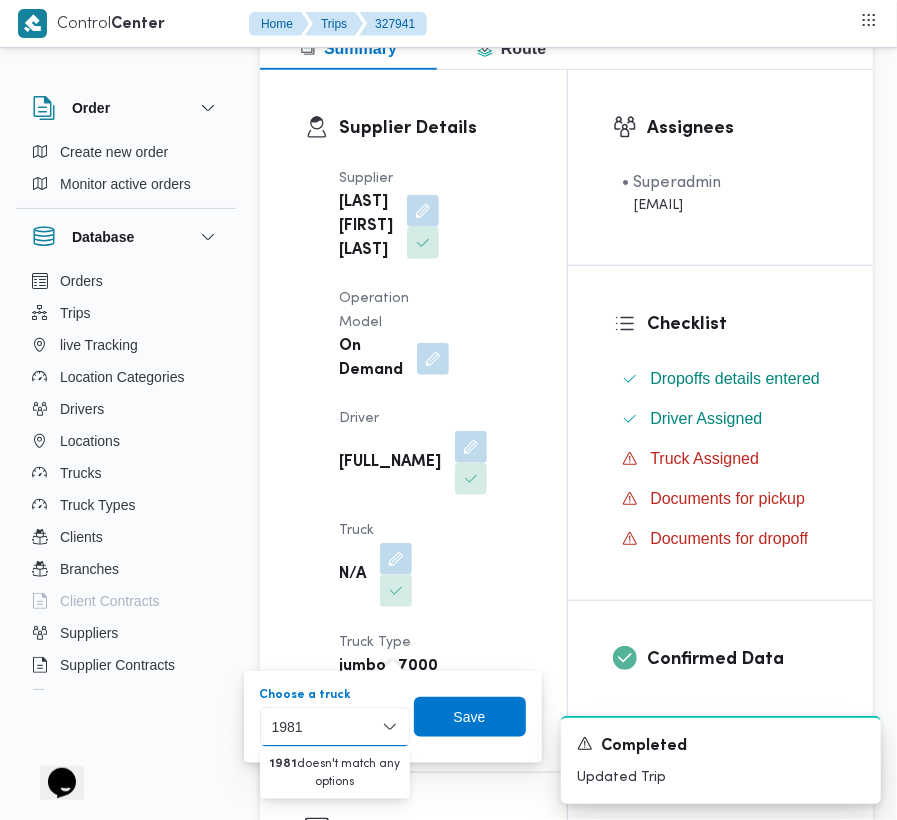 type on "1981" 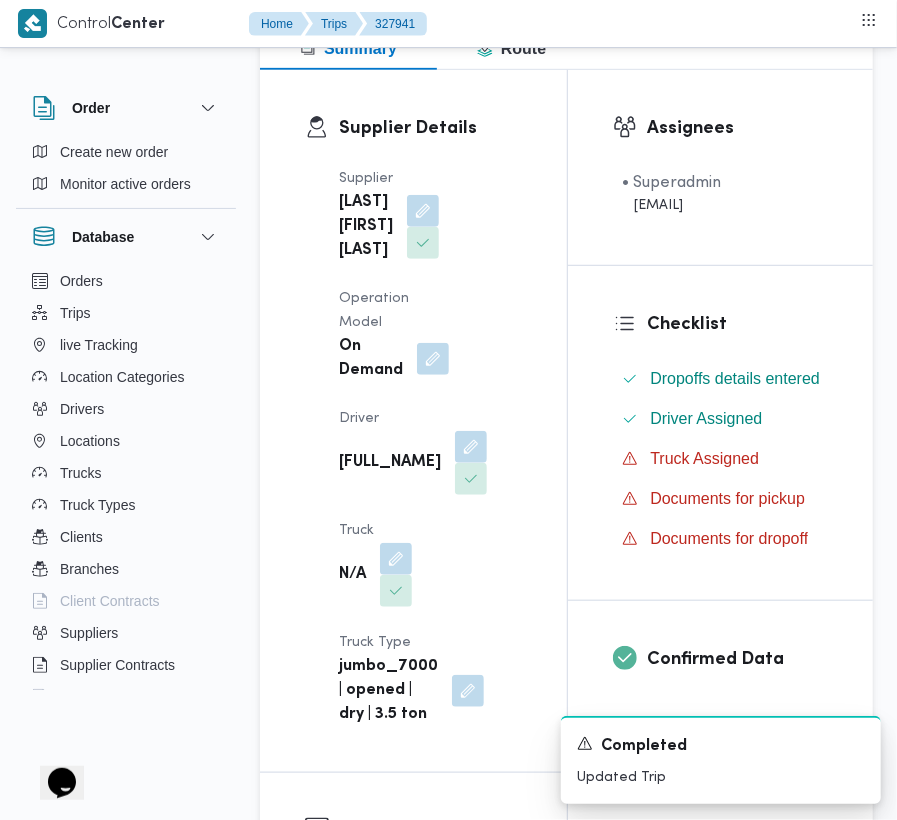 click on "Supplier [FULL_NAME] Operation Model On Demand Driver [FULL_NAME] Truck N/A Truck Type jumbo_7000 | opened | dry | 3.5 ton" at bounding box center (430, 447) 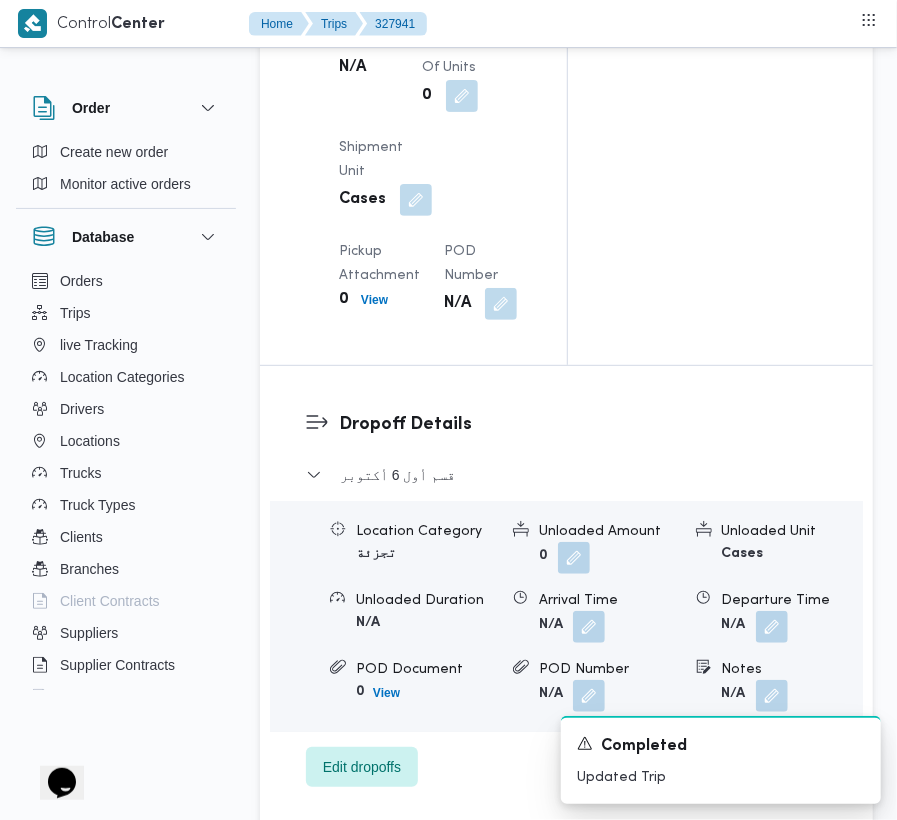 scroll, scrollTop: 3673, scrollLeft: 0, axis: vertical 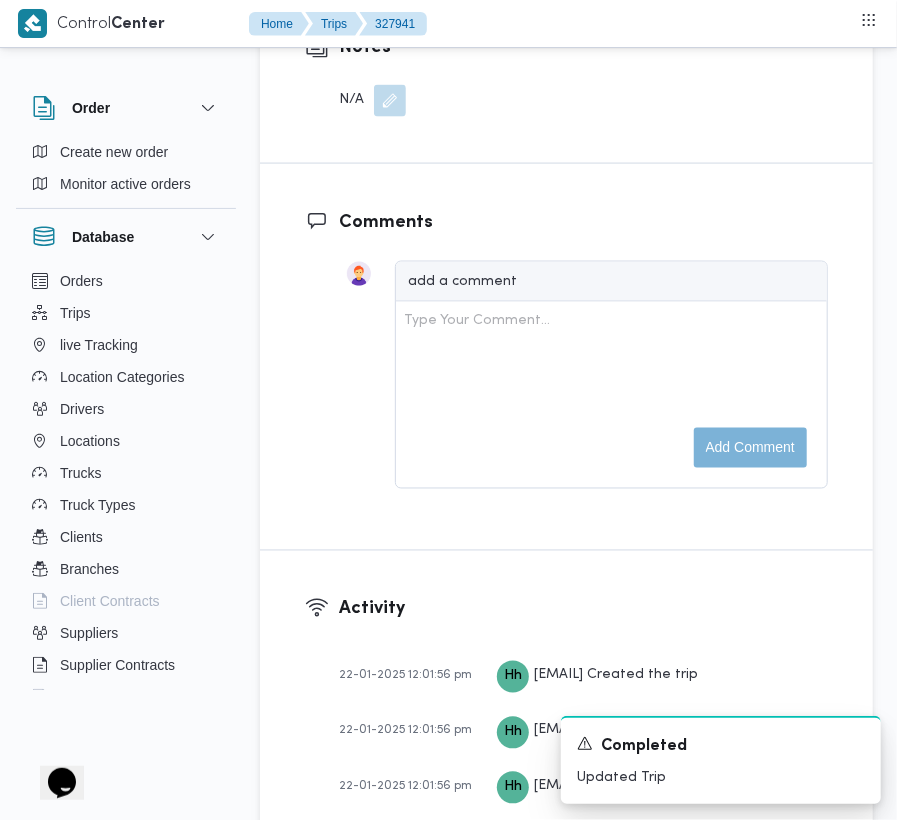 click at bounding box center (390, 101) 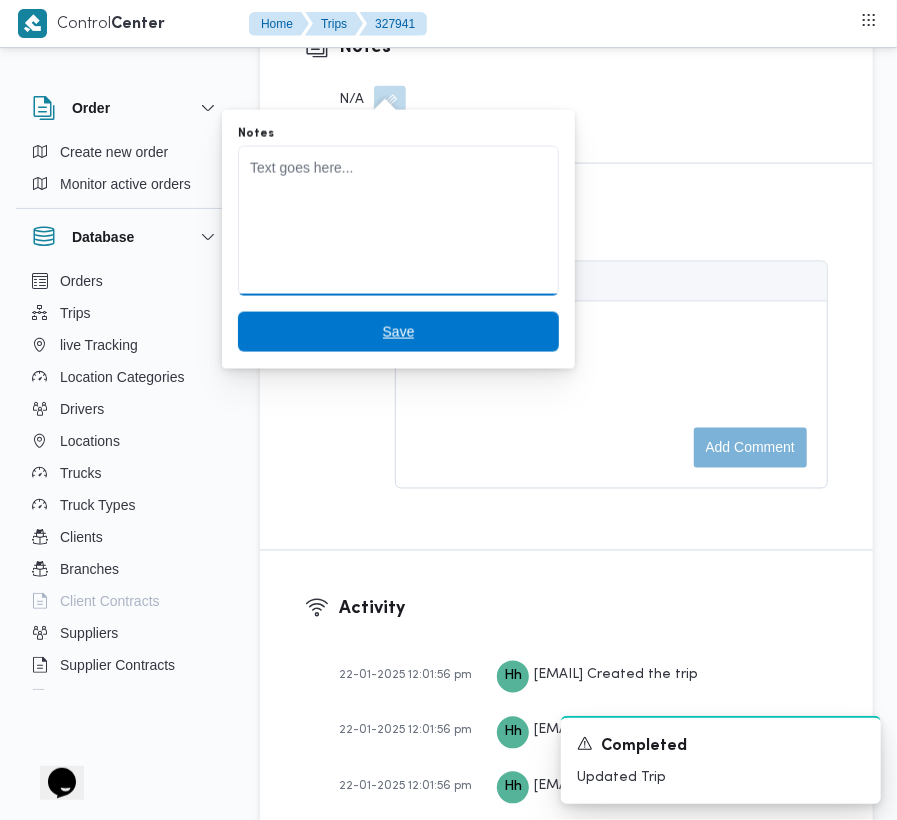 click on "Notes" at bounding box center [398, 221] 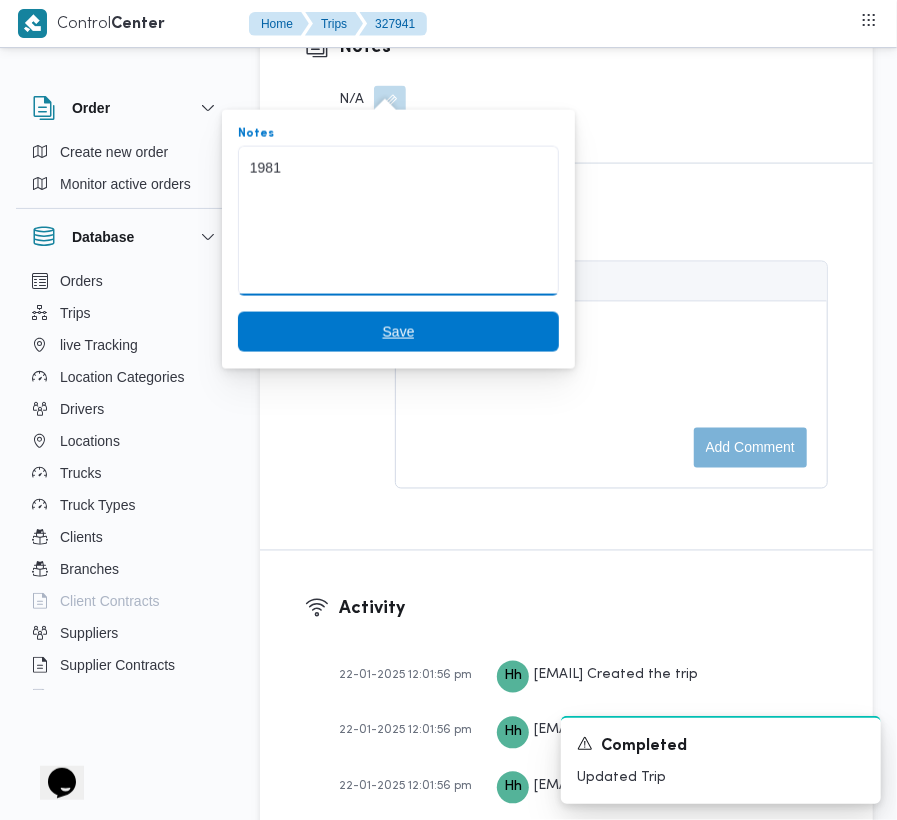 type on "1981" 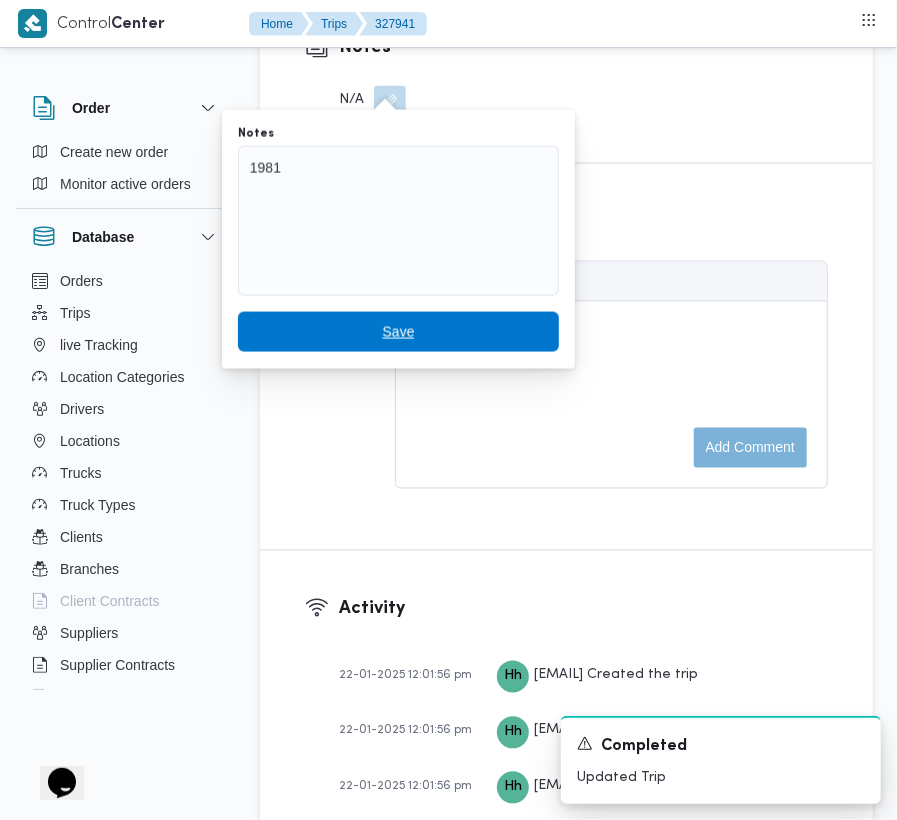 click on "Save" at bounding box center [398, 332] 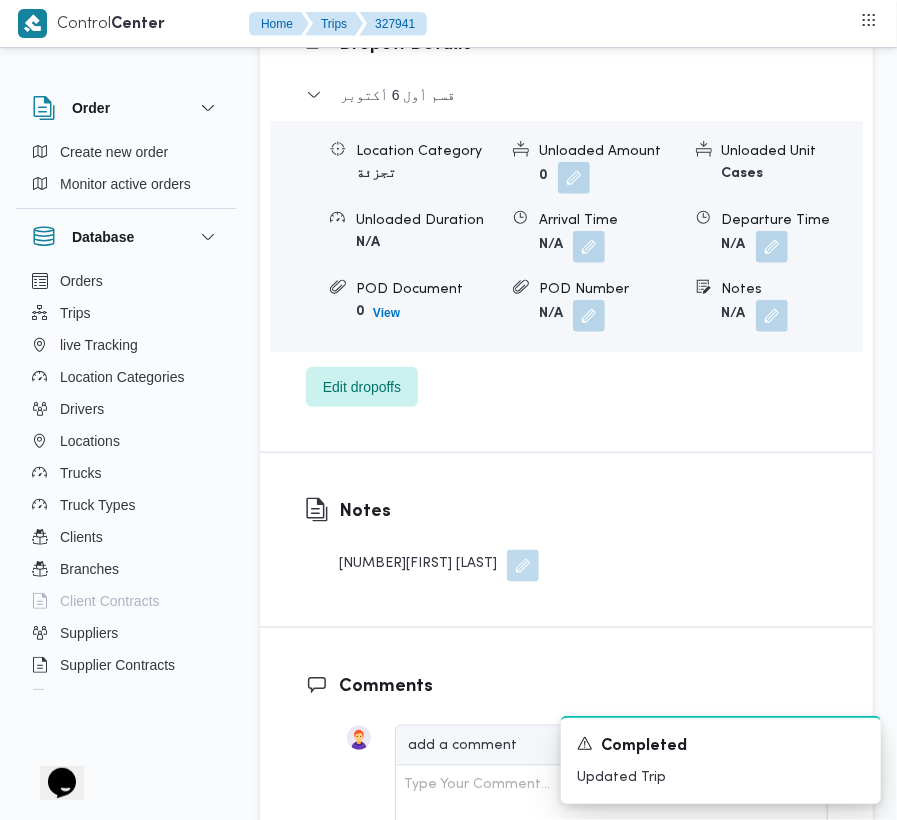 scroll, scrollTop: 3237, scrollLeft: 0, axis: vertical 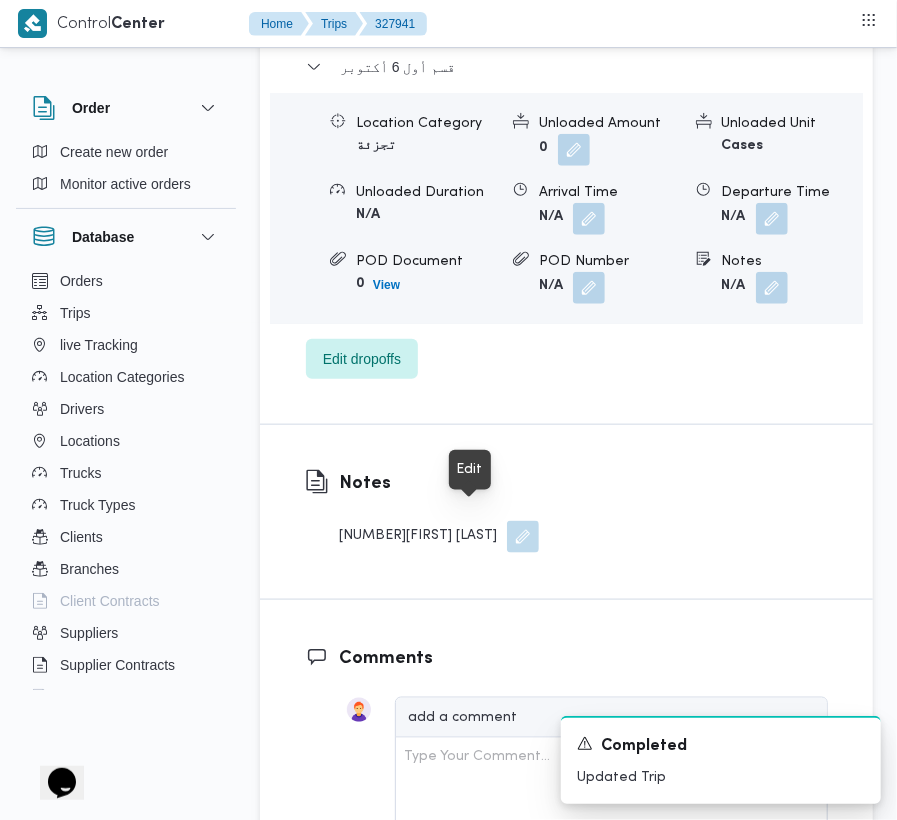 click at bounding box center (523, 537) 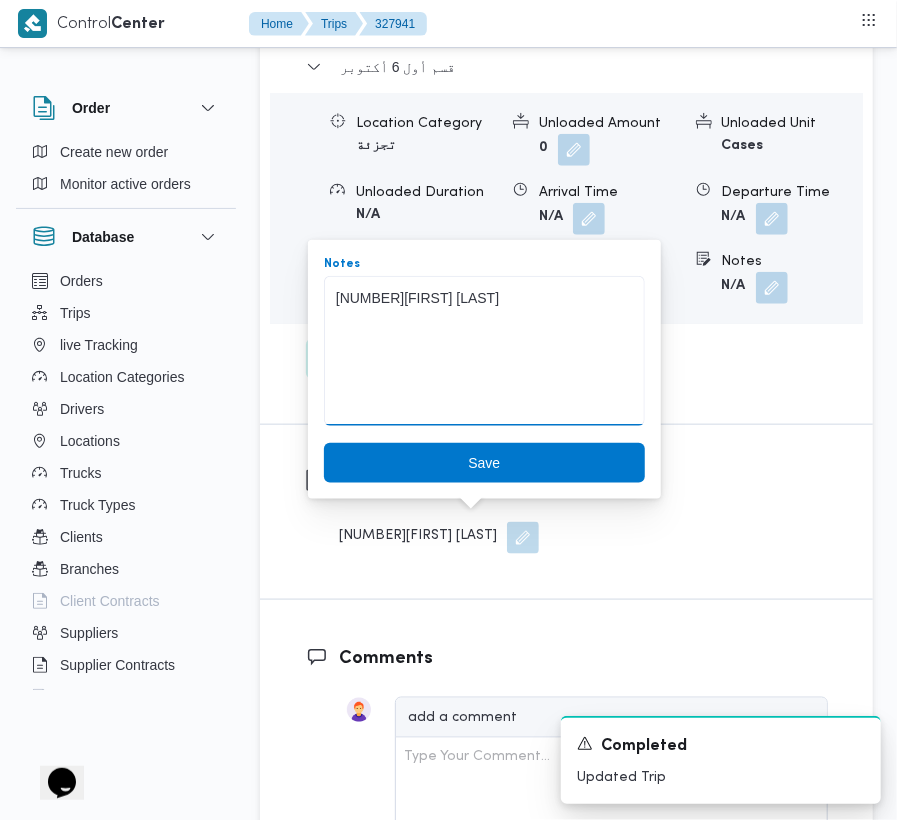 drag, startPoint x: 490, startPoint y: 310, endPoint x: 272, endPoint y: 288, distance: 219.10728 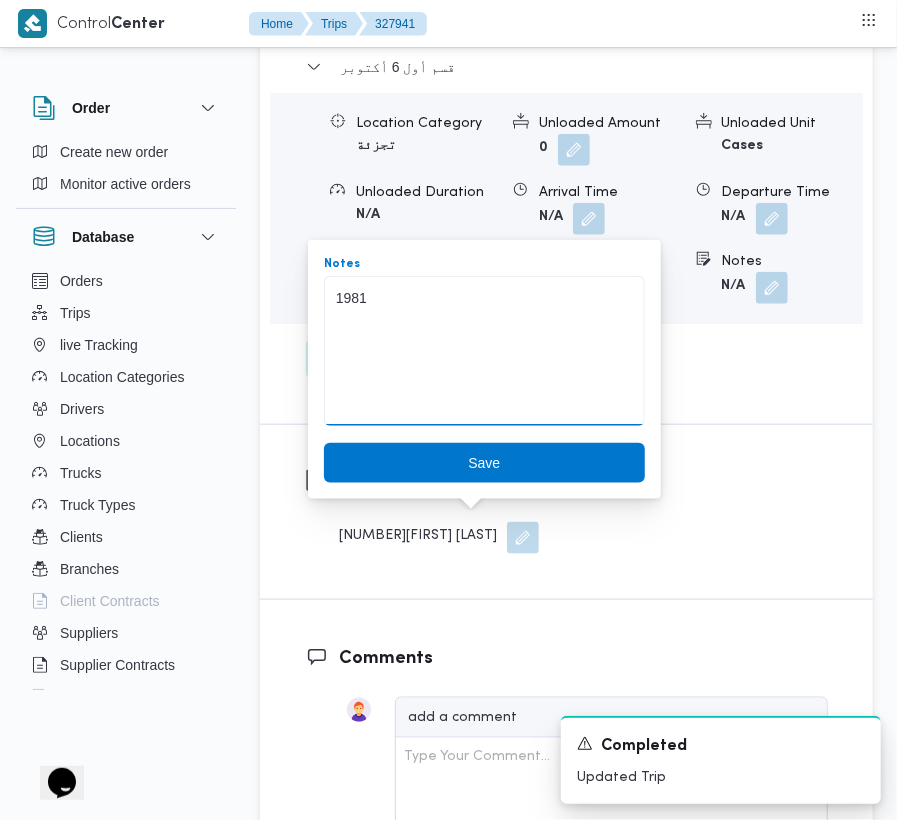 type on "1981" 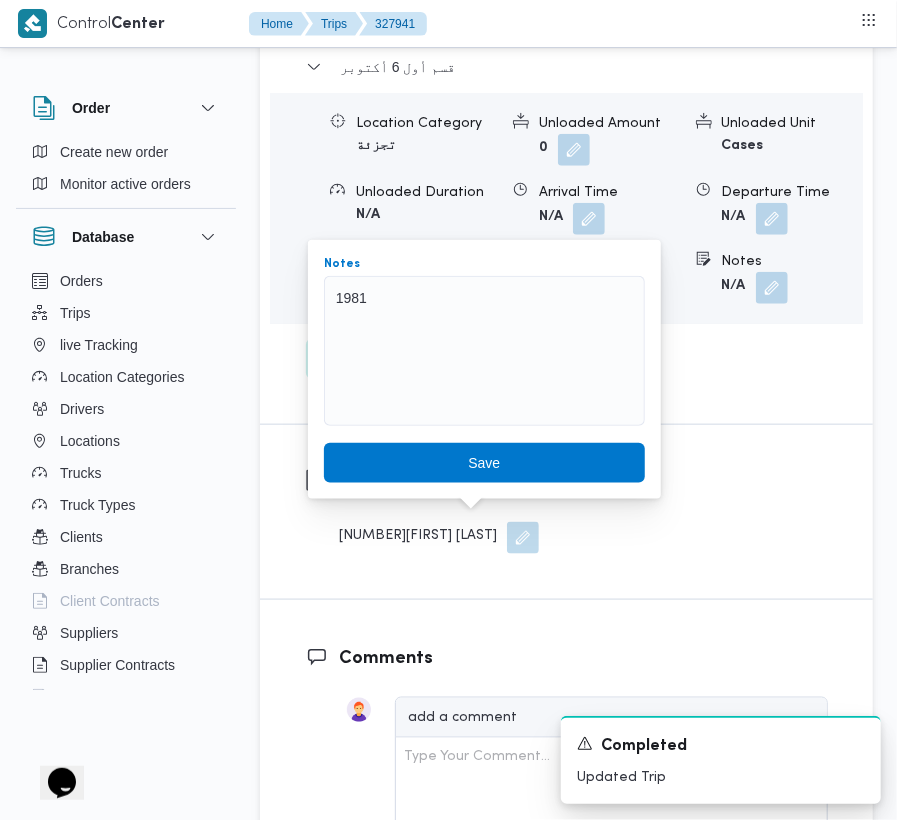 drag, startPoint x: 676, startPoint y: 393, endPoint x: 714, endPoint y: 406, distance: 40.16217 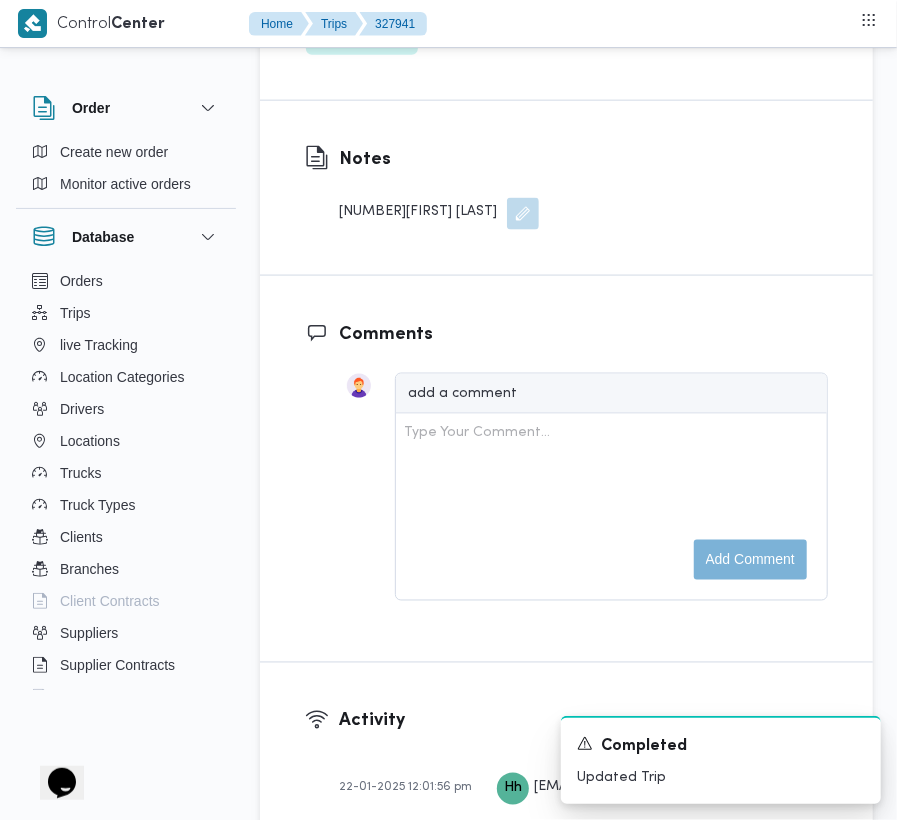 scroll, scrollTop: 3552, scrollLeft: 0, axis: vertical 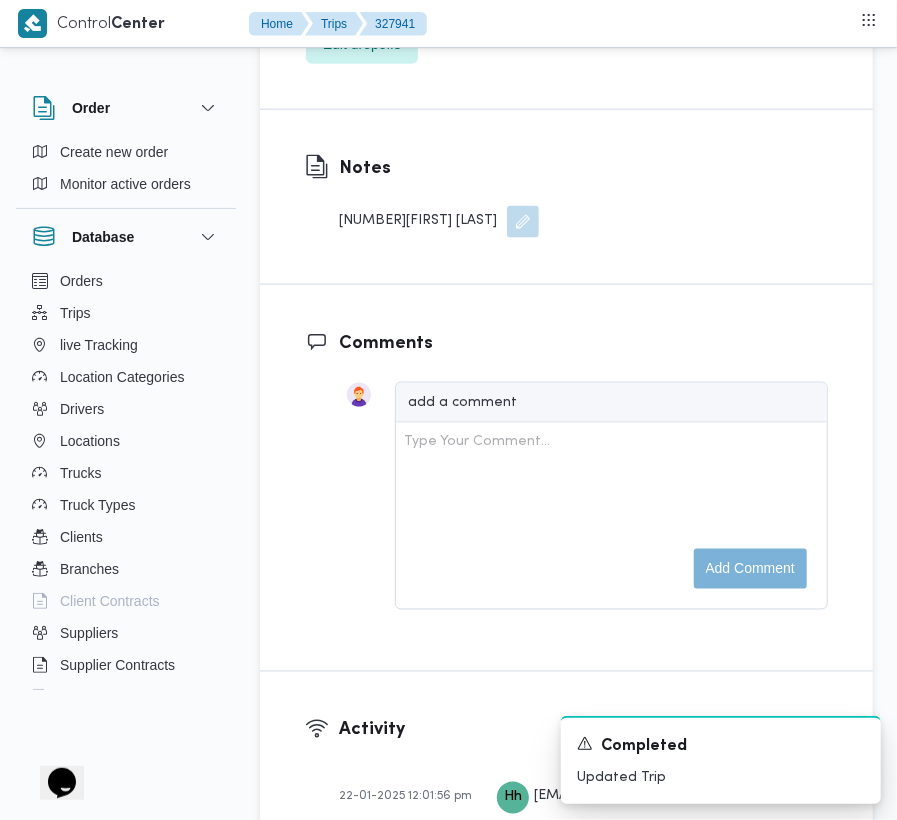 click at bounding box center (523, 222) 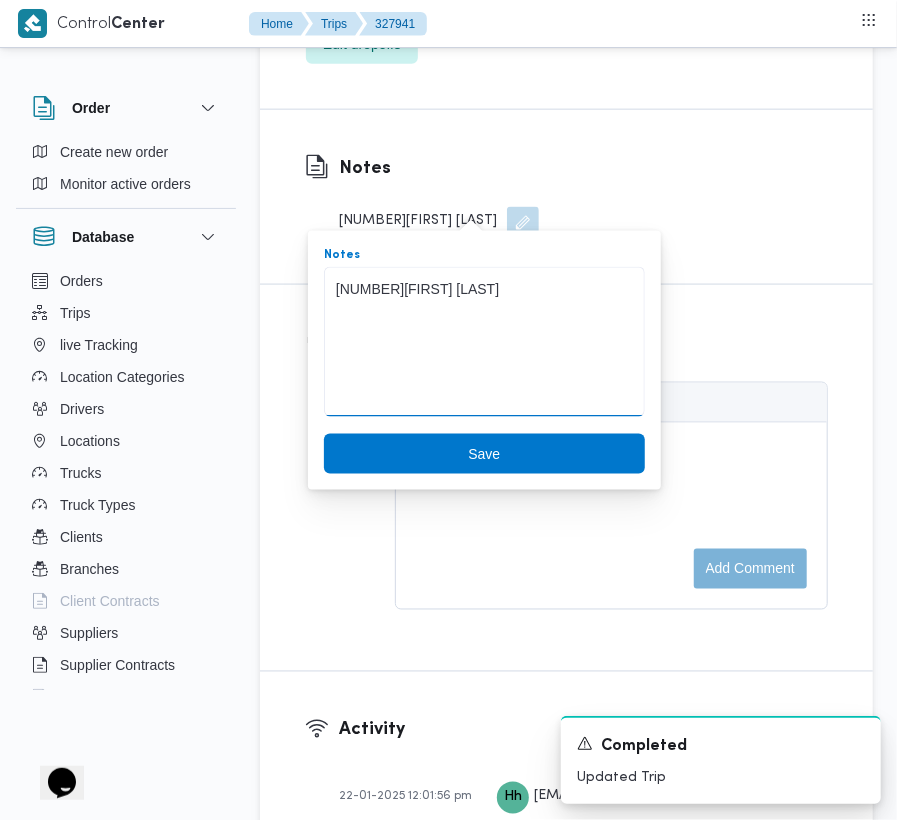 drag, startPoint x: 456, startPoint y: 289, endPoint x: 252, endPoint y: 286, distance: 204.02206 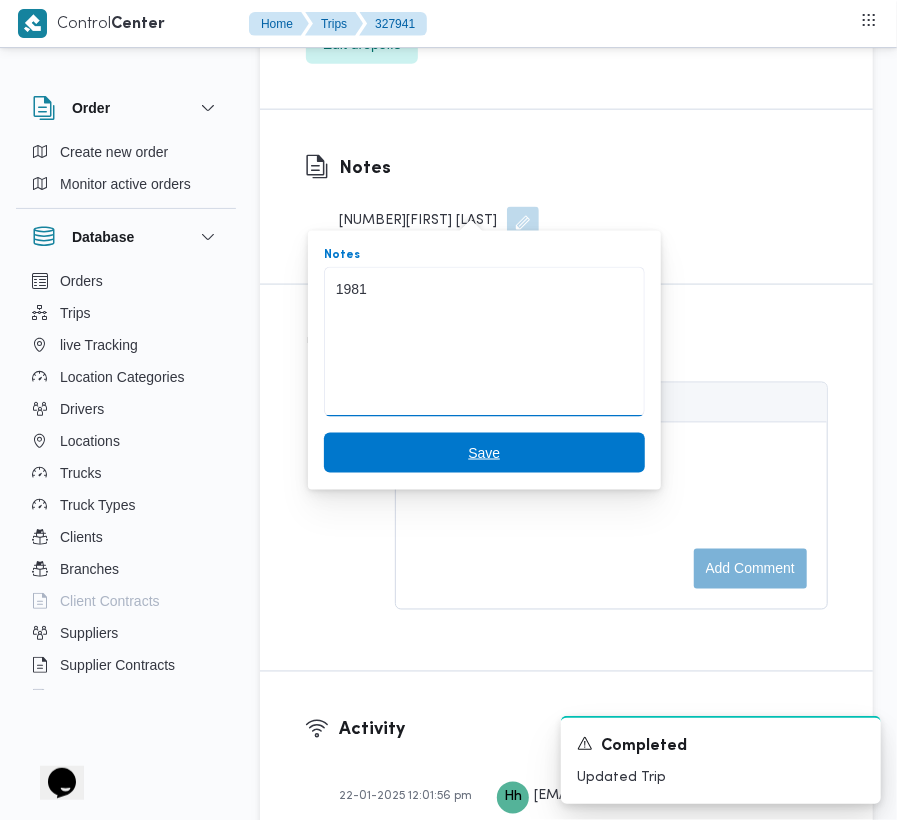 type on "1981" 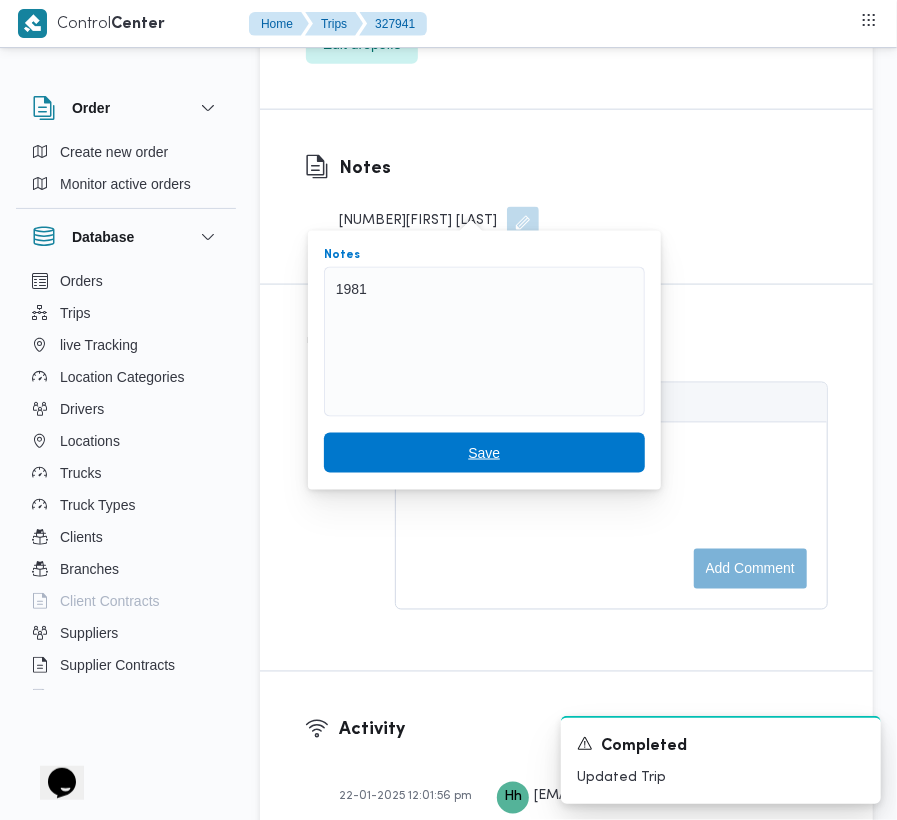 click on "Save" at bounding box center [484, 453] 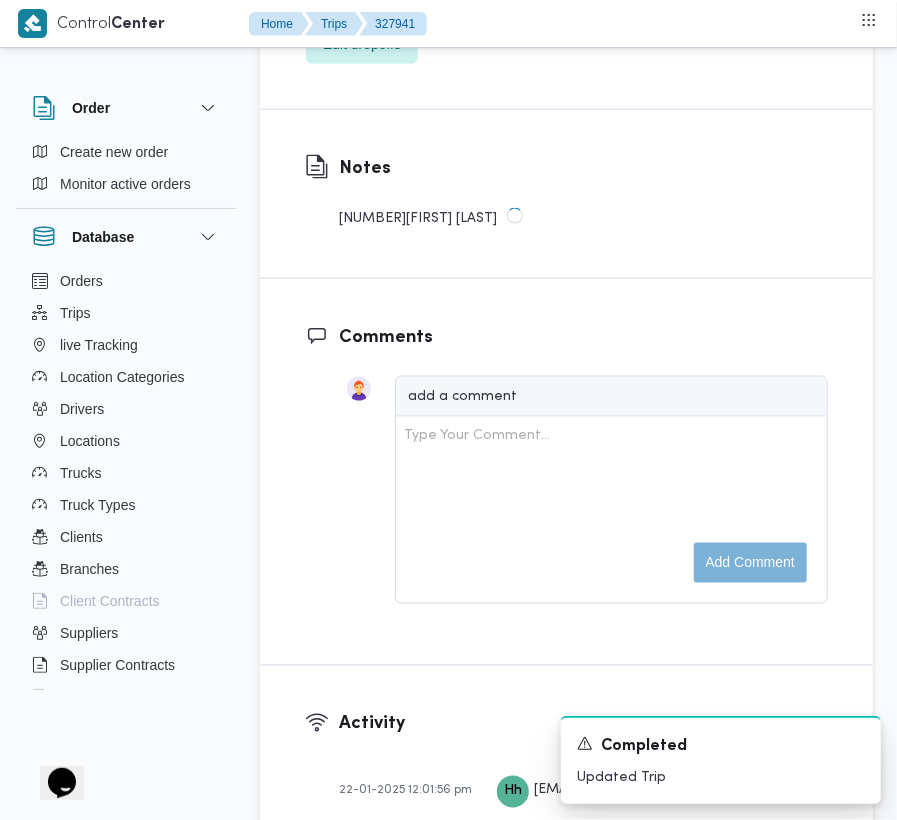 scroll, scrollTop: 3558, scrollLeft: 0, axis: vertical 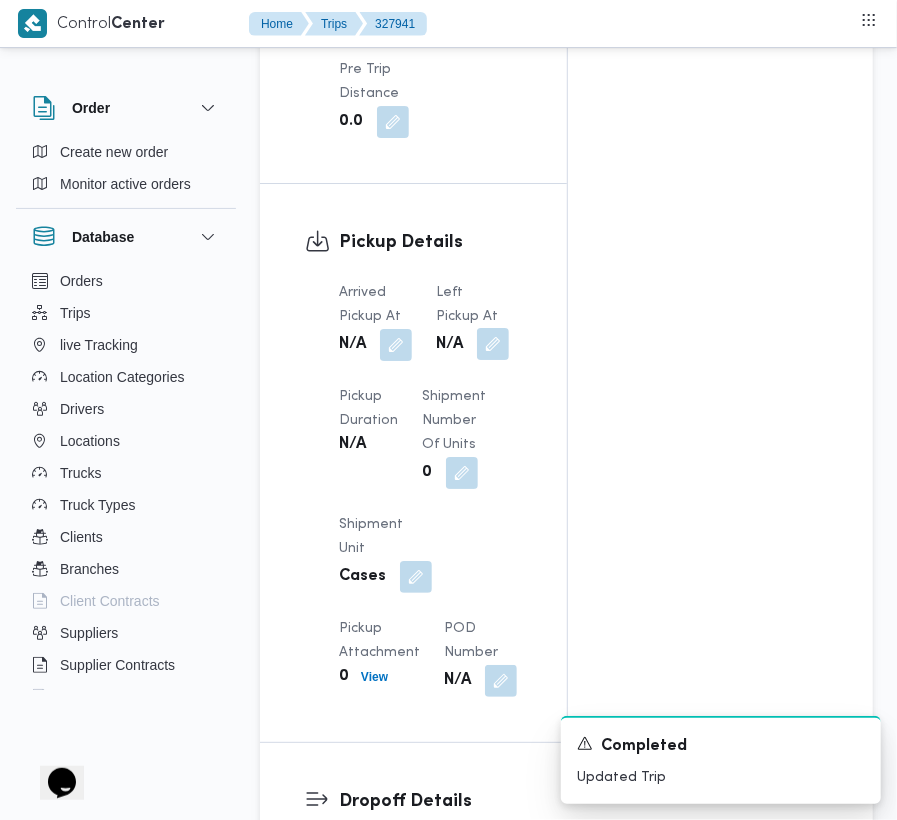 click at bounding box center [493, 344] 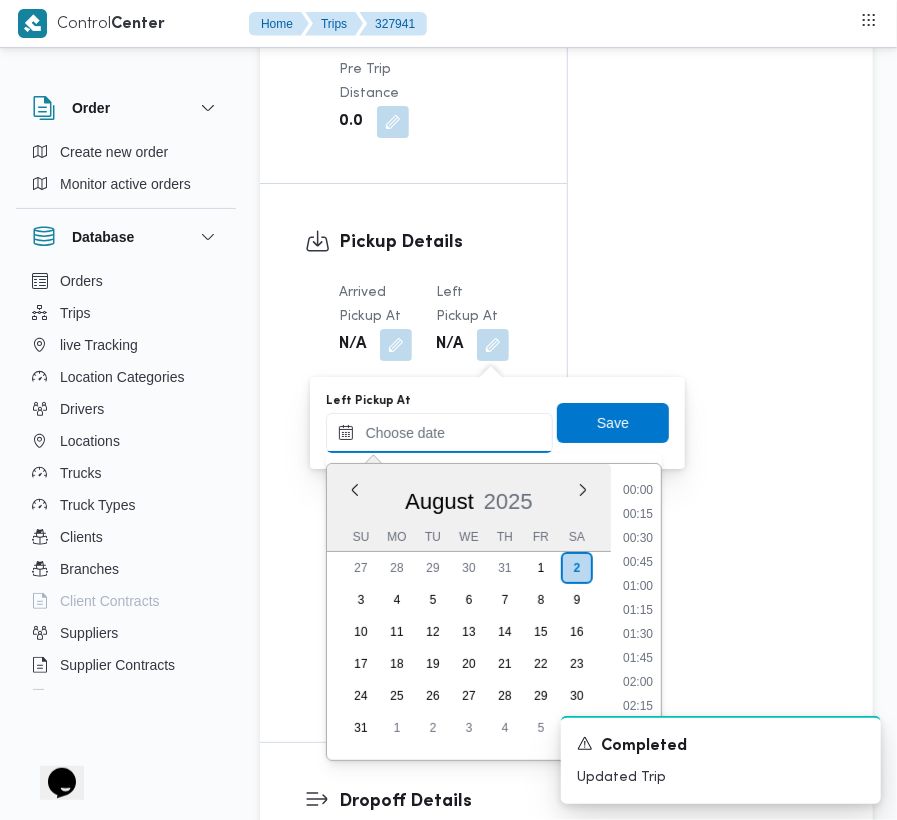 drag, startPoint x: 484, startPoint y: 428, endPoint x: 521, endPoint y: 428, distance: 37 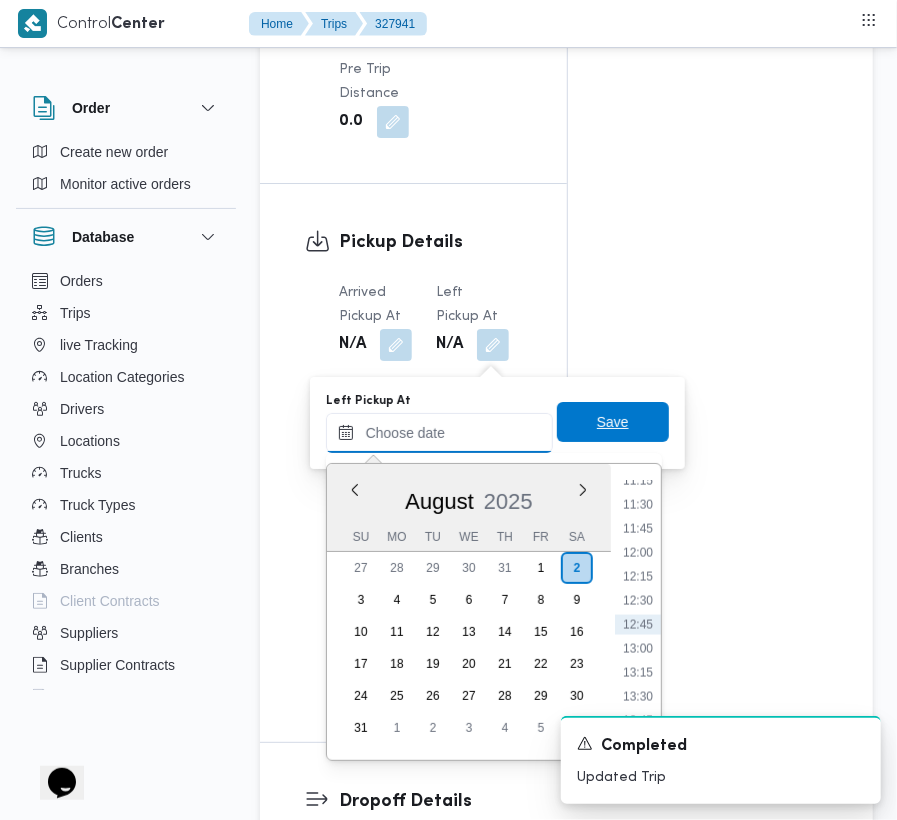 paste on "[DATE] [TIME]" 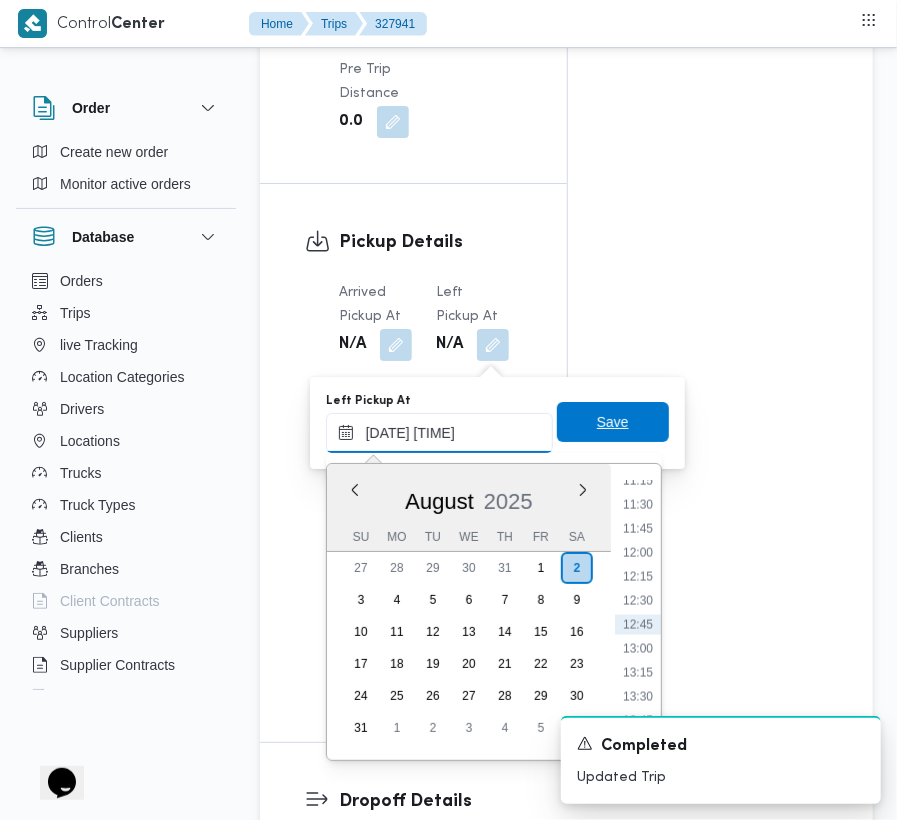 scroll, scrollTop: 864, scrollLeft: 0, axis: vertical 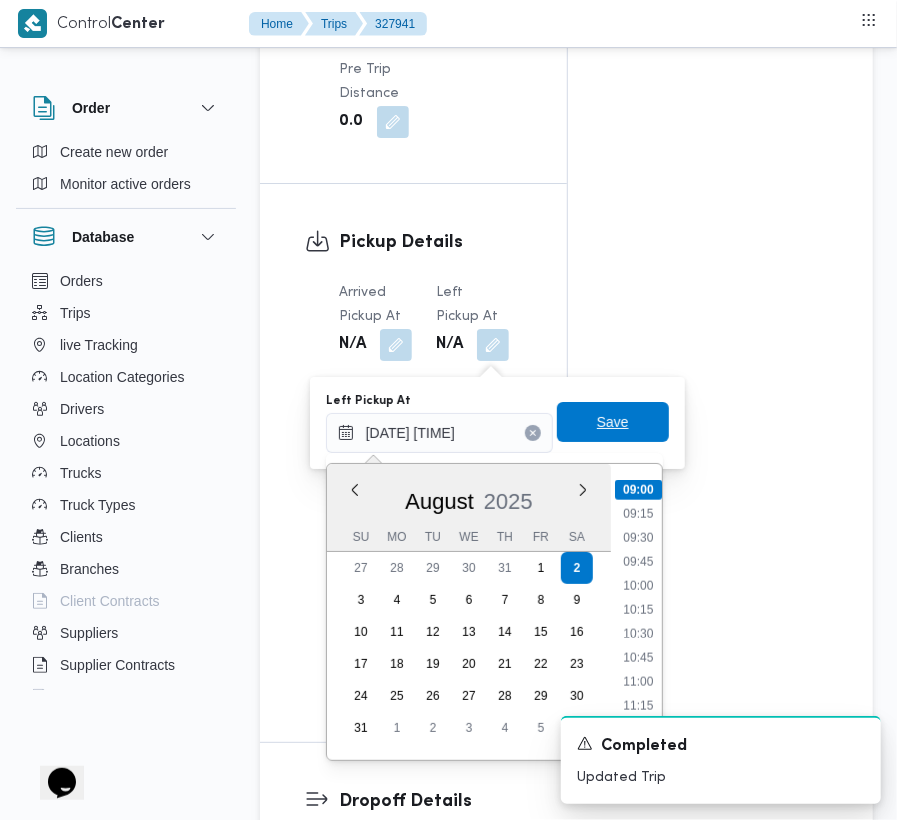 type on "[DATE] [TIME]" 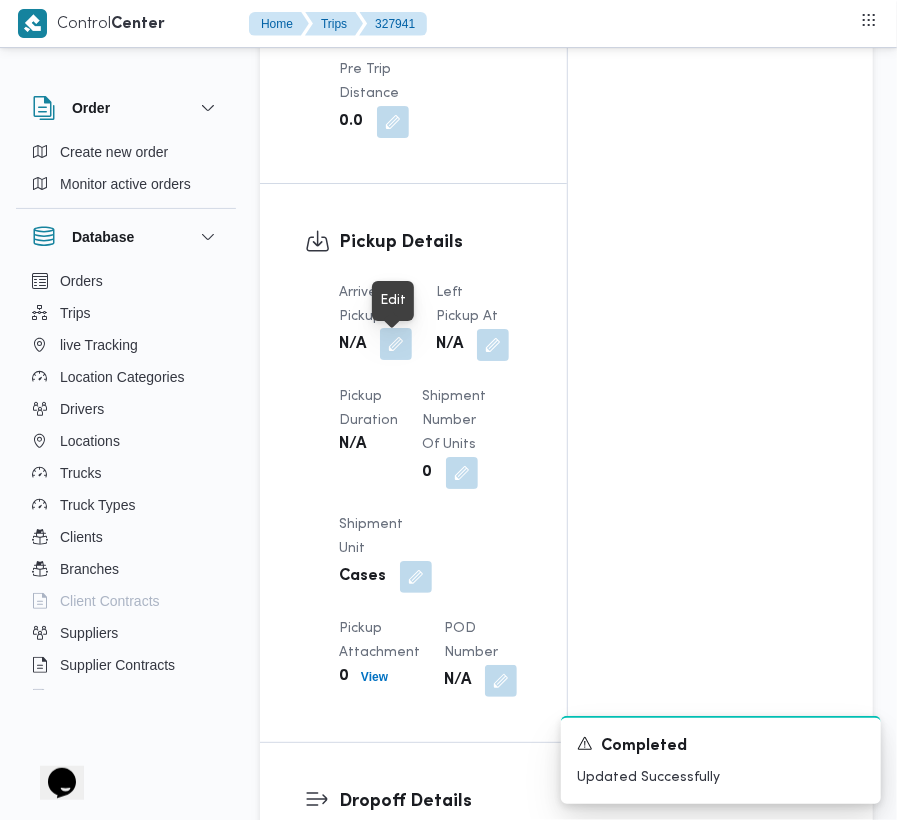 click at bounding box center (396, 344) 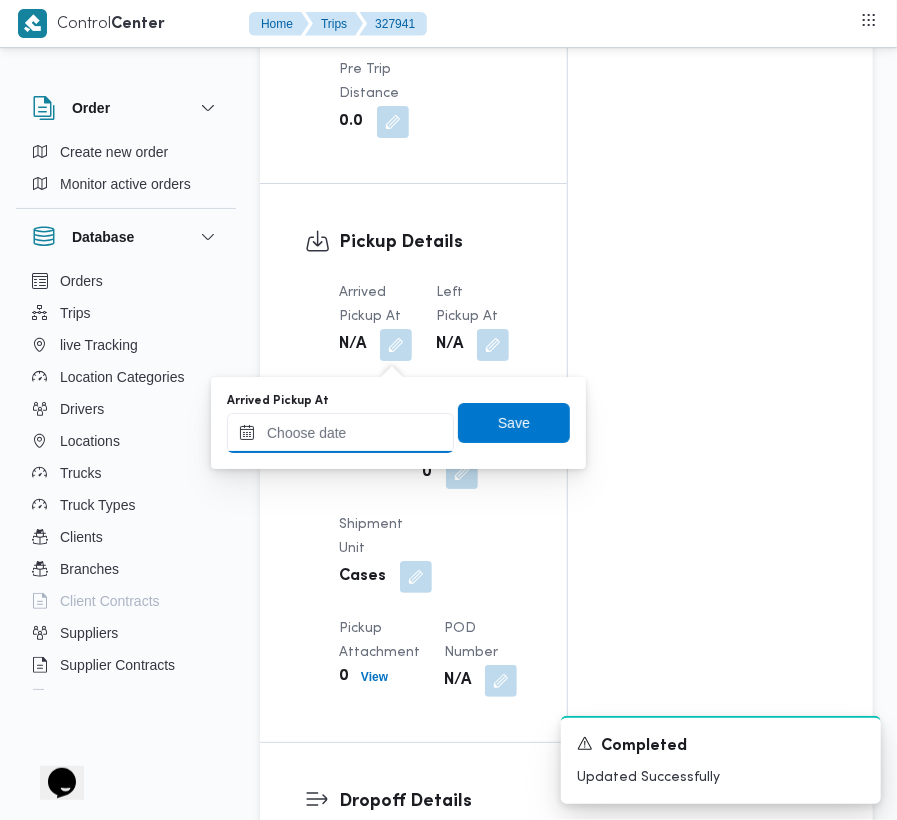 click on "Arrived Pickup At" at bounding box center [340, 433] 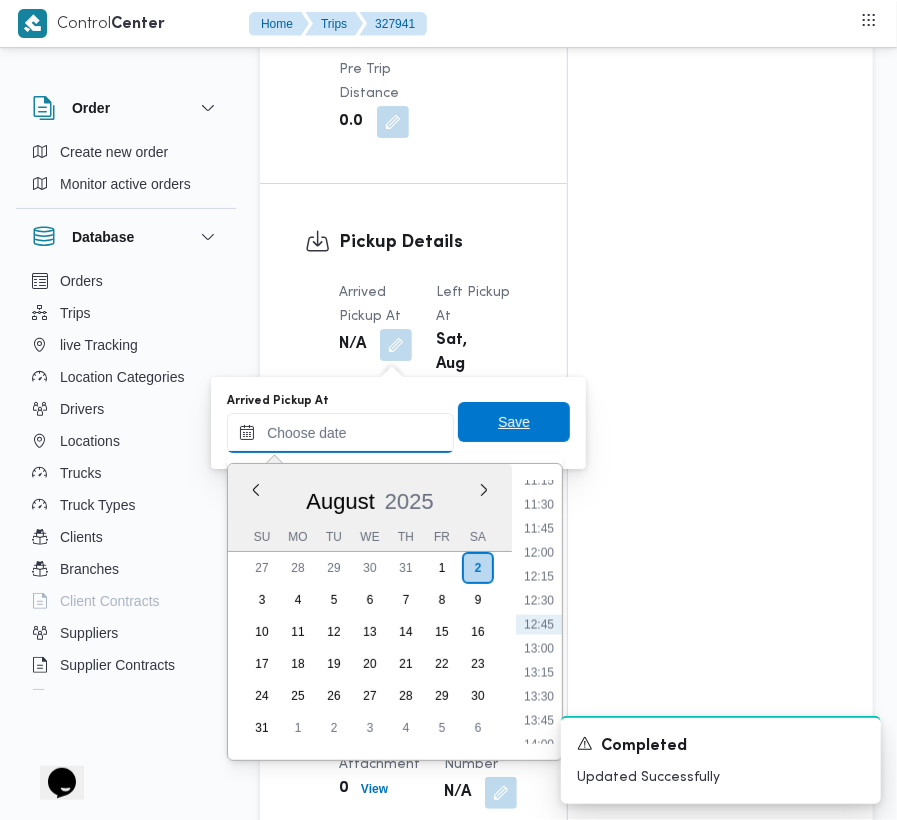 paste on "[DATE] [TIME]" 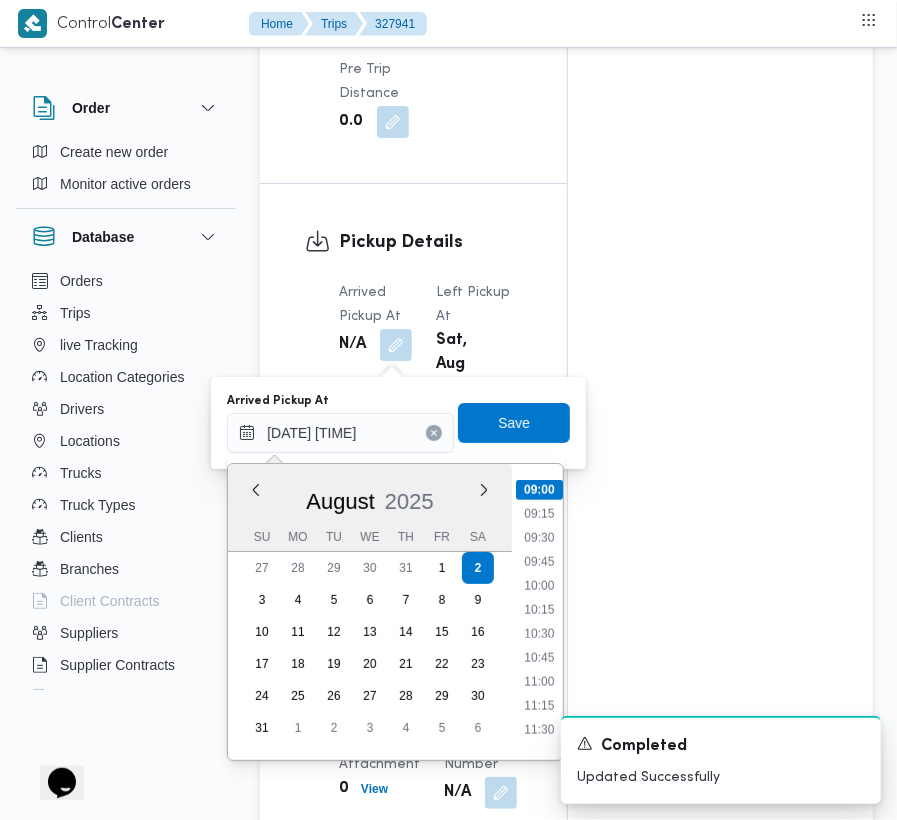 scroll, scrollTop: 640, scrollLeft: 0, axis: vertical 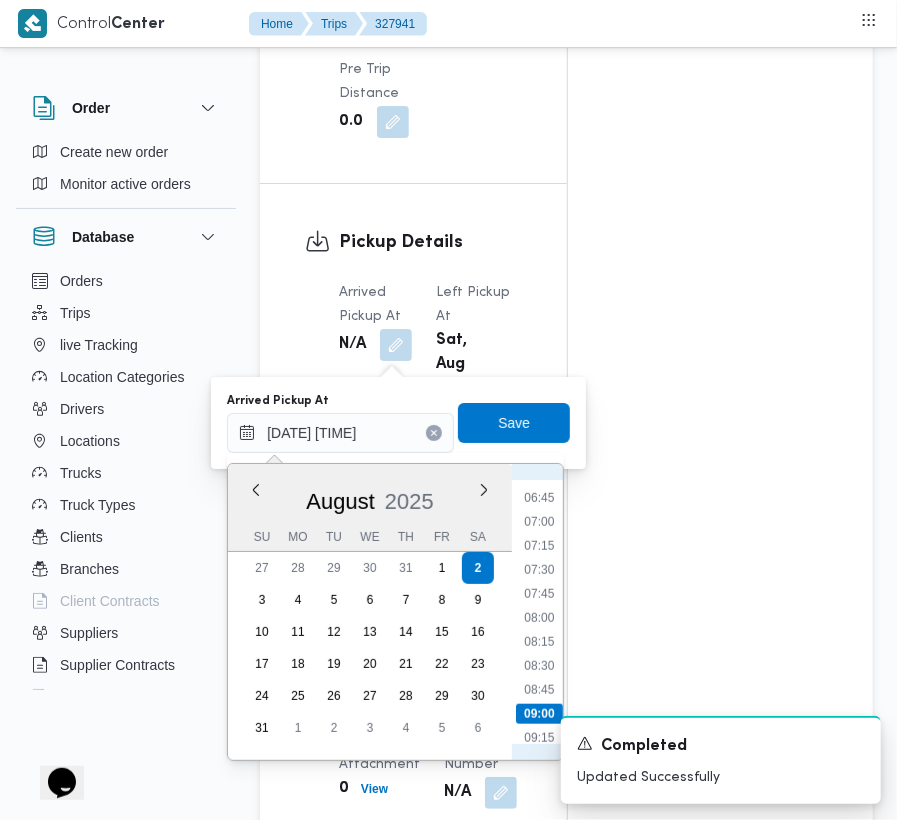 click on "07:30" at bounding box center (539, 570) 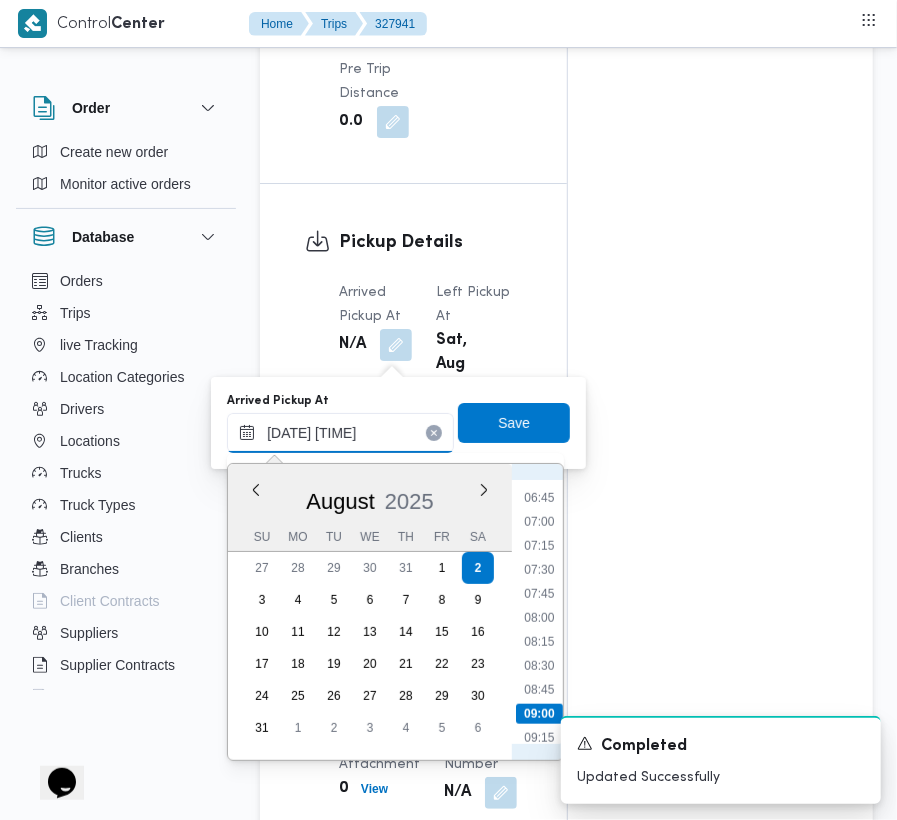 type on "[DATE] [TIME]" 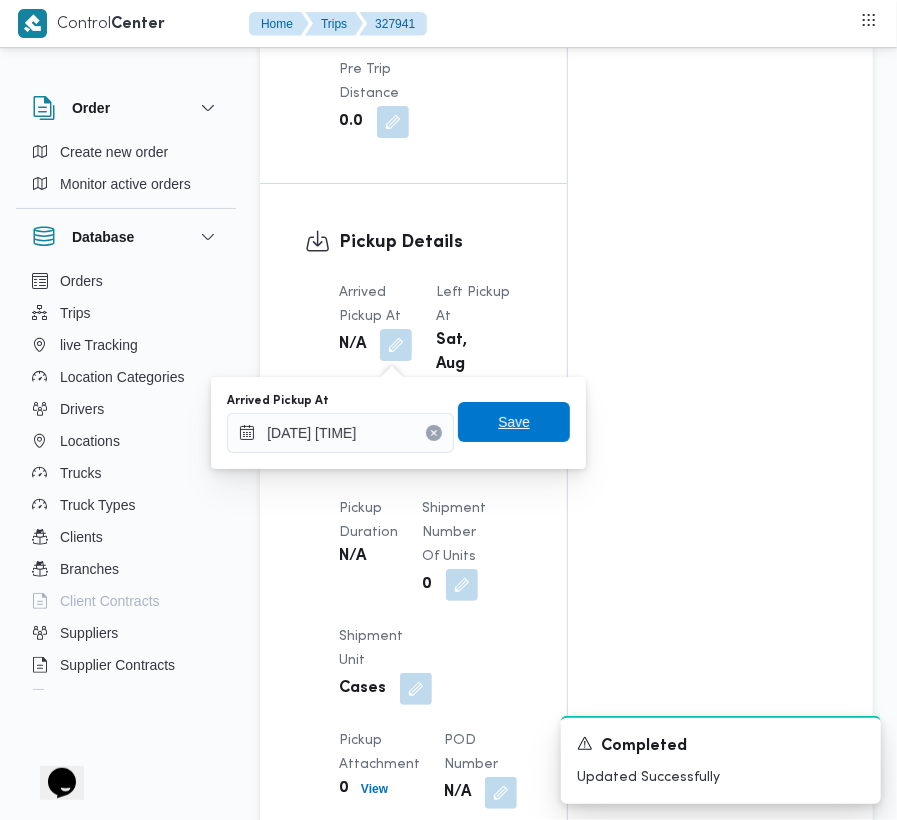 click on "Save" at bounding box center [514, 422] 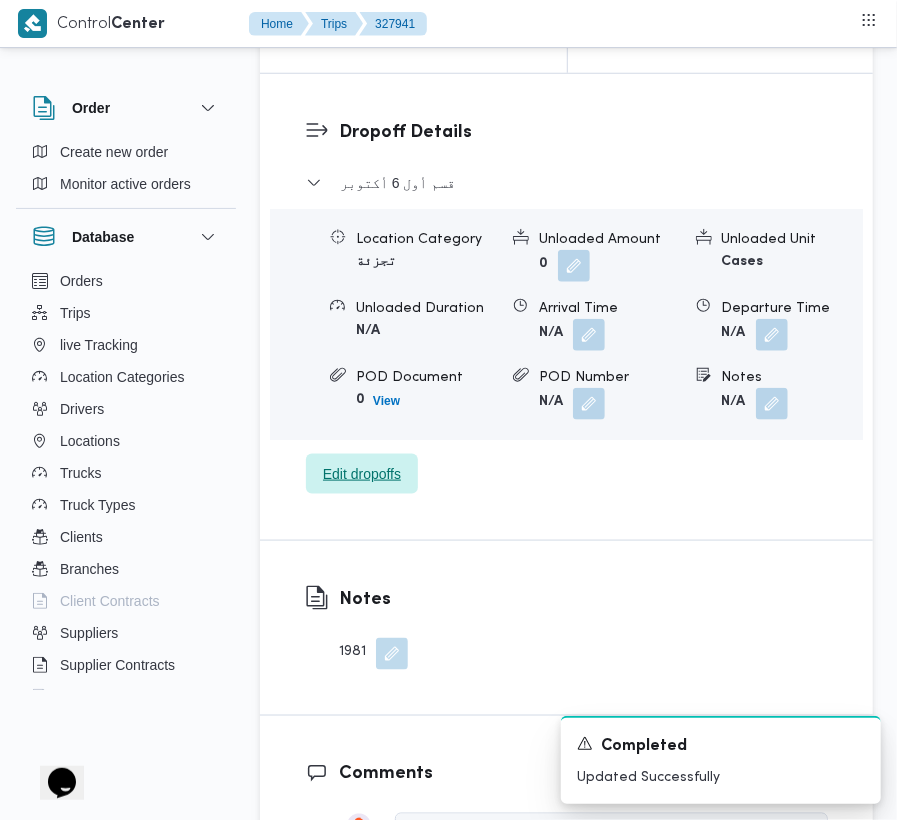 click on "Edit dropoffs" at bounding box center [362, 474] 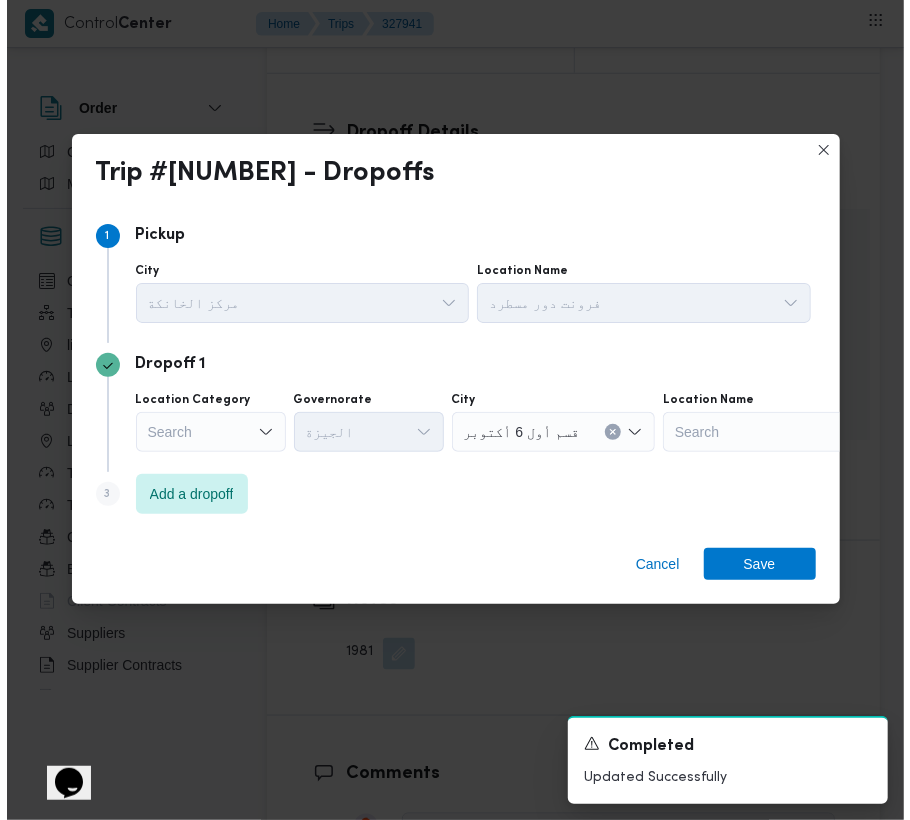 scroll, scrollTop: 3201, scrollLeft: 0, axis: vertical 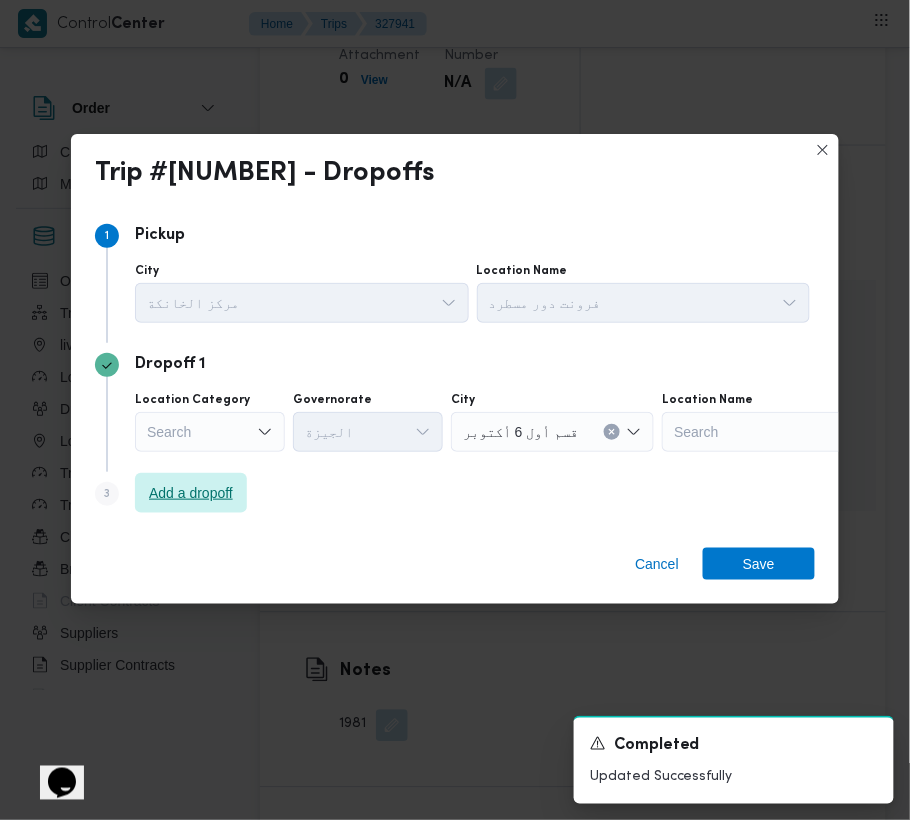 click on "Add a dropoff" at bounding box center [191, 493] 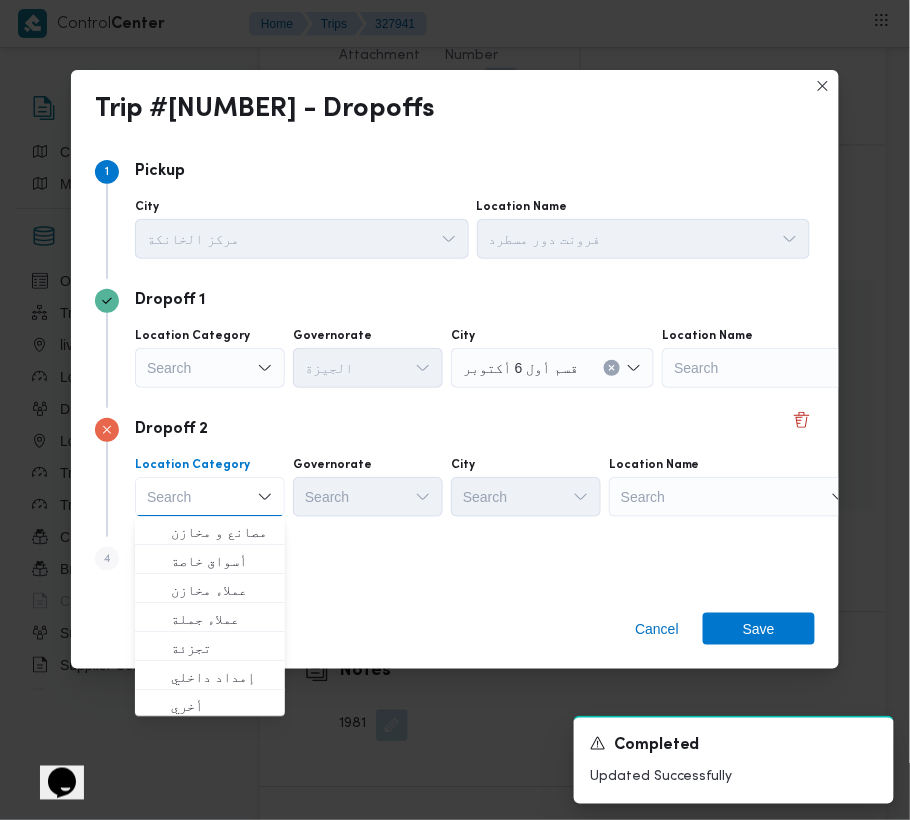 click on "Search" at bounding box center [787, 368] 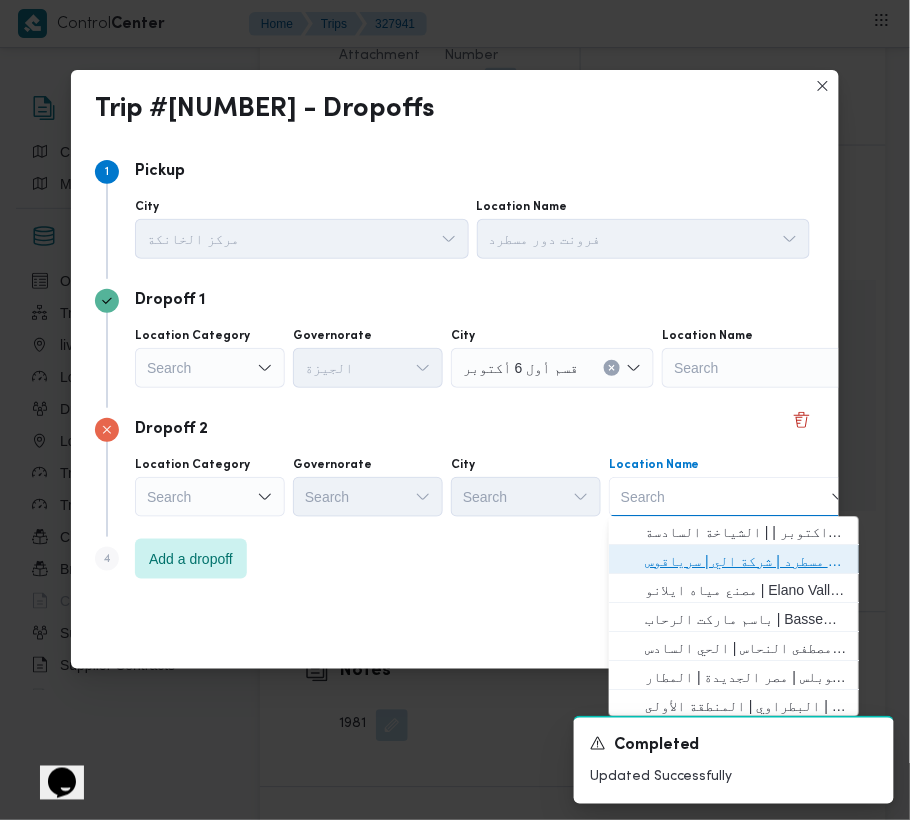 click on "فرونت دور مسطرد | شركة الي | سرياقوس" at bounding box center (746, 562) 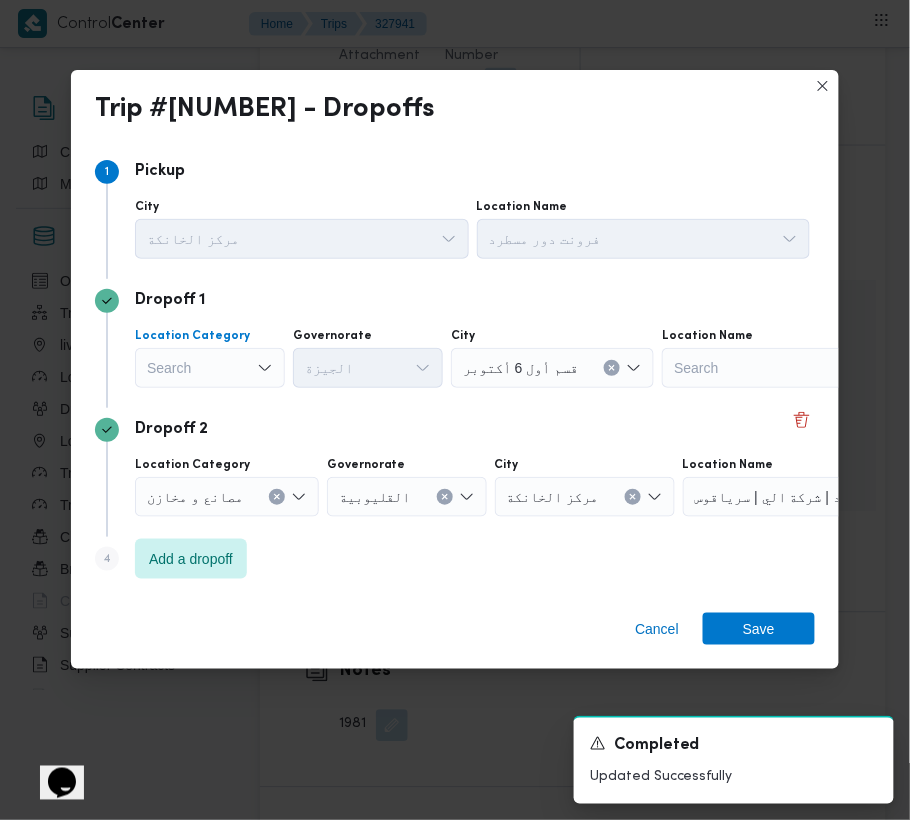 click on "Search" at bounding box center (210, 368) 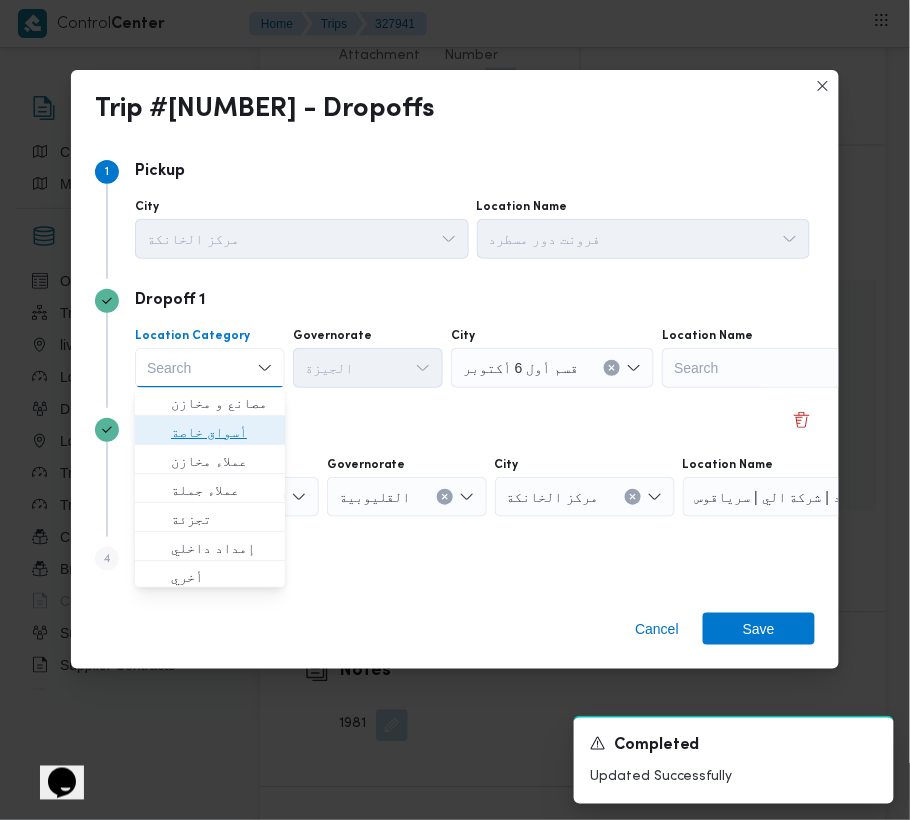 click on "أسواق خاصة" at bounding box center (222, 433) 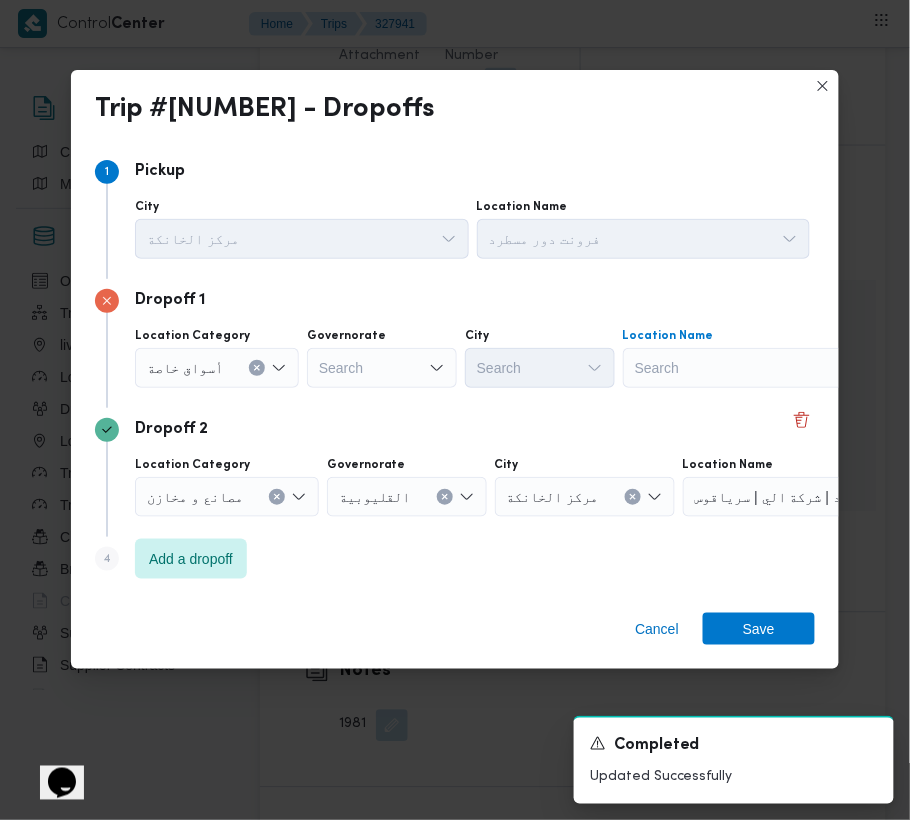 click on "Search" at bounding box center [748, 368] 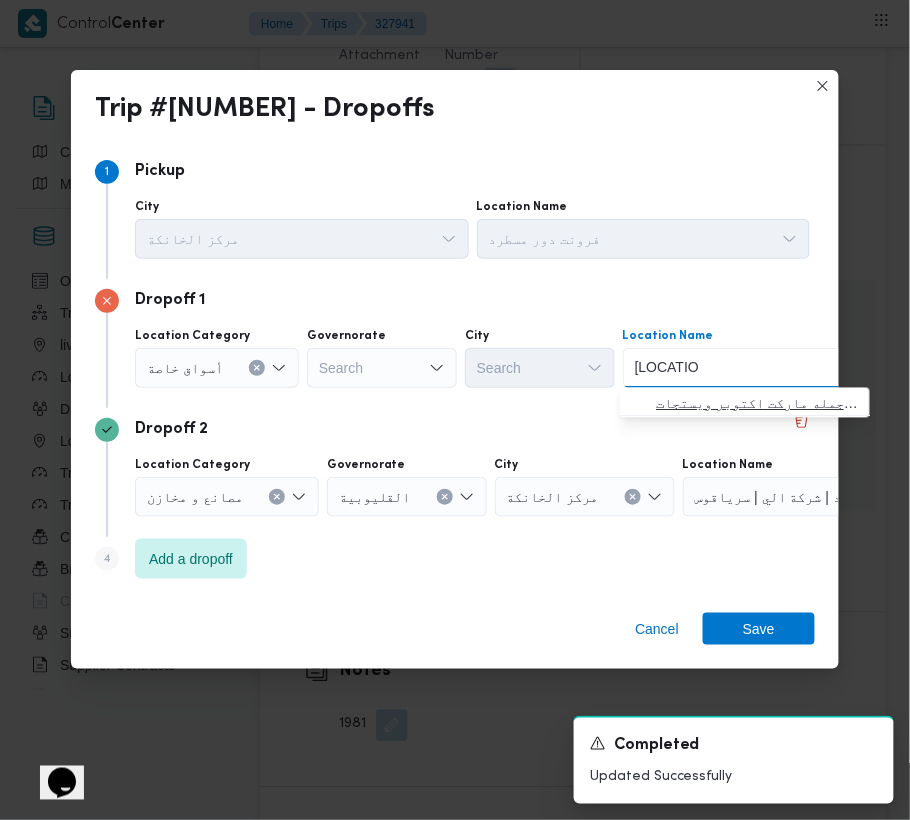 type on "[LOCATION_NAME]" 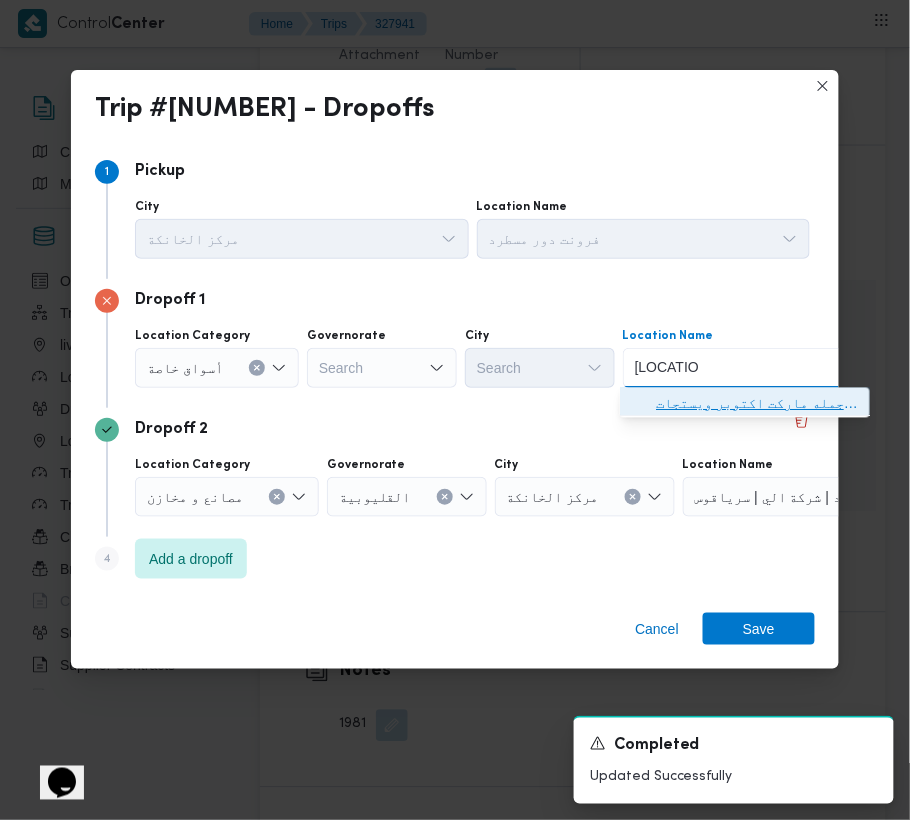 drag, startPoint x: 708, startPoint y: 406, endPoint x: 721, endPoint y: 470, distance: 65.30697 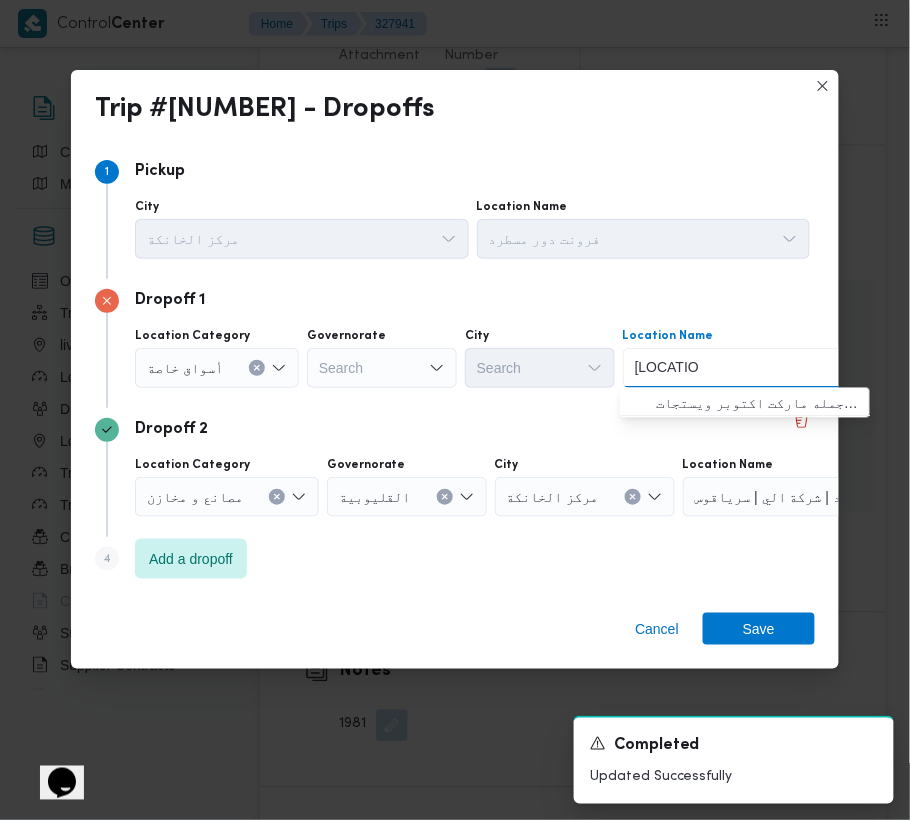 type 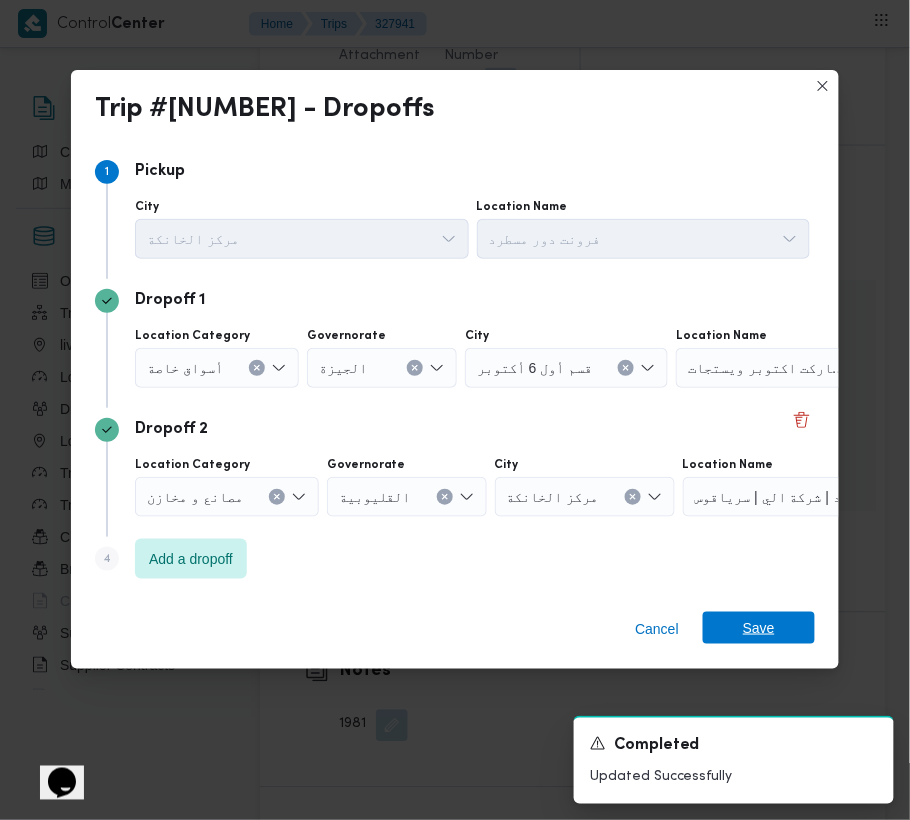 click on "Save" at bounding box center (759, 628) 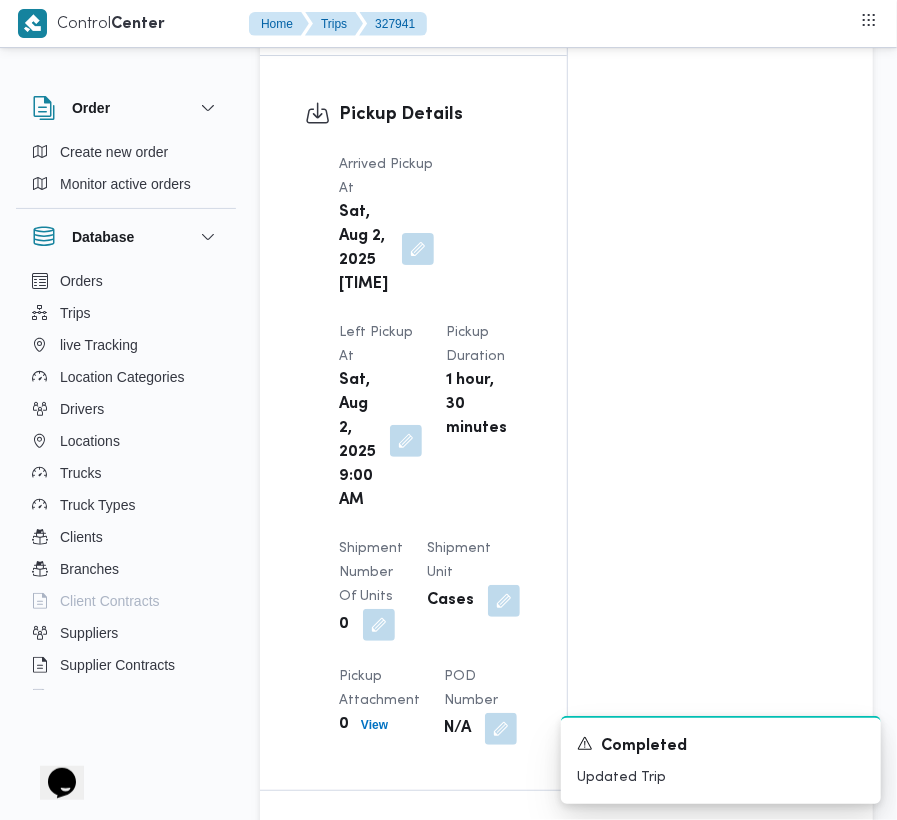 scroll, scrollTop: 3448, scrollLeft: 0, axis: vertical 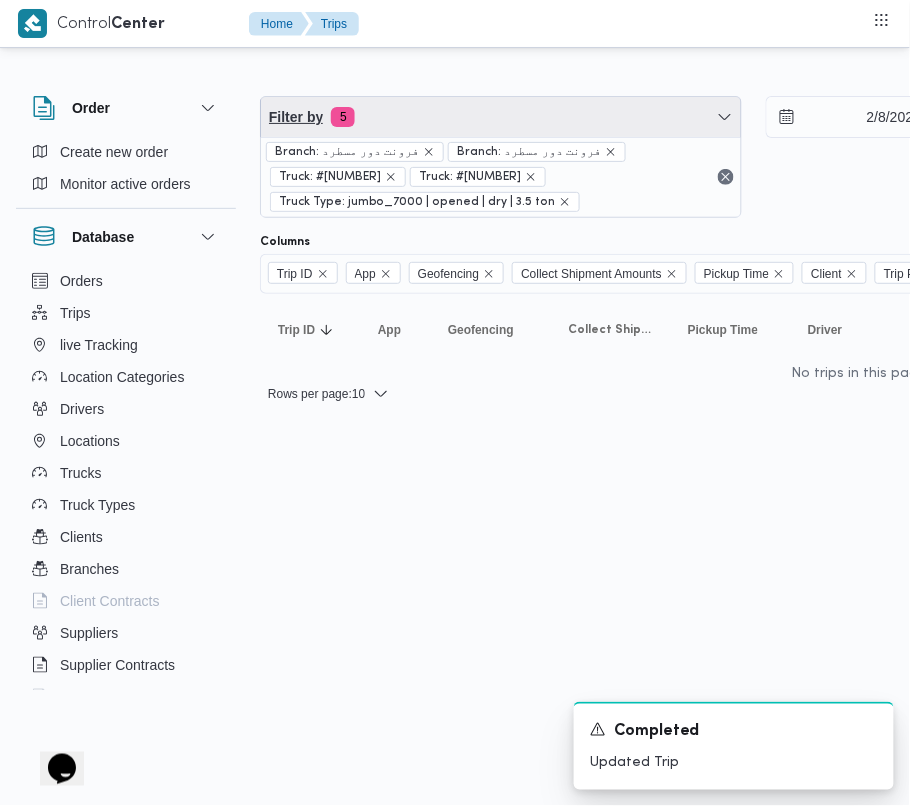 click on "Filter by 5" at bounding box center (501, 117) 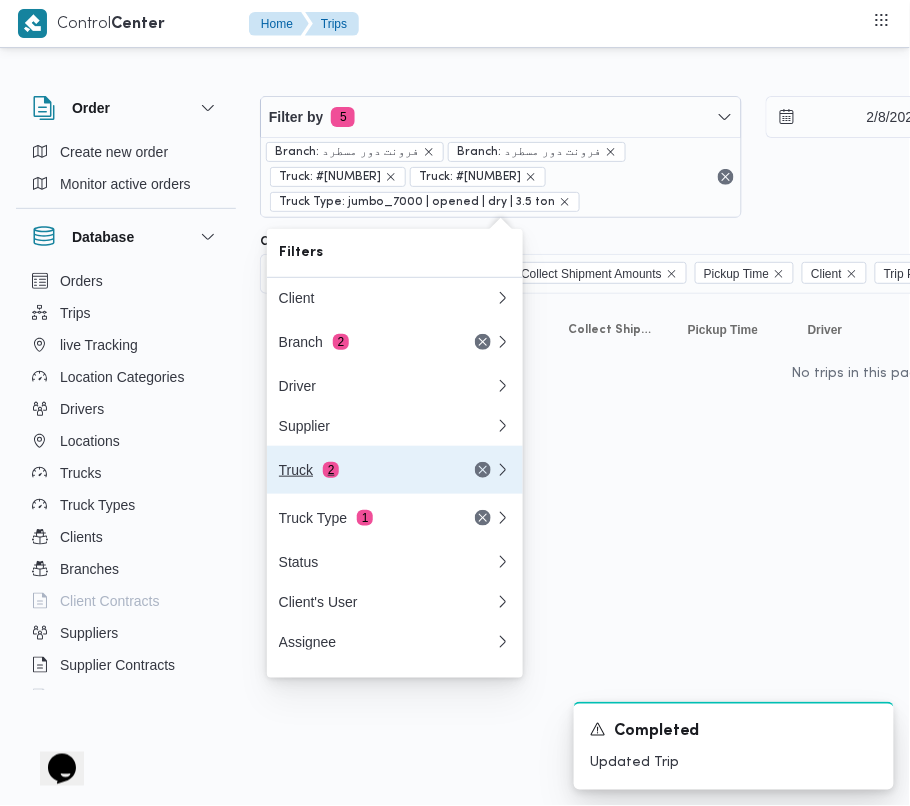 click on "Truck 2" at bounding box center (395, 470) 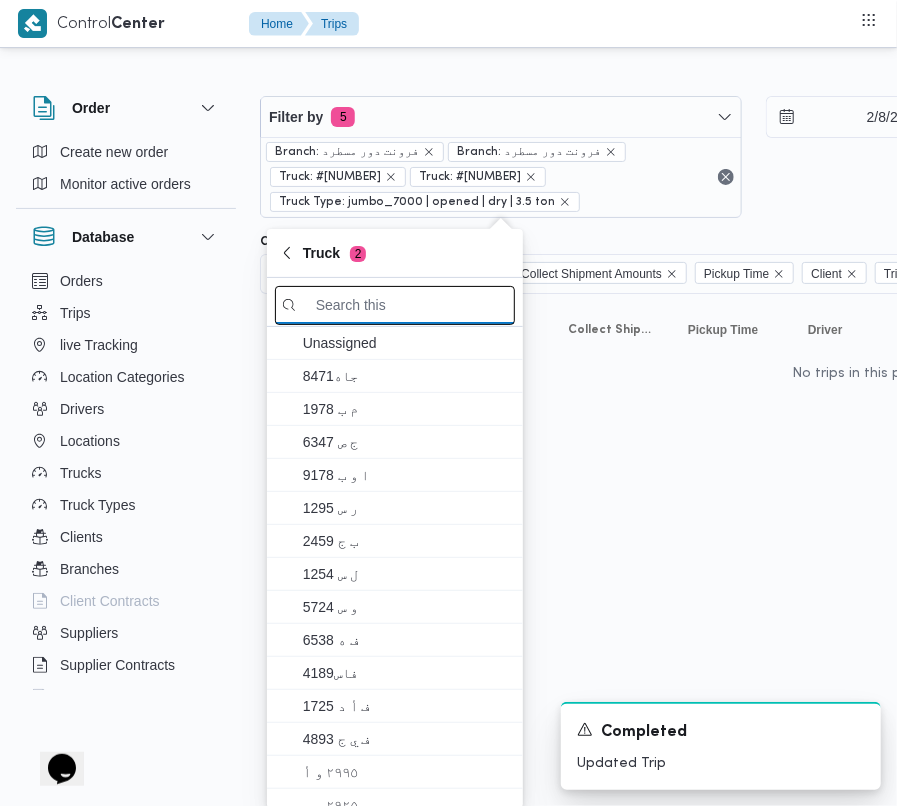 paste on "[TRUCK_ID]" 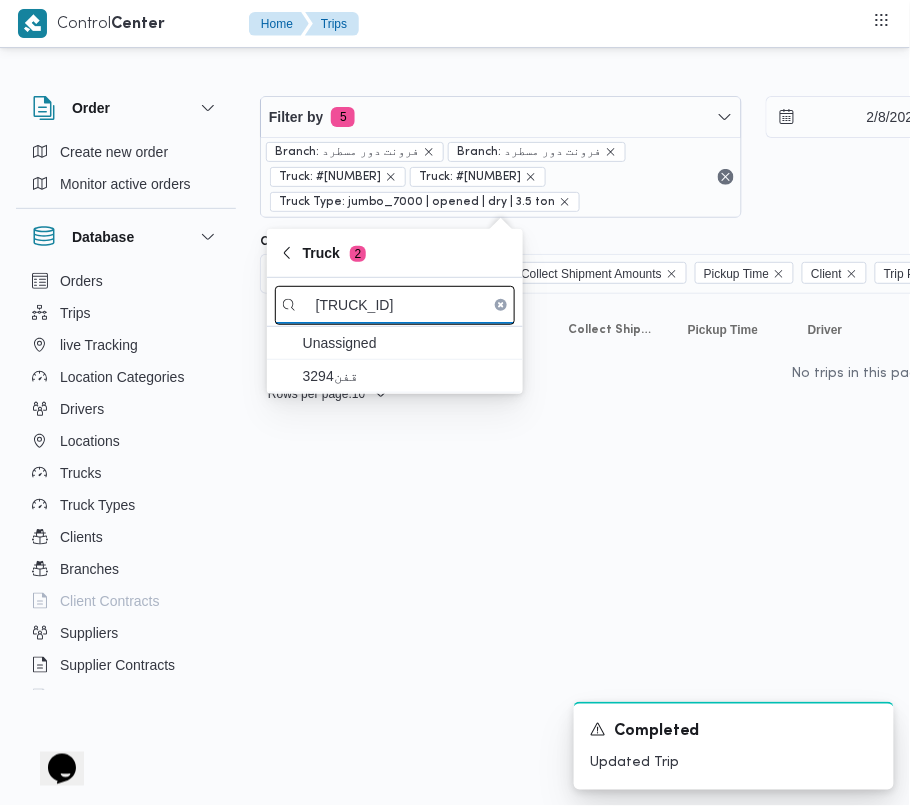 drag, startPoint x: 348, startPoint y: 312, endPoint x: 358, endPoint y: 316, distance: 10.770329 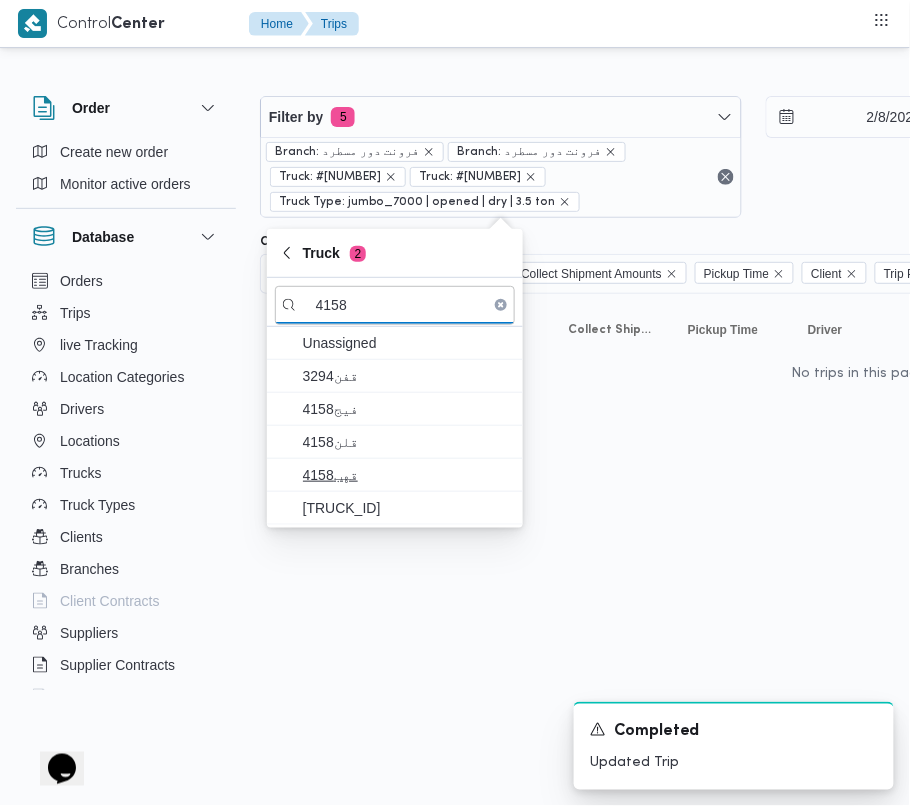 type on "4158" 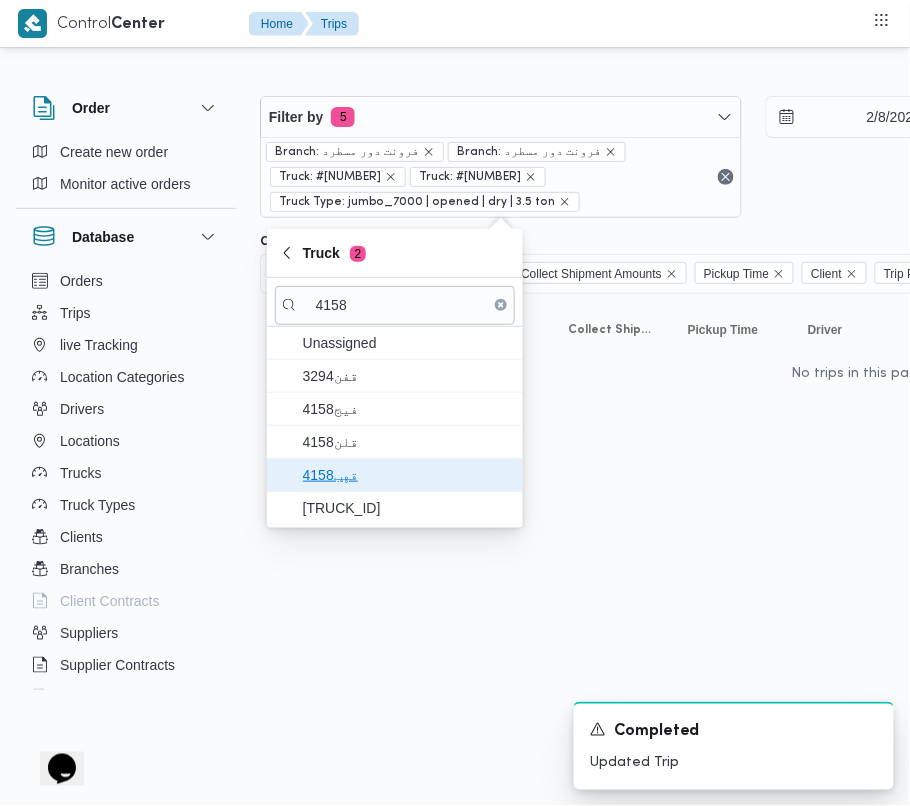 click on "قهب4158" at bounding box center [407, 475] 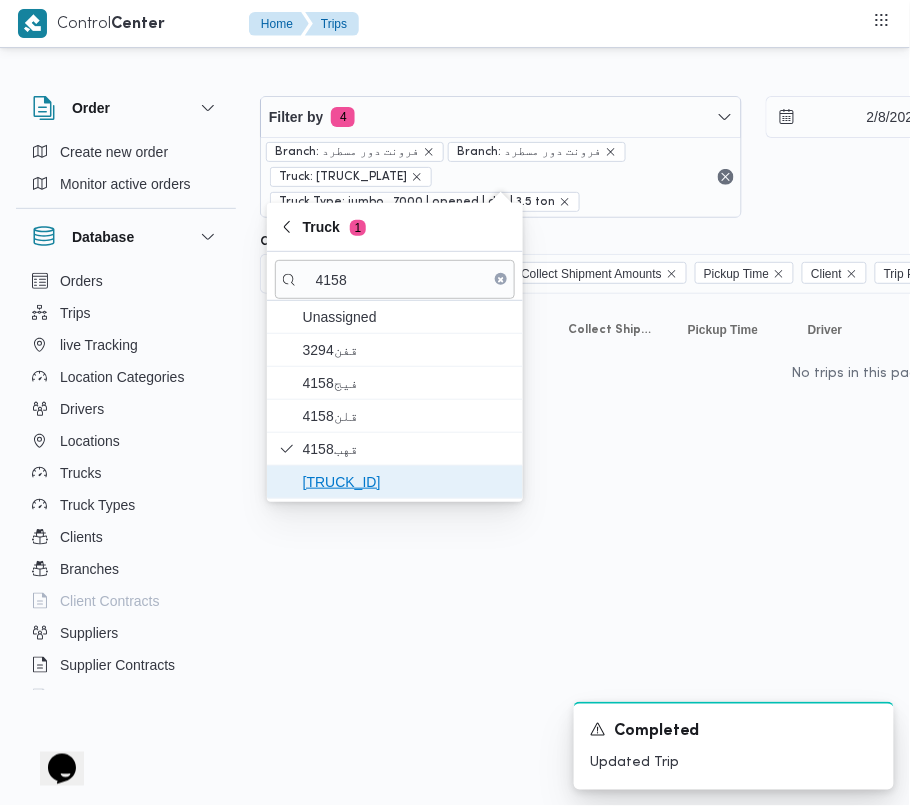 click on "[TRUCK_ID]" at bounding box center (407, 482) 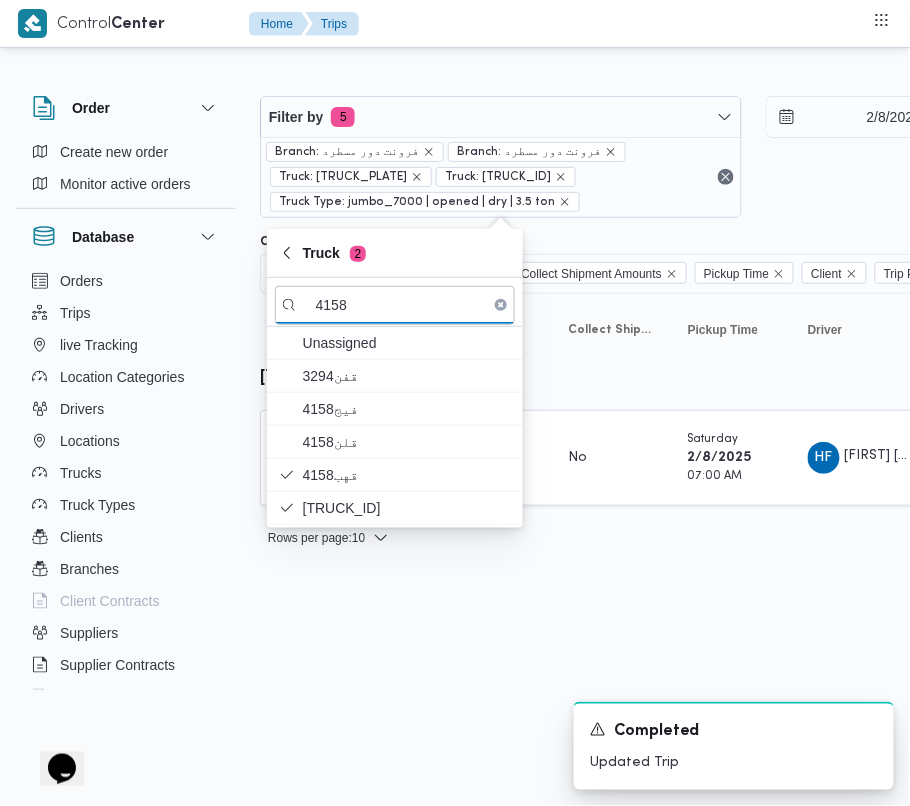 click on "Control  Center Home Trips Order Create new order Monitor active orders Database Orders Trips live Tracking Location Categories Drivers Locations Trucks Truck Types Clients Branches Client Contracts Suppliers Supplier Contracts Devices Users Projects SP Projects Admins organization assignees Tags Filter by 5 Branch: [LOCATION] Branch: [LOCATION]  Truck: [TRUCK_PLATE] Truck: [TRUCK_PLATE] Truck Type: jumbo_7000 | opened | dry | 3.5 ton [DATE] → [DATE] Group By Truck Columns Trip ID App Geofencing Collect Shipment Amounts Pickup Time Client Trip Points Driver Supplier Truck Status Platform Sorting Trip ID Click to sort in ascending order App Click to sort in ascending order Geofencing Click to sort in ascending order Collect Shipment Amounts Pickup Time Click to sort in ascending order Client Click to sort in ascending order Trip Points Driver Click to sort in ascending order Supplier Click to sort in ascending order Truck Click to sort in ascending order Status Click to sort in ascending order Platform Click to sort in ascending order Actions [TRUCK_PLATE] Trip ID # 328020 App Geofencing Collect Shipment Amounts No Pickup Time Saturday 2/8/2025 07:00 AM   Client Frontdoor Trip Points [LOCATION] 01:09 AM الهرم Driver [FULL_NAME] Supplier MA [FULL_NAME] Truck [TRUCK_PLATE] Status Pending Platform Admin Actions" at bounding box center [455, 403] 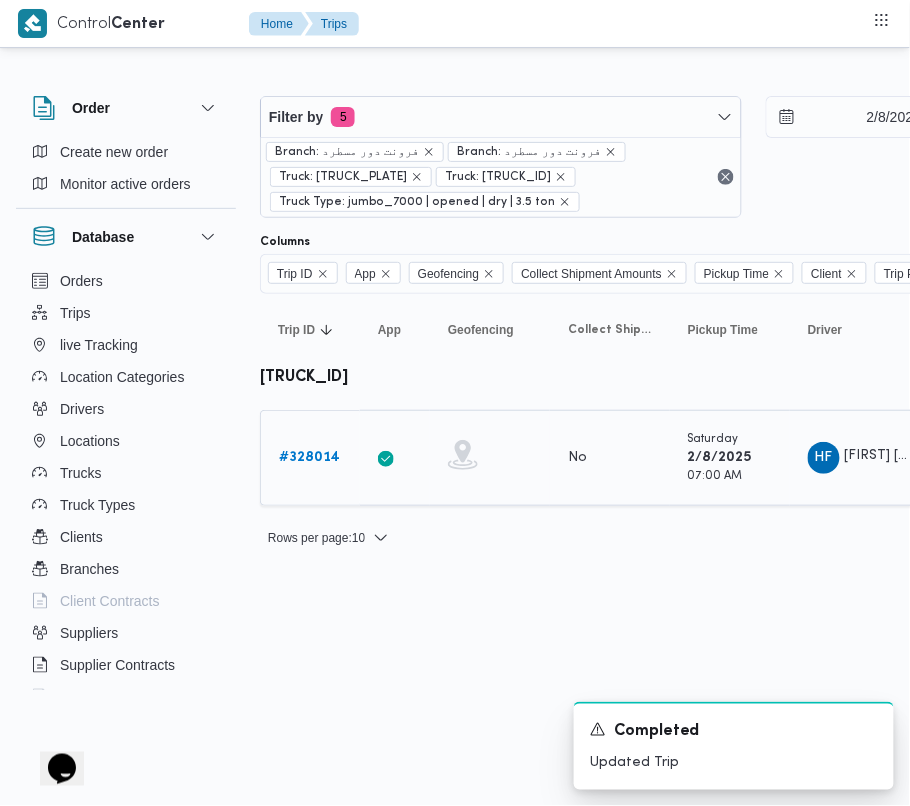 click on "# [NUMBER]" at bounding box center (309, 457) 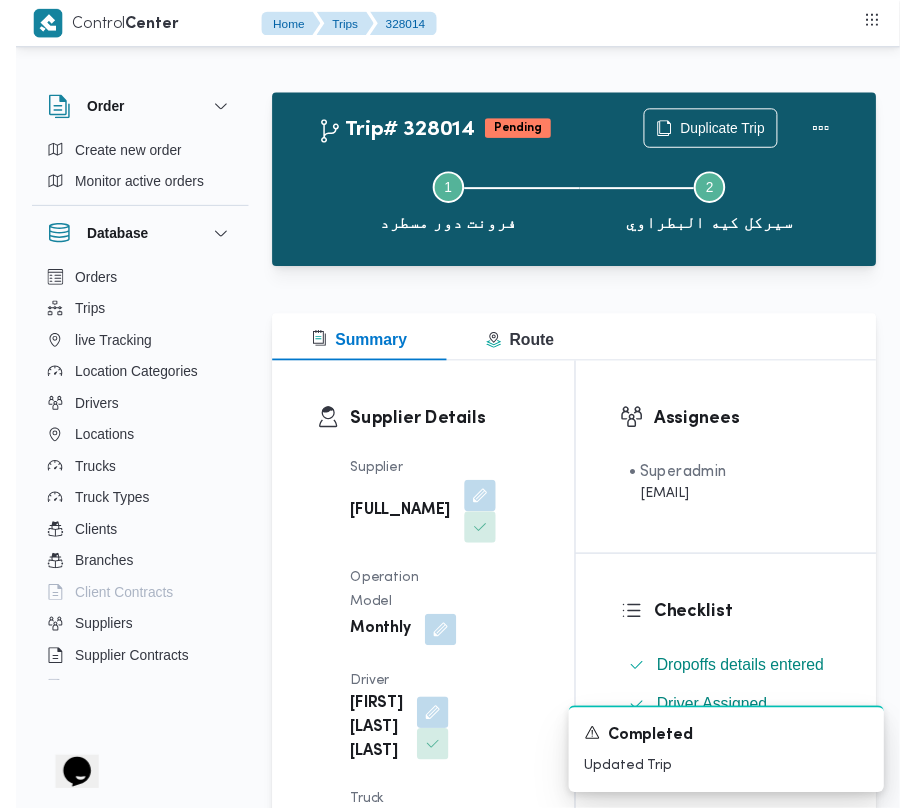 scroll, scrollTop: 326, scrollLeft: 0, axis: vertical 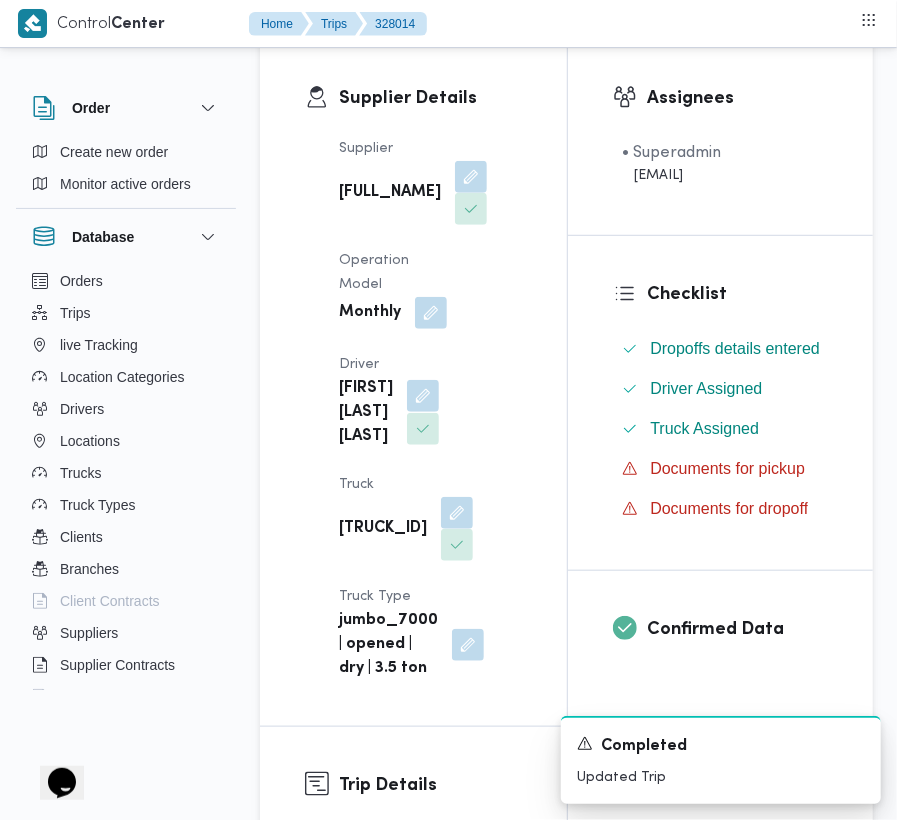 drag, startPoint x: 398, startPoint y: 425, endPoint x: 388, endPoint y: 432, distance: 12.206555 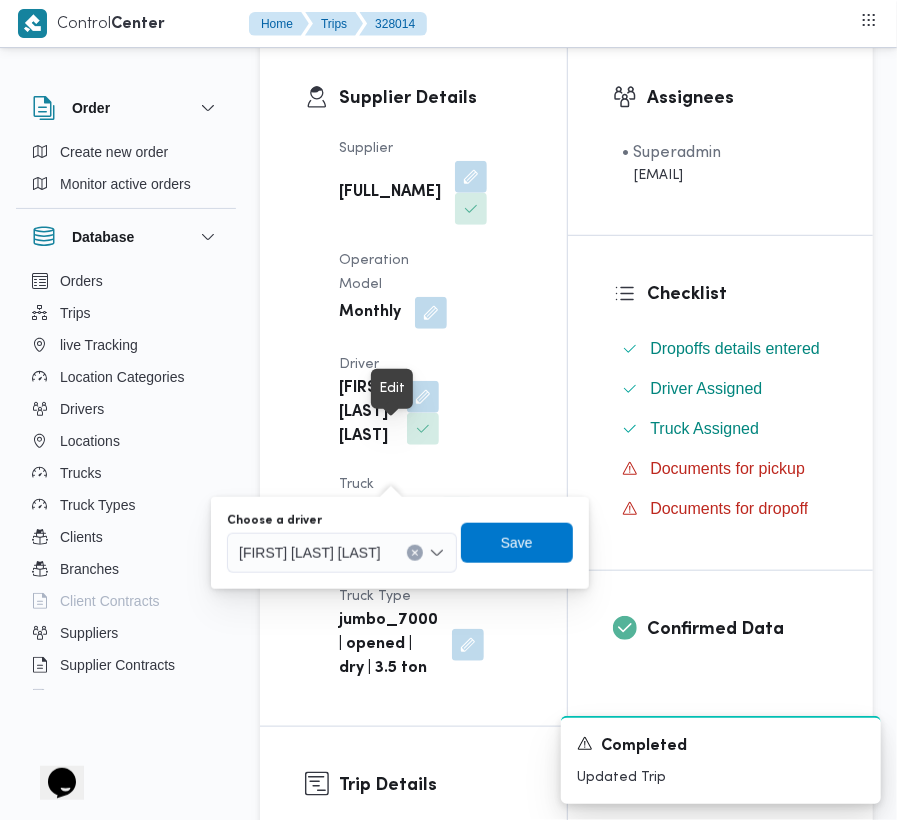 drag, startPoint x: 382, startPoint y: 448, endPoint x: 377, endPoint y: 488, distance: 40.311287 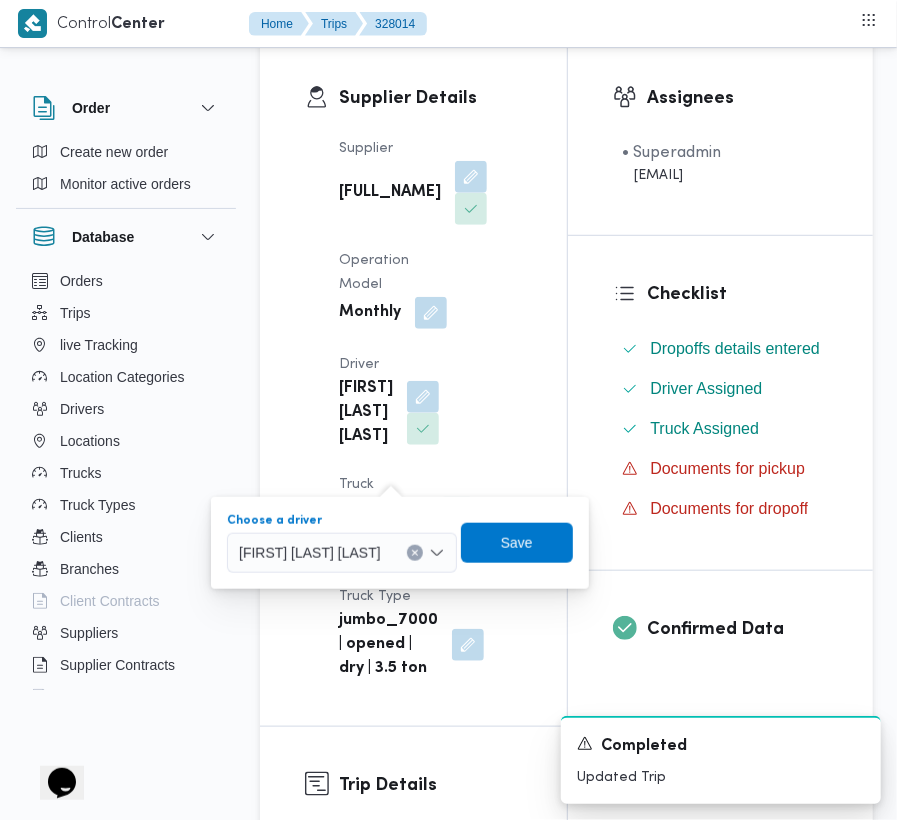 click on "[FIRST] [LAST] [LAST]" at bounding box center (310, 552) 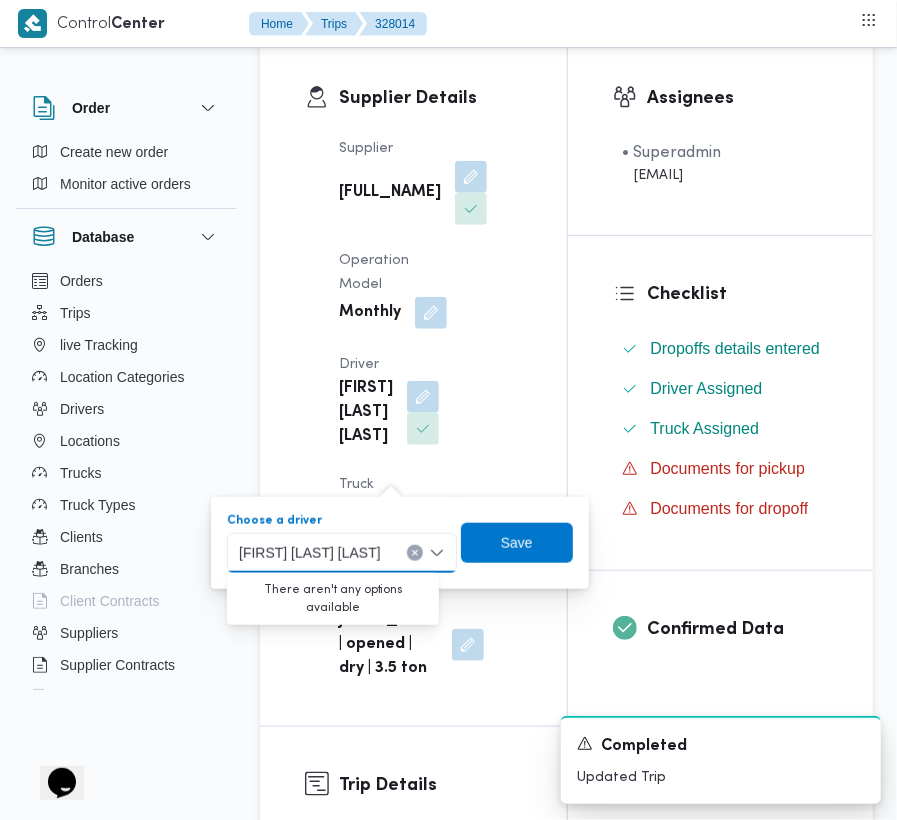 paste on "[FULL_NAME]" 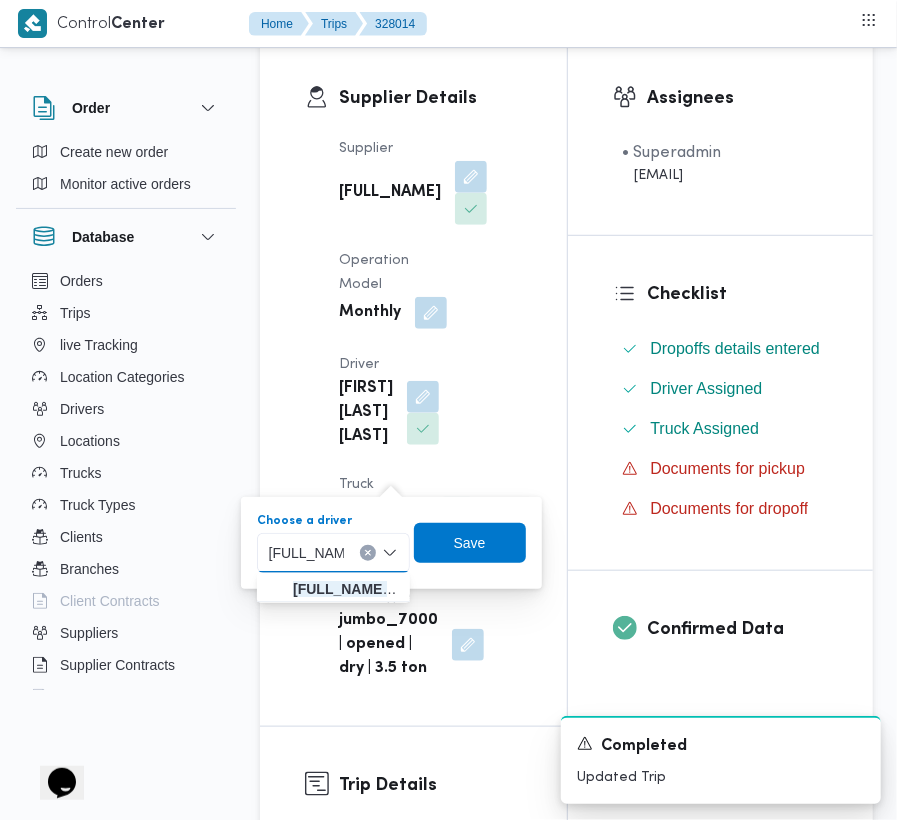 type on "[LAST] [LAST] [LAST]" 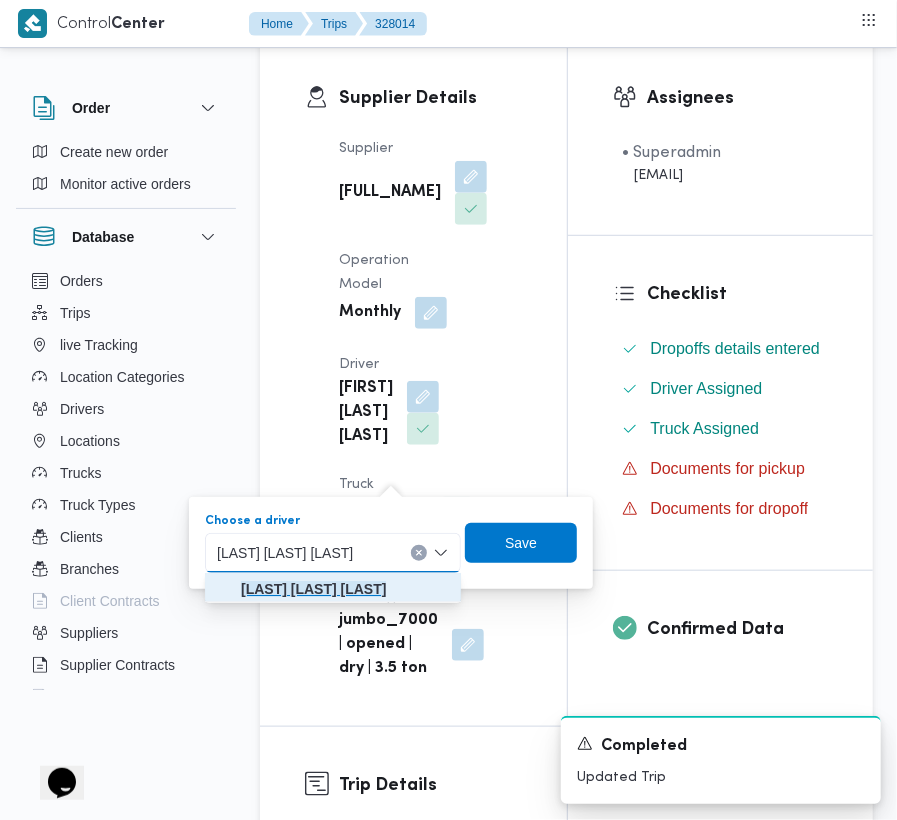 drag, startPoint x: 361, startPoint y: 598, endPoint x: 18, endPoint y: 364, distance: 415.2168 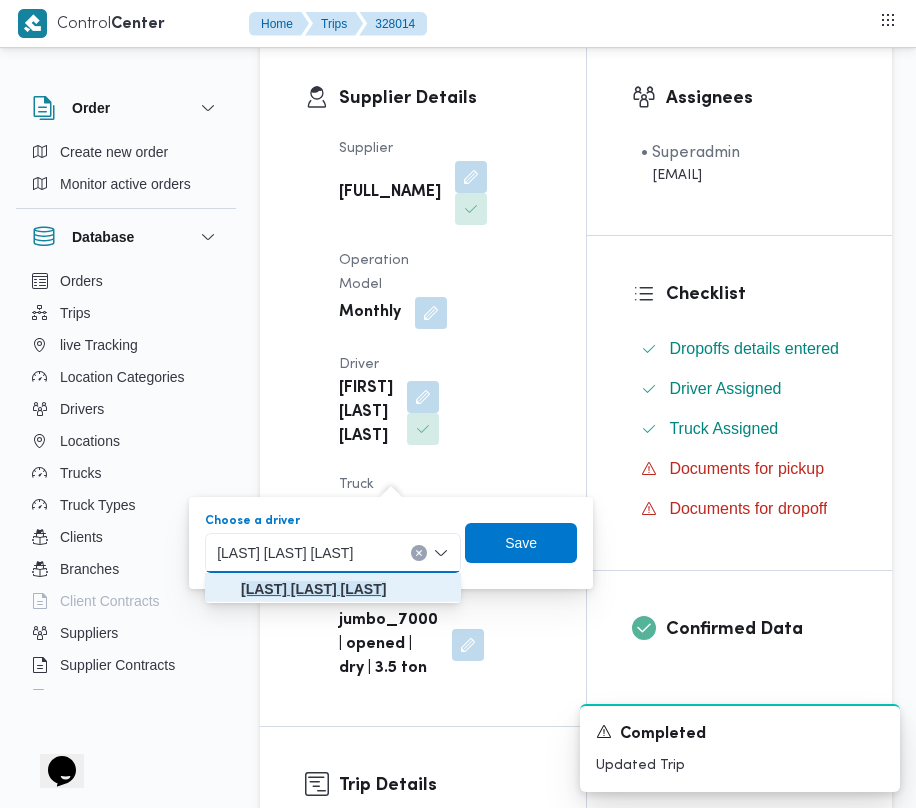 drag, startPoint x: 304, startPoint y: 574, endPoint x: 365, endPoint y: 578, distance: 61.13101 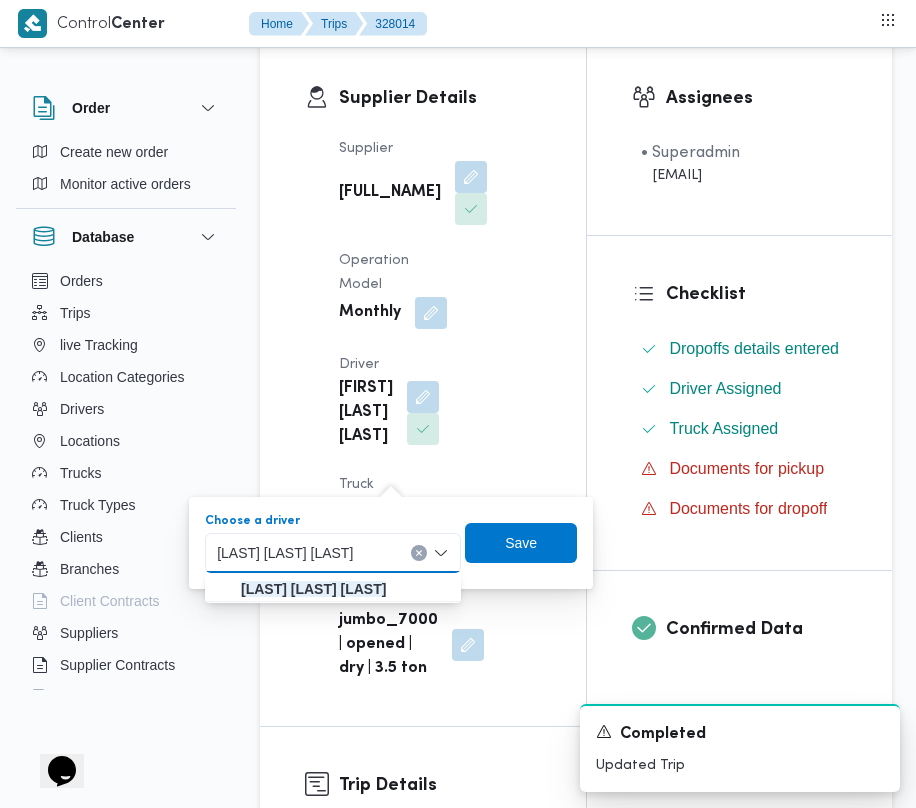 type 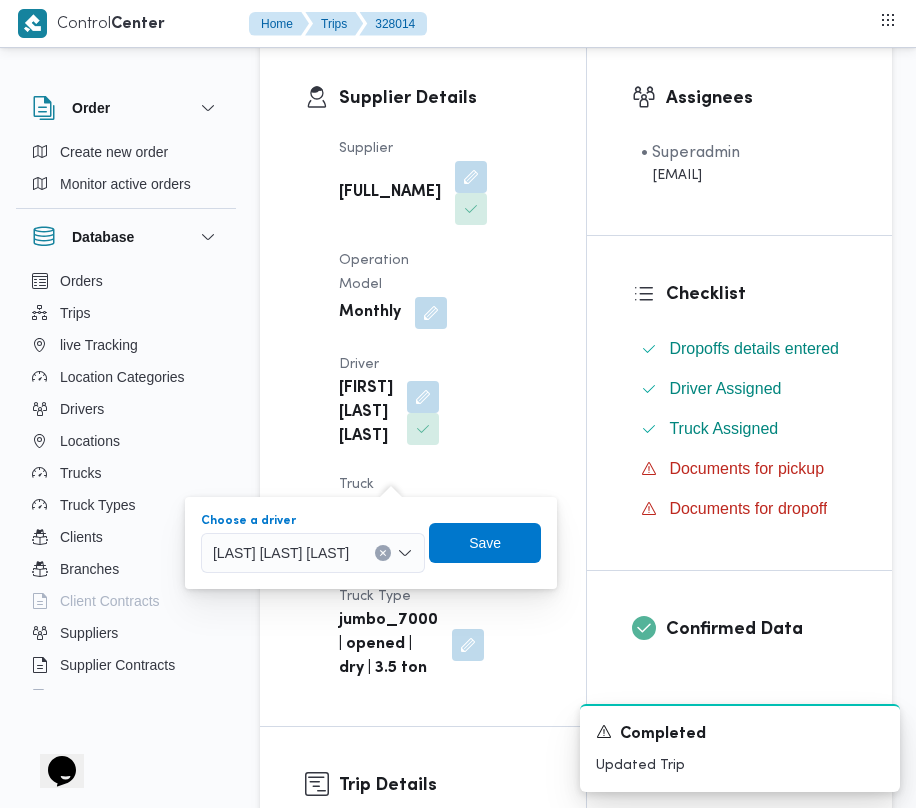 click on "You are in a dialog. To close this dialog, hit escape. Choose a driver [FIRST] [LAST] [LAST] [LAST] Combo box. Selected. [FIRST] [LAST] [LAST] [LAST] . Press Backspace to delete [FIRST] [LAST] [LAST] [LAST] . Combo box input. Search. Type some text or, to display a list of choices, press Down Arrow. To exit the list of choices, press Escape. Save" at bounding box center [371, 543] 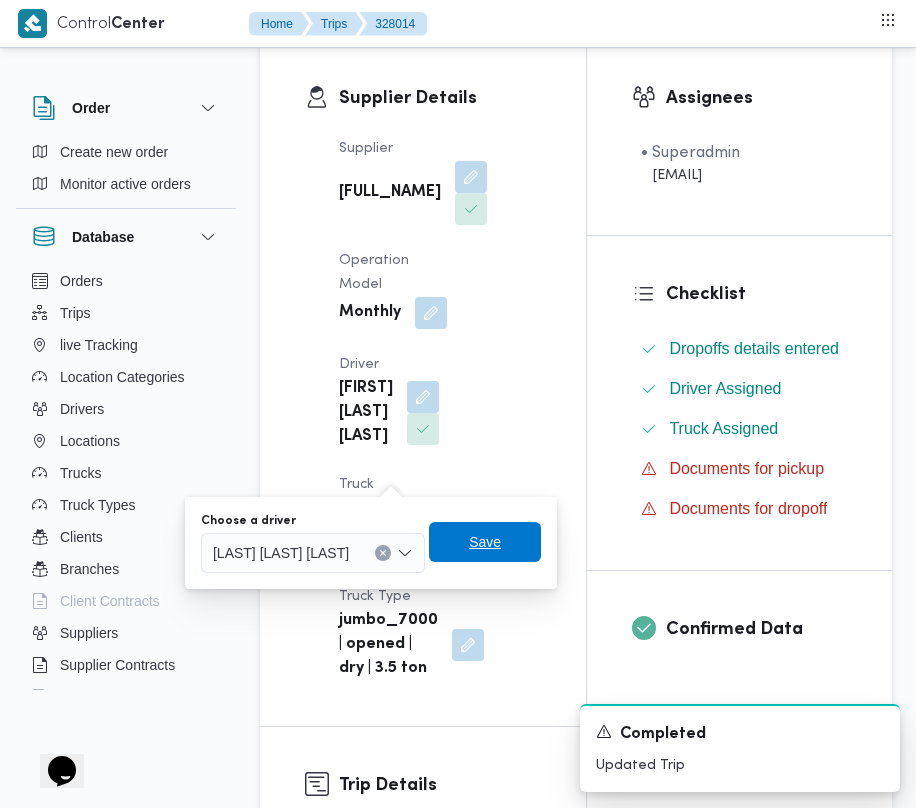 click on "Save" at bounding box center [485, 542] 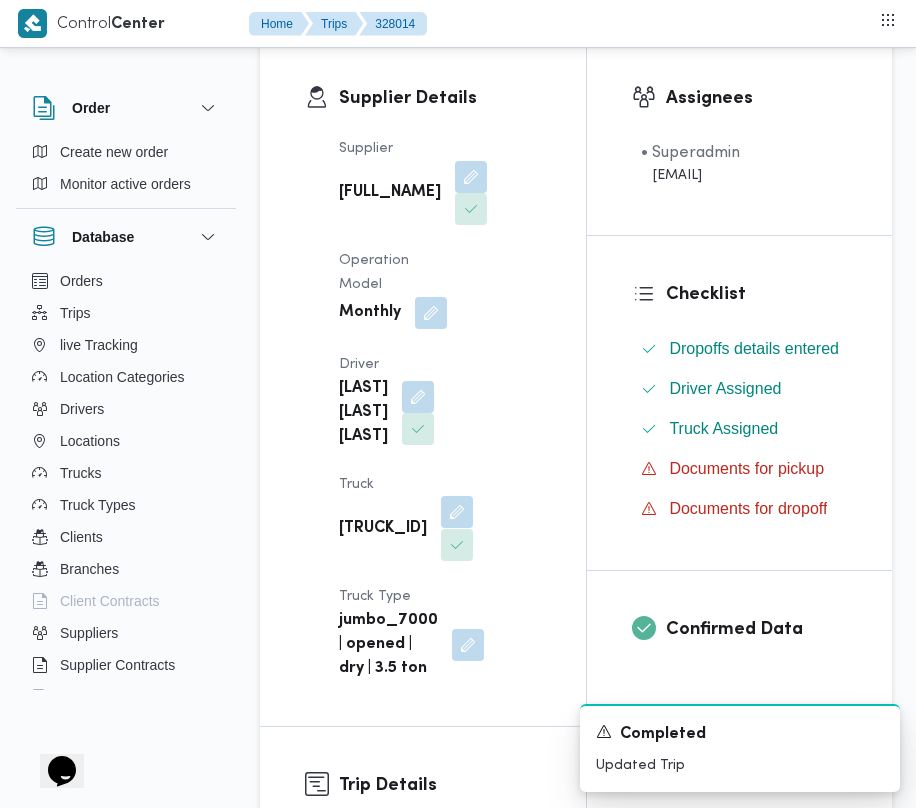 click at bounding box center [457, 512] 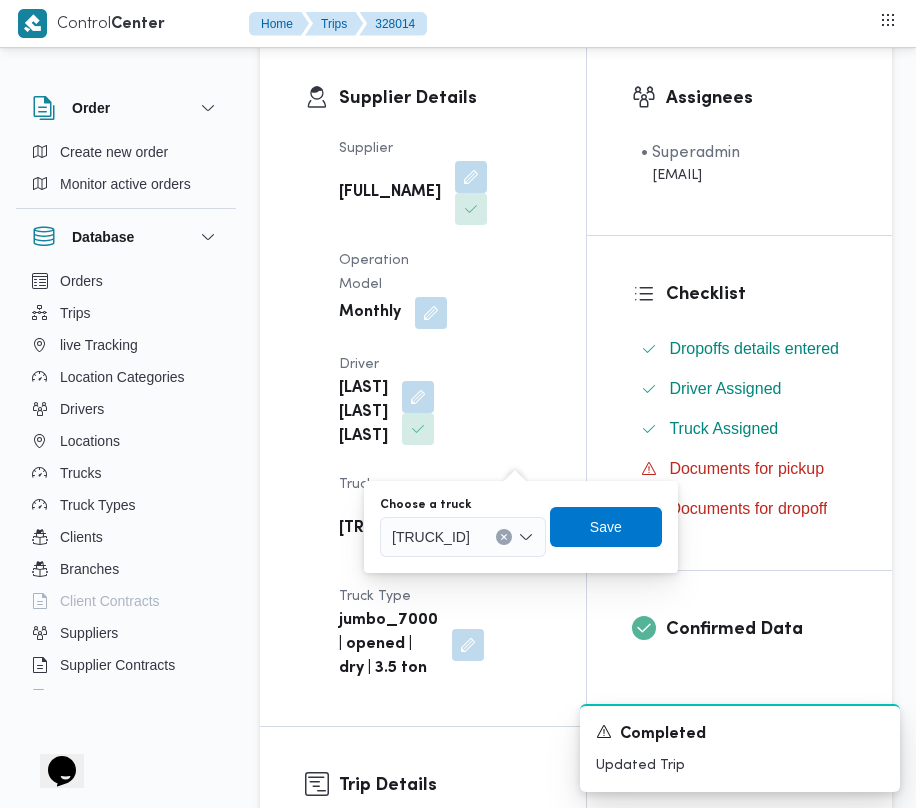 click on "Choose a truck [NAME] [NUMBER]" at bounding box center [463, 527] 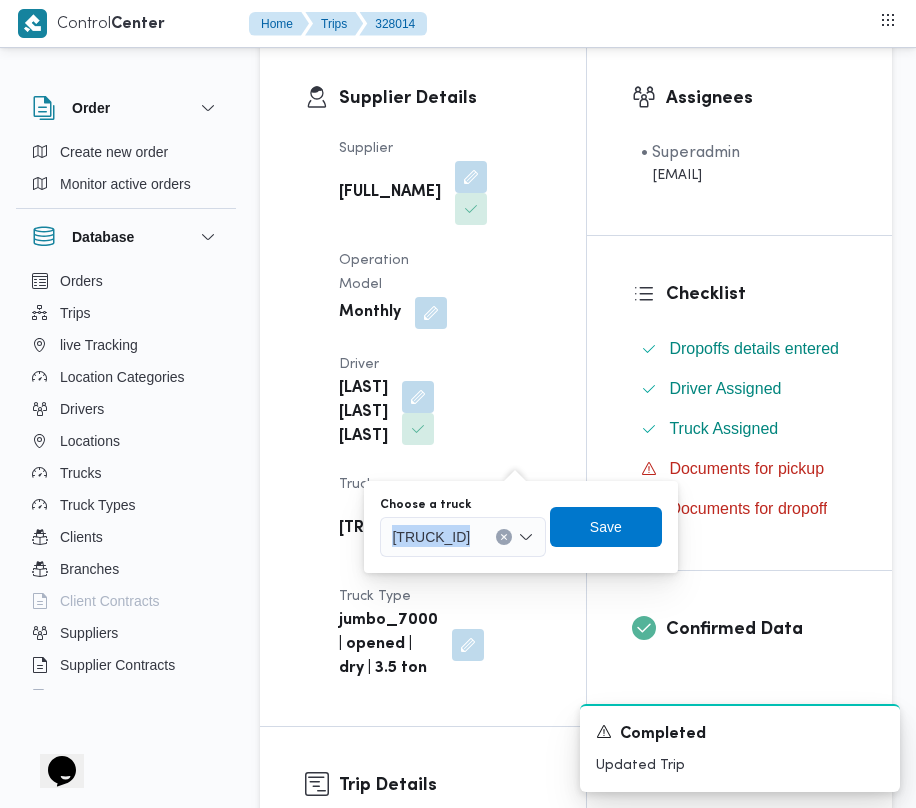 click on "[TRUCK_ID]" at bounding box center [463, 537] 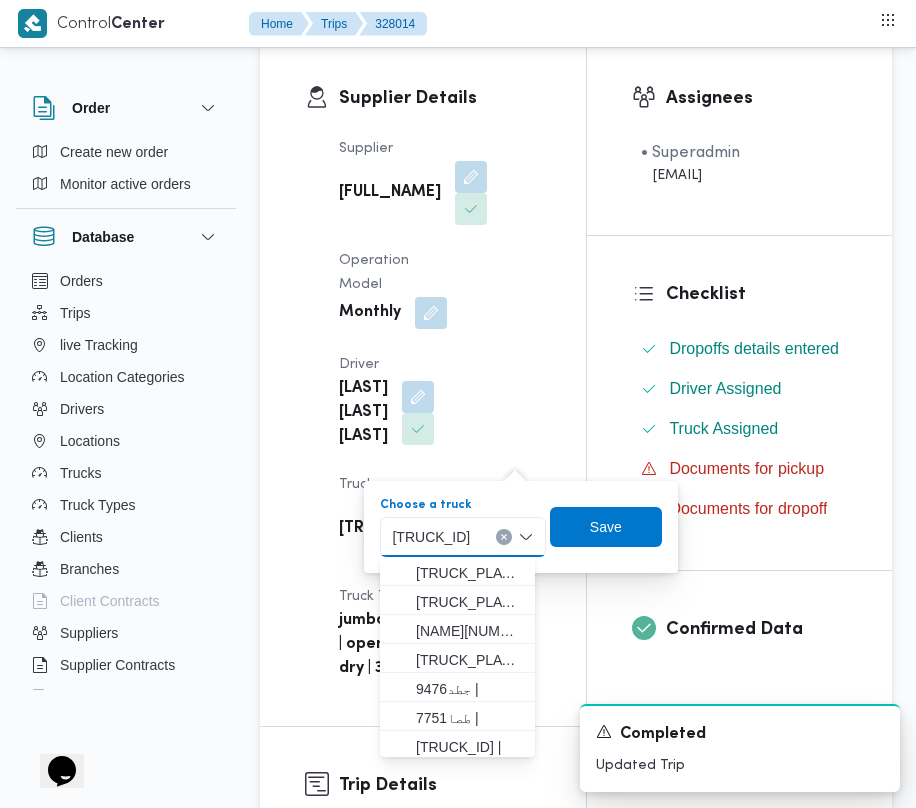 click on "[TRUCK_ID]" at bounding box center (431, 536) 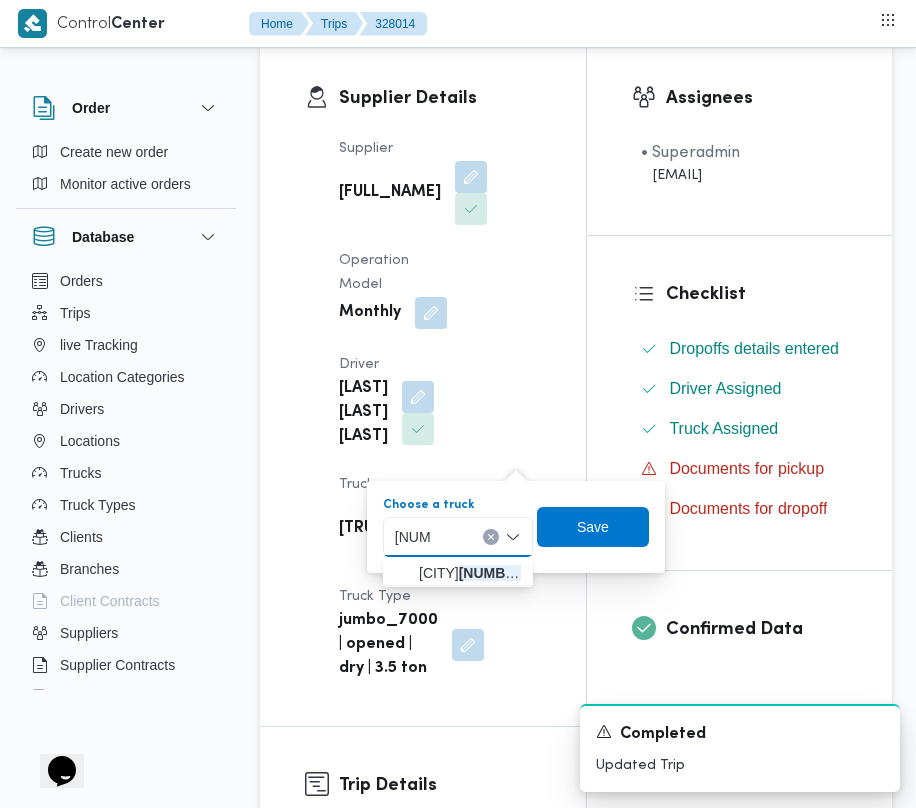type on "[NUMBER]" 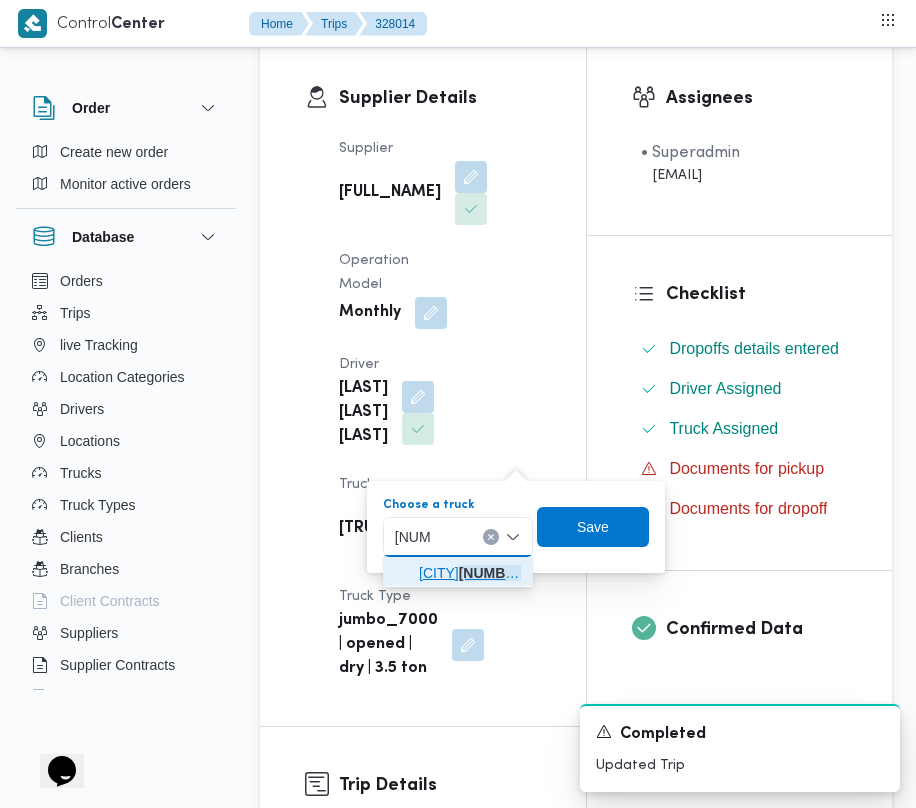 drag, startPoint x: 450, startPoint y: 549, endPoint x: 429, endPoint y: 565, distance: 26.400757 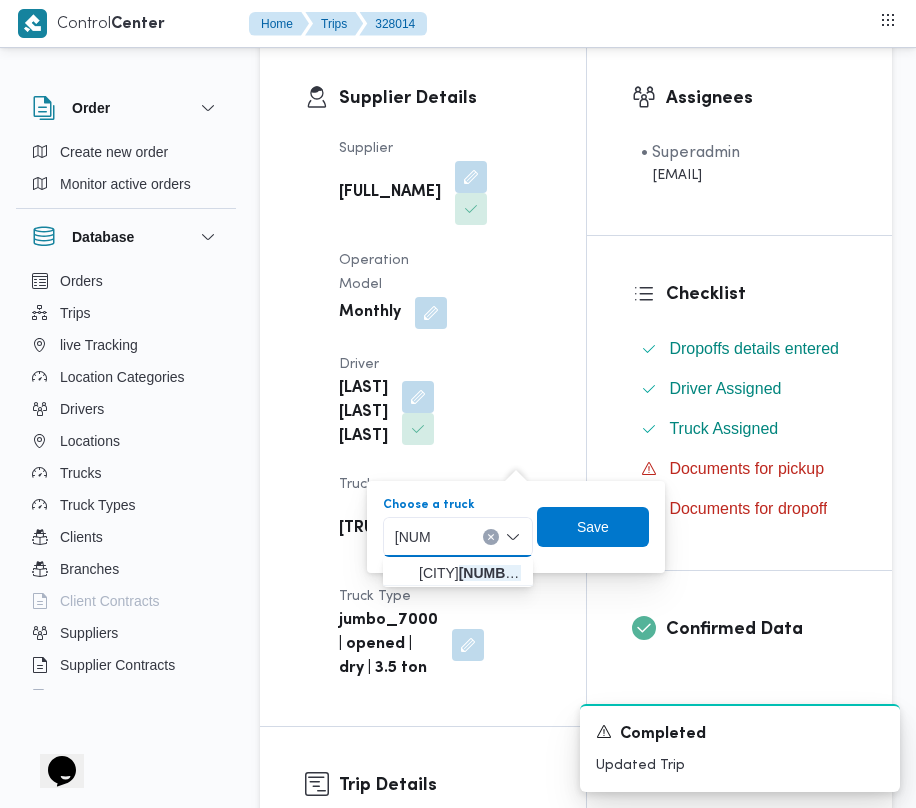 type 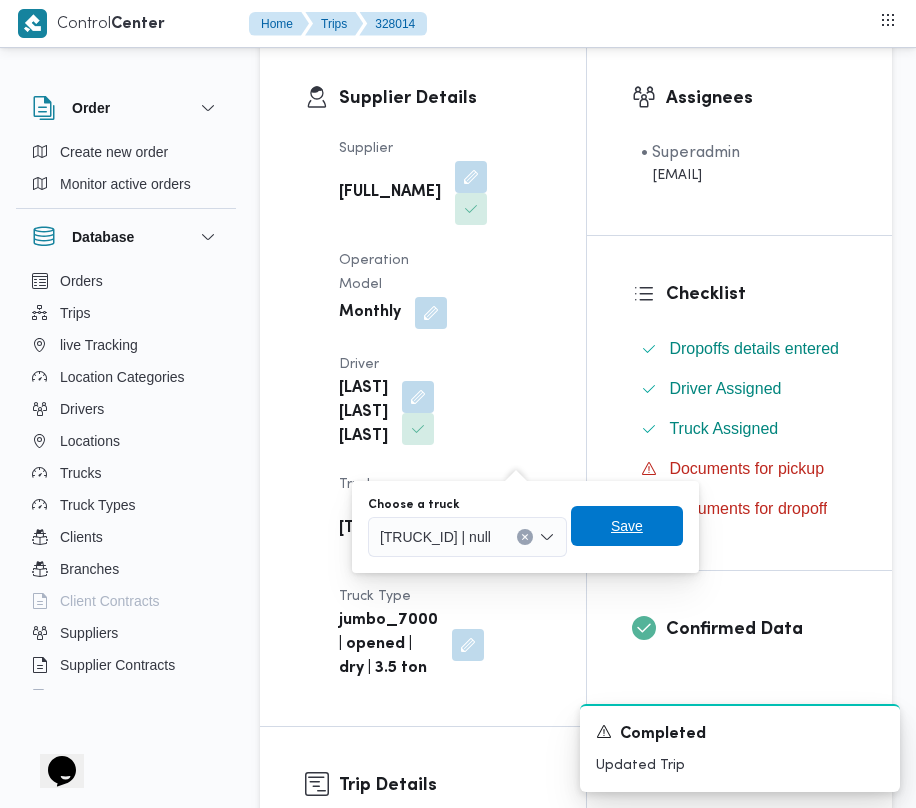 click on "Save" at bounding box center [627, 526] 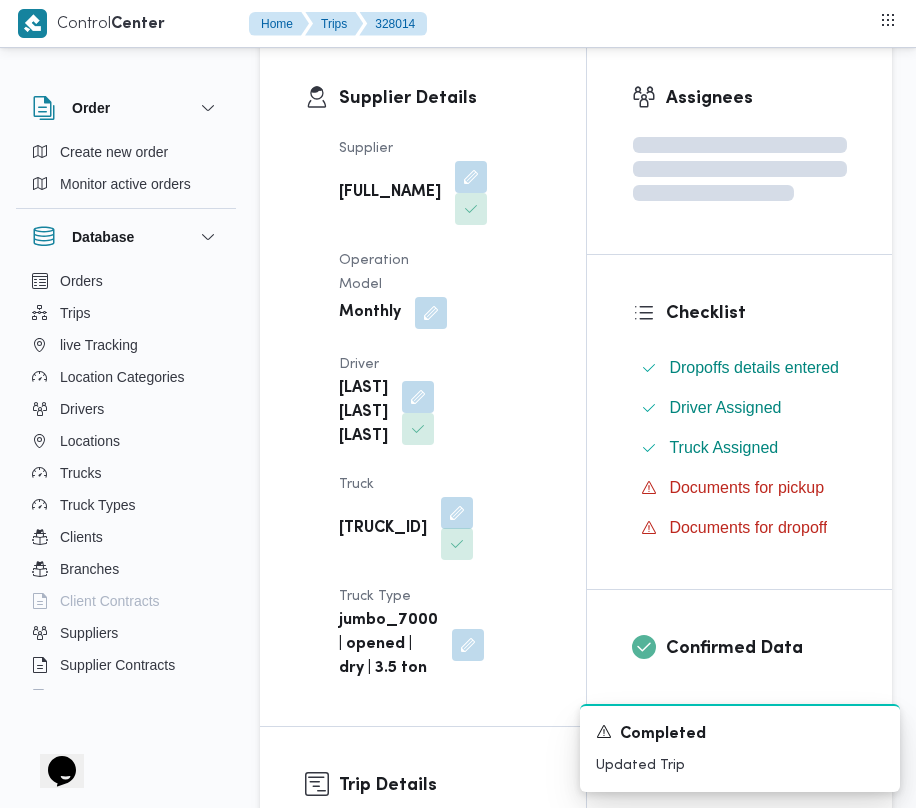 click at bounding box center (457, 544) 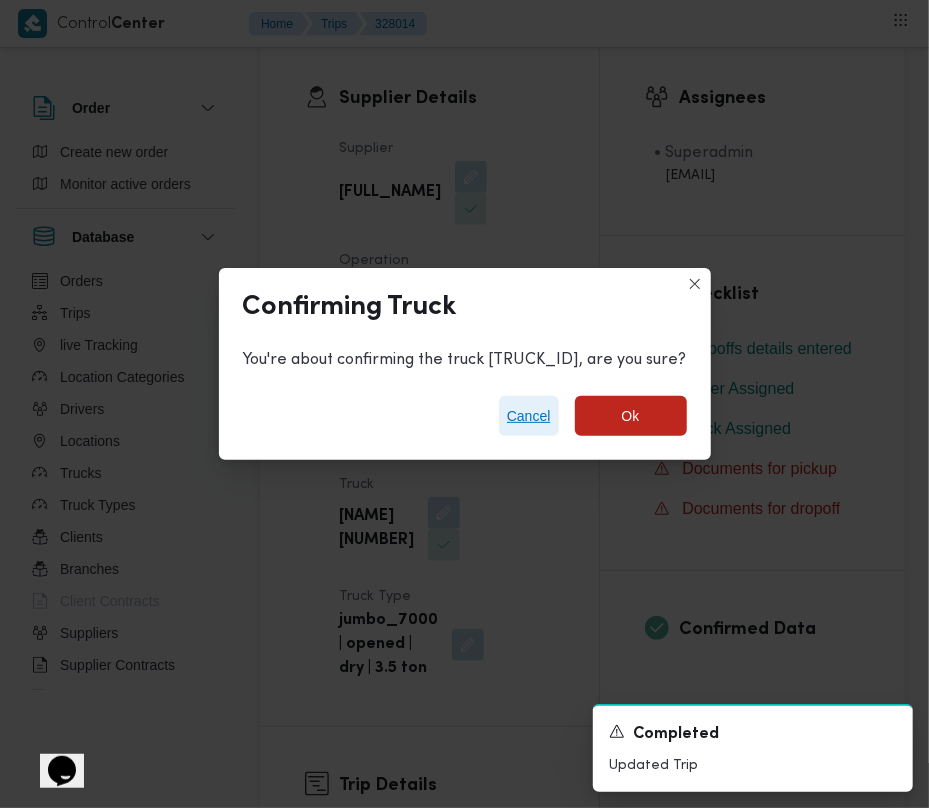 click on "Cancel" at bounding box center (529, 416) 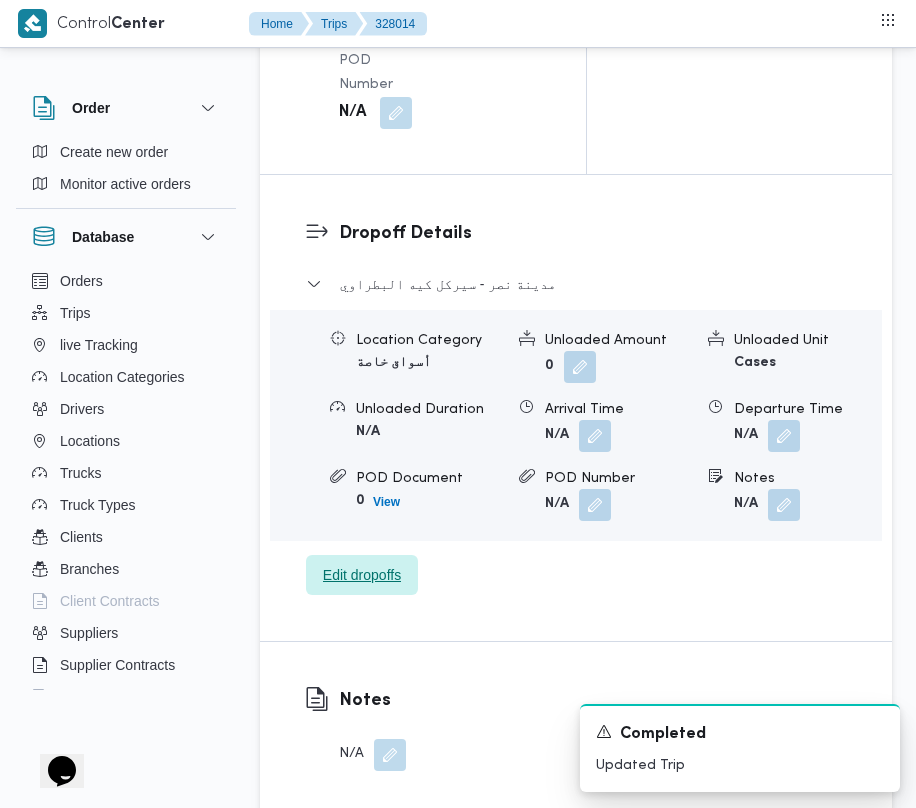 click on "Edit dropoffs" at bounding box center [362, 575] 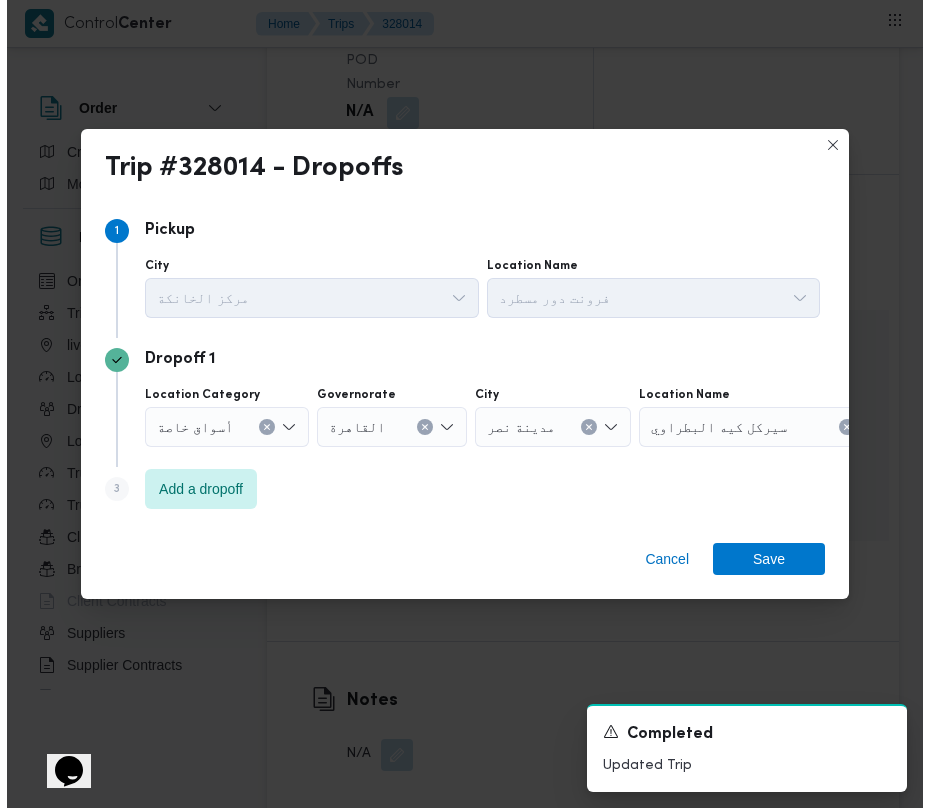 scroll, scrollTop: 2772, scrollLeft: 0, axis: vertical 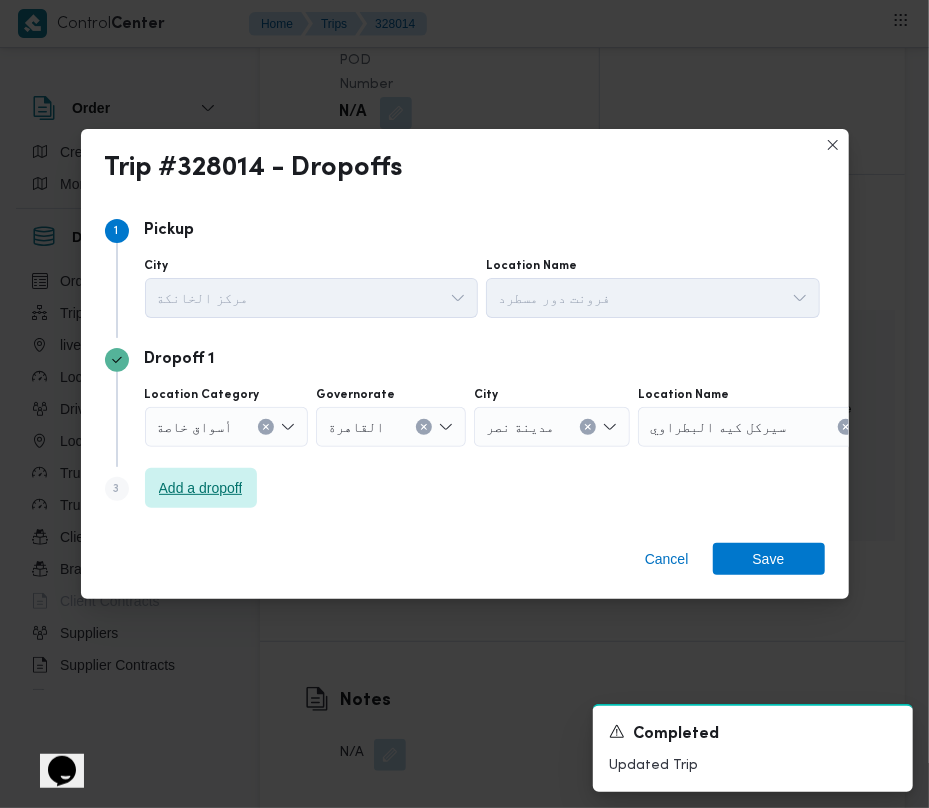 click on "Add a dropoff" at bounding box center [201, 488] 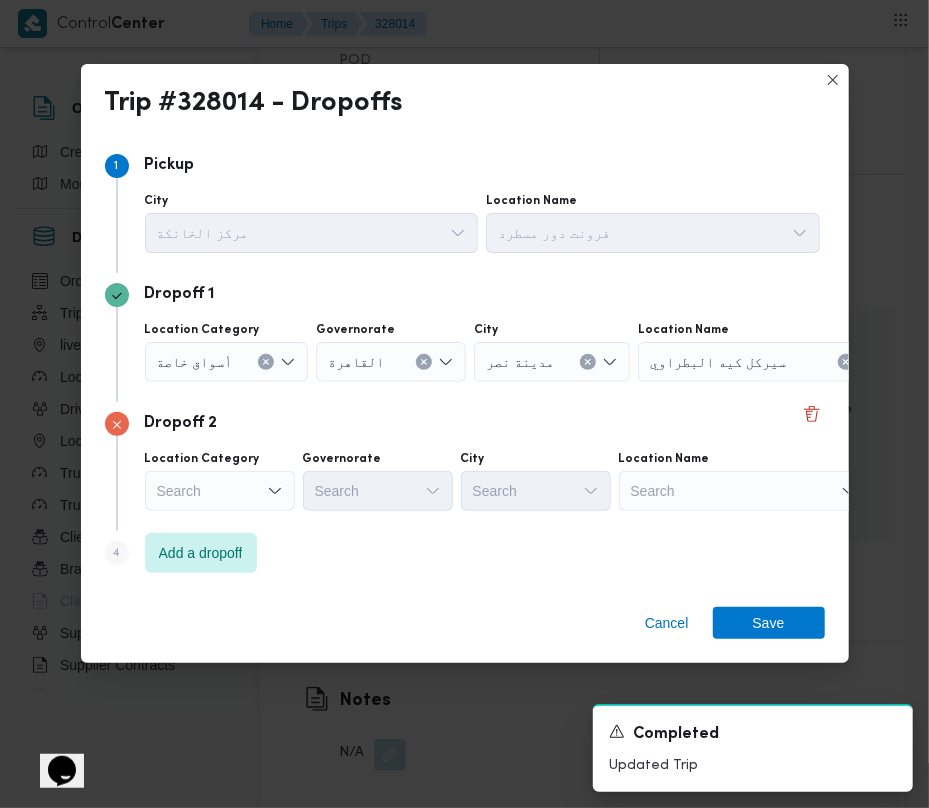 drag, startPoint x: 454, startPoint y: 586, endPoint x: 294, endPoint y: 562, distance: 161.79 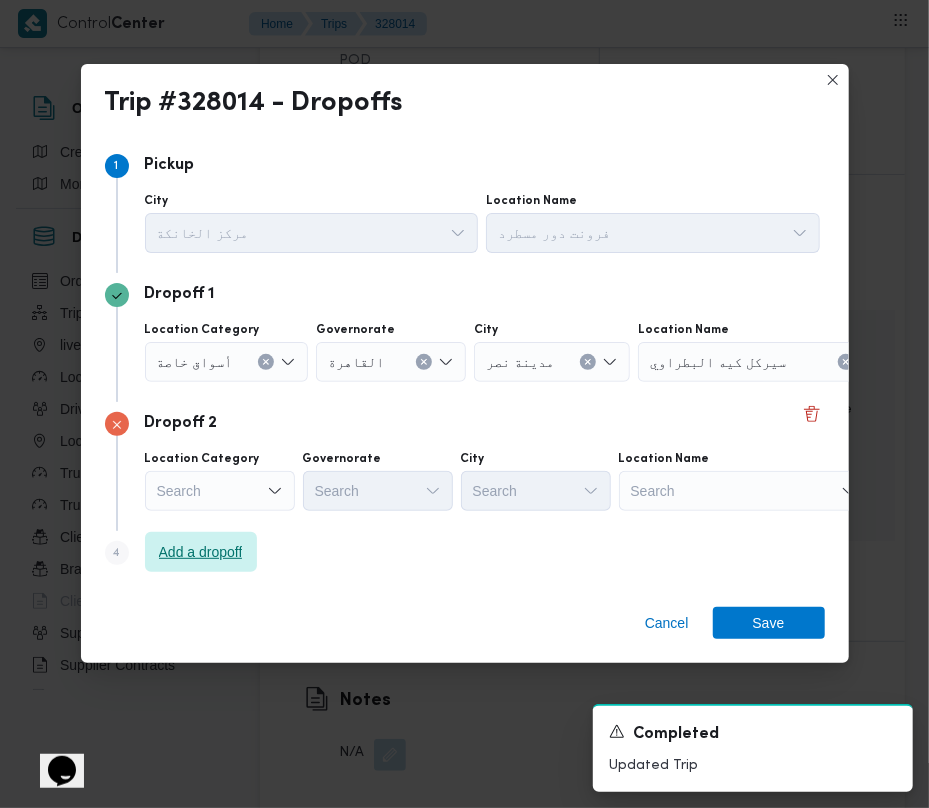 click on "Add a dropoff" at bounding box center [201, 552] 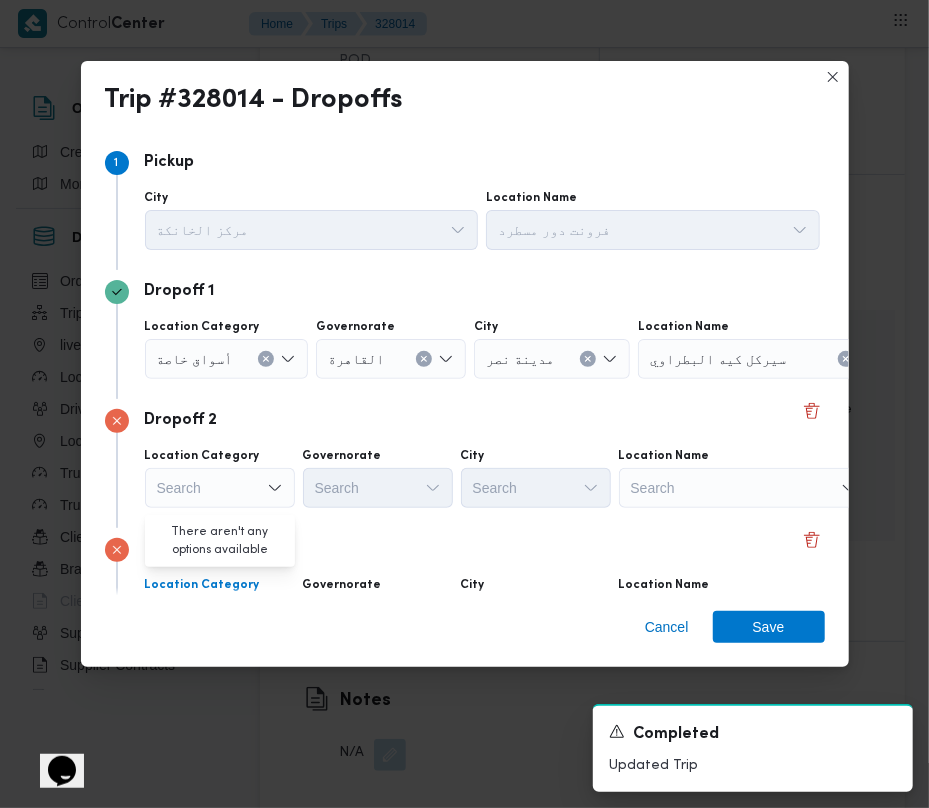 scroll, scrollTop: 121, scrollLeft: 0, axis: vertical 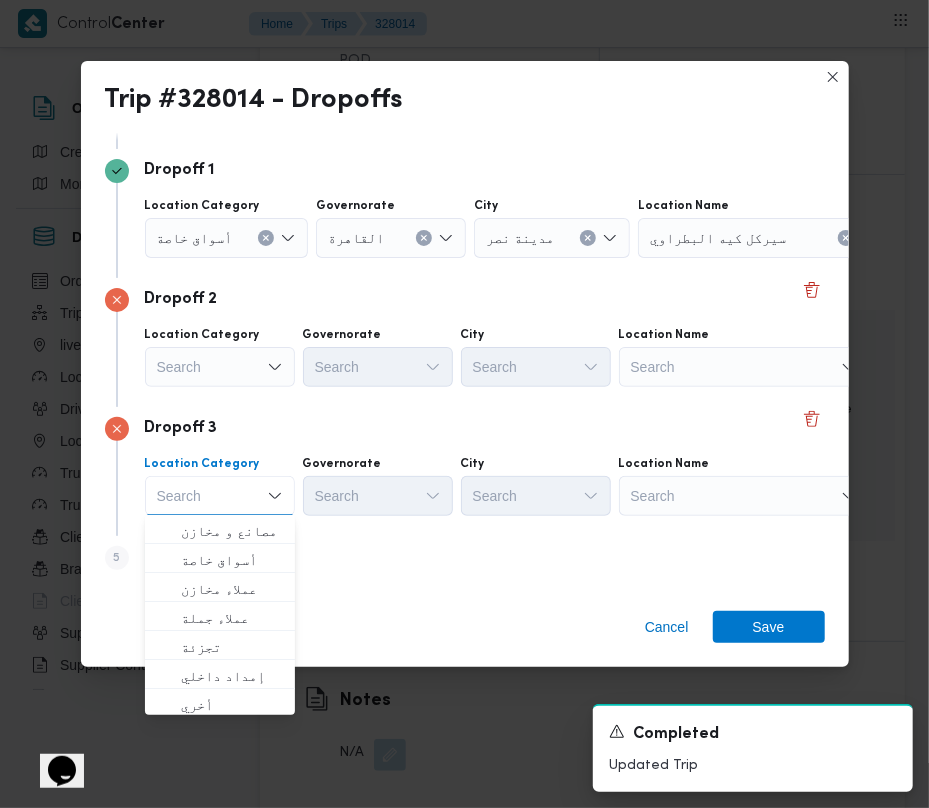 click on "Search" at bounding box center (763, 238) 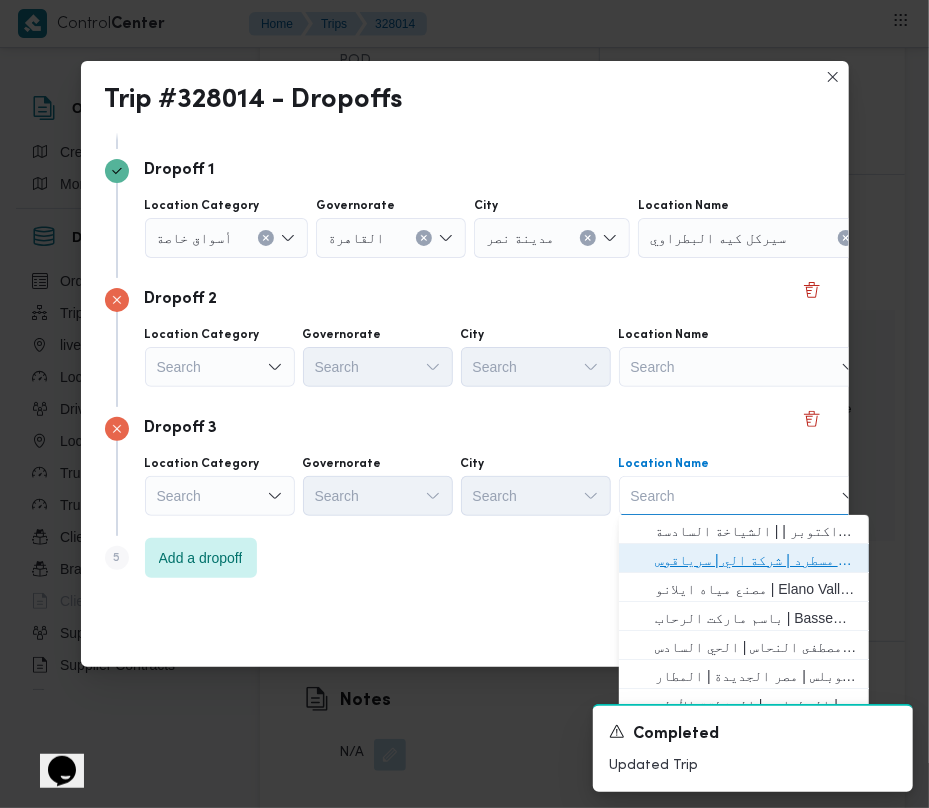 click on "فرونت دور مسطرد | شركة الي | سرياقوس" at bounding box center (756, 560) 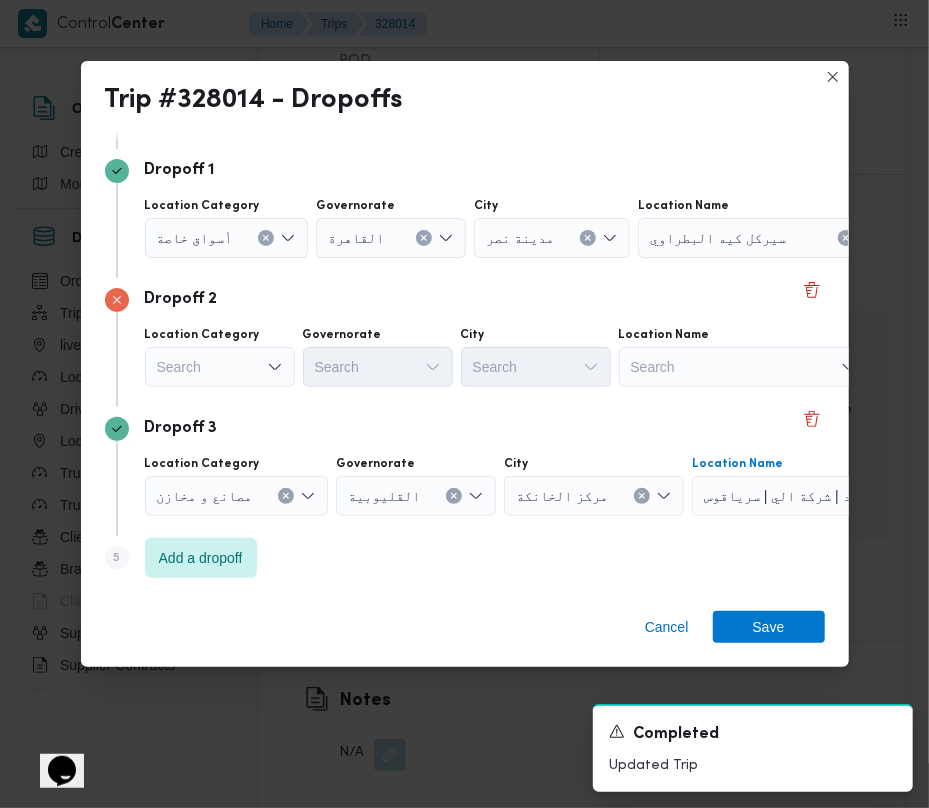 click on "أسواق خاصة" at bounding box center [195, 237] 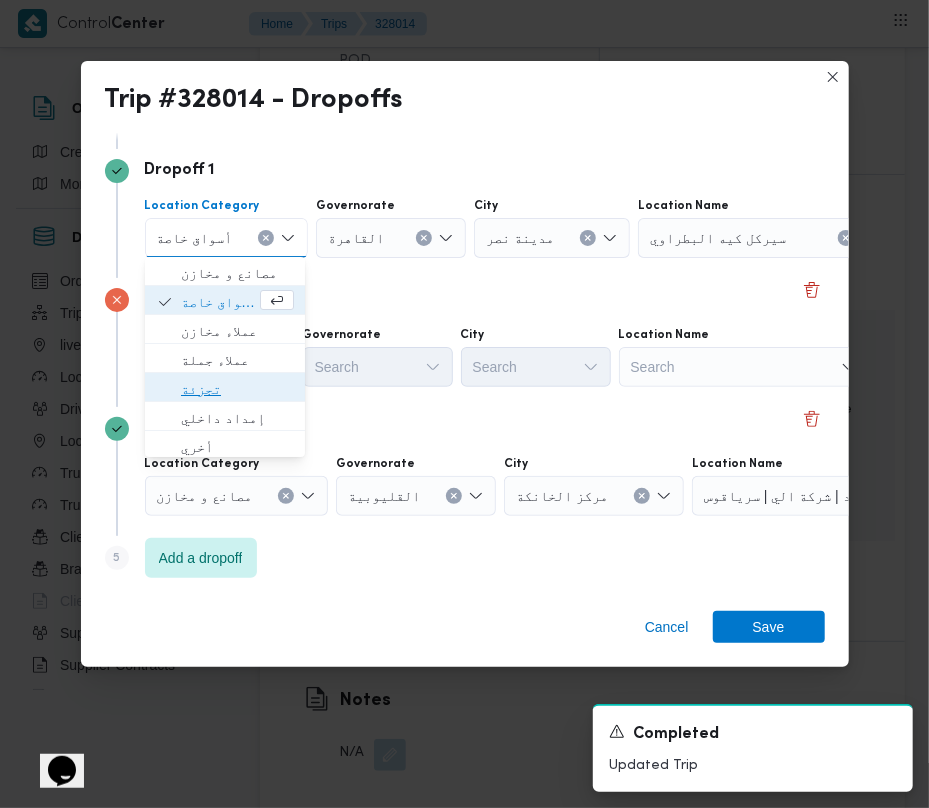 click on "تجزئة" at bounding box center (225, 389) 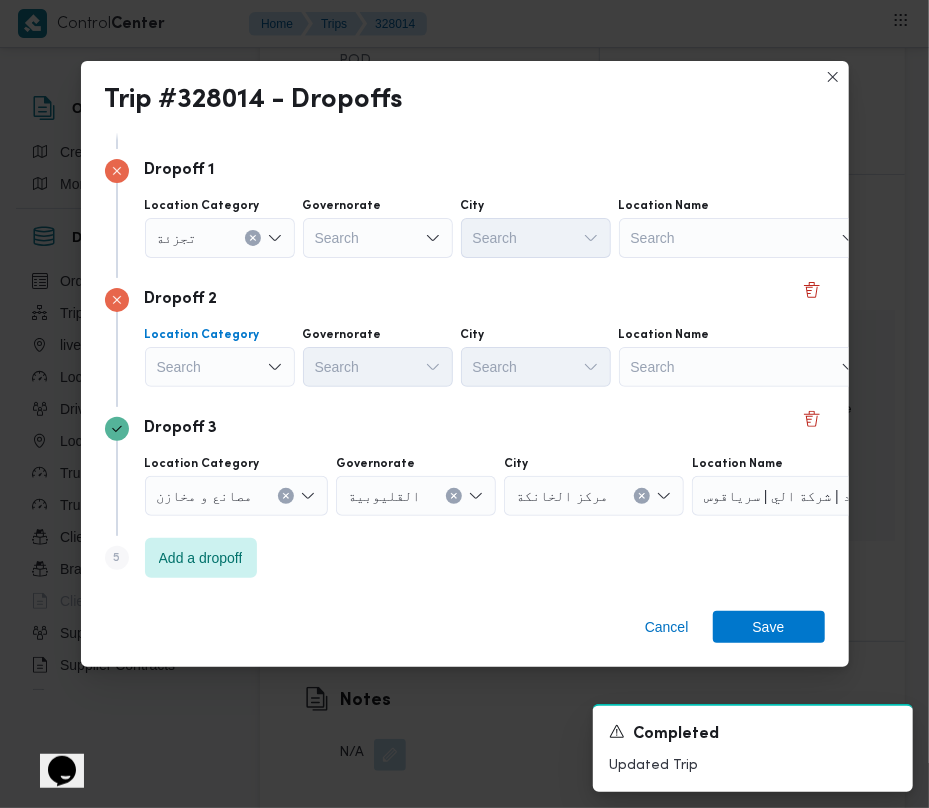 click on "Search" at bounding box center [220, 238] 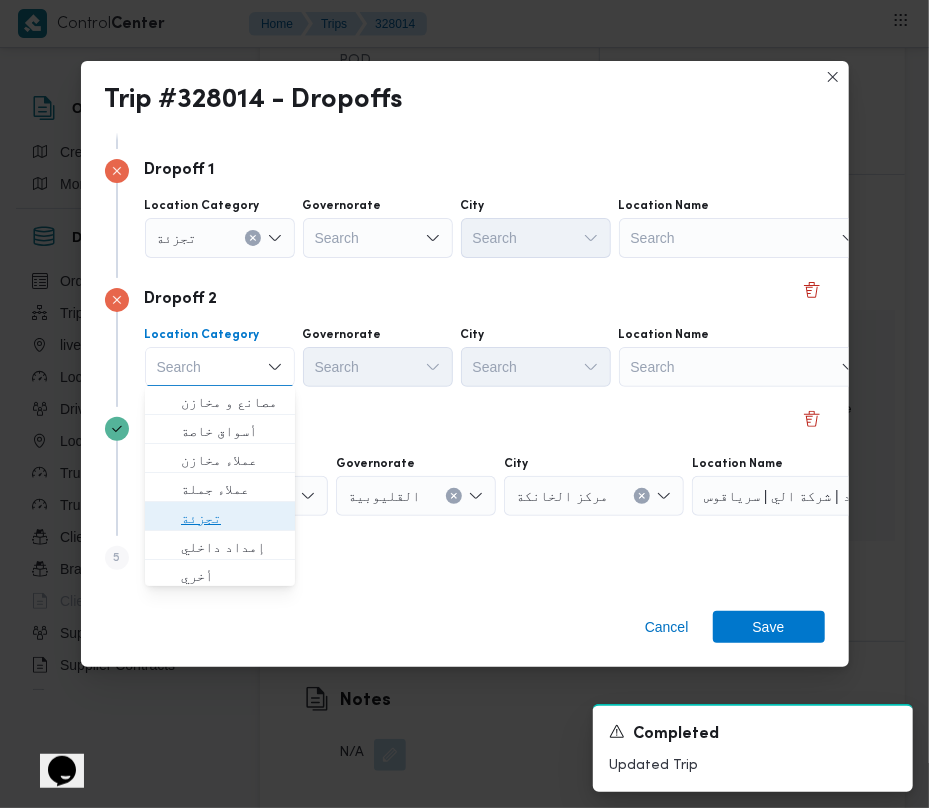 click on "تجزئة" at bounding box center (232, 518) 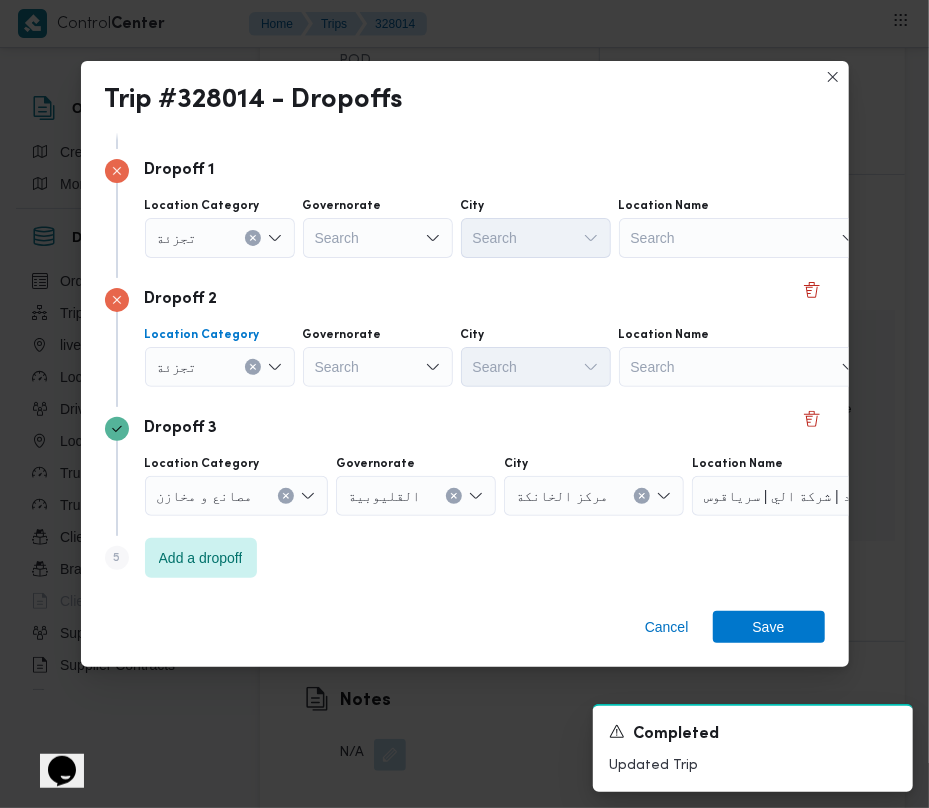 click 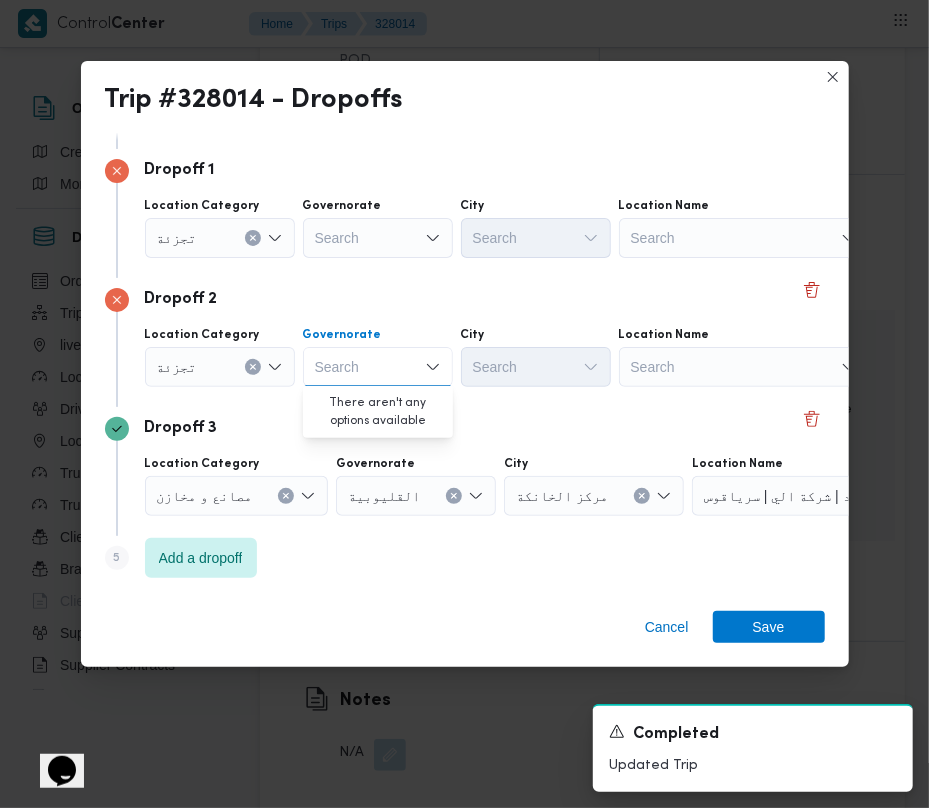 paste on "قاهرة" 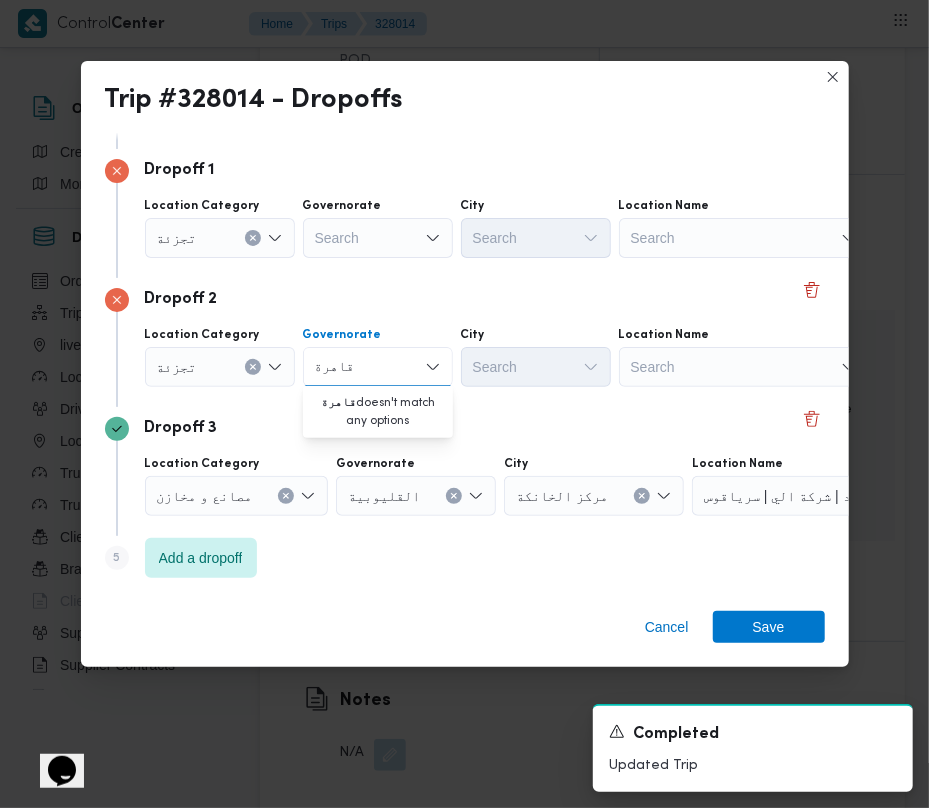 type on "قاهرة" 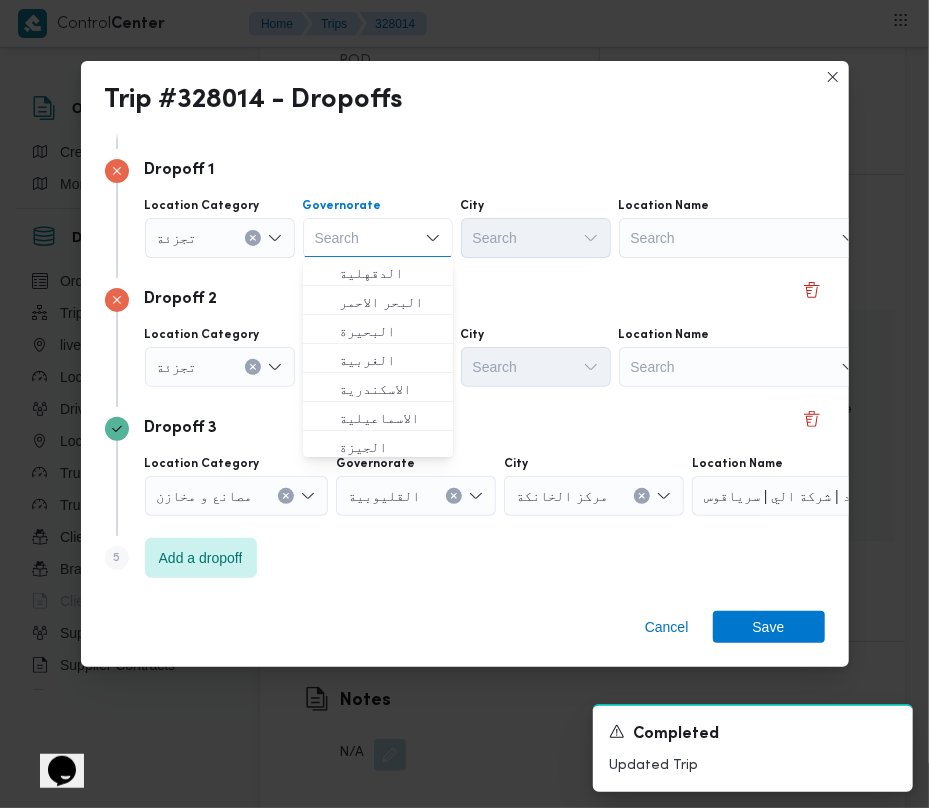 paste on "قاهرة" 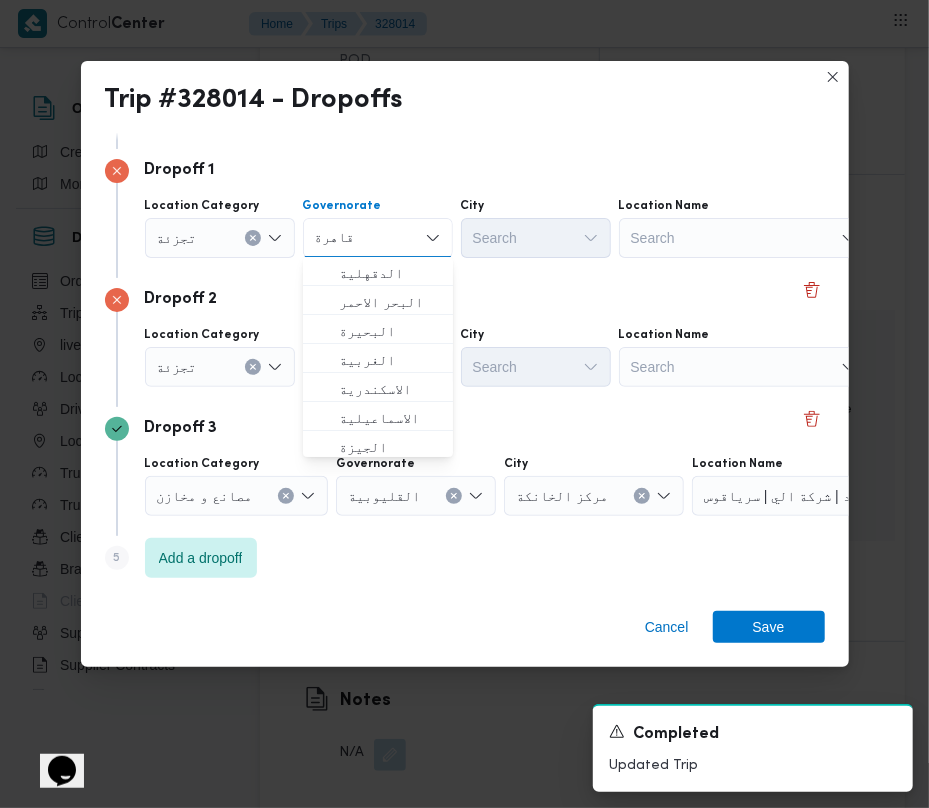 type on "قاهرة" 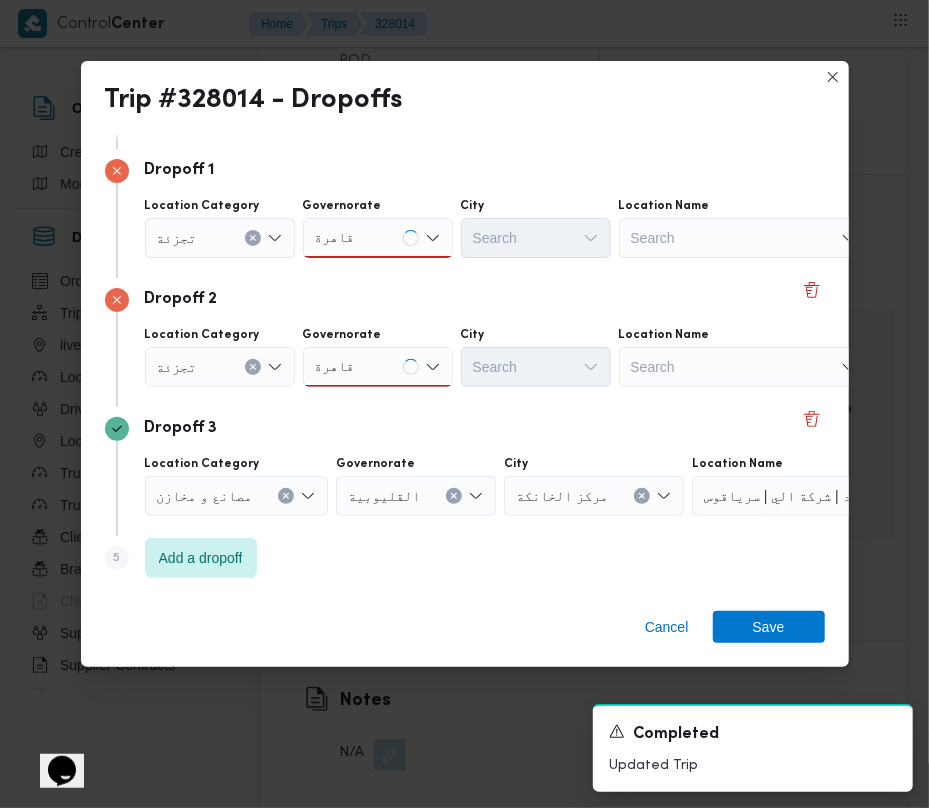 click on "Search" at bounding box center [312, 109] 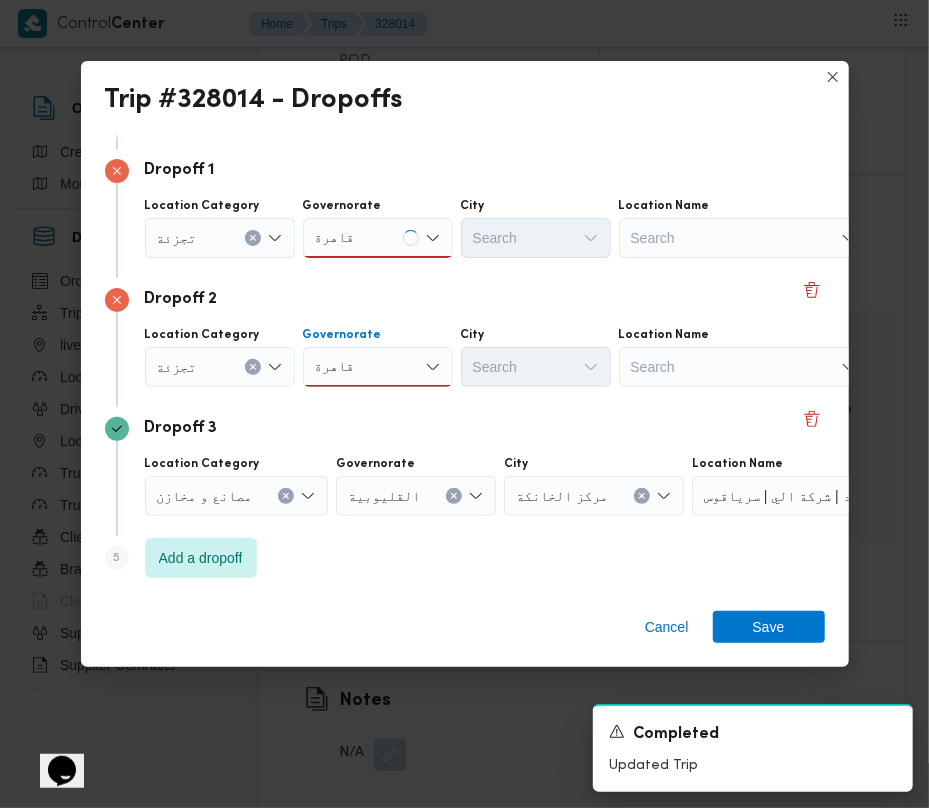 click on "[CITY] [CITY]" at bounding box center [378, 238] 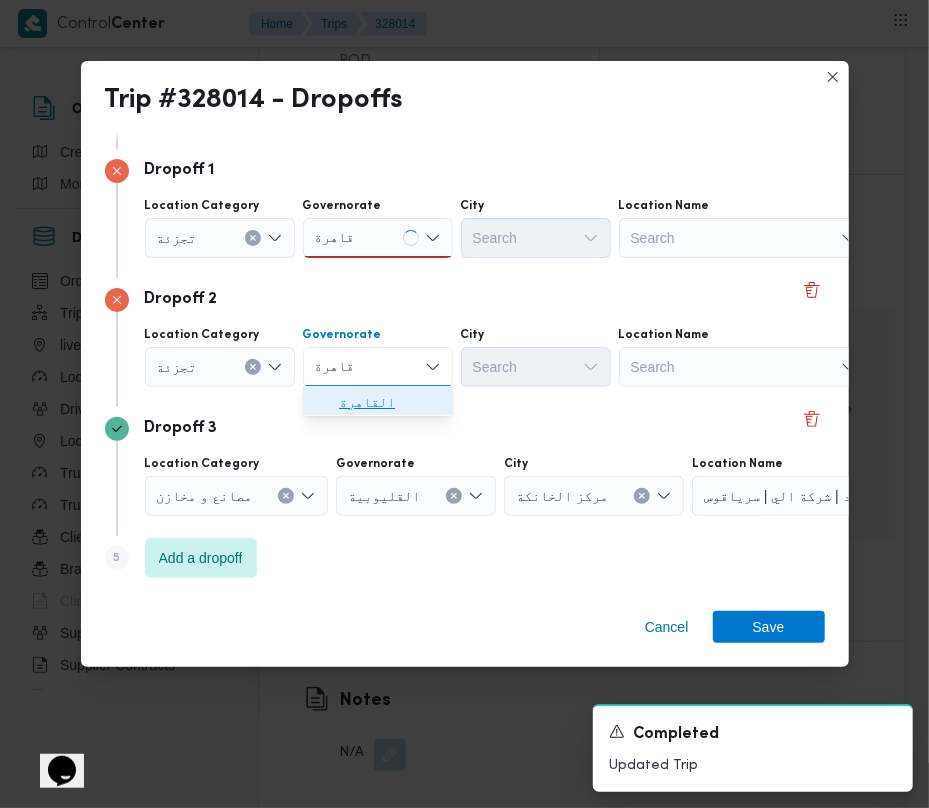 click on "القاهرة" at bounding box center [378, 402] 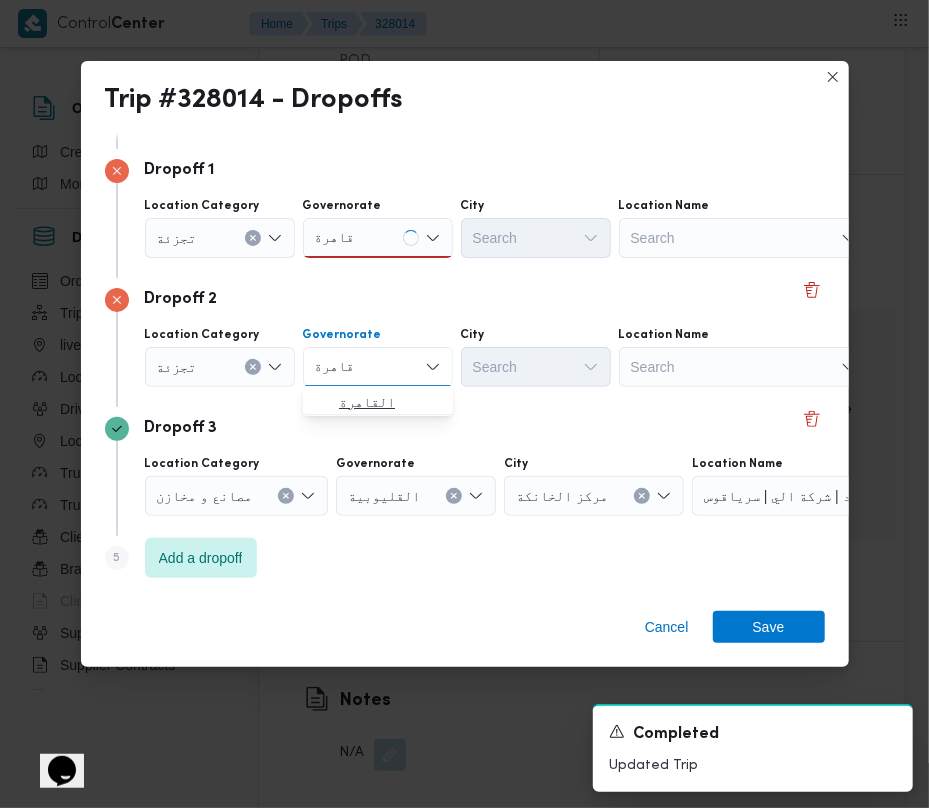 type 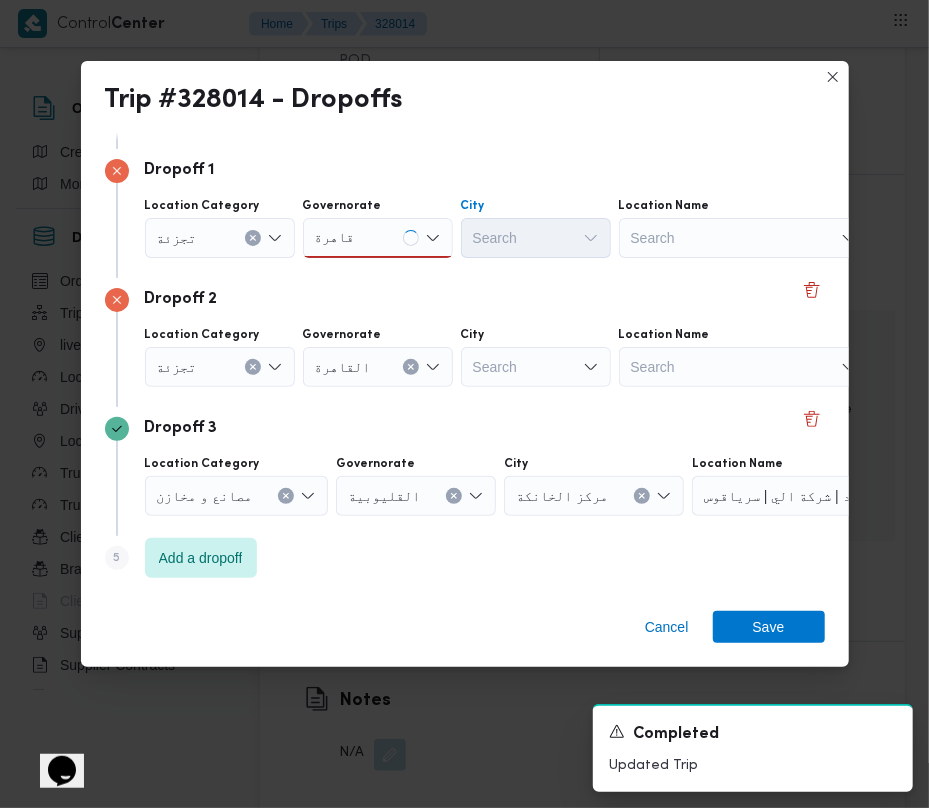 click on "Search" at bounding box center [312, 109] 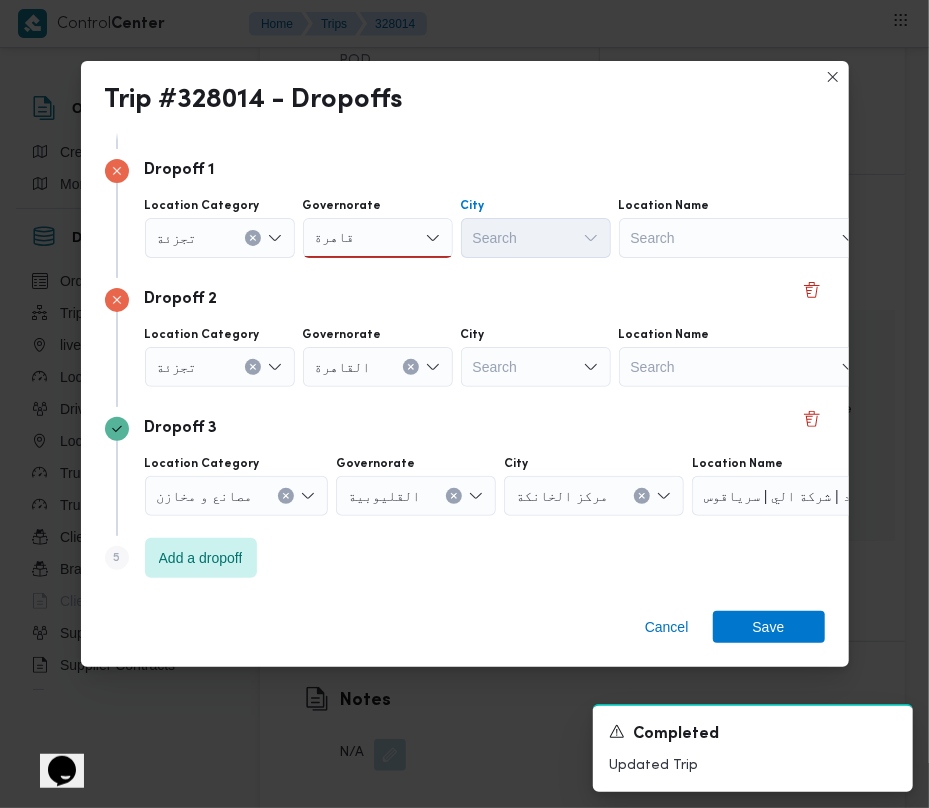 click on "Search" at bounding box center (536, 367) 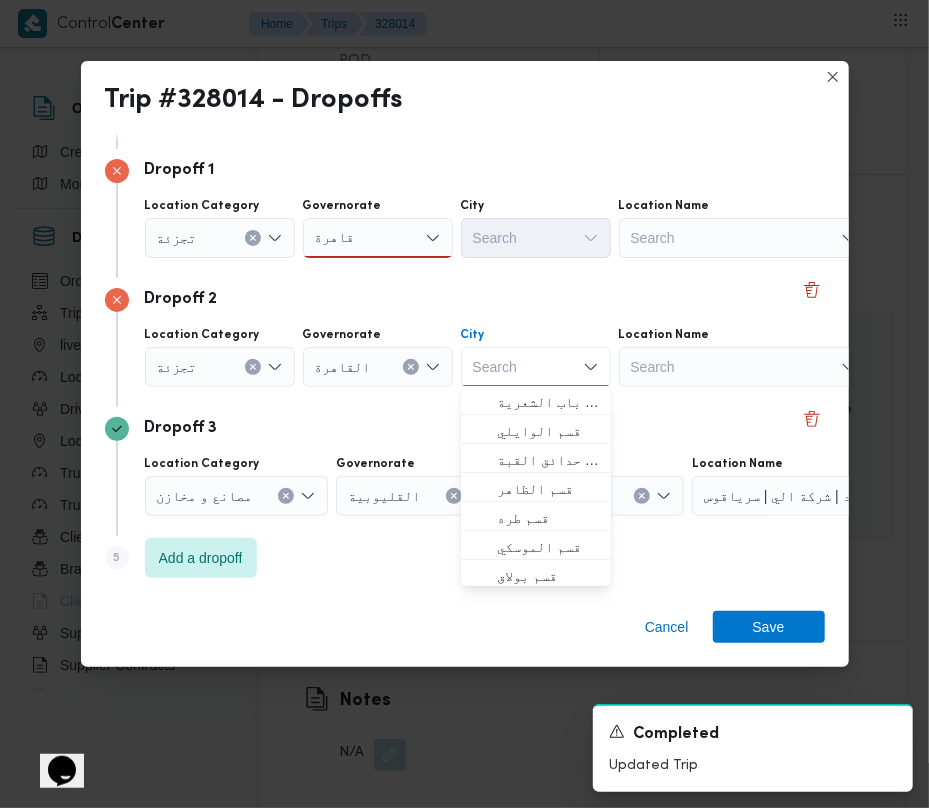 click on "[CITY] [CITY]" at bounding box center (378, 238) 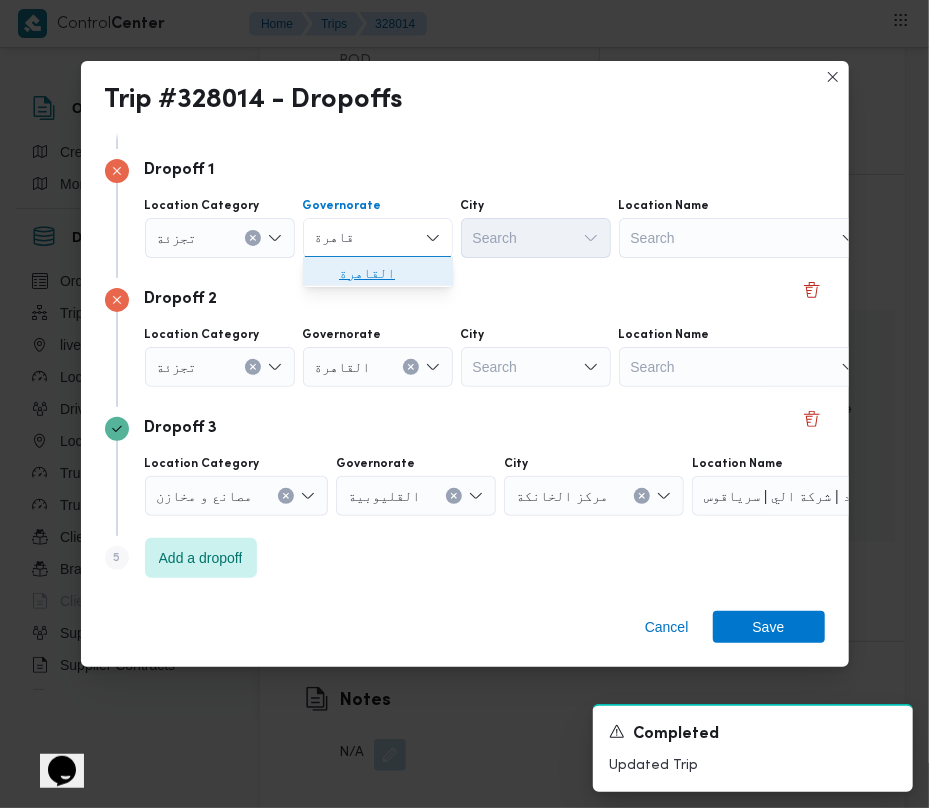 drag, startPoint x: 376, startPoint y: 278, endPoint x: 524, endPoint y: 232, distance: 154.98387 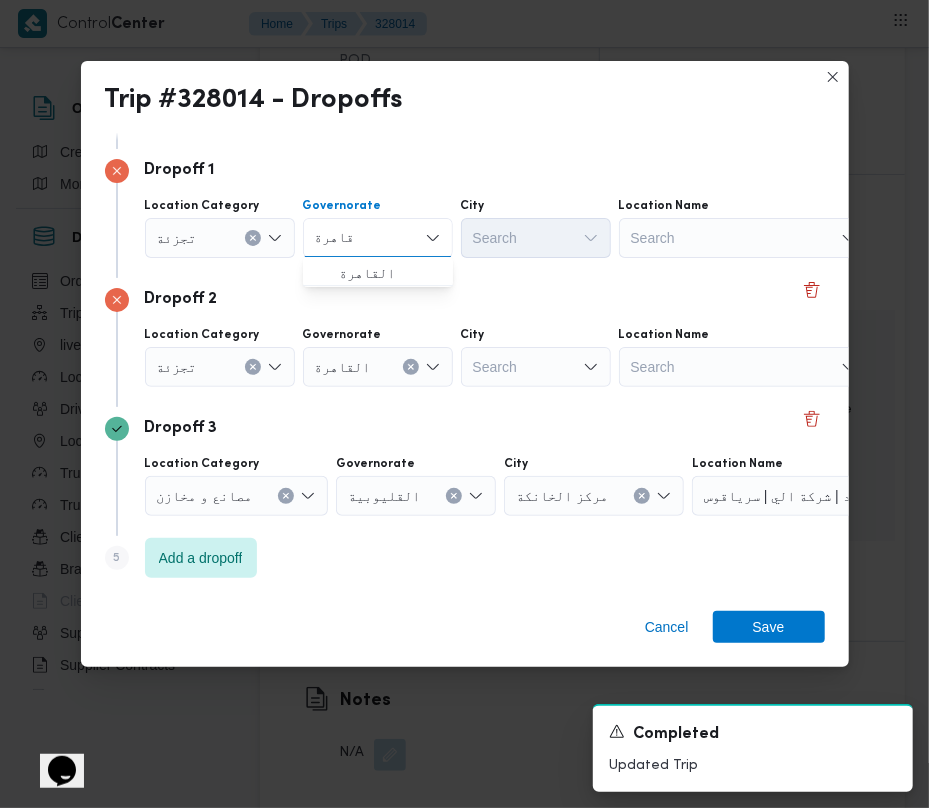 type 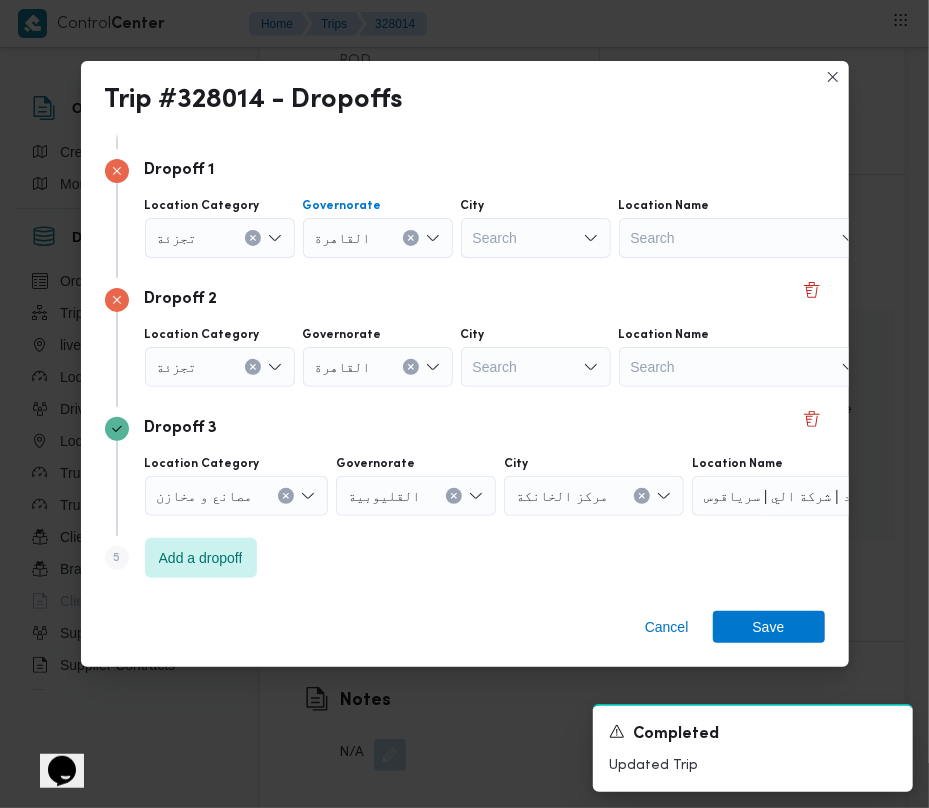 click on "Search" at bounding box center (536, 238) 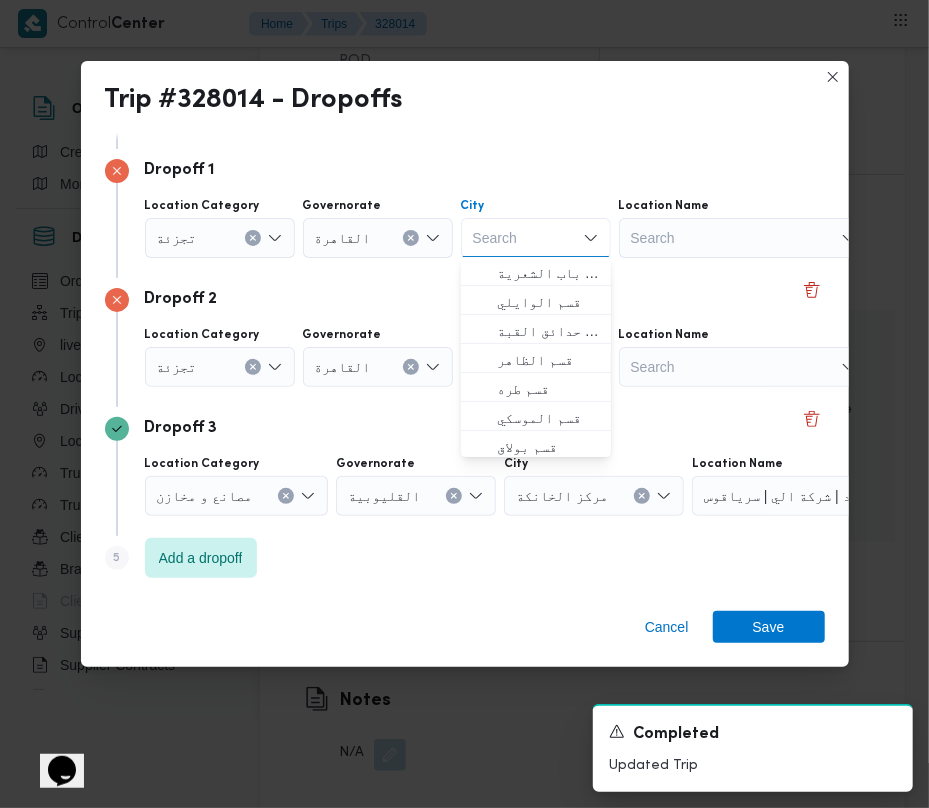 paste on "قاهرة" 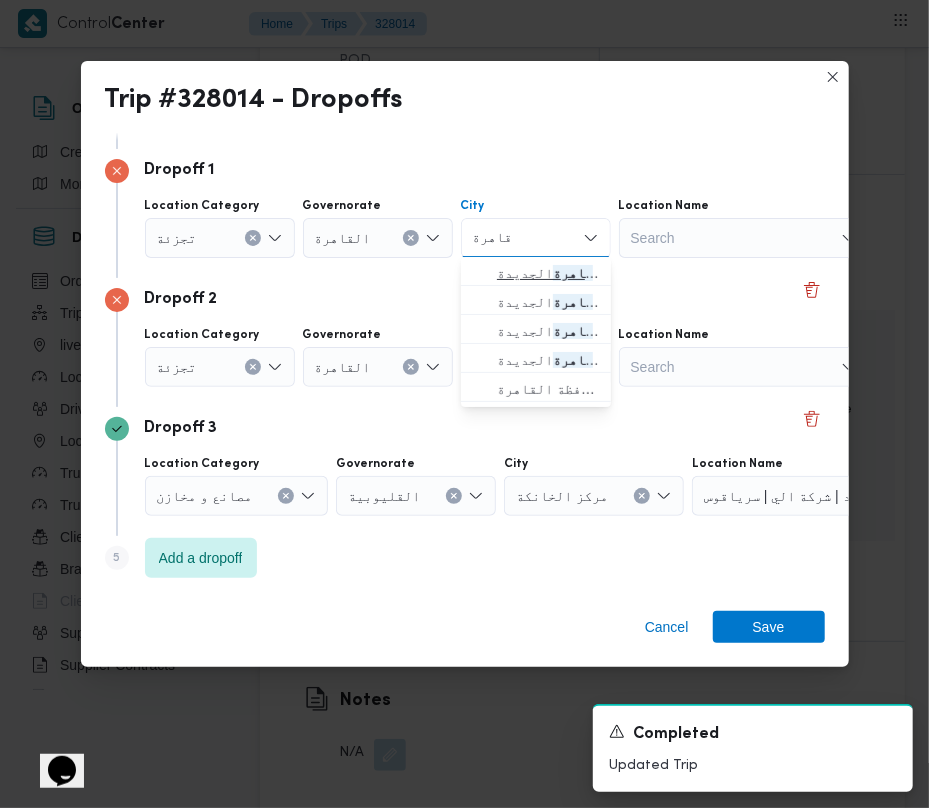 type on "قاهرة" 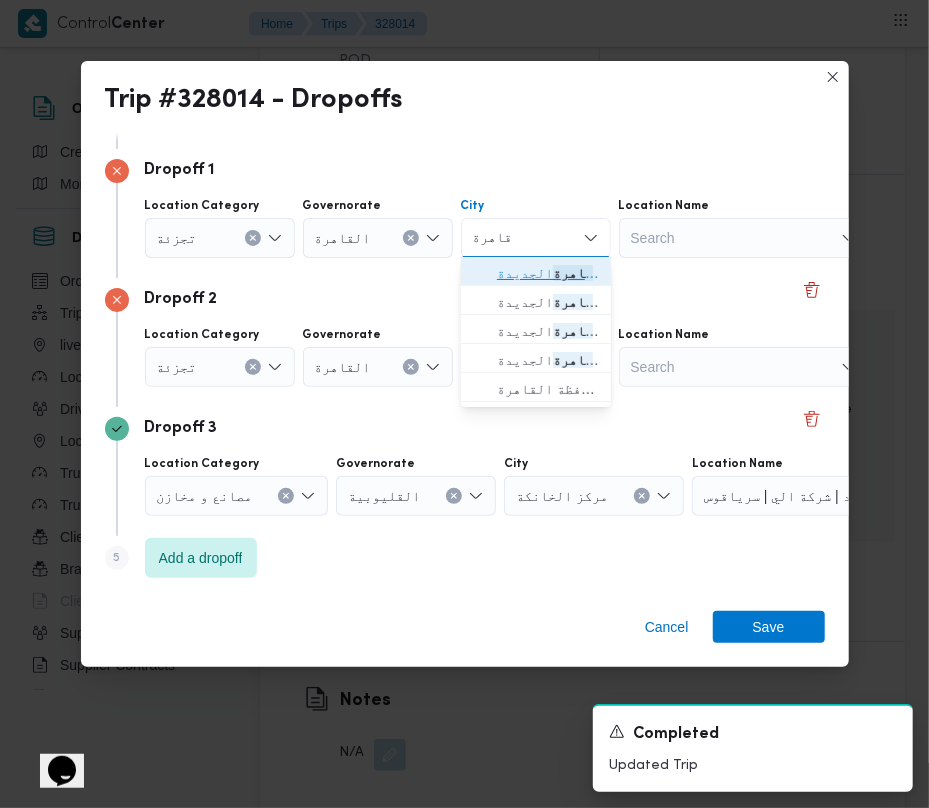 click on "قسم أول ال قاهرة  الجديدة" at bounding box center [548, 273] 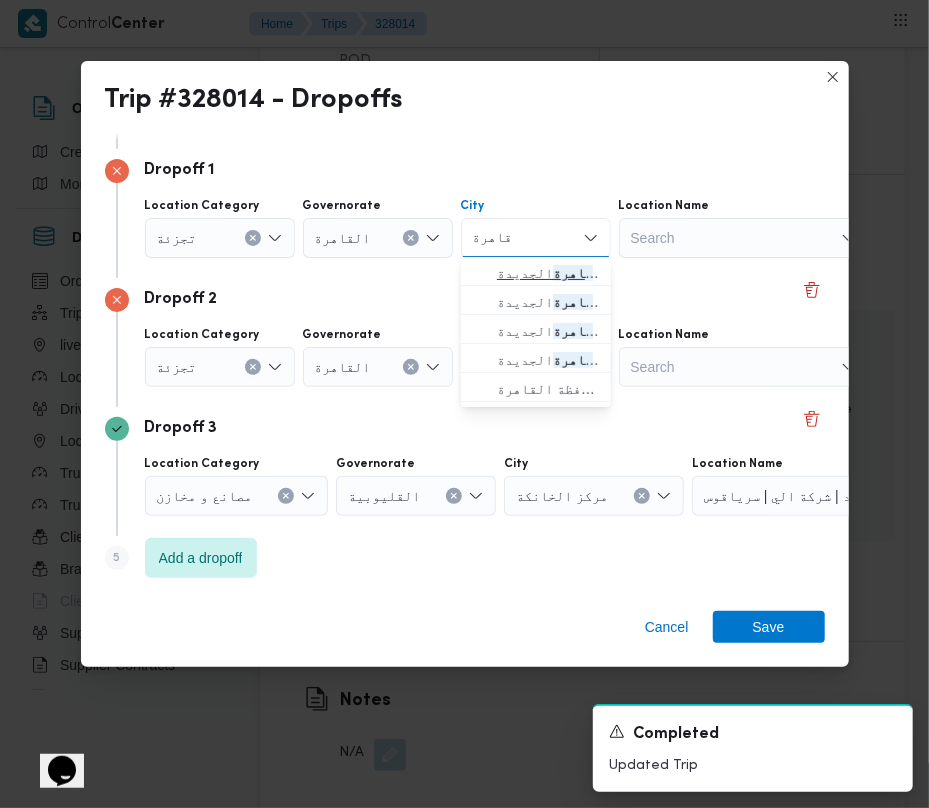 type 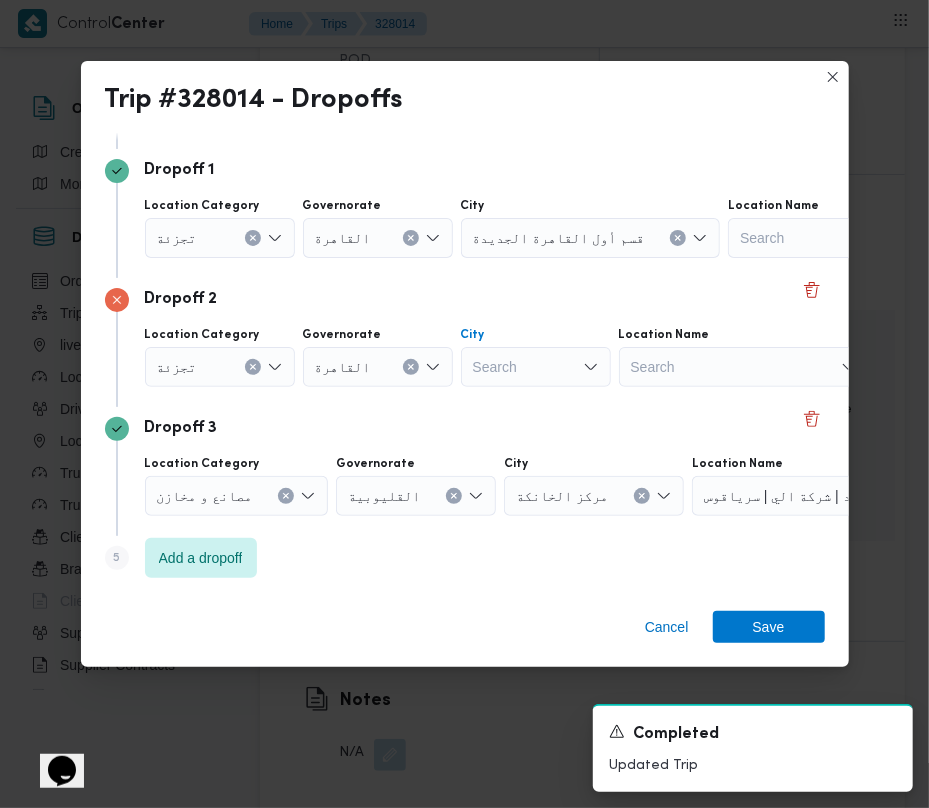 click on "Search" at bounding box center (591, 238) 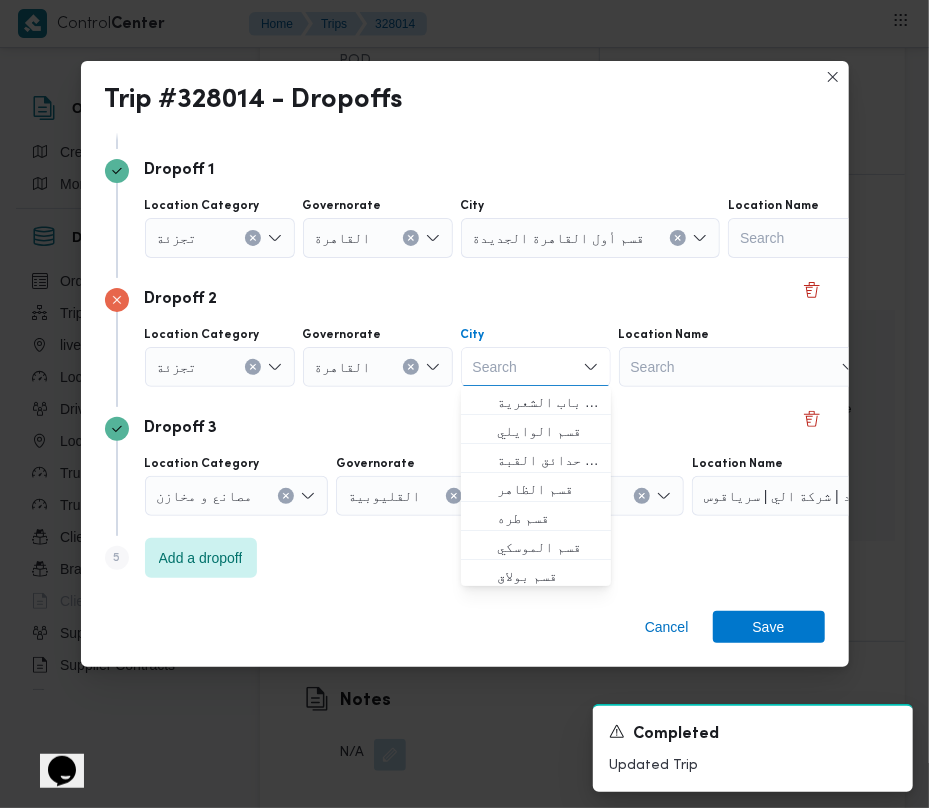 click on "Search Combo box. Selected. Combo box input. Search. Type some text or, to display a list of choices, press Down Arrow. To exit the list of choices, press Escape." at bounding box center [536, 367] 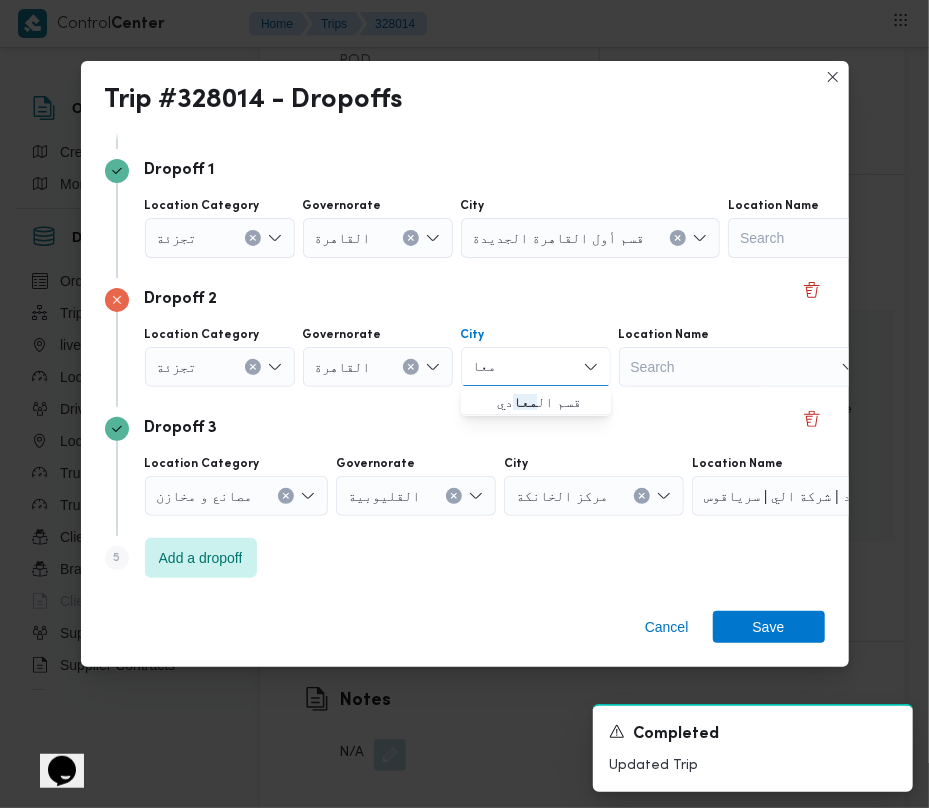 type on "معادي" 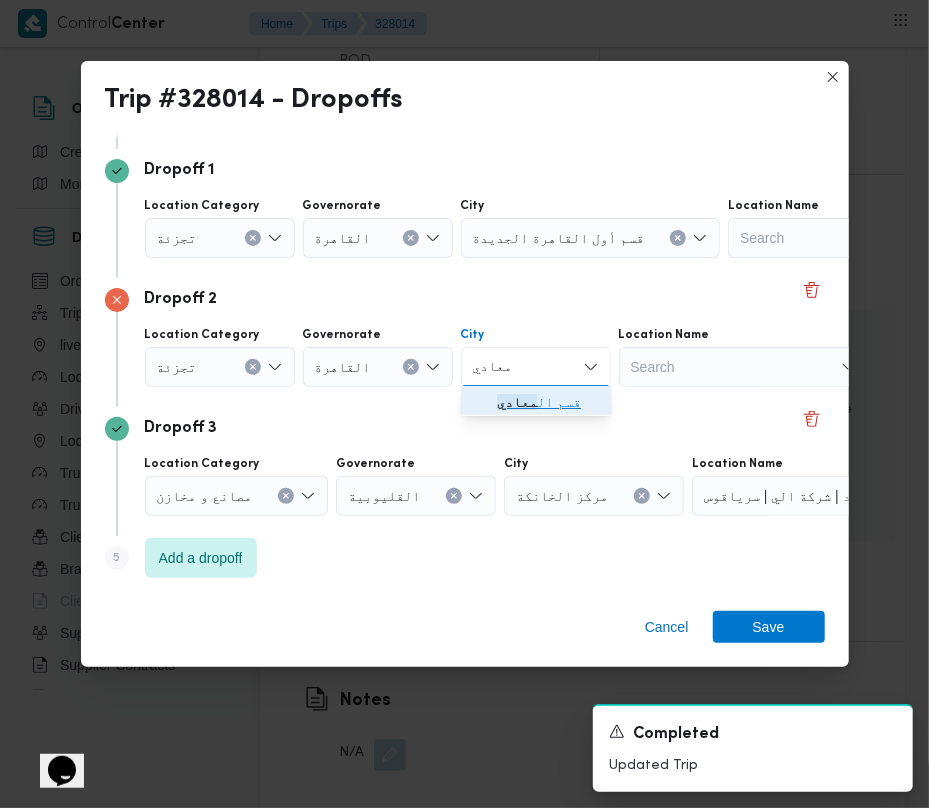 click 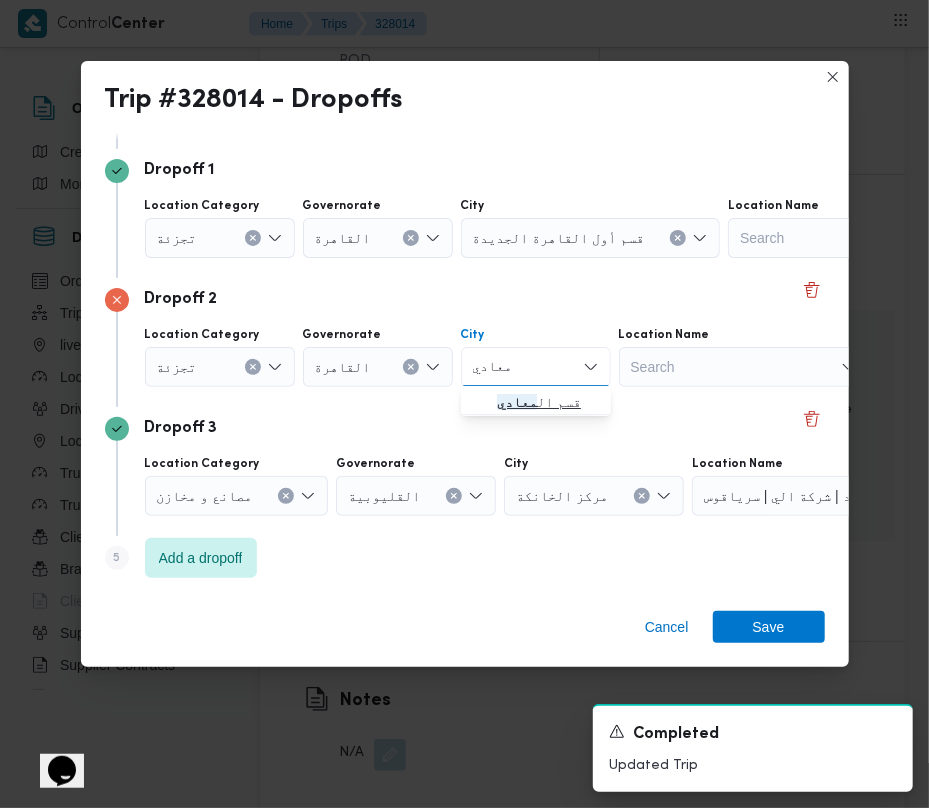 type 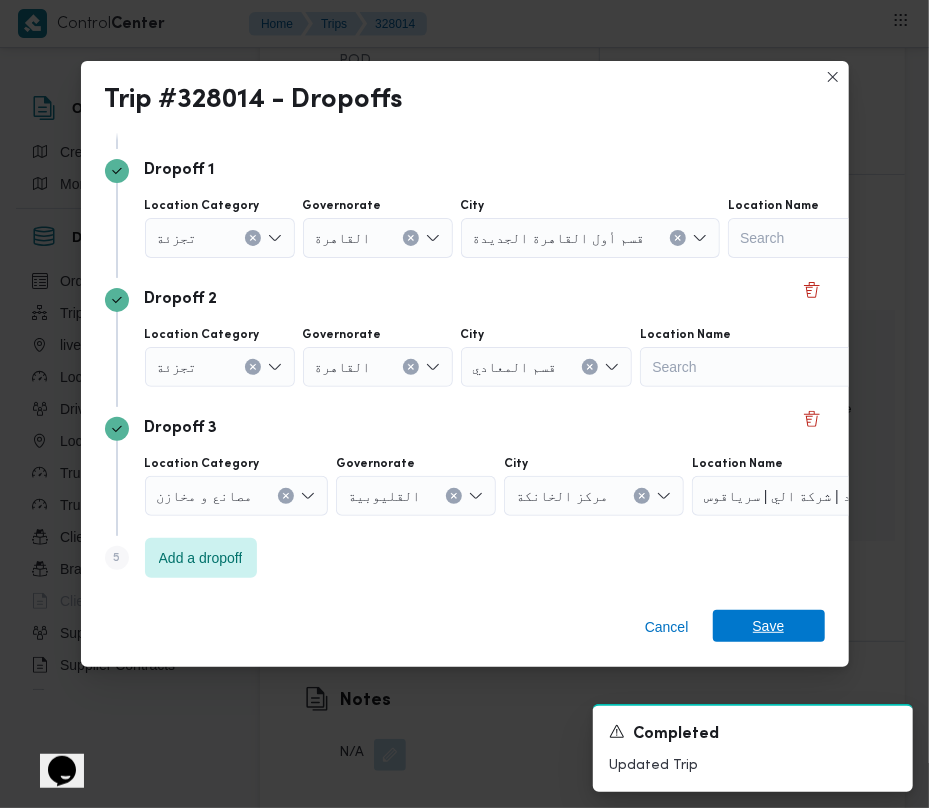 click on "Save" at bounding box center (769, 626) 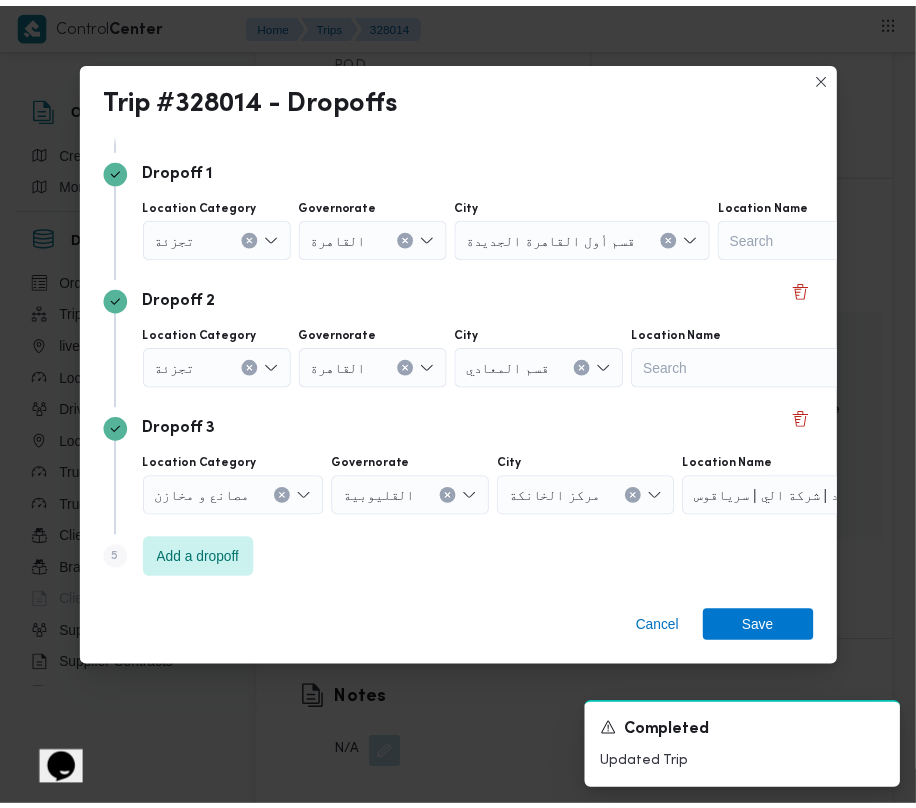 scroll, scrollTop: 2860, scrollLeft: 0, axis: vertical 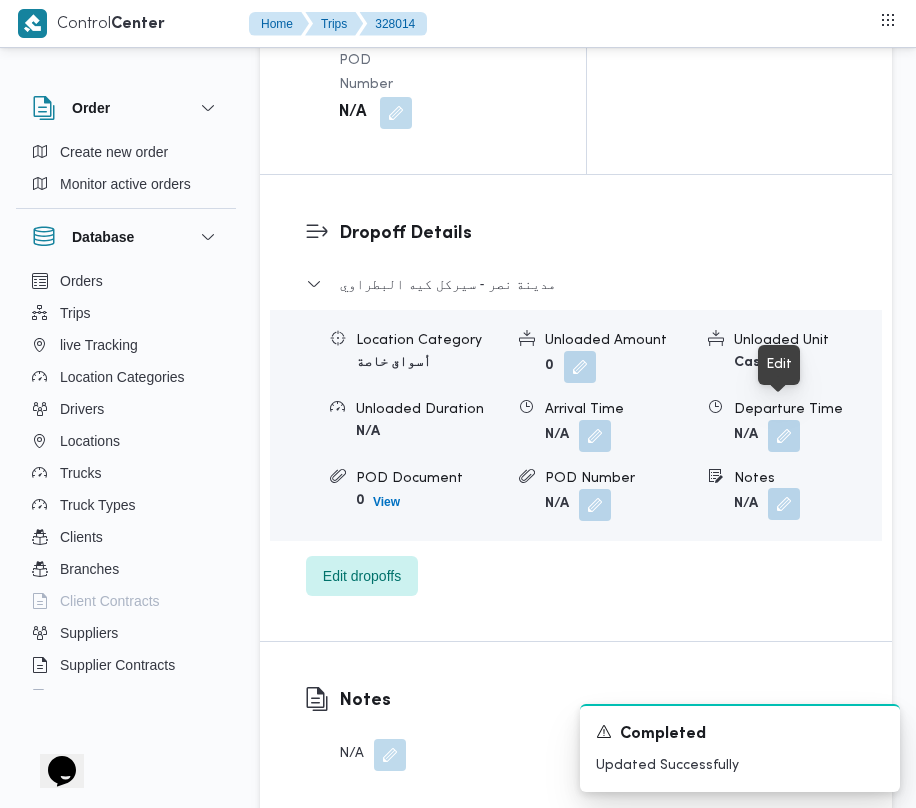 click at bounding box center (784, 504) 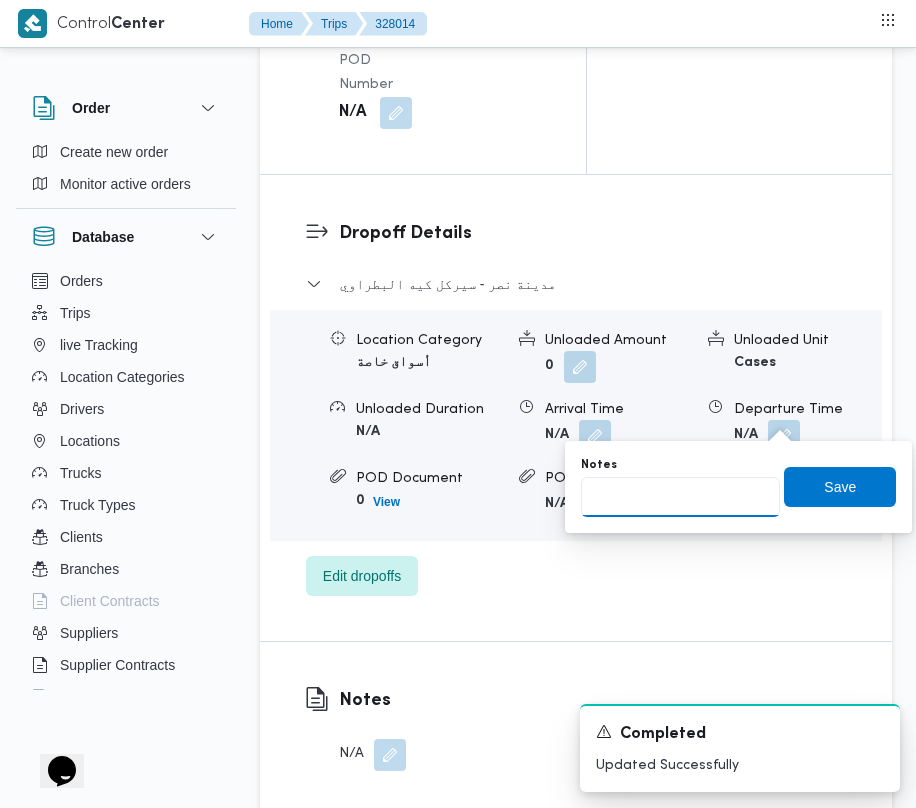 click on "Notes" at bounding box center (680, 497) 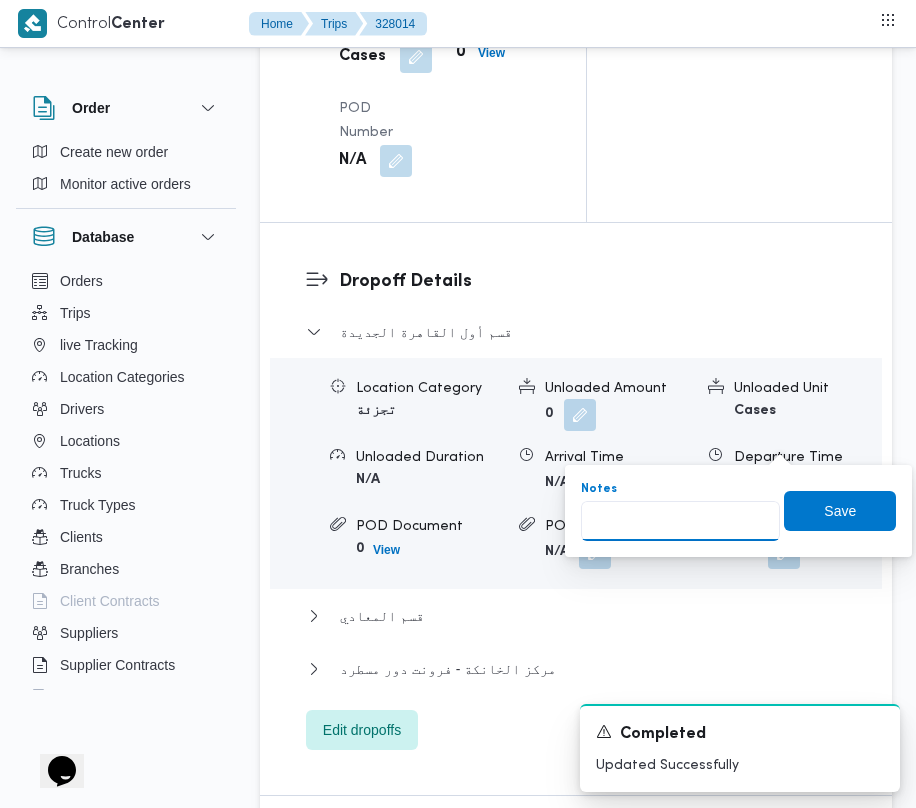 scroll, scrollTop: 2884, scrollLeft: 0, axis: vertical 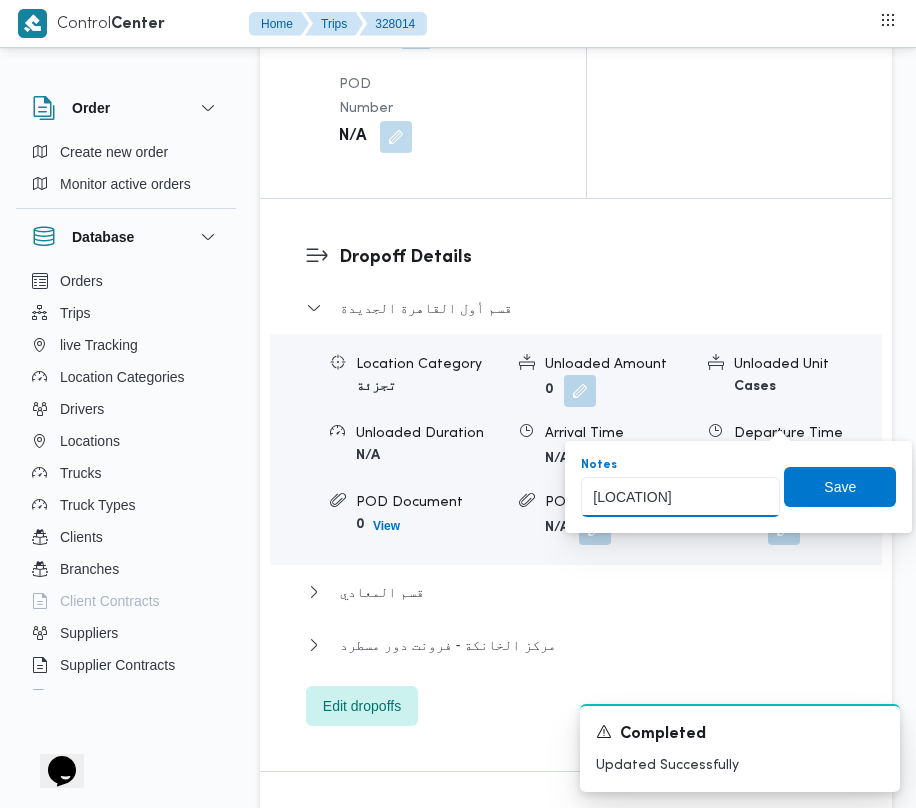 type on "[LOCATION]" 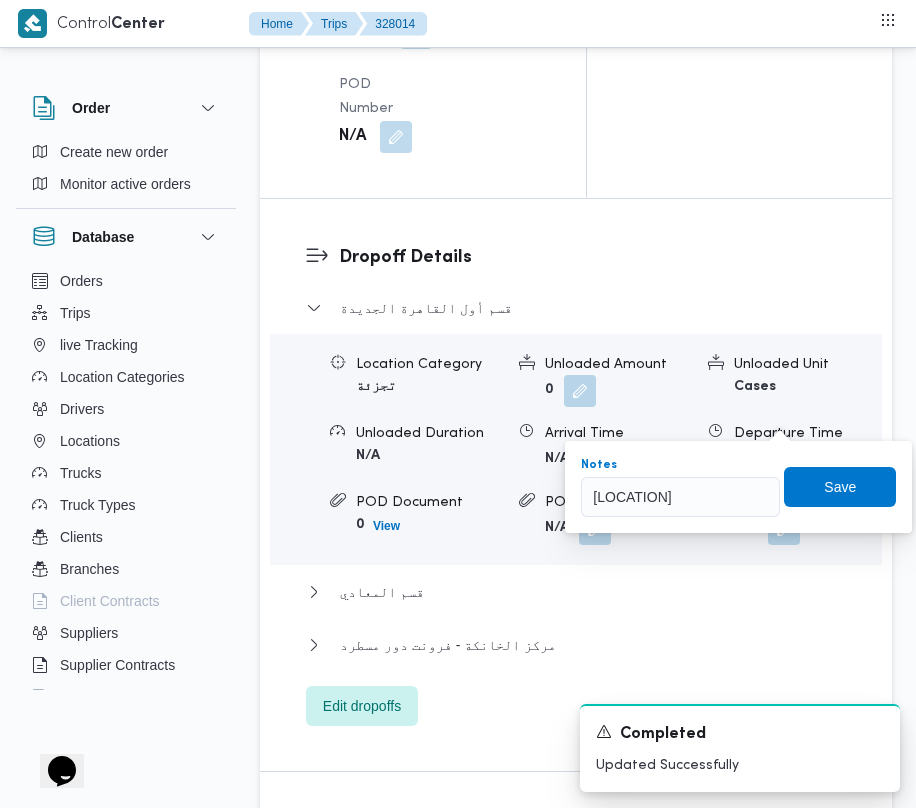 click on "Notes قطامية Save" at bounding box center (738, 487) 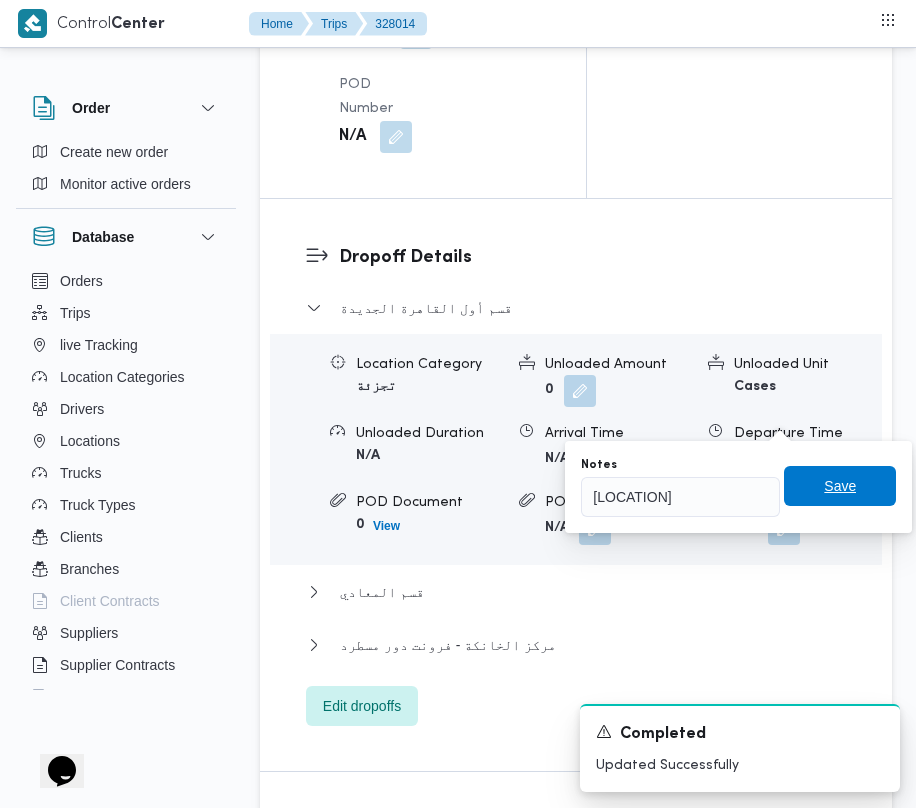 click on "Save" at bounding box center [840, 486] 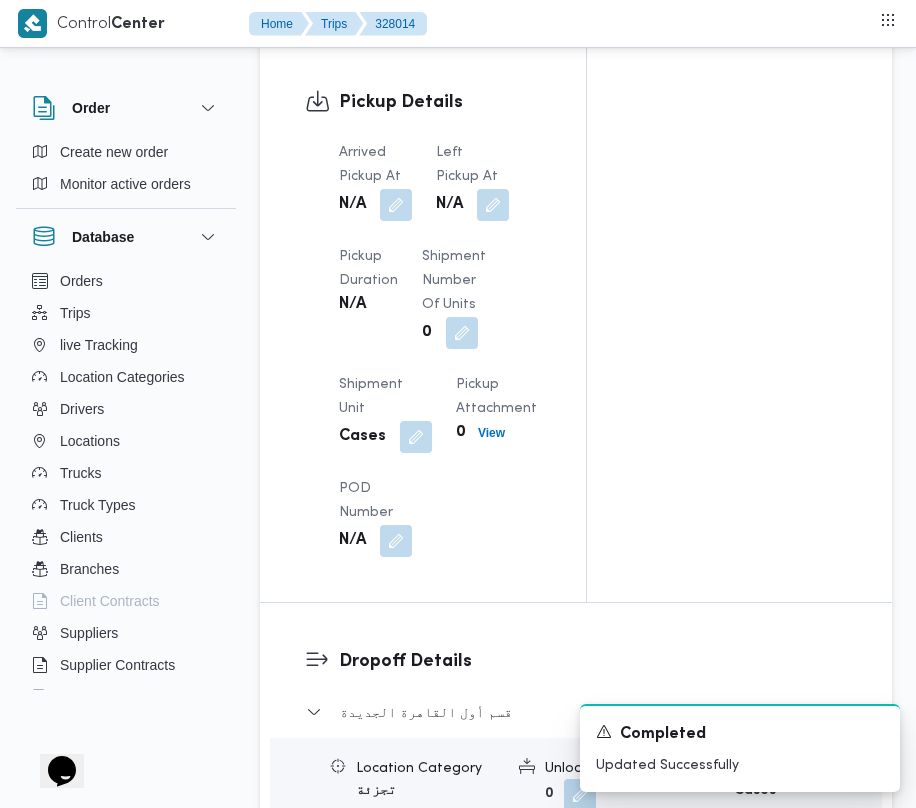 scroll, scrollTop: 2470, scrollLeft: 0, axis: vertical 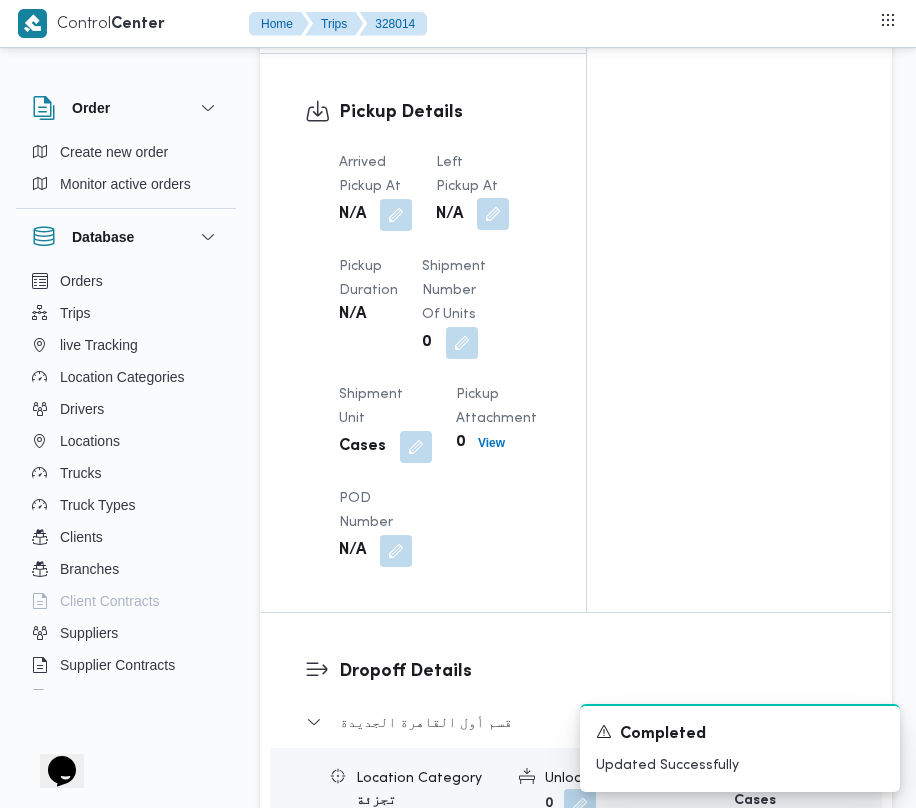 click at bounding box center [493, 214] 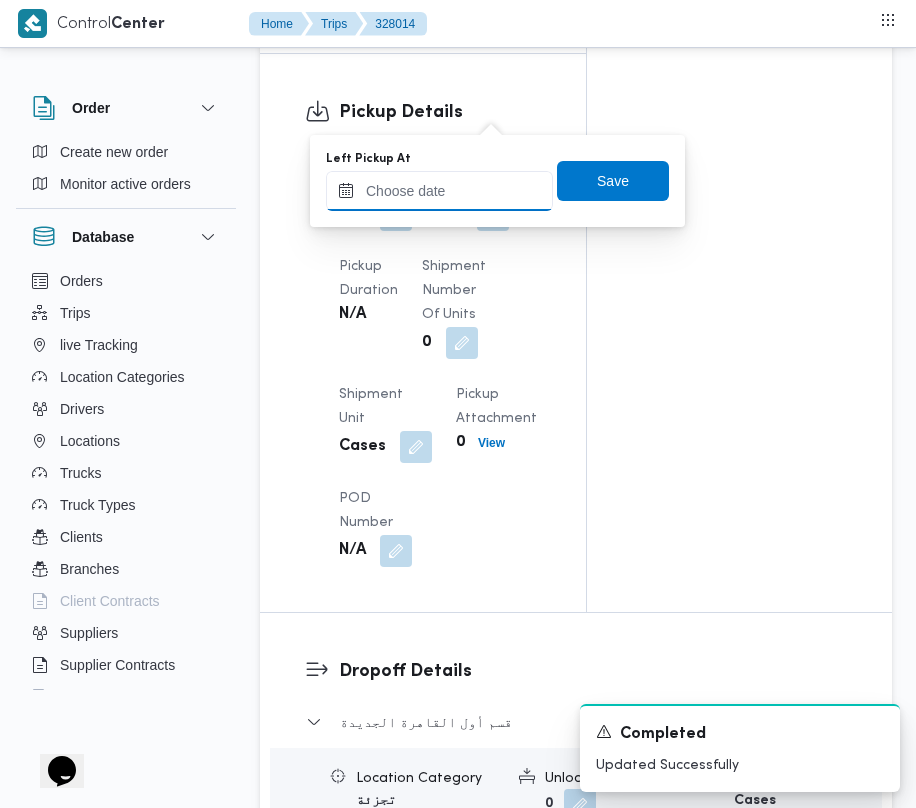 click on "Left Pickup At" at bounding box center [439, 191] 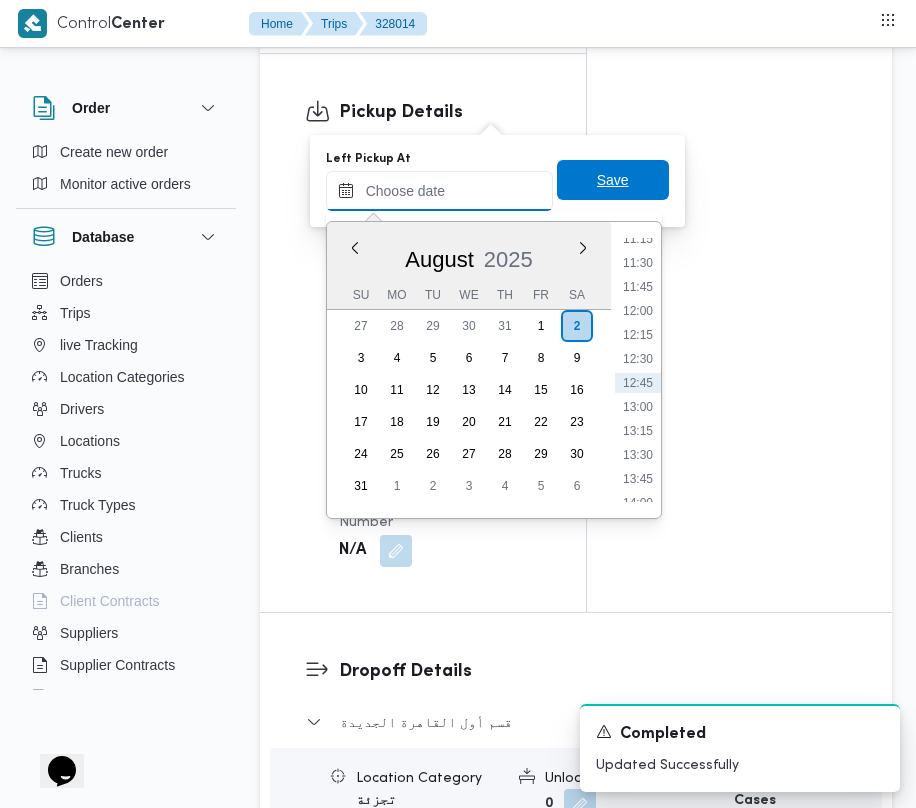 paste on "[DATE] [TIME]" 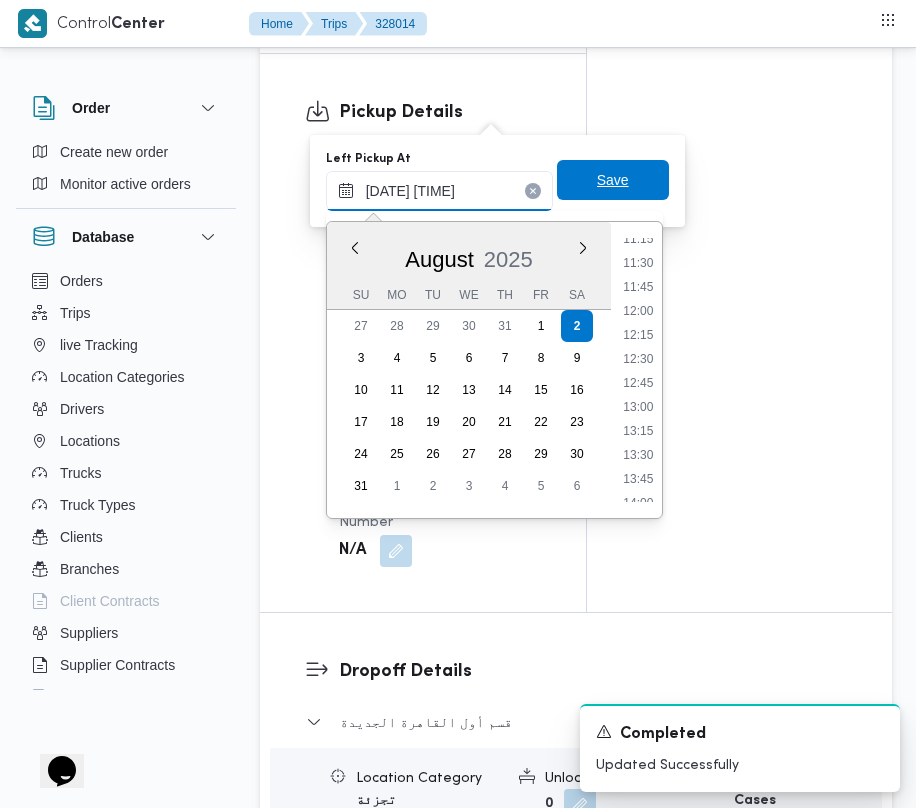 scroll, scrollTop: 864, scrollLeft: 0, axis: vertical 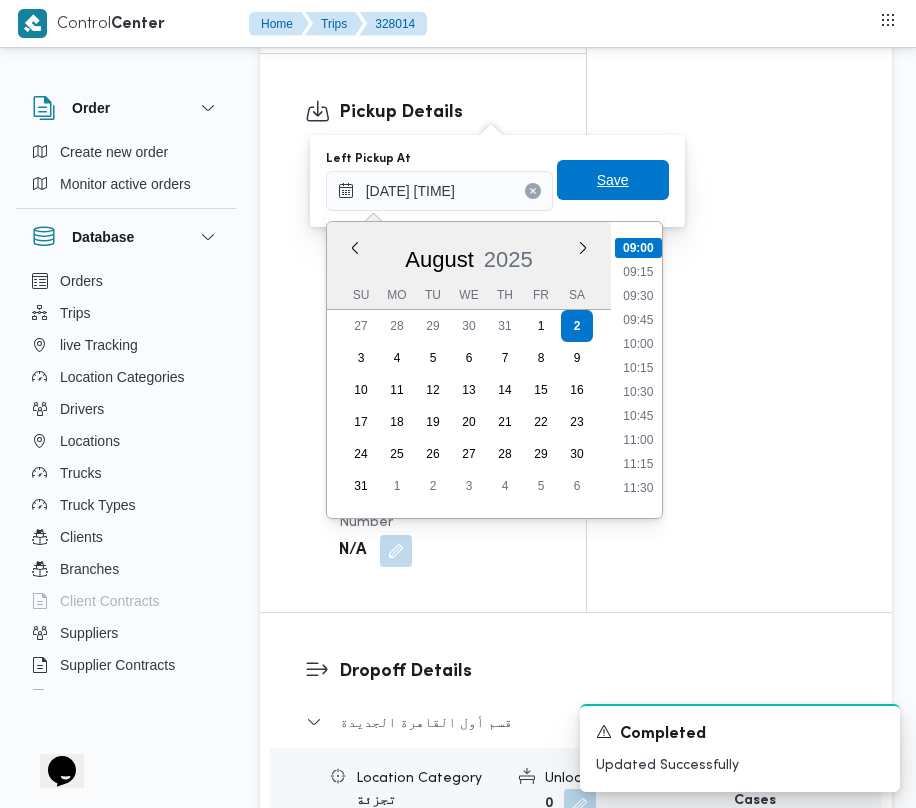 type on "[DATE] [TIME]" 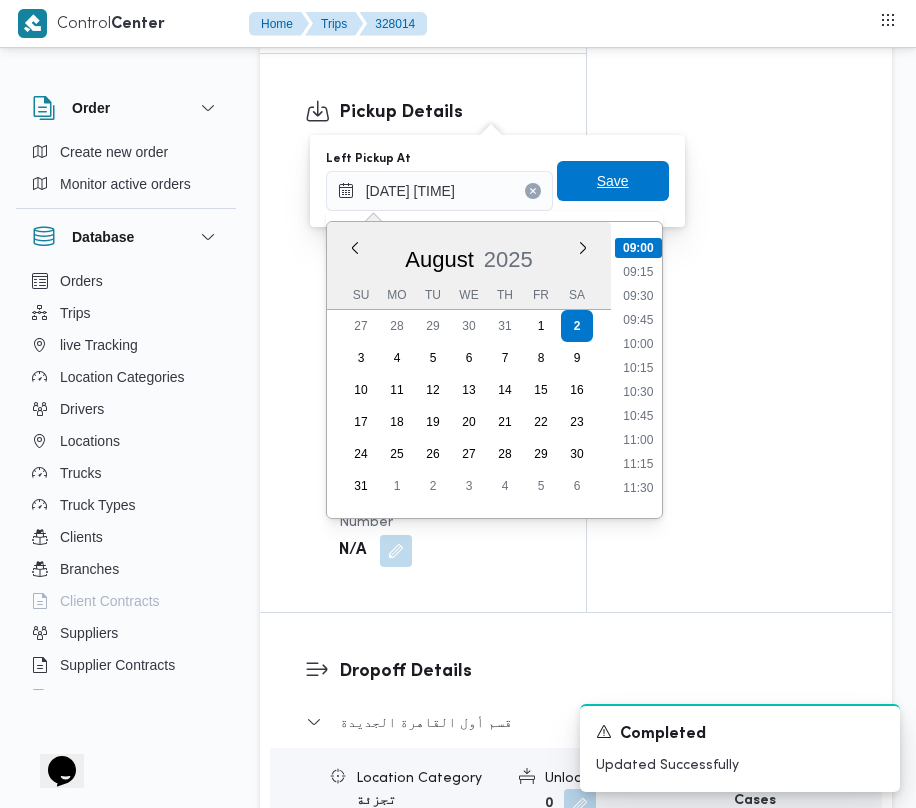 drag, startPoint x: 645, startPoint y: 176, endPoint x: 584, endPoint y: 177, distance: 61.008198 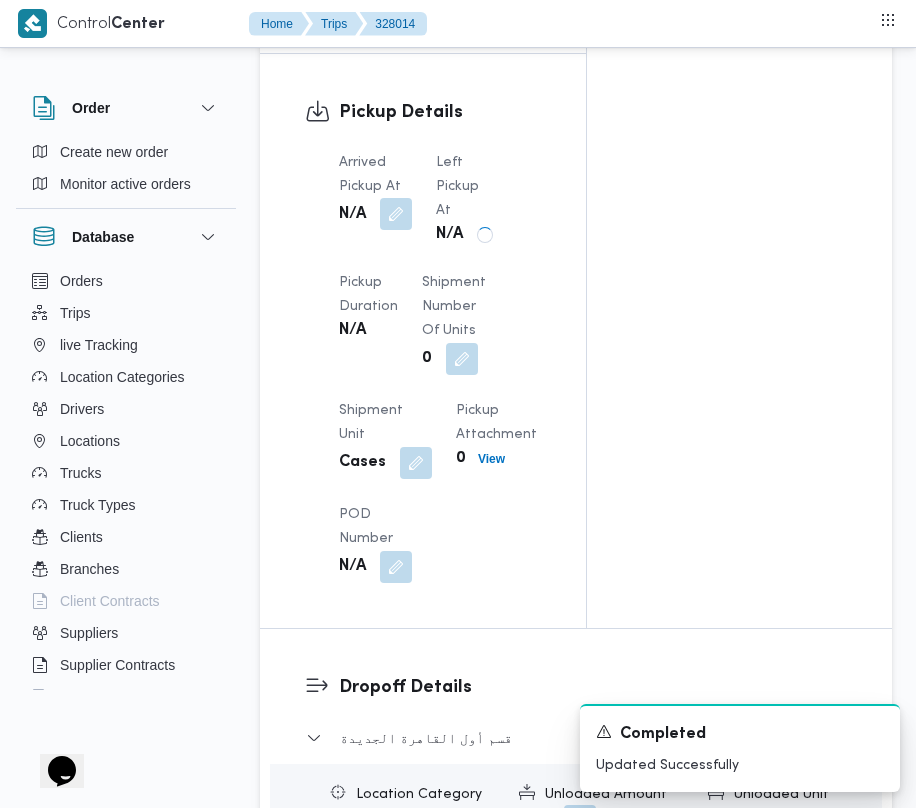click at bounding box center [396, 214] 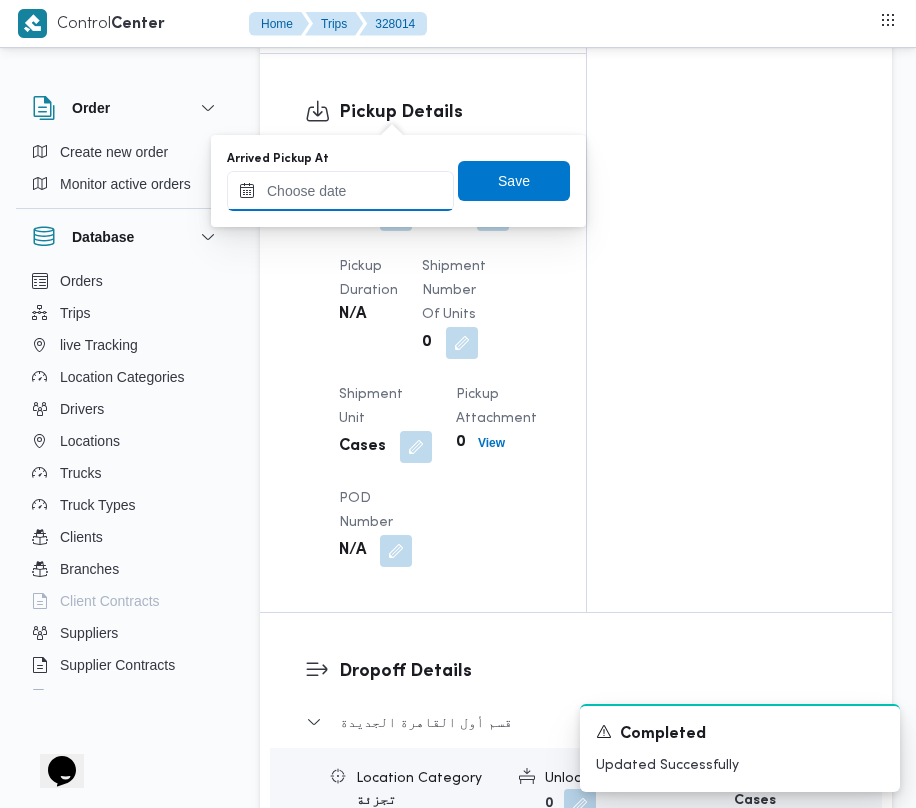 click on "Arrived Pickup At" at bounding box center (340, 191) 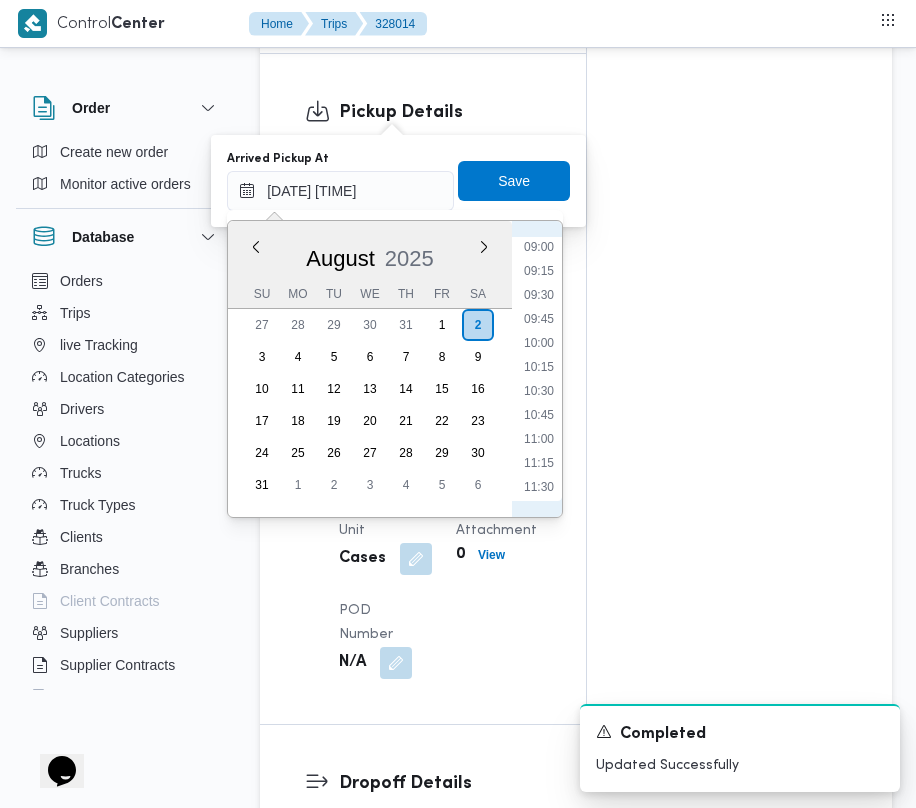 scroll, scrollTop: 640, scrollLeft: 0, axis: vertical 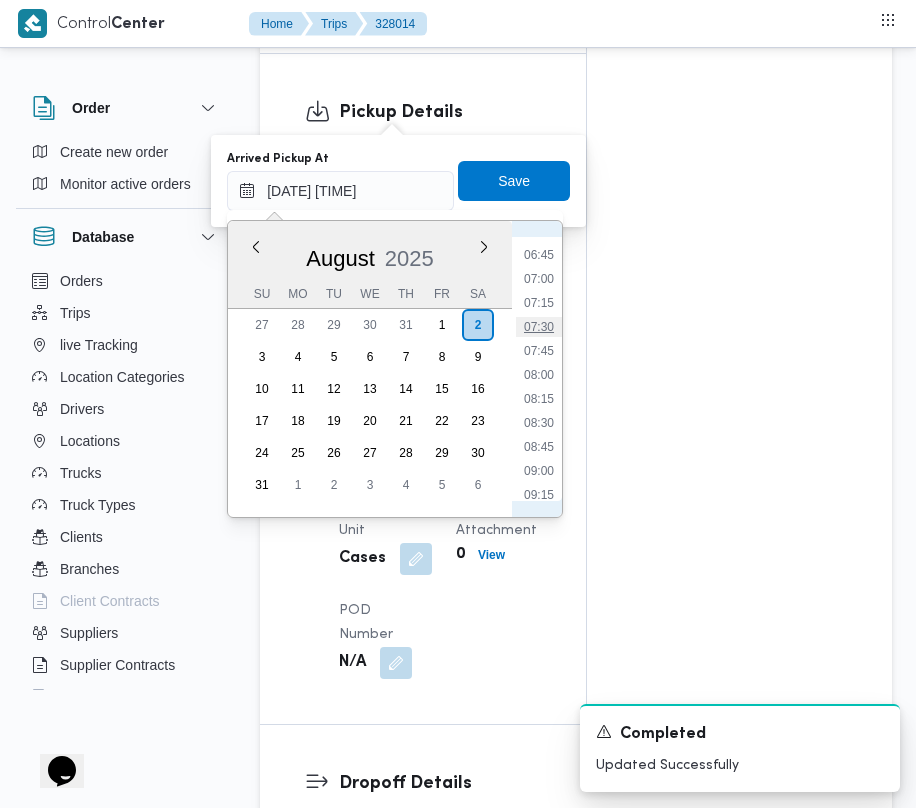 click on "07:30" at bounding box center [539, 327] 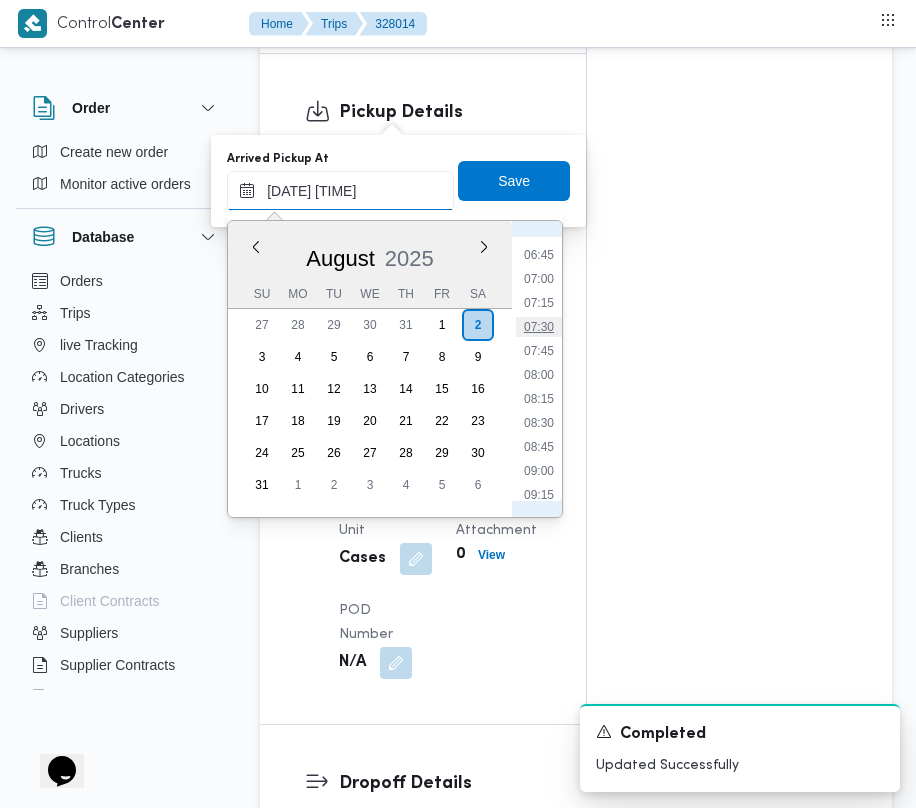 type on "[DATE] [TIME]" 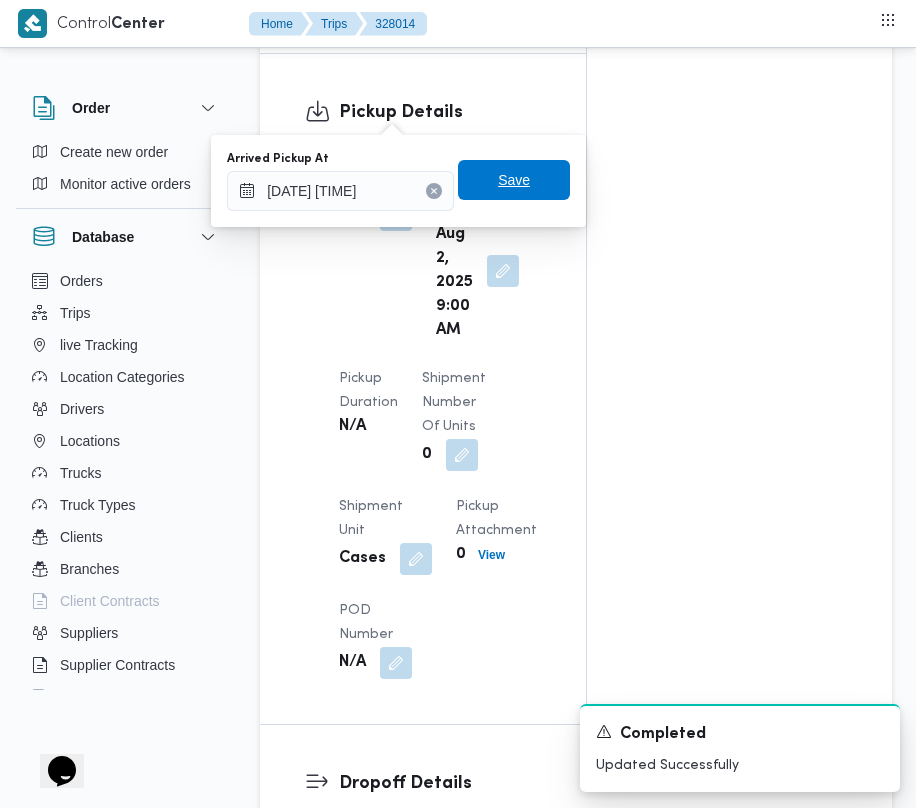 click on "Save" at bounding box center (514, 180) 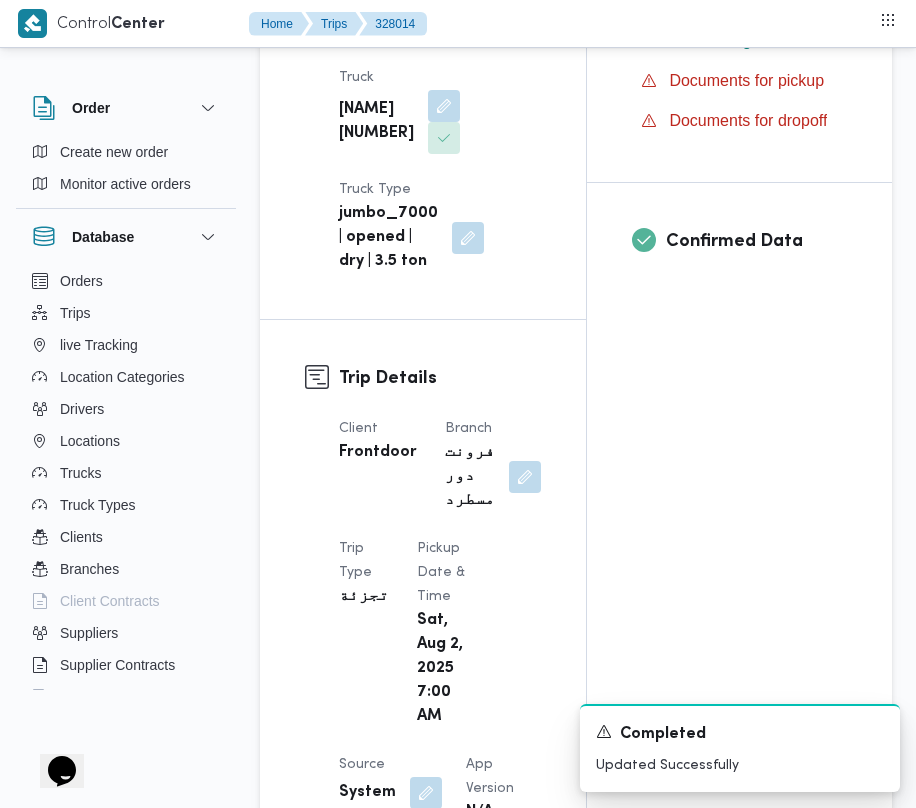 scroll, scrollTop: 0, scrollLeft: 0, axis: both 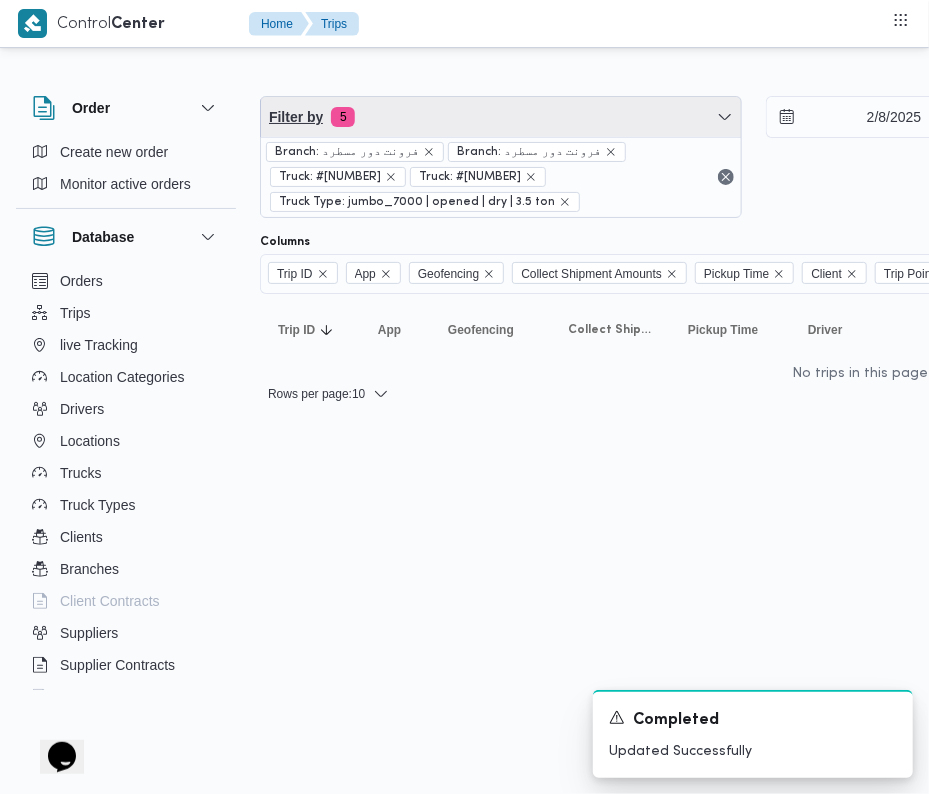 click on "Filter by 5" at bounding box center (501, 117) 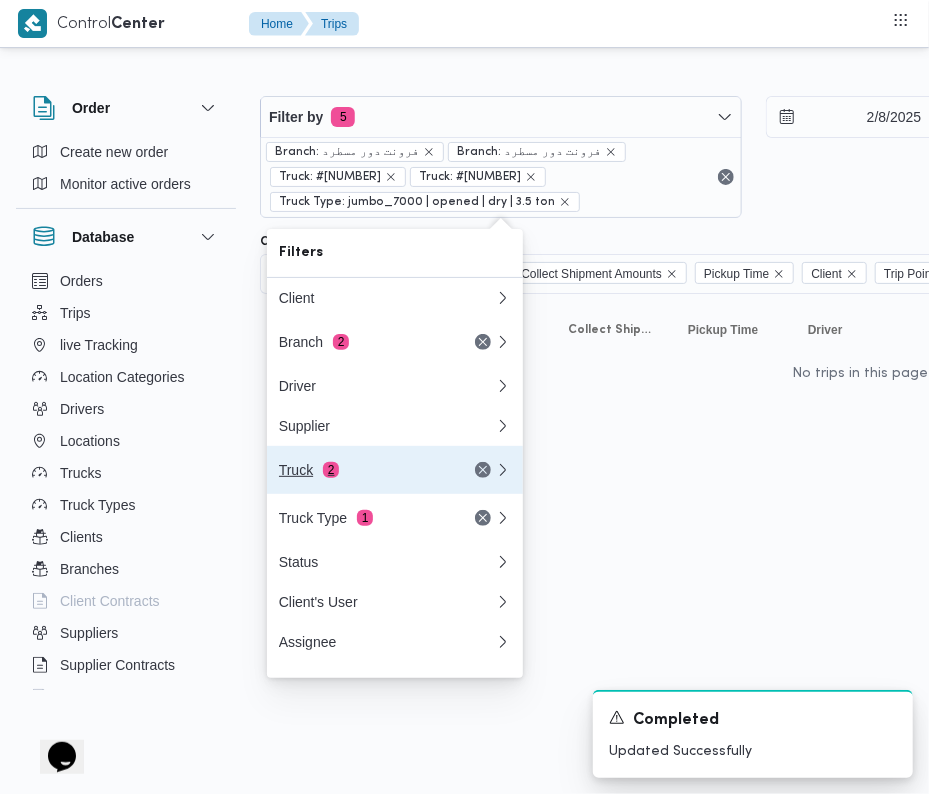 click on "Truck 2" at bounding box center (363, 470) 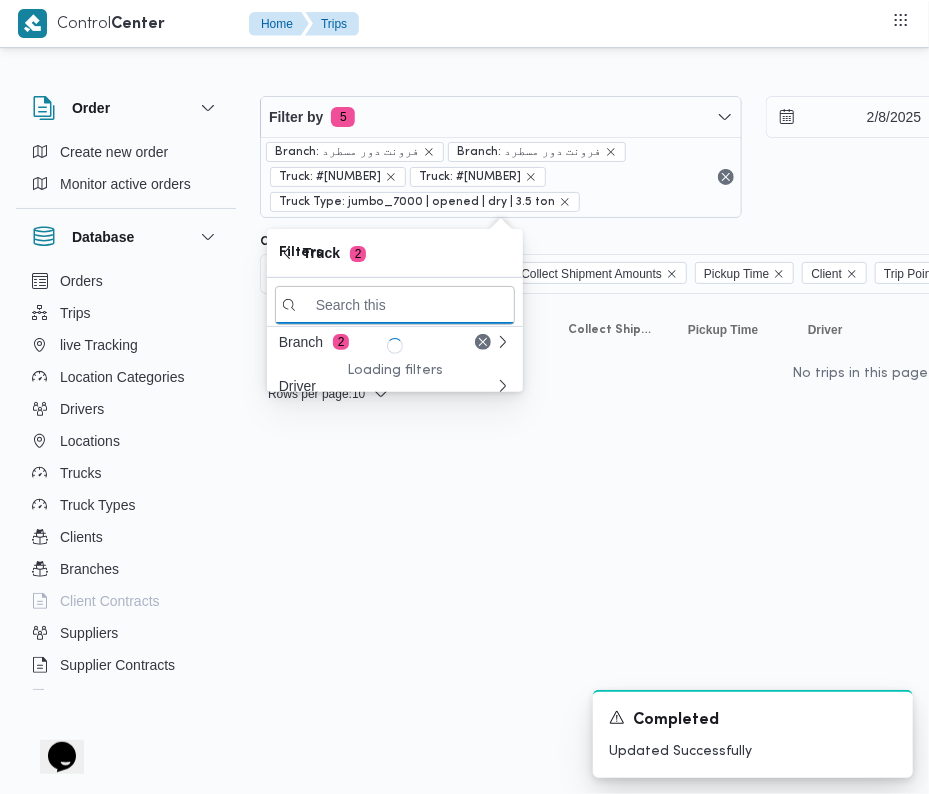 paste on "4217" 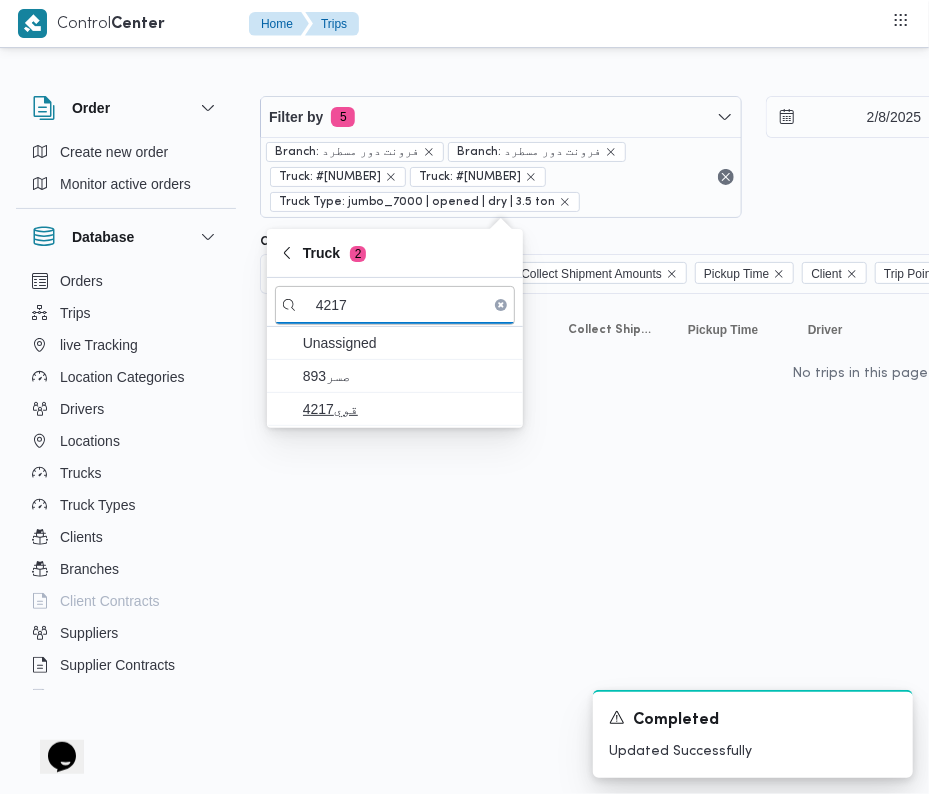 type on "4217" 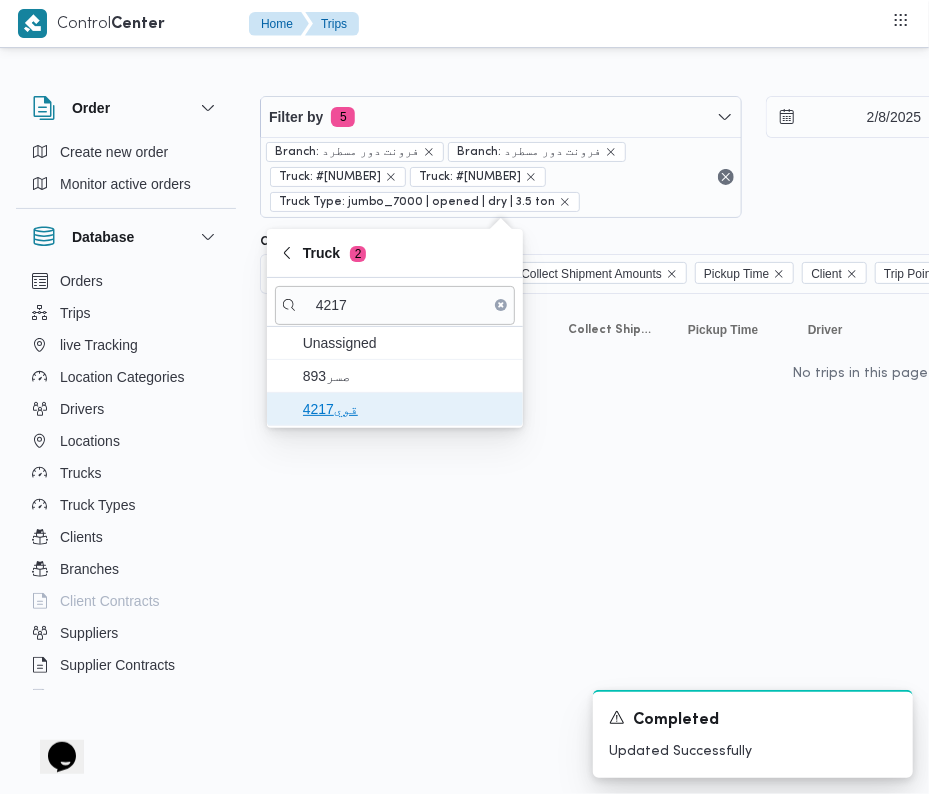 click on "قوي4217" at bounding box center (407, 409) 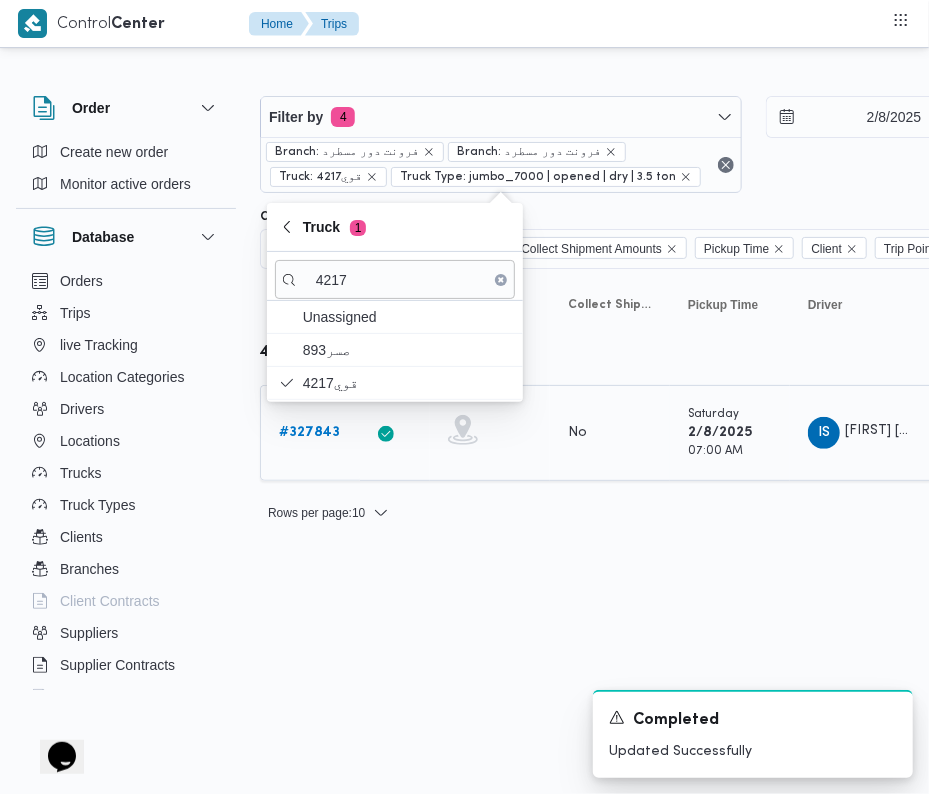click on "# [NUMBER]" at bounding box center [309, 432] 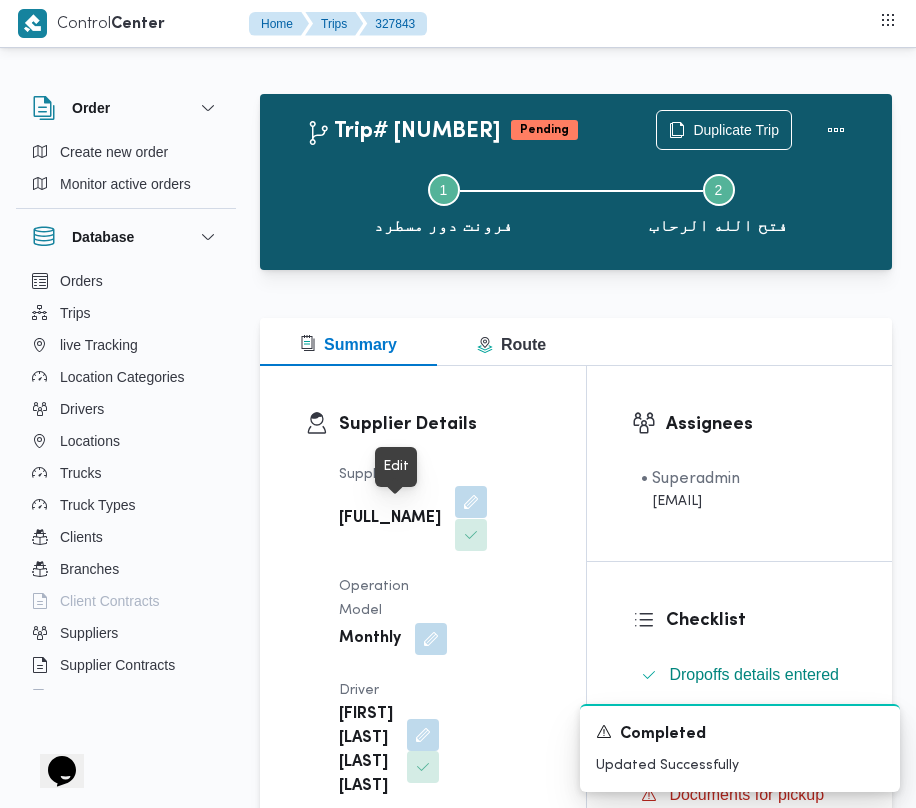 drag, startPoint x: 397, startPoint y: 524, endPoint x: 332, endPoint y: 485, distance: 75.802376 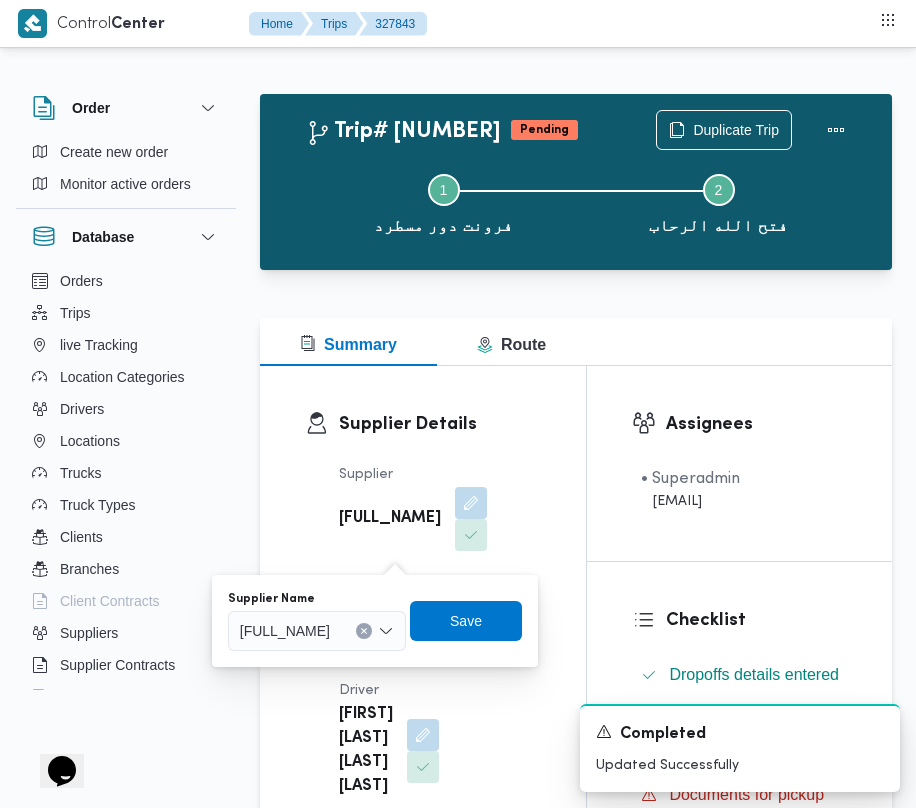 click on "[FULL_NAME]" at bounding box center (317, 631) 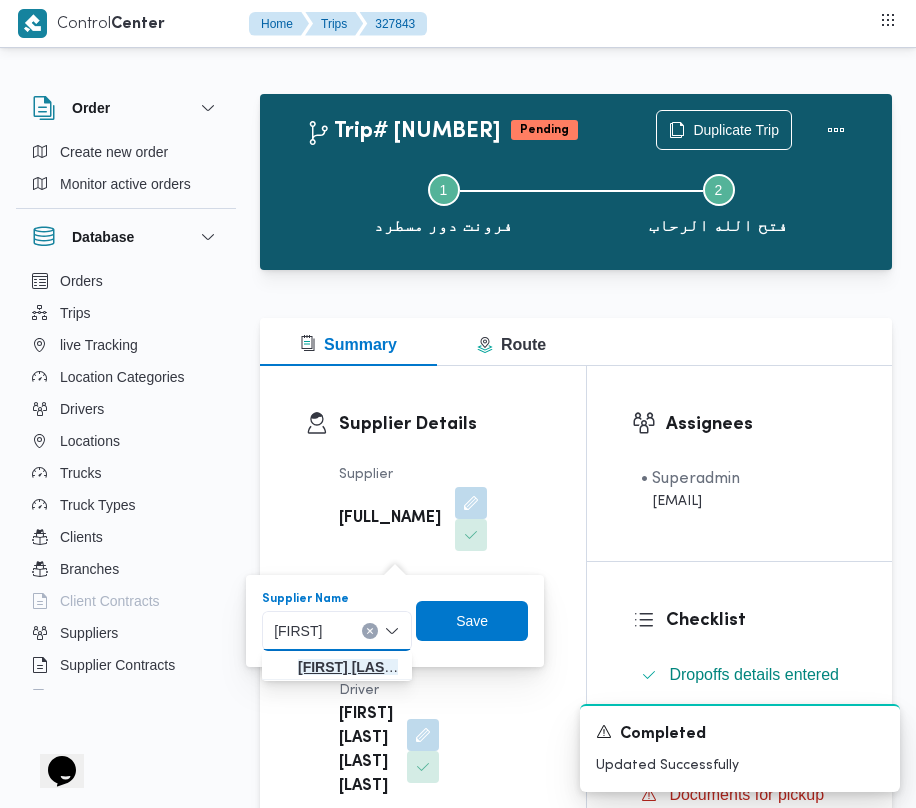 type on "[FIRST] [LAST]" 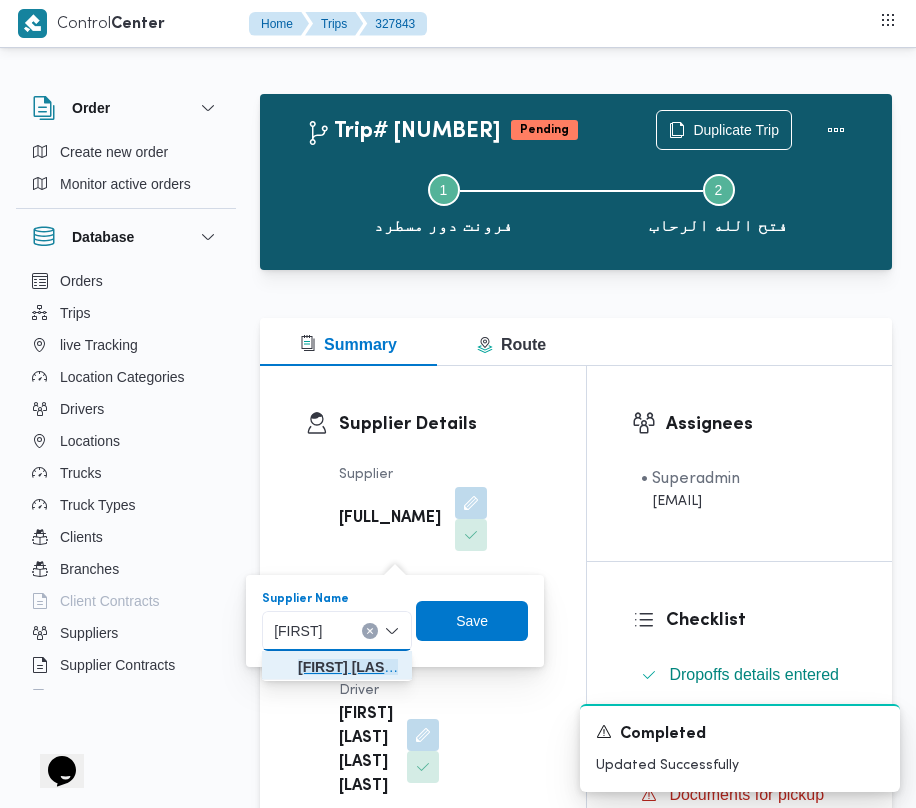 click on "[FIRST] [LAST] [LAST]" at bounding box center [349, 667] 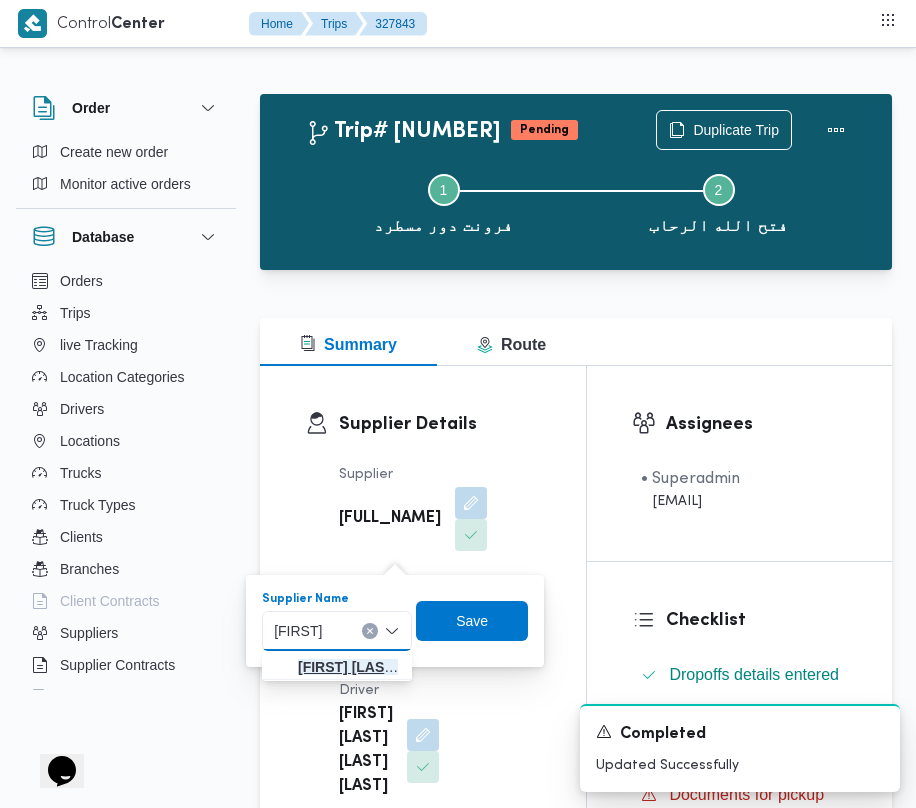 type 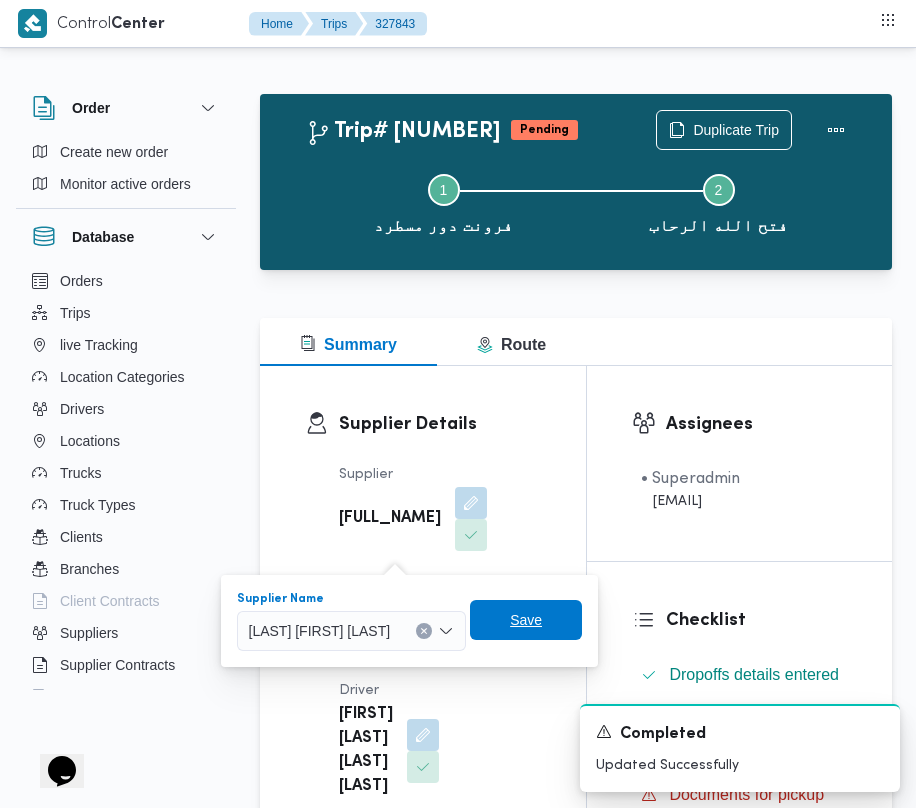 click on "Save" at bounding box center [526, 620] 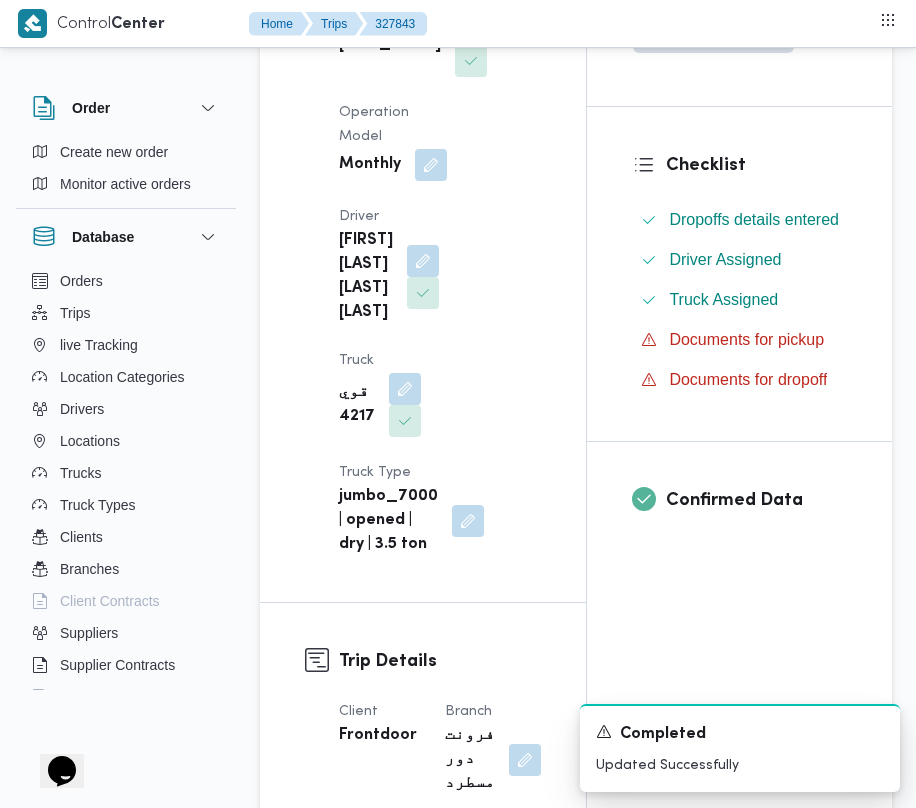scroll, scrollTop: 492, scrollLeft: 0, axis: vertical 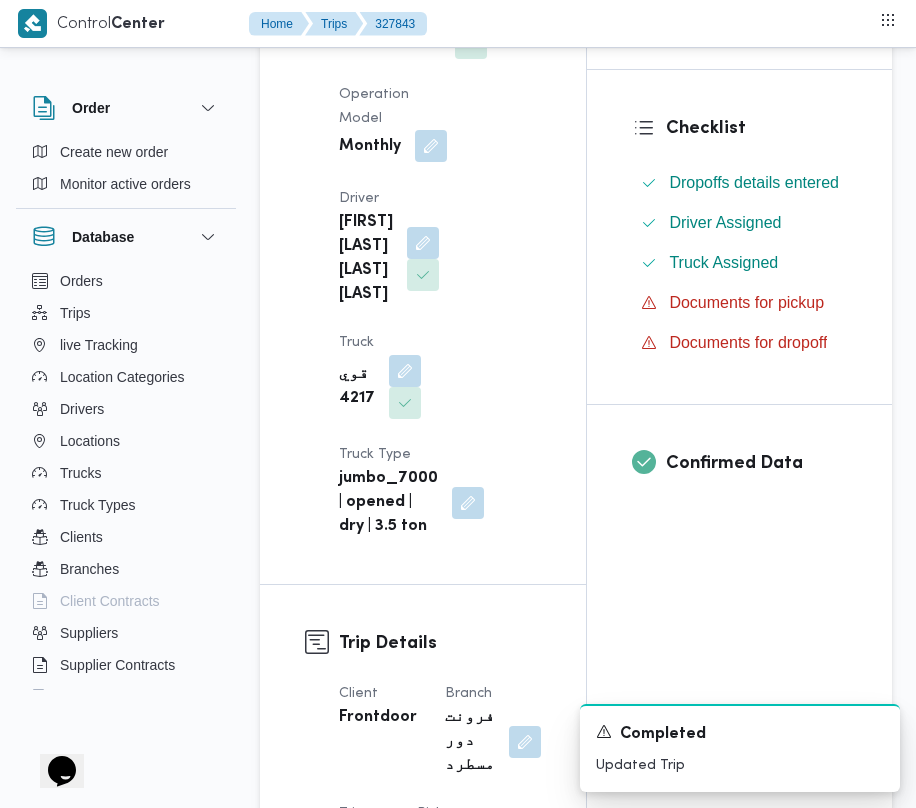 click at bounding box center (431, 146) 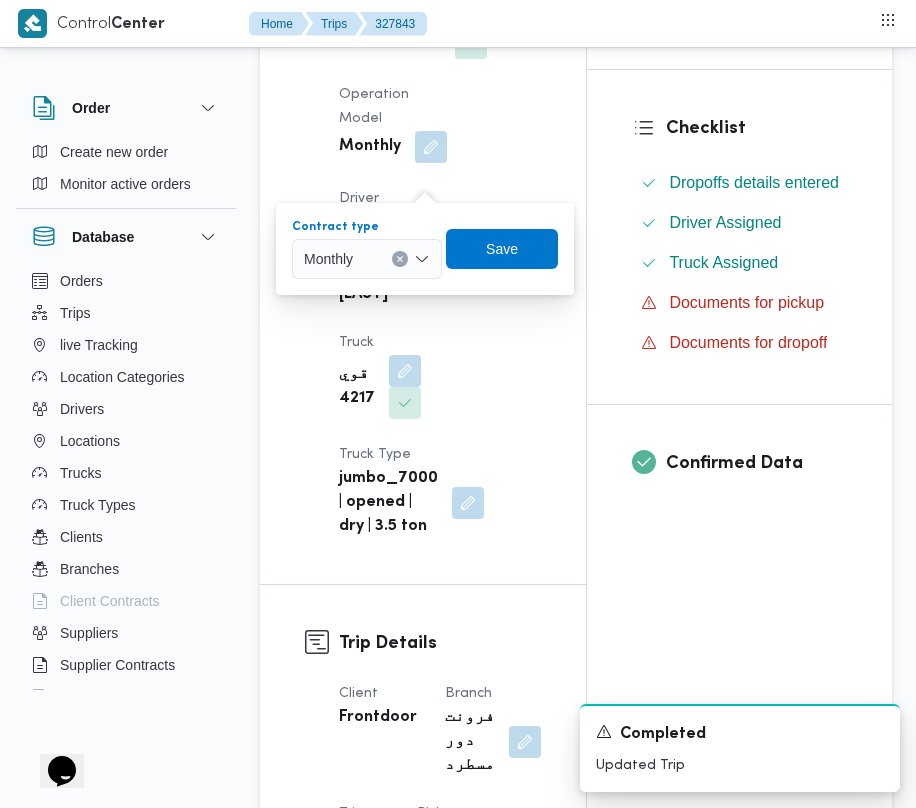 drag, startPoint x: 389, startPoint y: 237, endPoint x: 372, endPoint y: 269, distance: 36.23534 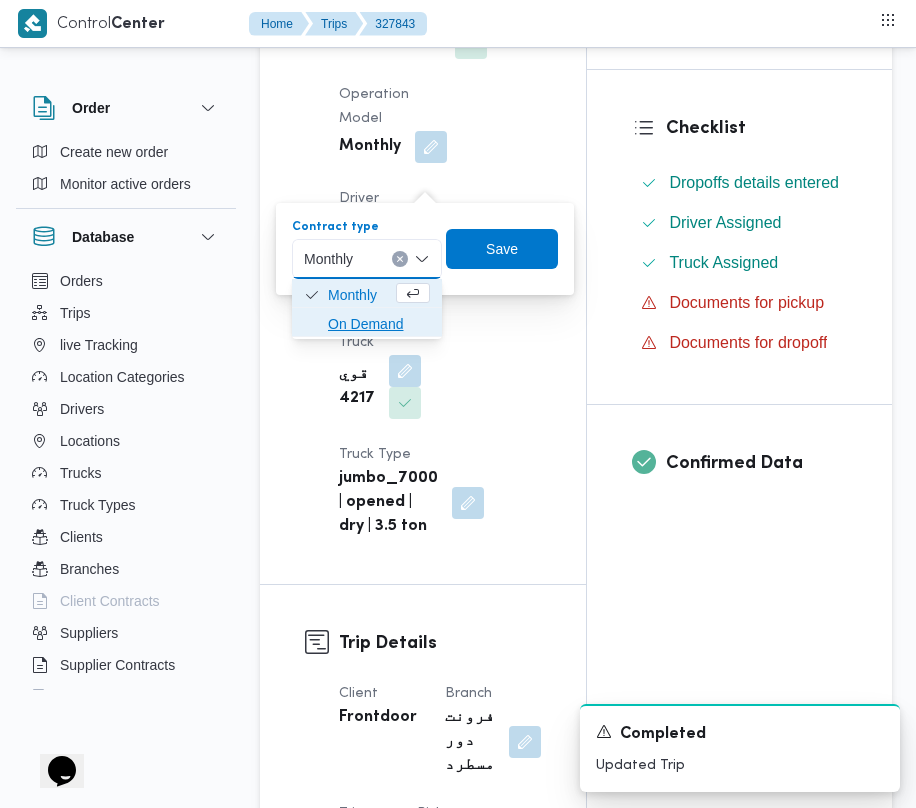 click on "On Demand" at bounding box center [379, 324] 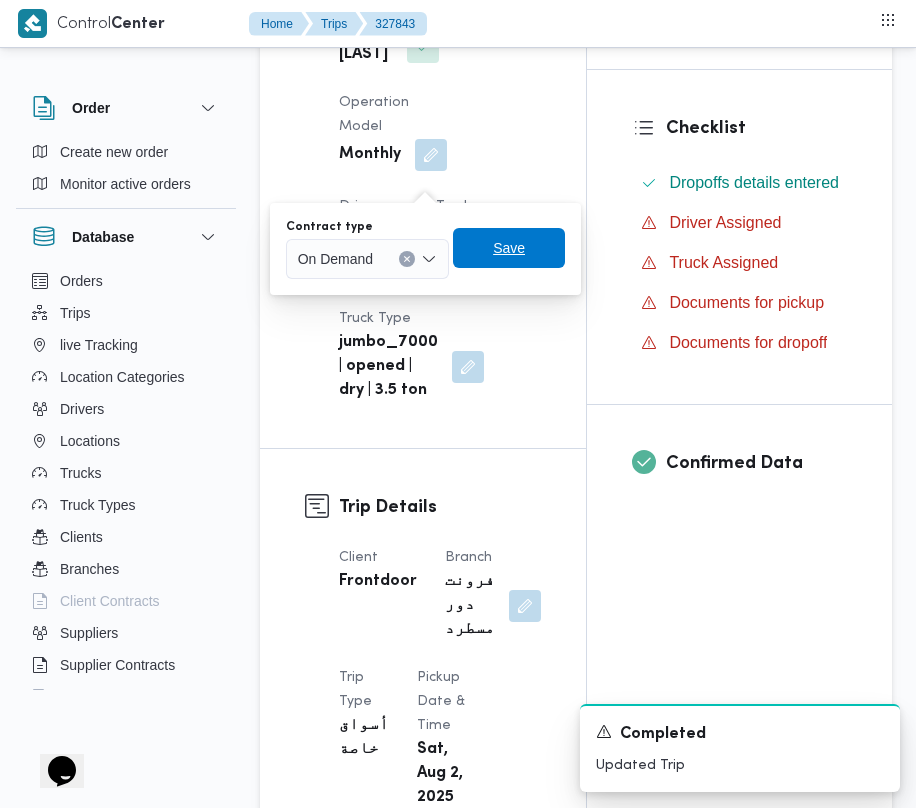 click on "Save" at bounding box center [509, 248] 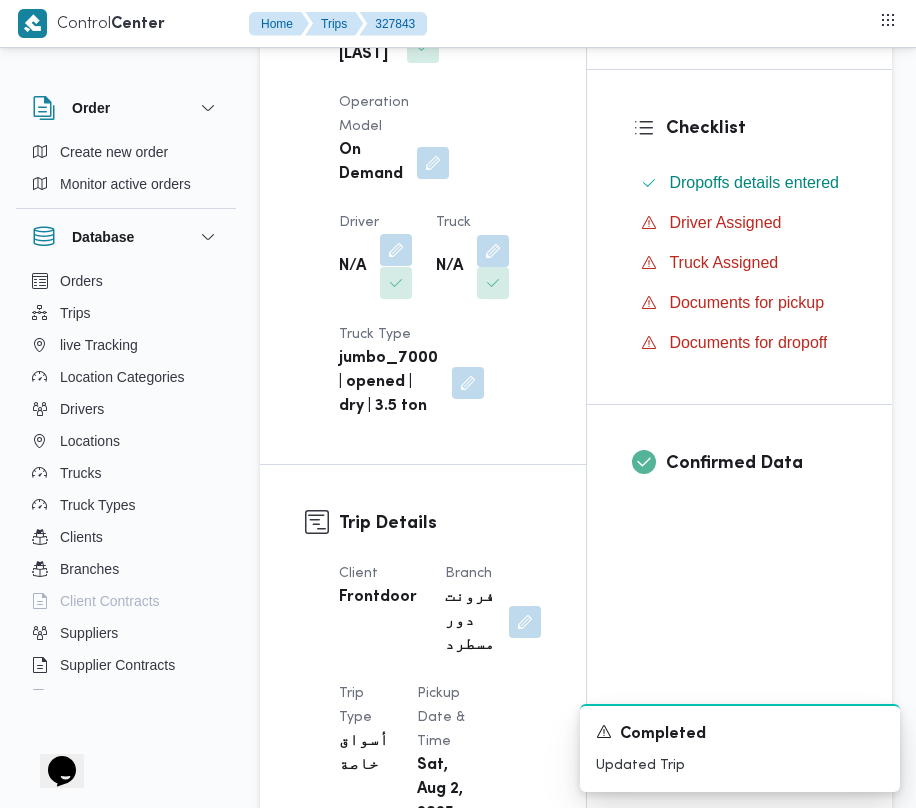 drag, startPoint x: 397, startPoint y: 269, endPoint x: 397, endPoint y: 288, distance: 19 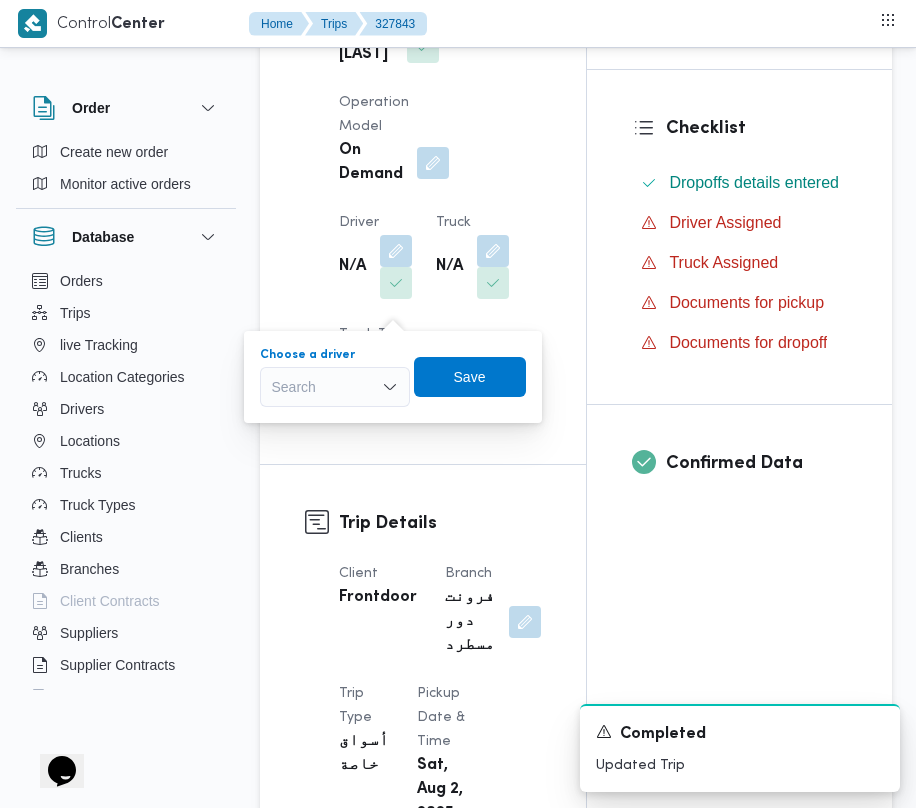 click on "Search" at bounding box center (335, 387) 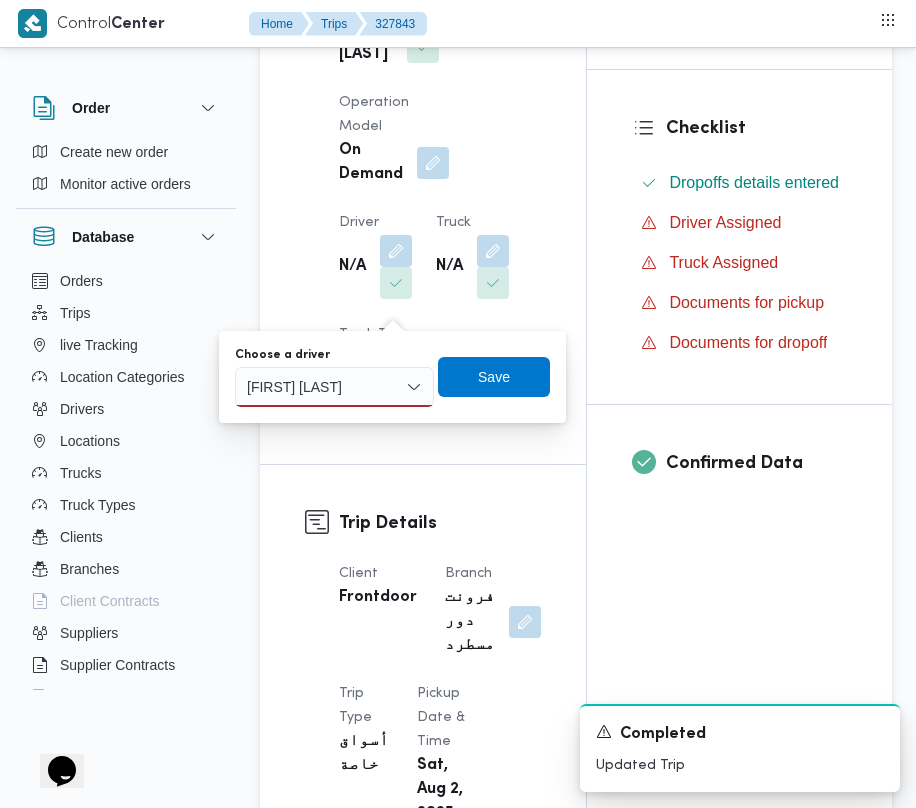 click on "[NAME] [LAST] [LAST] [NAME] [LAST] [LAST]" at bounding box center [334, 387] 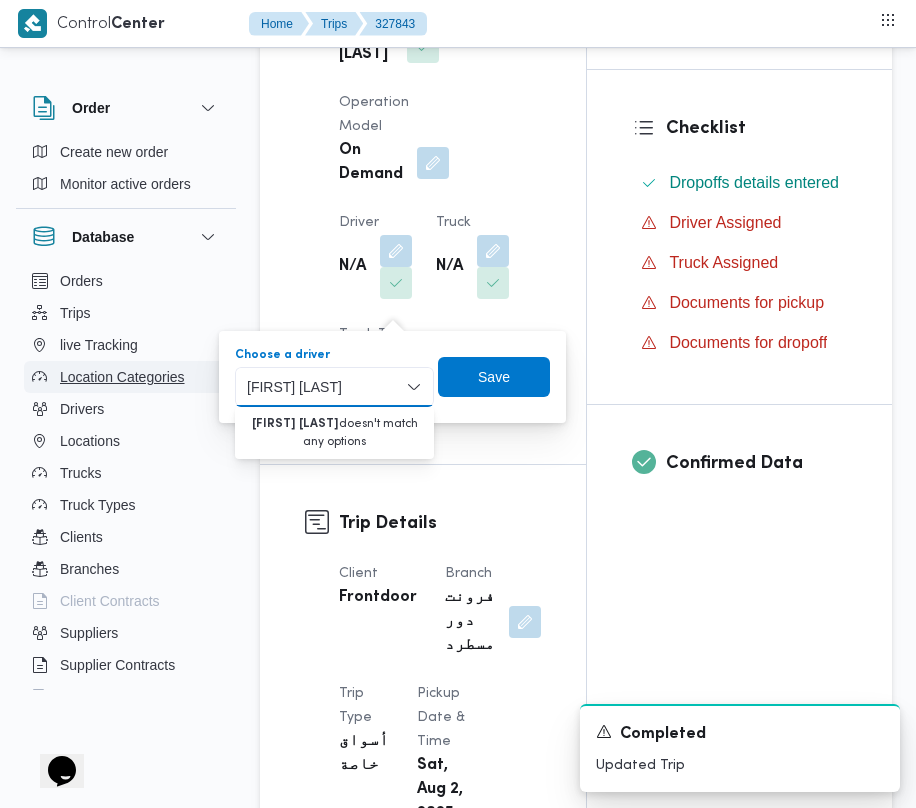 drag, startPoint x: 322, startPoint y: 386, endPoint x: 181, endPoint y: 378, distance: 141.22676 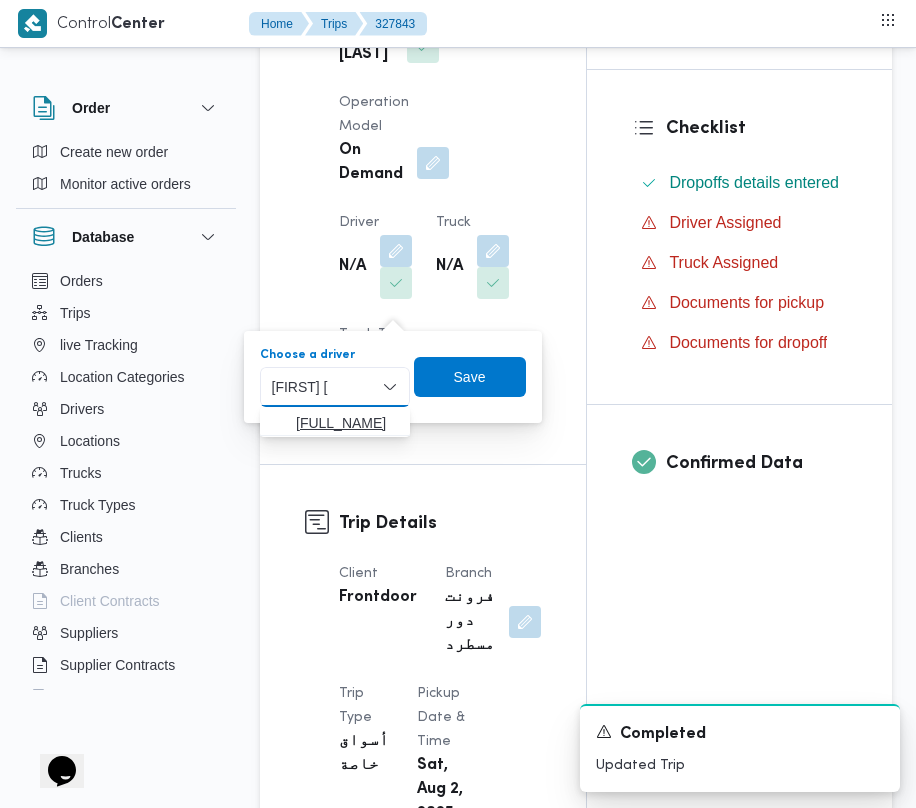 type on "[FIRST] [LAST]" 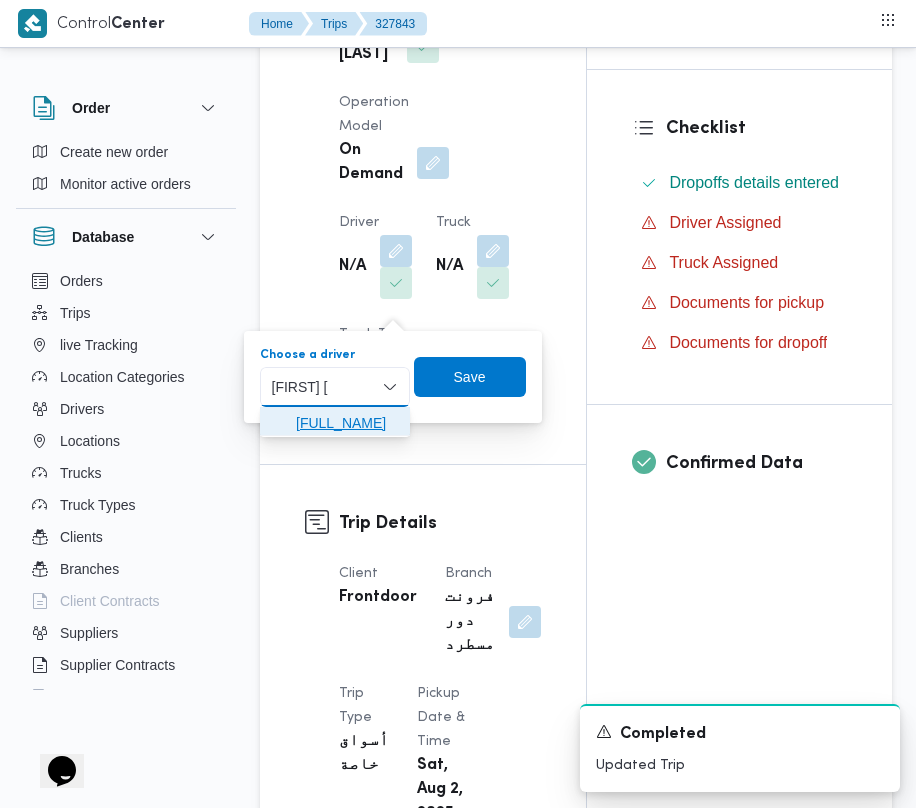 drag, startPoint x: 325, startPoint y: 410, endPoint x: 350, endPoint y: 414, distance: 25.317978 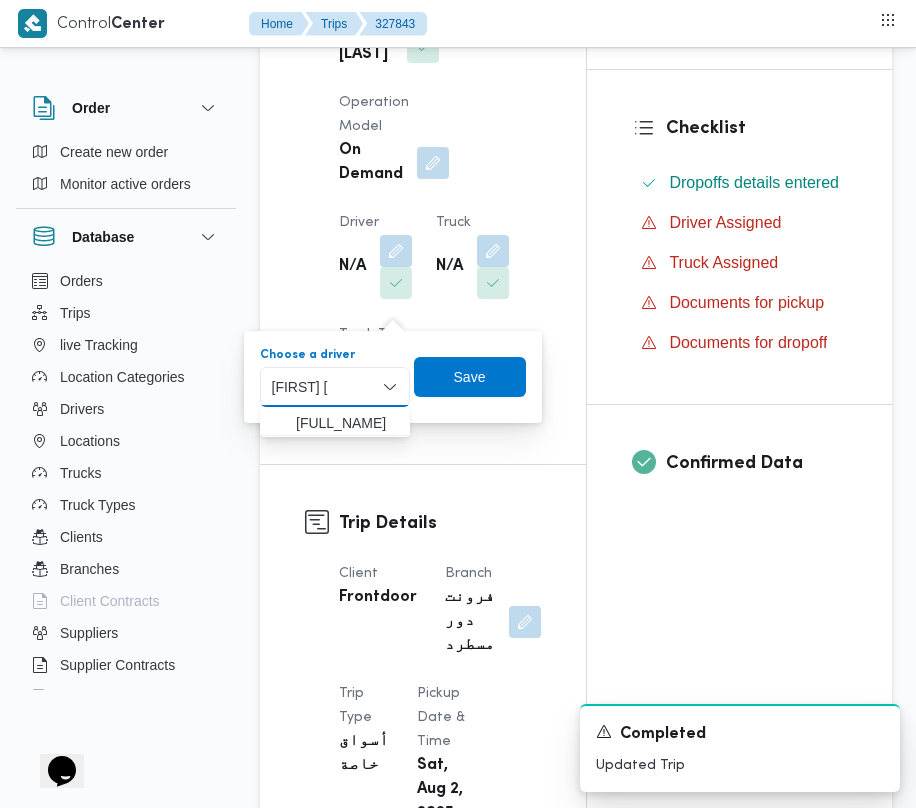 type 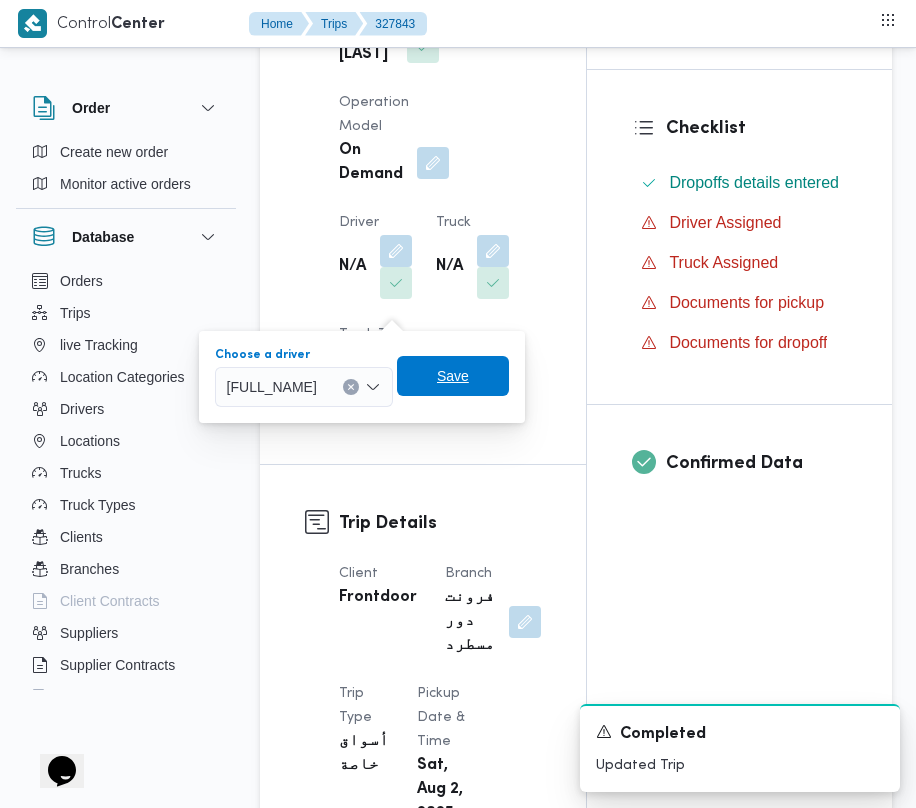 click on "Save" at bounding box center (453, 376) 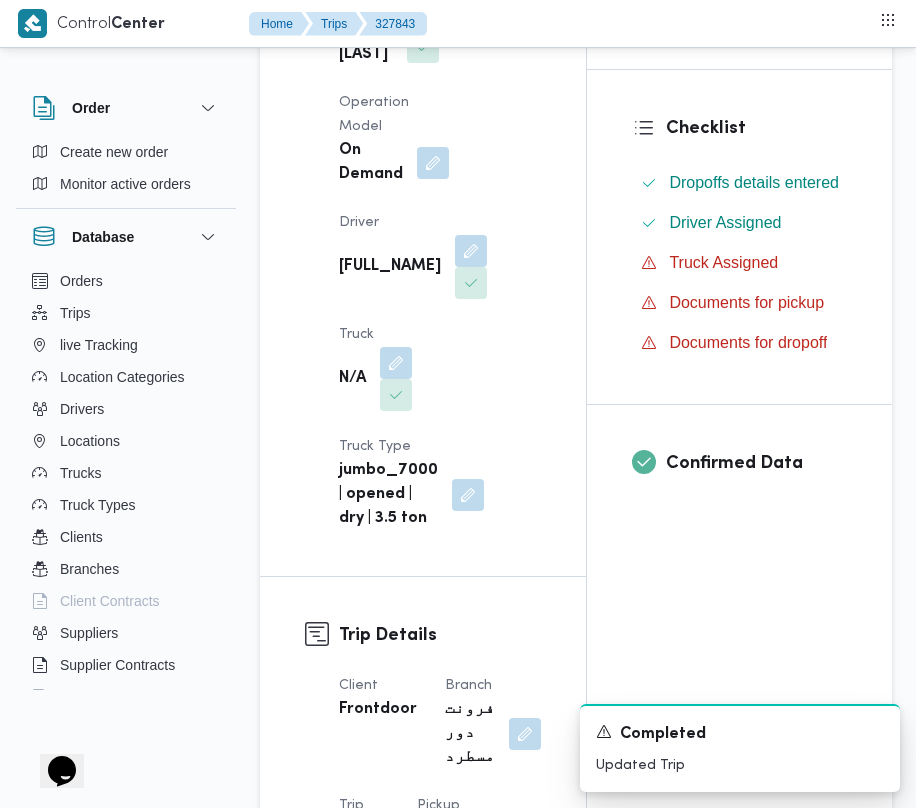 click on "Supplier [FULL_NAME] Operation Model On Demand Driver [FULL_NAME] Truck N/A Truck Type jumbo_7000 | opened | dry | 3.5 ton" at bounding box center [440, 251] 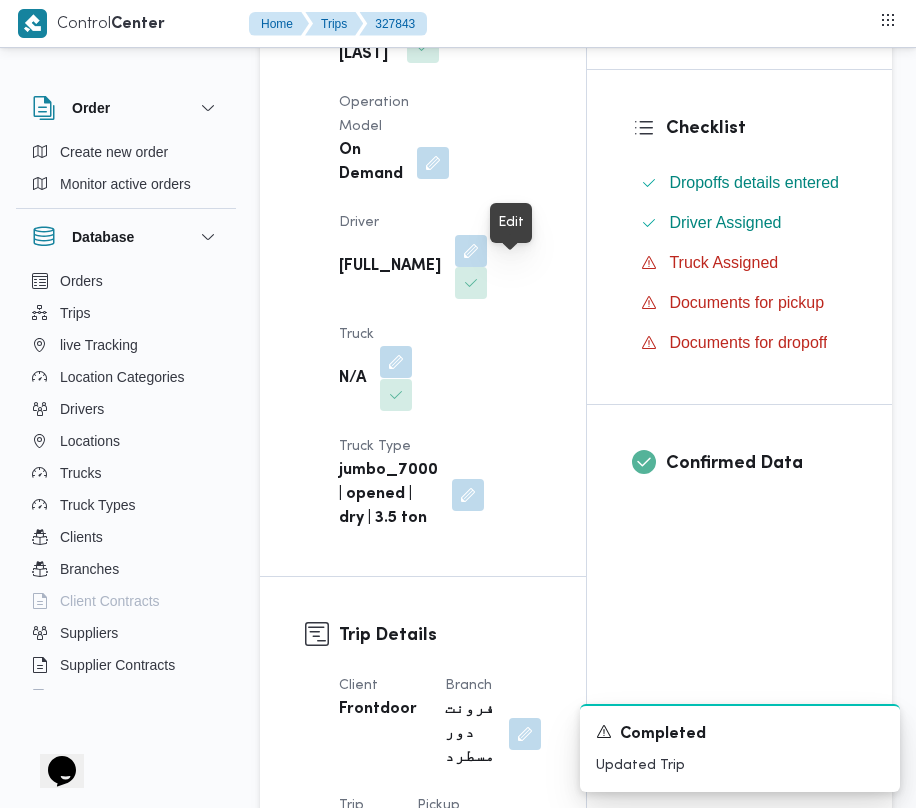 click at bounding box center (396, 362) 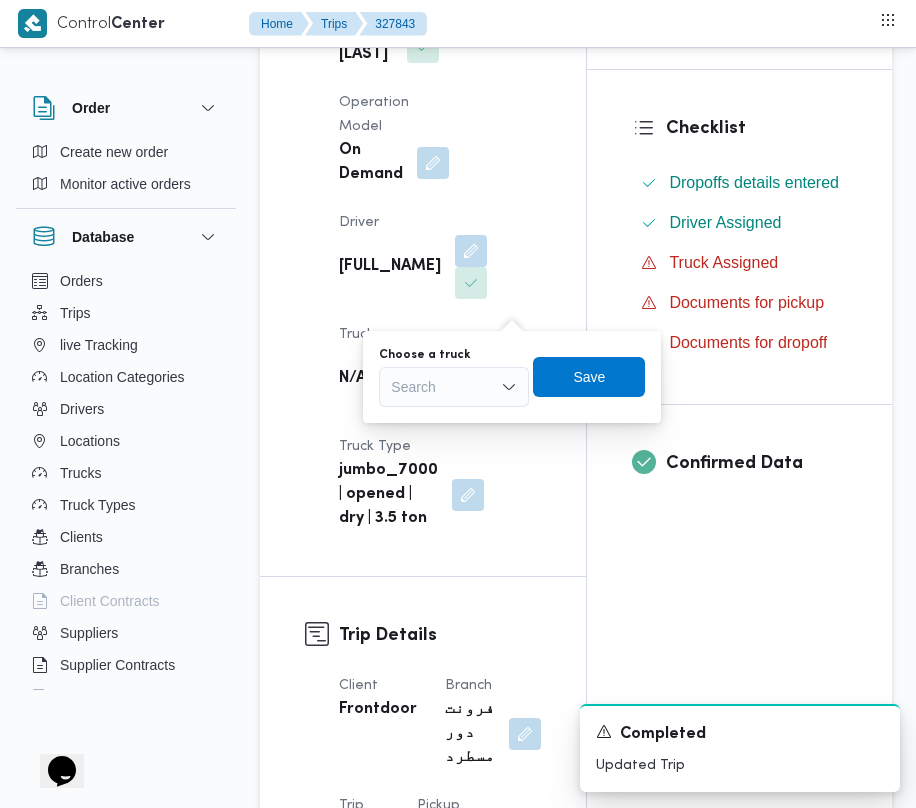 click on "Search" at bounding box center (454, 387) 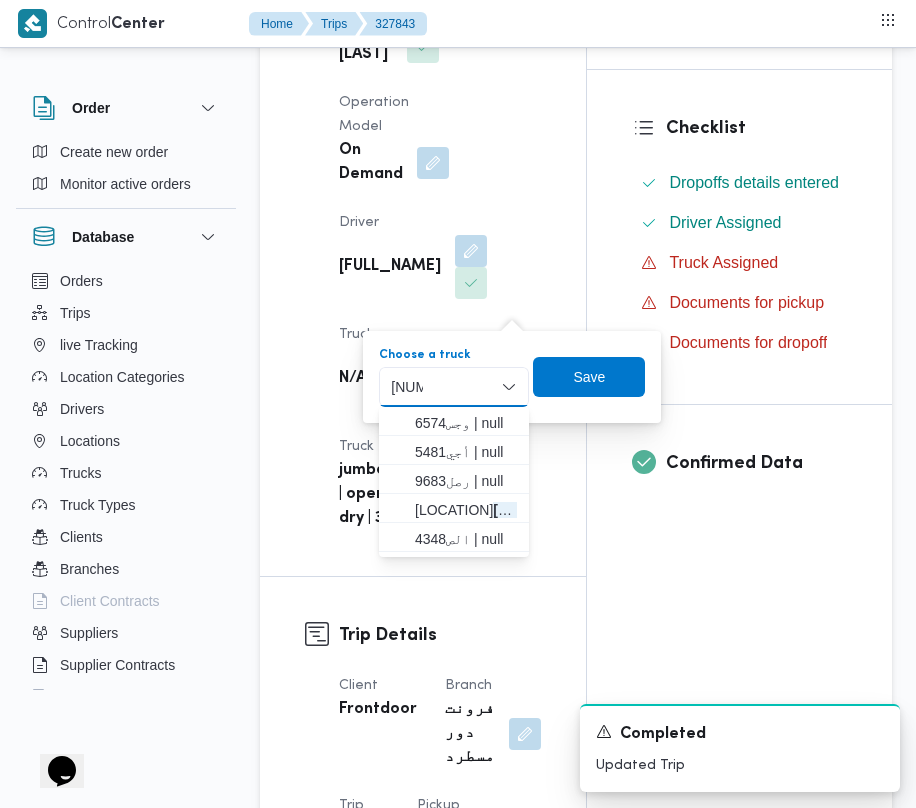 type on "[NUMBER]" 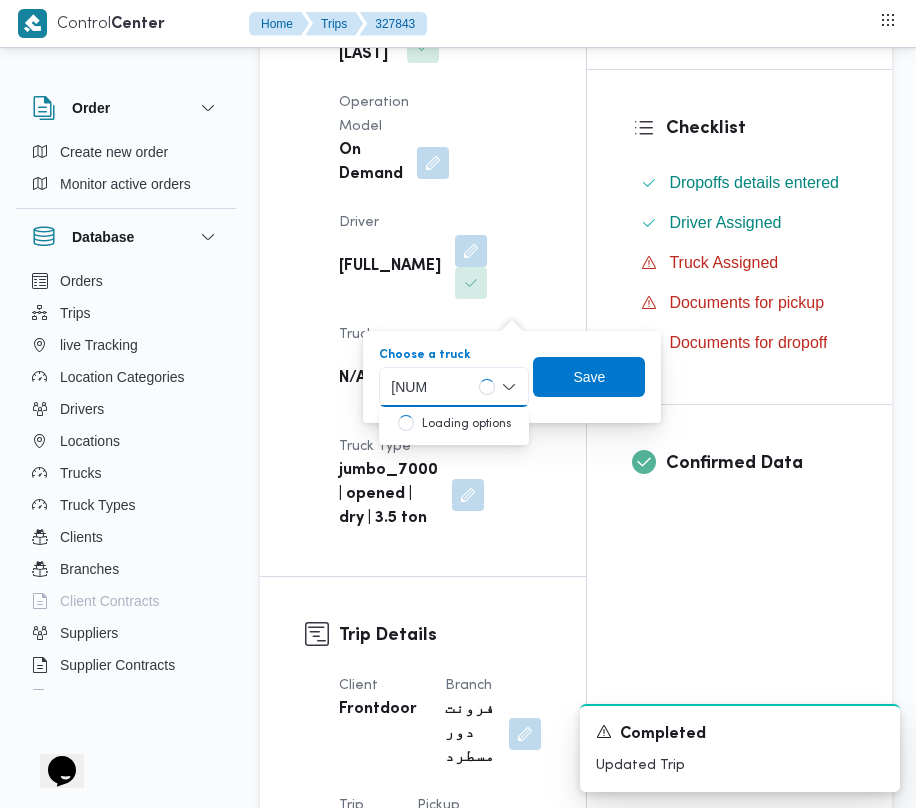 type 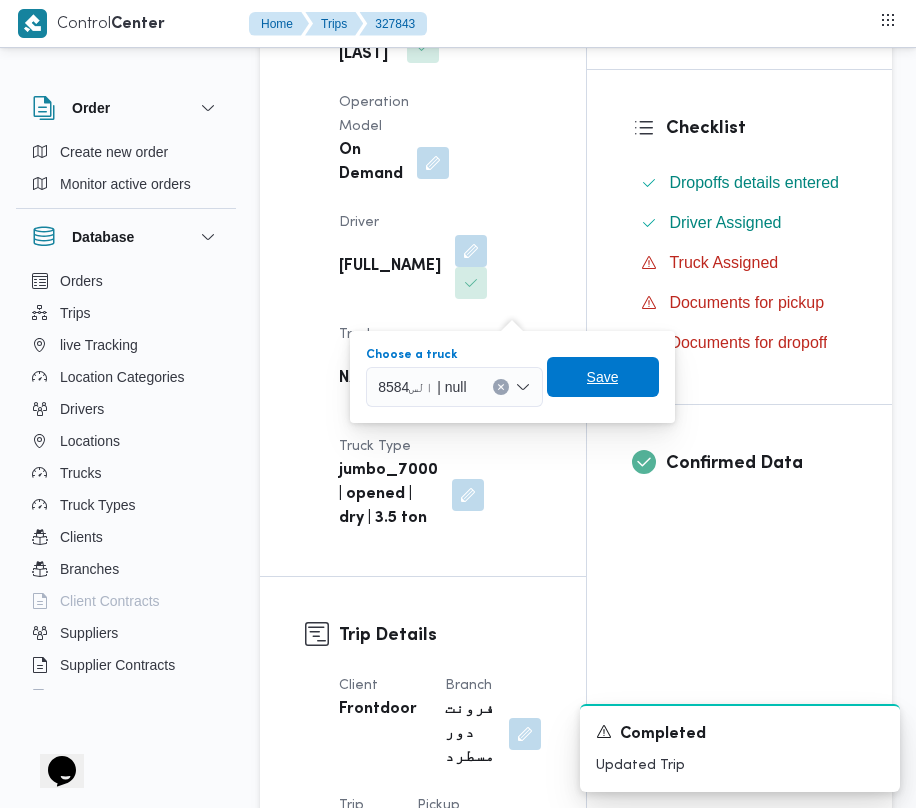click on "Save" at bounding box center [603, 377] 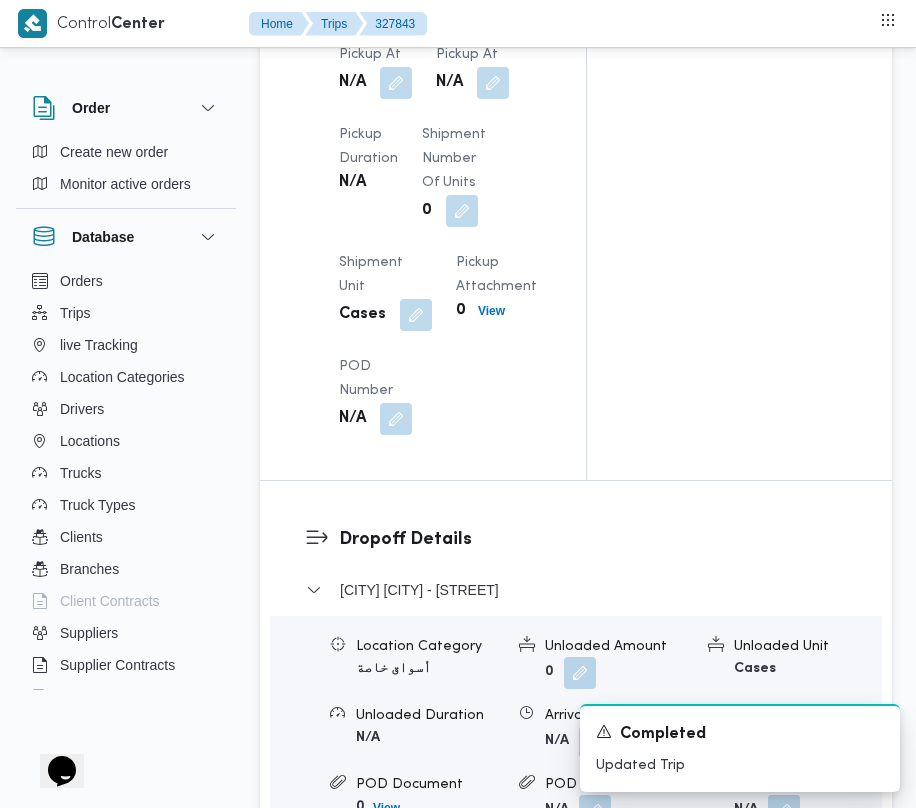 scroll, scrollTop: 3025, scrollLeft: 0, axis: vertical 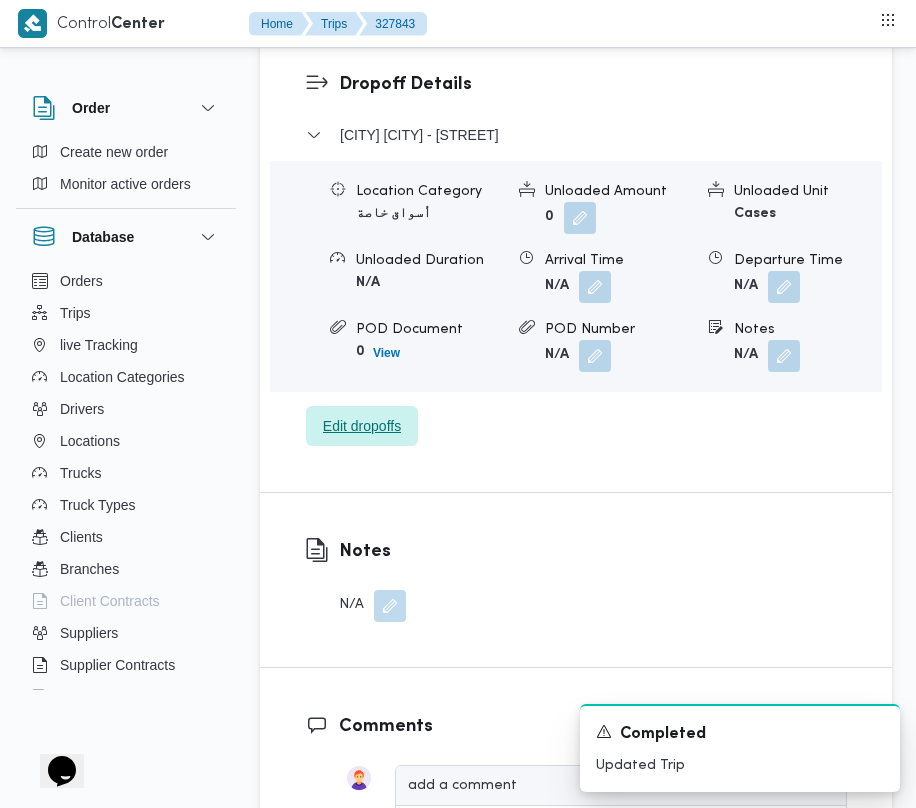 click on "Edit dropoffs" at bounding box center (362, 426) 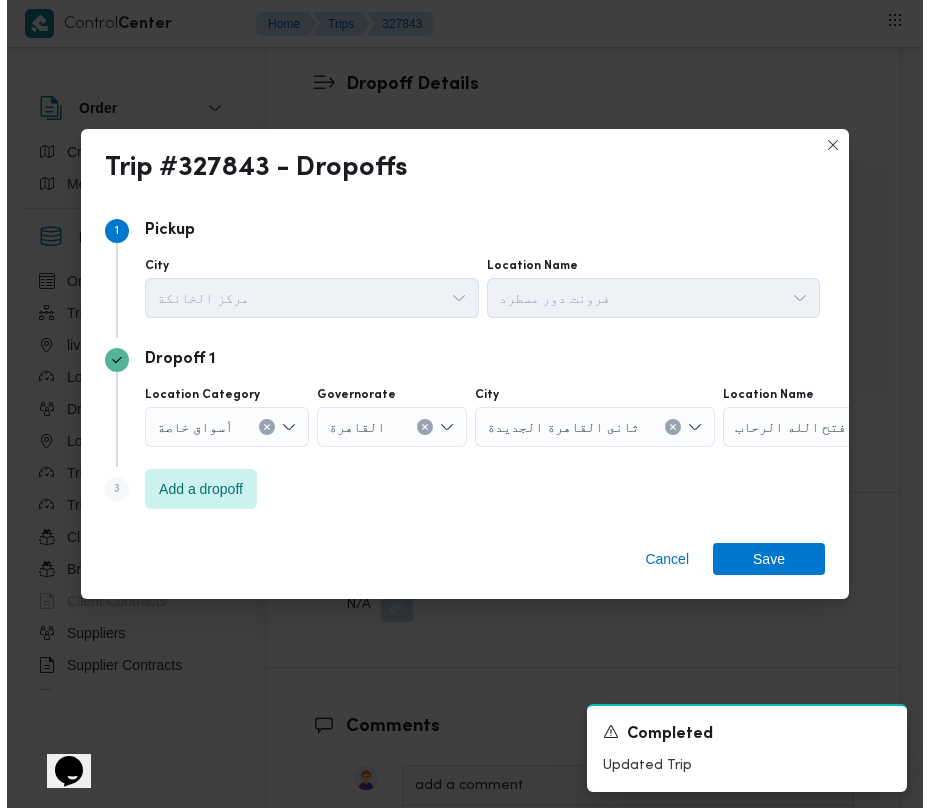 scroll, scrollTop: 2705, scrollLeft: 0, axis: vertical 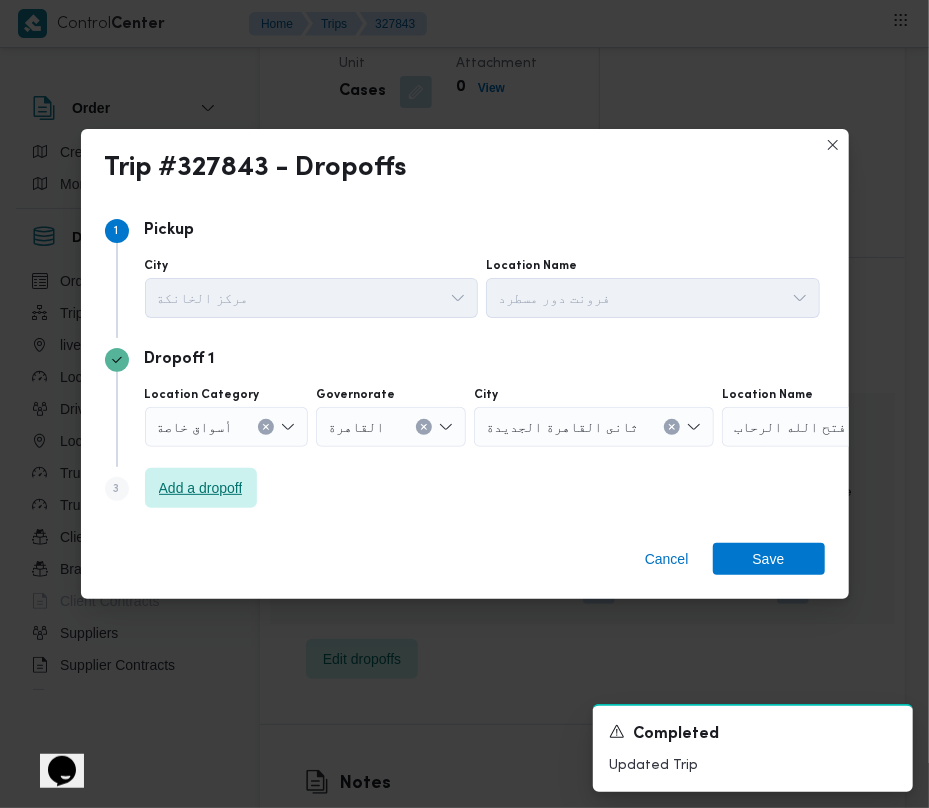 click on "Add a dropoff" at bounding box center [201, 488] 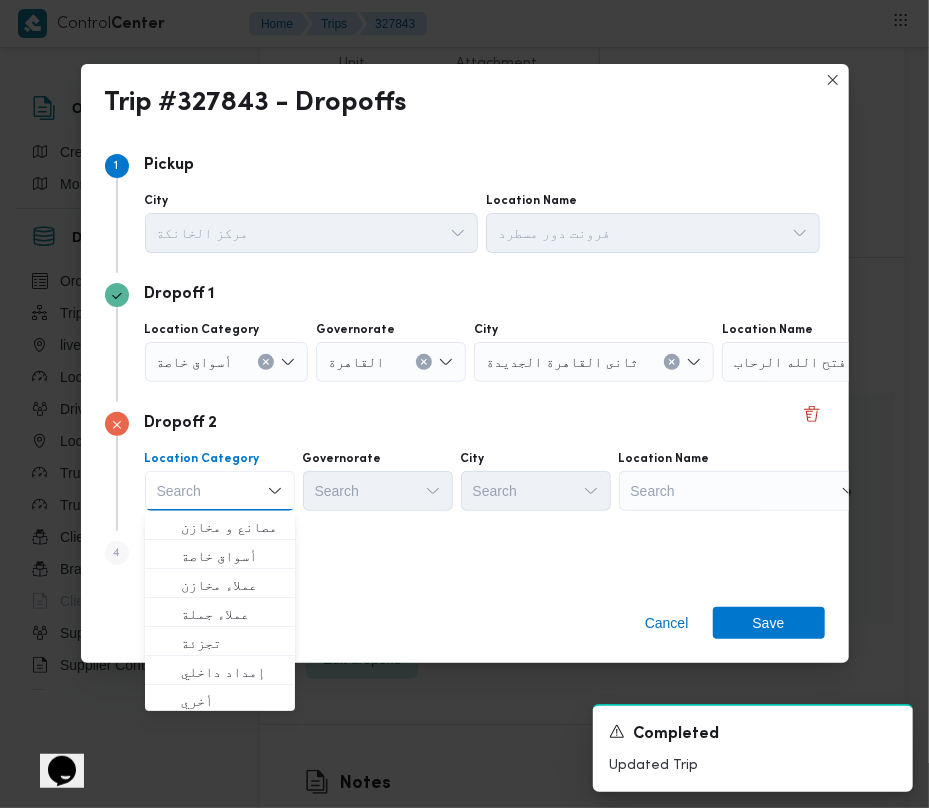 click on "Step 4 is disabled 4 Add a dropoff" at bounding box center (465, 557) 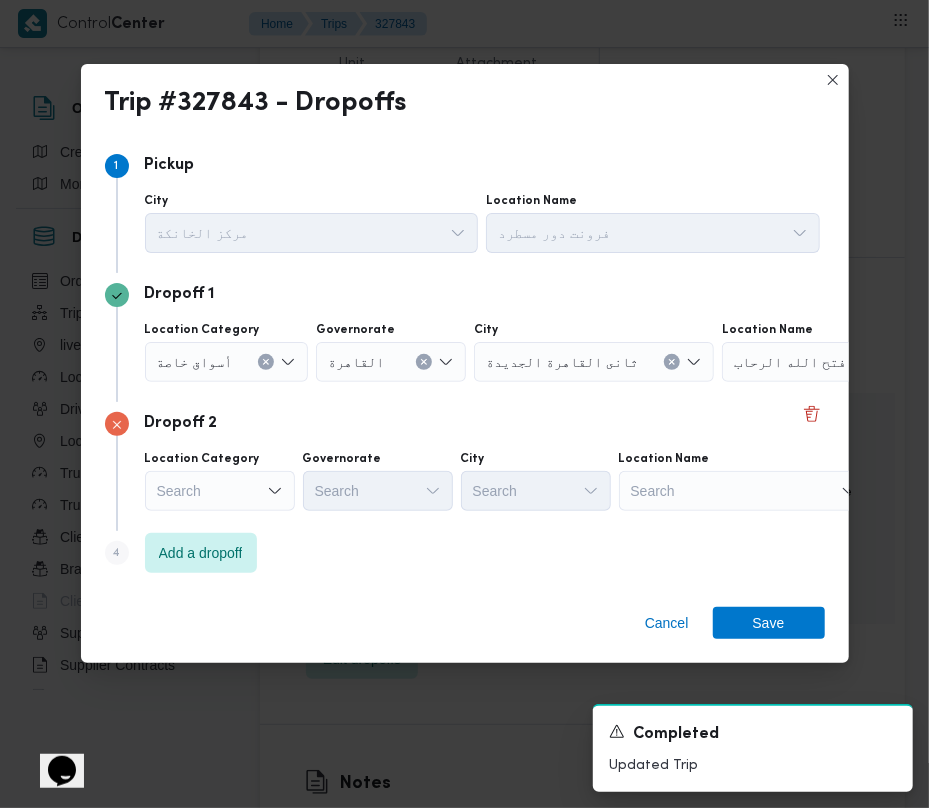 click on "Search" at bounding box center (847, 362) 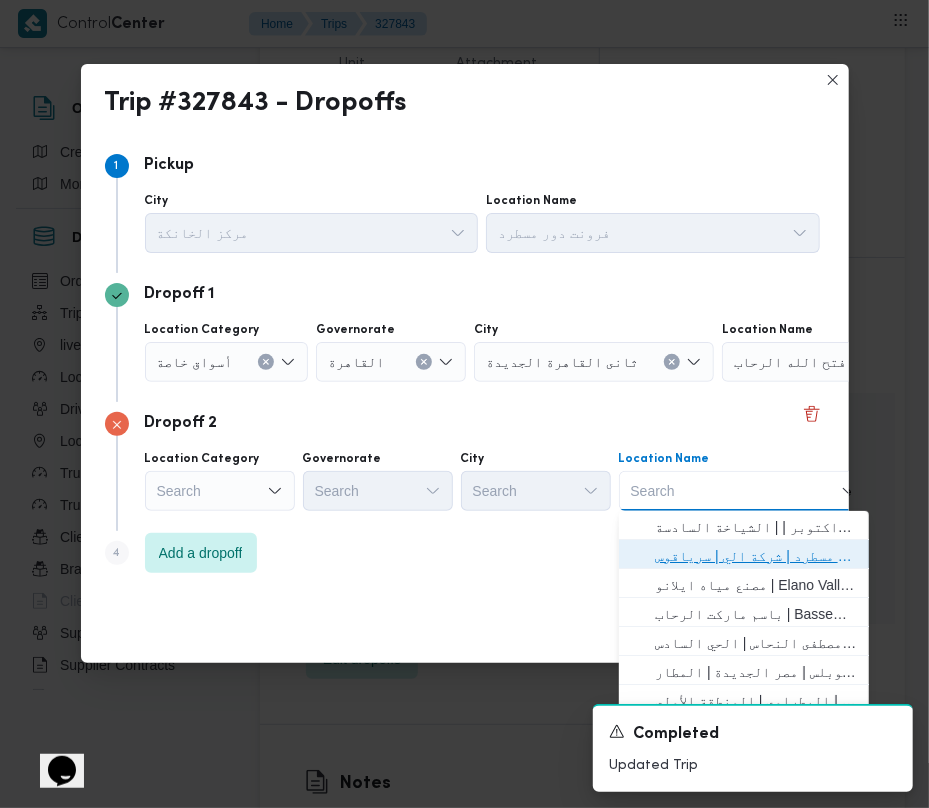click on "فرونت دور مسطرد | شركة الي | سرياقوس" at bounding box center (756, 556) 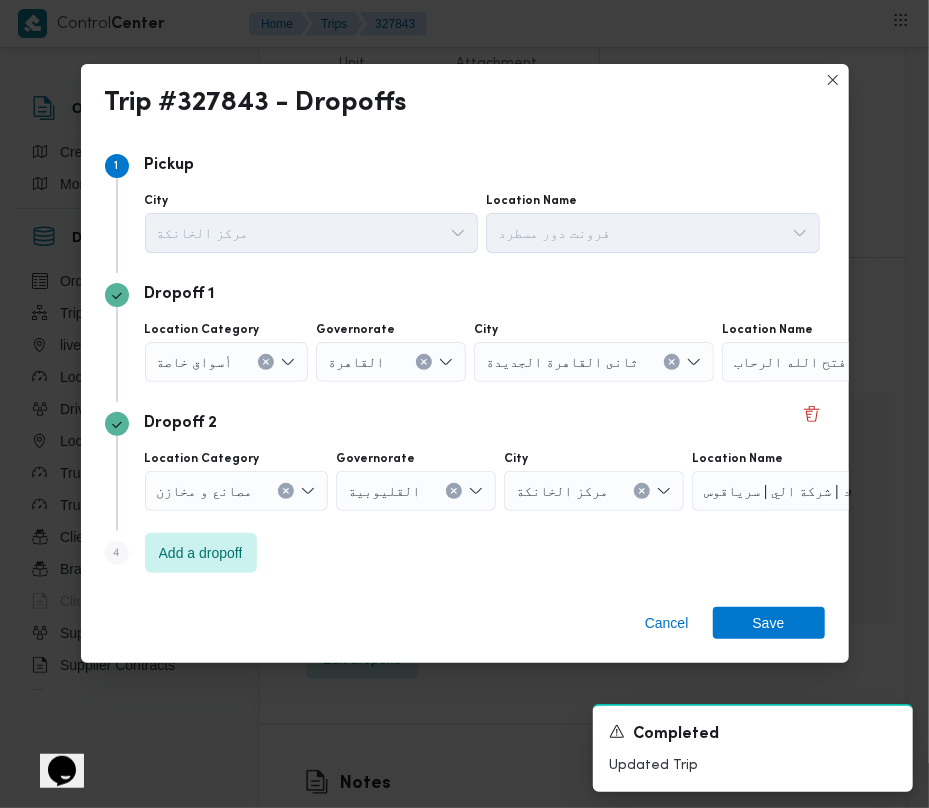 click at bounding box center (241, 362) 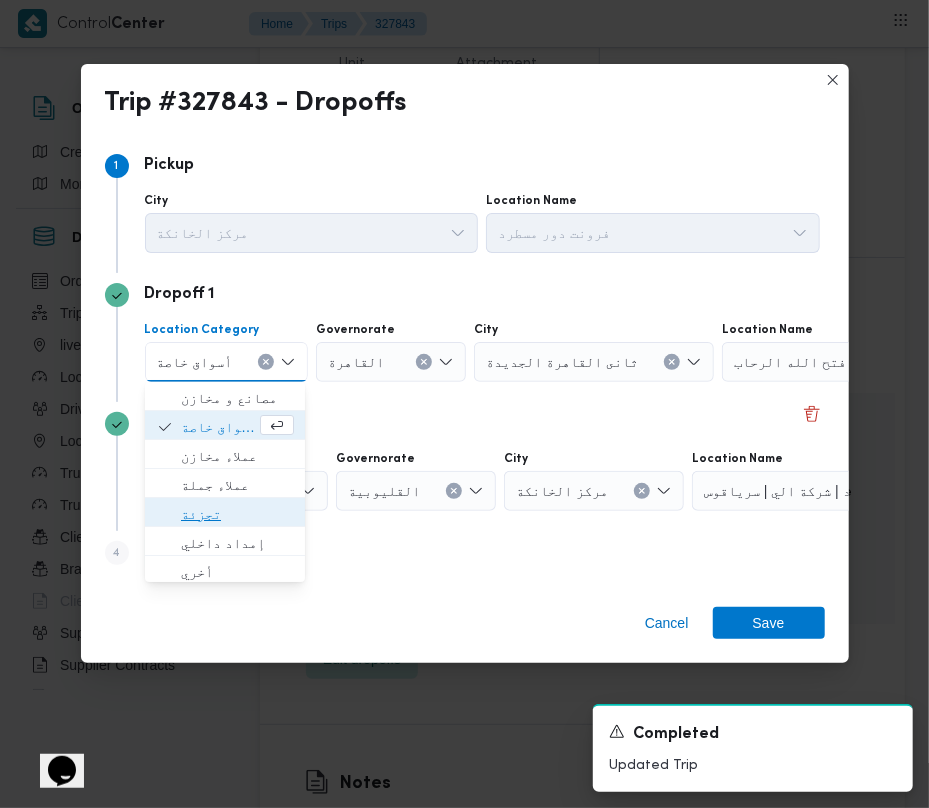 click on "تجزئة" at bounding box center [237, 514] 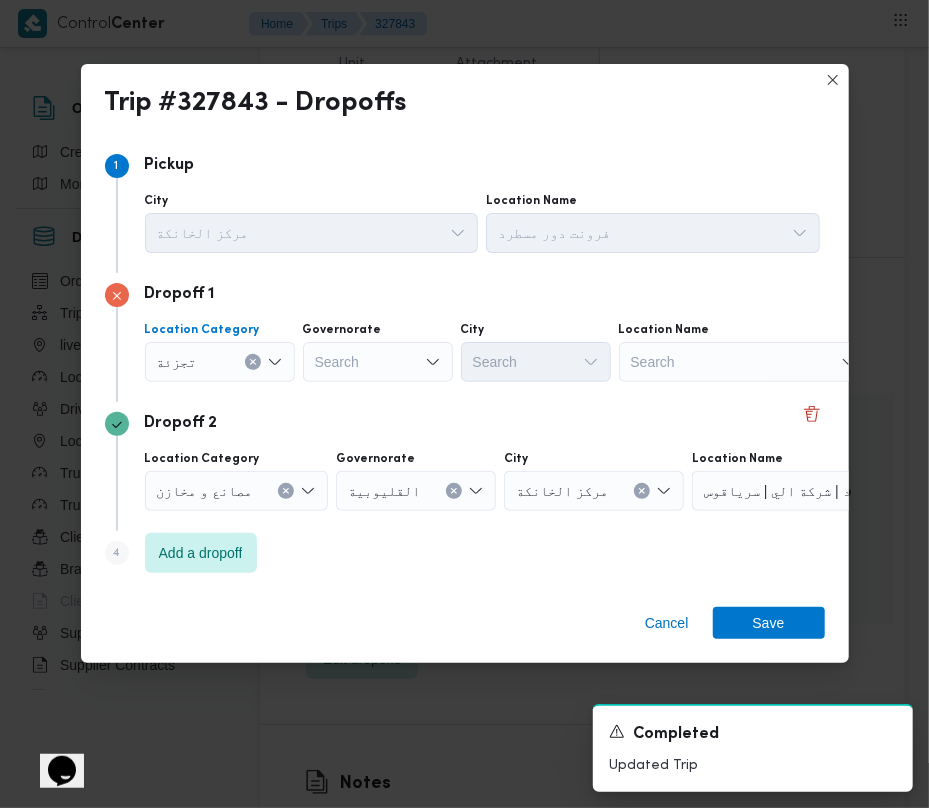 click on "Search" at bounding box center (378, 362) 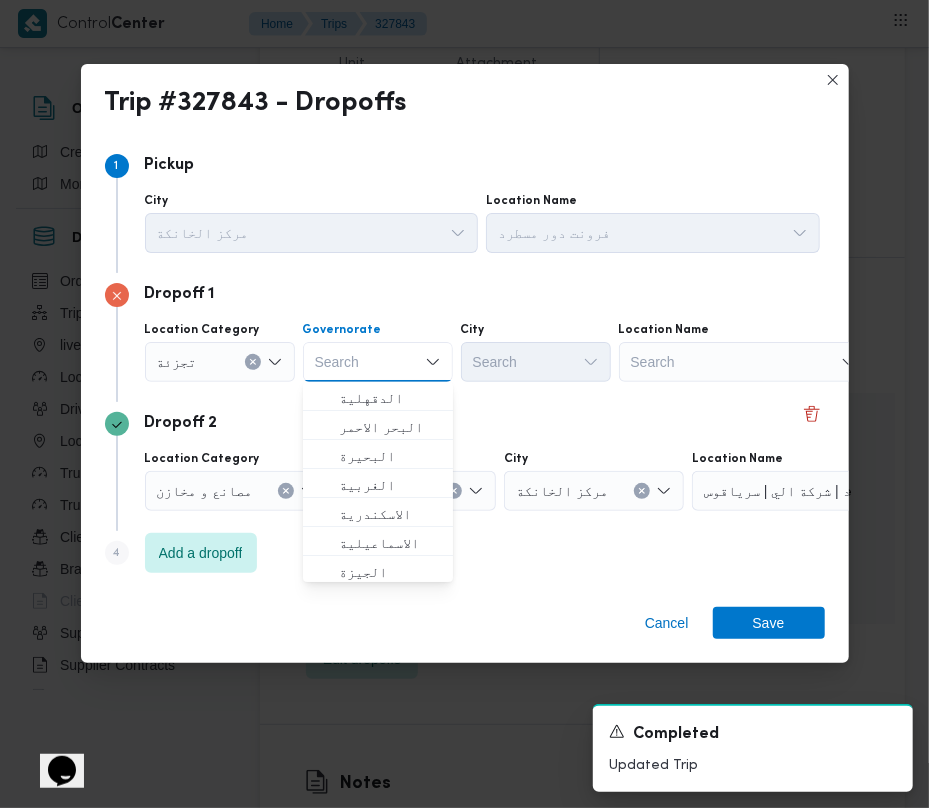 paste on "جيزة" 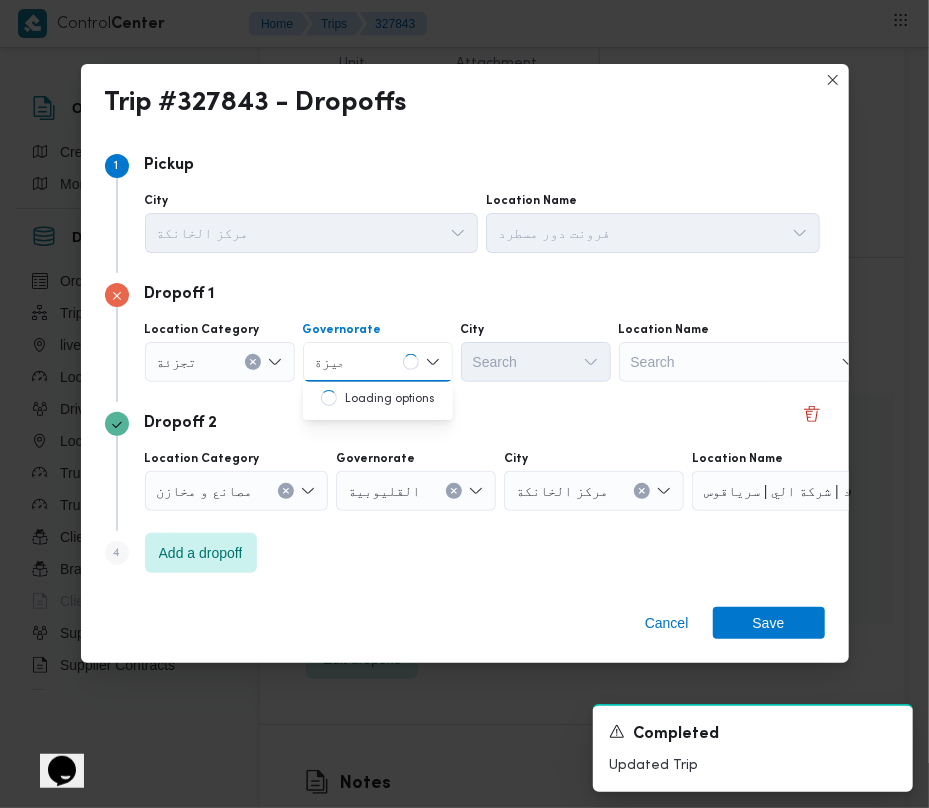type on "جيزة" 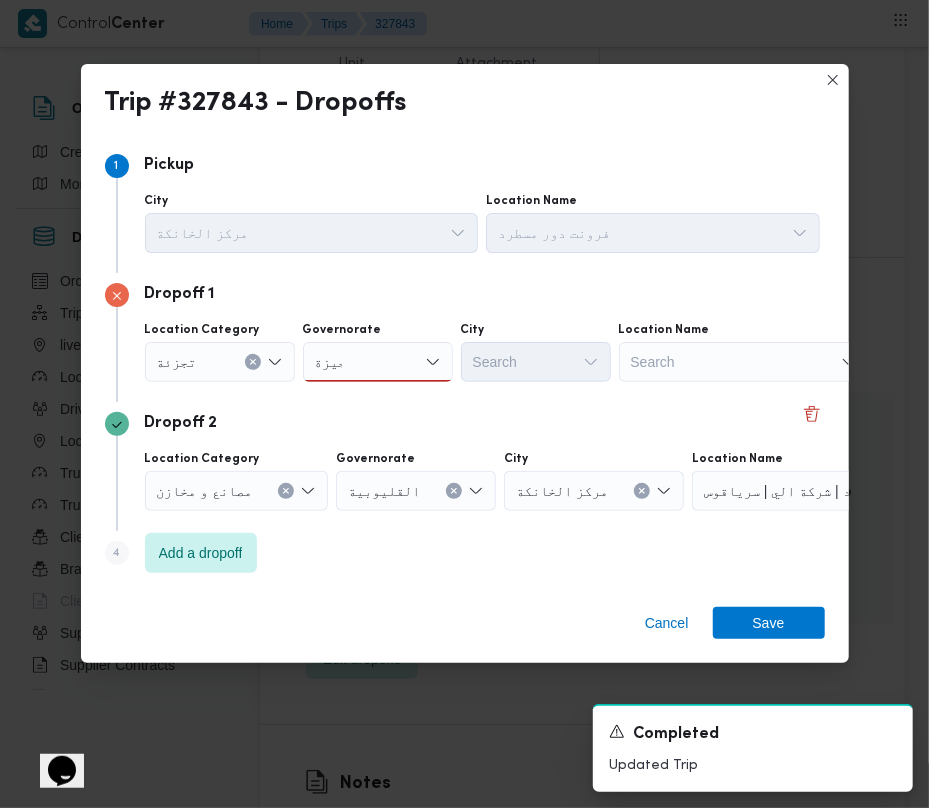 click on "جيزة جيزة" at bounding box center (378, 362) 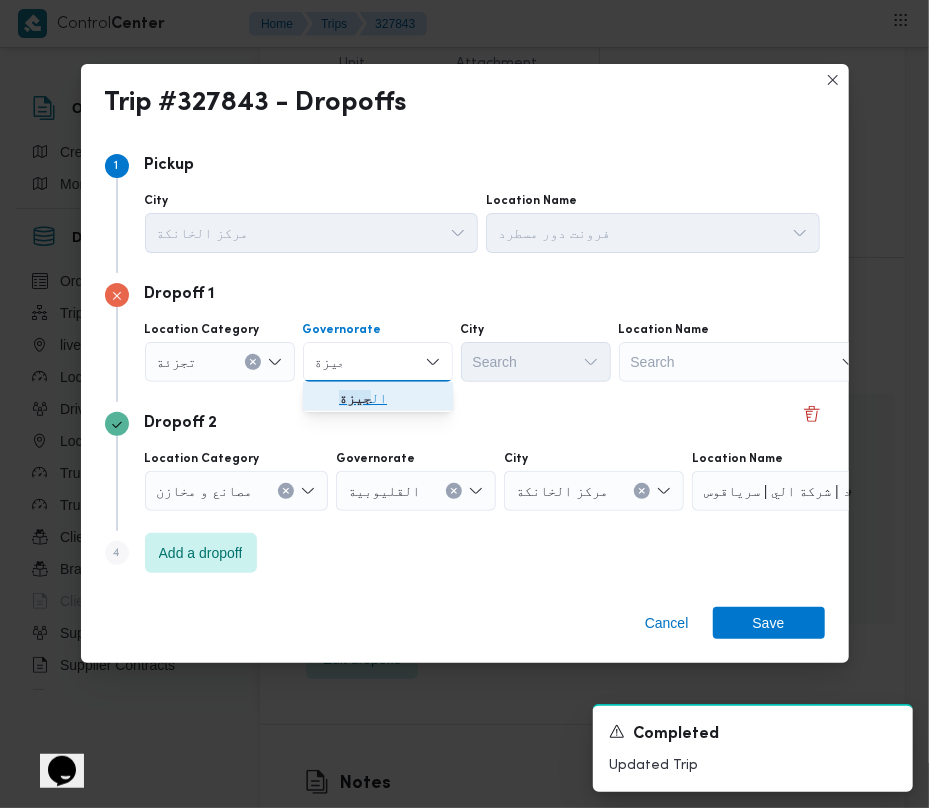 drag, startPoint x: 390, startPoint y: 401, endPoint x: 408, endPoint y: 401, distance: 18 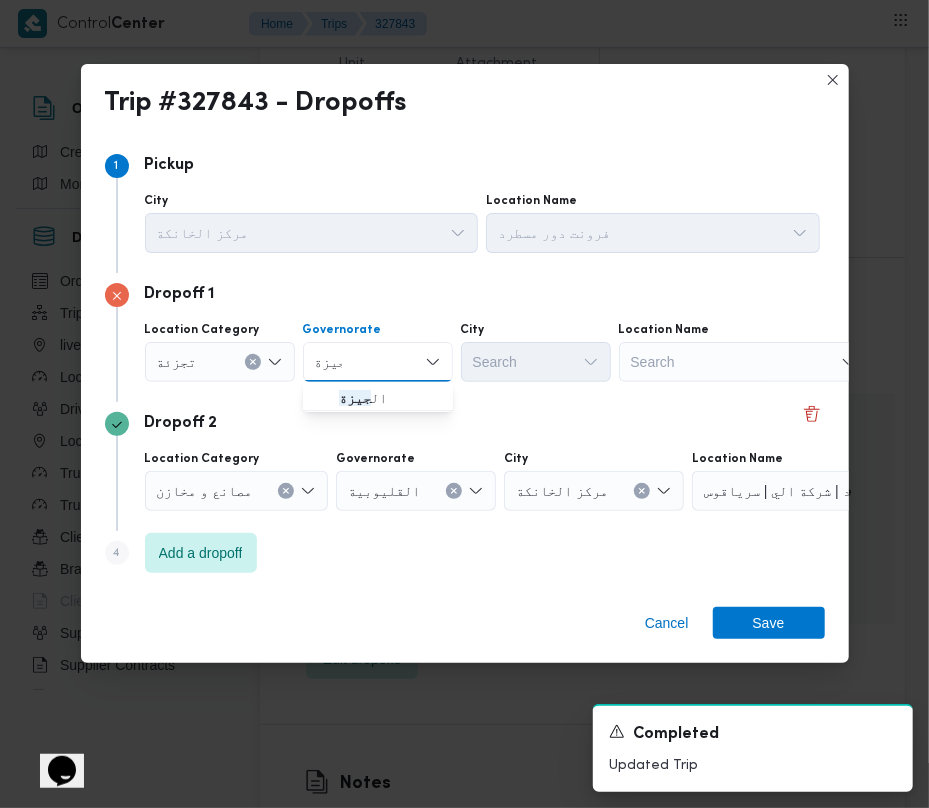 type 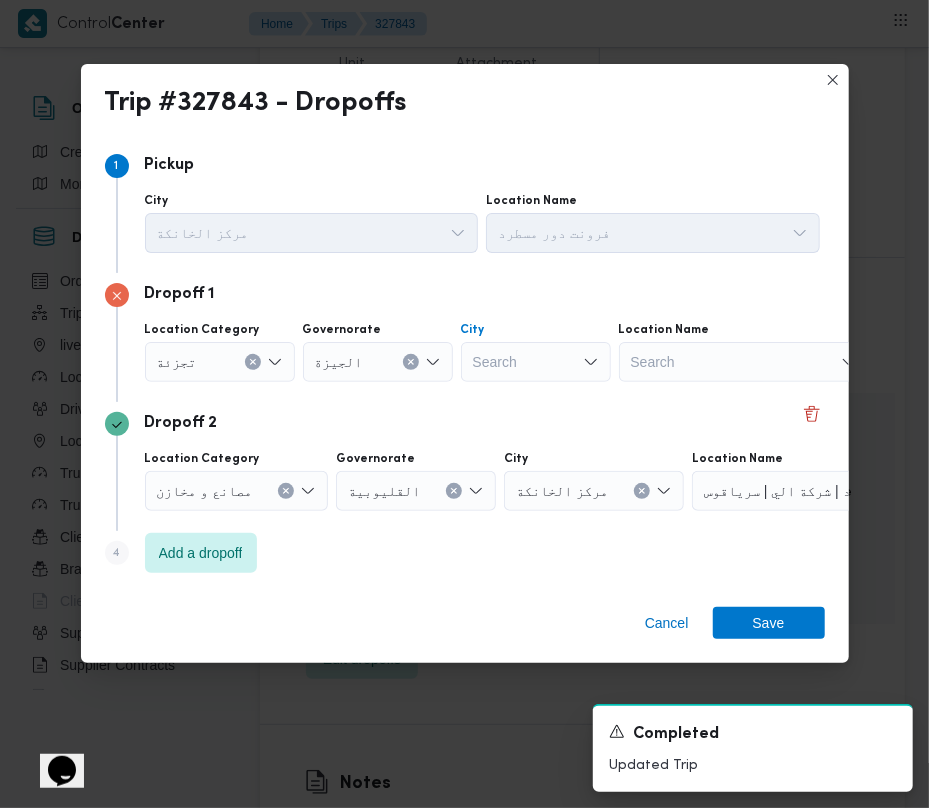 click on "Search" at bounding box center (536, 362) 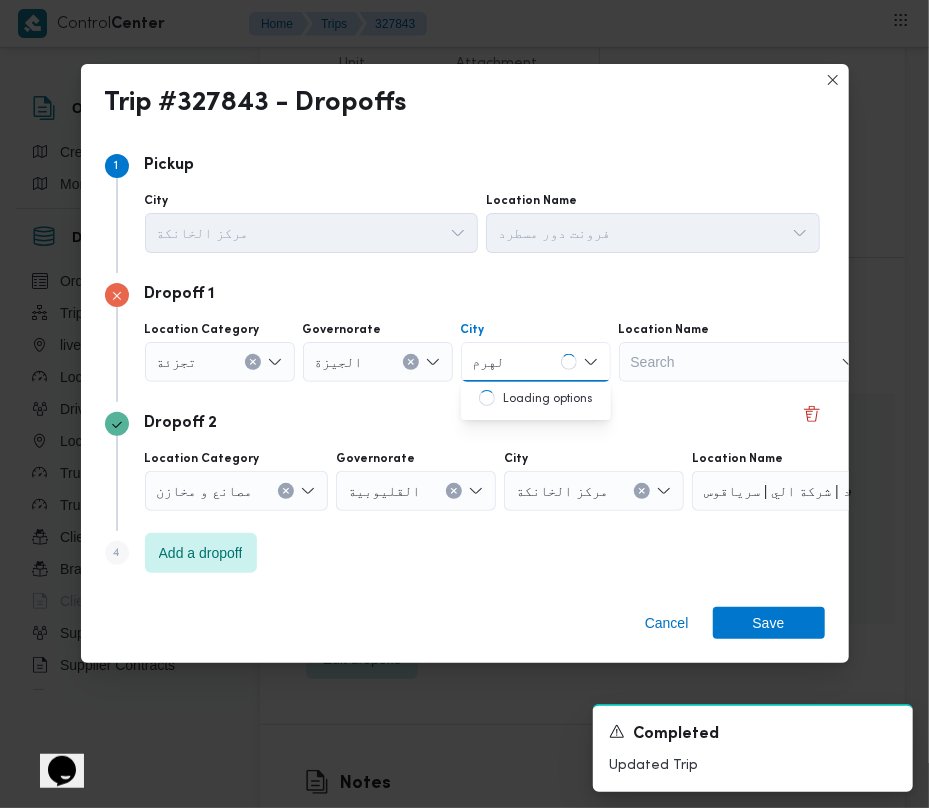 type on "الهرم" 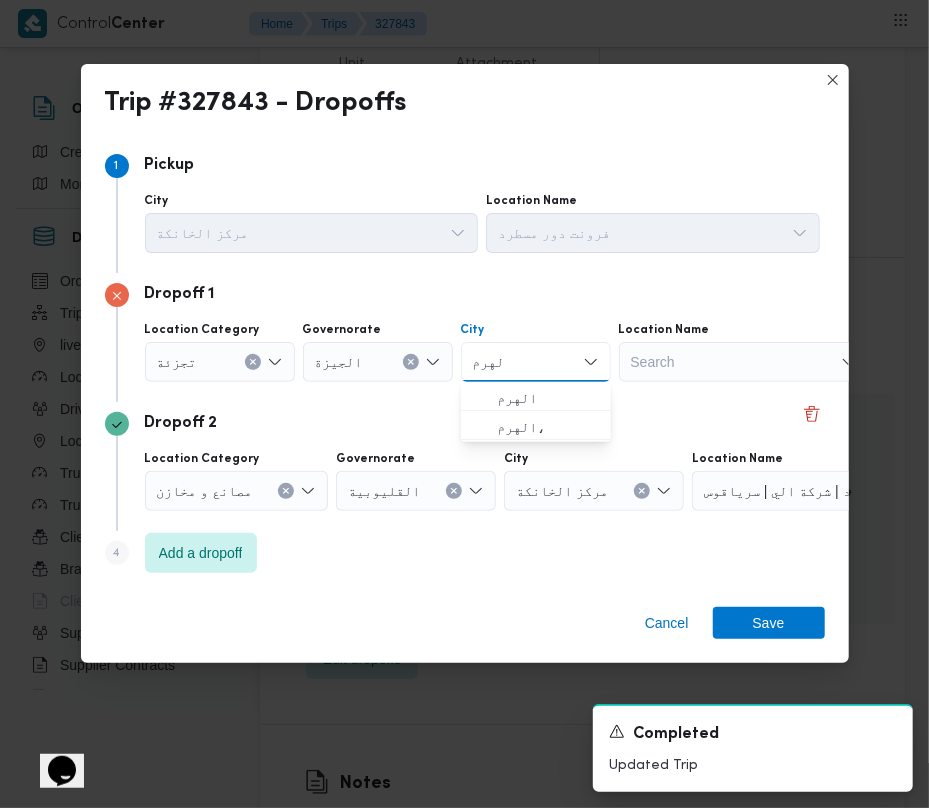 click on "الهرم" at bounding box center (536, 398) 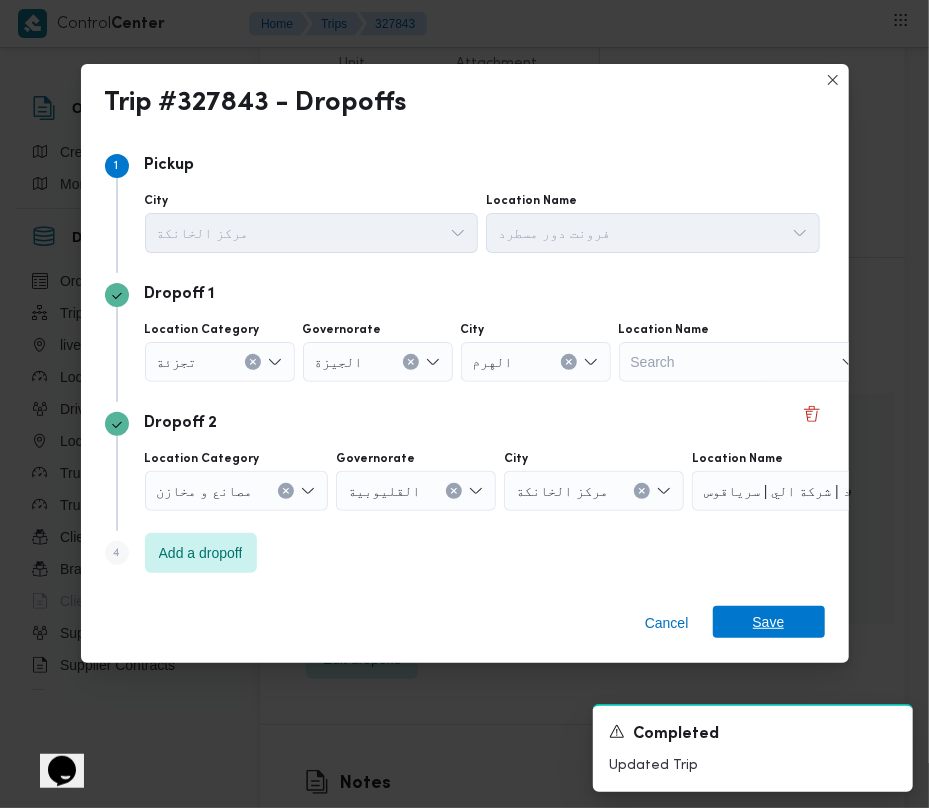 click on "Save" at bounding box center [769, 622] 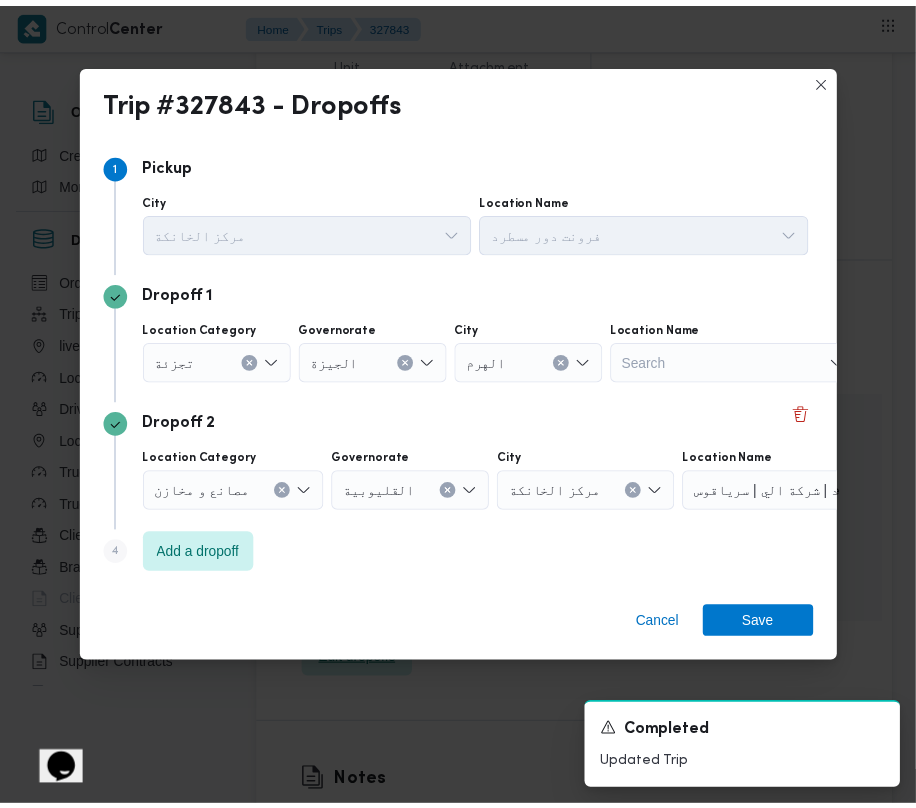 scroll, scrollTop: 3025, scrollLeft: 0, axis: vertical 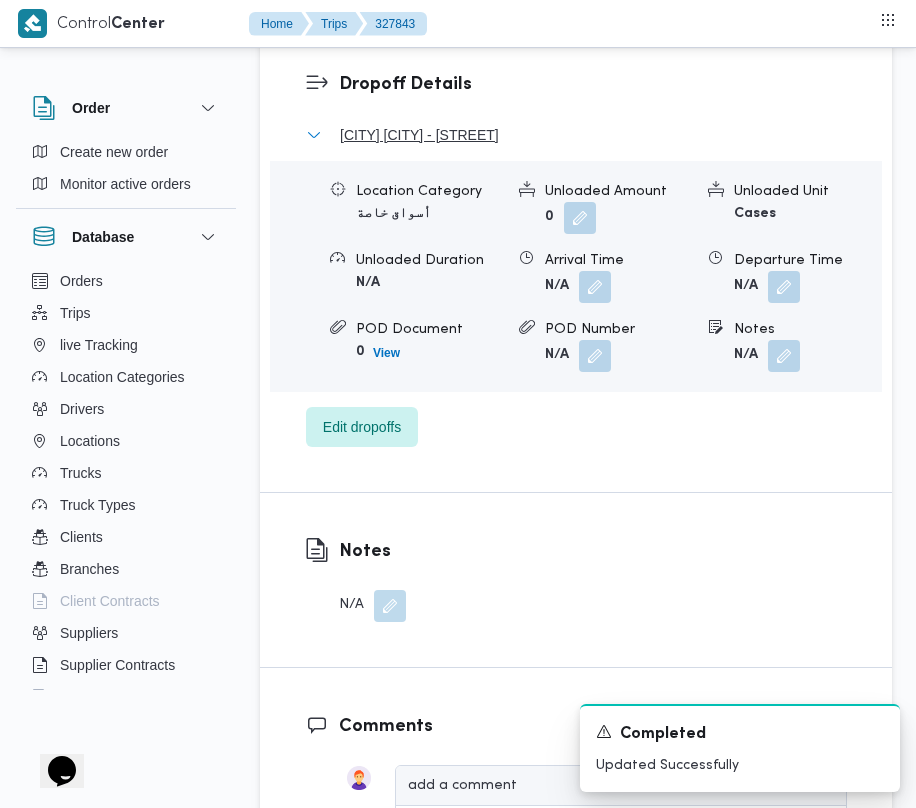 click on "[CITY] [CITY] -
[STREET]" at bounding box center [419, 135] 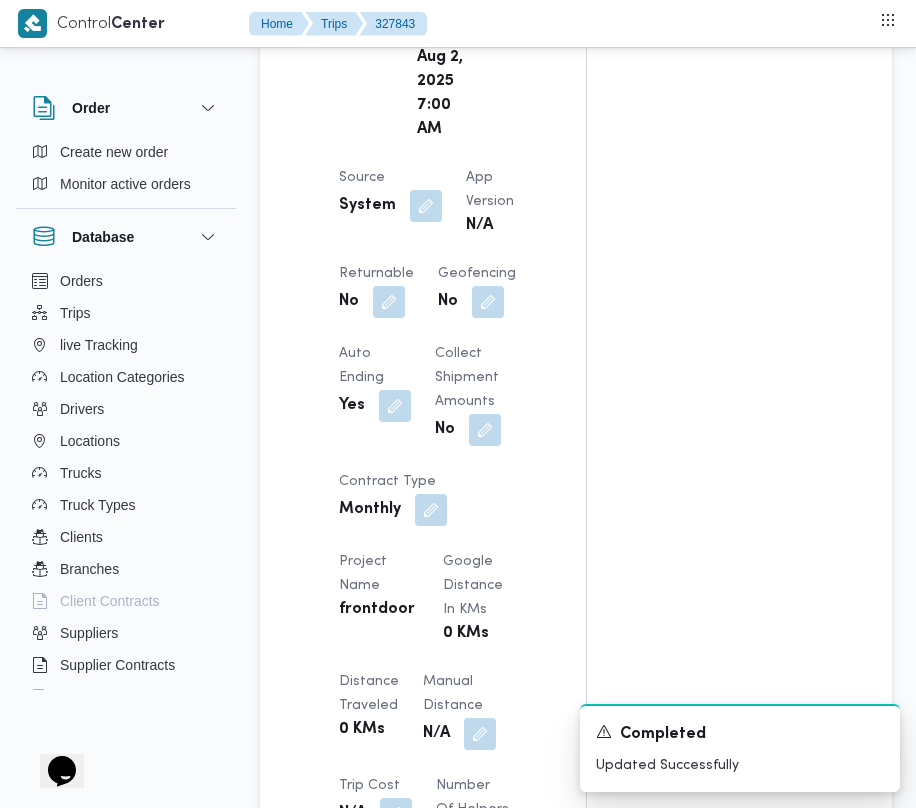 scroll, scrollTop: 2181, scrollLeft: 0, axis: vertical 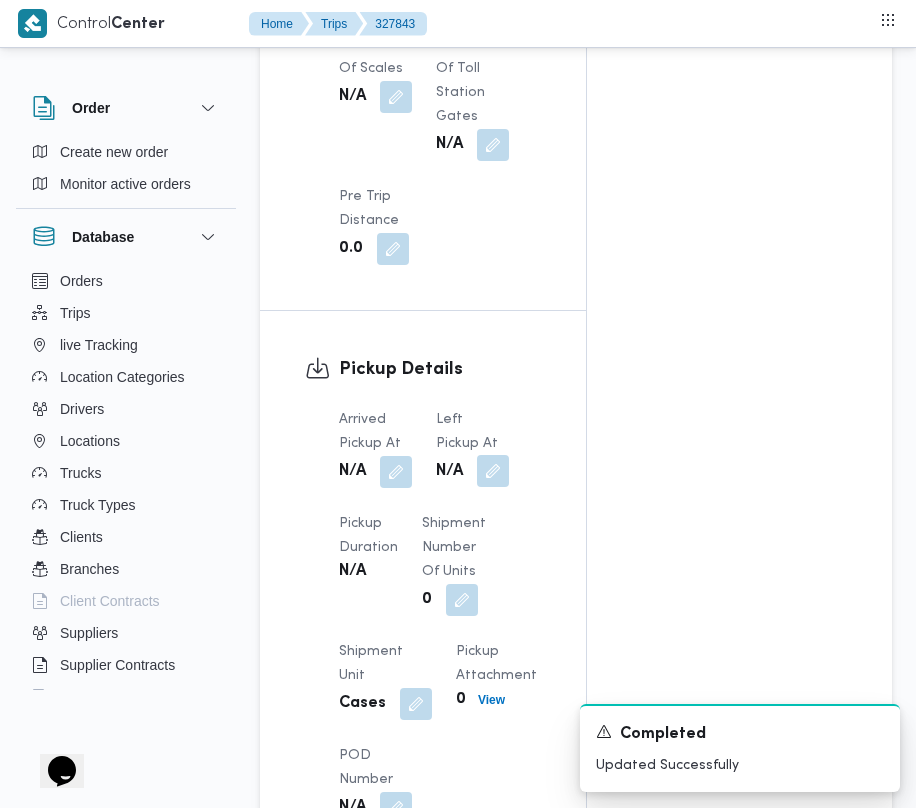 click at bounding box center [493, 471] 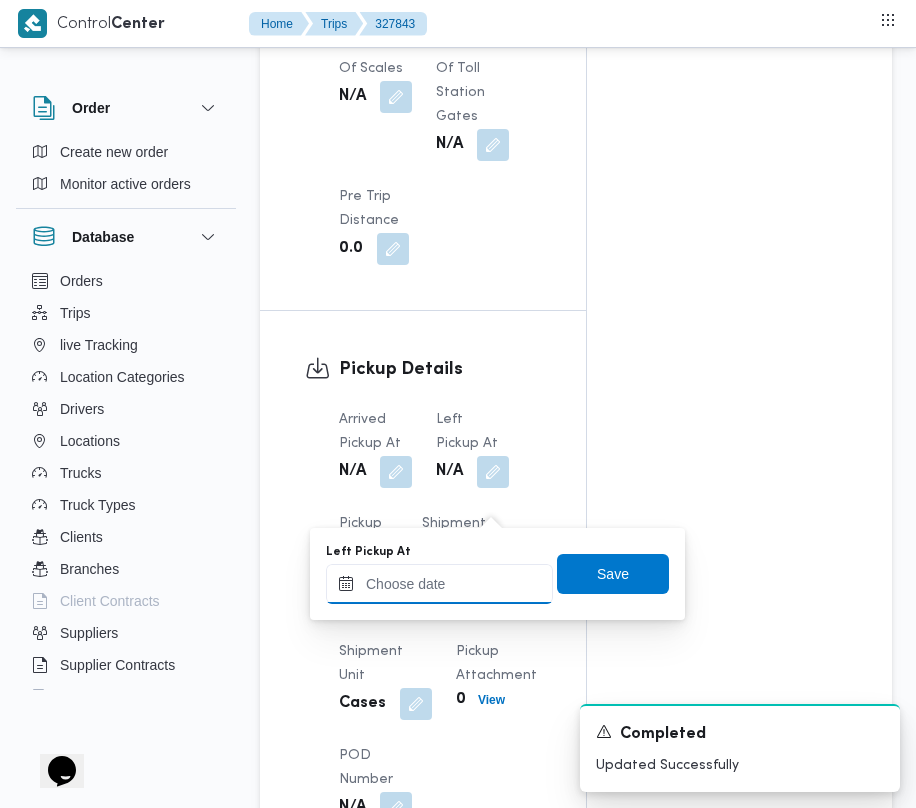 click on "Left Pickup At" at bounding box center (439, 584) 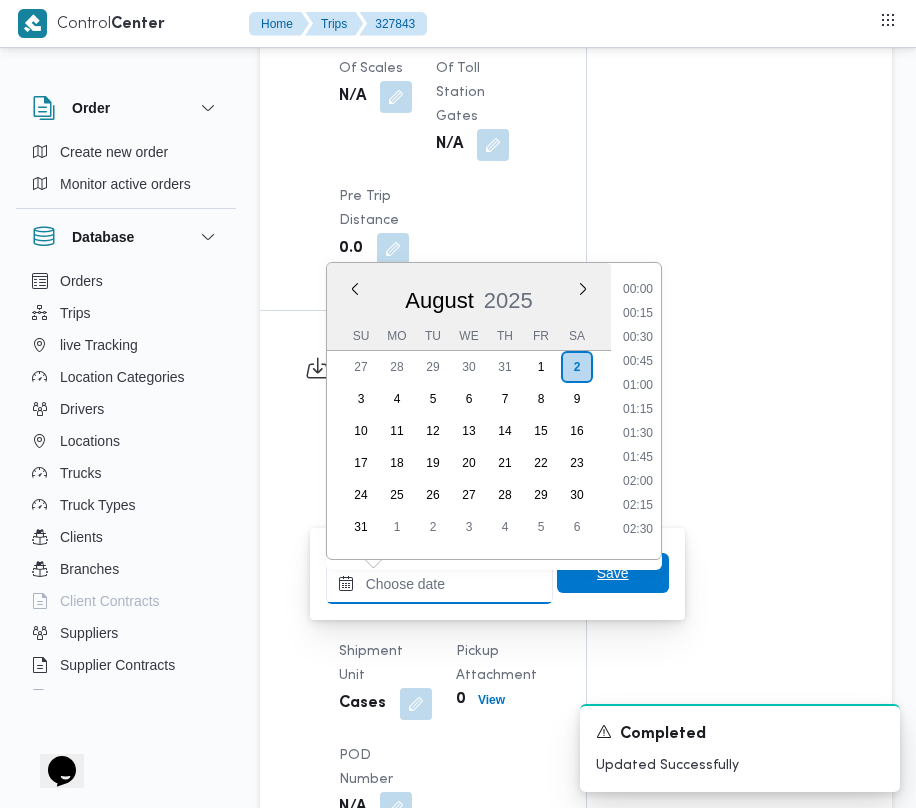 paste on "[DATE] [TIME]" 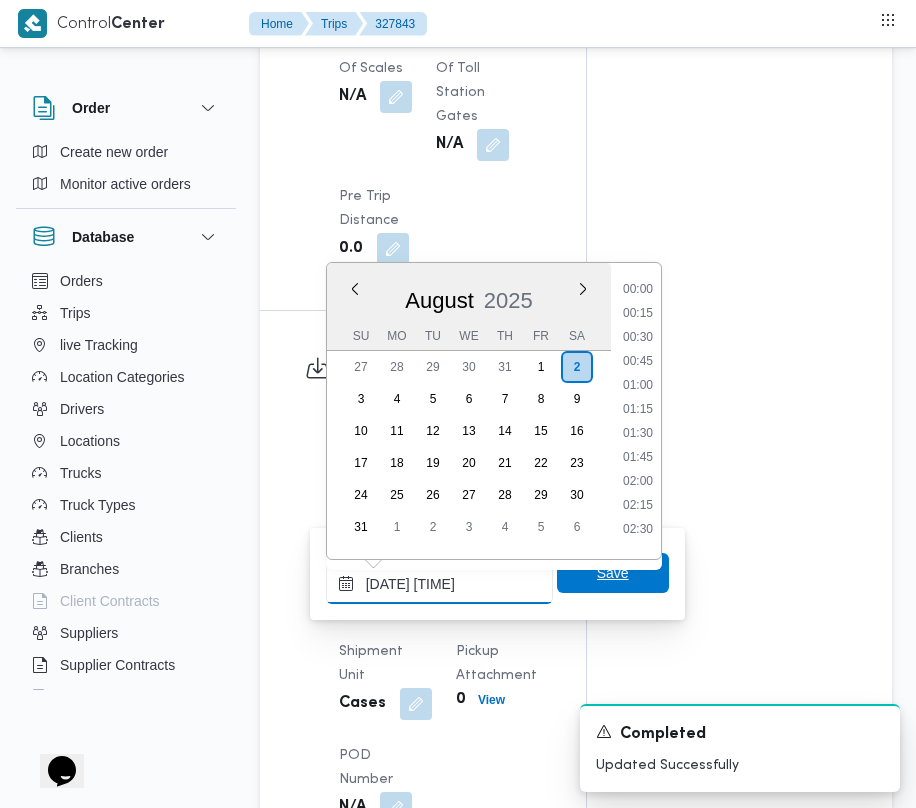 scroll, scrollTop: 864, scrollLeft: 0, axis: vertical 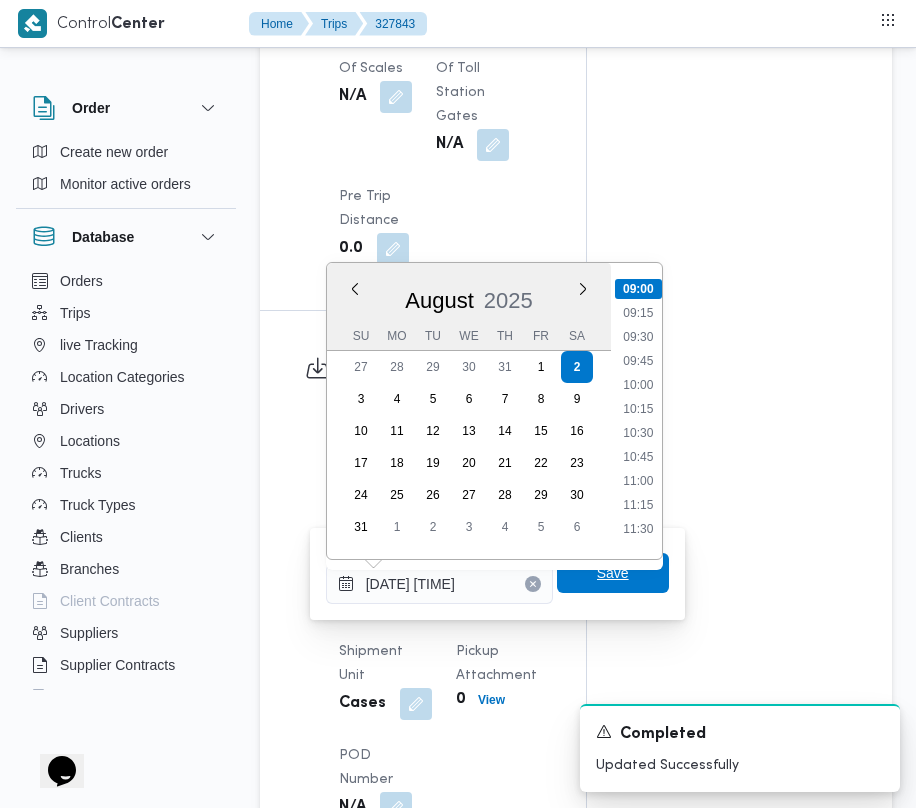 type on "[DATE] [TIME]" 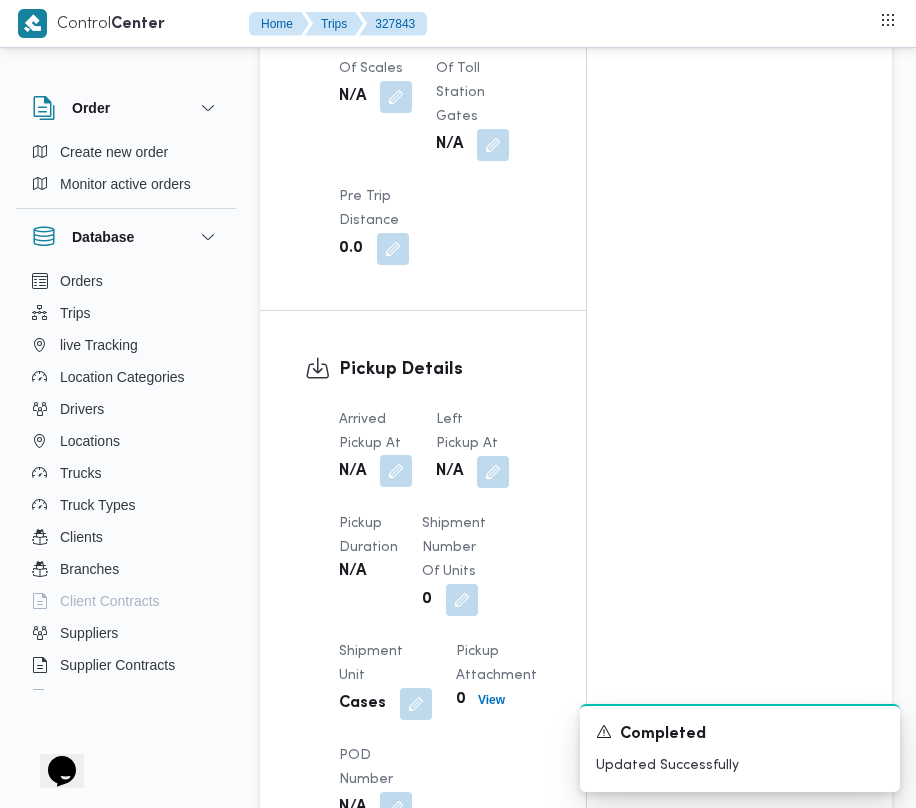click at bounding box center (396, 471) 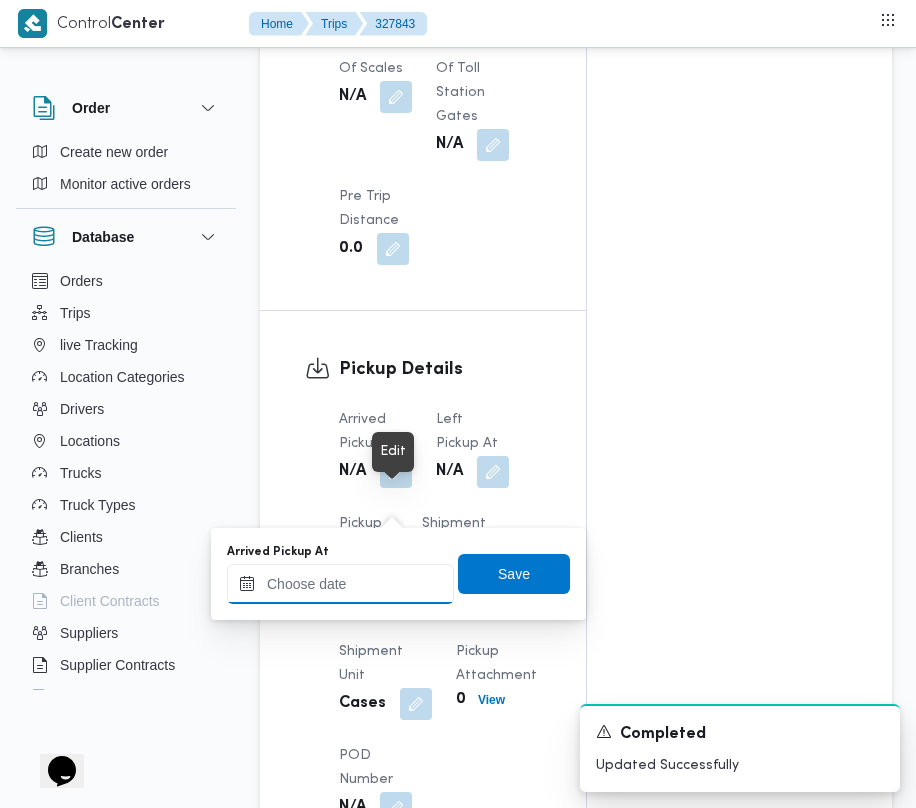 click on "Arrived Pickup At" at bounding box center [340, 584] 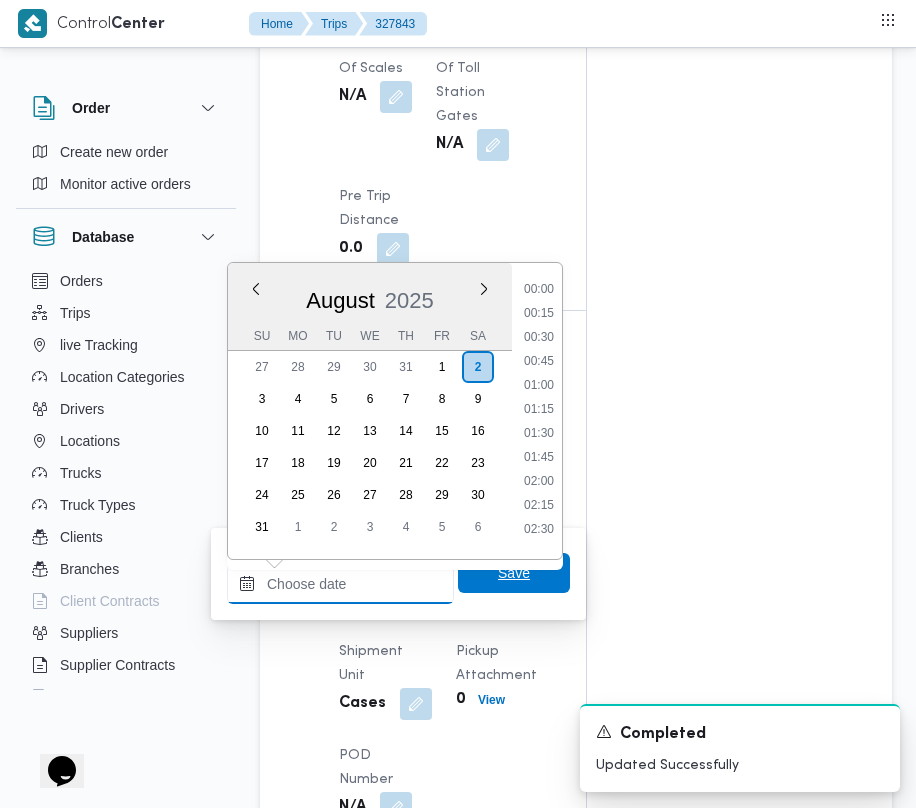 paste on "[DATE] [TIME]" 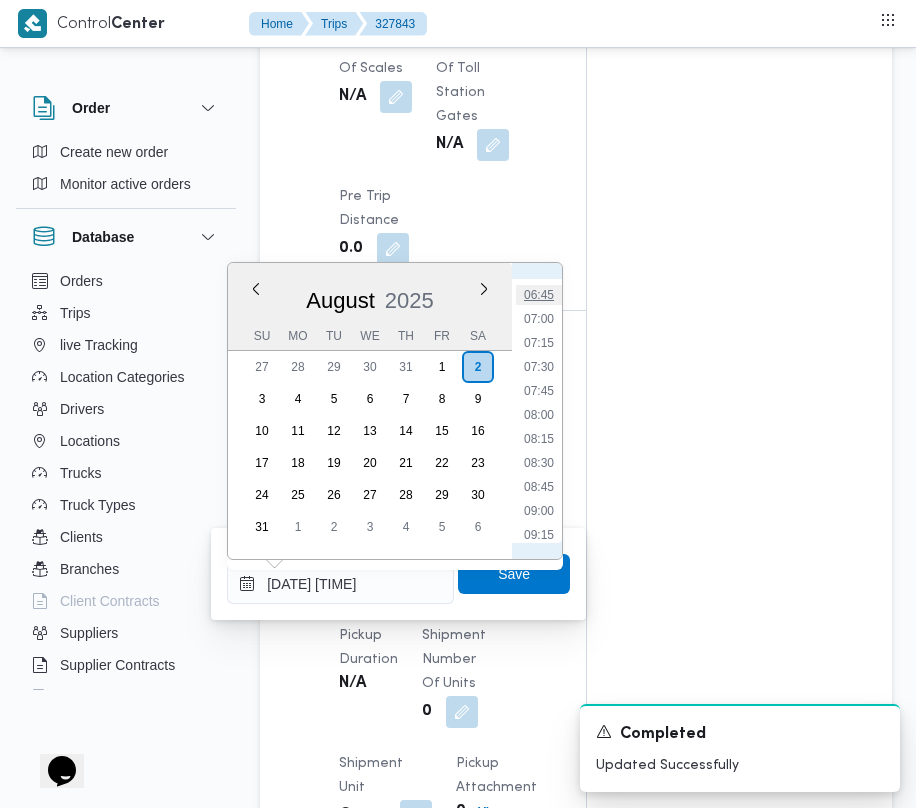 scroll, scrollTop: 586, scrollLeft: 0, axis: vertical 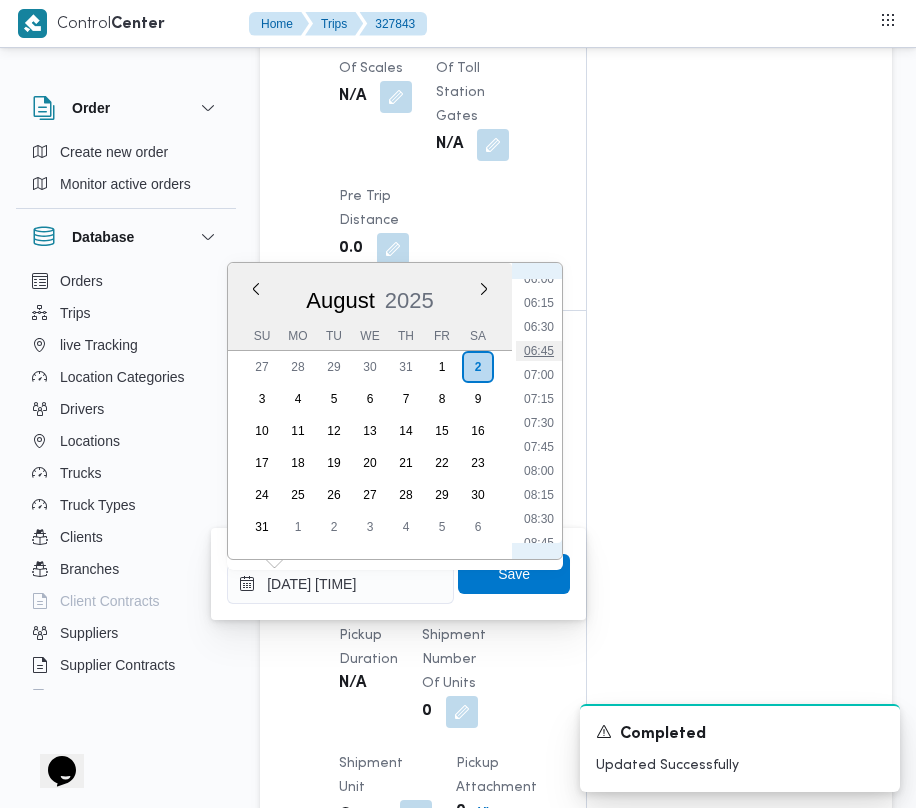 click on "06:45" at bounding box center [539, 351] 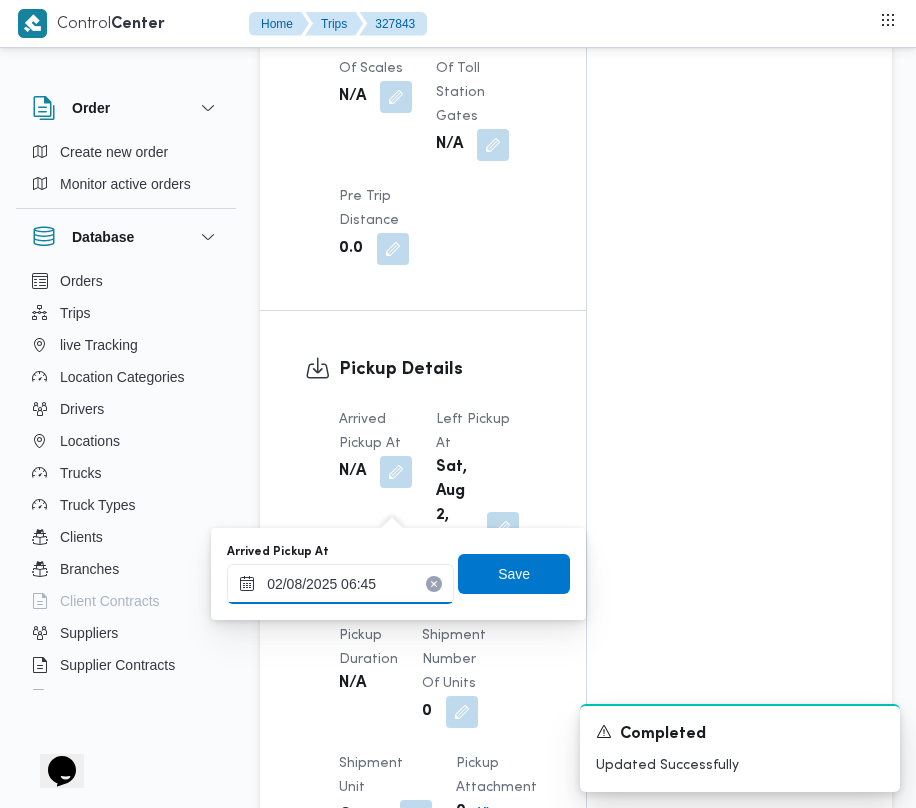 drag, startPoint x: 388, startPoint y: 602, endPoint x: 378, endPoint y: 593, distance: 13.453624 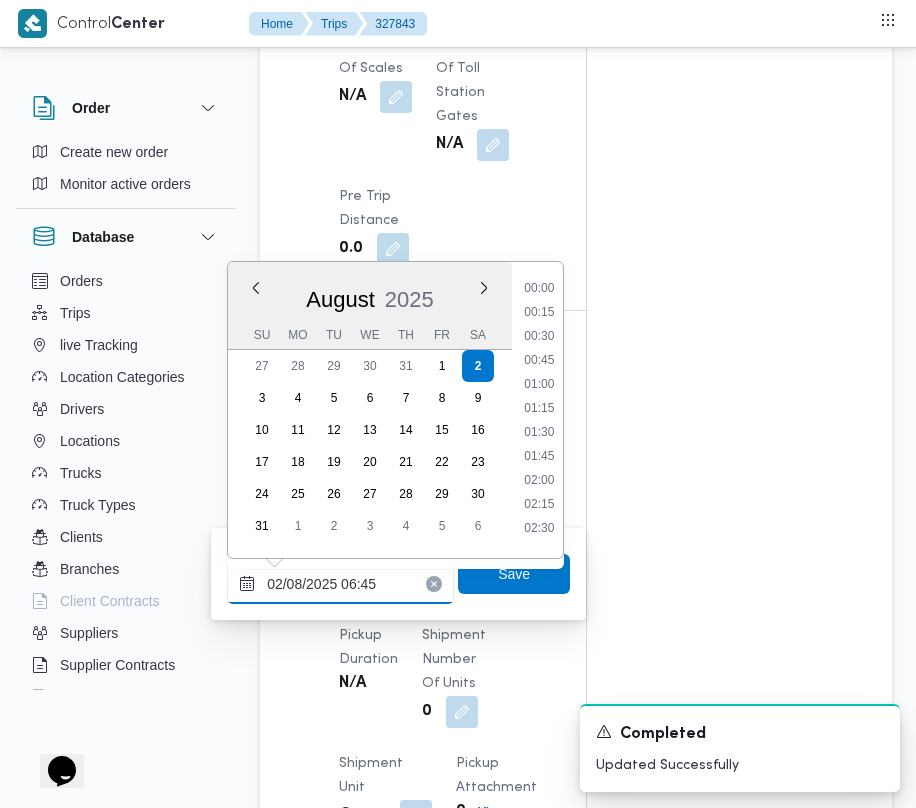 scroll, scrollTop: 513, scrollLeft: 0, axis: vertical 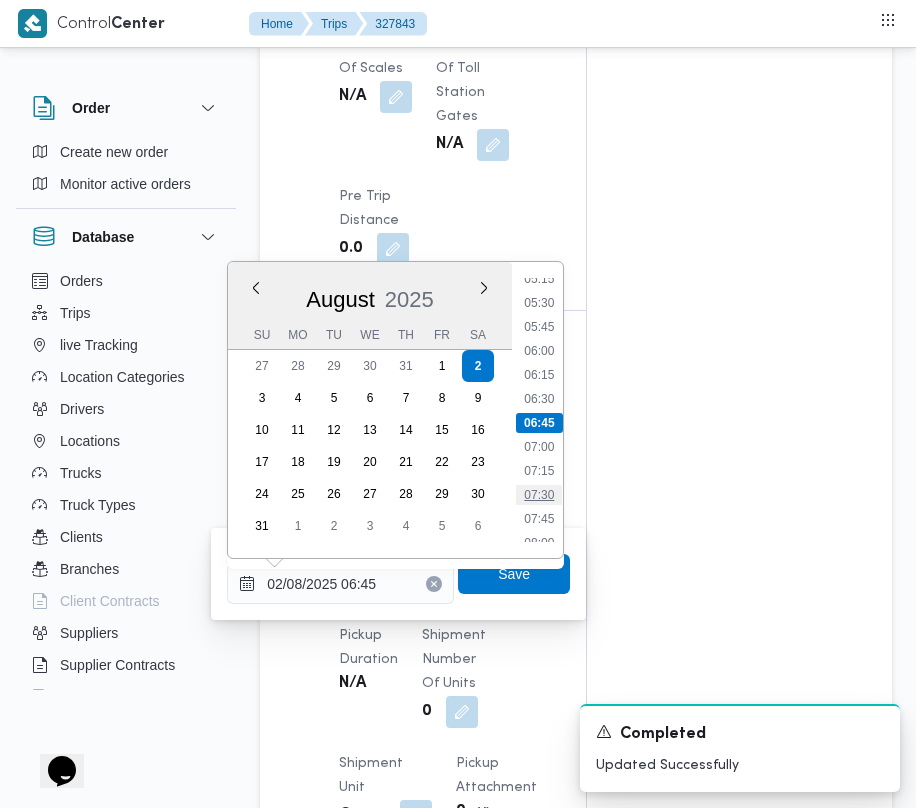 click on "07:30" at bounding box center (539, 495) 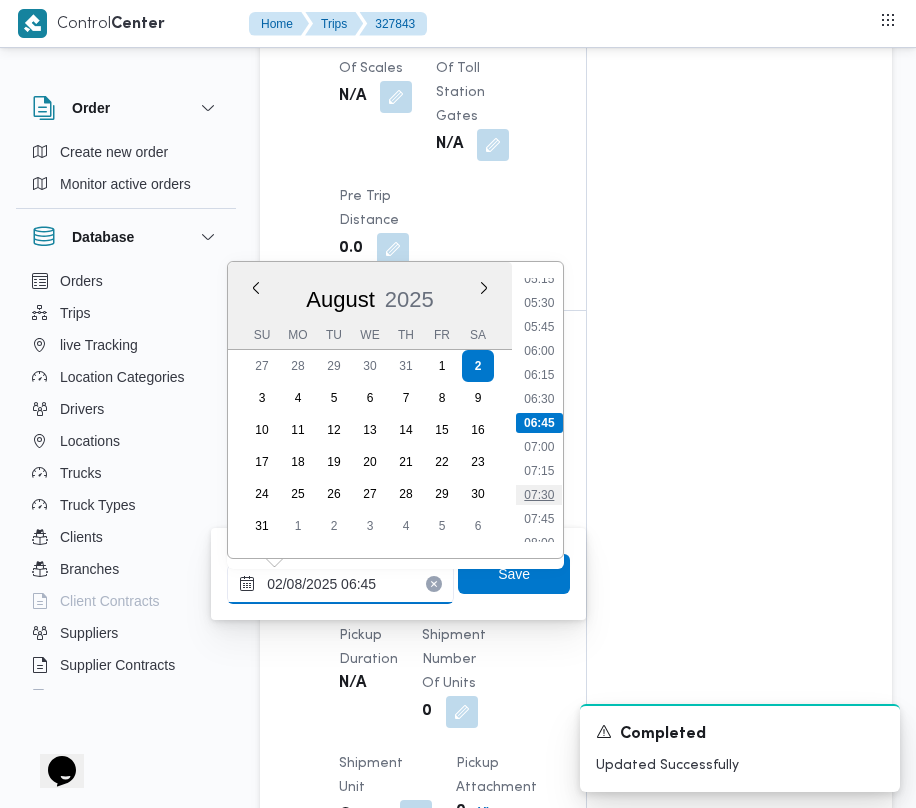 type on "[DATE] [TIME]" 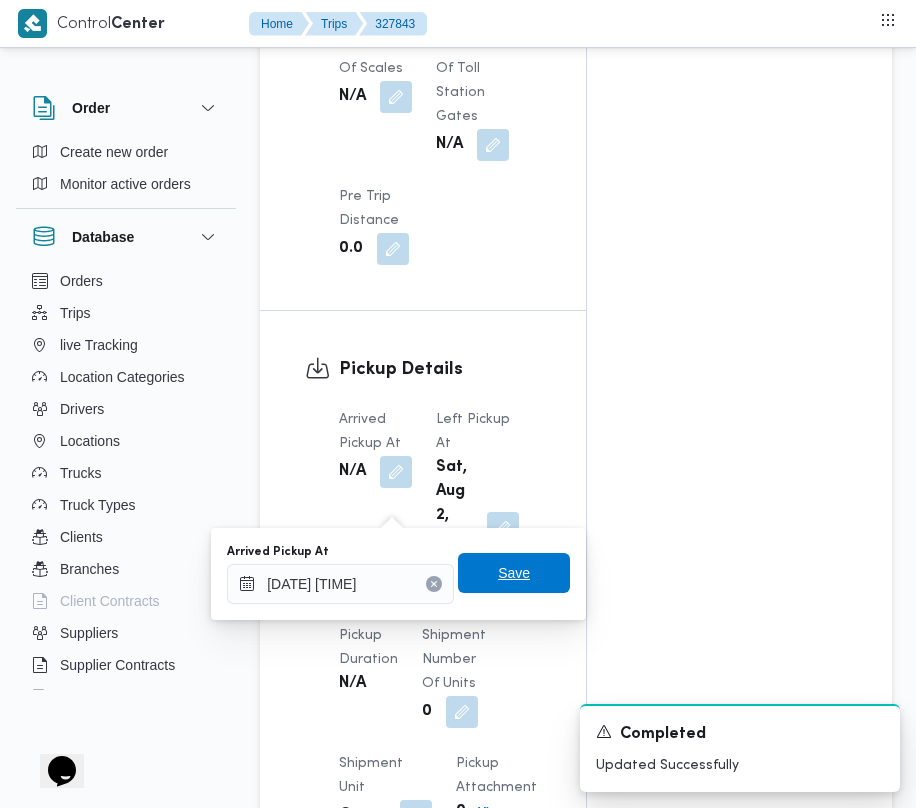 click on "Save" at bounding box center (514, 573) 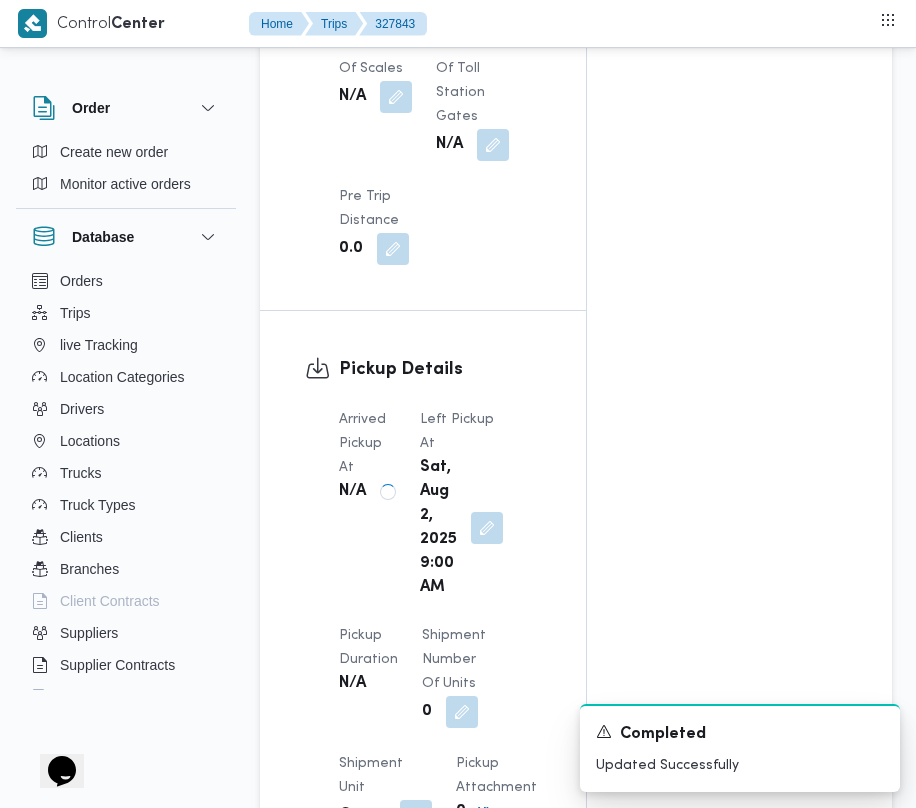 scroll, scrollTop: 0, scrollLeft: 0, axis: both 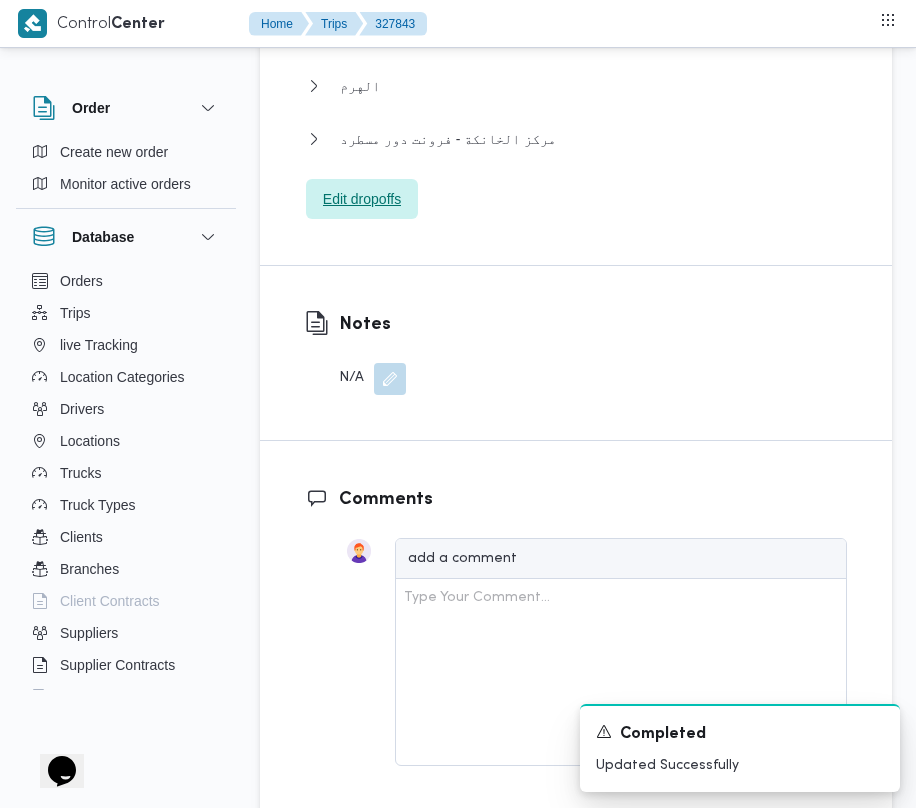 click on "Edit dropoffs" at bounding box center [362, 199] 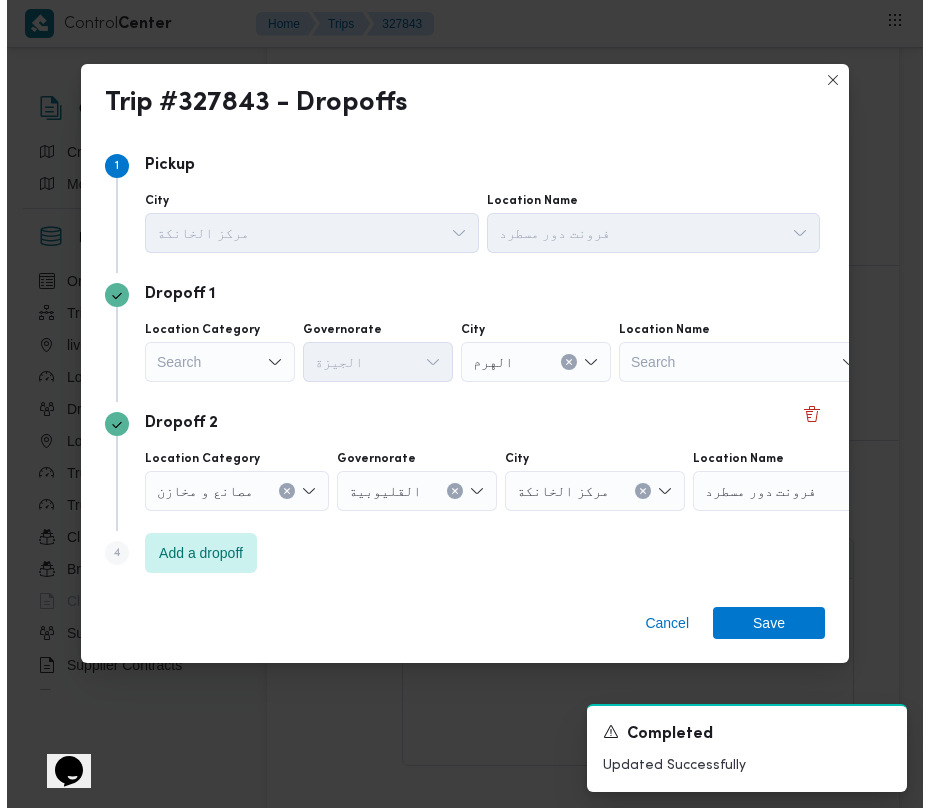 scroll, scrollTop: 2882, scrollLeft: 0, axis: vertical 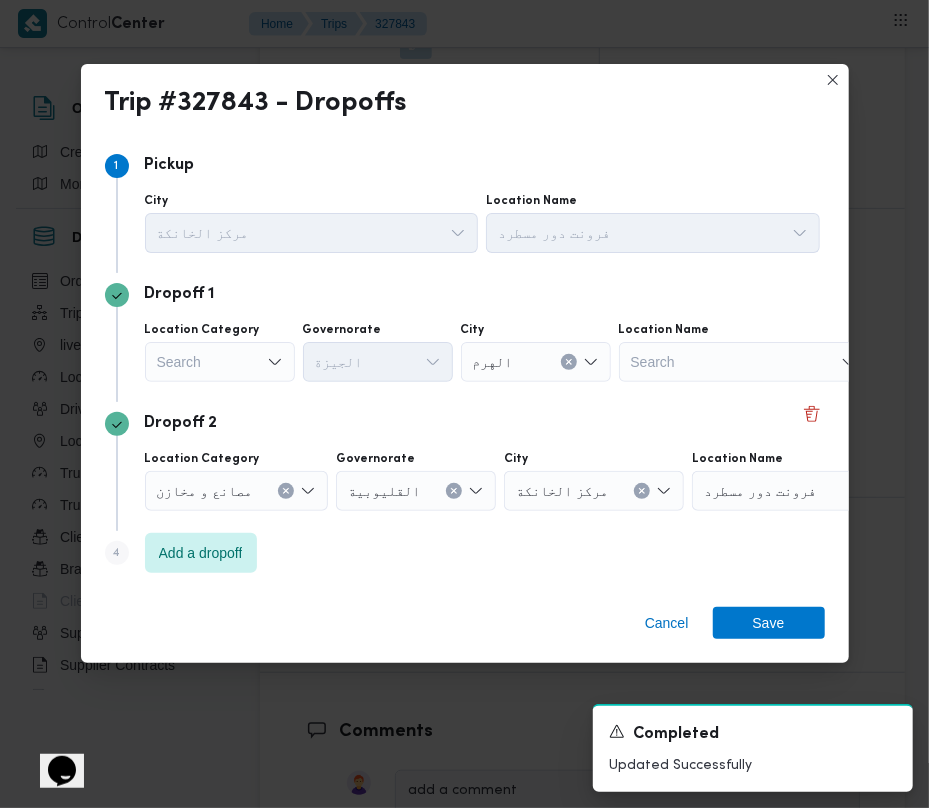 click on "Search" at bounding box center (220, 362) 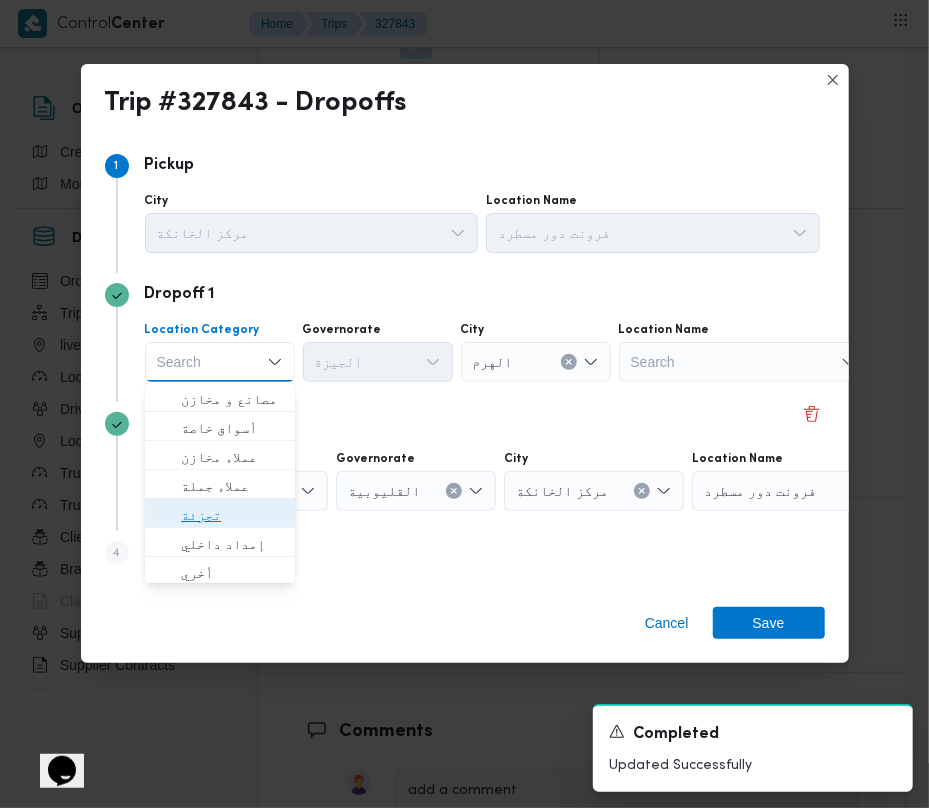 click on "تجزئة" at bounding box center (232, 515) 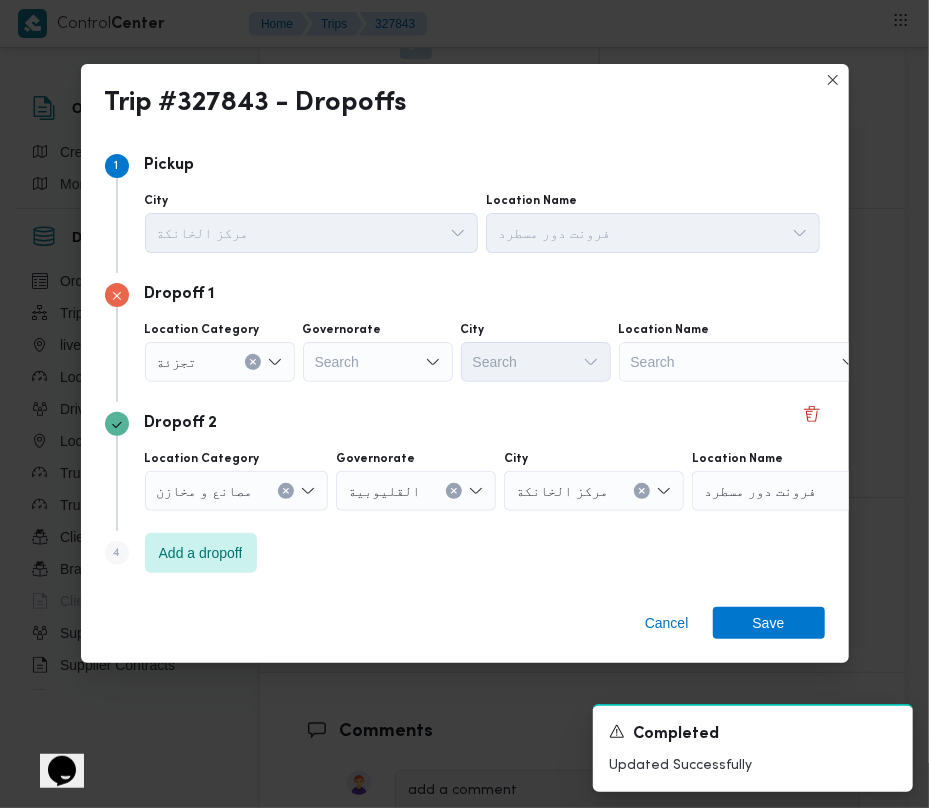 click on "Search" at bounding box center [378, 362] 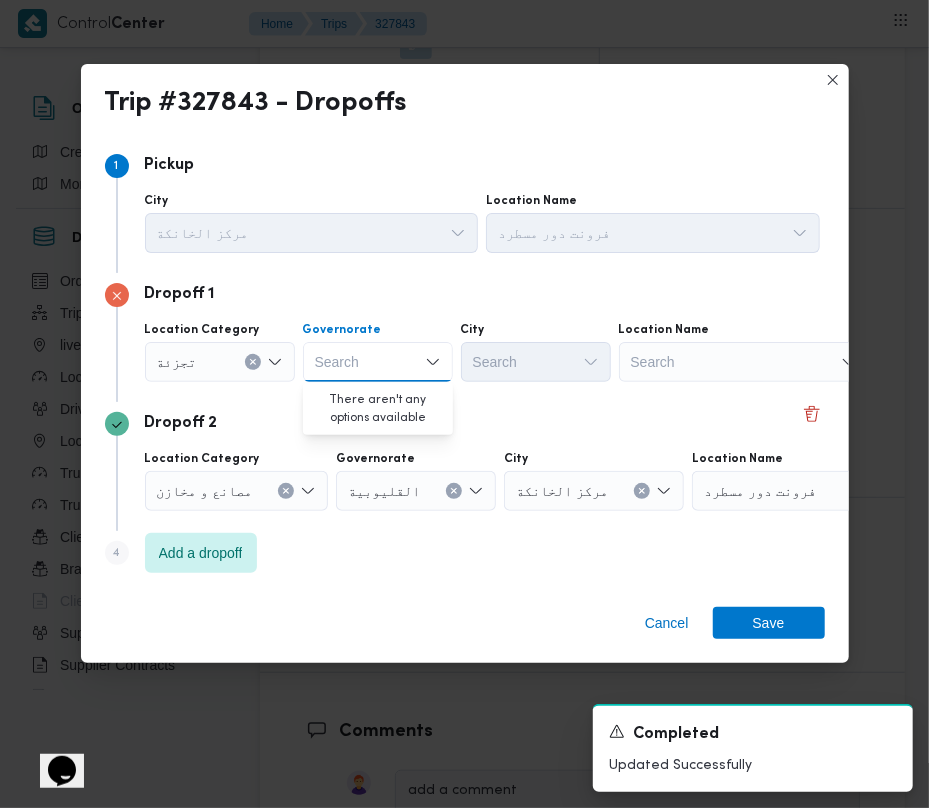 paste on "جيزة" 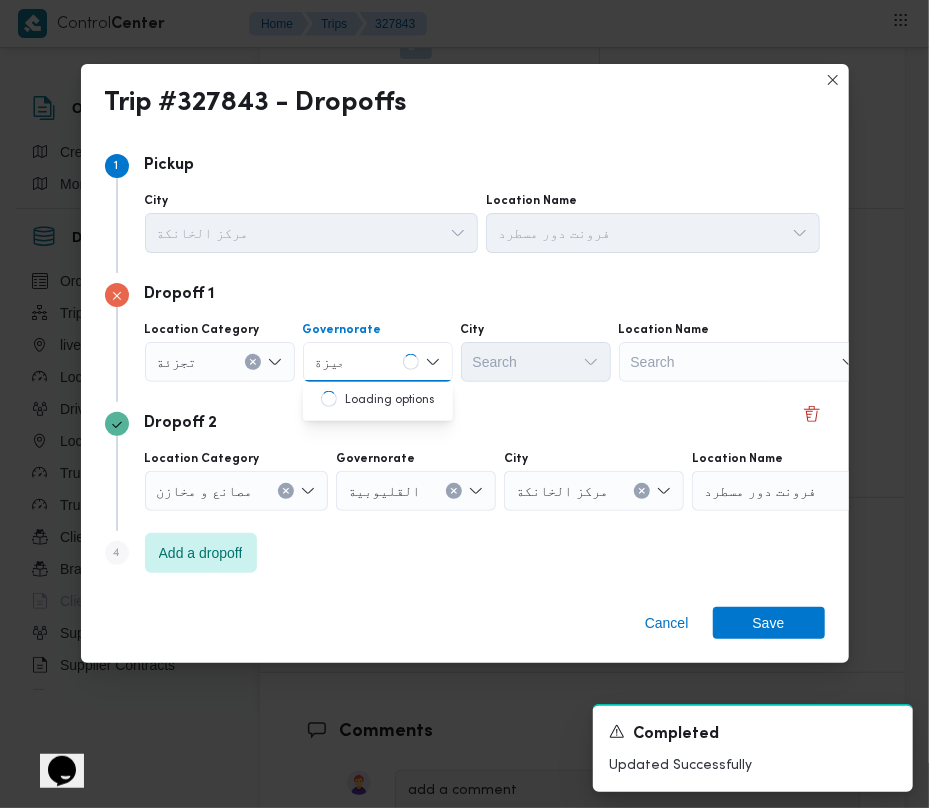 type on "جيزة" 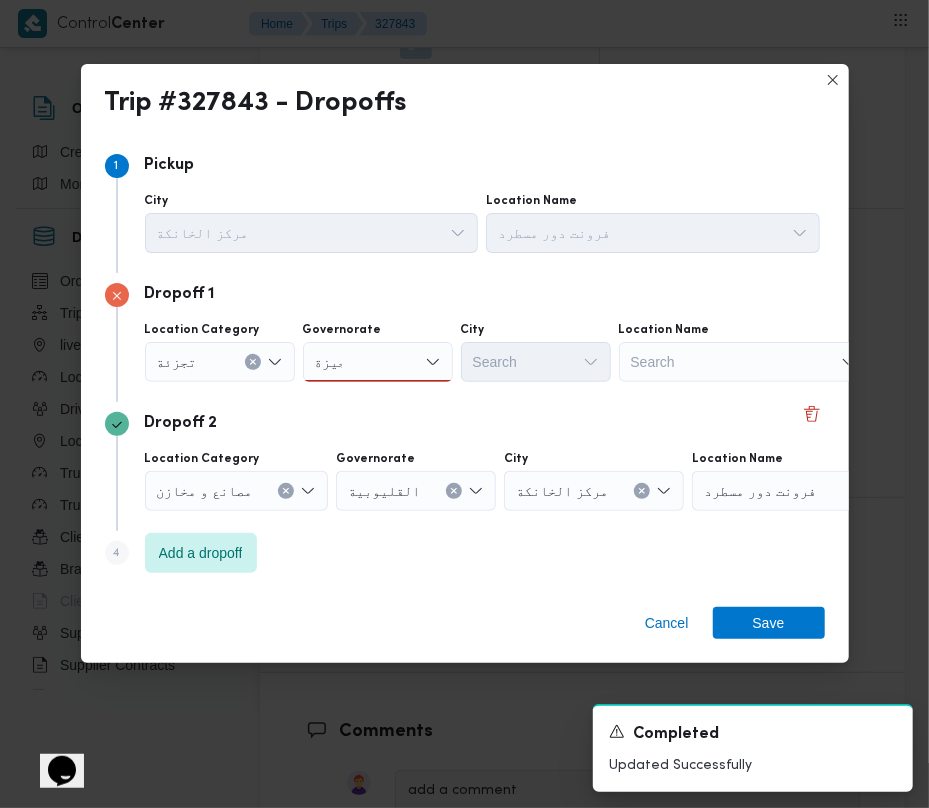 click on "جيزة جيزة" at bounding box center [378, 362] 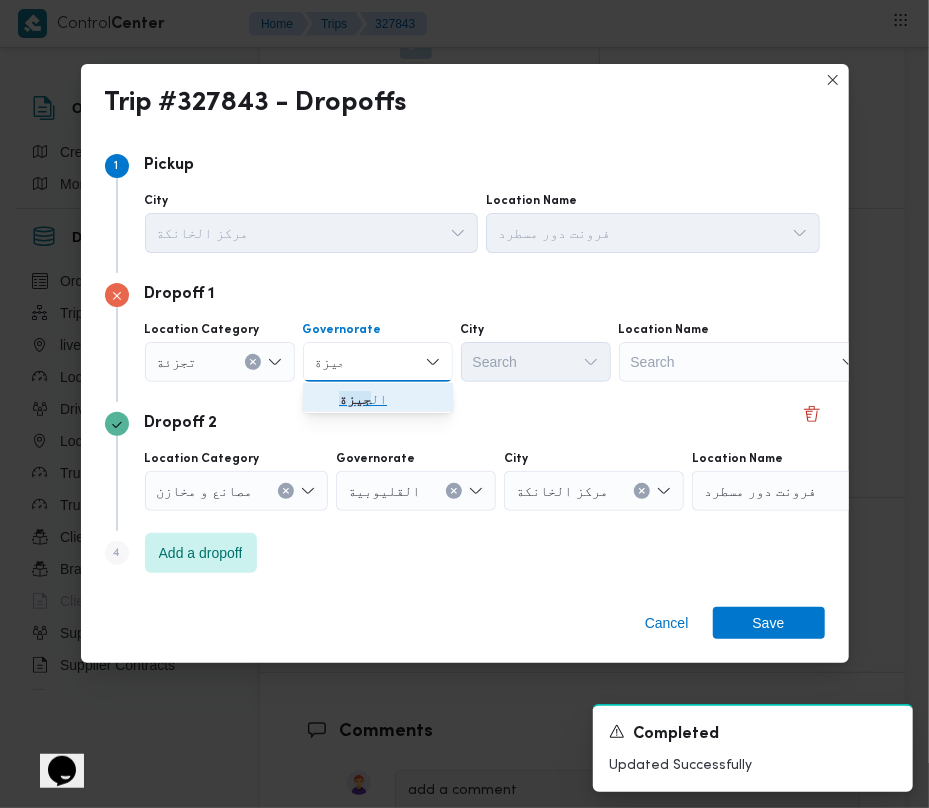 click on "ال جيزة" at bounding box center (378, 399) 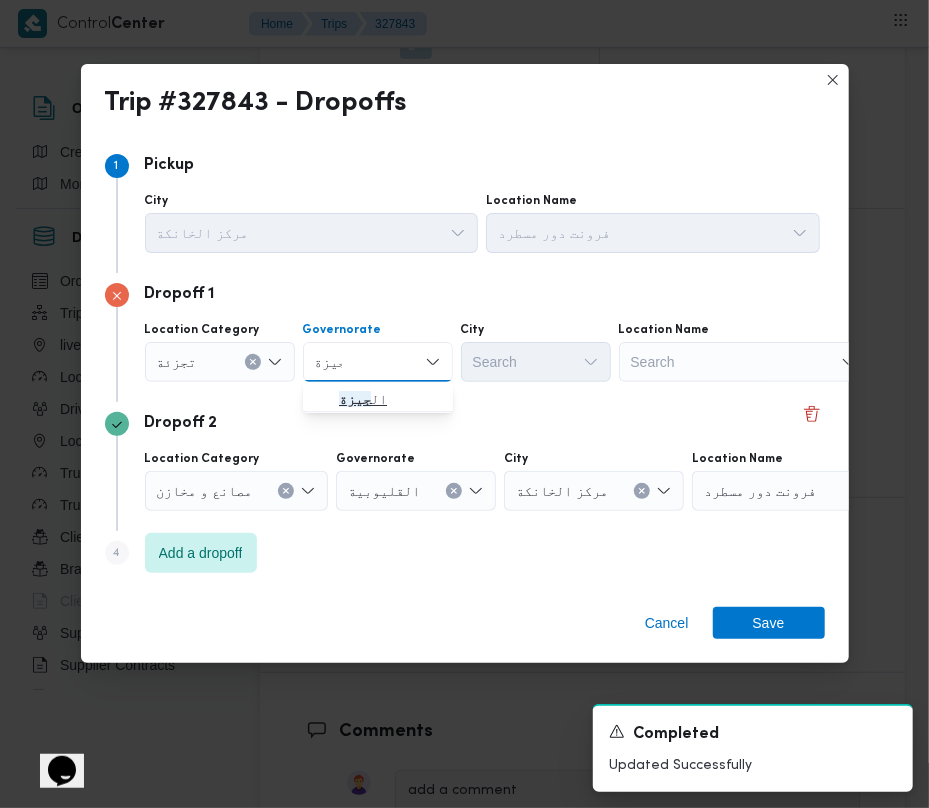 type 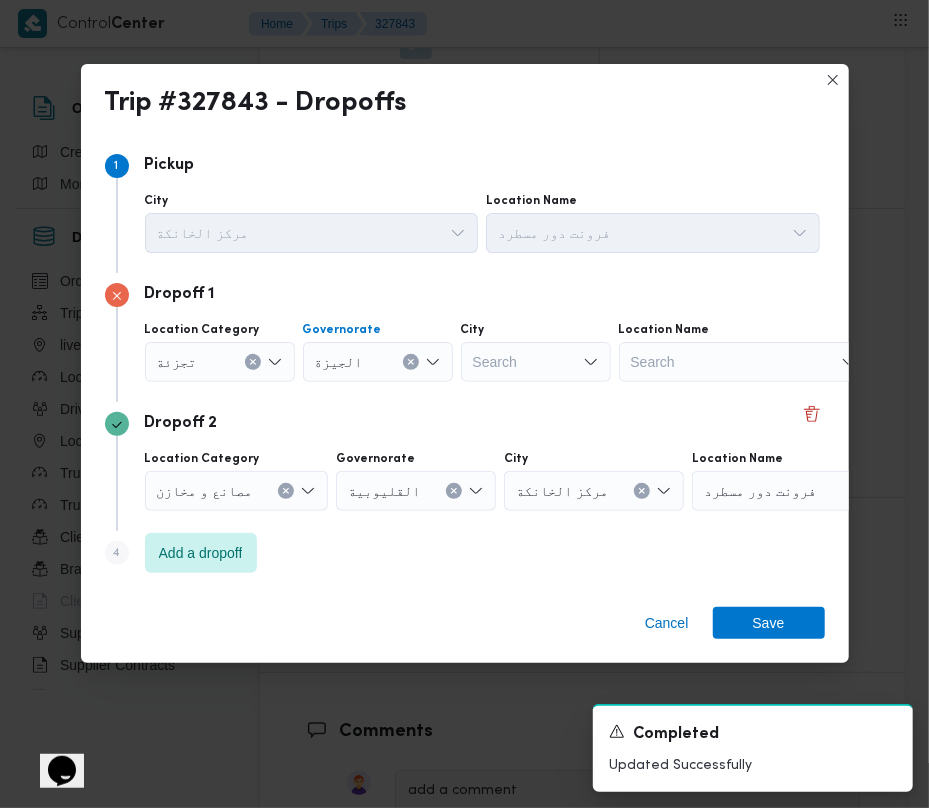 click on "Location Category [CATEGORY] Governorate [CITY] Combo box. Selected. [CITY]. Press Backspace to delete [CITY]. Combo box input. Search. Type some text or, to display a list of choices, press Down Arrow. To exit the list of choices, press Escape. City Search Location Name Search" at bounding box center (482, 352) 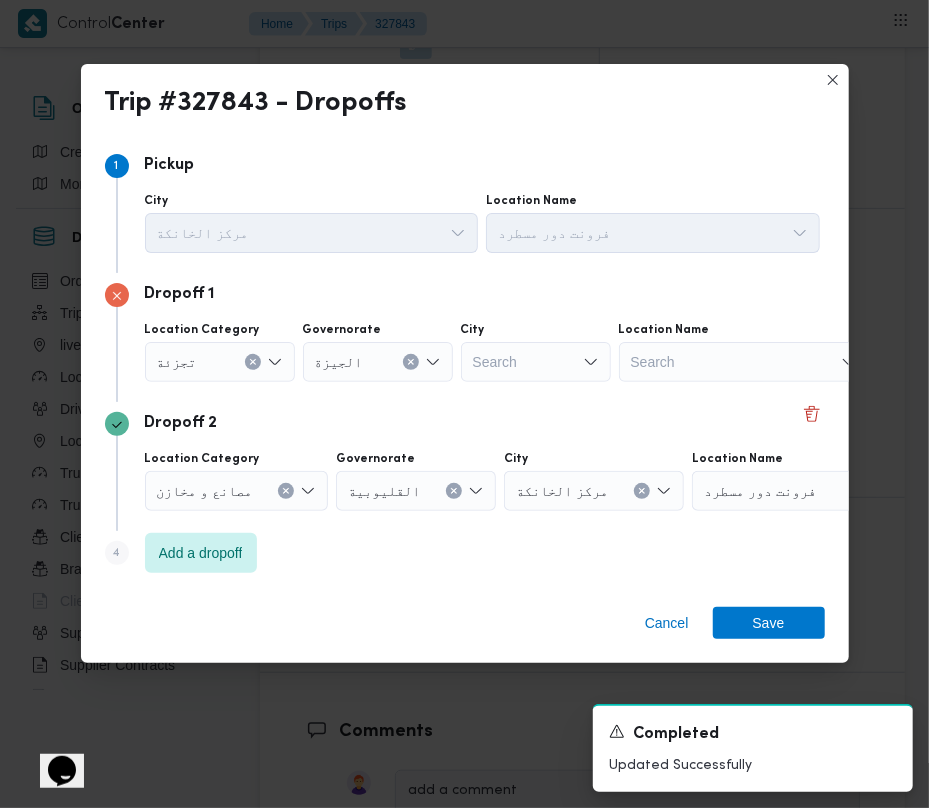 click on "Search" at bounding box center (536, 362) 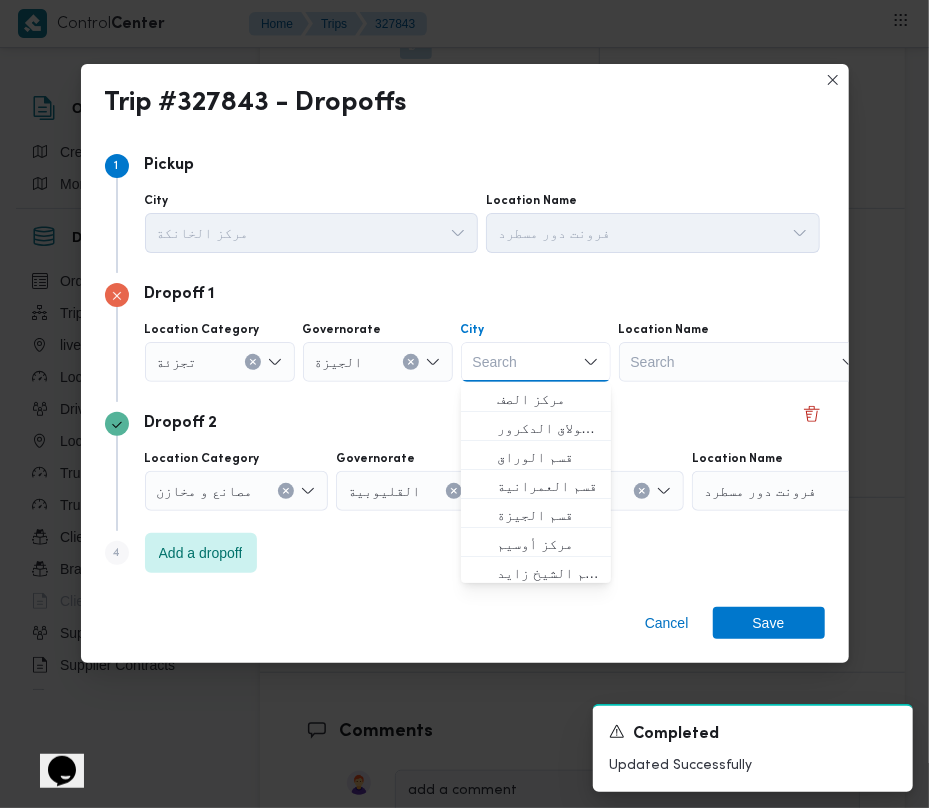 paste on "زايد" 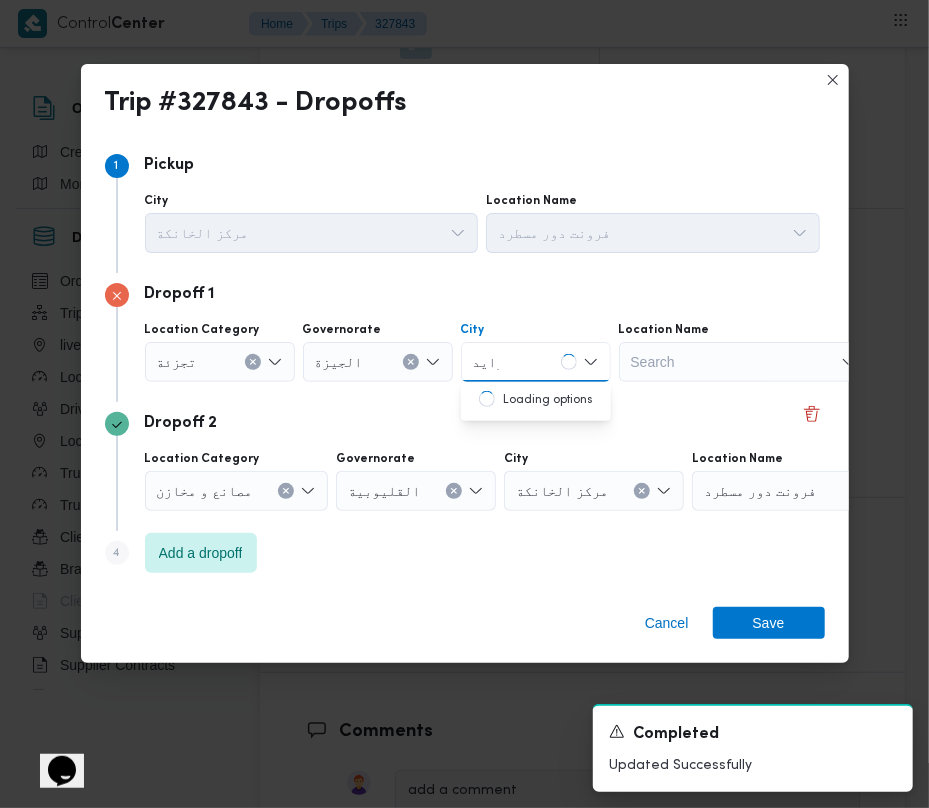 type on "زايد" 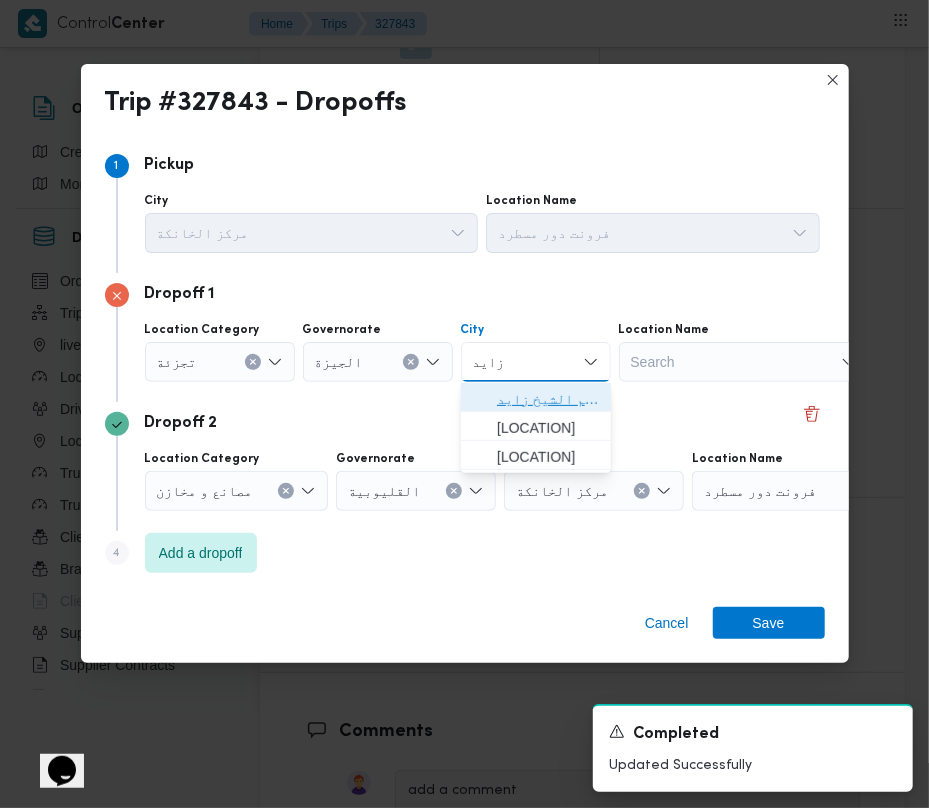 click 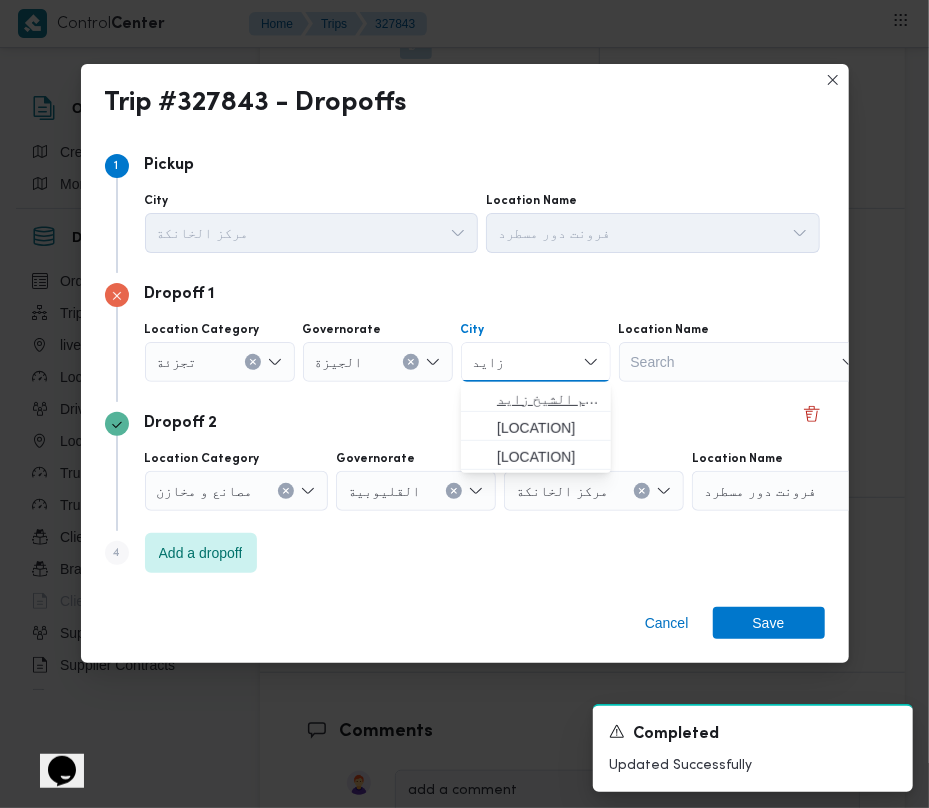 type 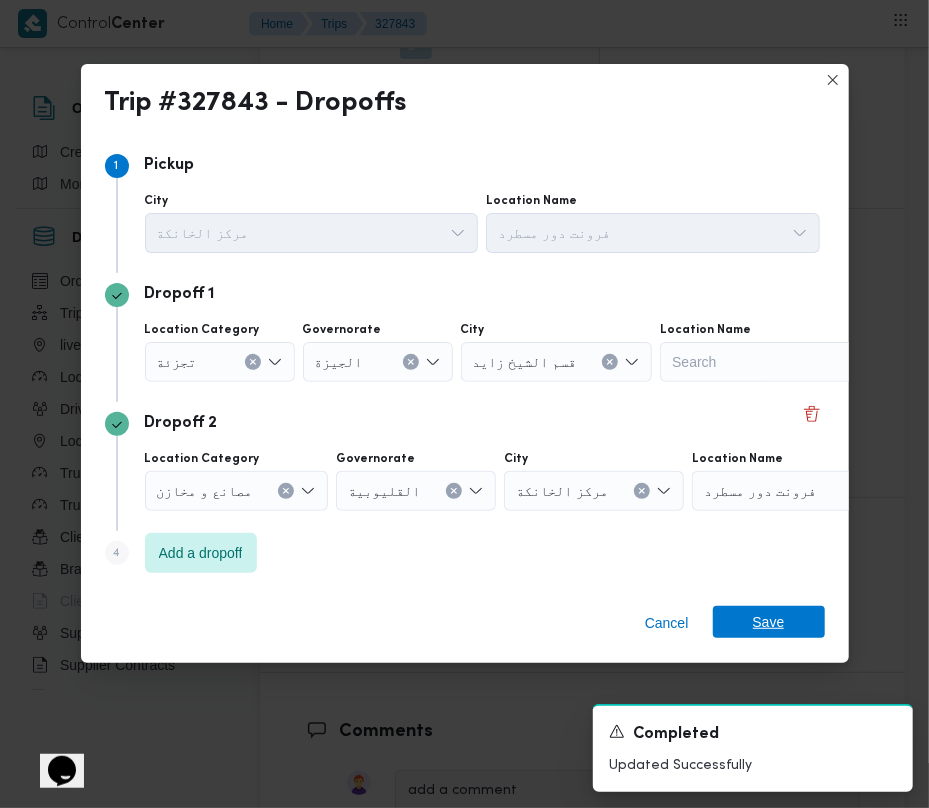 click on "Save" at bounding box center (769, 622) 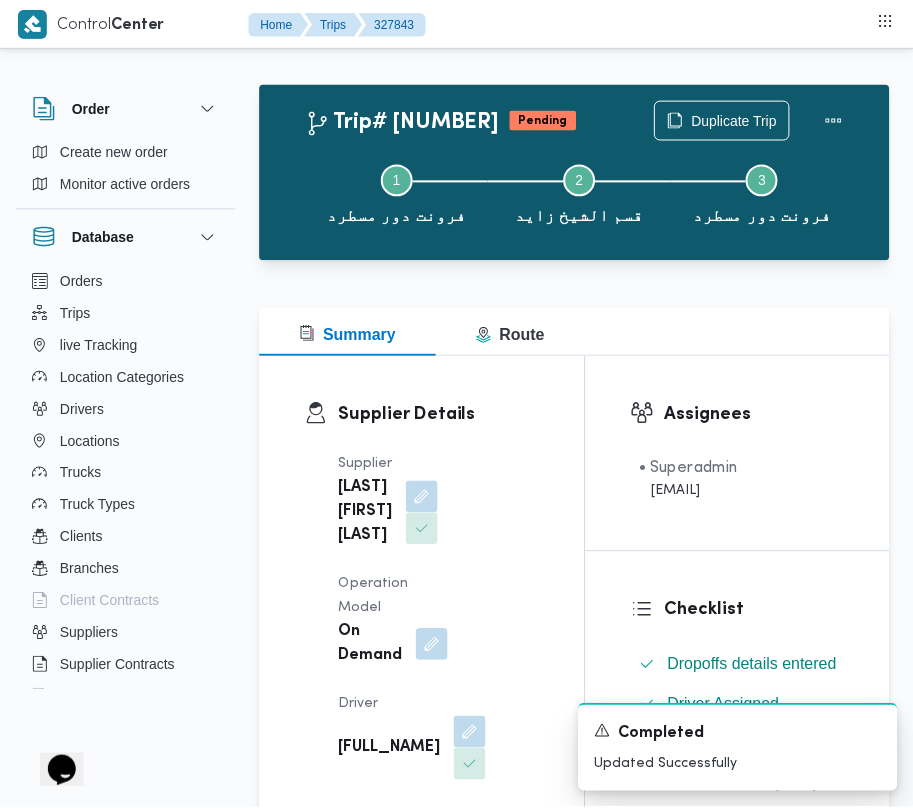 scroll, scrollTop: 0, scrollLeft: 0, axis: both 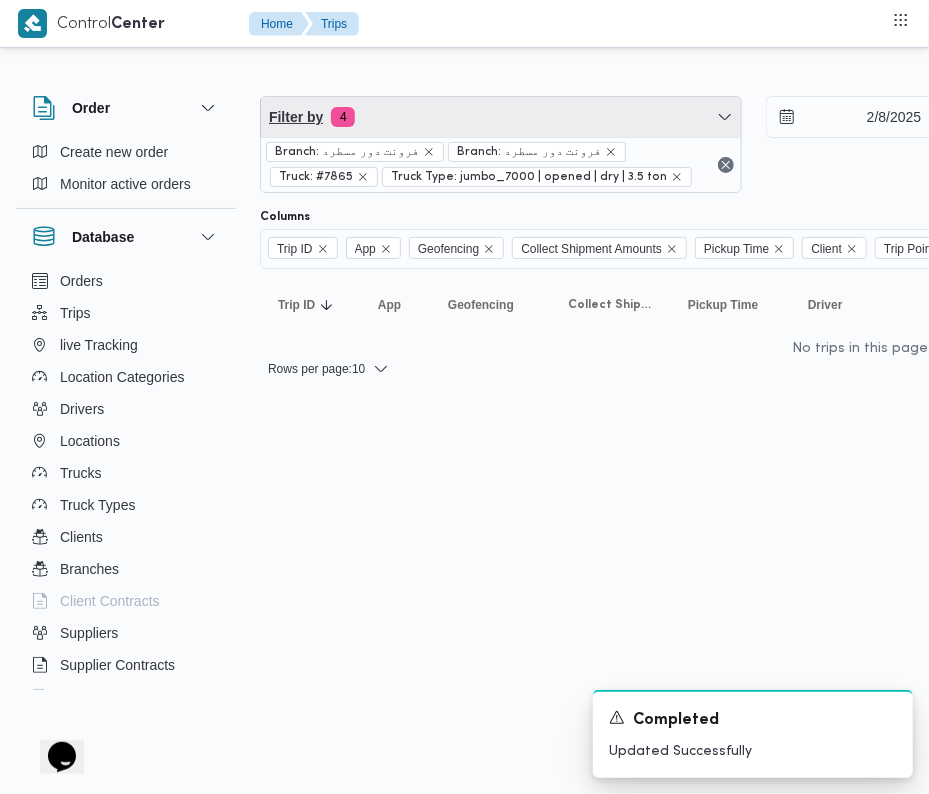 click on "Filter by 4" at bounding box center [501, 117] 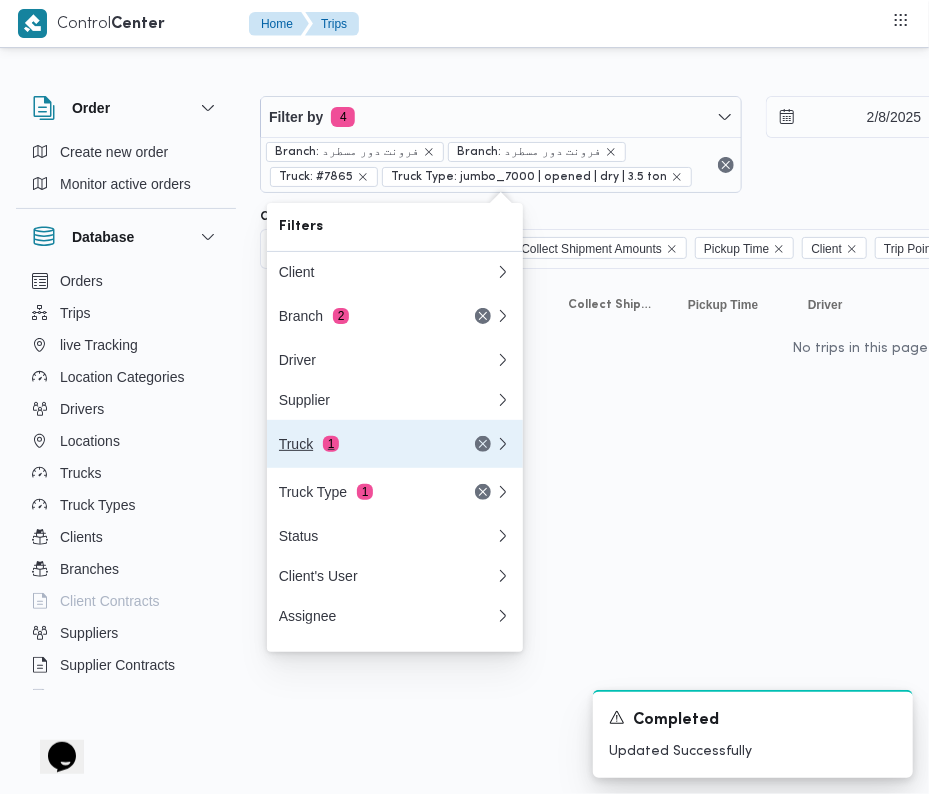 click on "Truck 1" at bounding box center [363, 444] 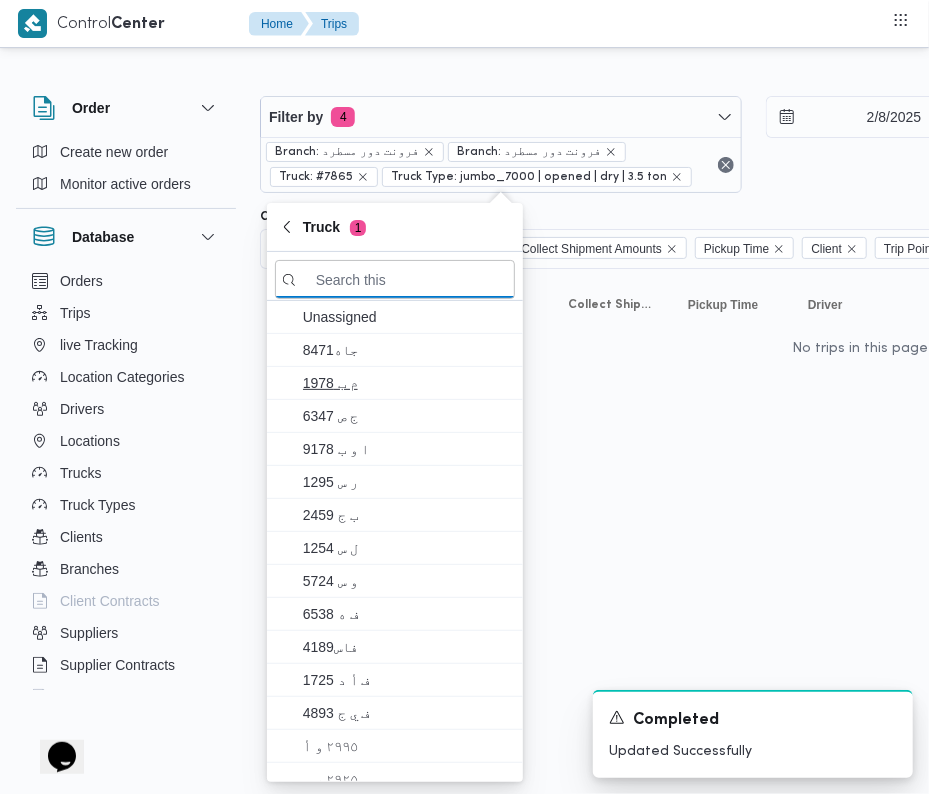 paste on "7592" 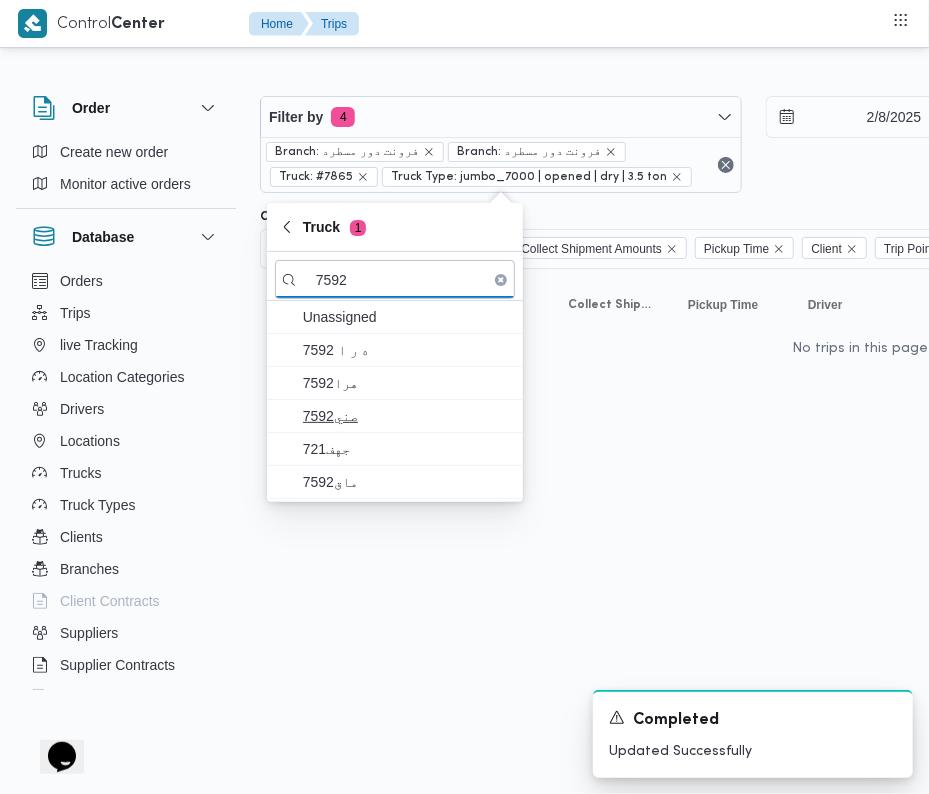 type on "7592" 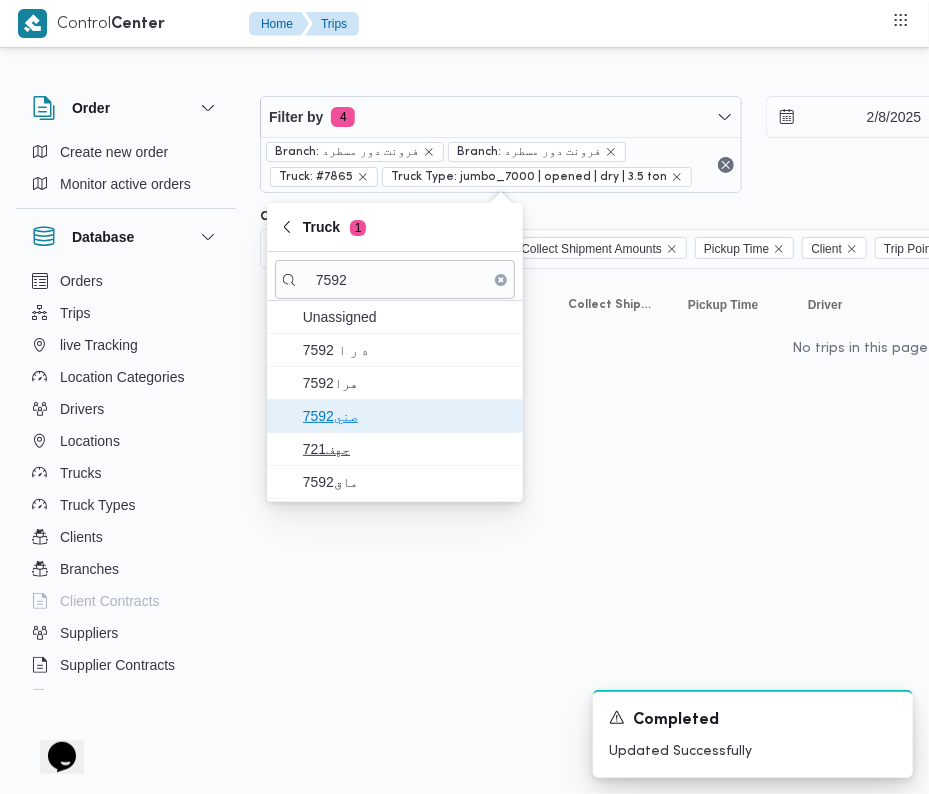 drag, startPoint x: 364, startPoint y: 405, endPoint x: 357, endPoint y: 438, distance: 33.734257 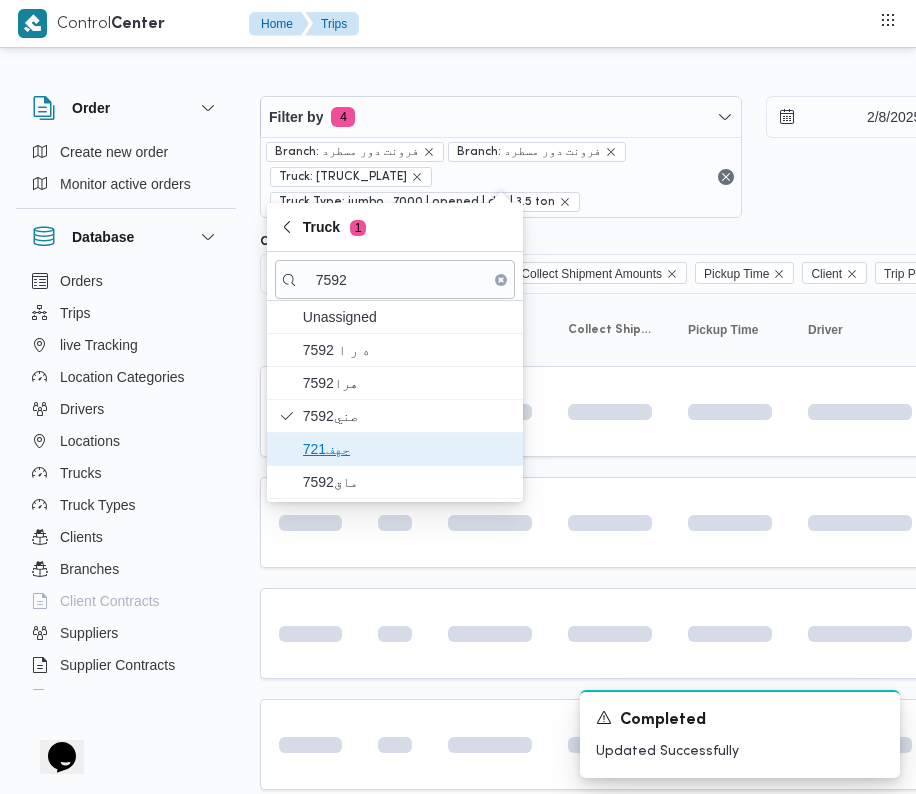 click on "جهف721" at bounding box center [407, 449] 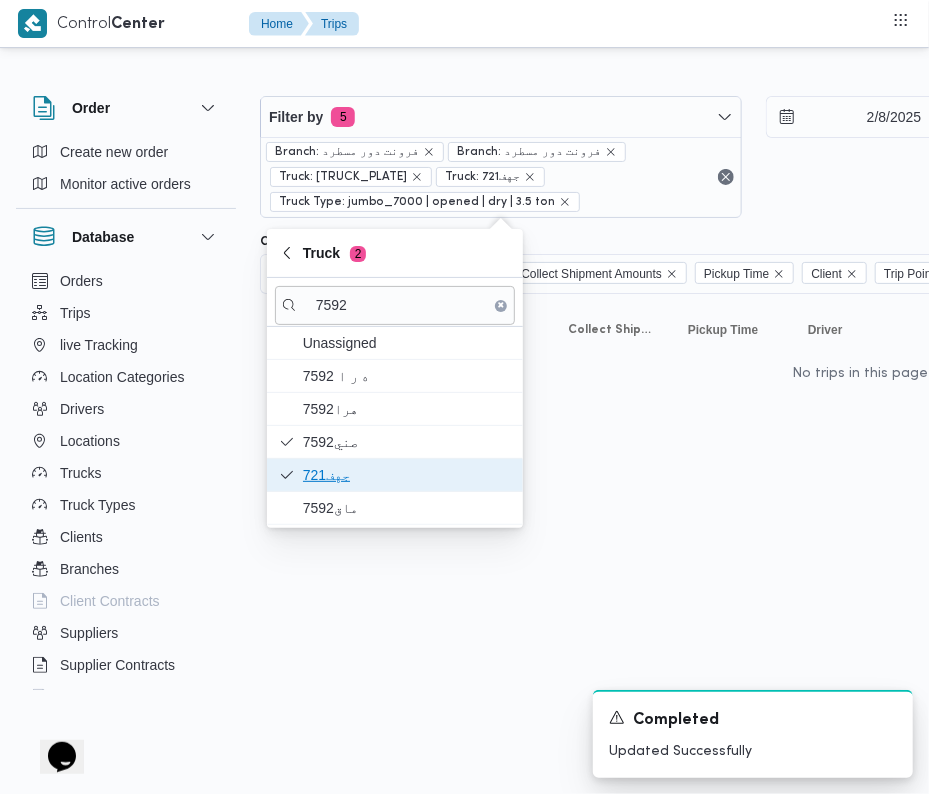click on "جهف721" at bounding box center (395, 475) 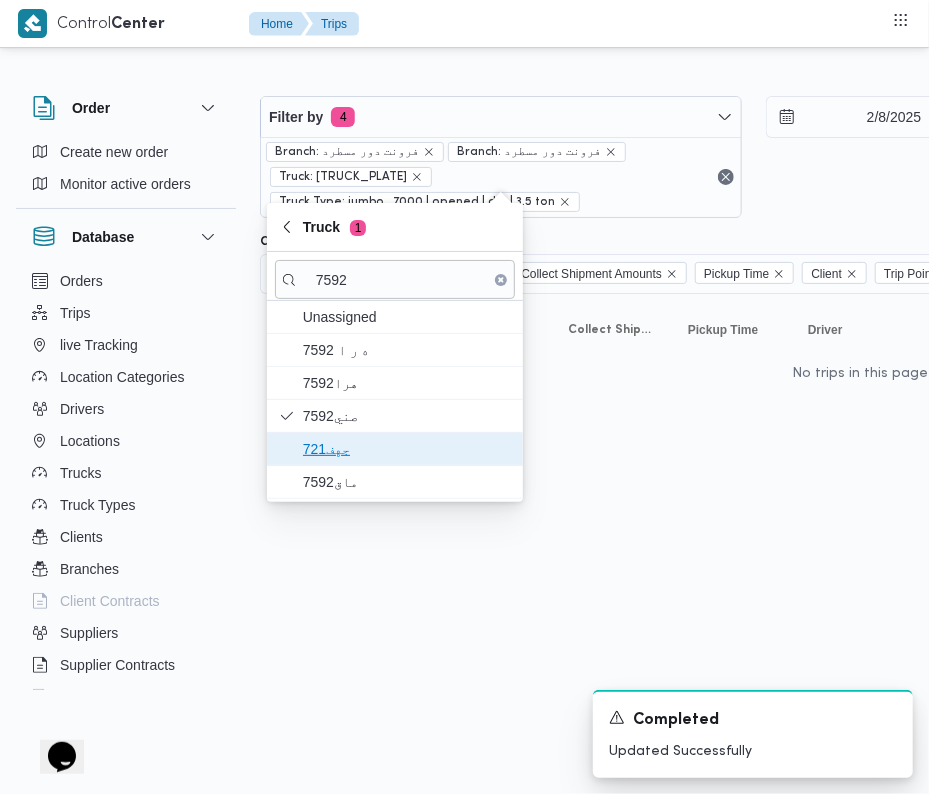 click on "جهف721" at bounding box center [407, 449] 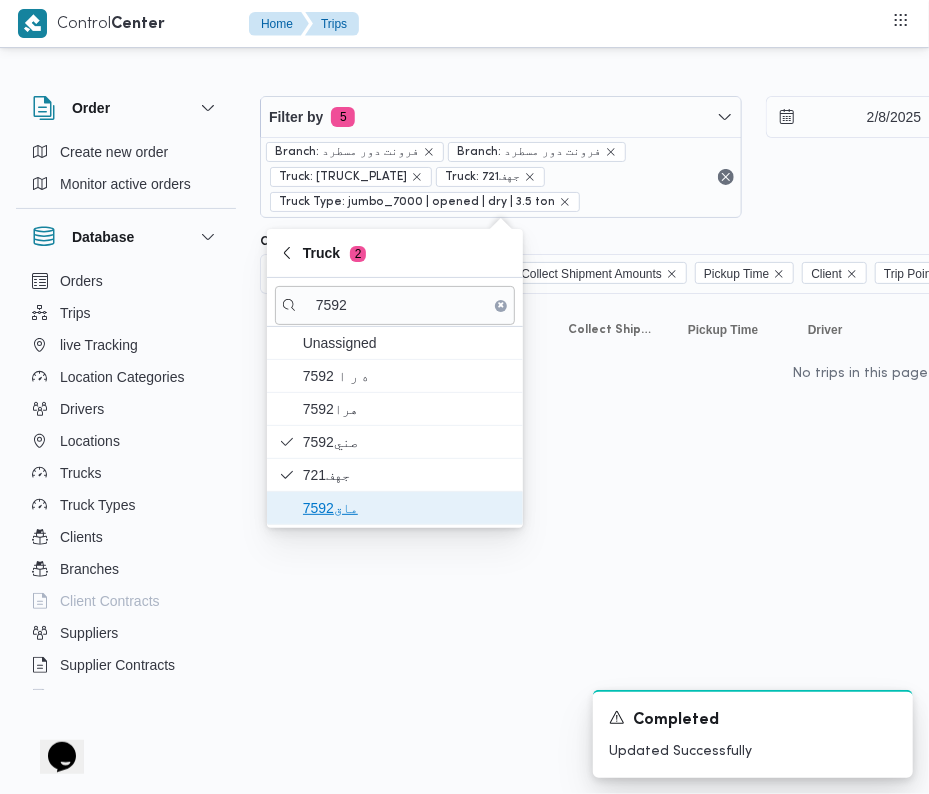 click on "ماق7592" at bounding box center (407, 508) 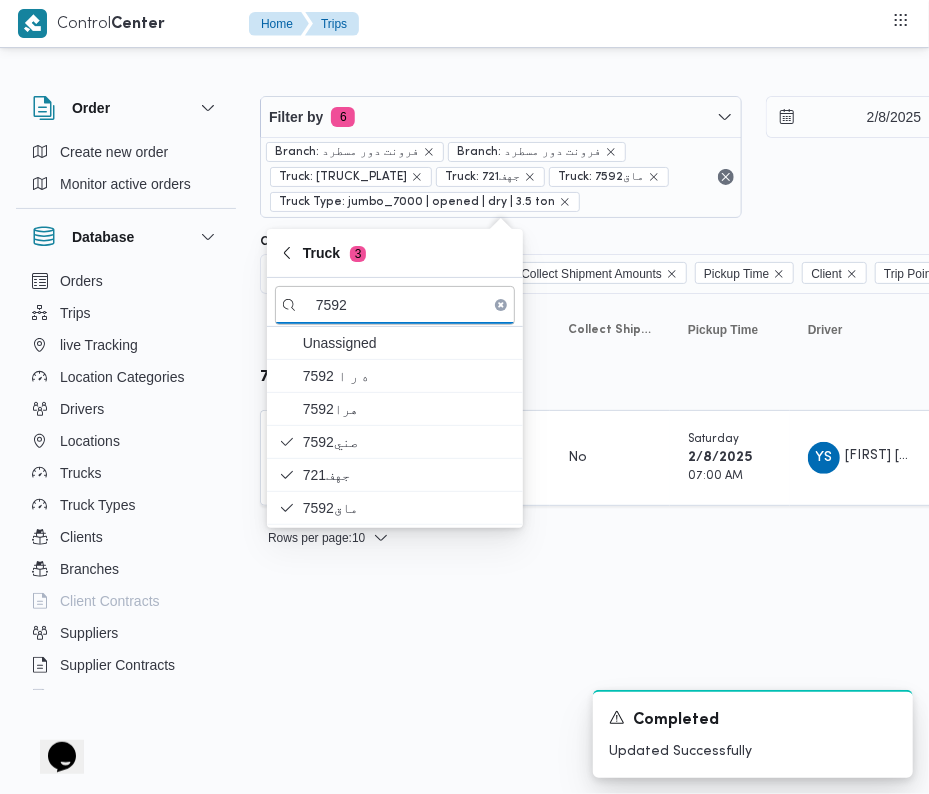 click on "Control  Center Home Trips Order Create new order Monitor active orders Database Orders Trips live Tracking Location Categories Drivers Locations Trucks Truck Types Clients Branches Client Contracts Suppliers Supplier Contracts Devices Users Projects SP Projects Admins organization assignees Tags Filter by 6 Branch: [LOCATION] Branch: [LOCATION]  Truck: [TRUCK_PLATE] Truck: [TRUCK_PLATE] Truck Type: jumbo_7000 | opened | dry | 3.5 ton [DATE] → [DATE] Group By Truck Columns Trip ID App Geofencing Collect Shipment Amounts Pickup Time Client Trip Points Driver Supplier Truck Status Platform Sorting Trip ID Click to sort in ascending order App Click to sort in ascending order Geofencing Click to sort in ascending order Collect Shipment Amounts Pickup Time Click to sort in ascending order Client Click to sort in ascending order Trip Points Driver Click to sort in ascending order Supplier Click to sort in ascending order Truck Click to sort in ascending order #" at bounding box center [464, 397] 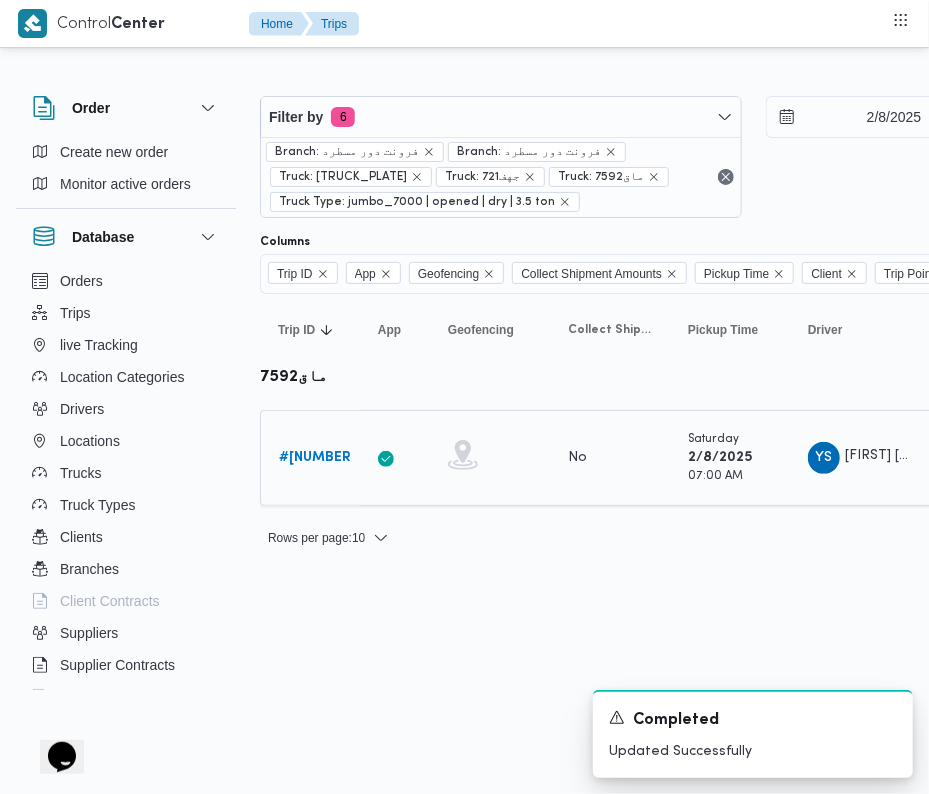 click on "# 328010" at bounding box center (317, 457) 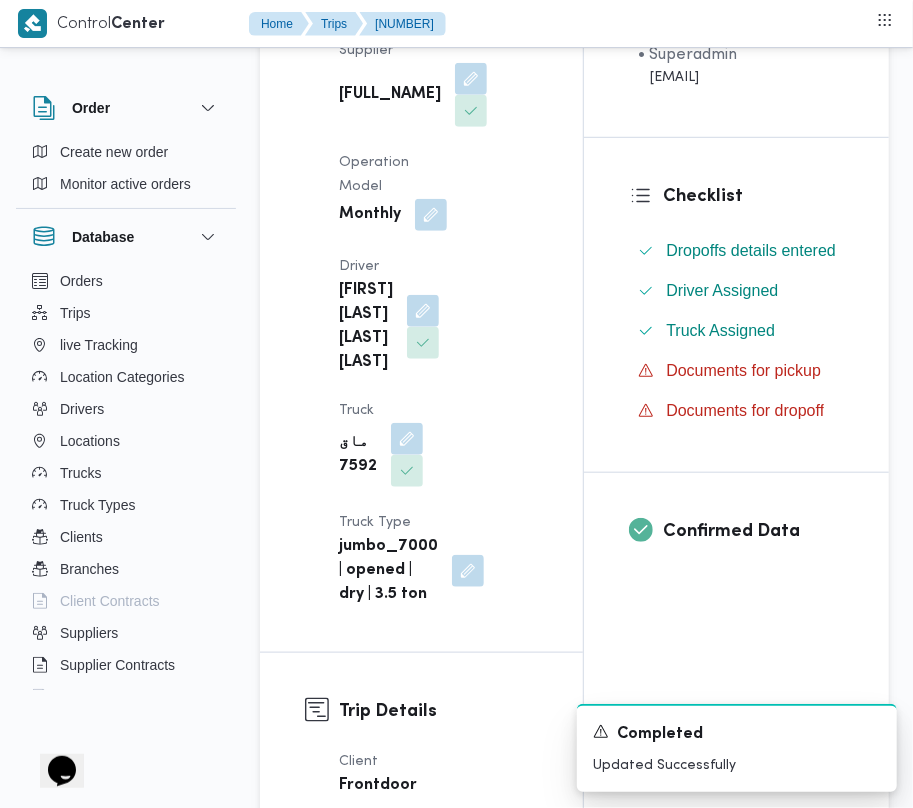 scroll, scrollTop: 492, scrollLeft: 0, axis: vertical 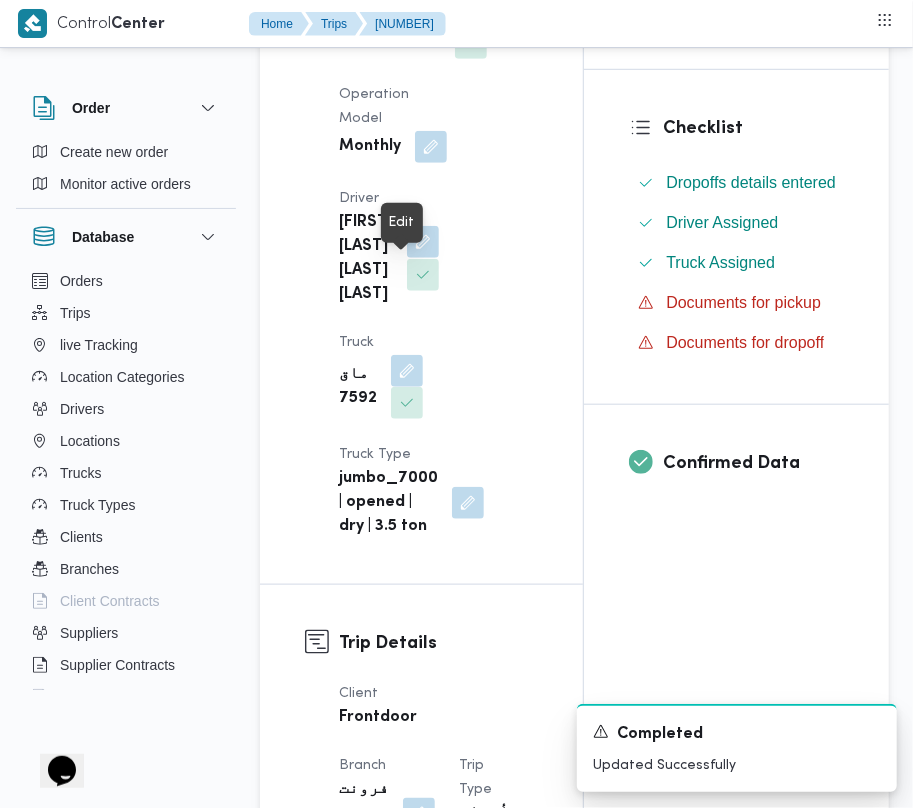 click at bounding box center [423, 242] 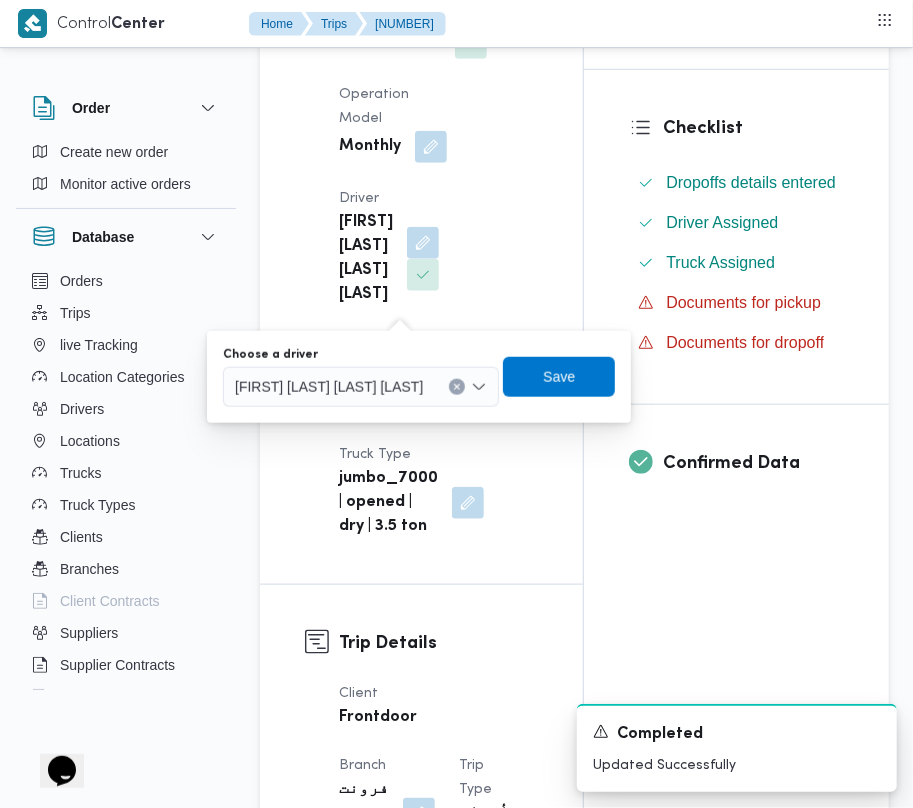 drag, startPoint x: 389, startPoint y: 290, endPoint x: 344, endPoint y: 400, distance: 118.84864 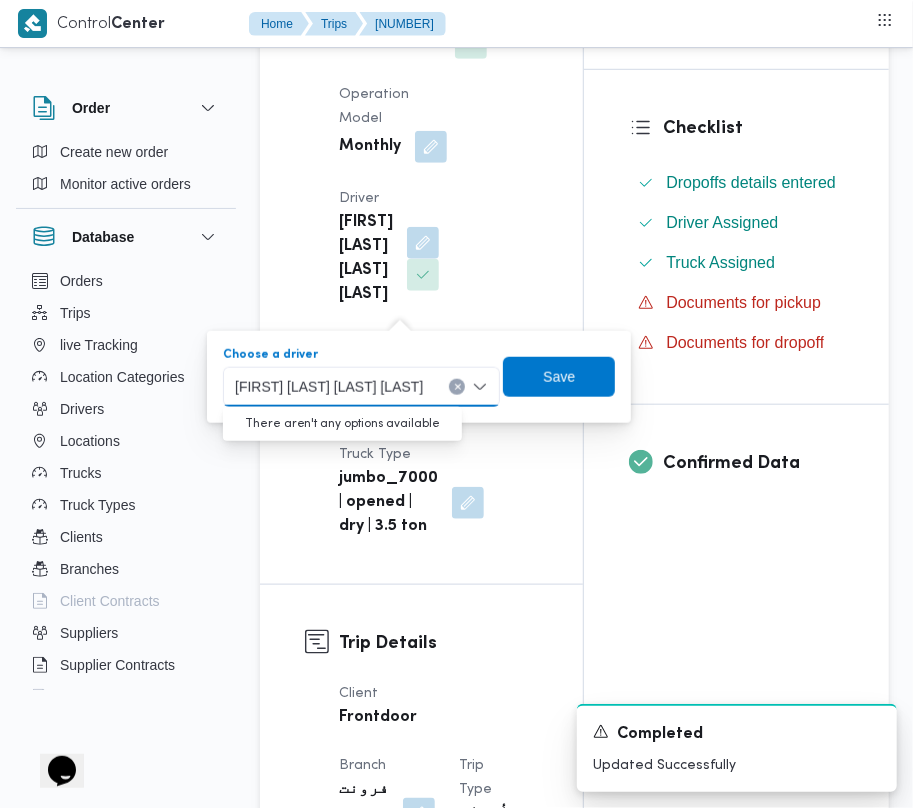 paste on "[FIRST] [LAST]" 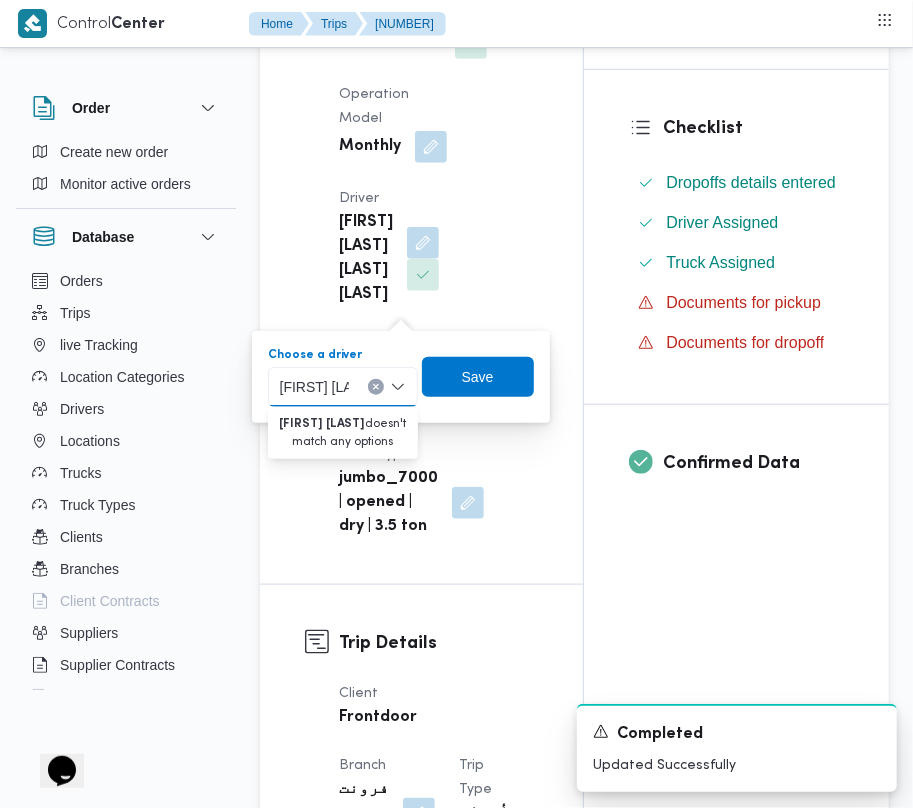 type on "[FIRST] [LAST]" 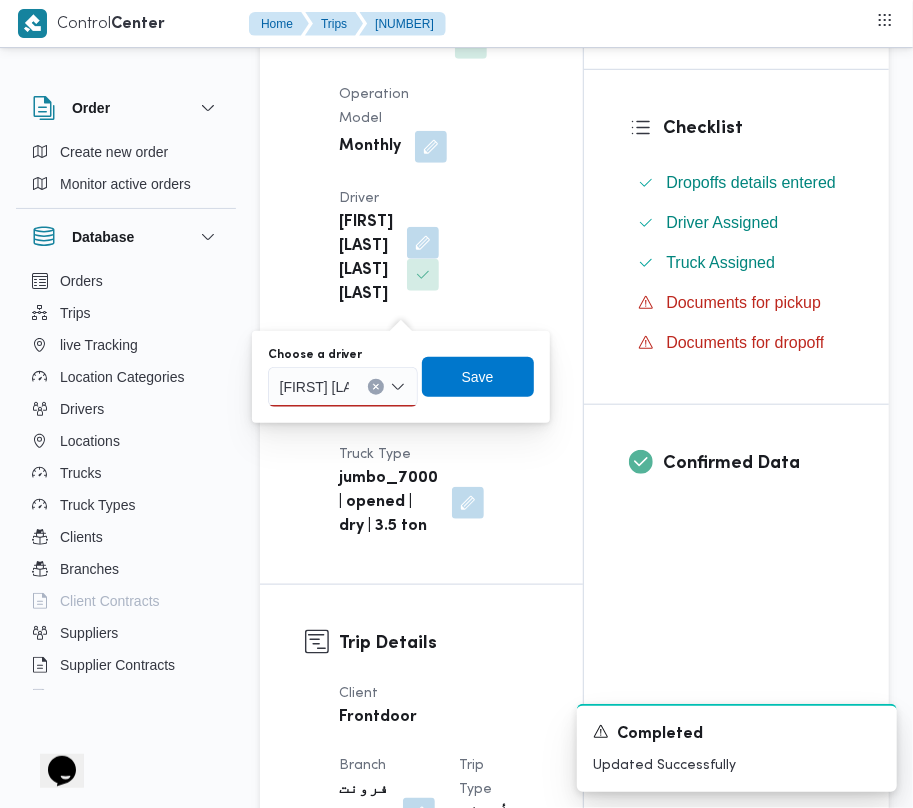 drag, startPoint x: 513, startPoint y: 181, endPoint x: 514, endPoint y: 253, distance: 72.00694 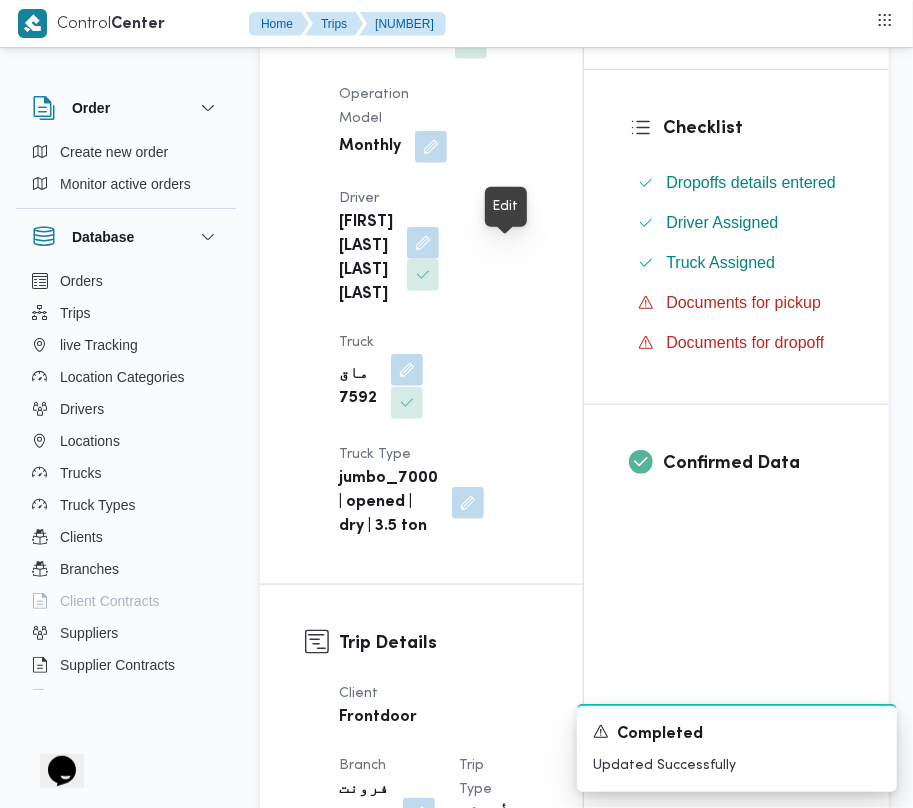 click at bounding box center [407, 370] 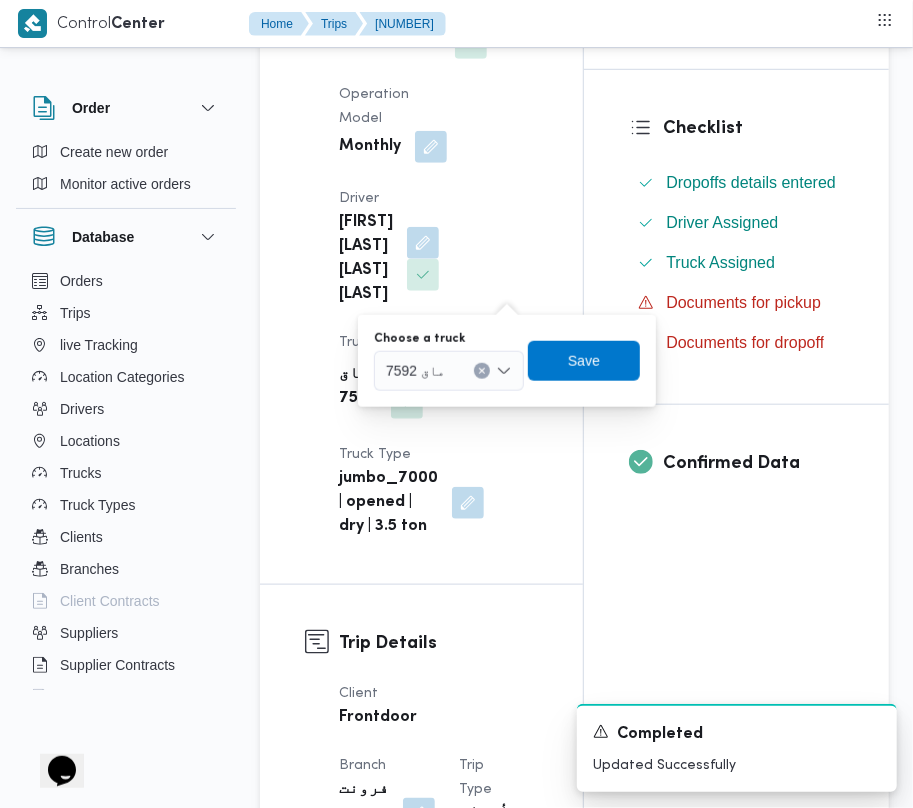 drag, startPoint x: 494, startPoint y: 341, endPoint x: 478, endPoint y: 369, distance: 32.24903 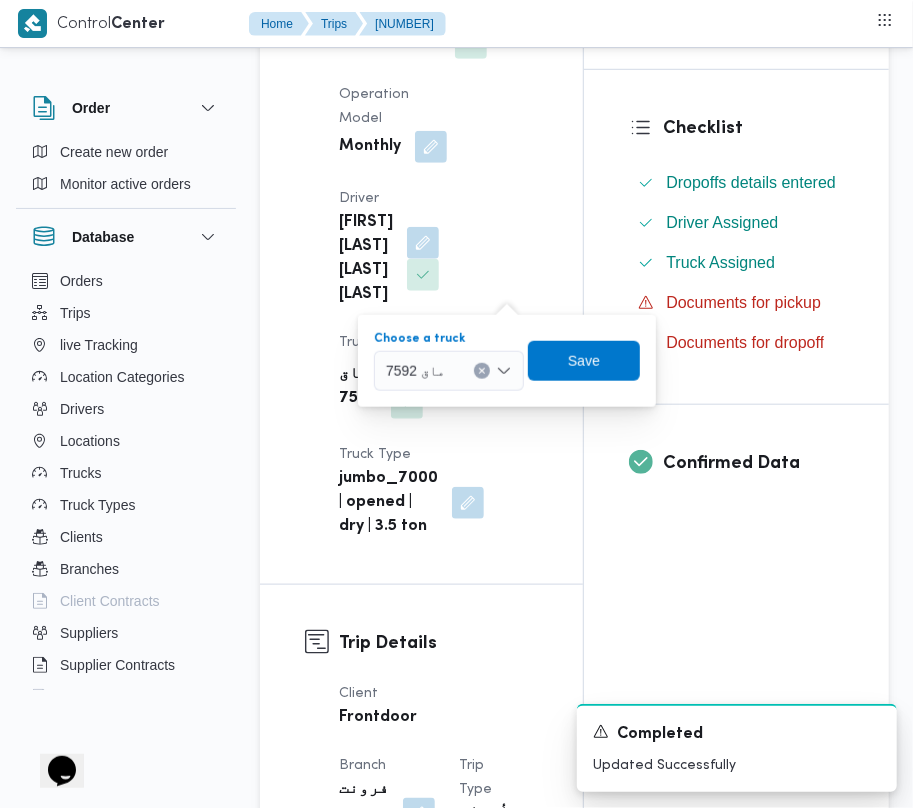 click 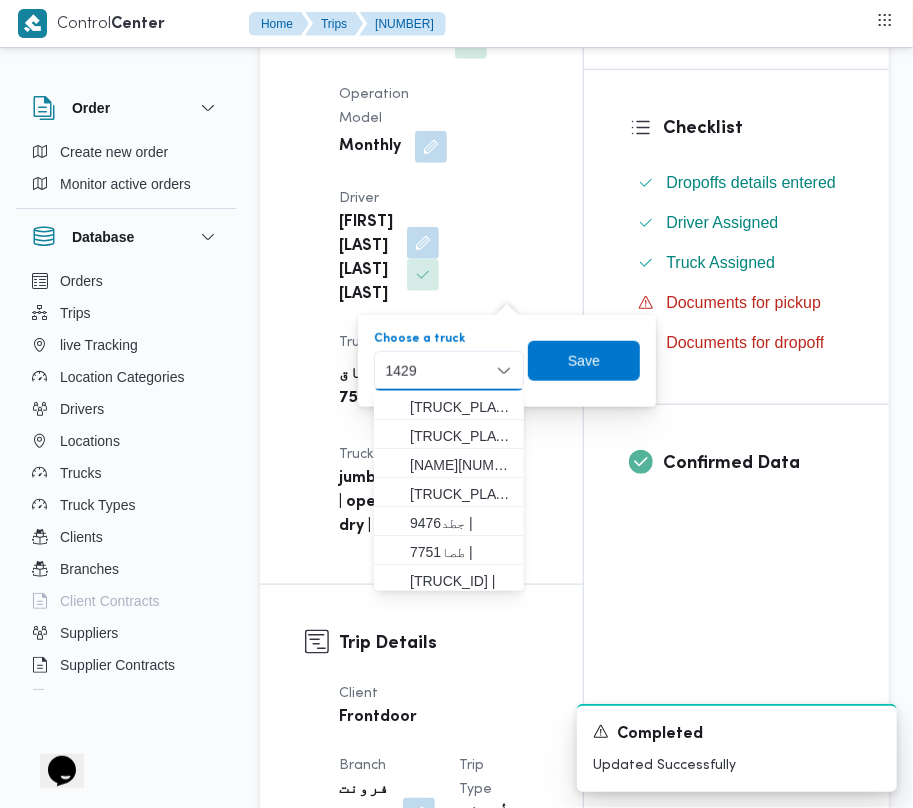 type on "1429" 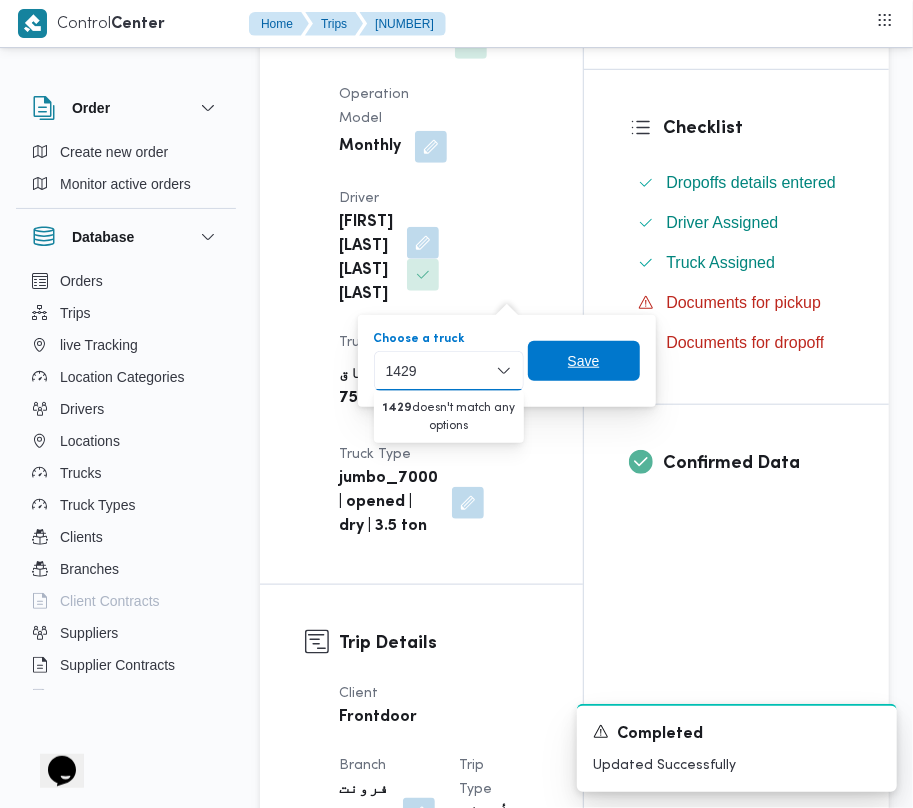 click on "Save" at bounding box center [584, 361] 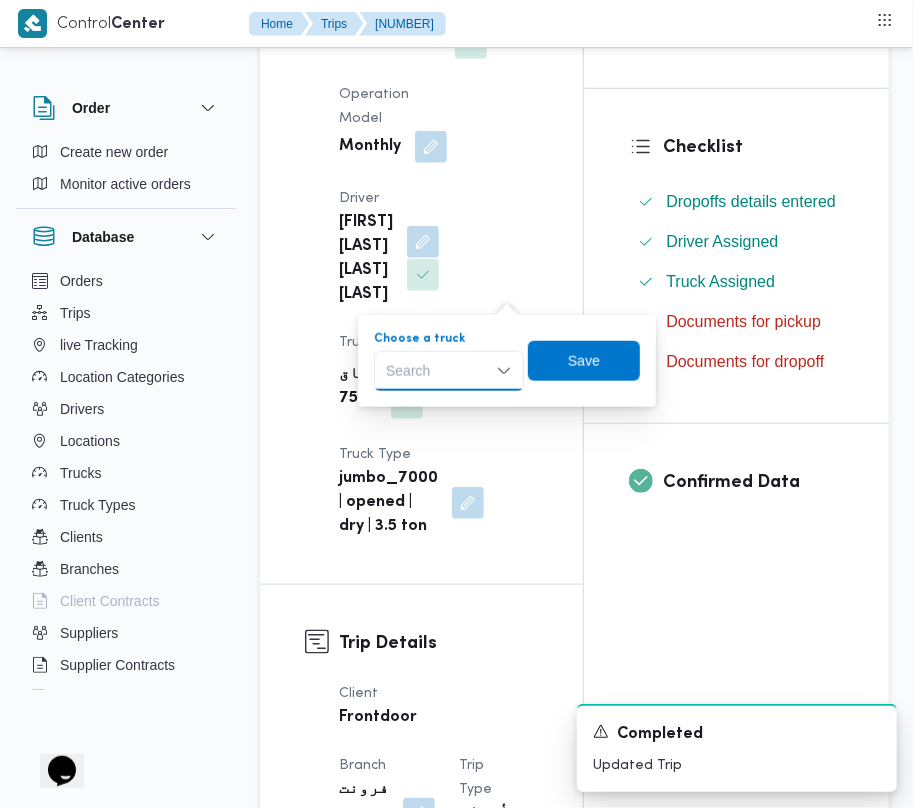 click at bounding box center (423, 242) 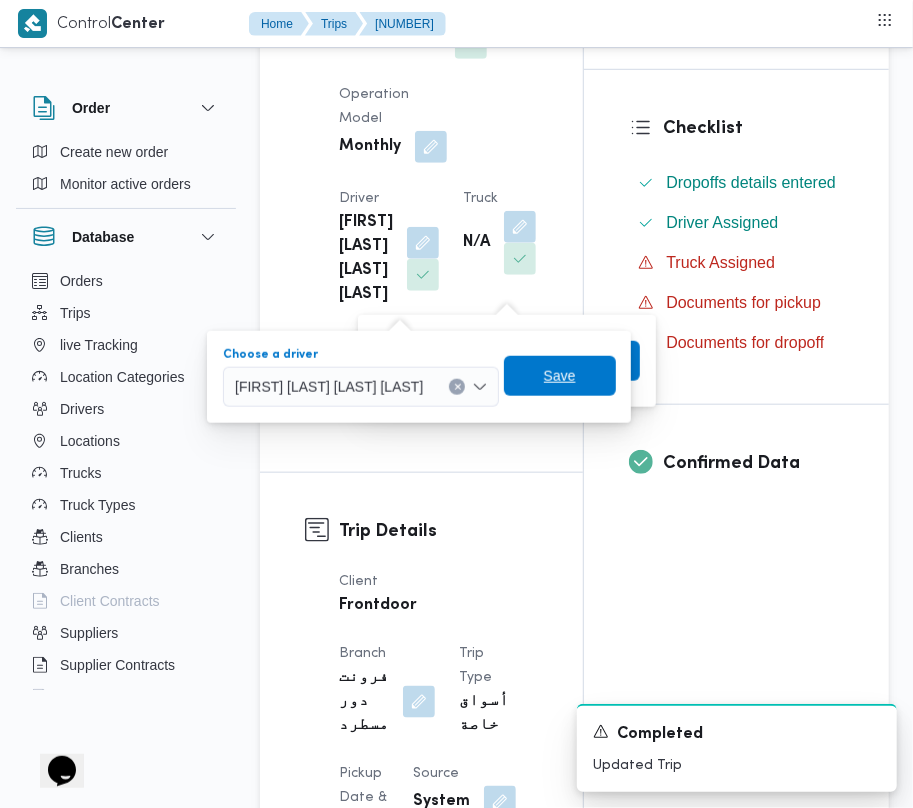 drag, startPoint x: 422, startPoint y: 384, endPoint x: 484, endPoint y: 386, distance: 62.03225 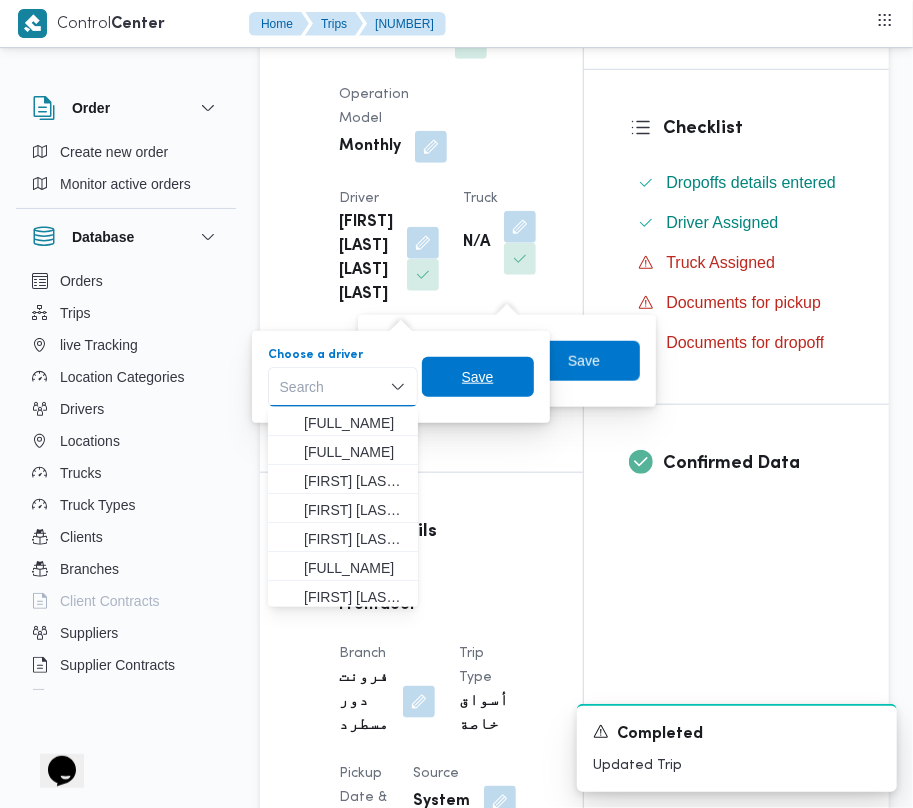 click on "Save" at bounding box center (478, 377) 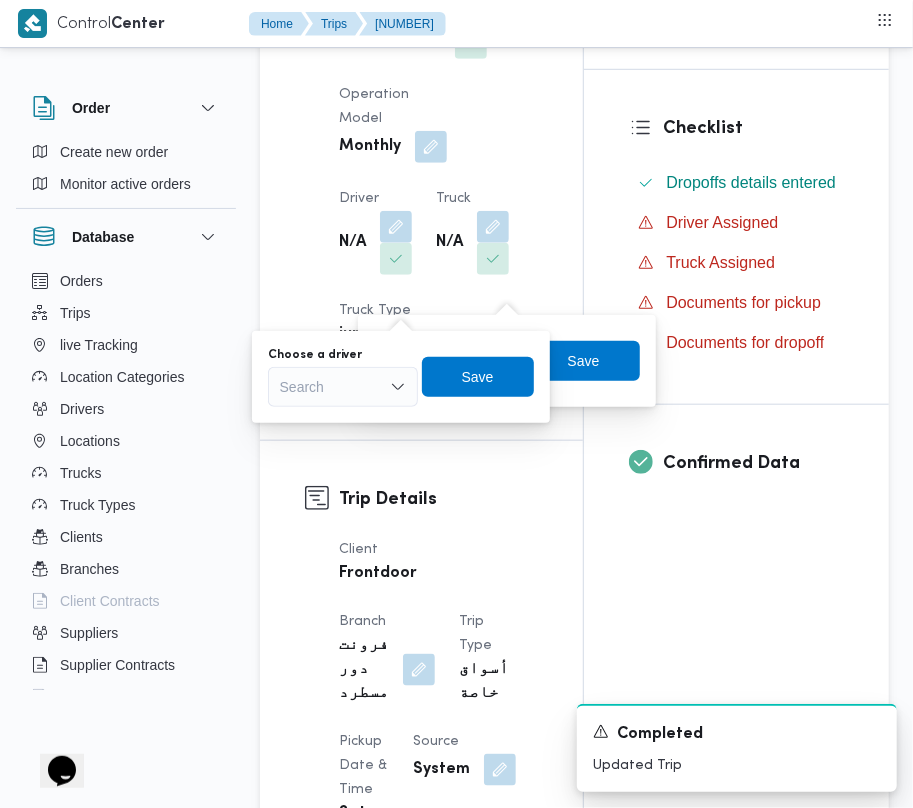 click on "Supplier [FULL_NAME] Operation Model Monthly Driver N/A Truck N/A Truck Type jumbo_7000 | opened | dry | 3.5 ton" at bounding box center [438, 183] 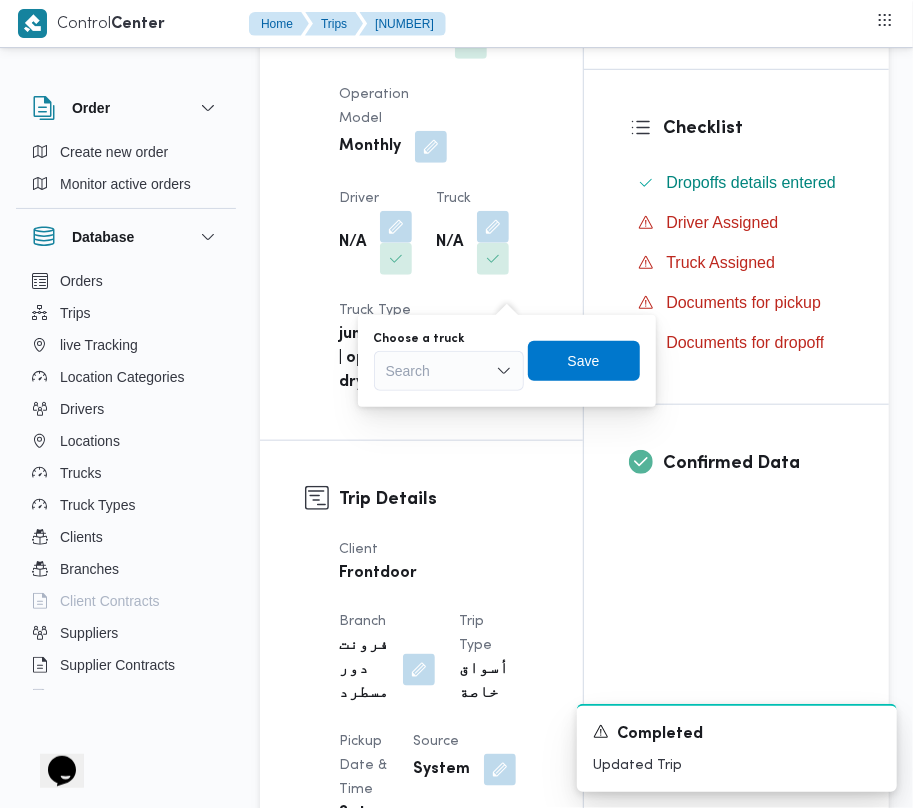 click on "Trip Details" at bounding box center (438, 499) 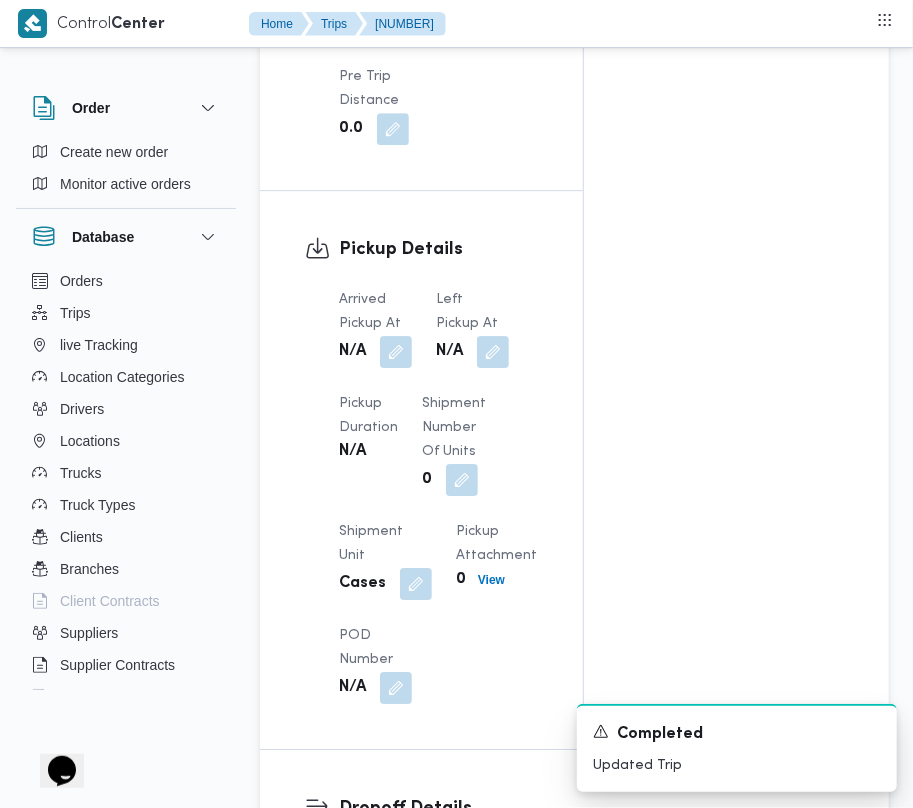 scroll, scrollTop: 3025, scrollLeft: 0, axis: vertical 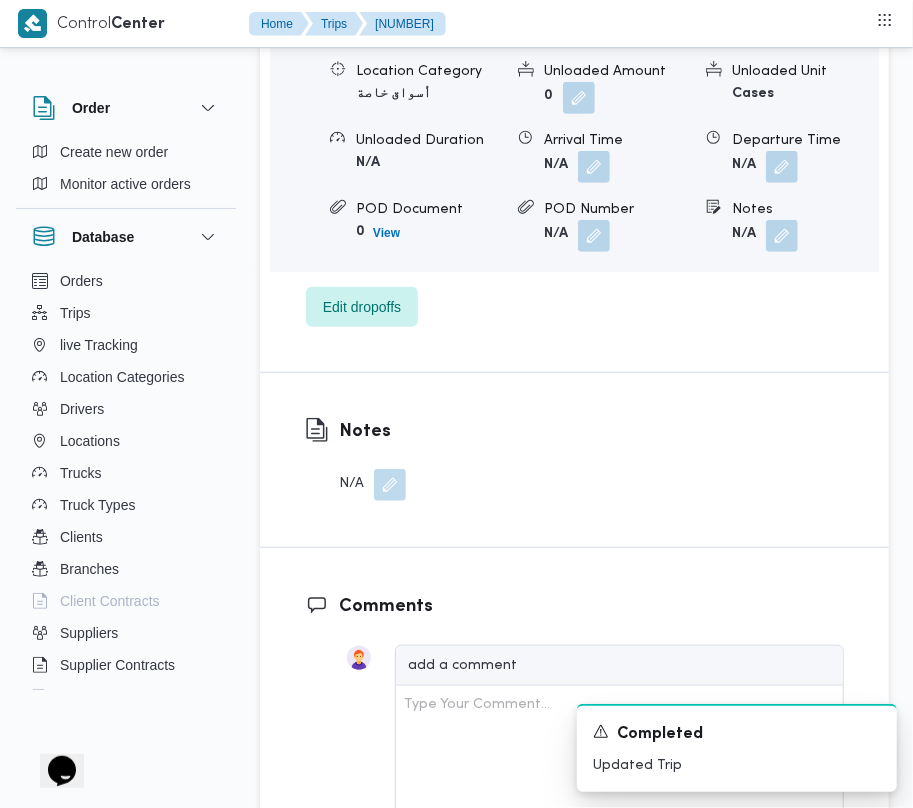 click at bounding box center (390, 485) 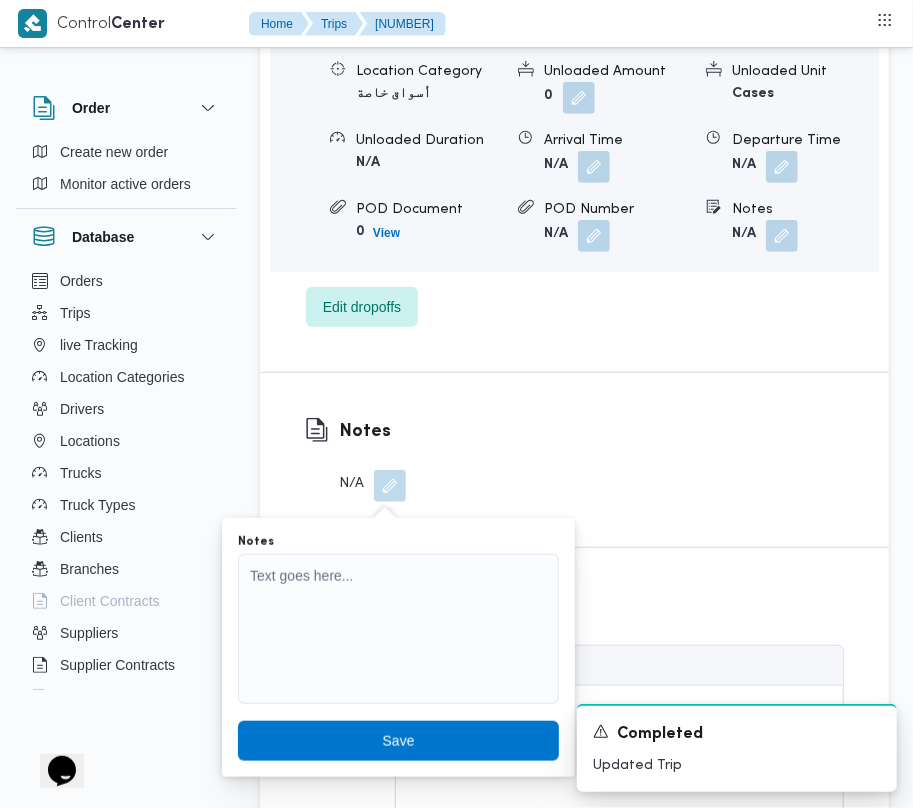 drag, startPoint x: 308, startPoint y: 509, endPoint x: 310, endPoint y: 542, distance: 33.06055 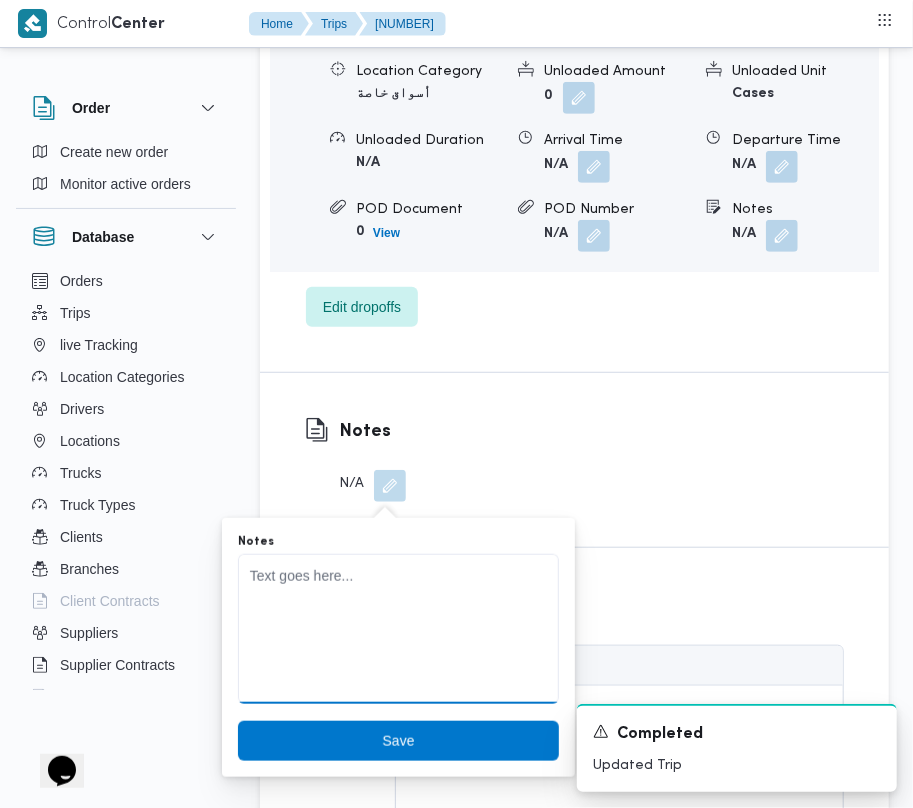click on "Notes" at bounding box center (398, 629) 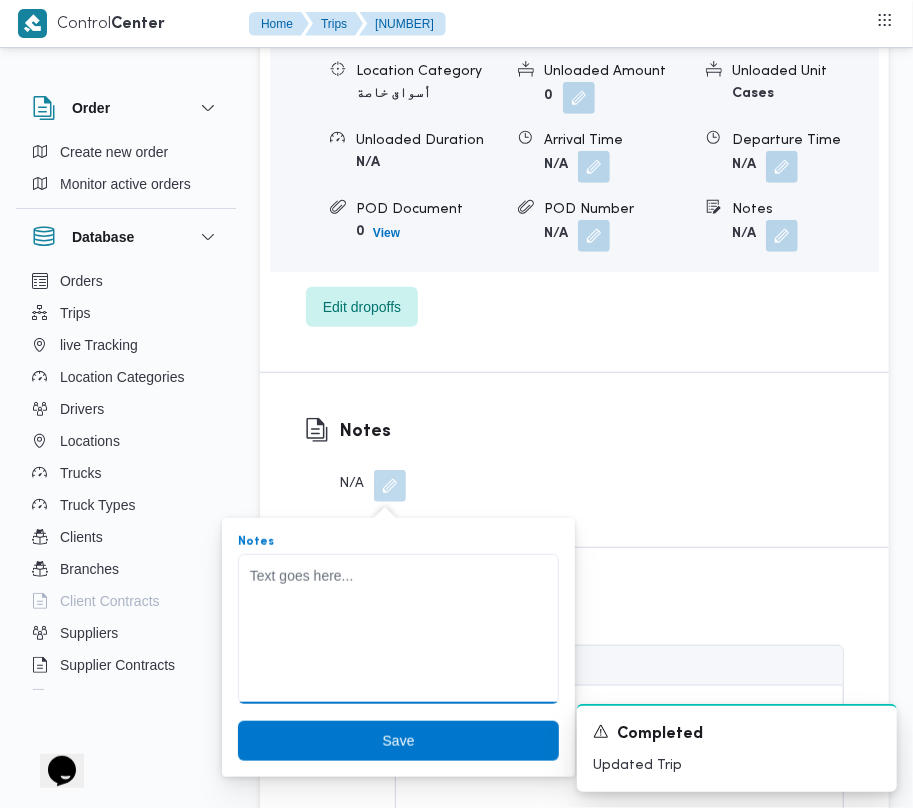 paste on "[NUMBER] [FIRST] [LAST]" 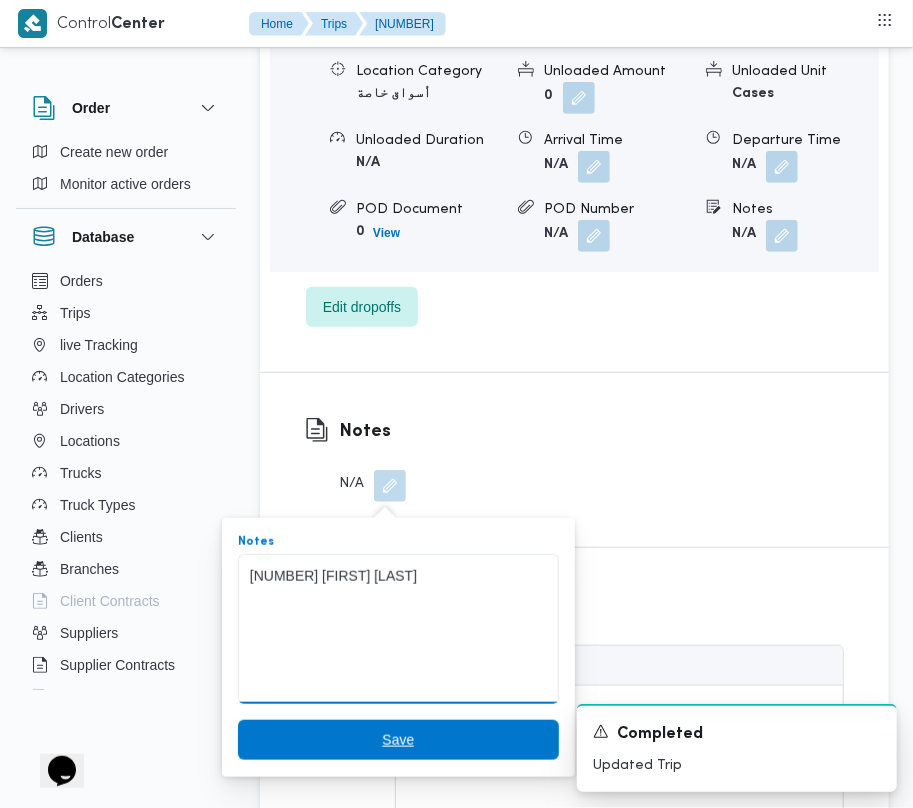 type on "[NUMBER] [FIRST] [LAST]" 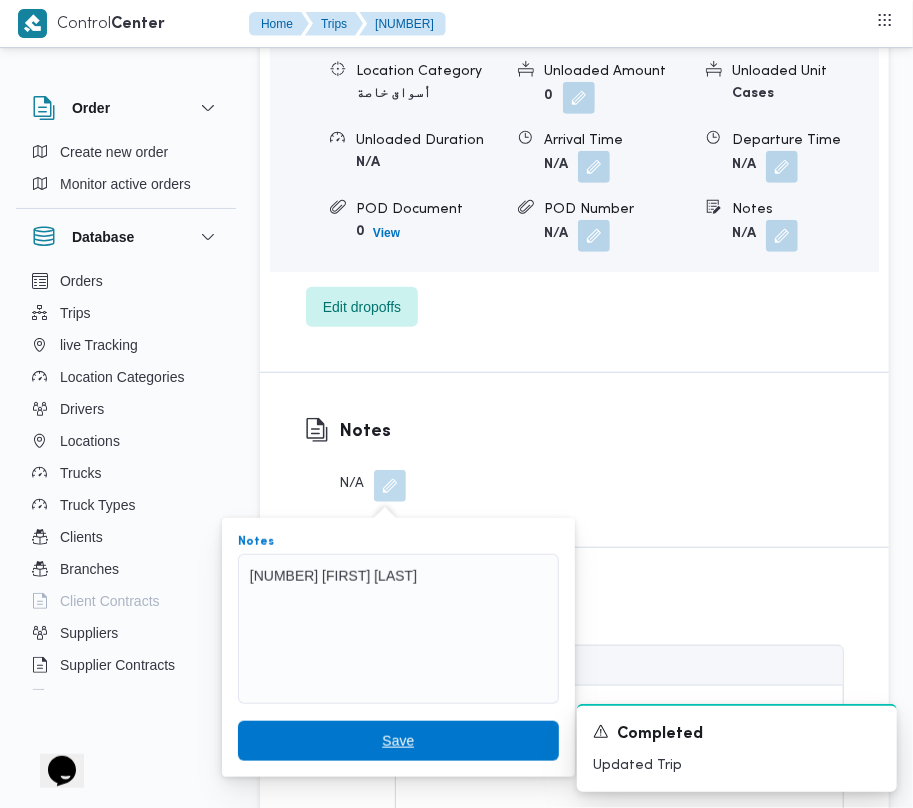 click on "Save" at bounding box center [398, 741] 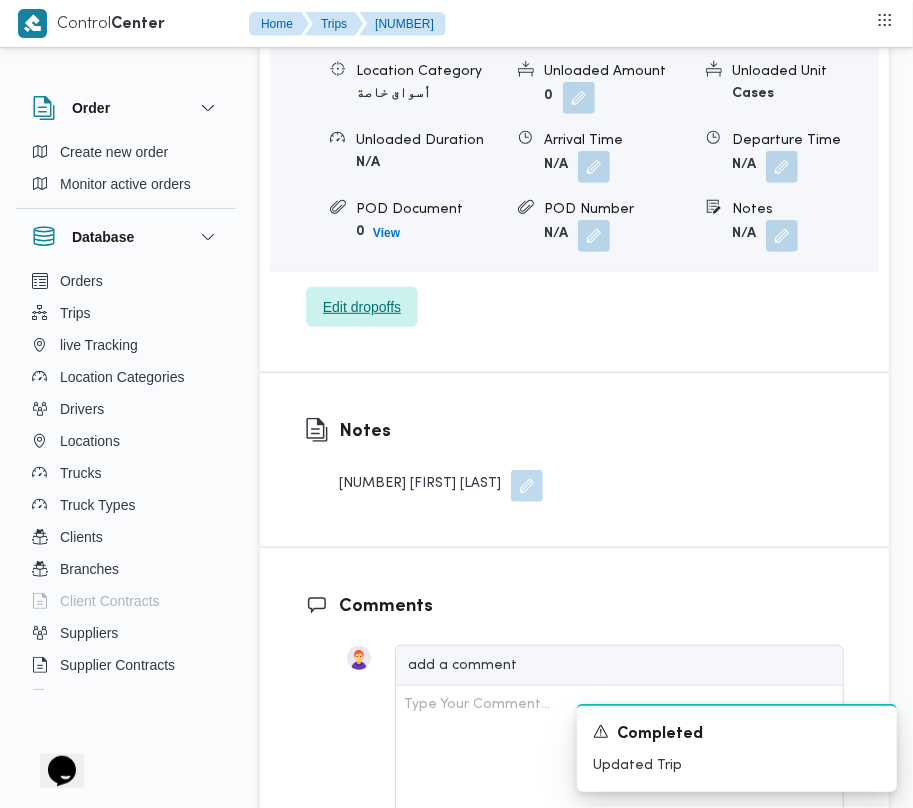 click on "مدينة نصر -
سيركل كيه البطراوي Location Category أسواق خاصة Unloaded Amount 0 Unloaded Unit Cases Unloaded Duration N/A Arrival Time N/A Departure Time N/A POD Document 0 View POD Number N/A Notes N/A Edit dropoffs" at bounding box center [575, 165] 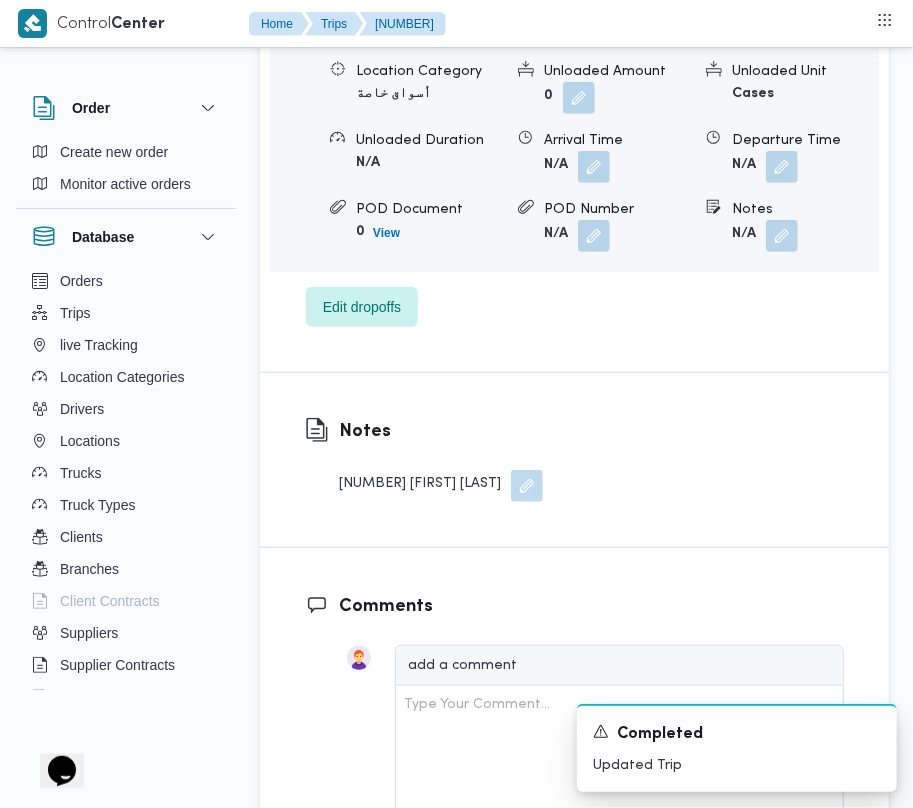 click on "مدينة نصر -
سيركل كيه البطراوي Location Category أسواق خاصة Unloaded Amount 0 Unloaded Unit Cases Unloaded Duration N/A Arrival Time N/A Departure Time N/A POD Document 0 View POD Number N/A Notes N/A Edit dropoffs" at bounding box center (575, 165) 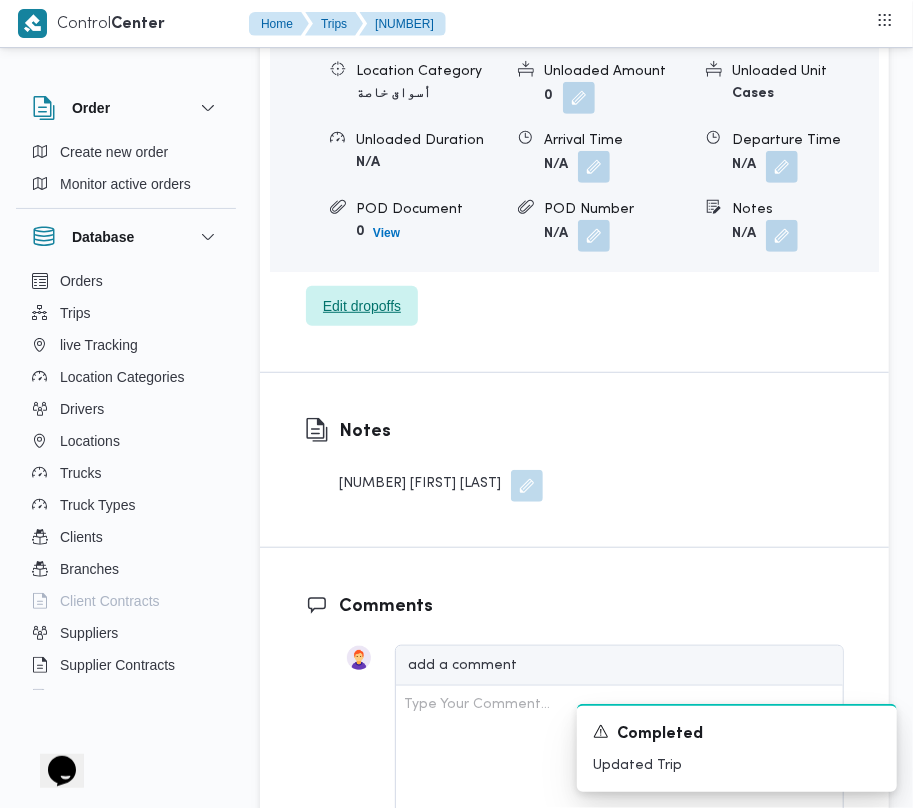 click on "Edit dropoffs" at bounding box center [362, 306] 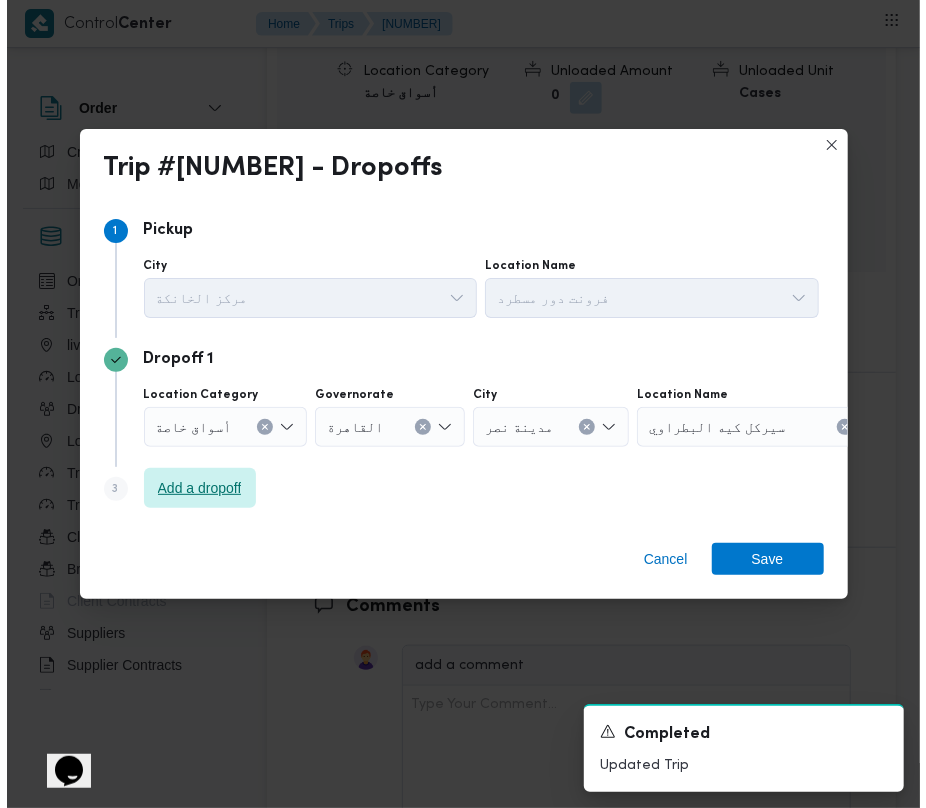 scroll, scrollTop: 2921, scrollLeft: 0, axis: vertical 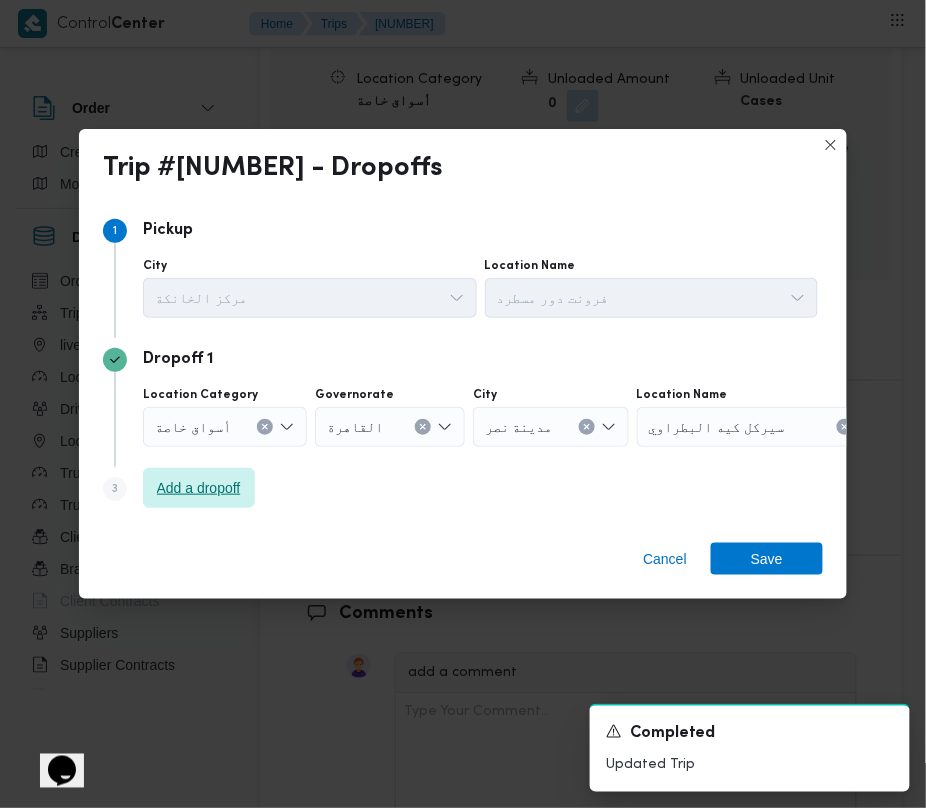 click on "Add a dropoff" at bounding box center [199, 488] 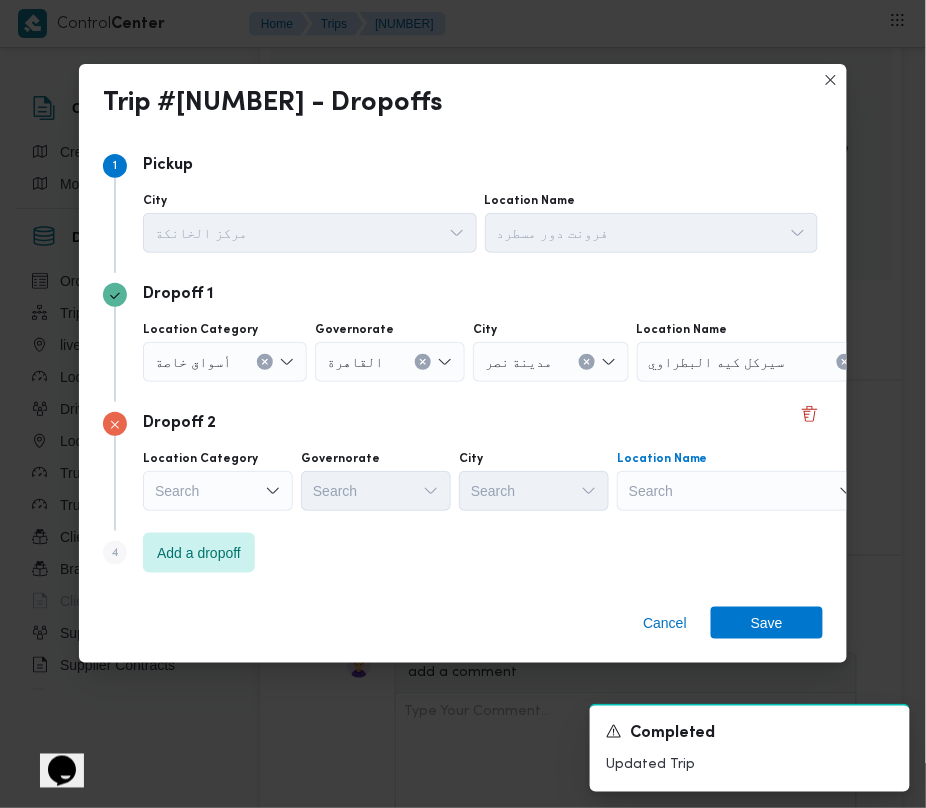 click on "Search" at bounding box center [762, 362] 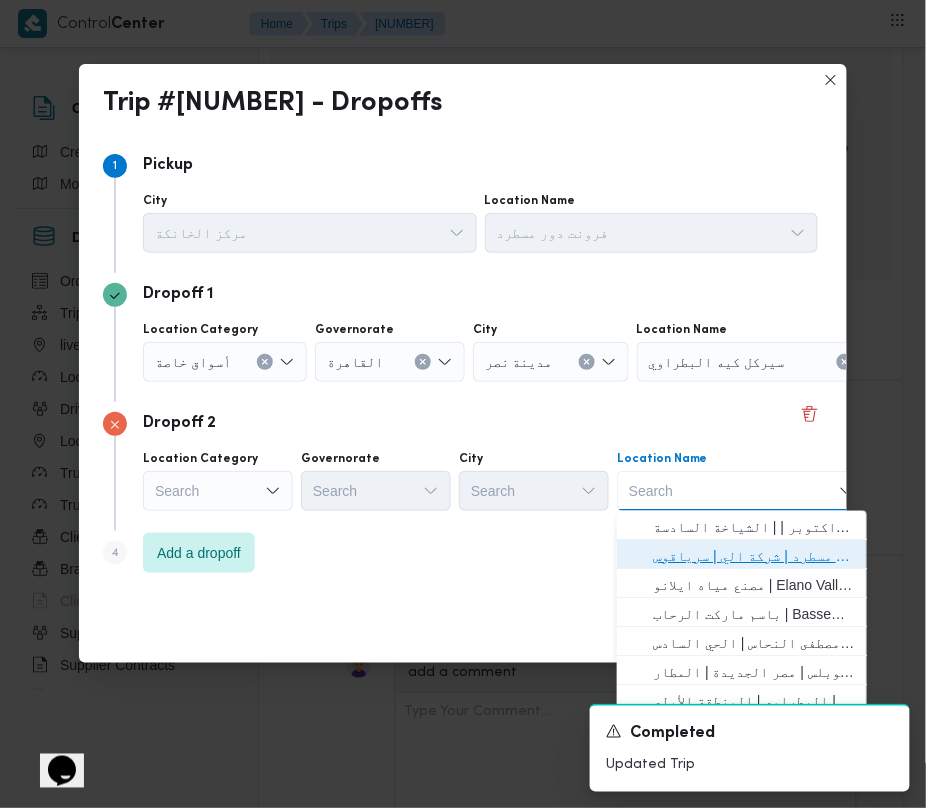 click on "فرونت دور مسطرد | شركة الي | سرياقوس" at bounding box center (754, 556) 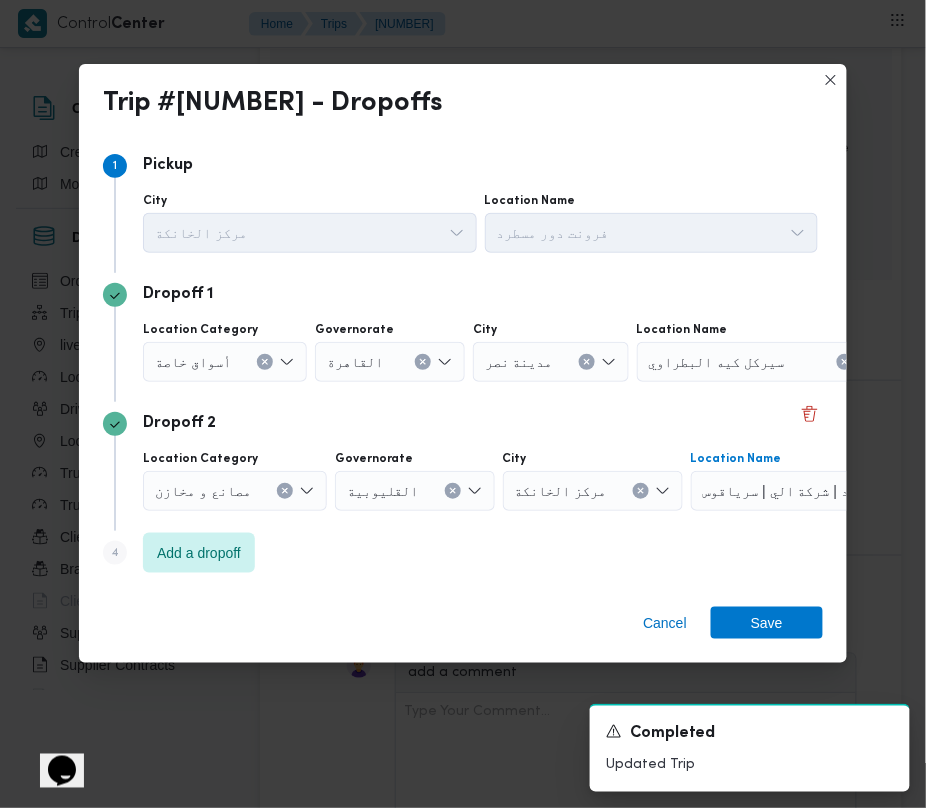 click on "أسواق خاصة" at bounding box center (193, 361) 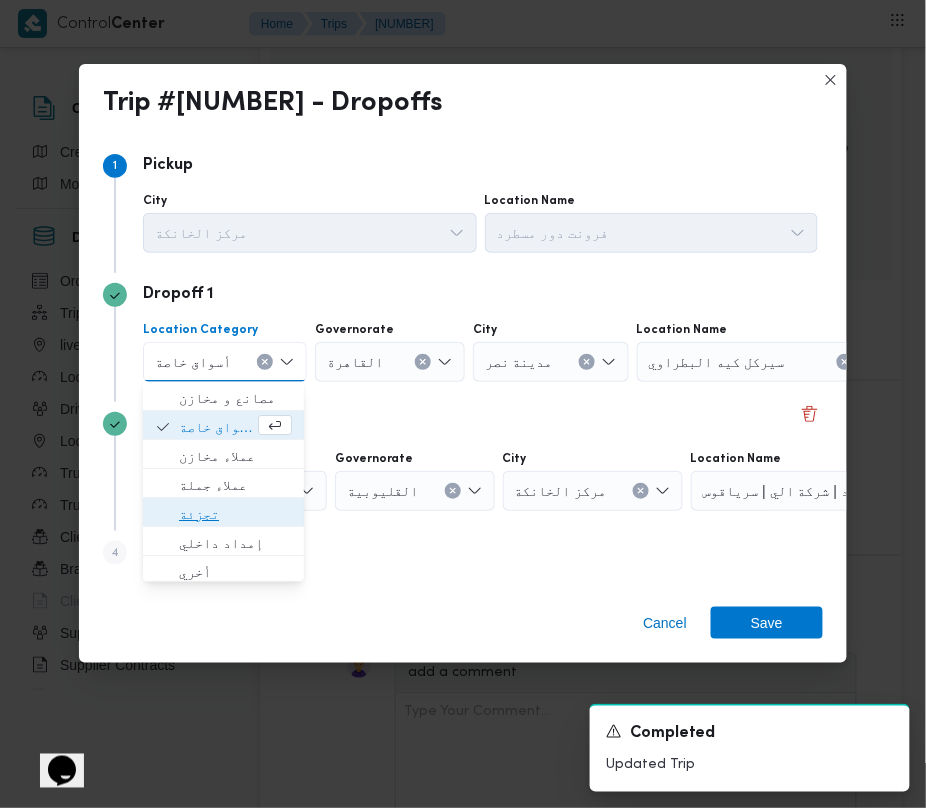 click on "تجزئة" at bounding box center (235, 514) 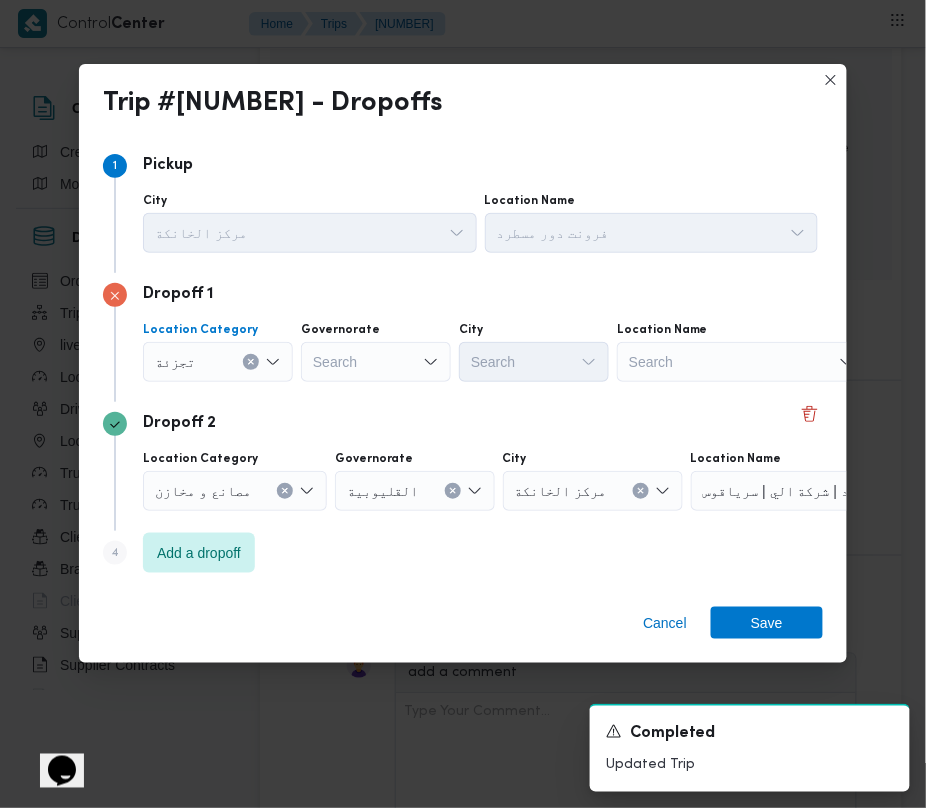 click on "Search" at bounding box center [376, 362] 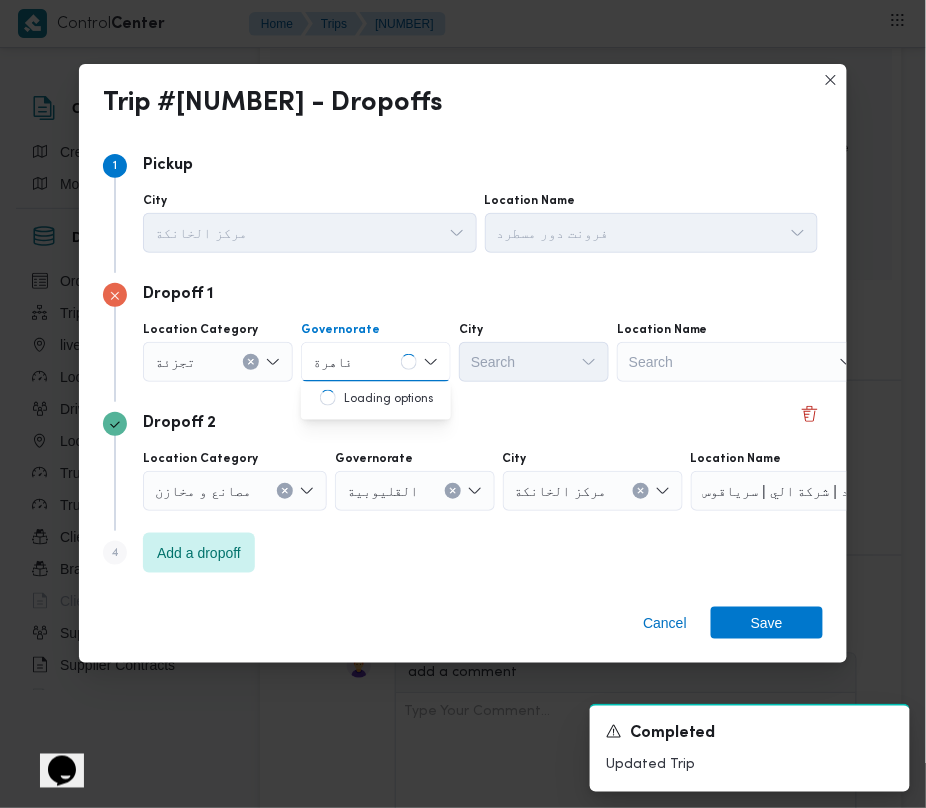type on "قاهرة" 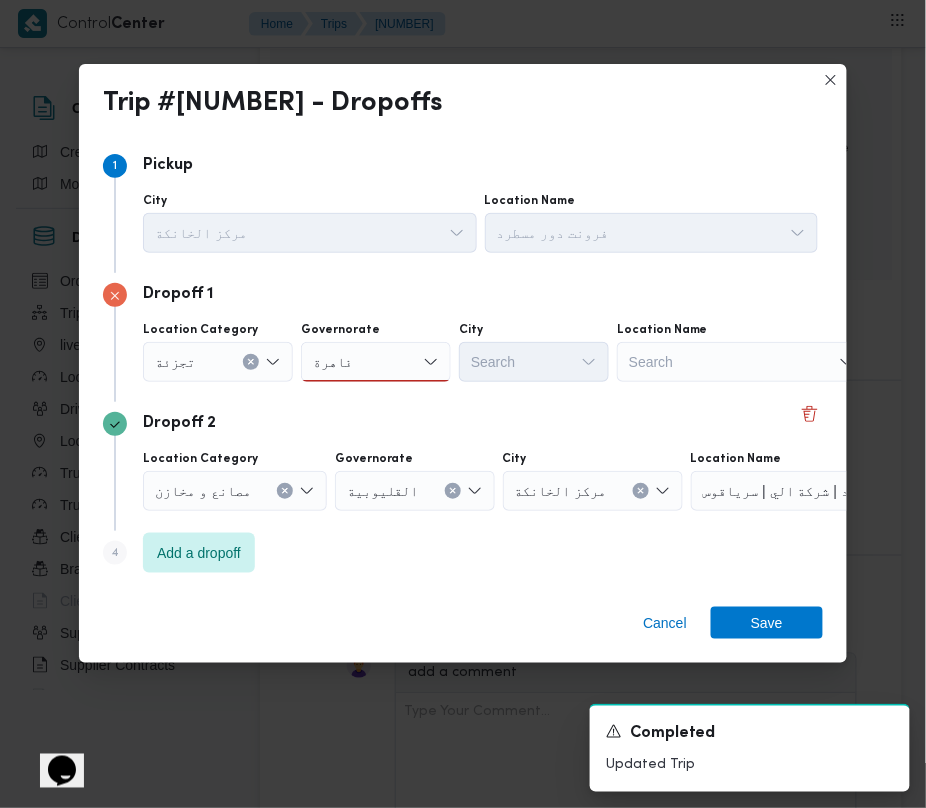 click on "[CITY] [CITY]" at bounding box center (376, 362) 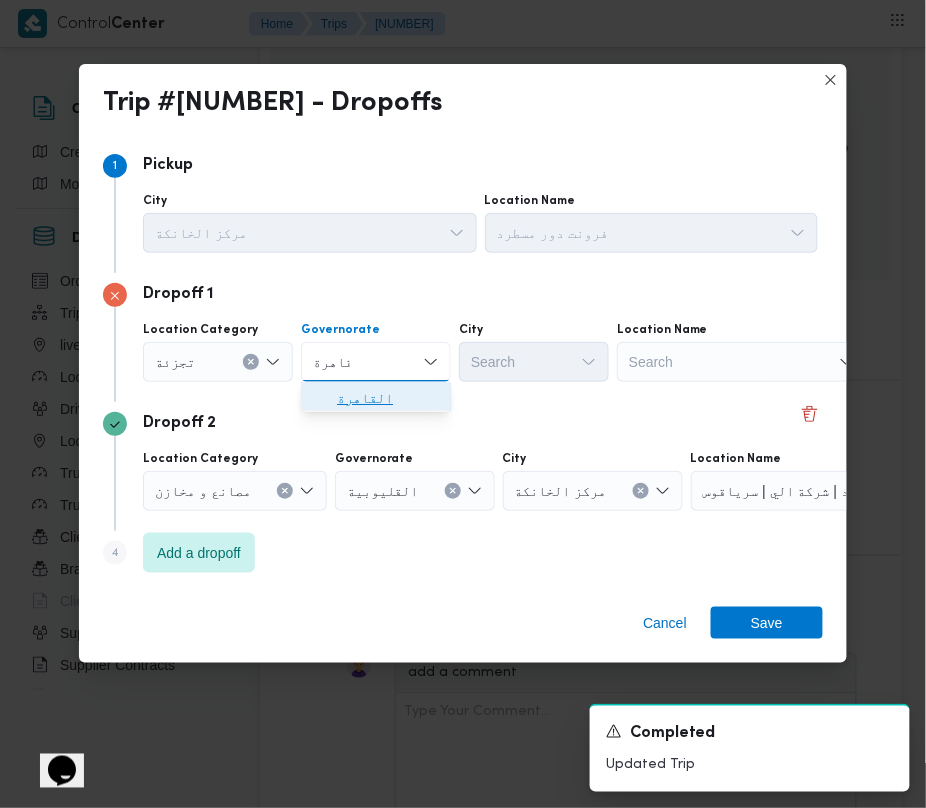 click on "القاهرة" at bounding box center [388, 398] 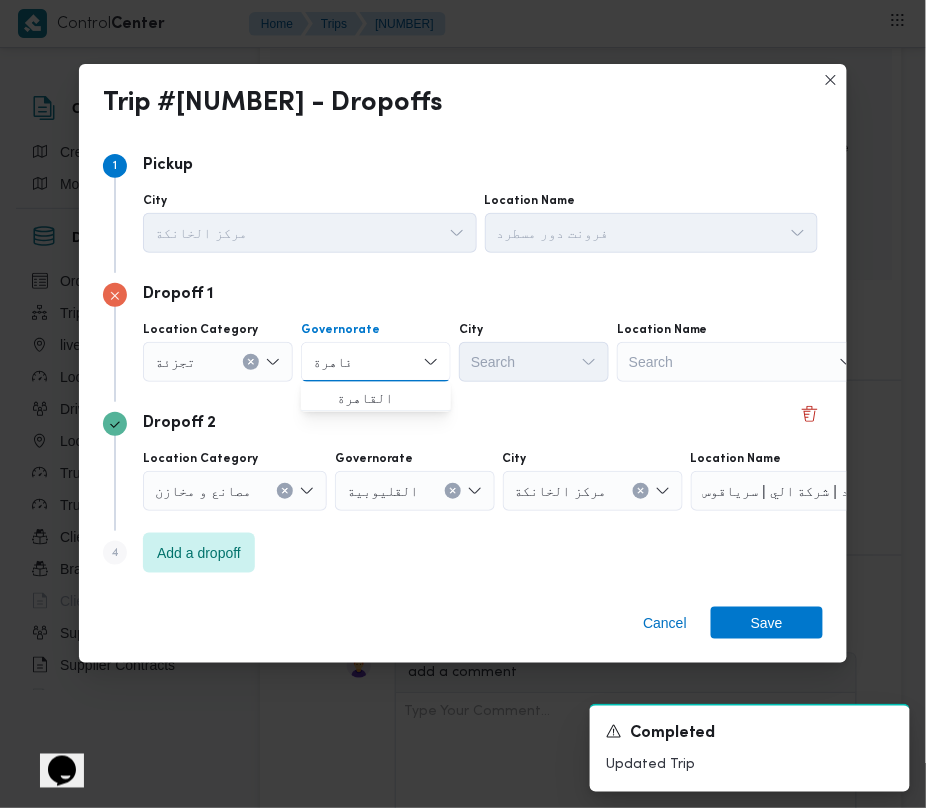 type 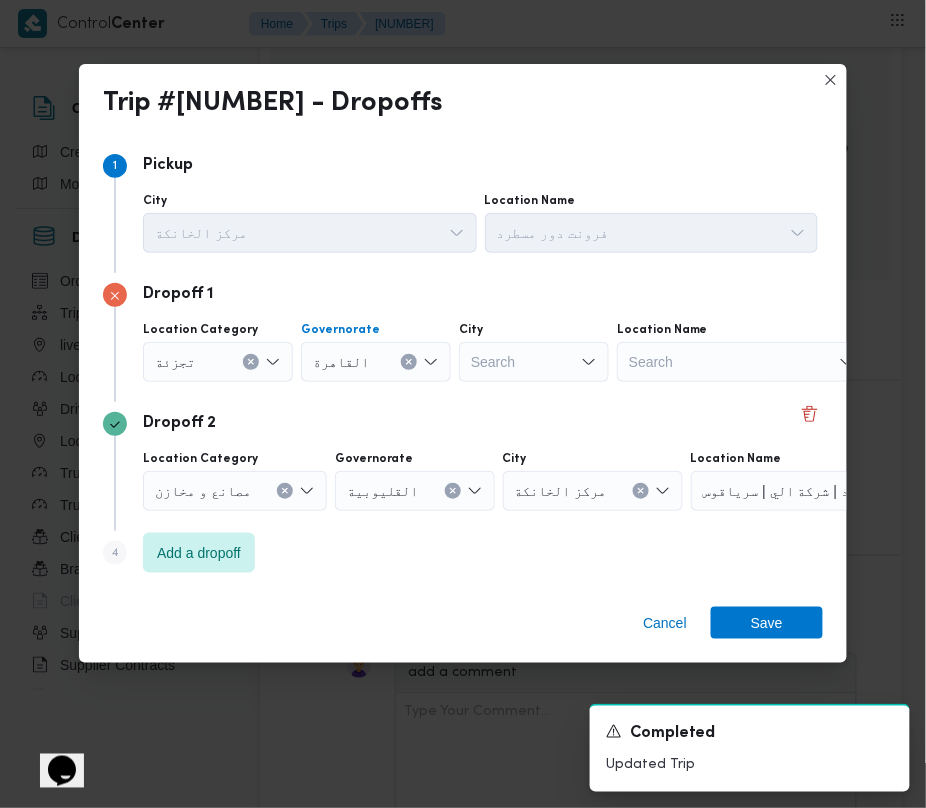 click on "Search" at bounding box center [534, 362] 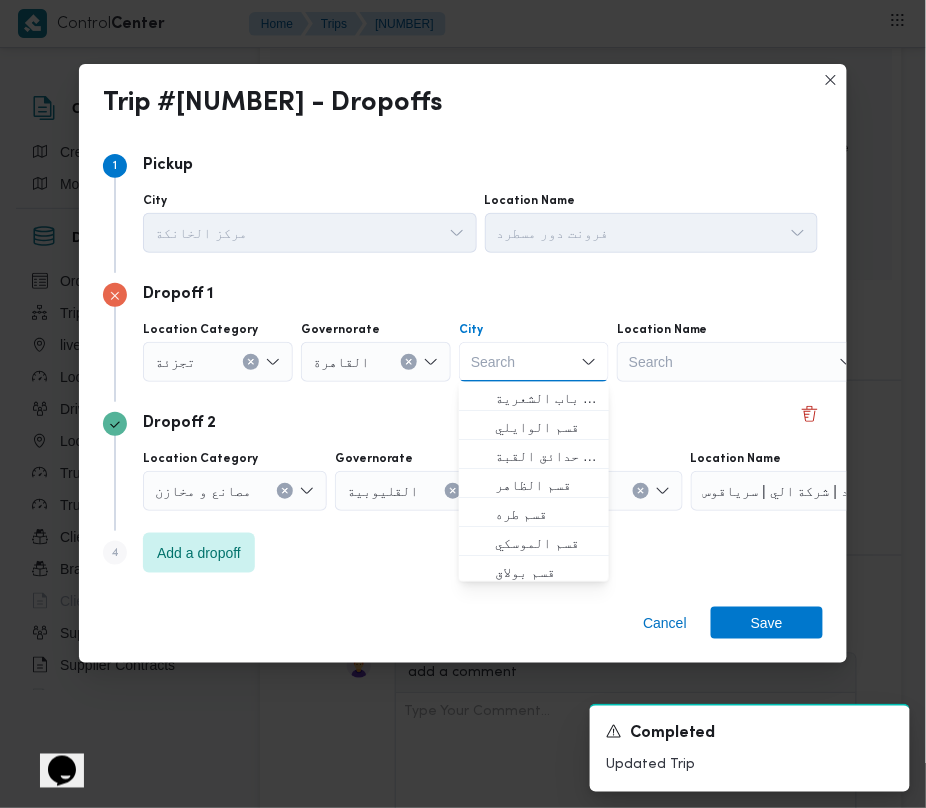 paste on "نصر" 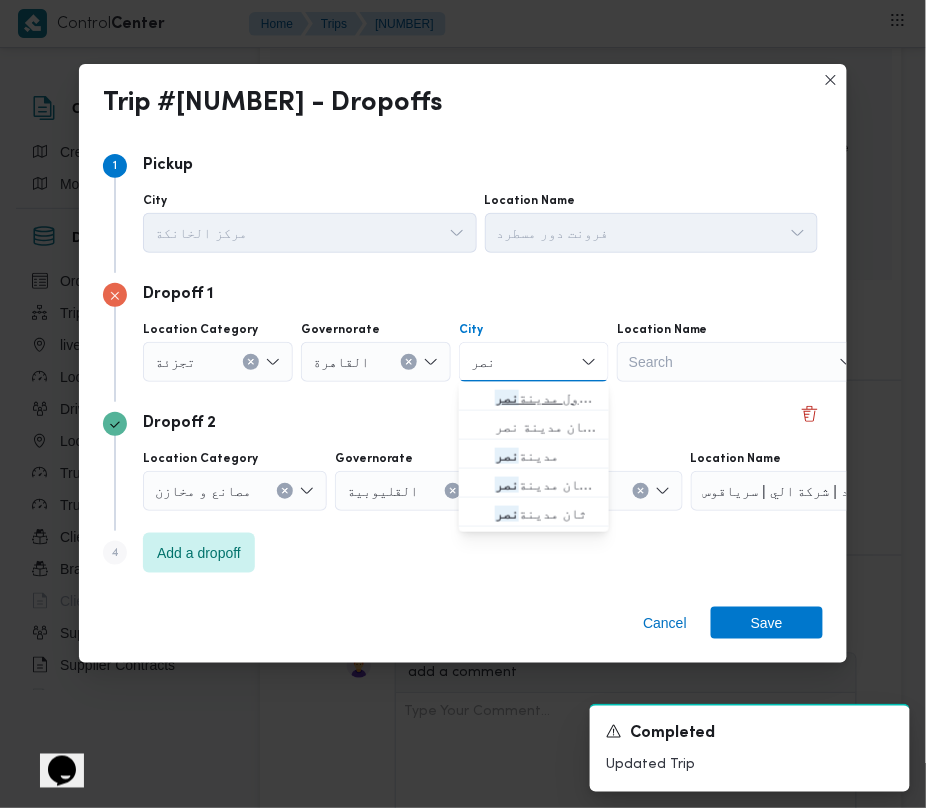 type on "نصر" 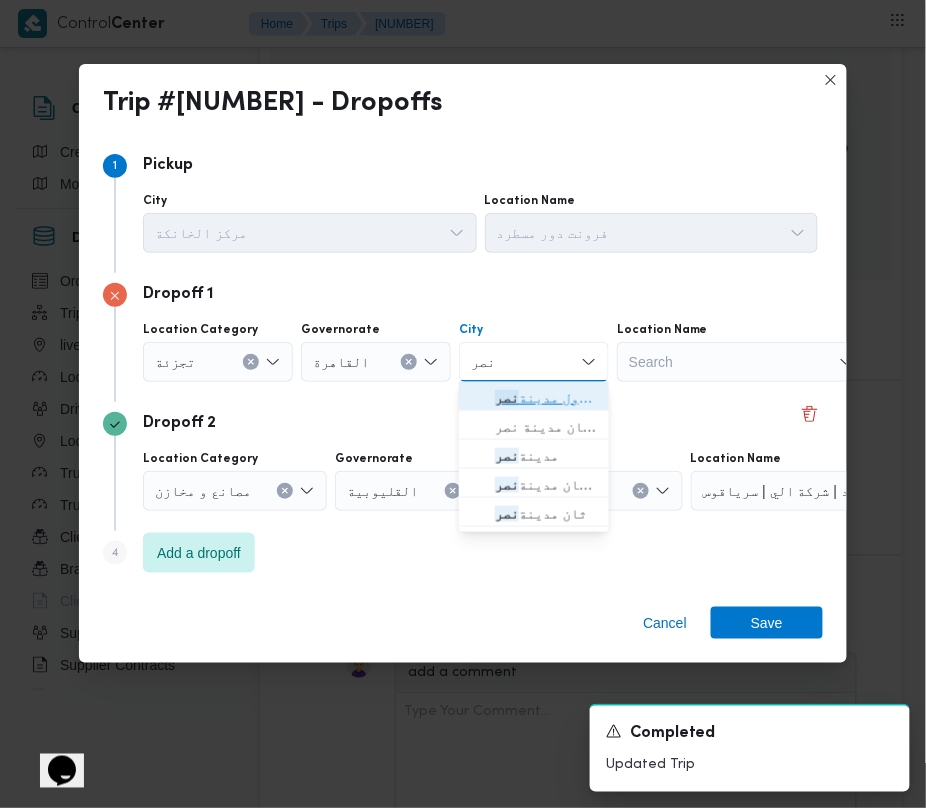click on "نصر" at bounding box center (507, 398) 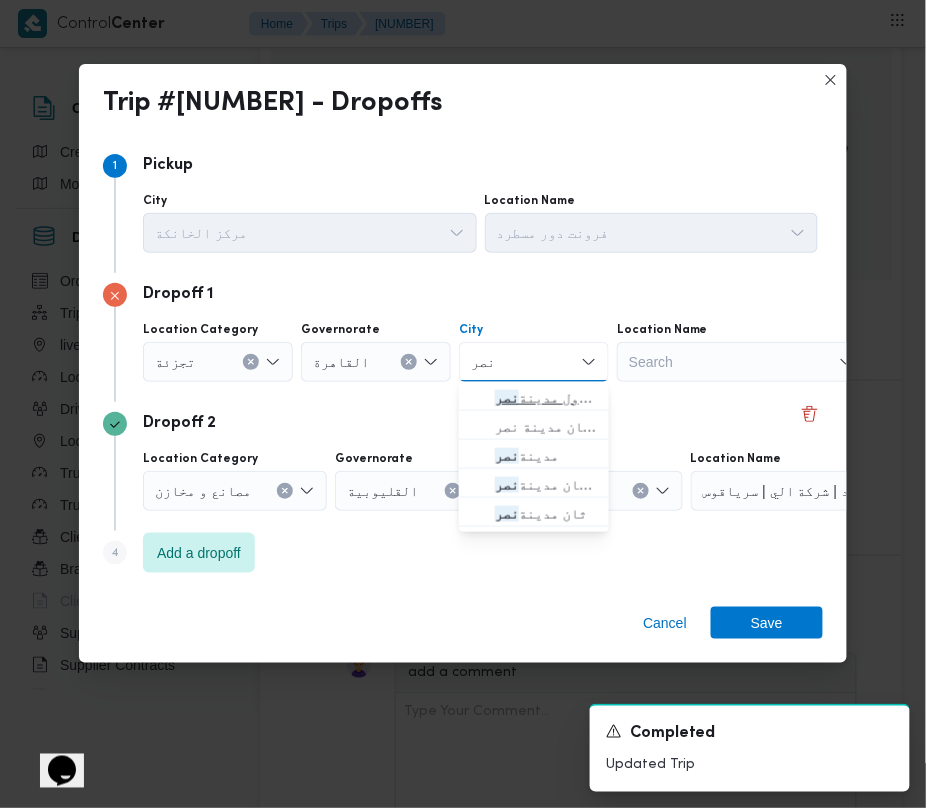 type 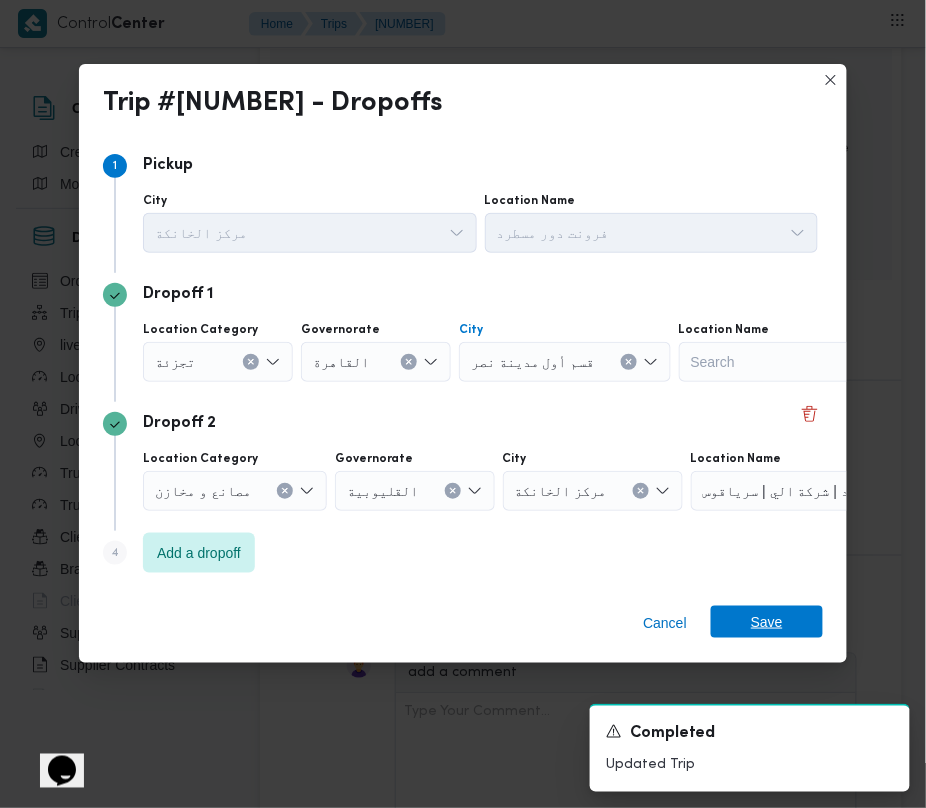 click on "Save" at bounding box center (767, 622) 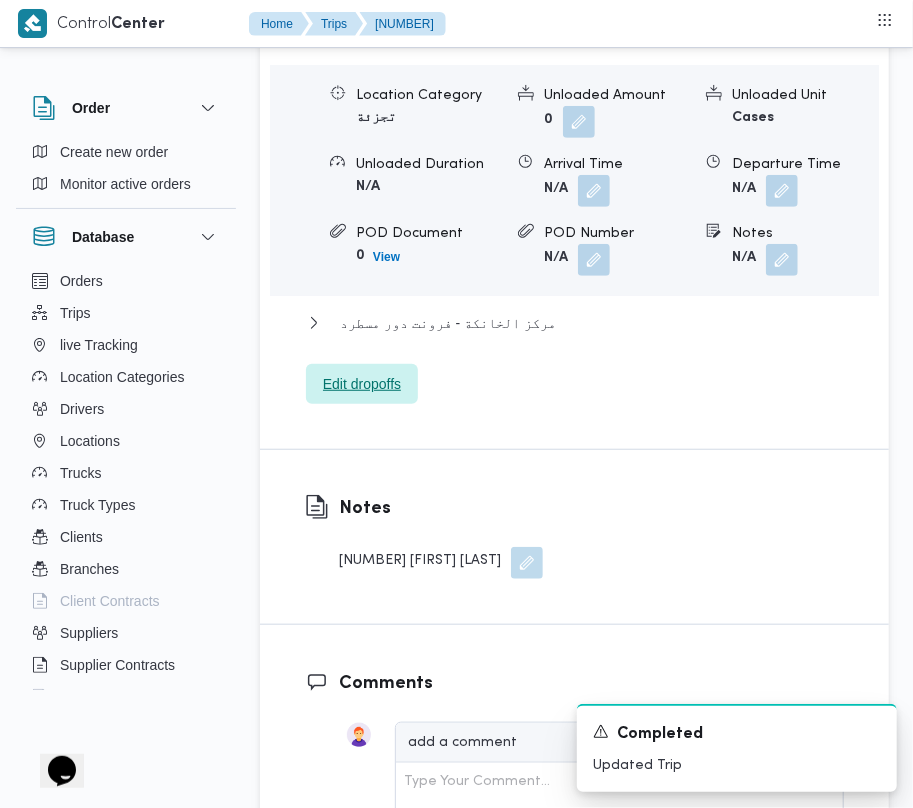 scroll, scrollTop: 2318, scrollLeft: 0, axis: vertical 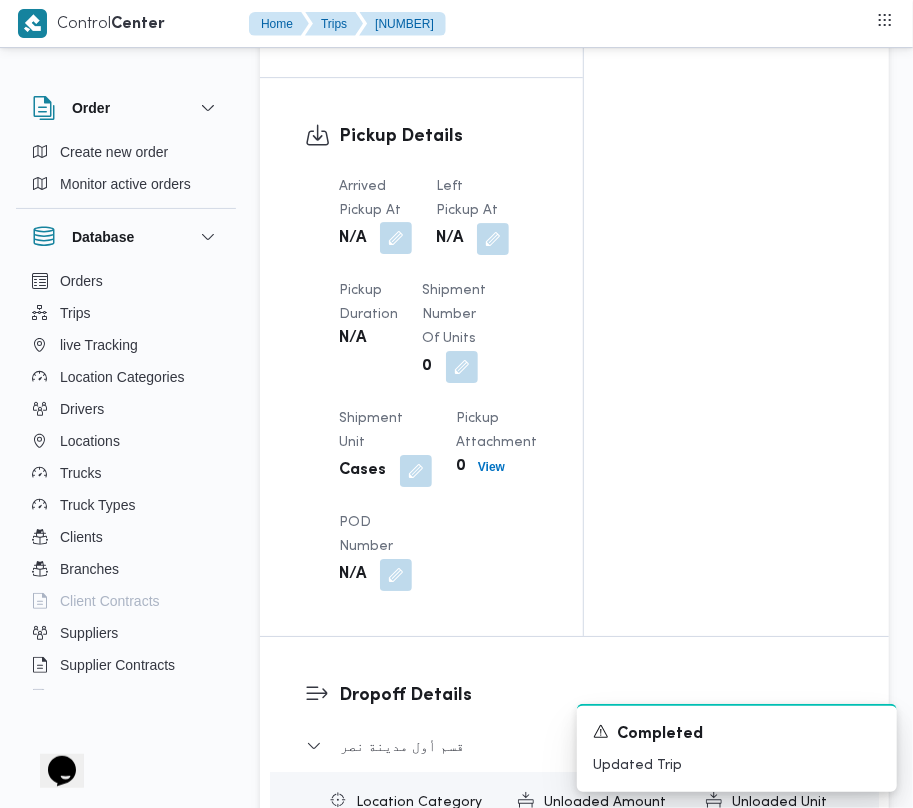 click at bounding box center [396, 238] 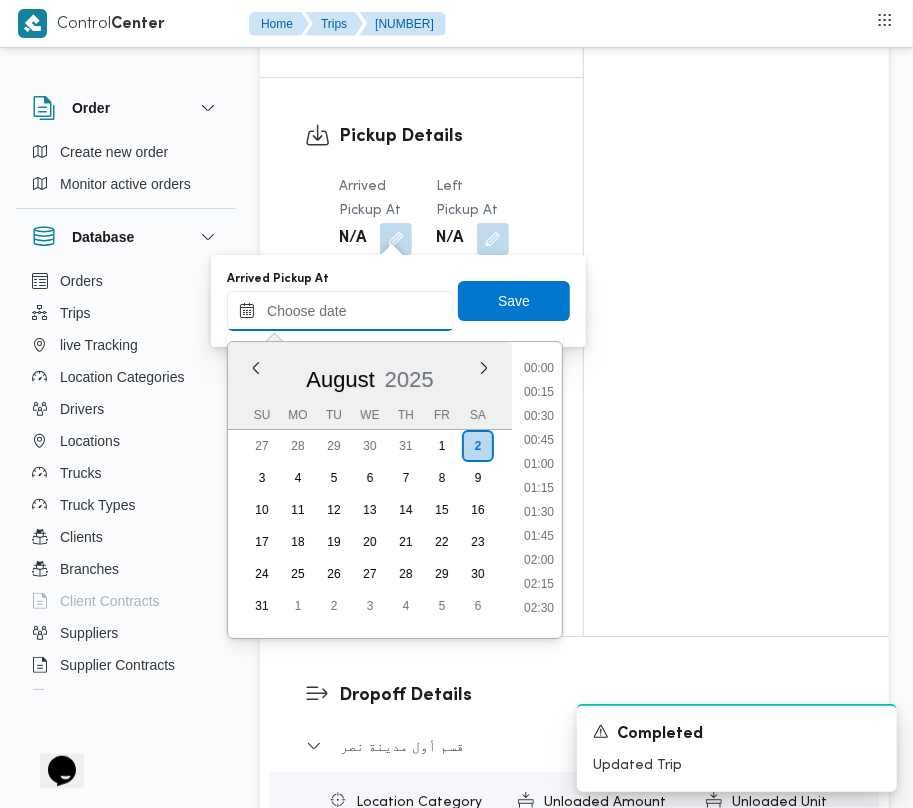 click on "Arrived Pickup At" at bounding box center [340, 311] 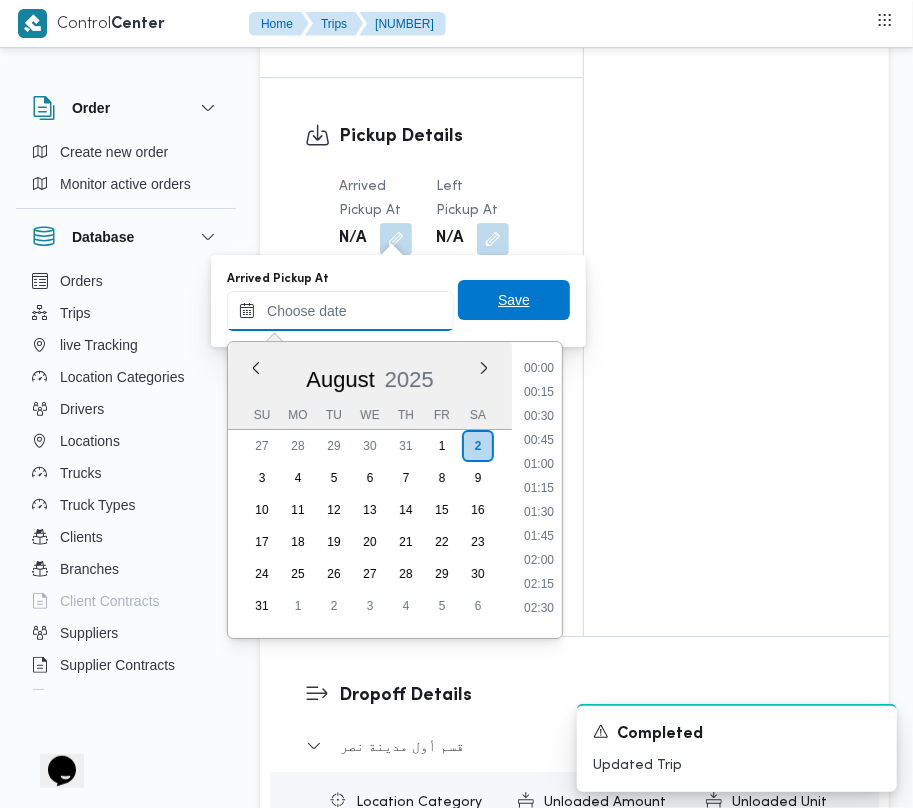 paste on "[DATE] [TIME]" 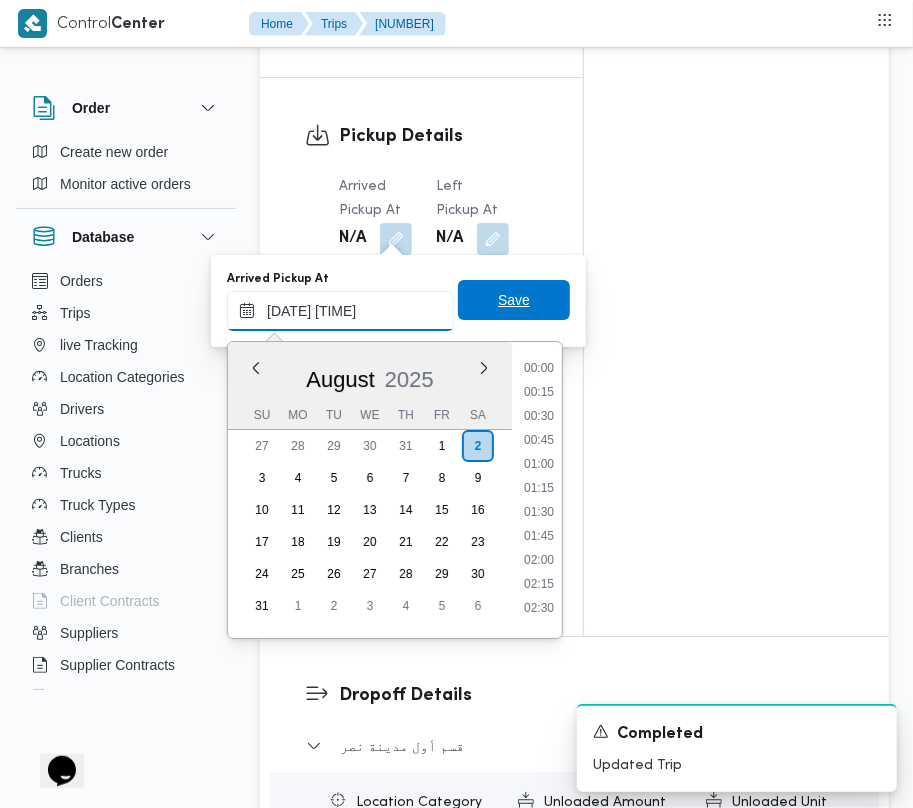 scroll, scrollTop: 864, scrollLeft: 0, axis: vertical 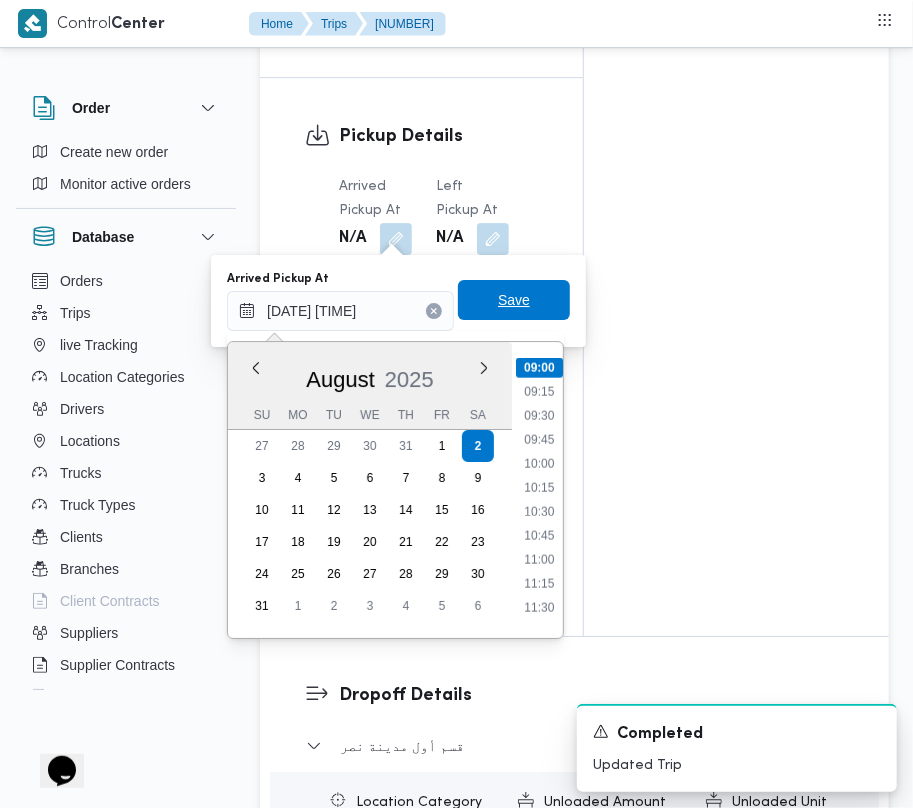 click on "Save" at bounding box center [514, 300] 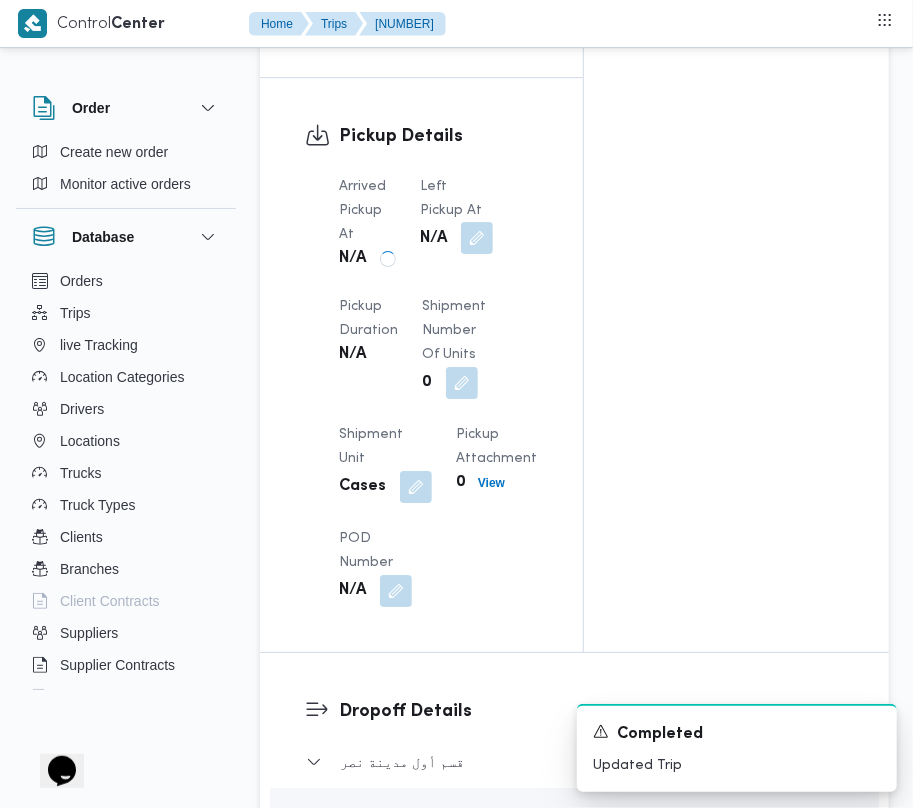 click at bounding box center (477, 238) 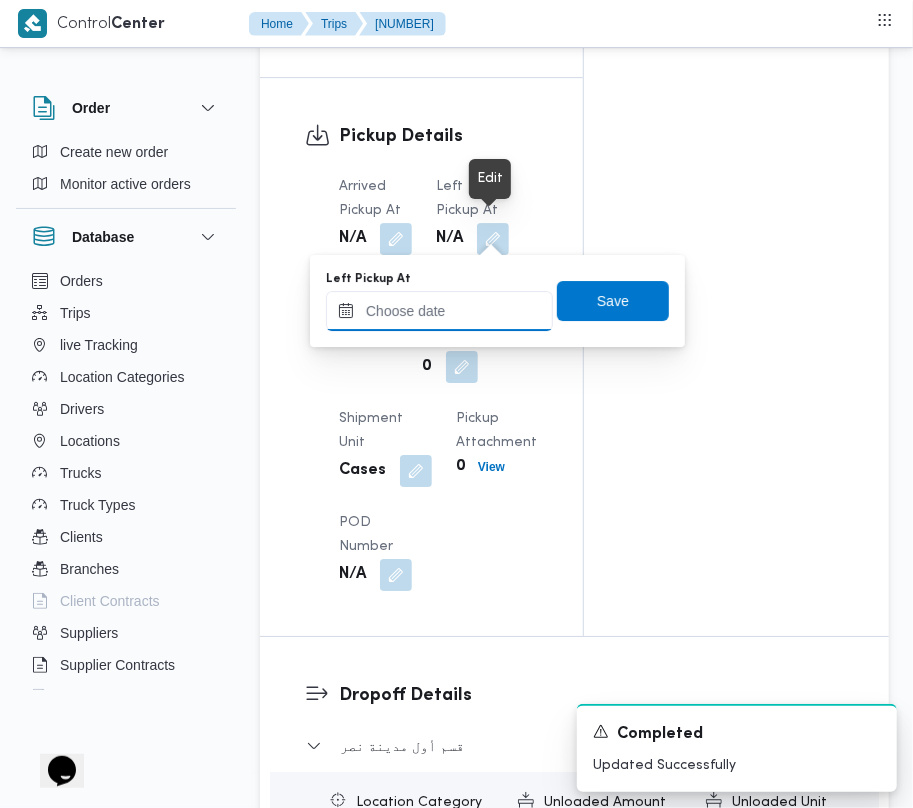 click on "Left Pickup At" at bounding box center [439, 311] 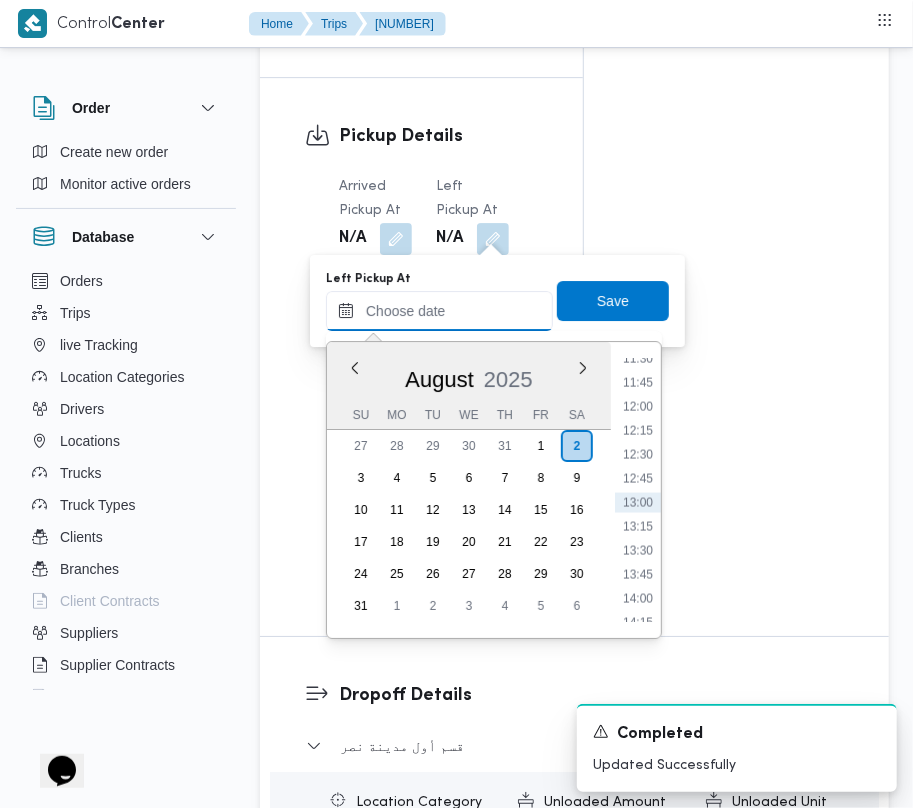 paste on "[DATE] [TIME]" 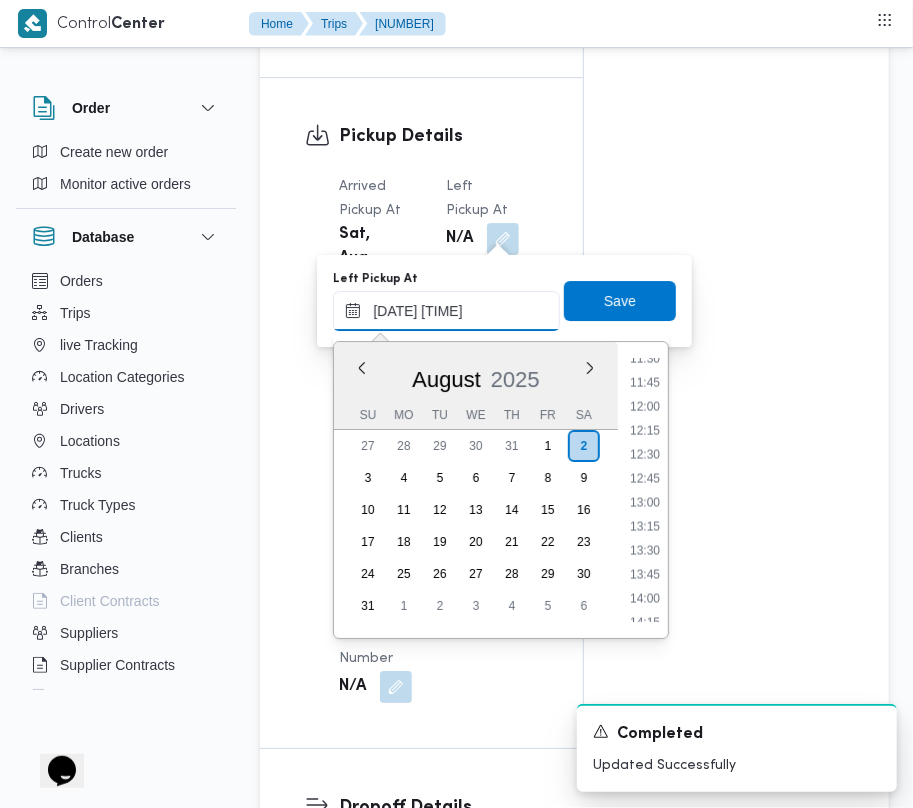 scroll, scrollTop: 864, scrollLeft: 0, axis: vertical 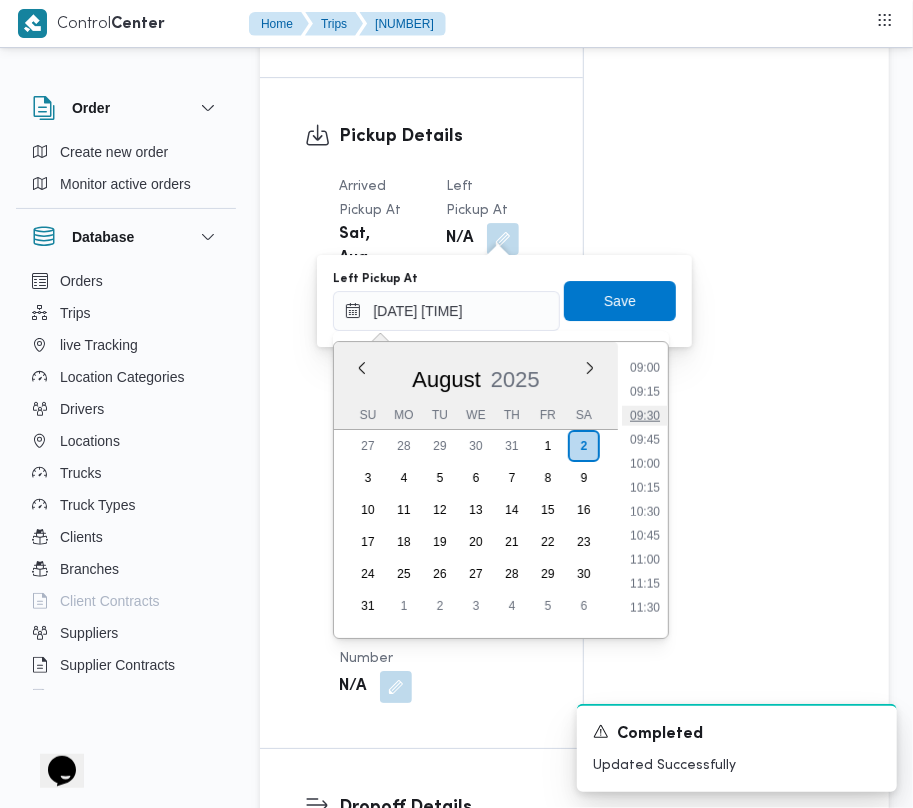 drag, startPoint x: 642, startPoint y: 410, endPoint x: 633, endPoint y: 373, distance: 38.078865 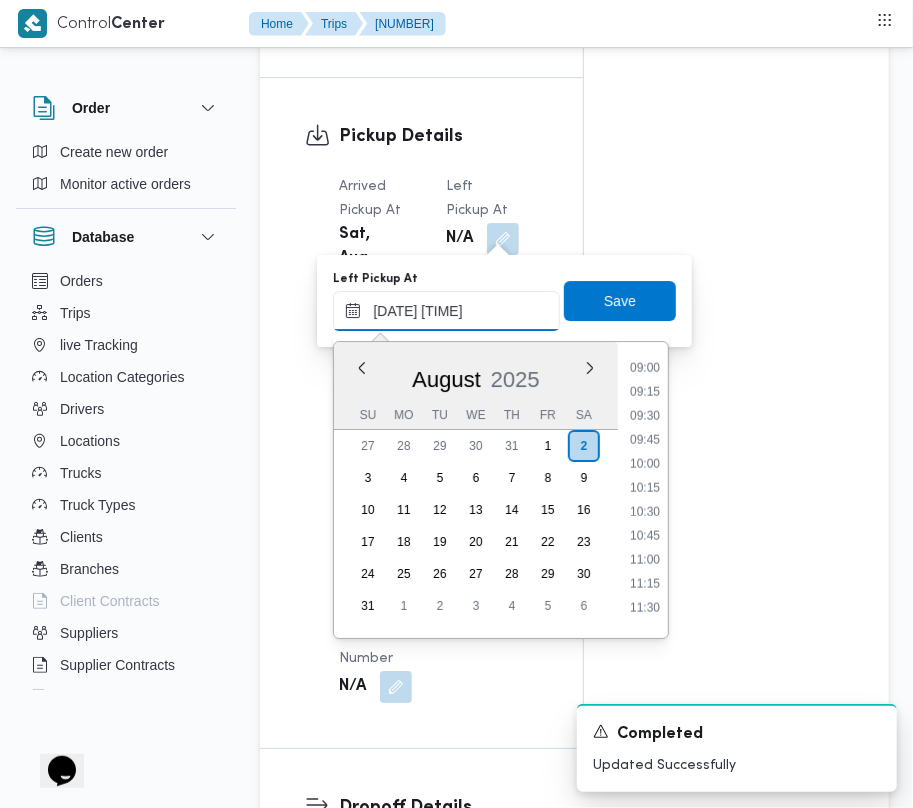 type on "02/08/2025 09:30" 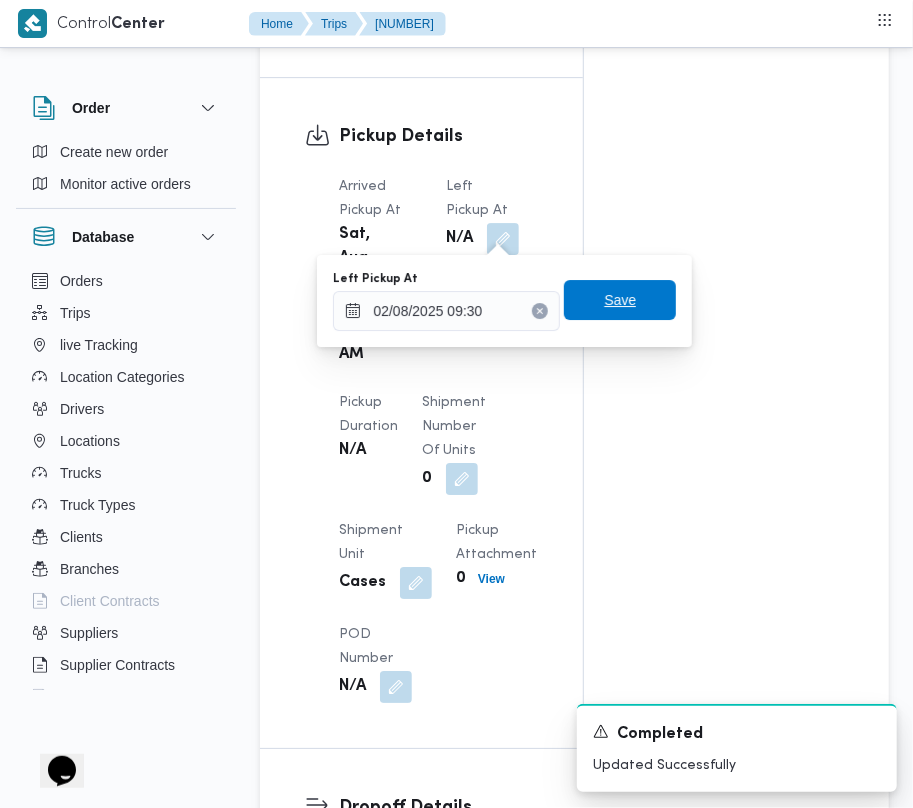 click on "Save" at bounding box center (620, 300) 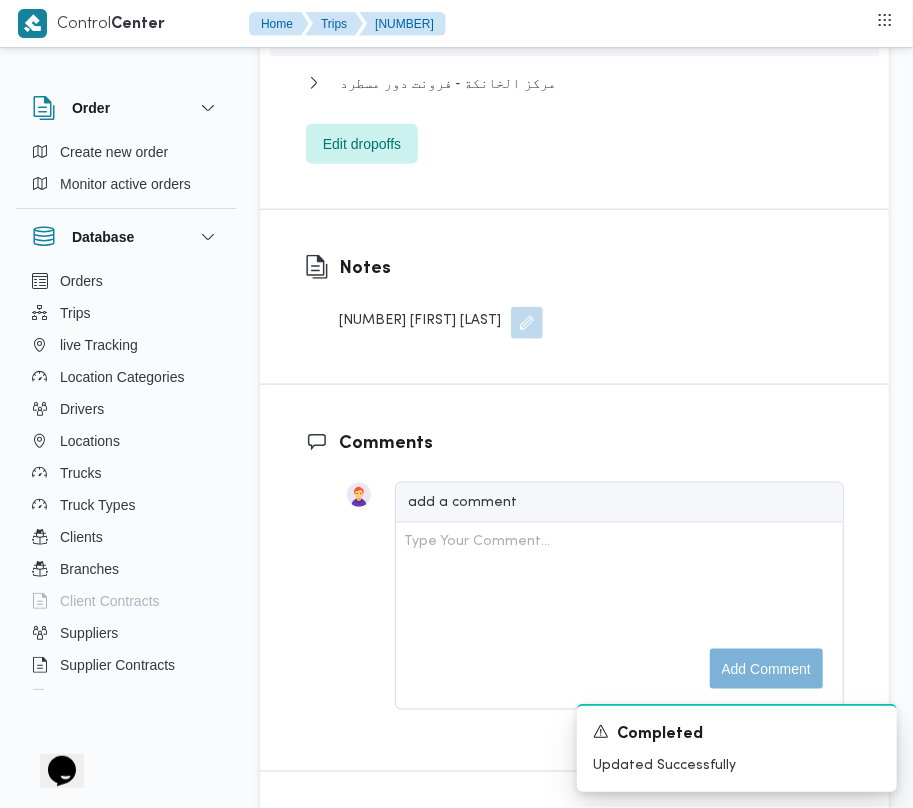 scroll, scrollTop: 2533, scrollLeft: 0, axis: vertical 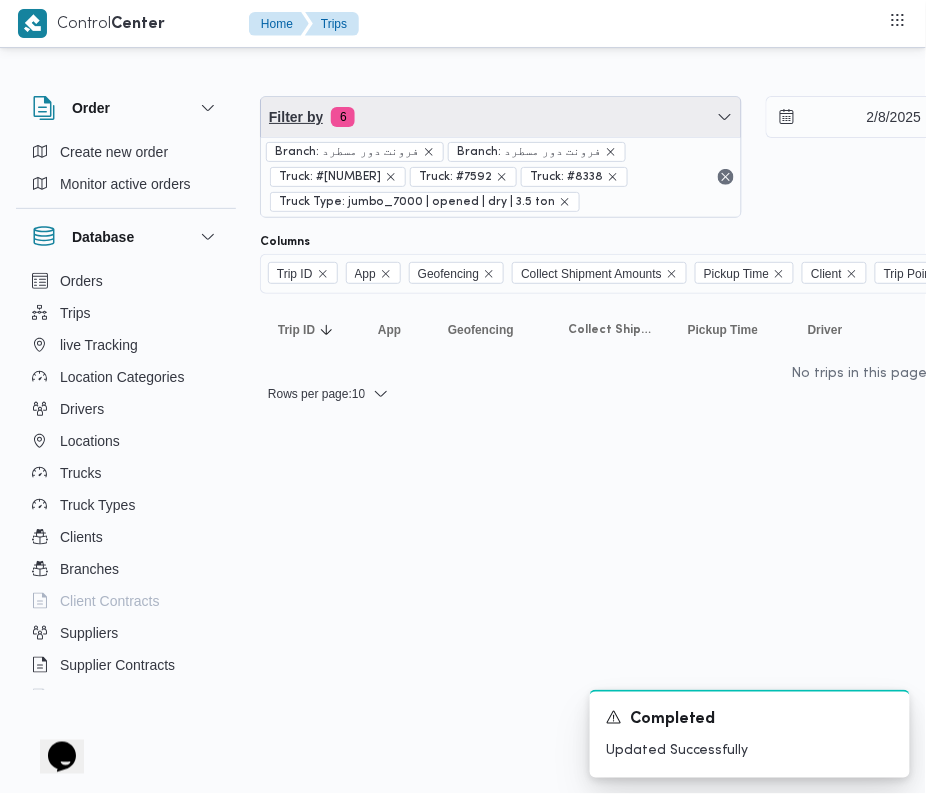 click on "Filter by 6" at bounding box center (501, 117) 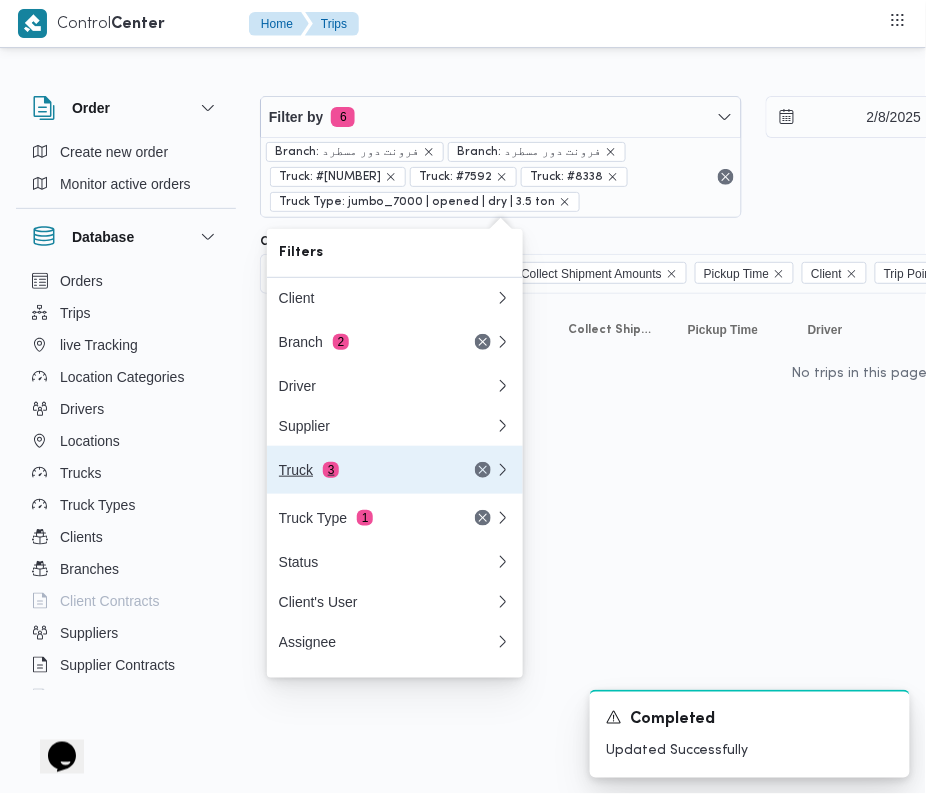 click on "Truck 3" at bounding box center [363, 470] 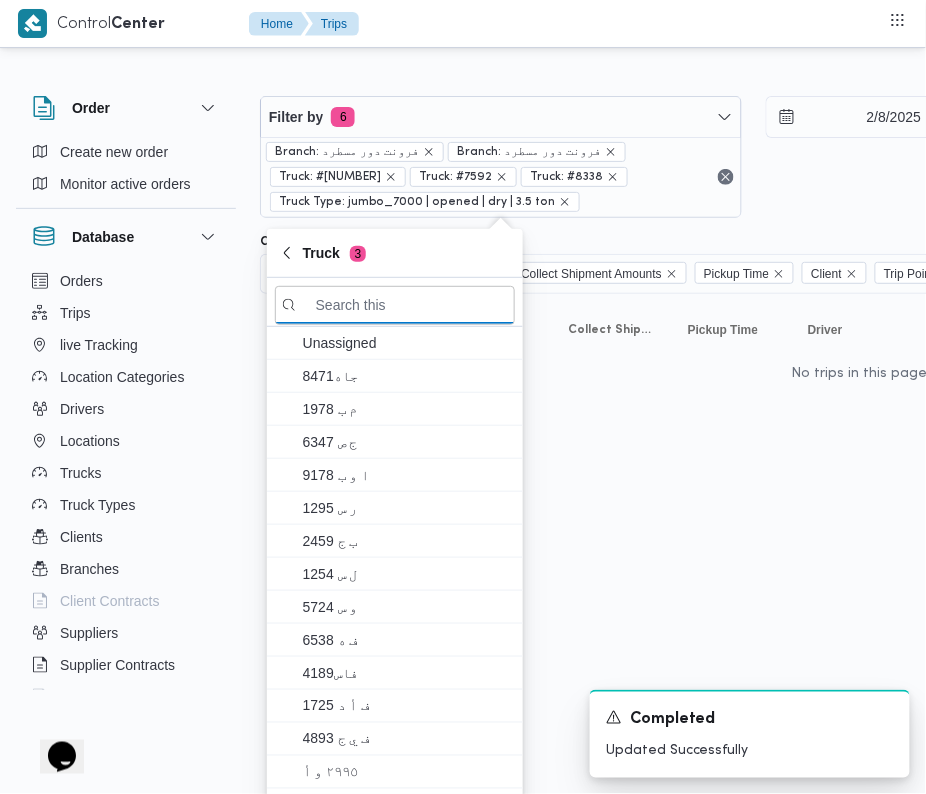 paste on "6435" 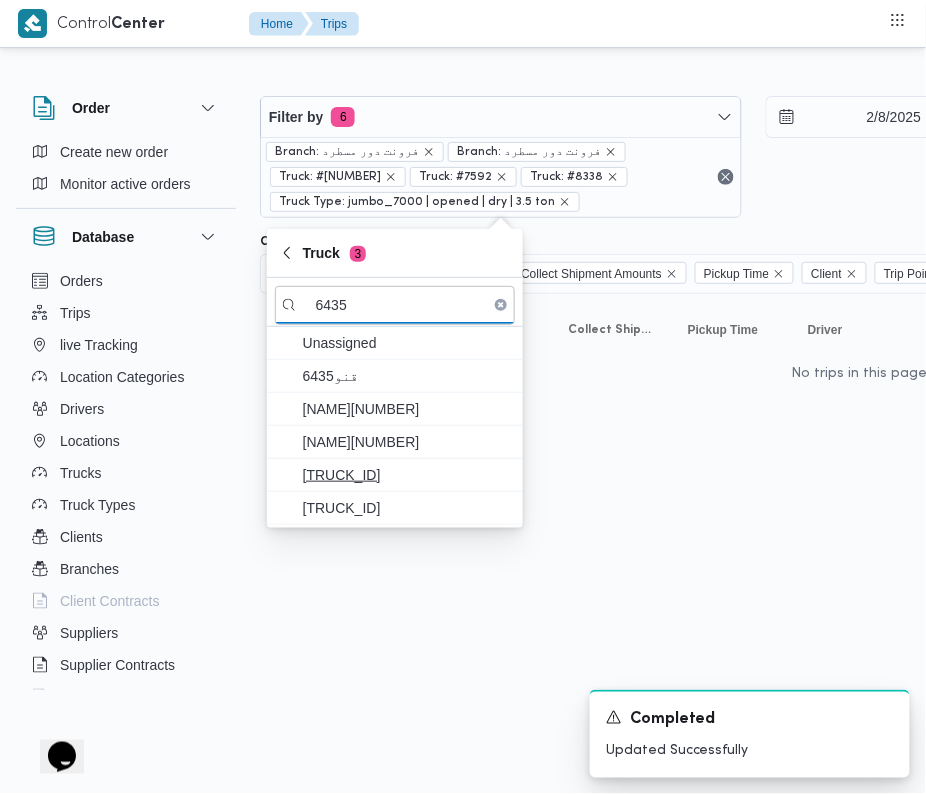 type on "6435" 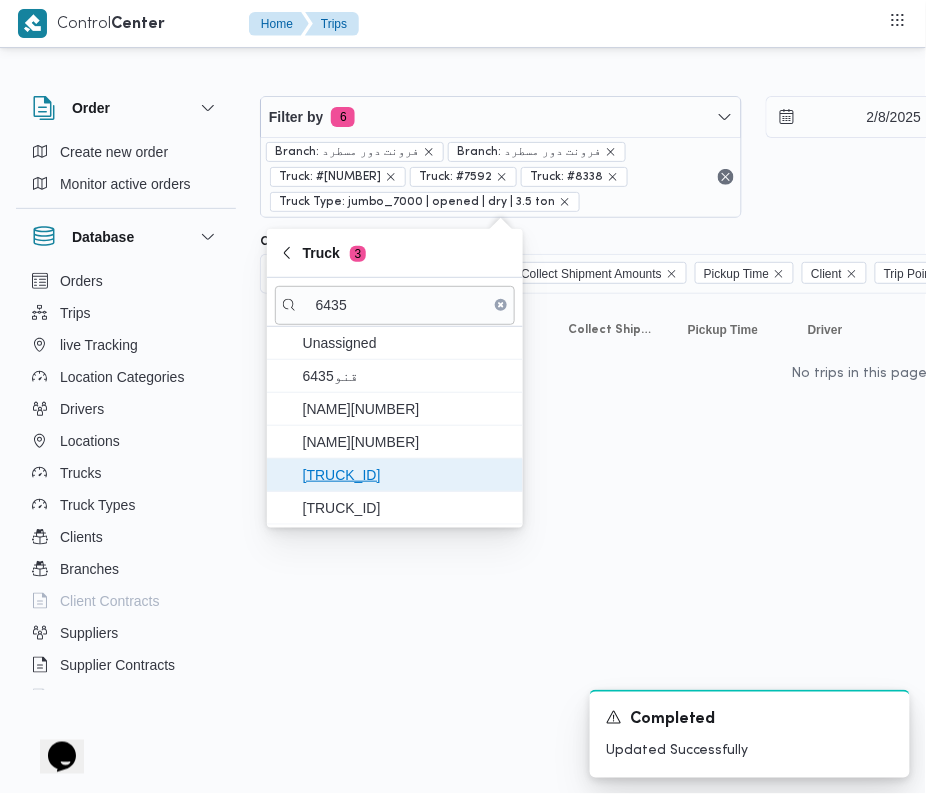 click on "[TRUCK_ID]" at bounding box center (395, 475) 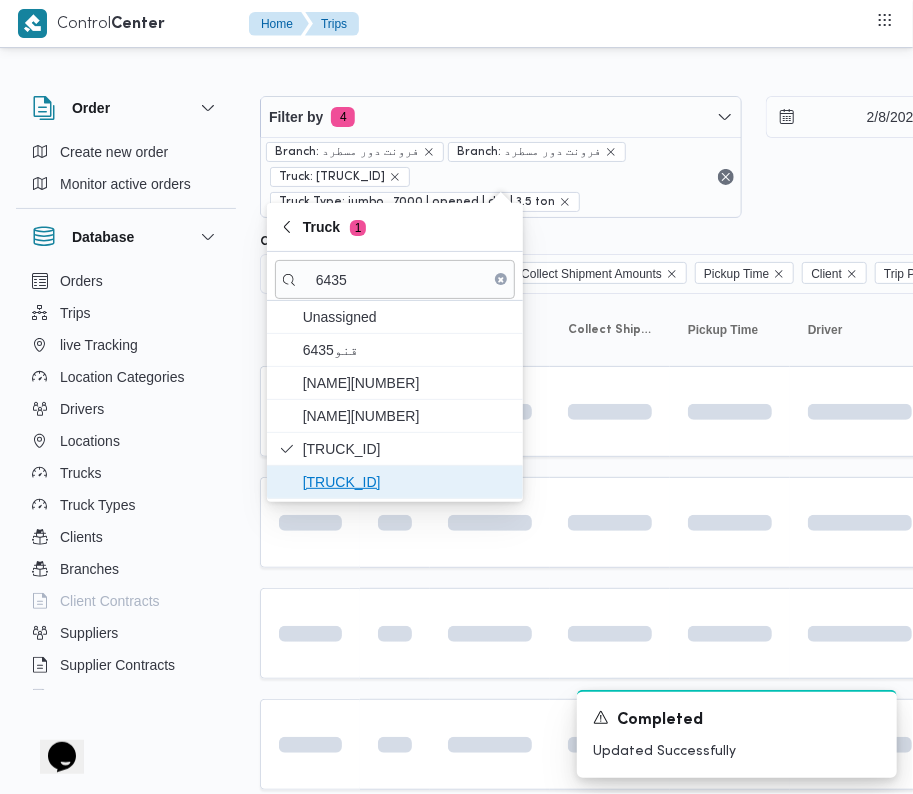 click on "[TRUCK_ID]" at bounding box center (407, 482) 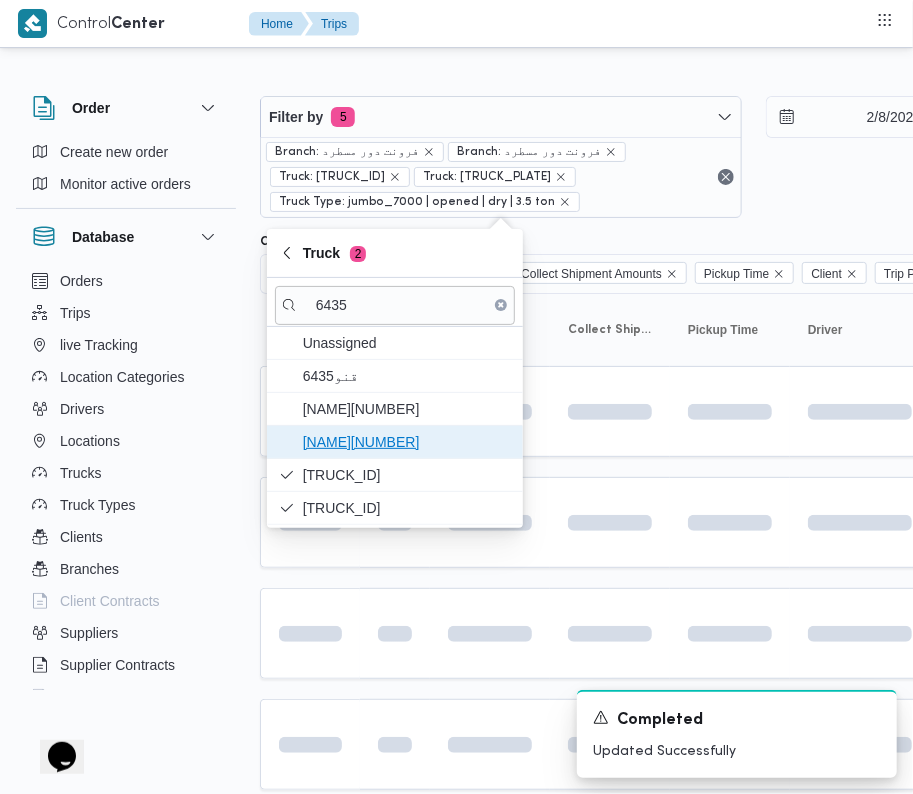 click on "[NAME][NUMBER]" at bounding box center [407, 442] 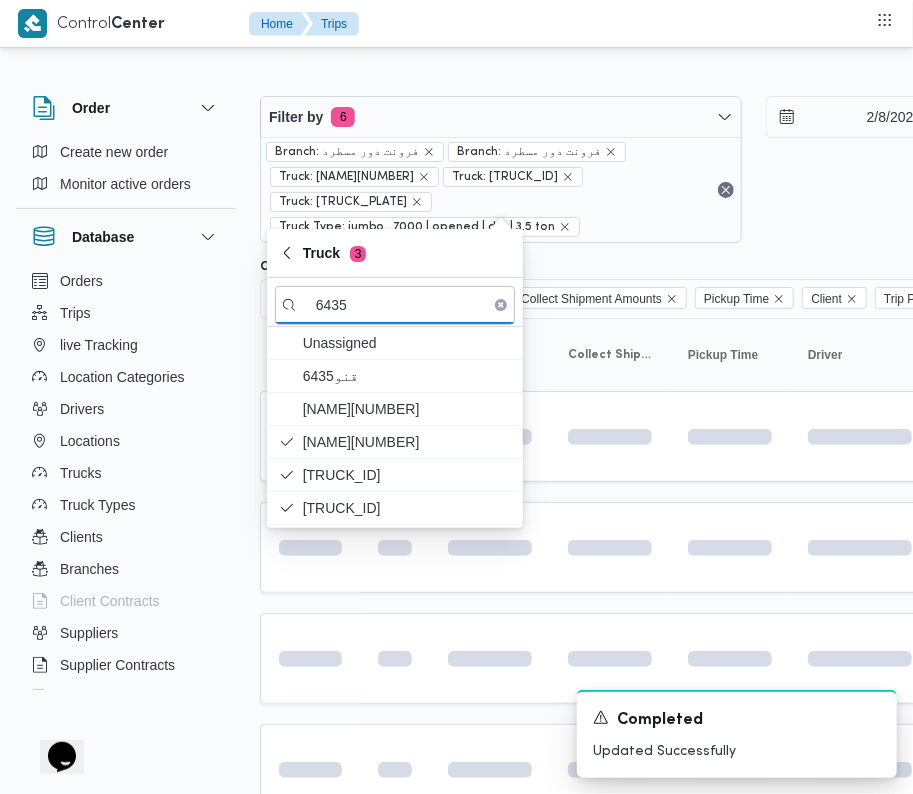 drag, startPoint x: 340, startPoint y: 617, endPoint x: 326, endPoint y: 578, distance: 41.4367 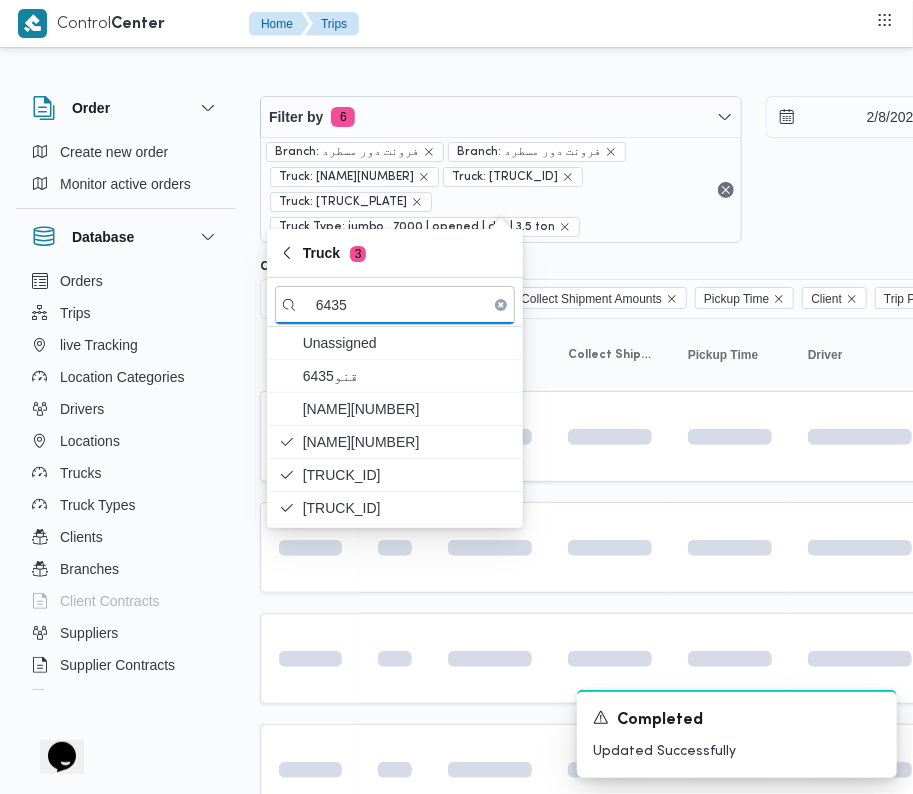 click at bounding box center [310, 658] 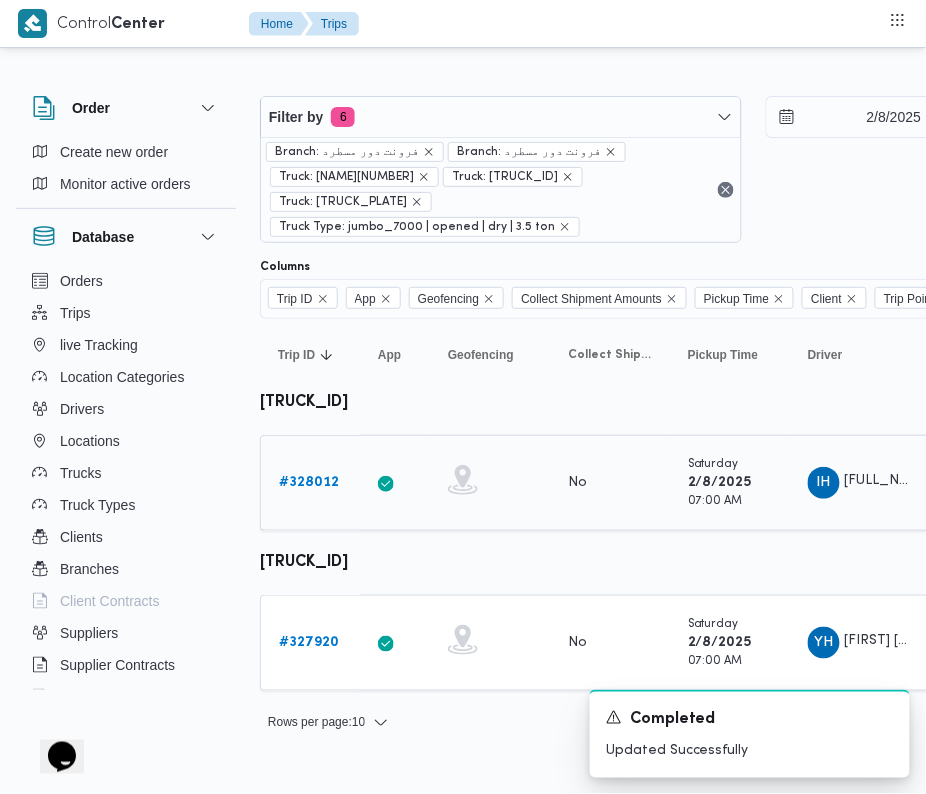 click on "# [NUMBER]" at bounding box center [309, 482] 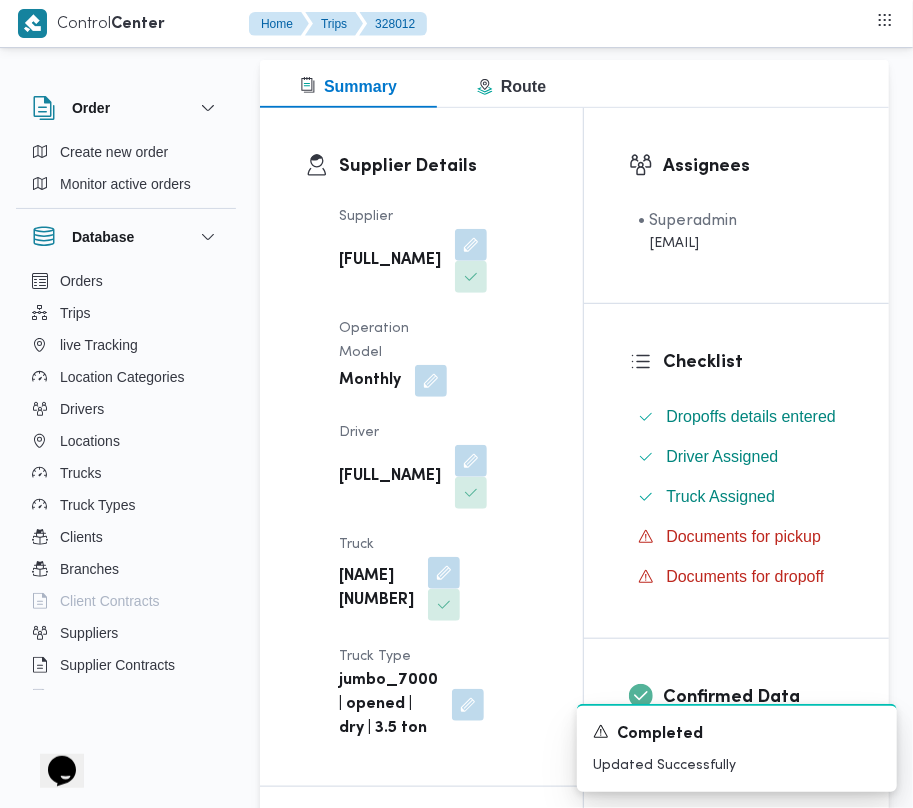scroll, scrollTop: 397, scrollLeft: 0, axis: vertical 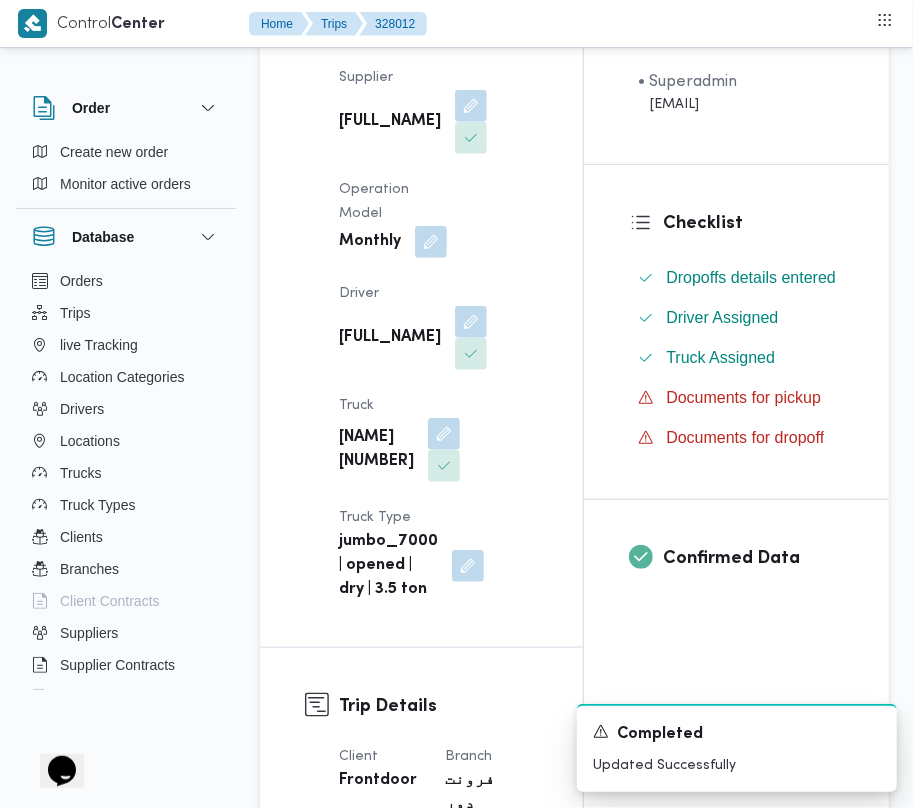 drag, startPoint x: 488, startPoint y: 345, endPoint x: 472, endPoint y: 404, distance: 61.13101 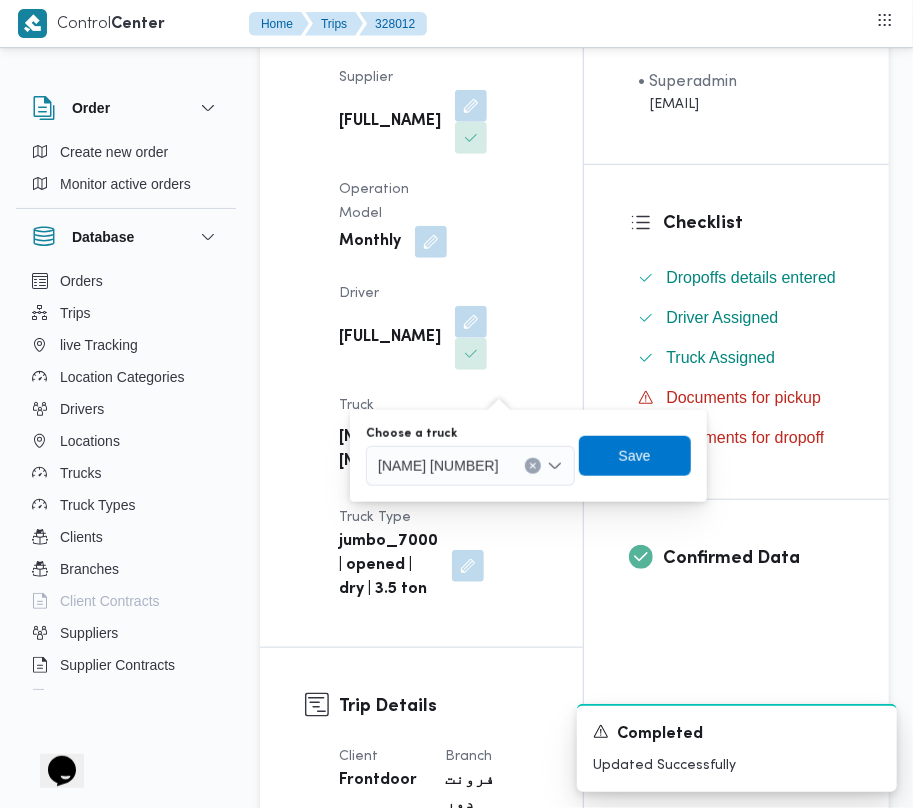 click on "[NAME] [NUMBER]" at bounding box center (438, 465) 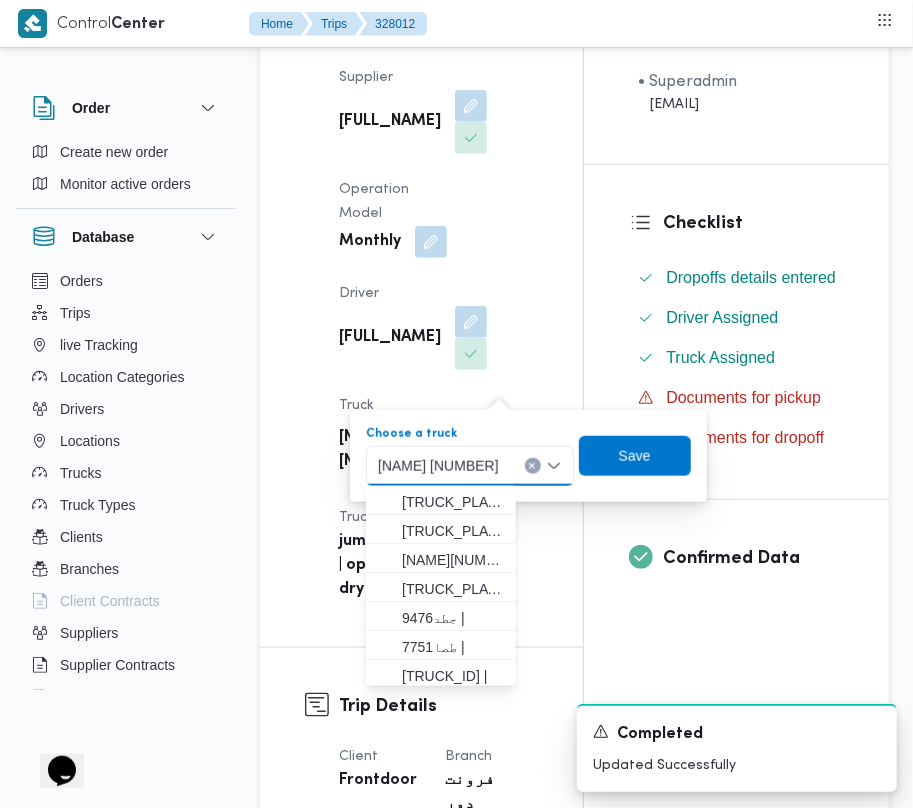 paste on "7498" 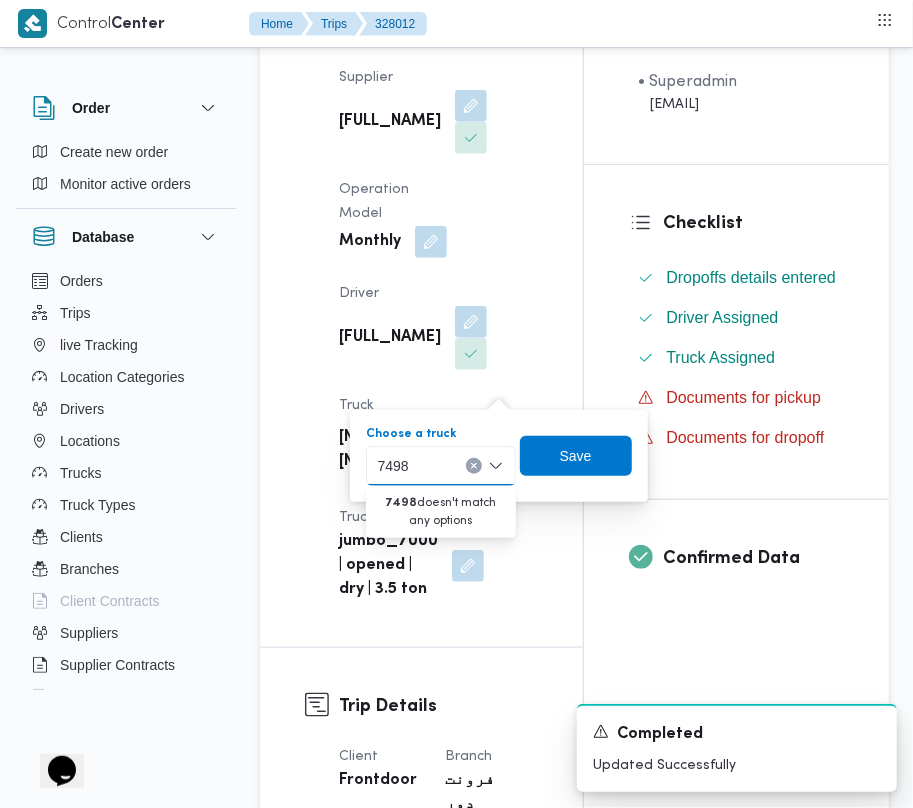 type on "7498" 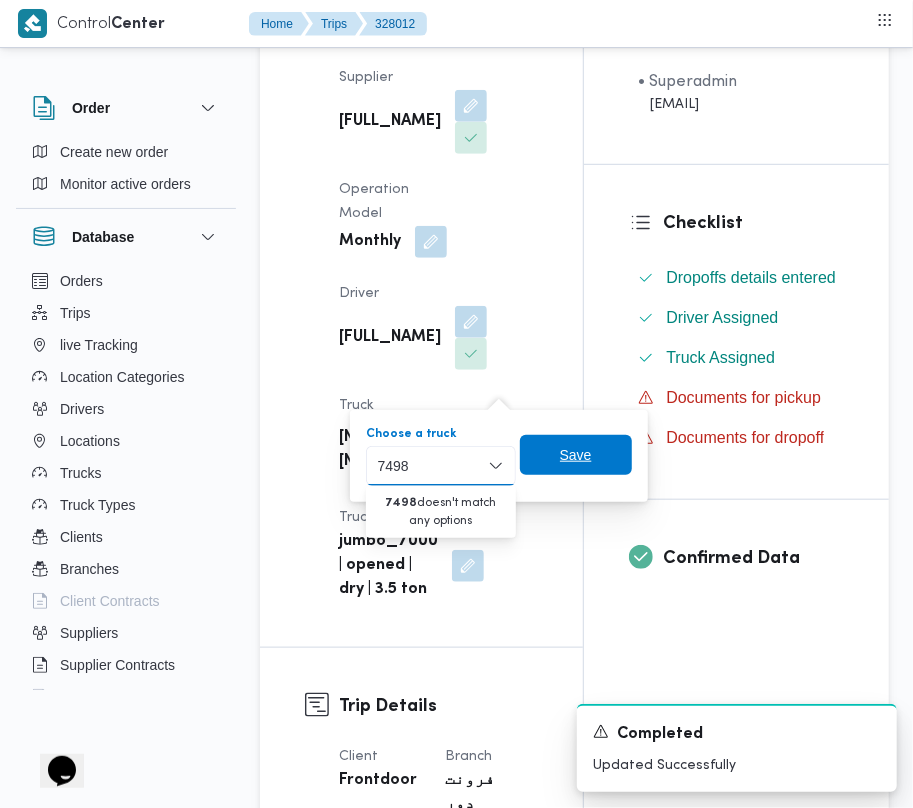click on "Save" at bounding box center (576, 455) 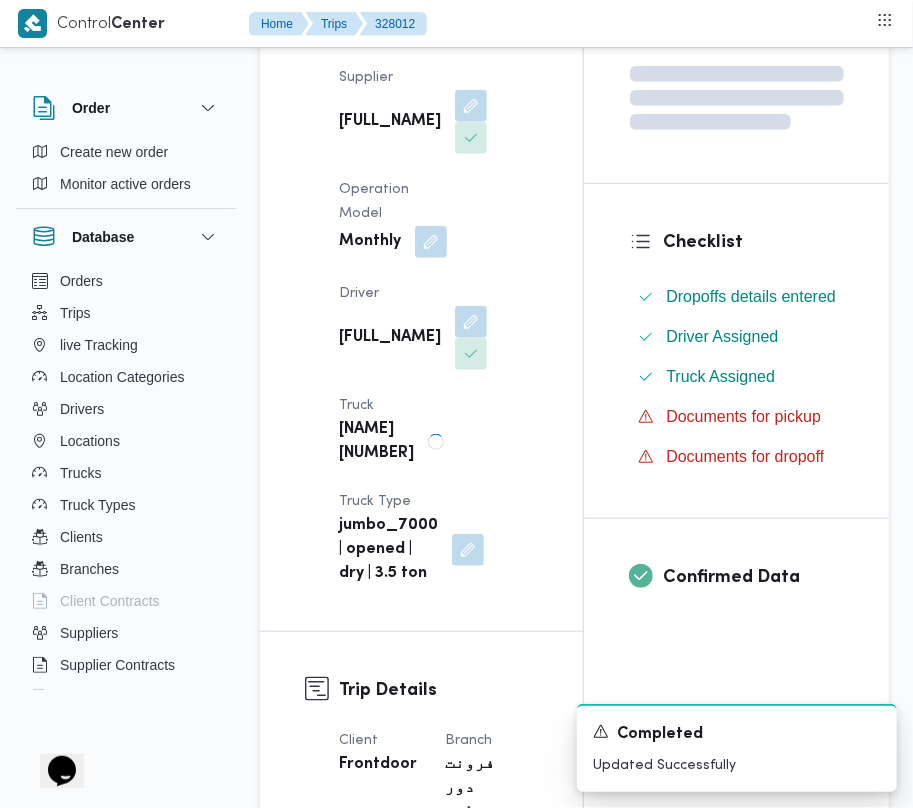 click on "Supplier [FULL_NAME] Operation Model Monthly Driver [FULL_NAME] Truck [TRUCK_ID] Truck Type jumbo_7000 | opened | dry | 3.5 ton" at bounding box center (438, 326) 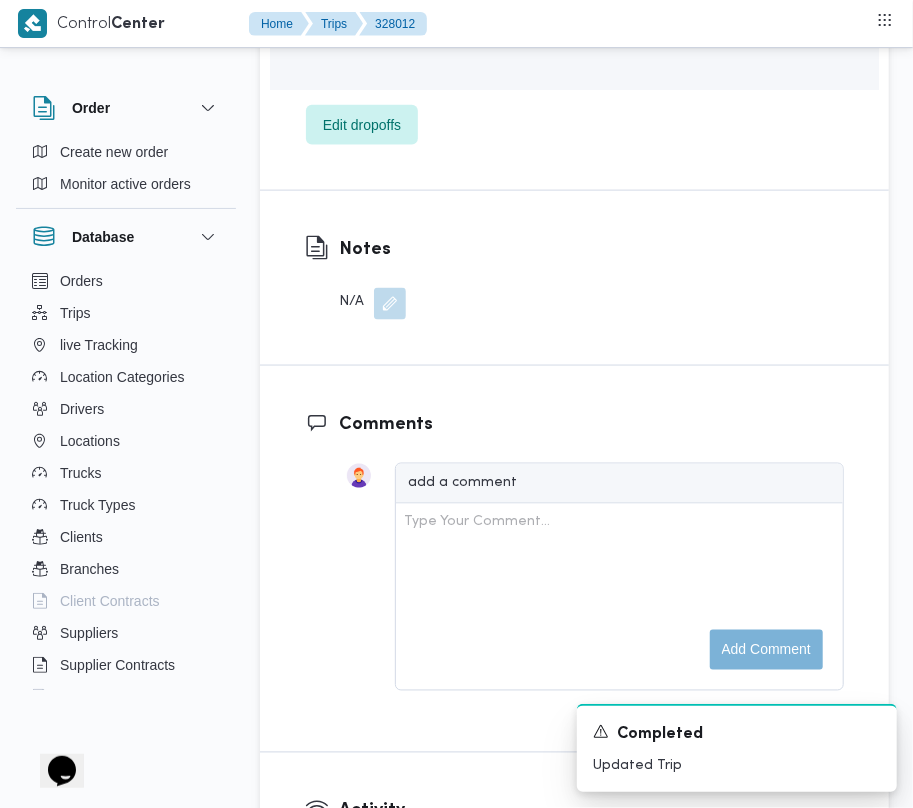 scroll, scrollTop: 3602, scrollLeft: 0, axis: vertical 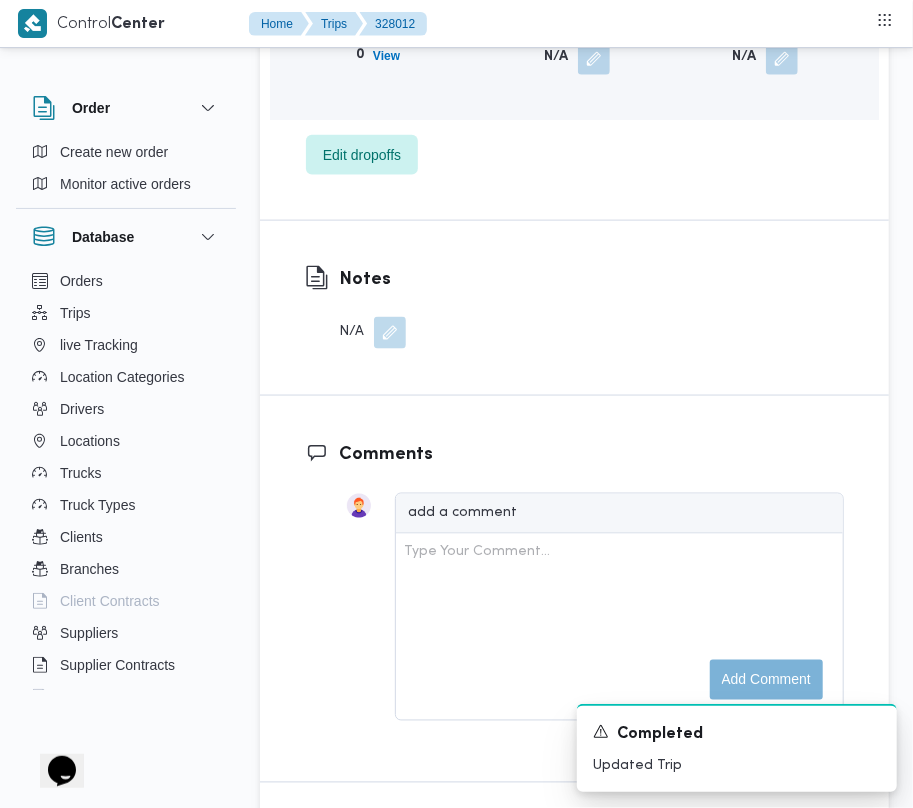 drag, startPoint x: 390, startPoint y: 186, endPoint x: 389, endPoint y: 209, distance: 23.021729 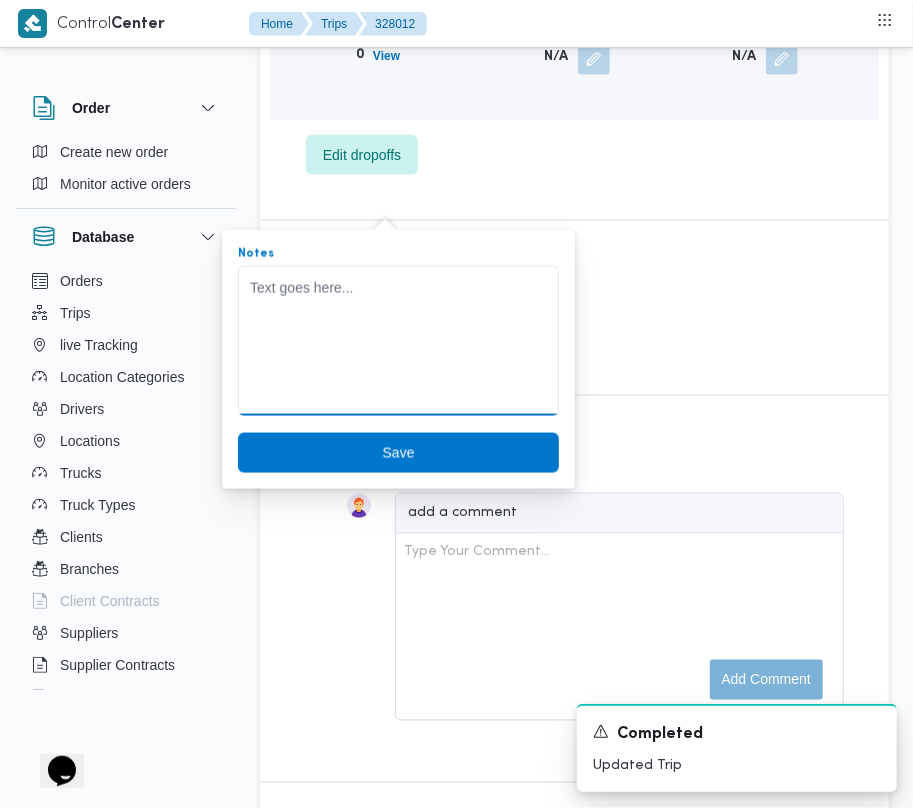 drag, startPoint x: 345, startPoint y: 321, endPoint x: 365, endPoint y: 342, distance: 29 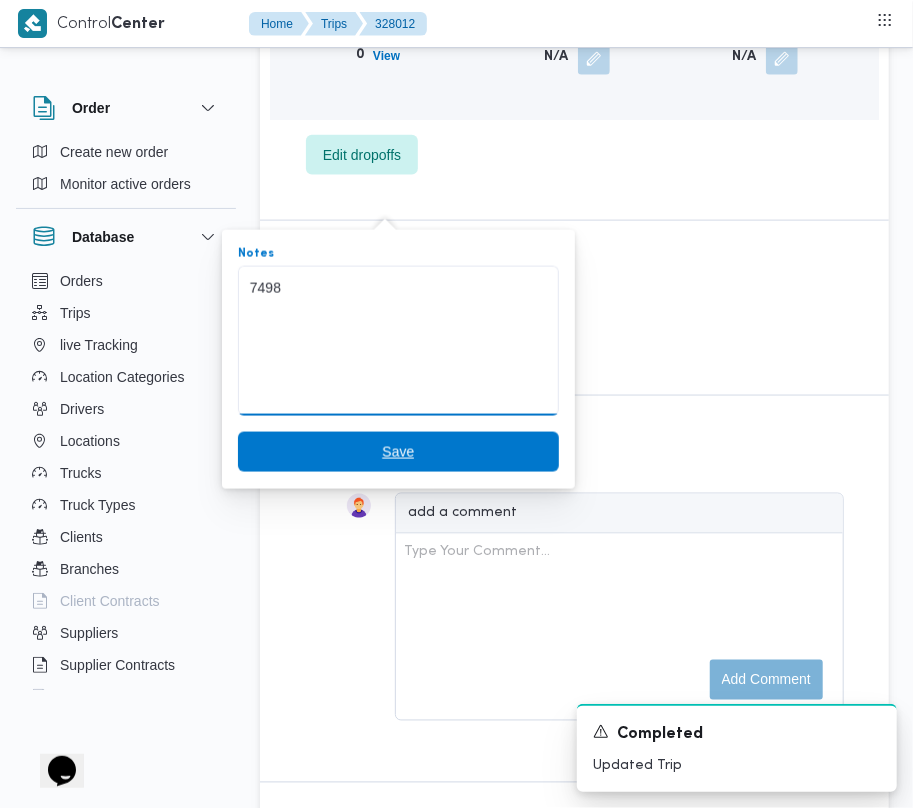 type on "7498" 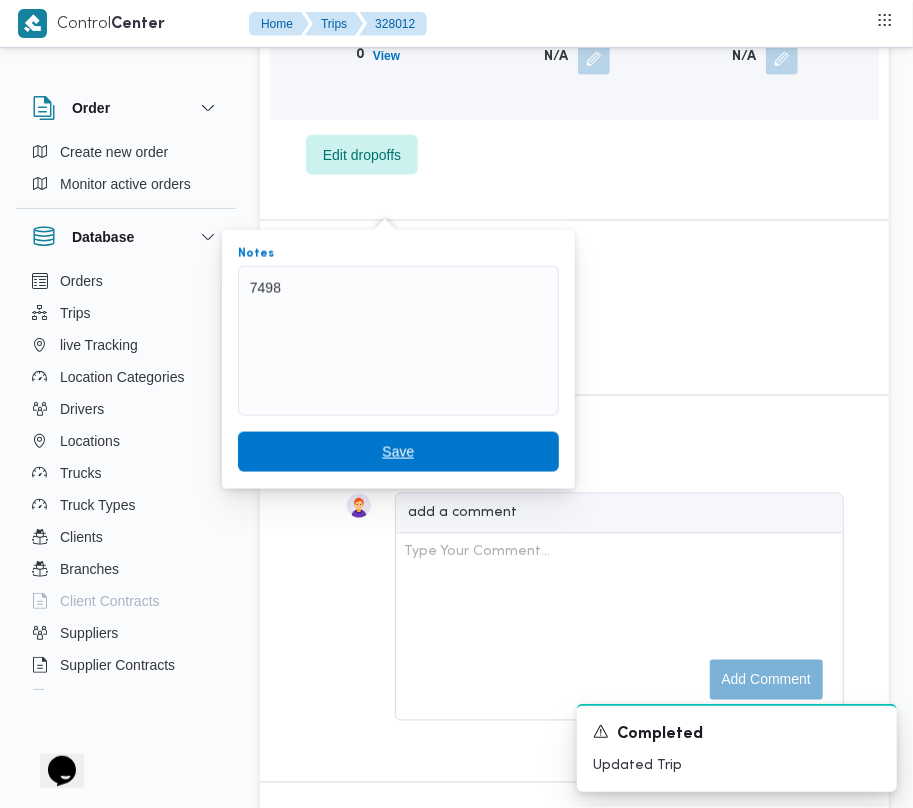 click on "Save" at bounding box center [398, 452] 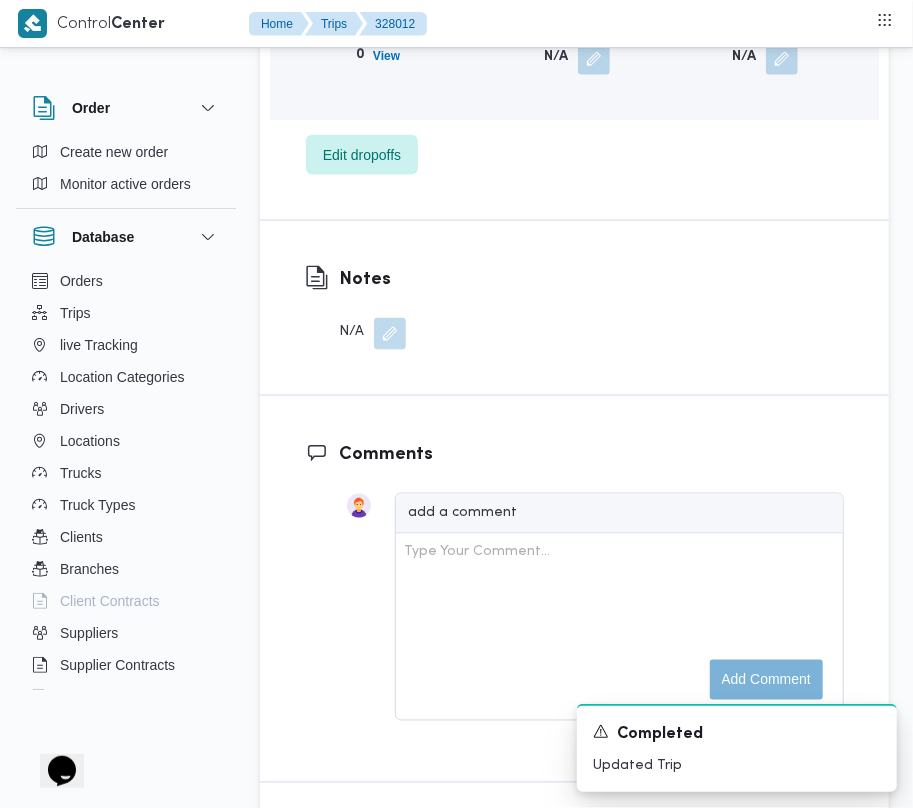 drag, startPoint x: 385, startPoint y: 208, endPoint x: 362, endPoint y: 238, distance: 37.802116 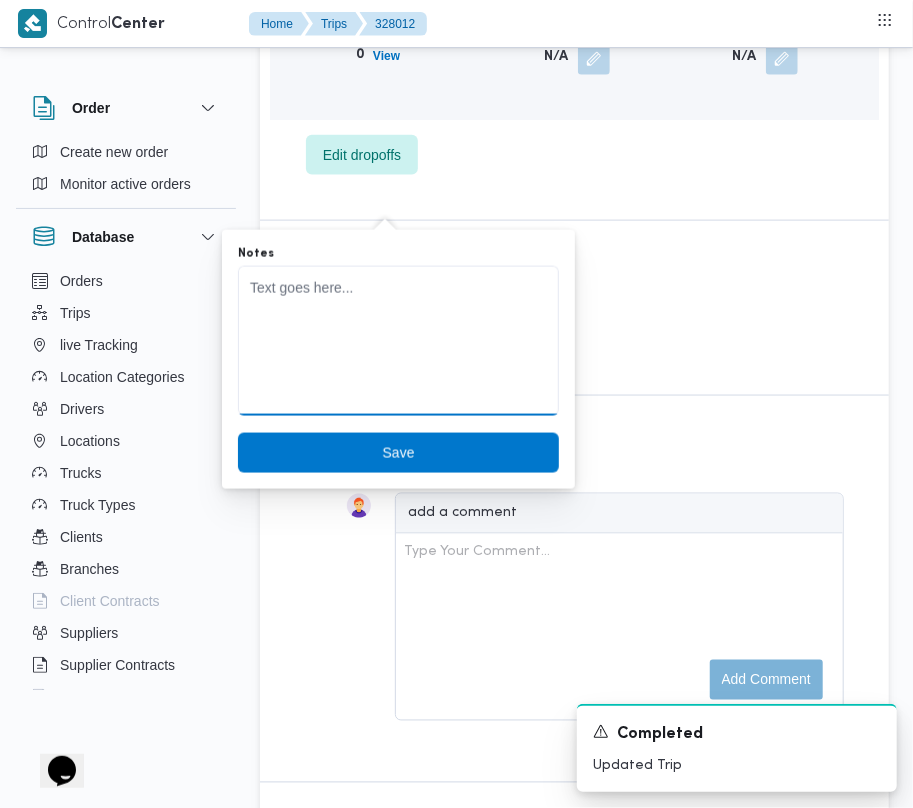 click on "Notes" at bounding box center [398, 341] 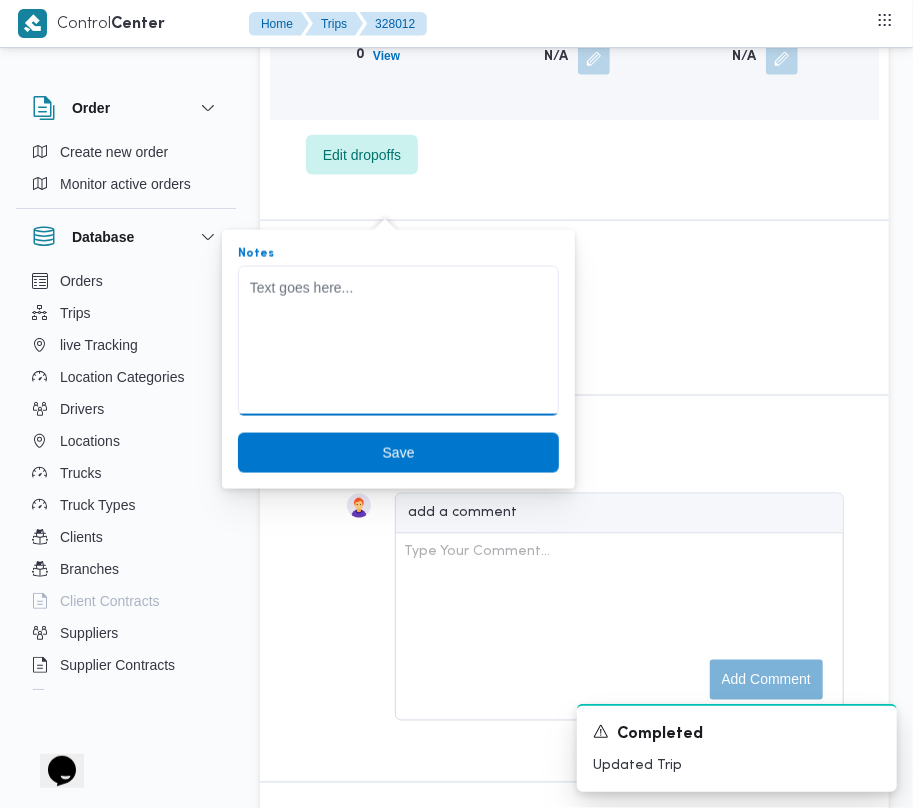 paste on "7498" 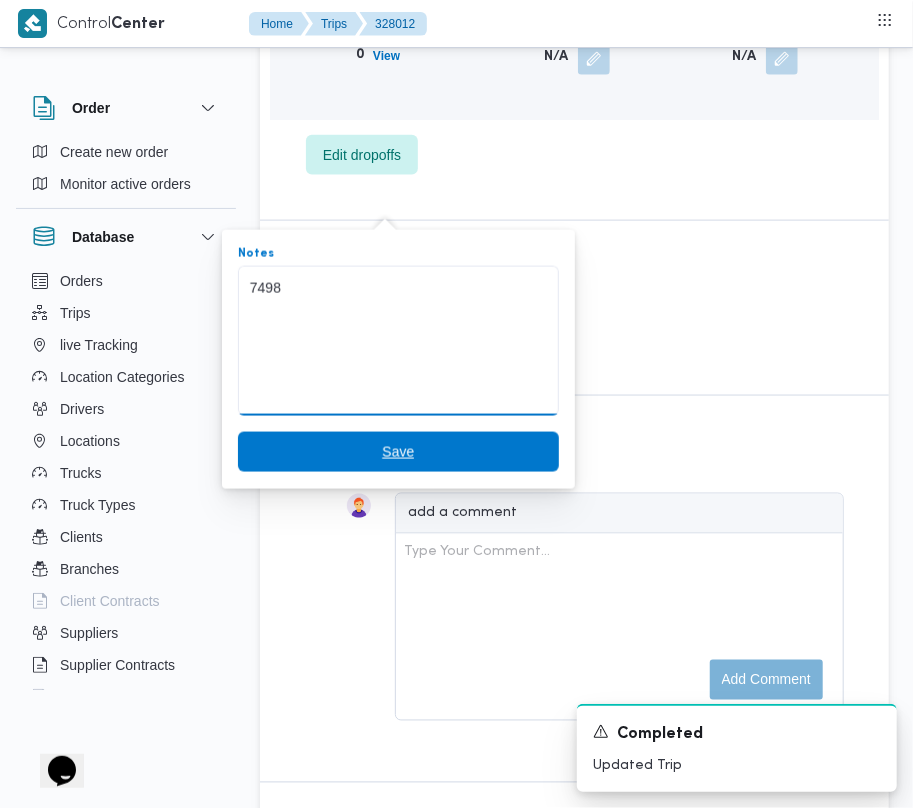 type on "7498" 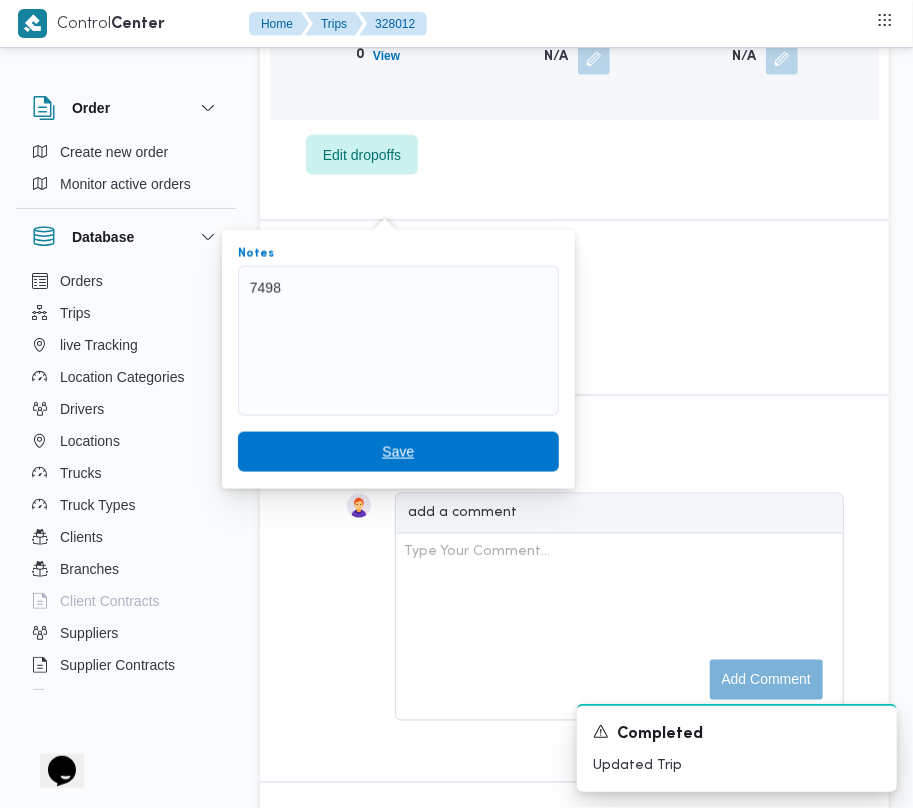 click on "Save" at bounding box center (398, 452) 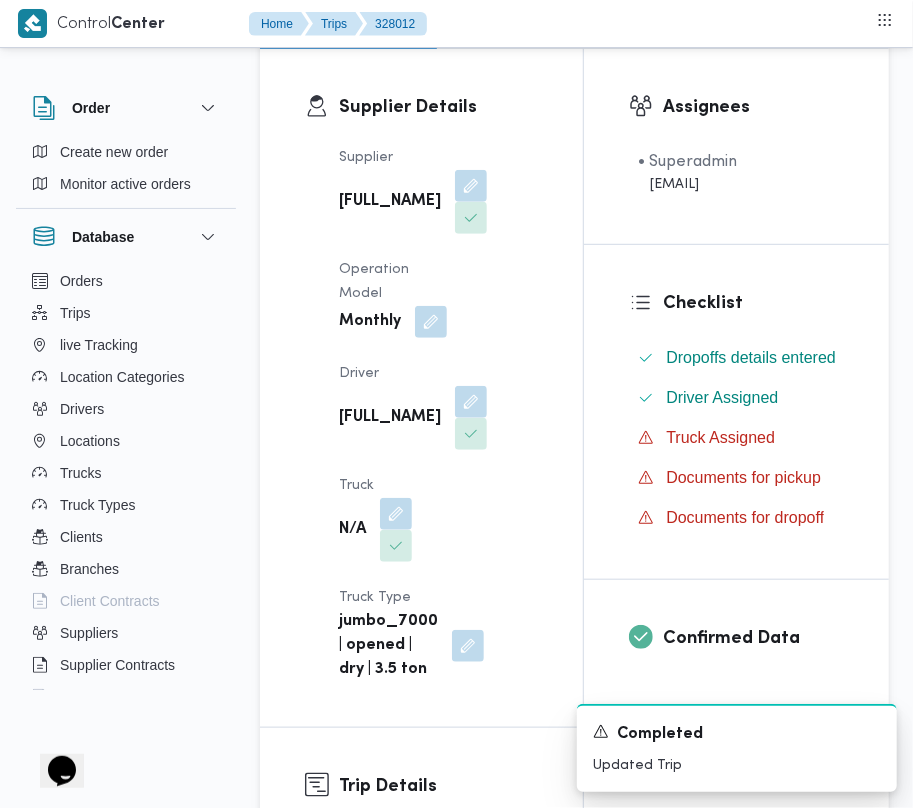 scroll, scrollTop: 376, scrollLeft: 0, axis: vertical 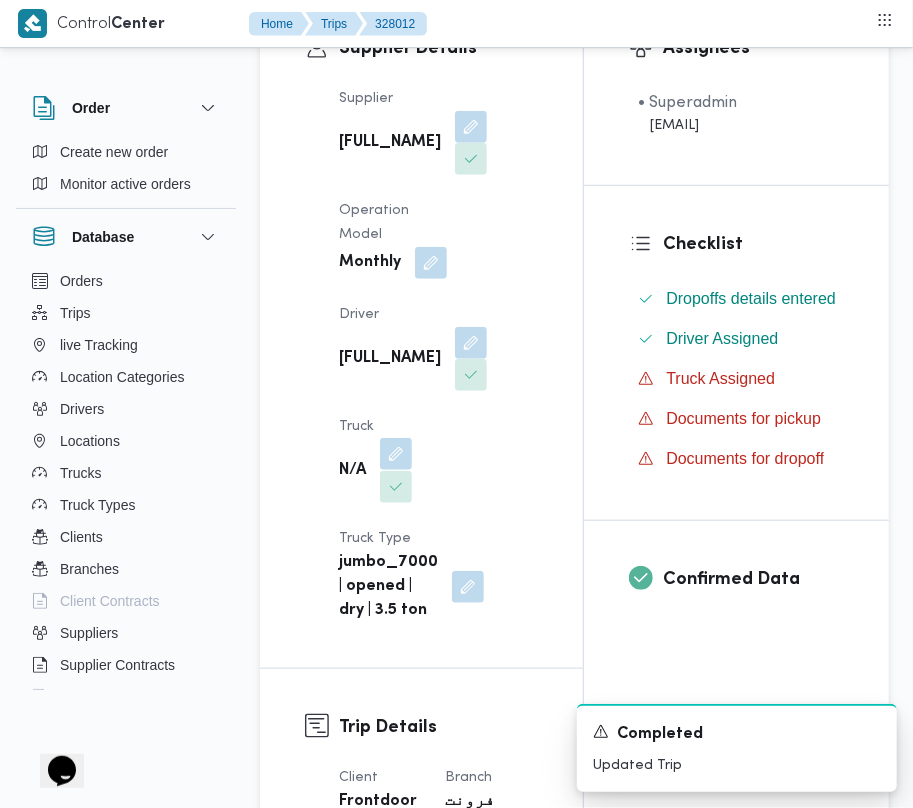click at bounding box center (396, 454) 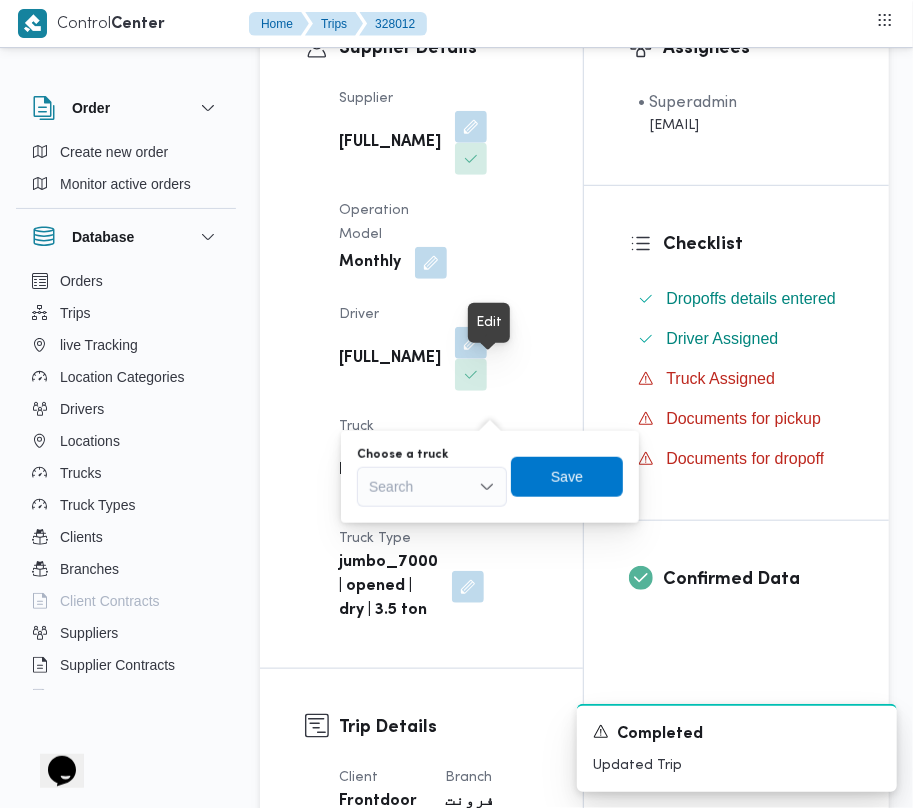 click on "Search" at bounding box center [432, 487] 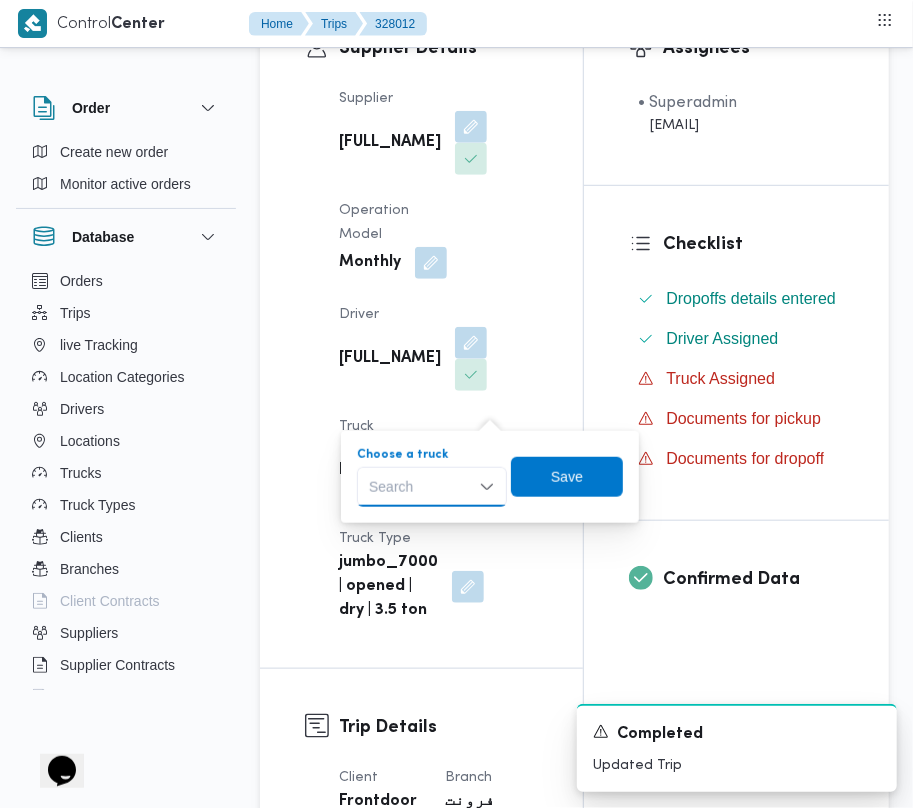 paste on "7495" 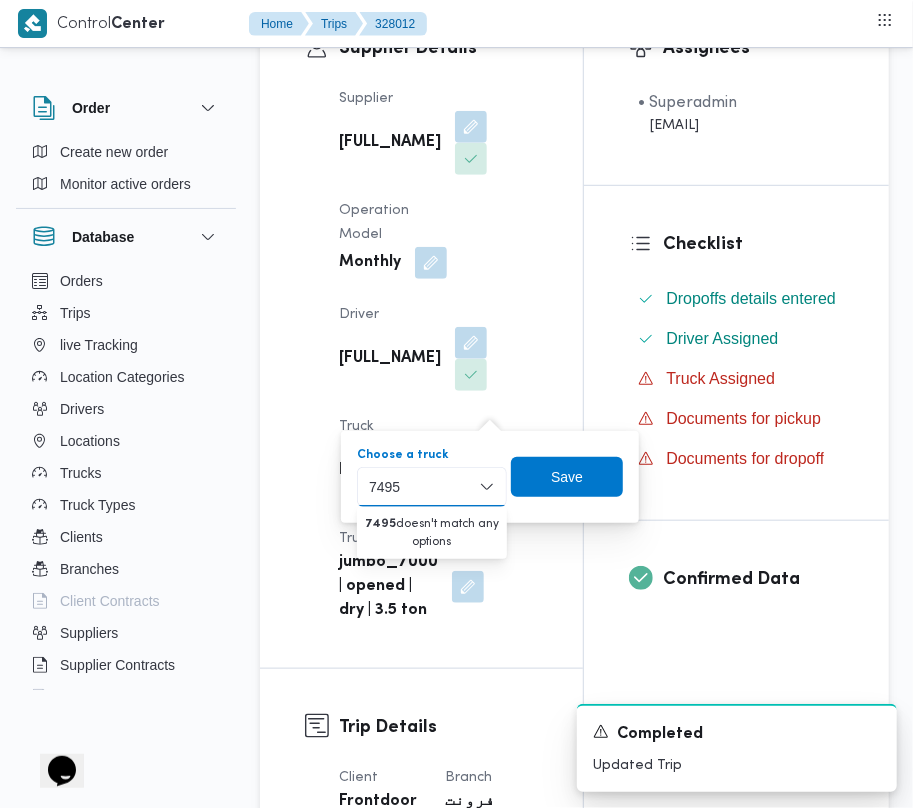 type on "7495" 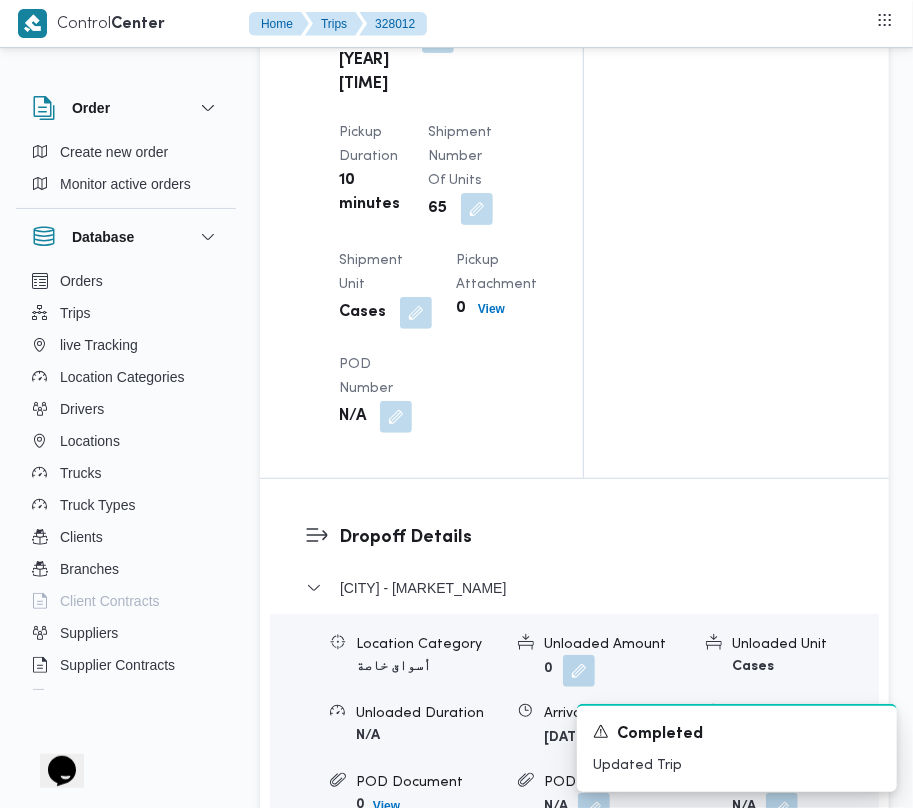 scroll, scrollTop: 3753, scrollLeft: 0, axis: vertical 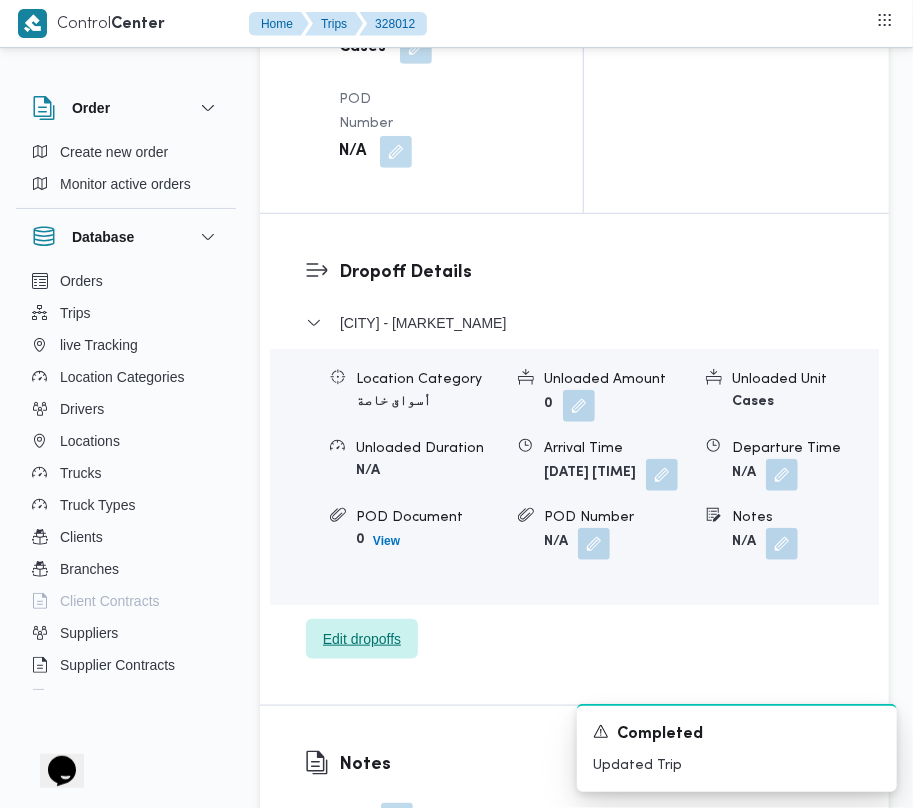 click on "Edit dropoffs" at bounding box center (362, 639) 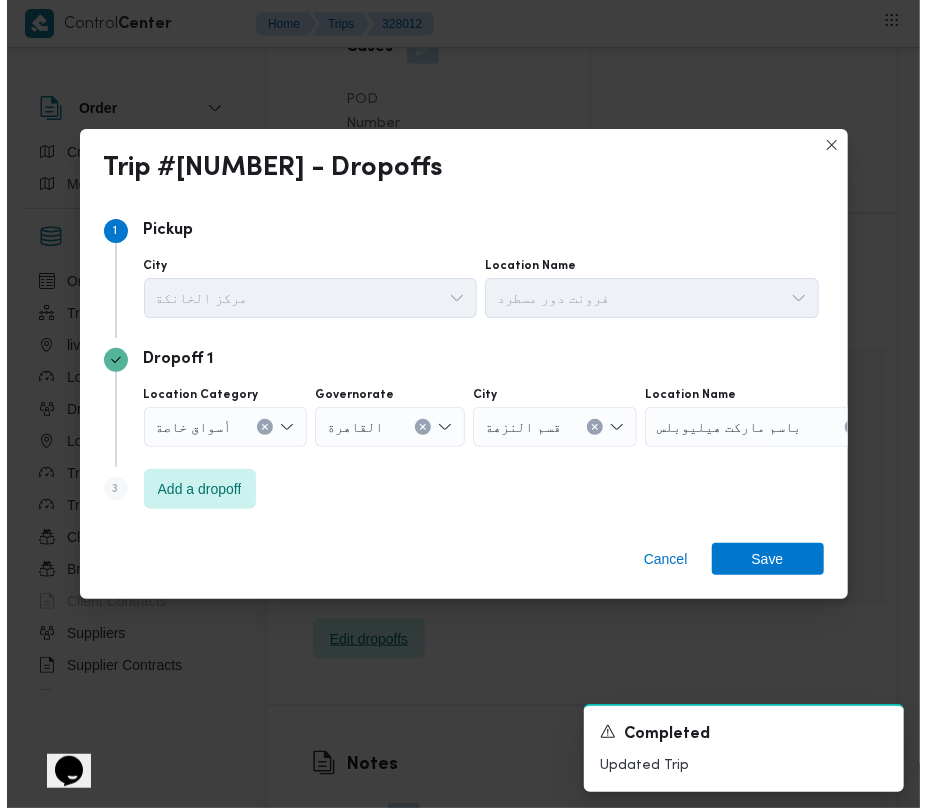 scroll, scrollTop: 2997, scrollLeft: 0, axis: vertical 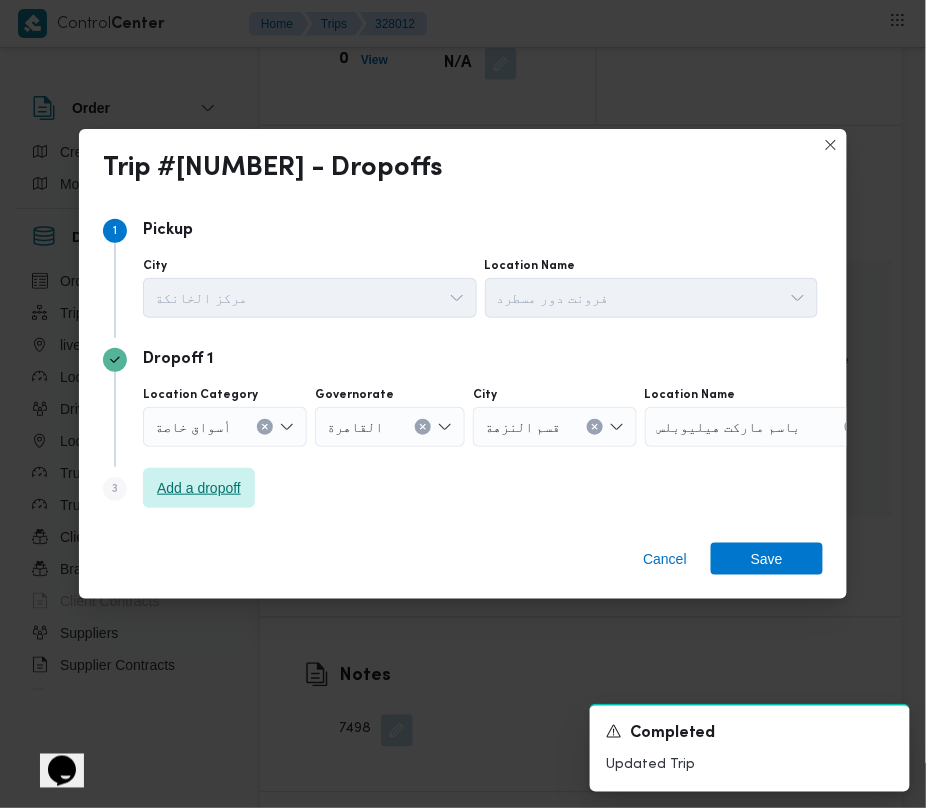click on "Add a dropoff" at bounding box center (199, 488) 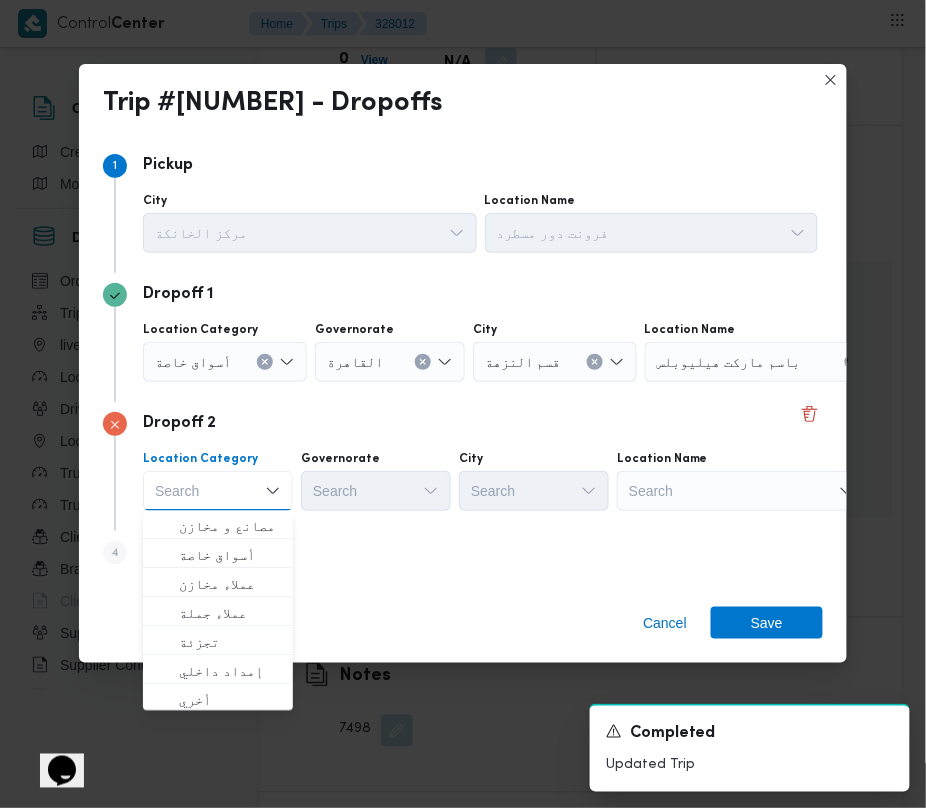 click on "Search" at bounding box center [770, 362] 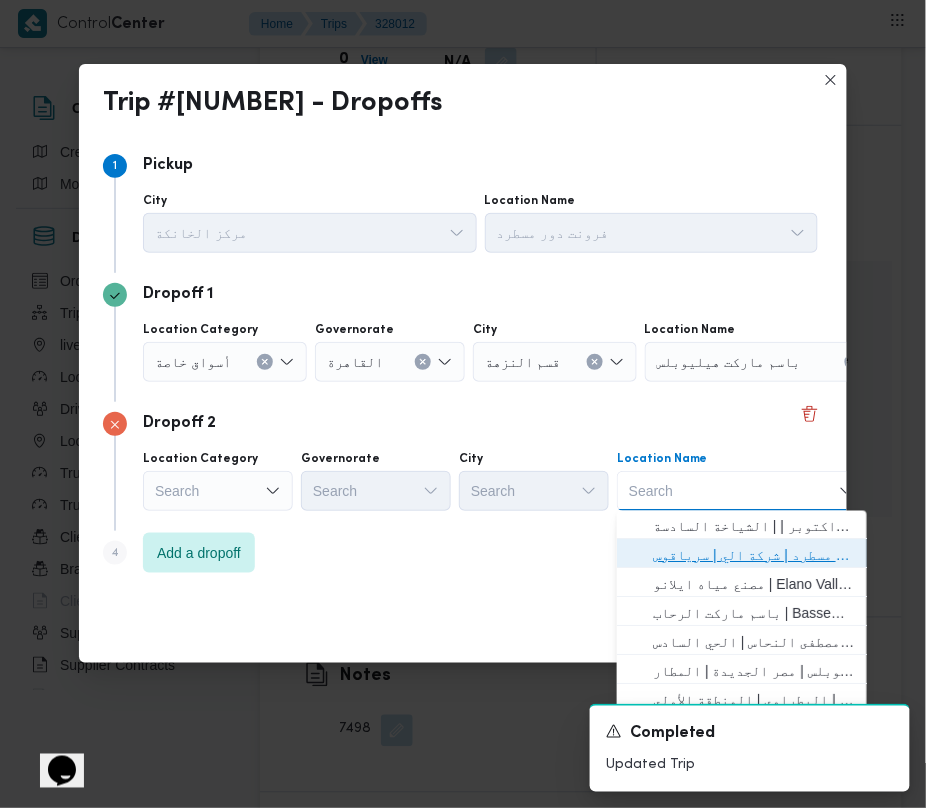 click on "فرونت دور مسطرد | شركة الي | سرياقوس" at bounding box center [754, 556] 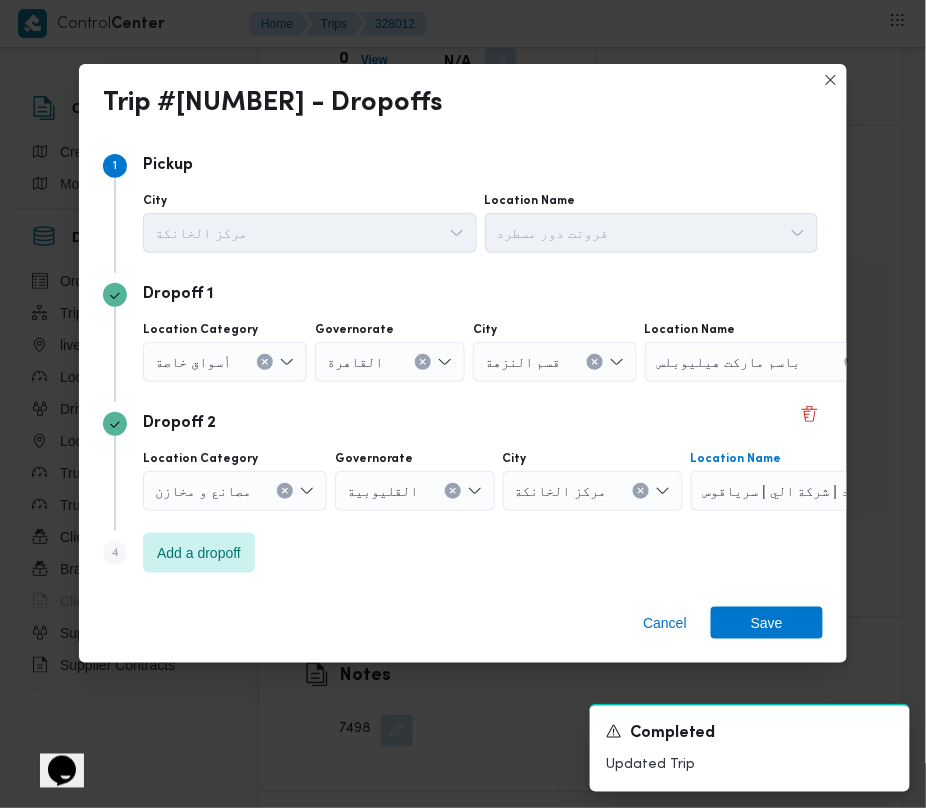 click 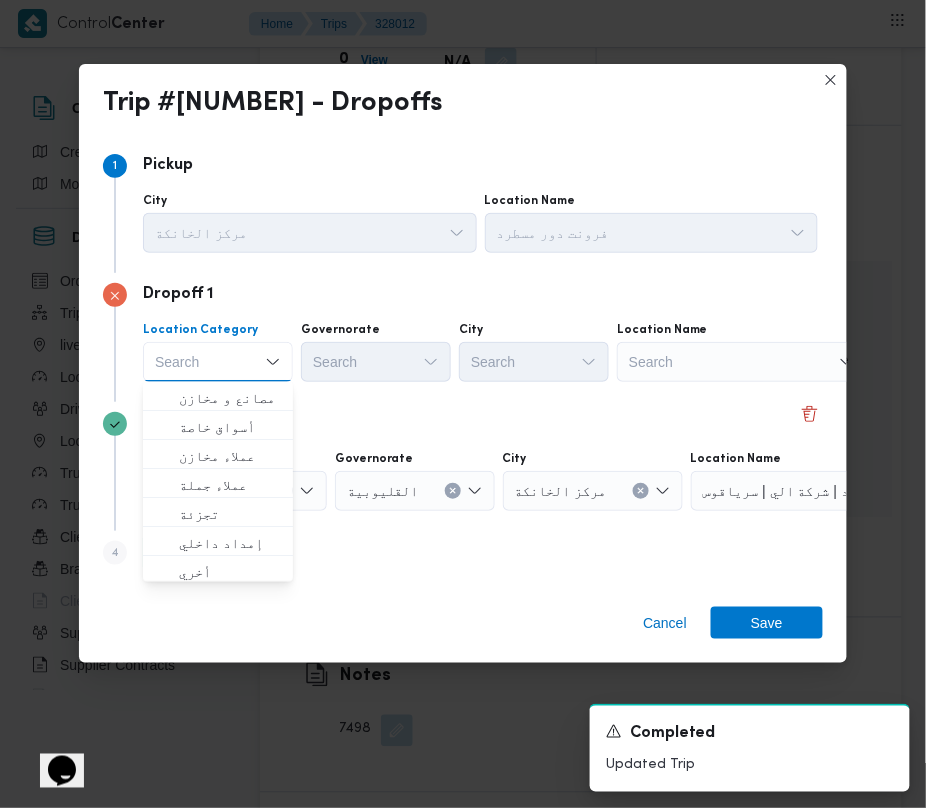 click on "Search" at bounding box center (742, 362) 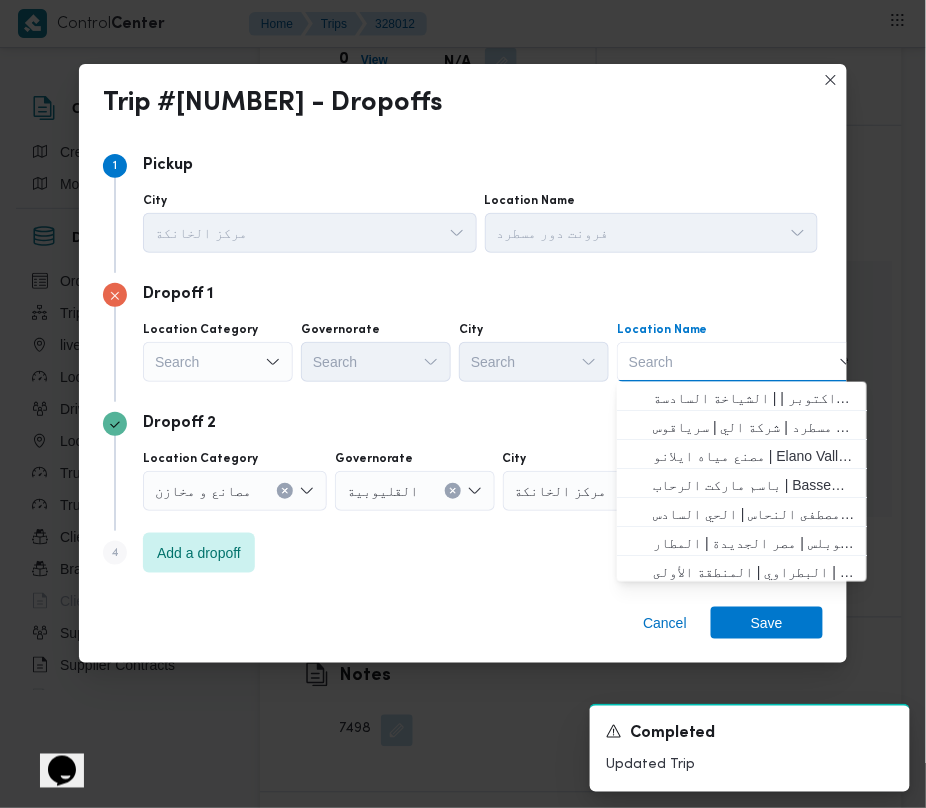 paste on "شركه امتنان هيلث شوب" 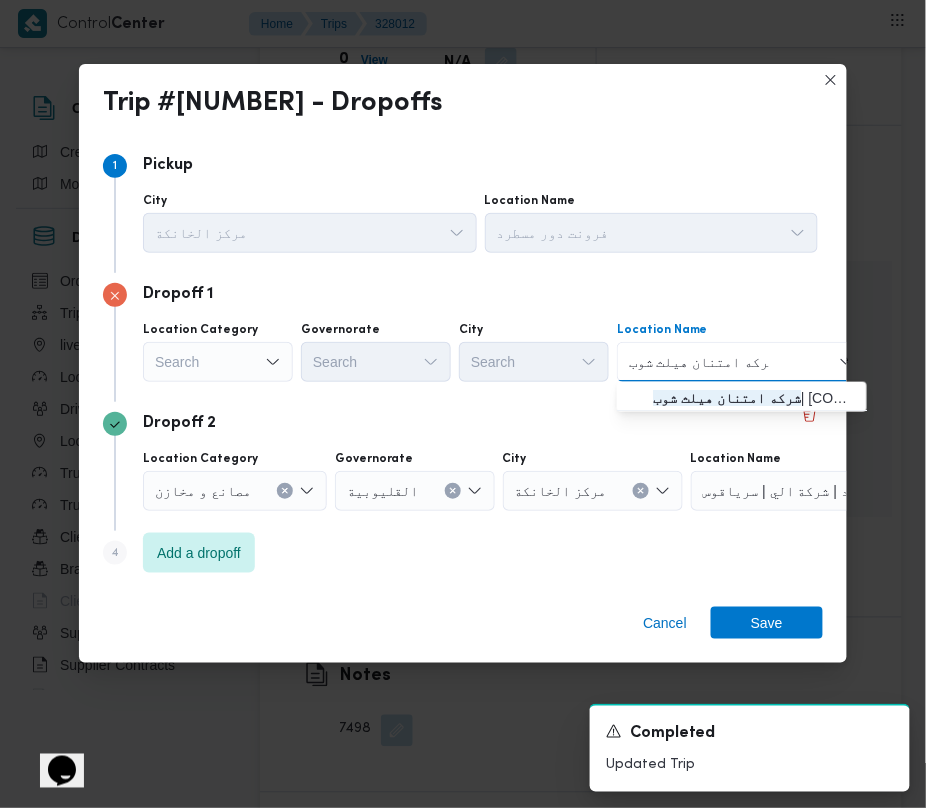 type on "شركه امتنان هيلث شوب" 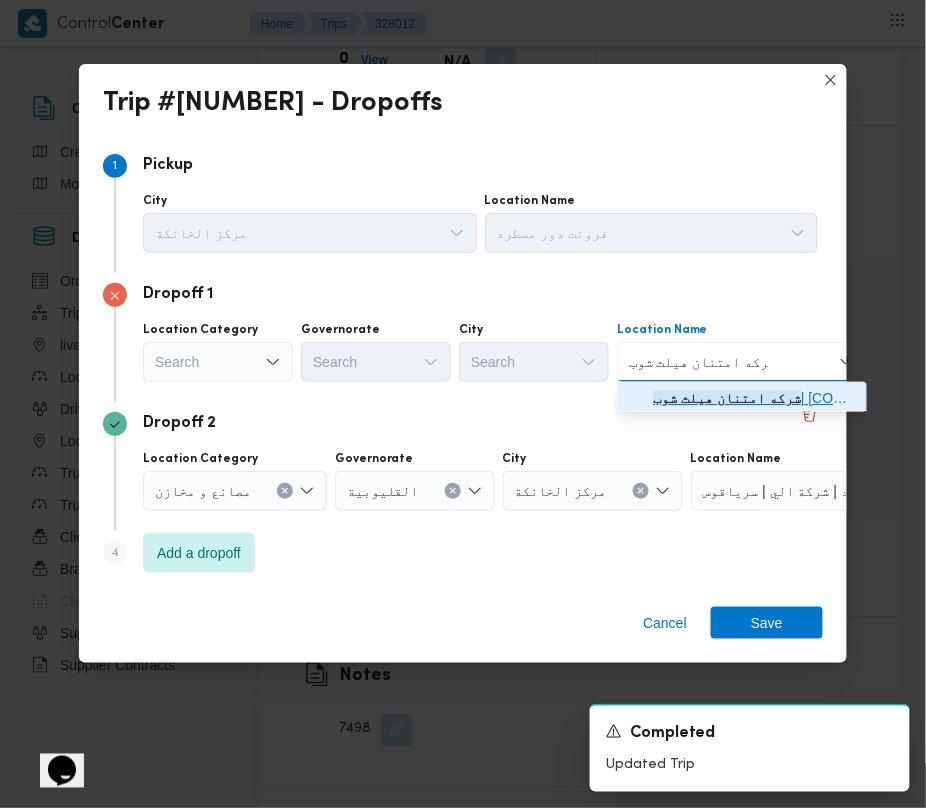 click on "[COMPANY_NAME] | [CODE] | null" at bounding box center (754, 398) 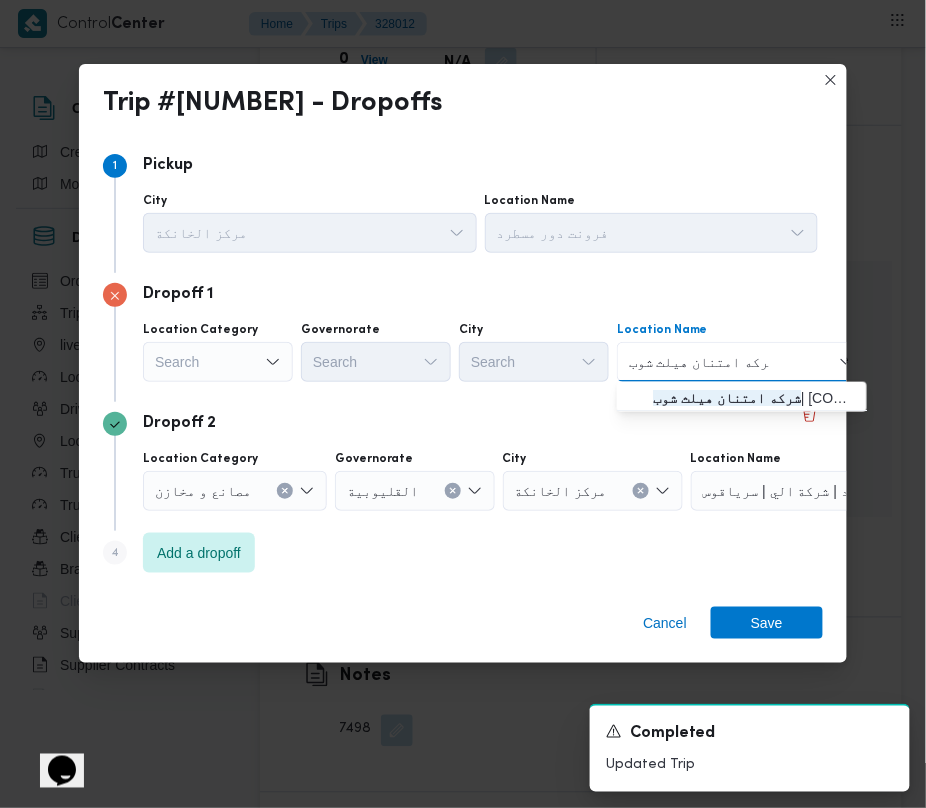 type 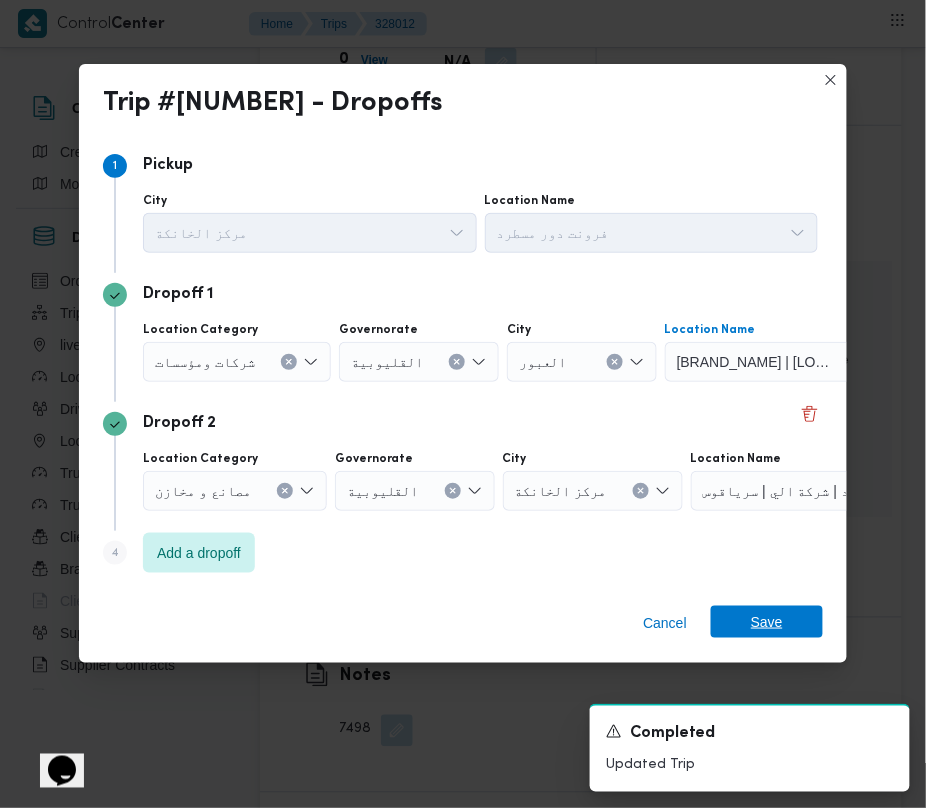 click on "Save" at bounding box center (767, 622) 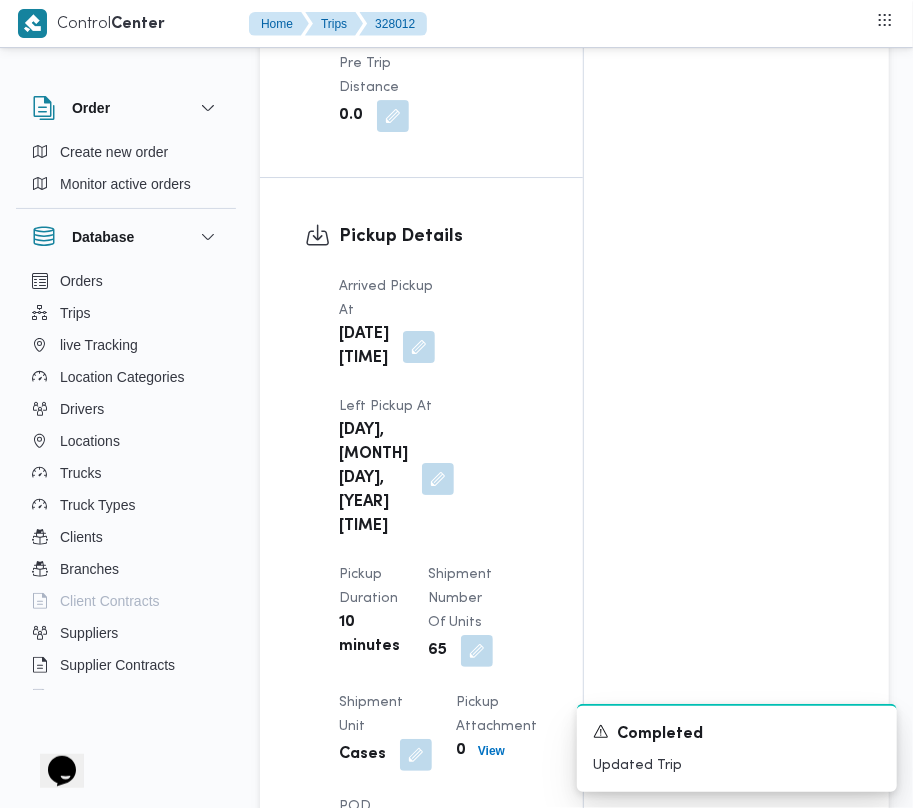 scroll, scrollTop: 0, scrollLeft: 0, axis: both 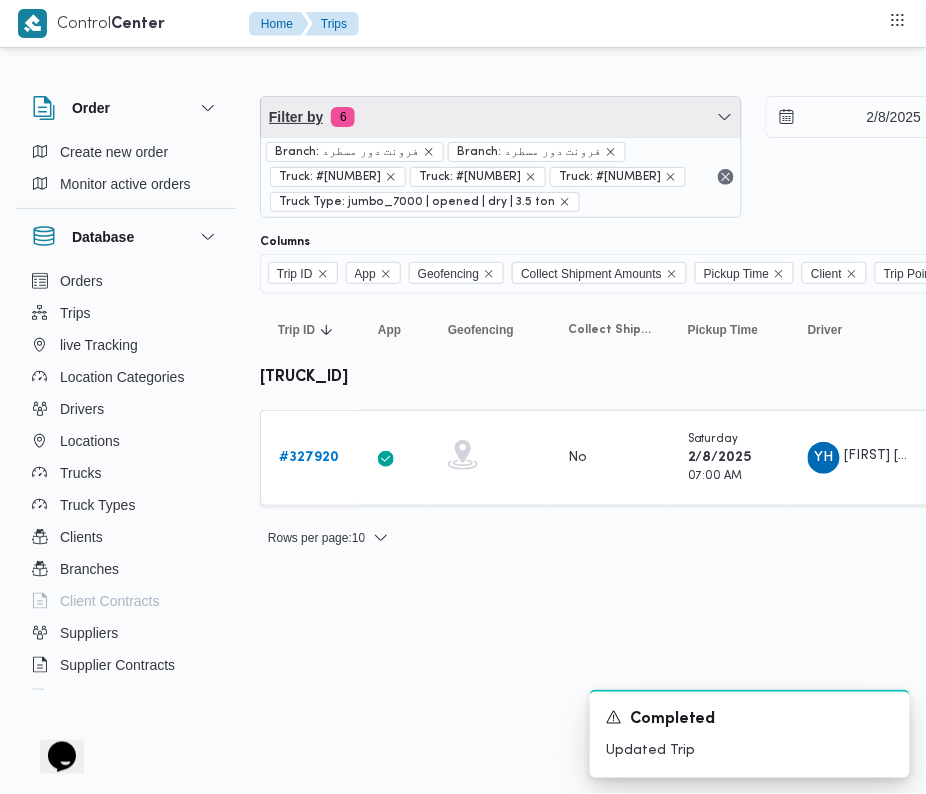 click on "Filter by 6" at bounding box center [501, 117] 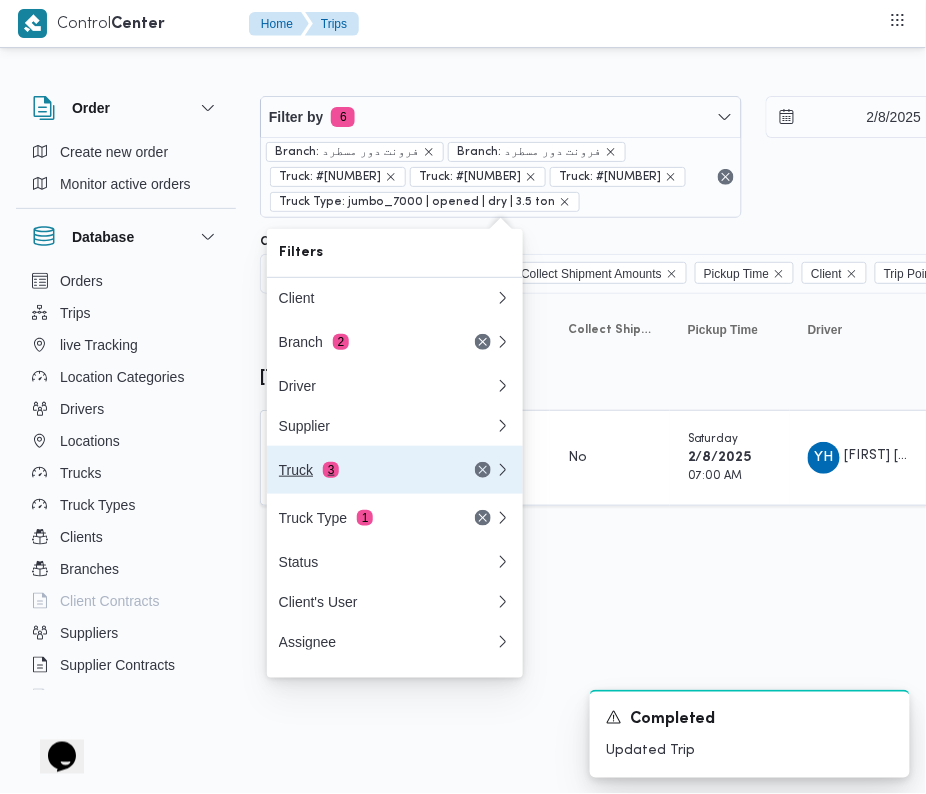 click on "Truck 3" at bounding box center [363, 470] 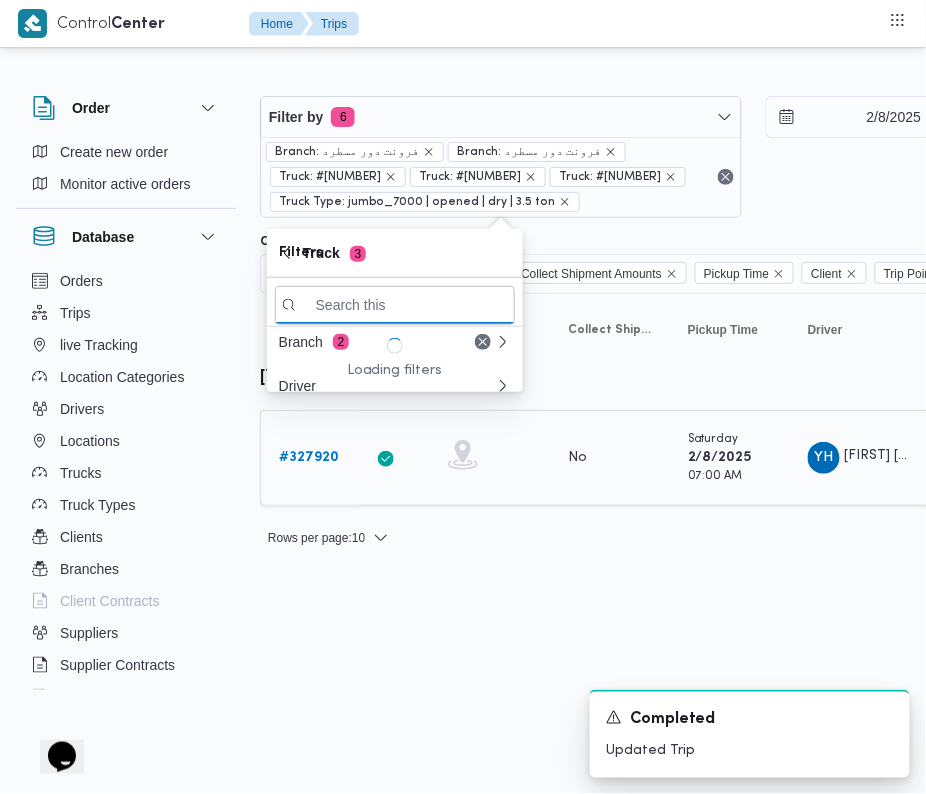paste on "6375" 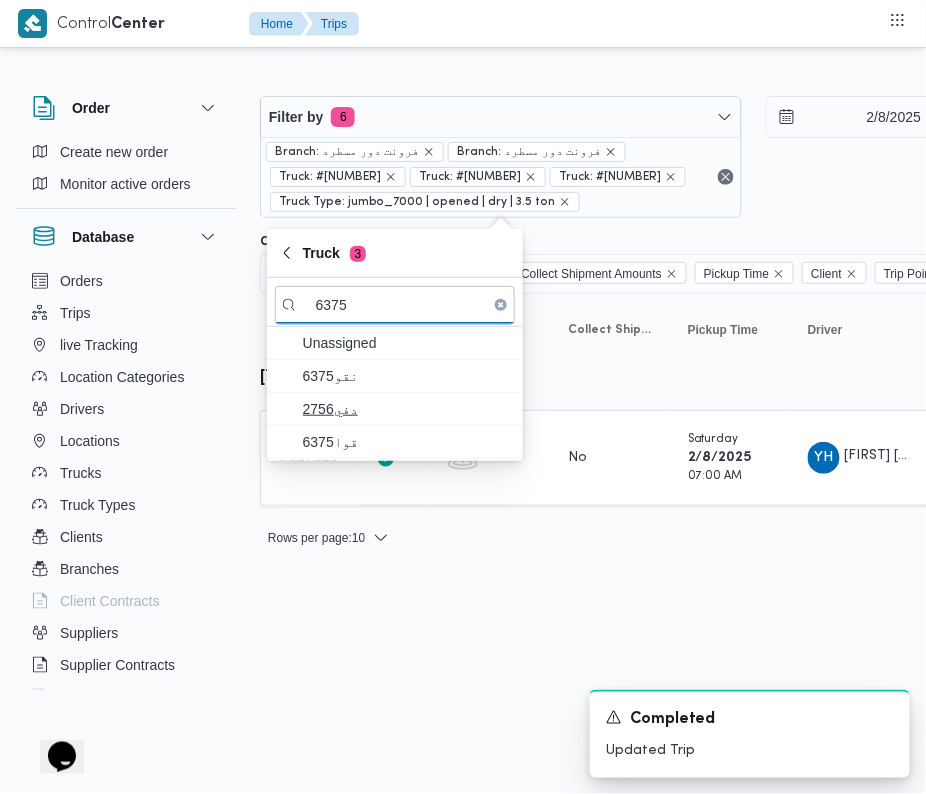 type on "6375" 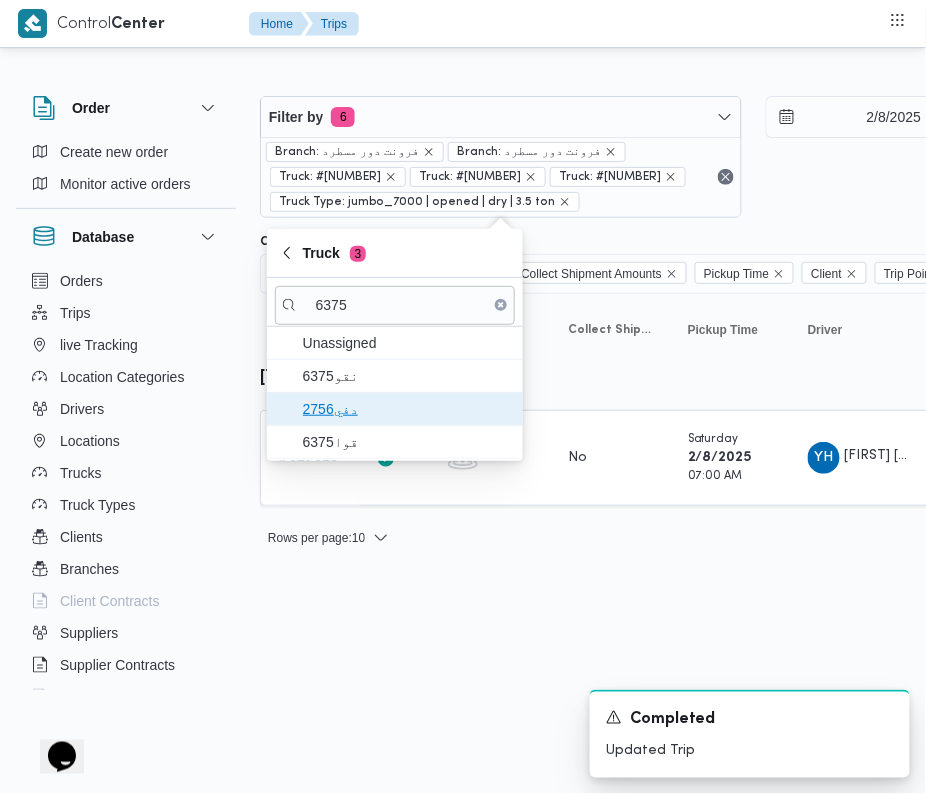 drag, startPoint x: 344, startPoint y: 393, endPoint x: 338, endPoint y: 416, distance: 23.769728 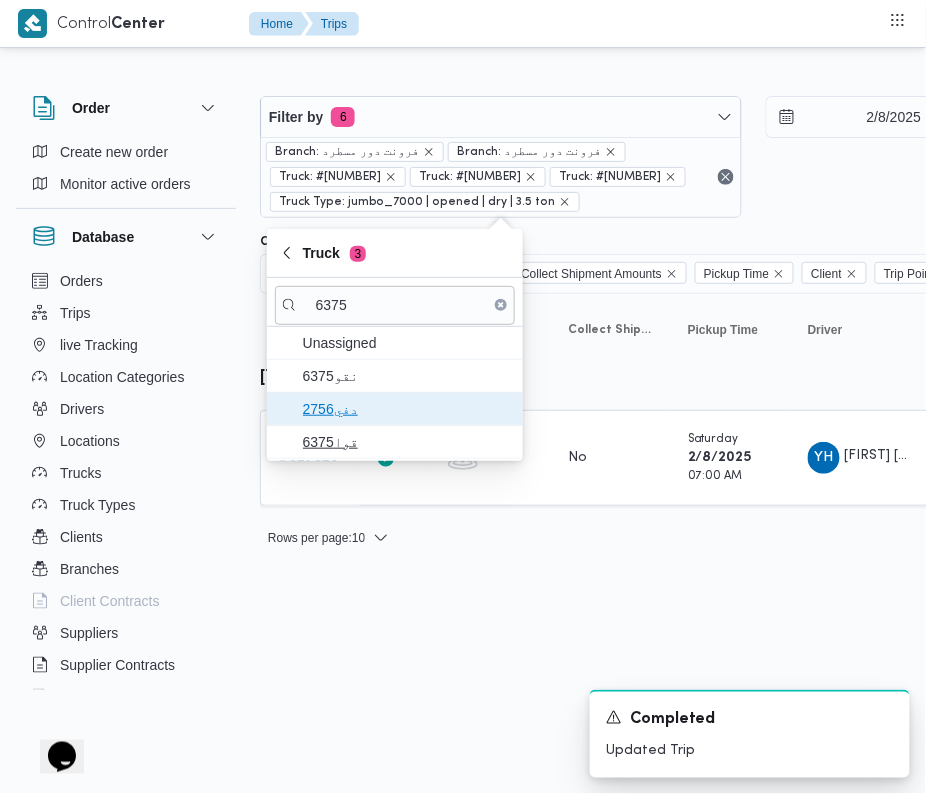 click on "دفي2756" at bounding box center [395, 409] 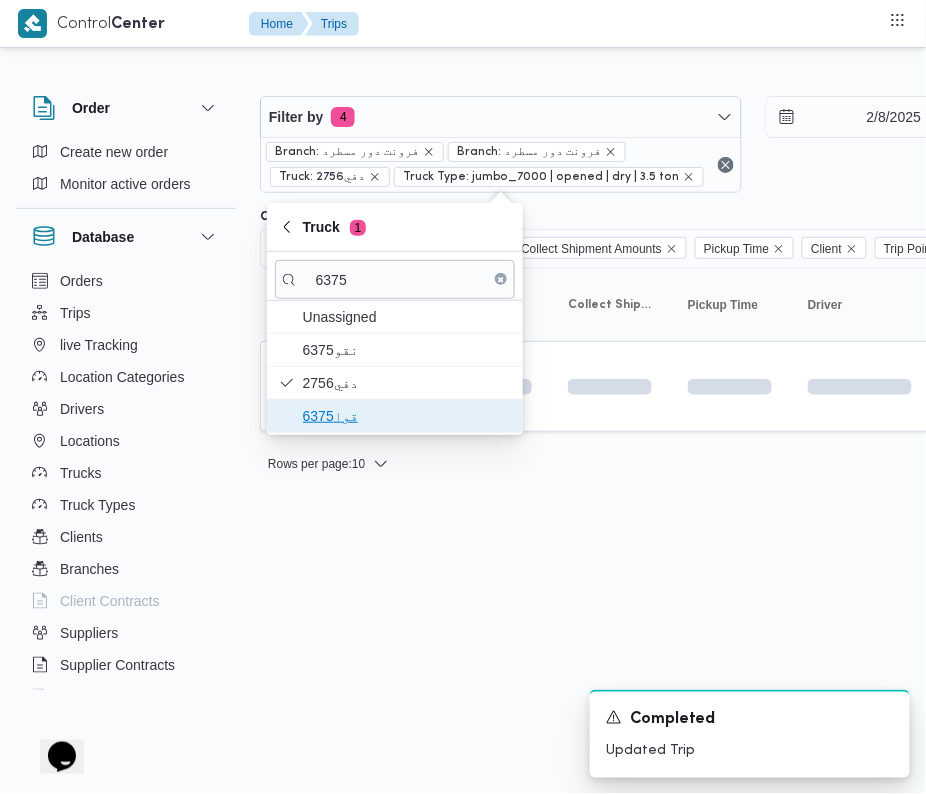 click on "قوا6375" at bounding box center (407, 416) 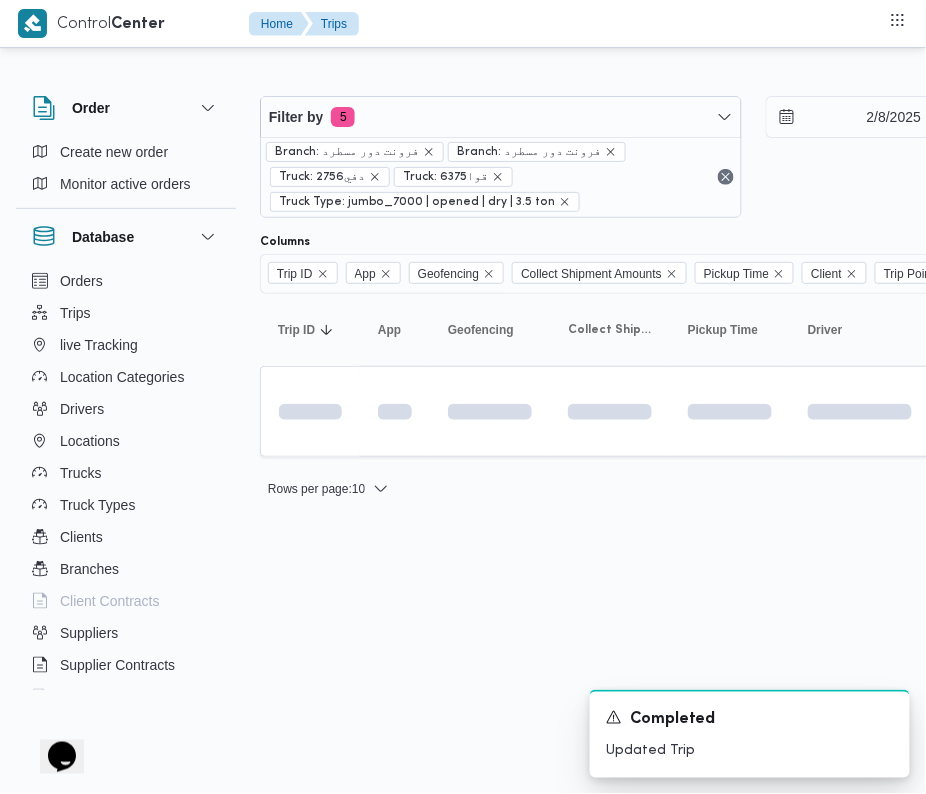 click on "Control  Center Home Trips Order Create new order Monitor active orders Database Orders Trips live Tracking Location Categories Drivers Locations Trucks Truck Types Clients Branches Client Contracts Suppliers Supplier Contracts Devices Users Projects SP Projects Admins organization assignees Tags Filter by 5 Branch: [LOCATION] Branch: [LOCATION]  Truck: [TRUCK_ID] Truck: [TRUCK_ID] Truck Type: jumbo_7000 | opened | dry | 3.5 ton [DATE] → [DATE] Group By Truck Columns Trip ID App Geofencing Collect Shipment Amounts Pickup Time Client Trip Points Driver Supplier Truck Status Platform Sorting Trip ID Click to sort in ascending order App Click to sort in ascending order Geofencing Click to sort in ascending order Collect Shipment Amounts Pickup Time Click to sort in ascending order Client Click to sort in ascending order Trip Points Driver Click to sort in ascending order Supplier Click to sort in ascending order Truck Click to sort in ascending order Status Platform :  1" at bounding box center [463, 397] 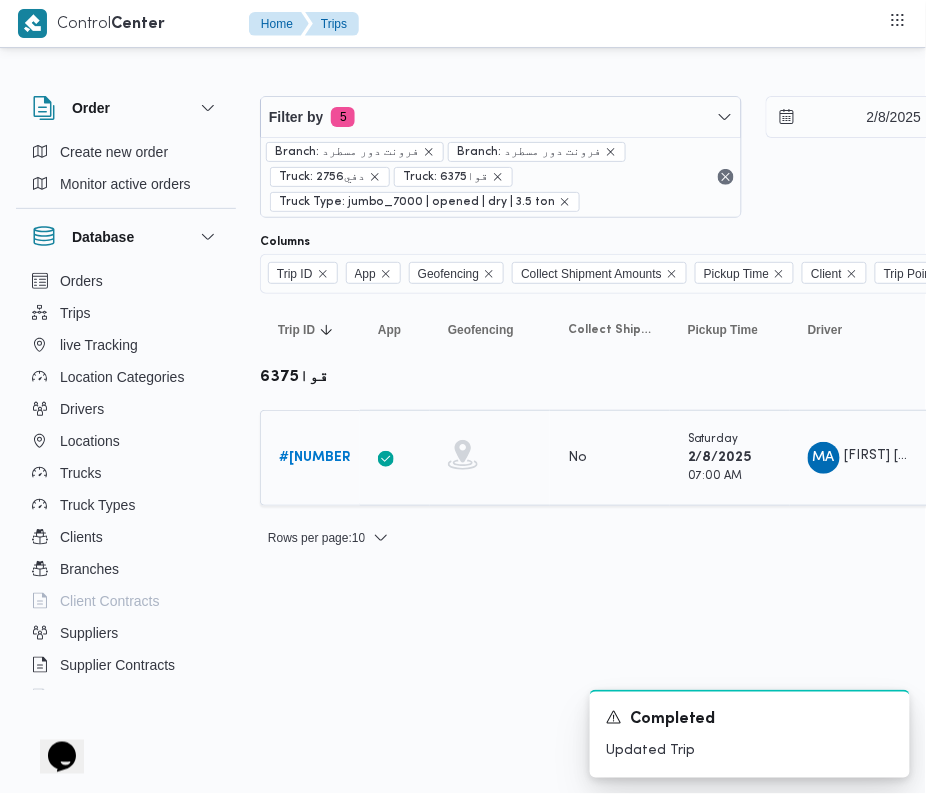 click on "# 327973" at bounding box center [317, 458] 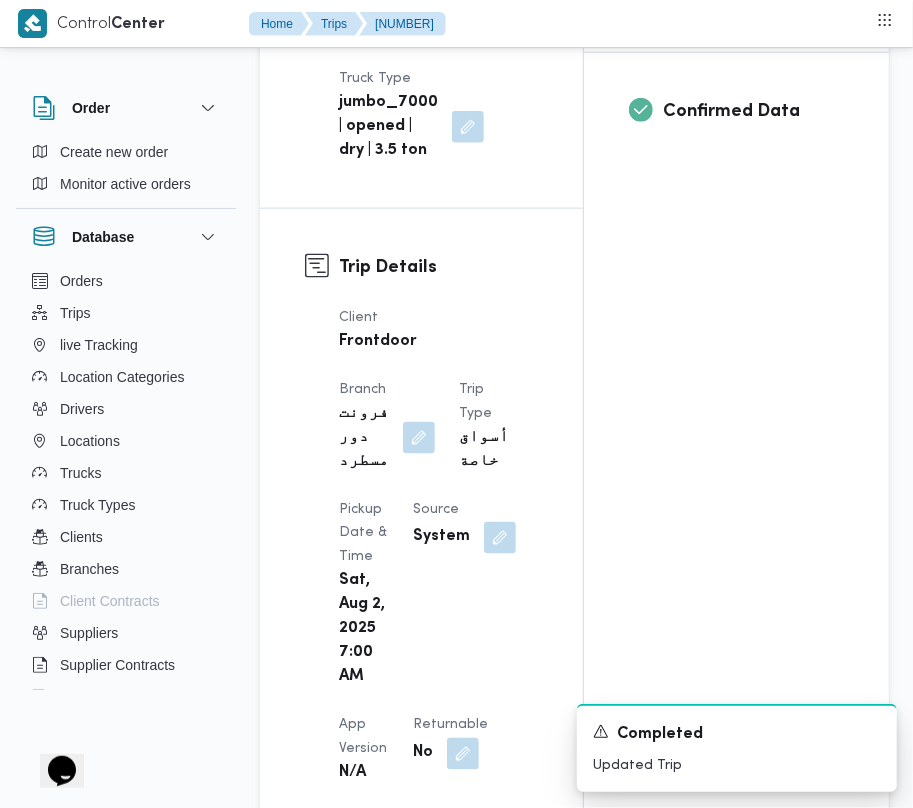 scroll, scrollTop: 0, scrollLeft: 0, axis: both 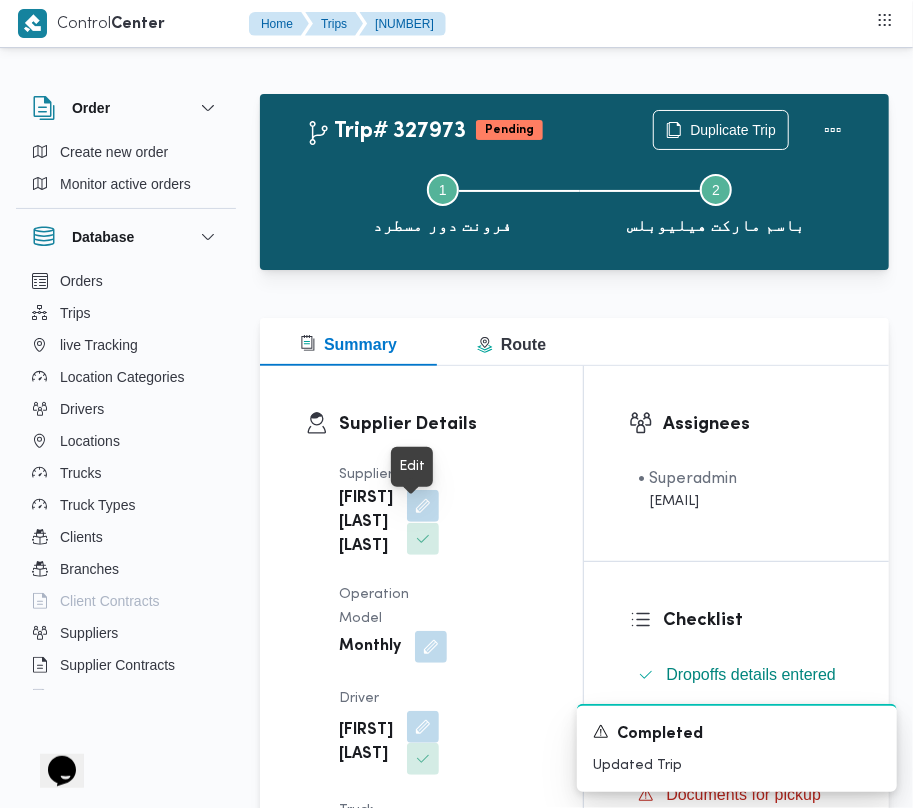 click at bounding box center [423, 506] 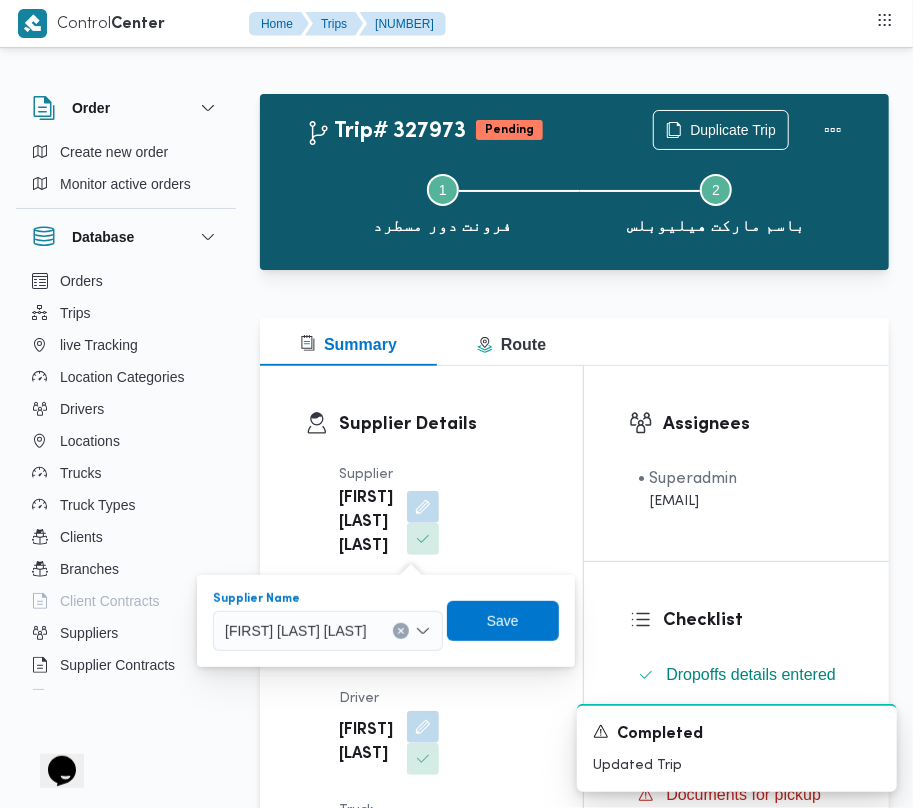 click on "[FIRST] [LAST] [LAST]" at bounding box center (296, 630) 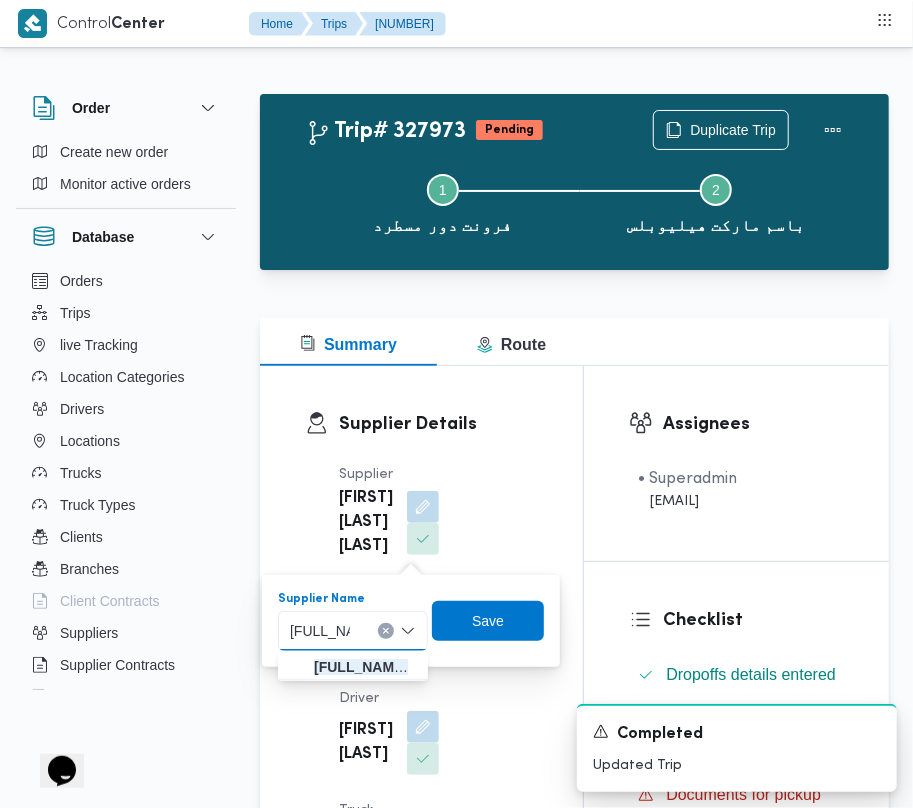 type on "[FIRST] [LAST] [LAST] [LAST]" 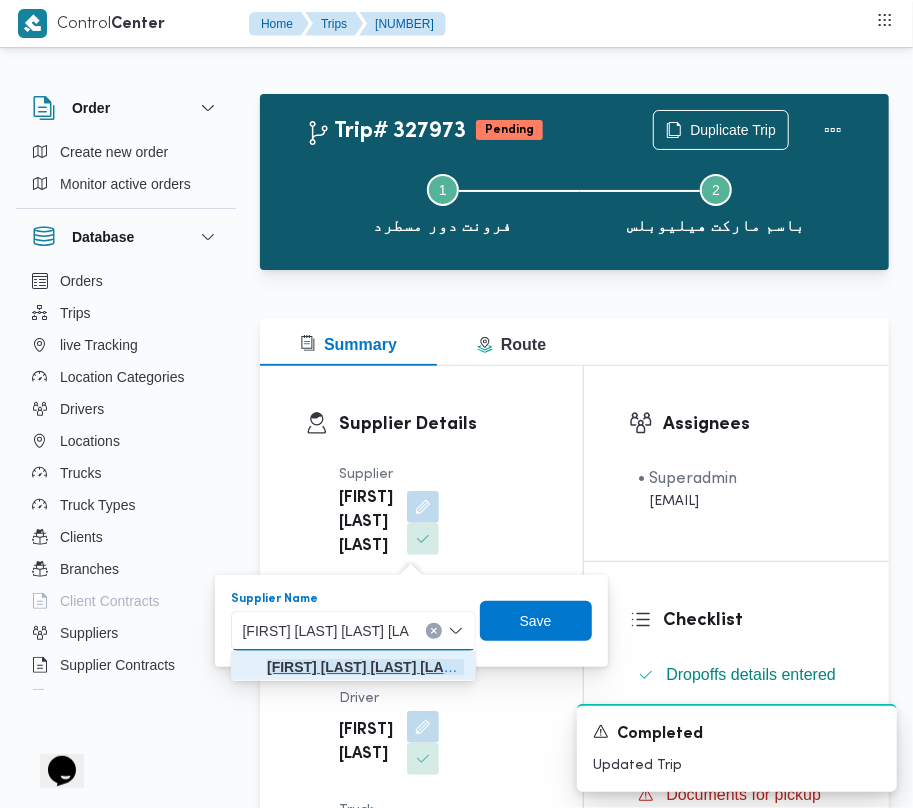 click on "[FIRST] [LAST] [LAST] [LAST]" 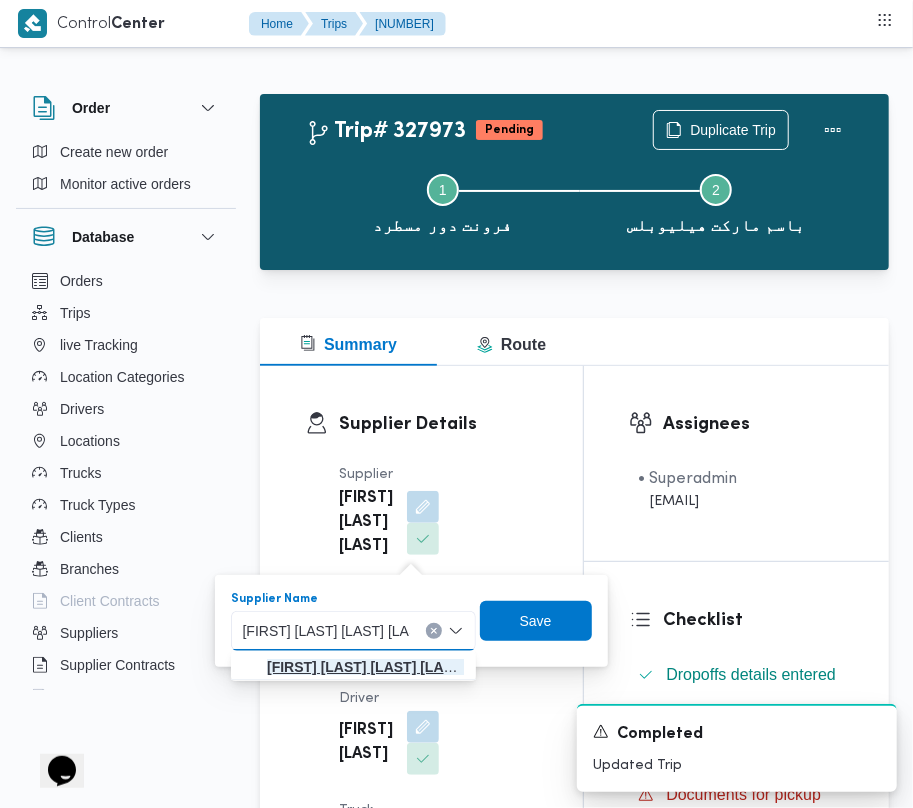type 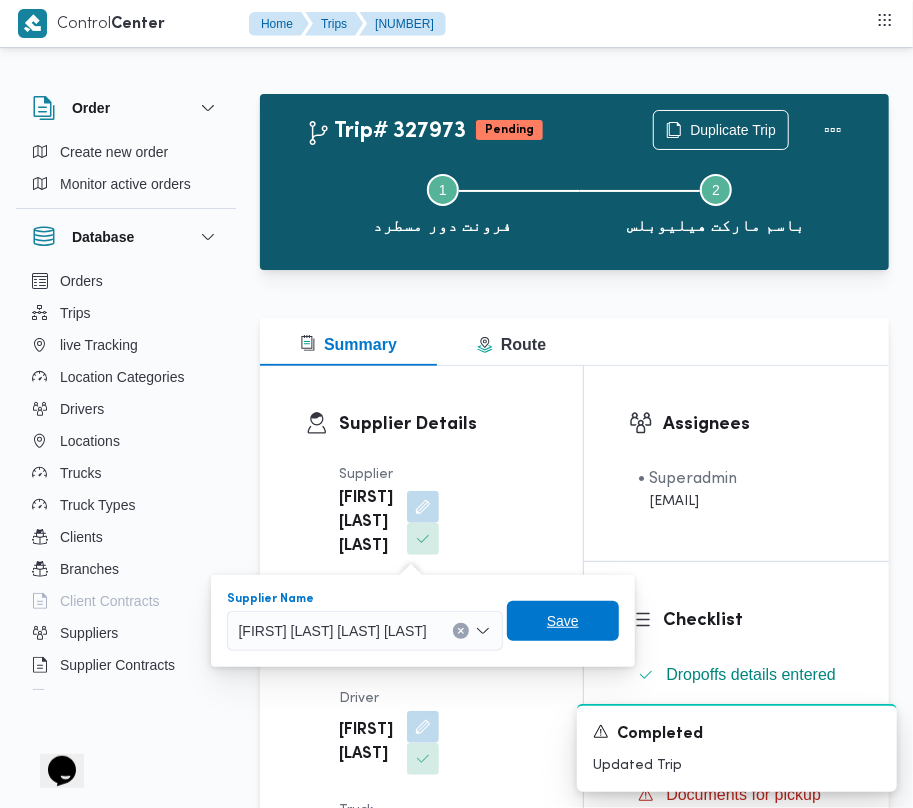 click on "Save" at bounding box center (563, 621) 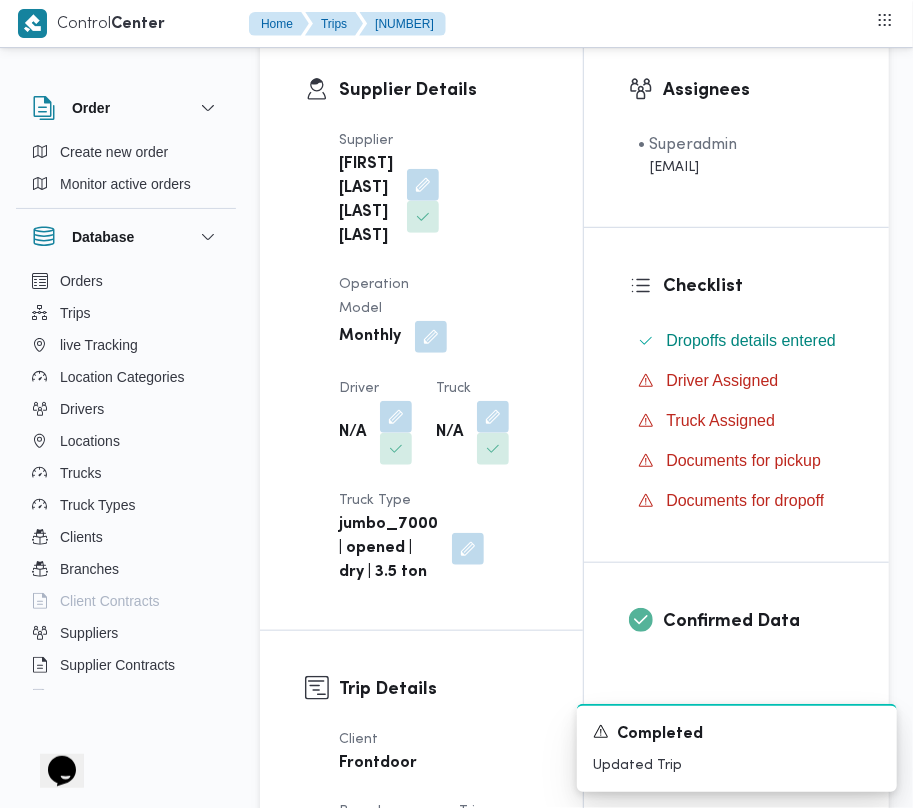 scroll, scrollTop: 360, scrollLeft: 0, axis: vertical 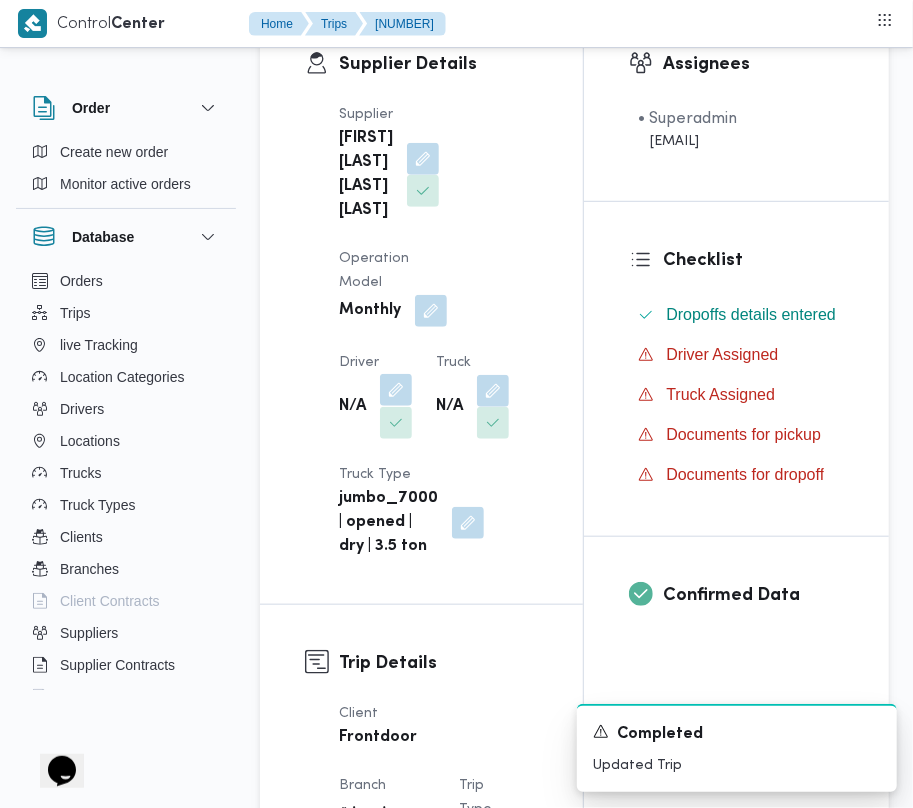 click at bounding box center (396, 390) 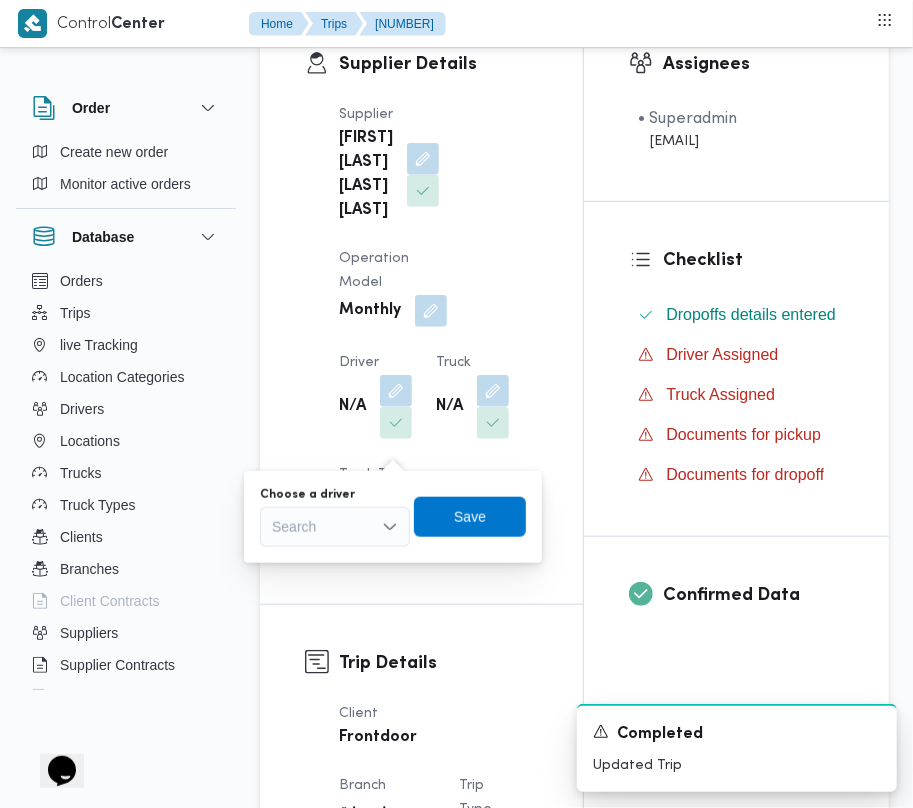 click on "Search" at bounding box center (335, 527) 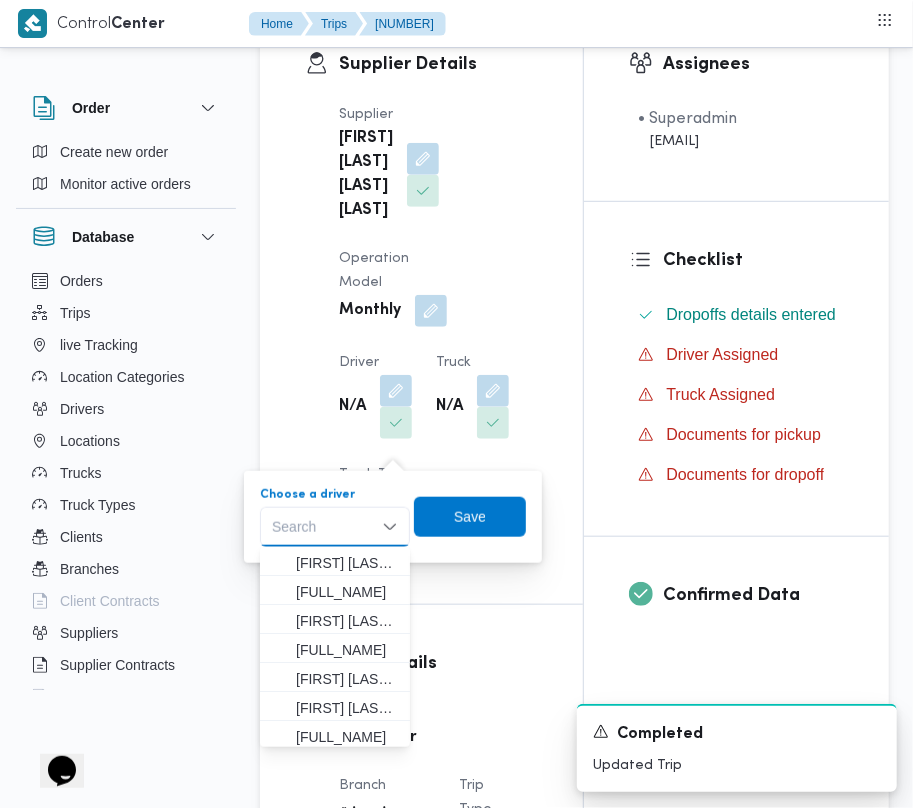 paste on "[FULL_NAME]" 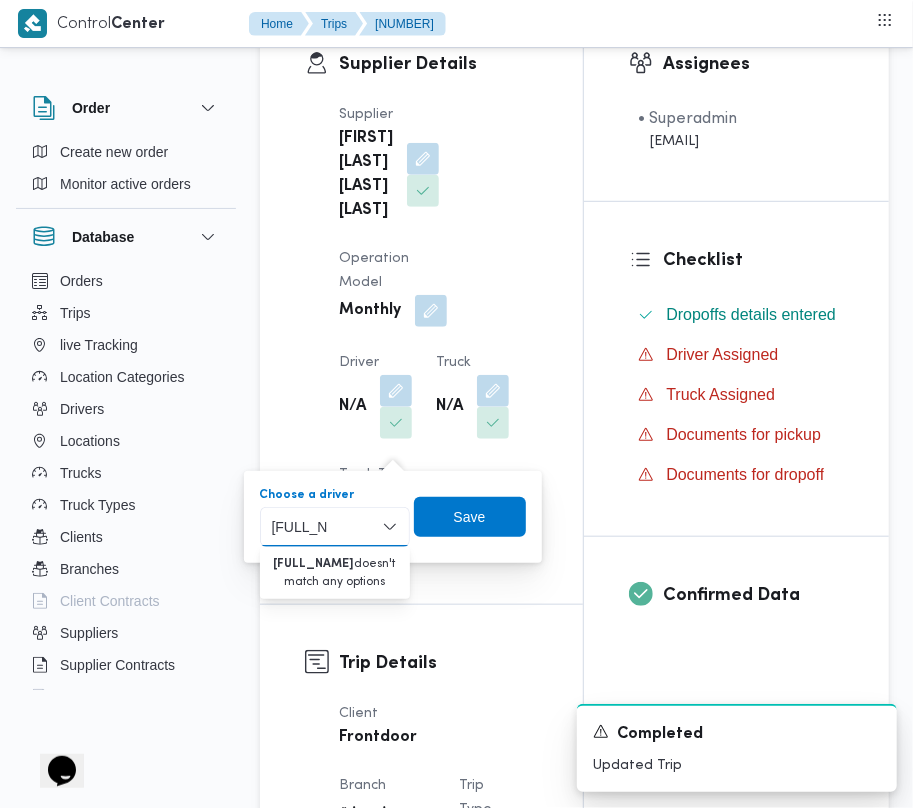 type on "[FULL_NAME]" 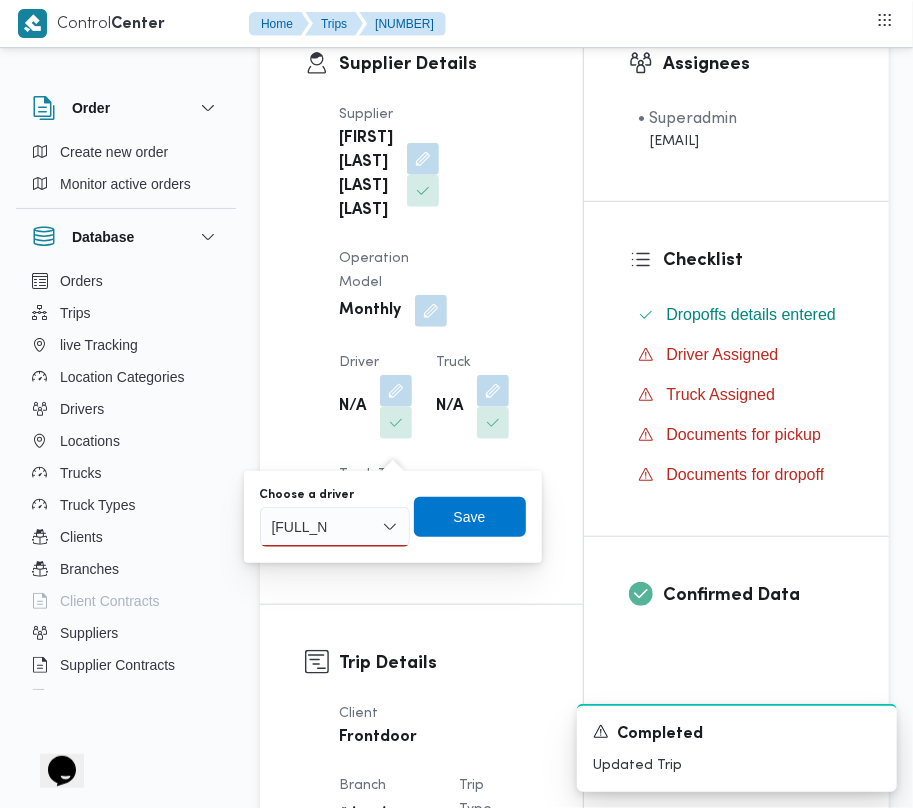 click on "Supplier [FIRST] [LAST] [LAST] Operation Model Monthly Driver N/A Truck N/A Truck Type jumbo_7000 | opened | dry | 3.5 ton" at bounding box center [438, 331] 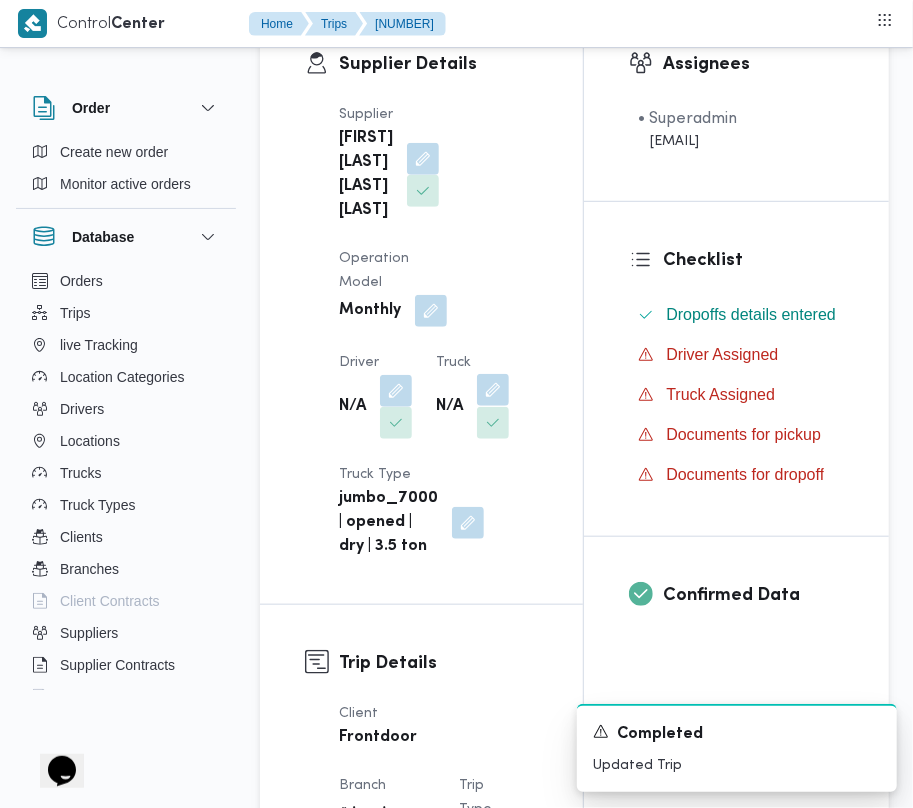 click at bounding box center (493, 390) 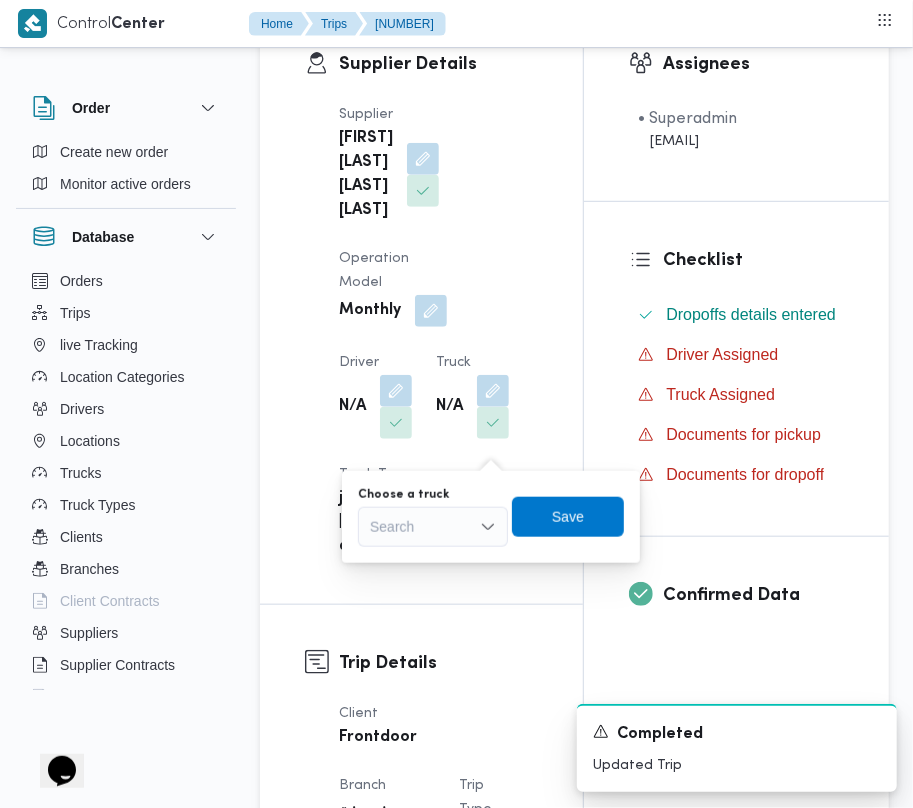 click on "Search" at bounding box center (433, 527) 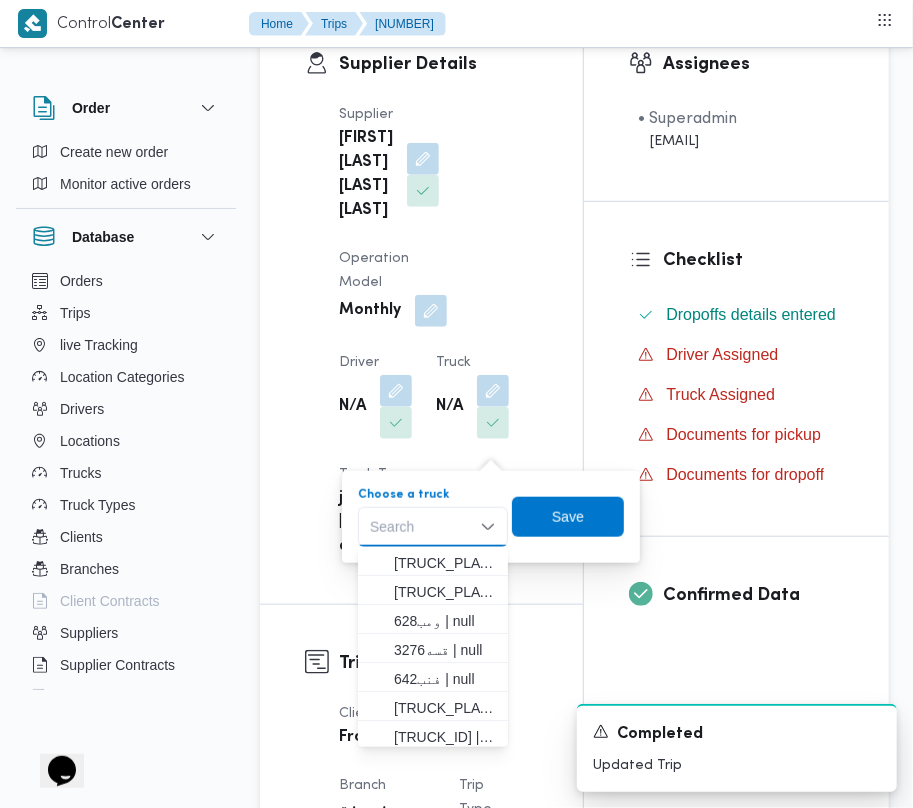 paste on "[NUMBER]" 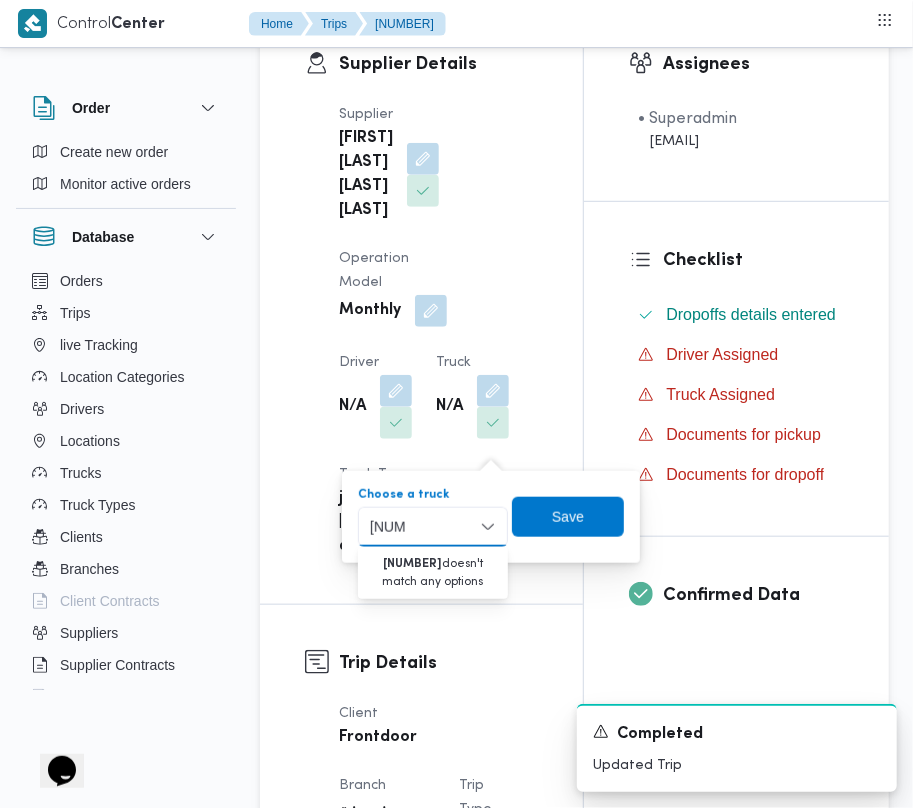 type on "[NUMBER]" 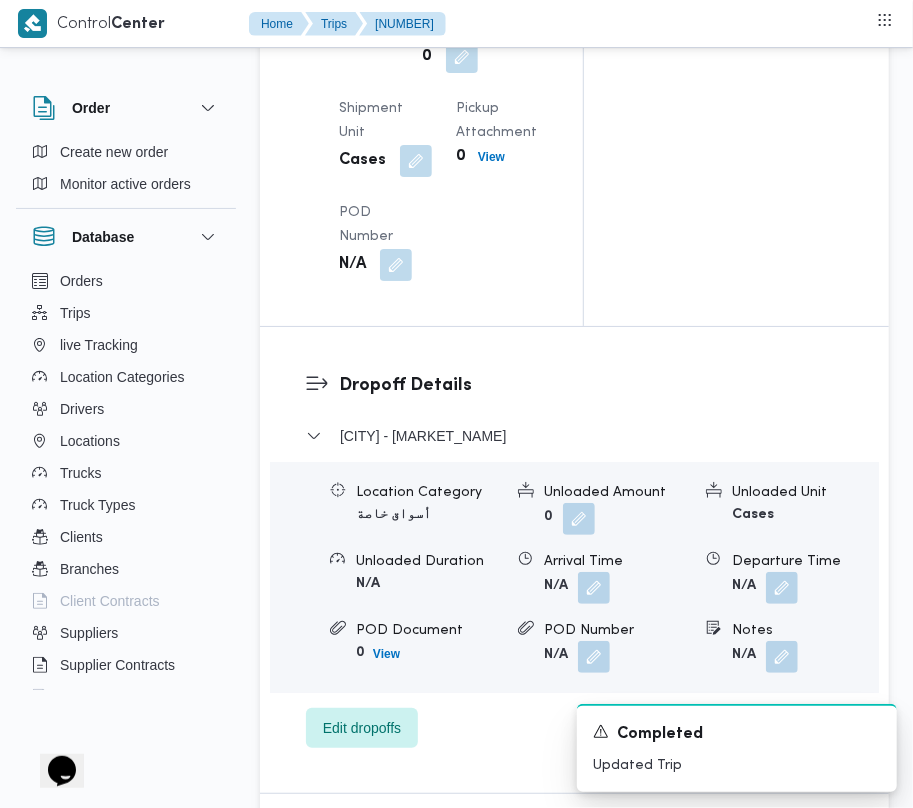 scroll, scrollTop: 2893, scrollLeft: 0, axis: vertical 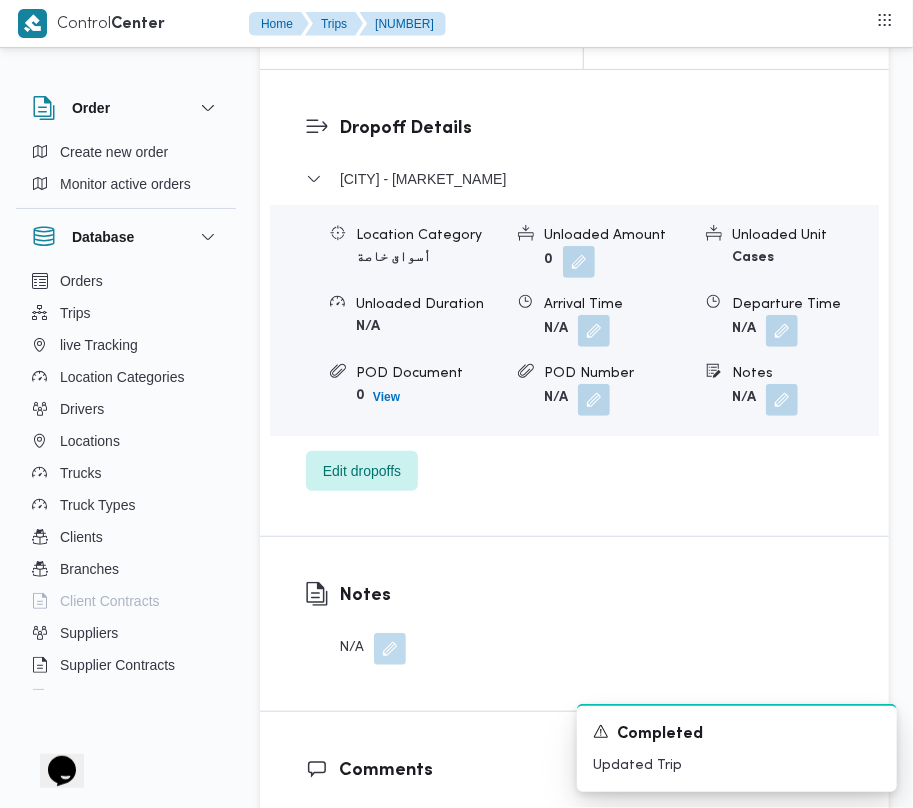 click at bounding box center [390, 649] 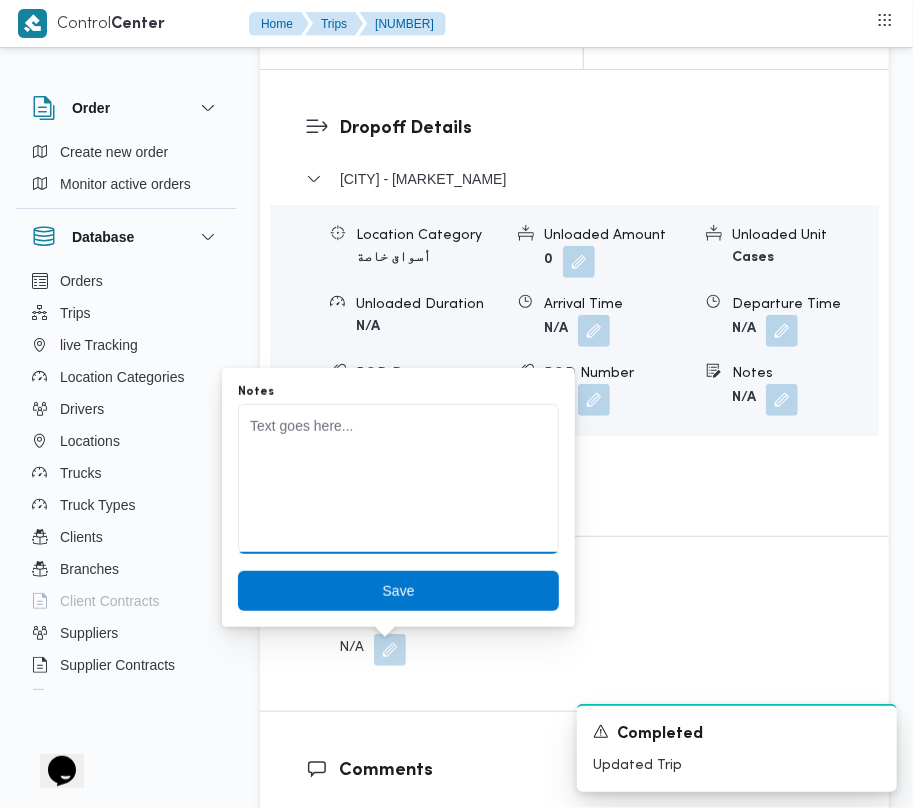 drag, startPoint x: 349, startPoint y: 510, endPoint x: 326, endPoint y: 528, distance: 29.206163 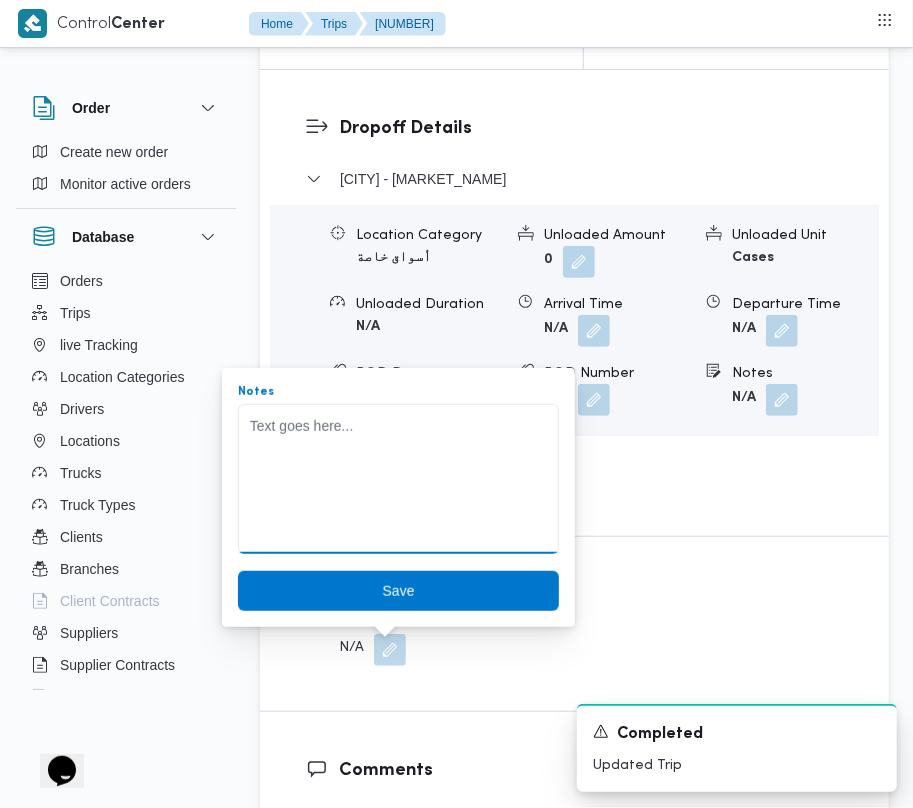 paste on "[NUMBER] [FIRST] [LAST] [LAST]" 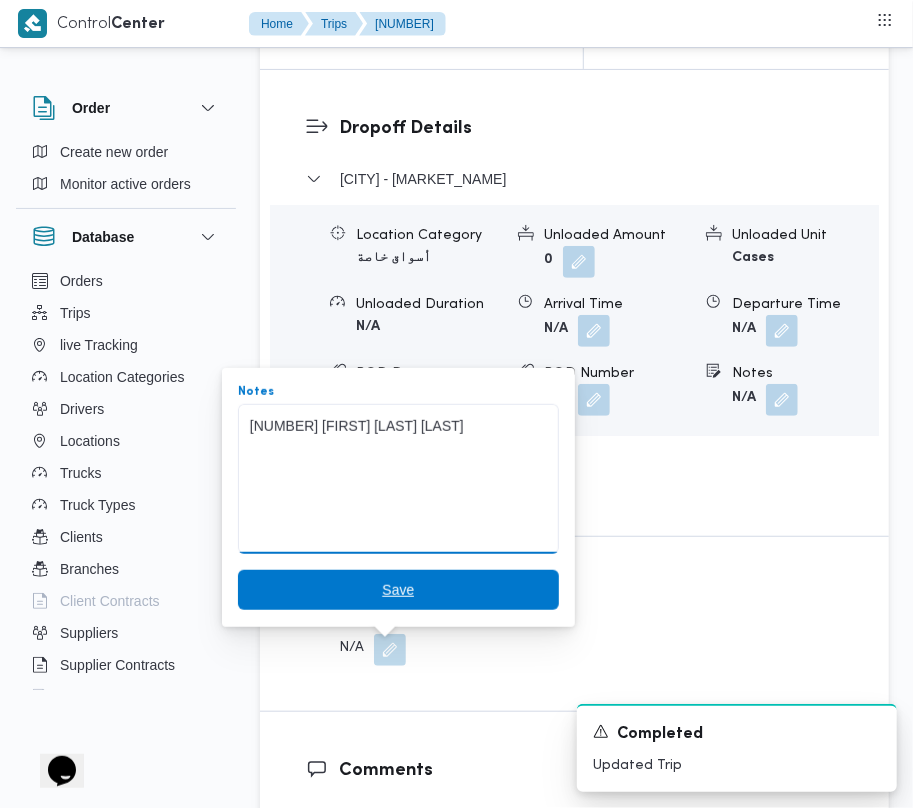 type on "[NUMBER] [FIRST] [LAST] [LAST]" 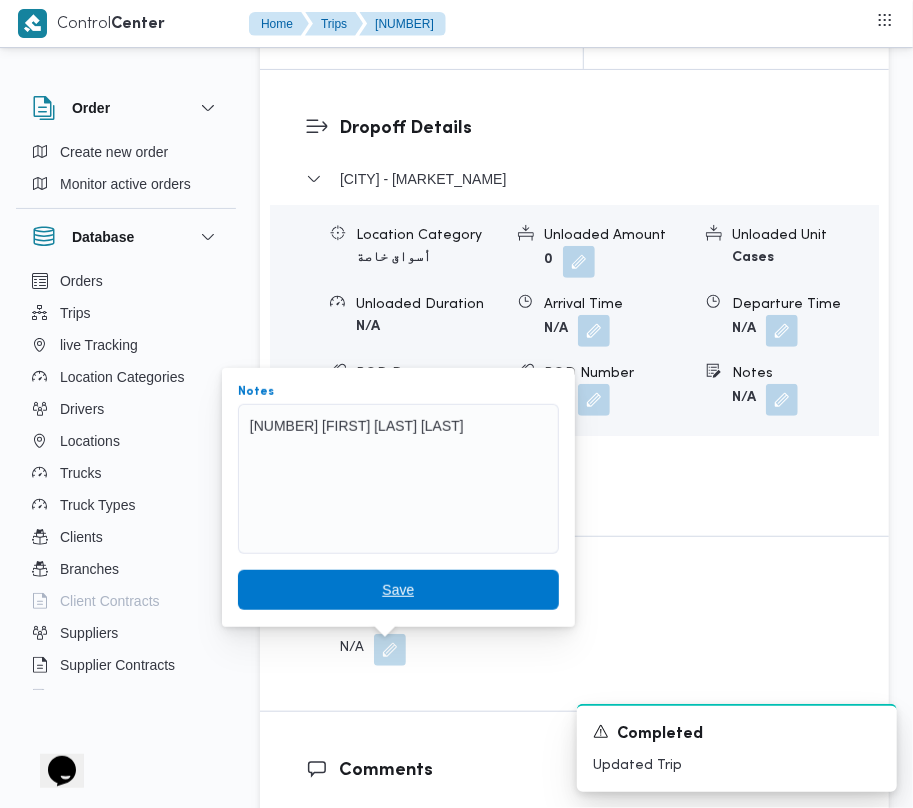 click on "Save" at bounding box center [398, 590] 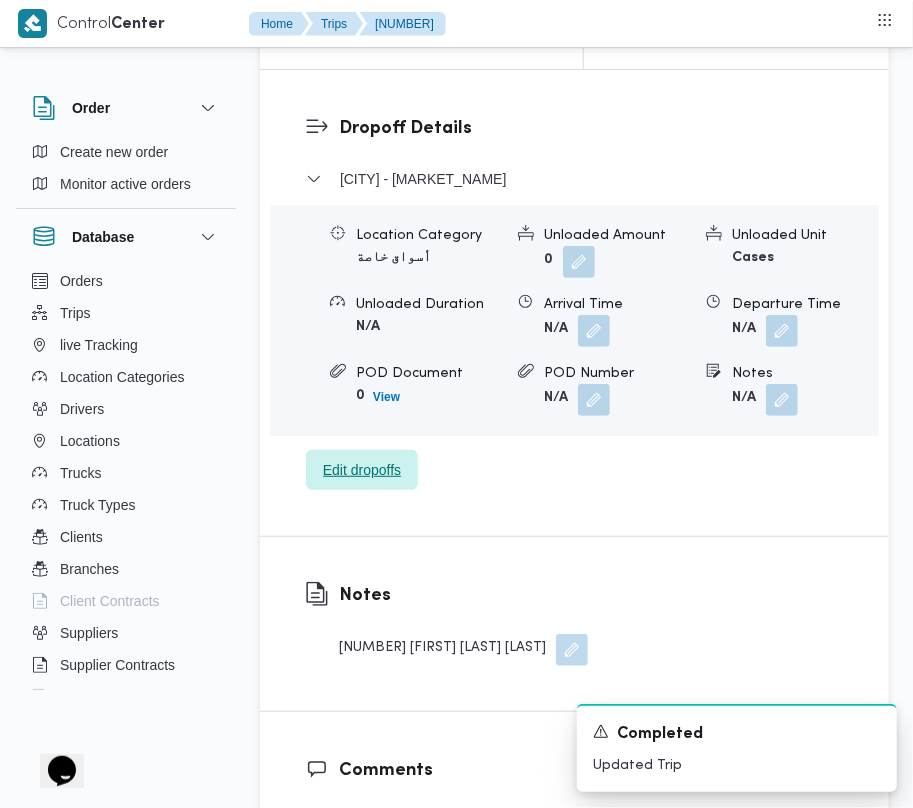 click on "Edit dropoffs" at bounding box center (362, 470) 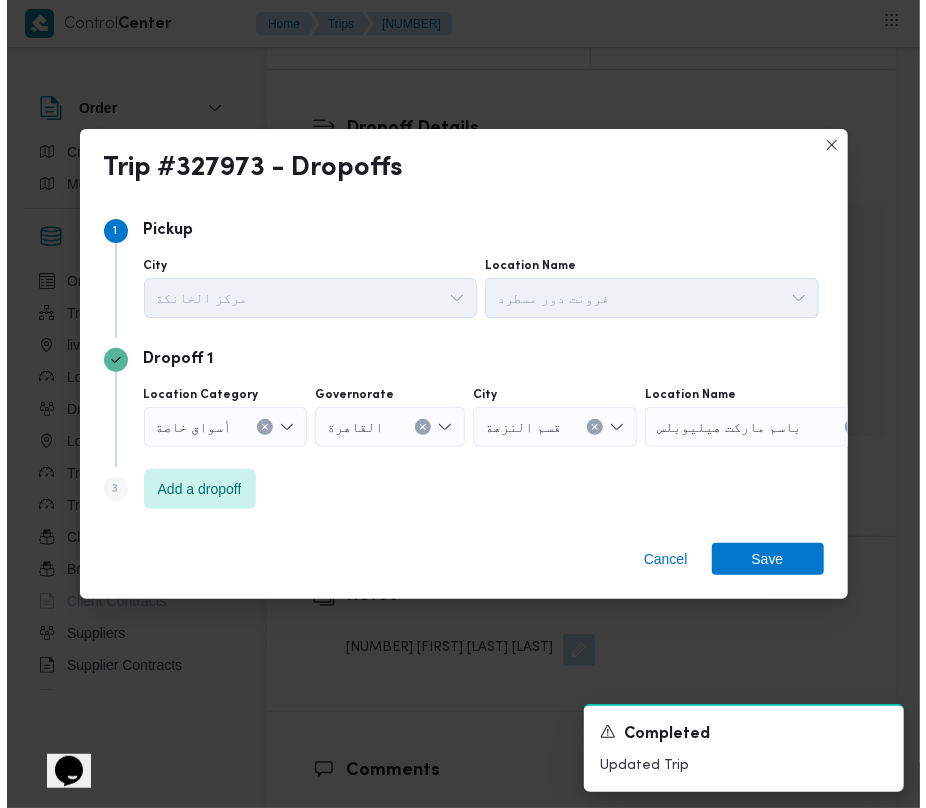 scroll, scrollTop: 2789, scrollLeft: 0, axis: vertical 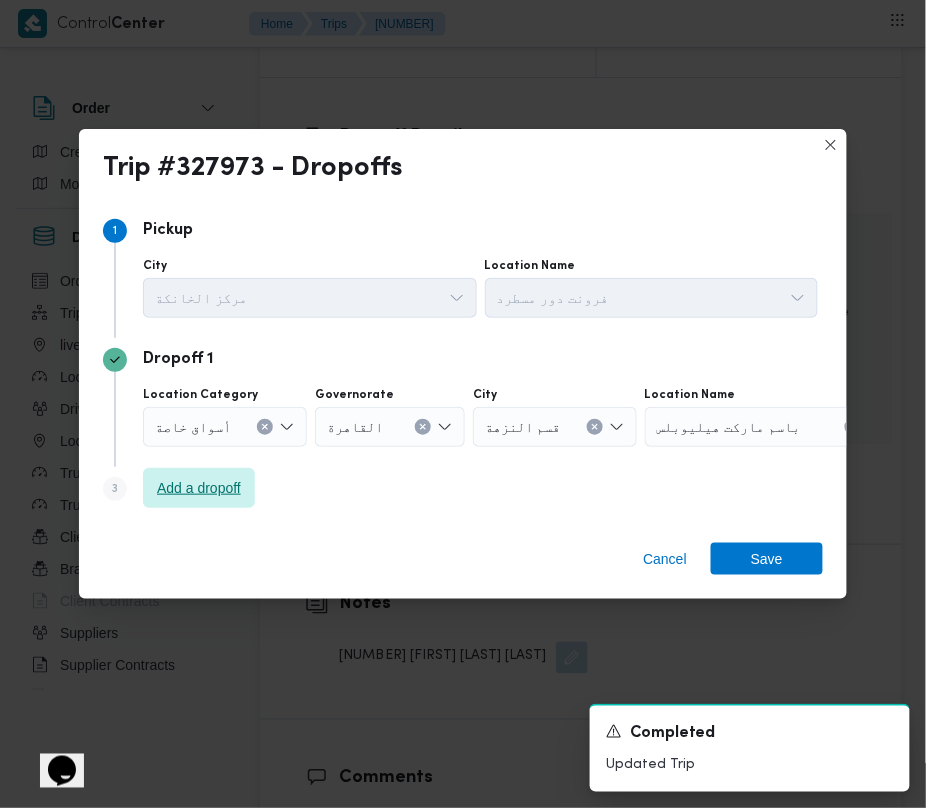 click on "Add a dropoff" at bounding box center [199, 488] 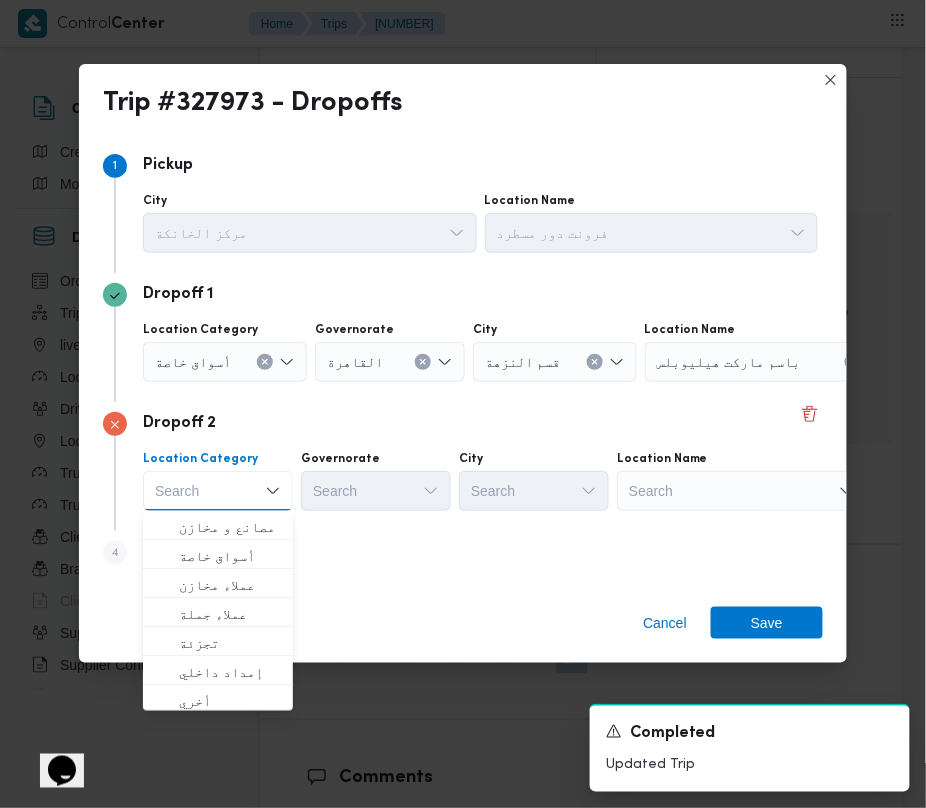 click on "Step 4 is disabled 4 Add a dropoff" at bounding box center [463, 557] 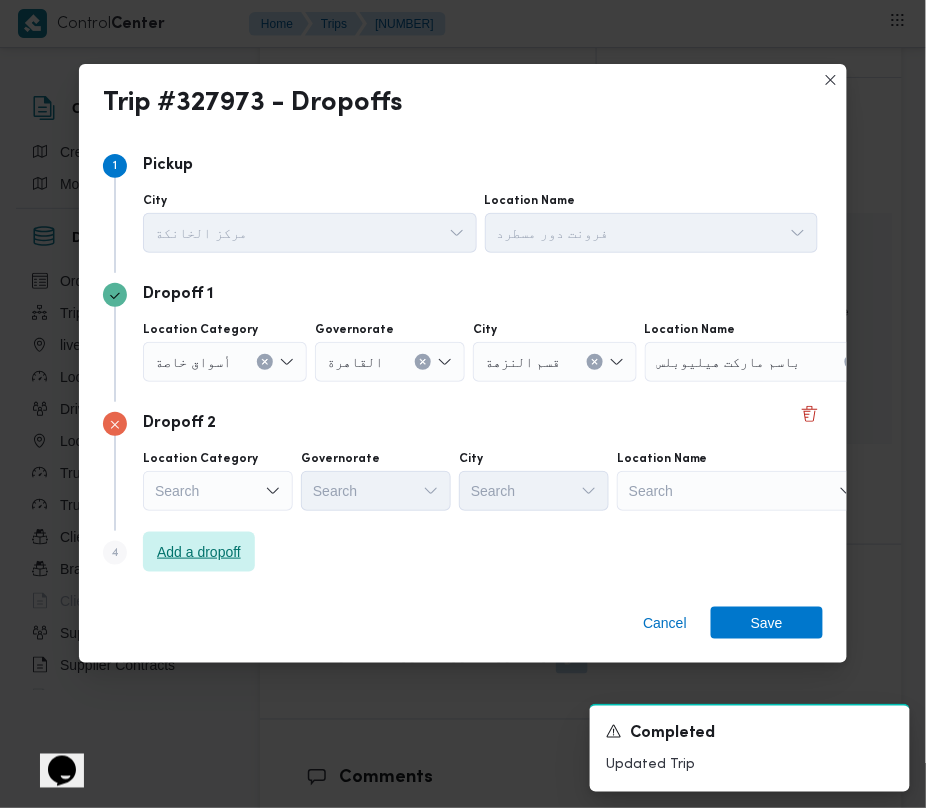 click on "Add a dropoff" at bounding box center (199, 552) 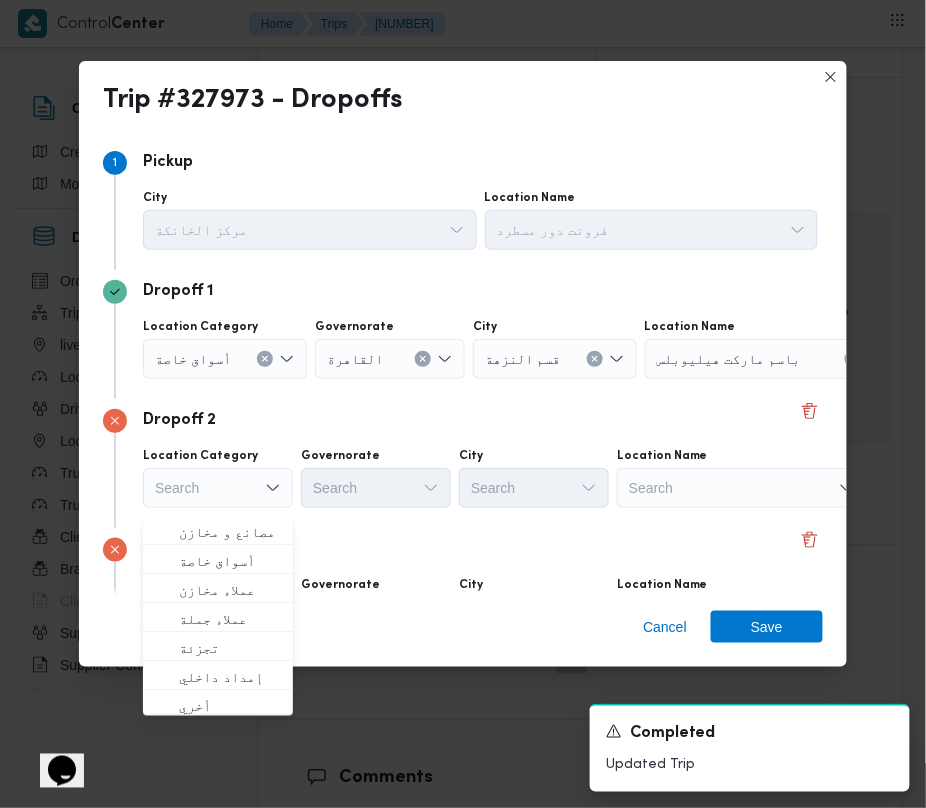 scroll, scrollTop: 121, scrollLeft: 0, axis: vertical 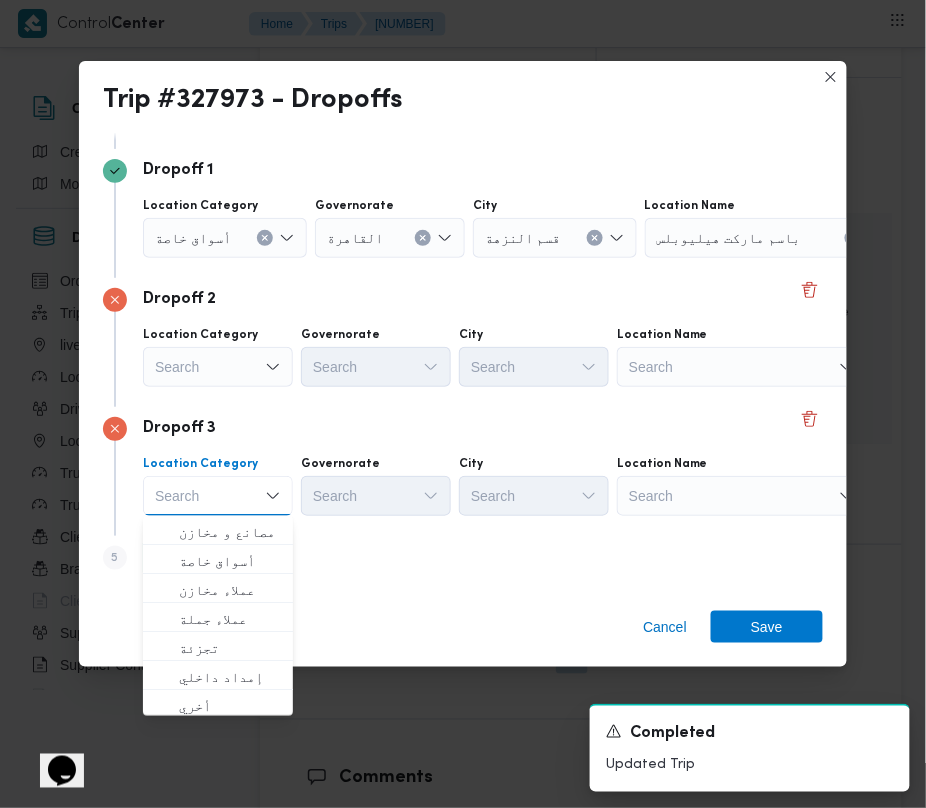click on "Search" at bounding box center [770, 238] 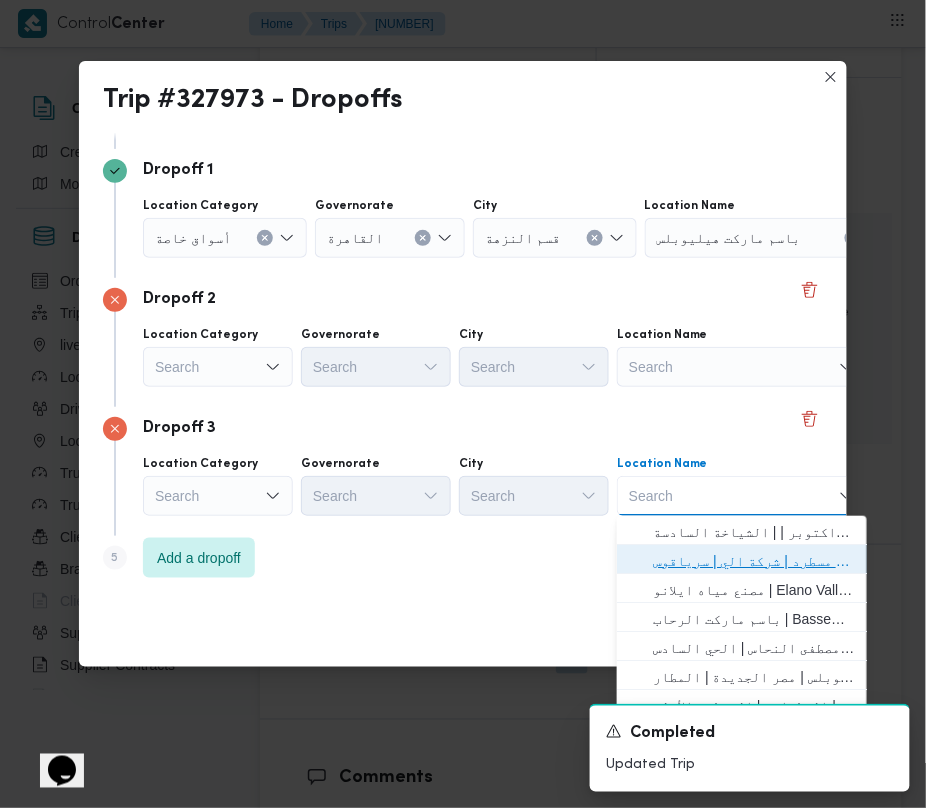 click on "فرونت دور مسطرد | شركة الي | سرياقوس" at bounding box center (754, 561) 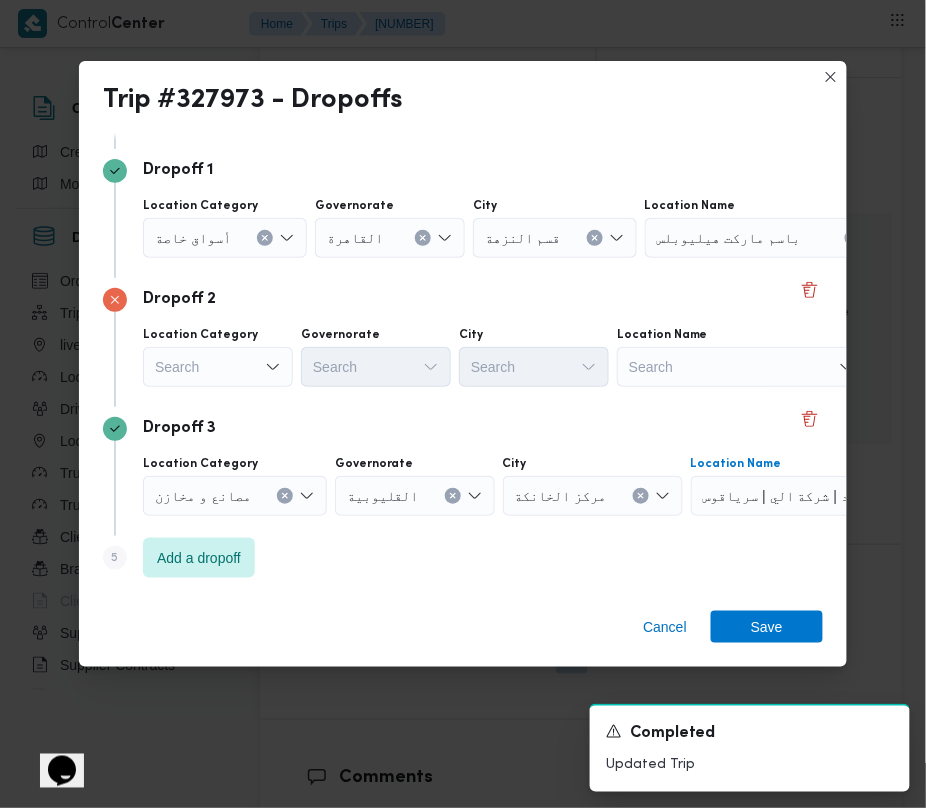 click at bounding box center (423, 238) 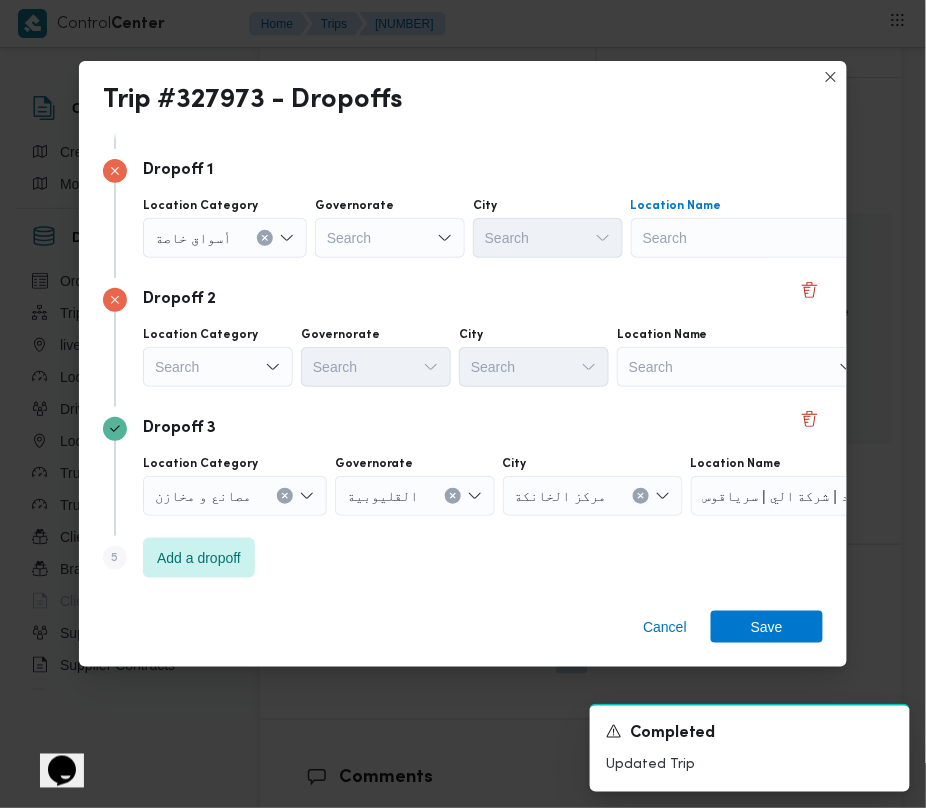 click on "Search" at bounding box center [756, 238] 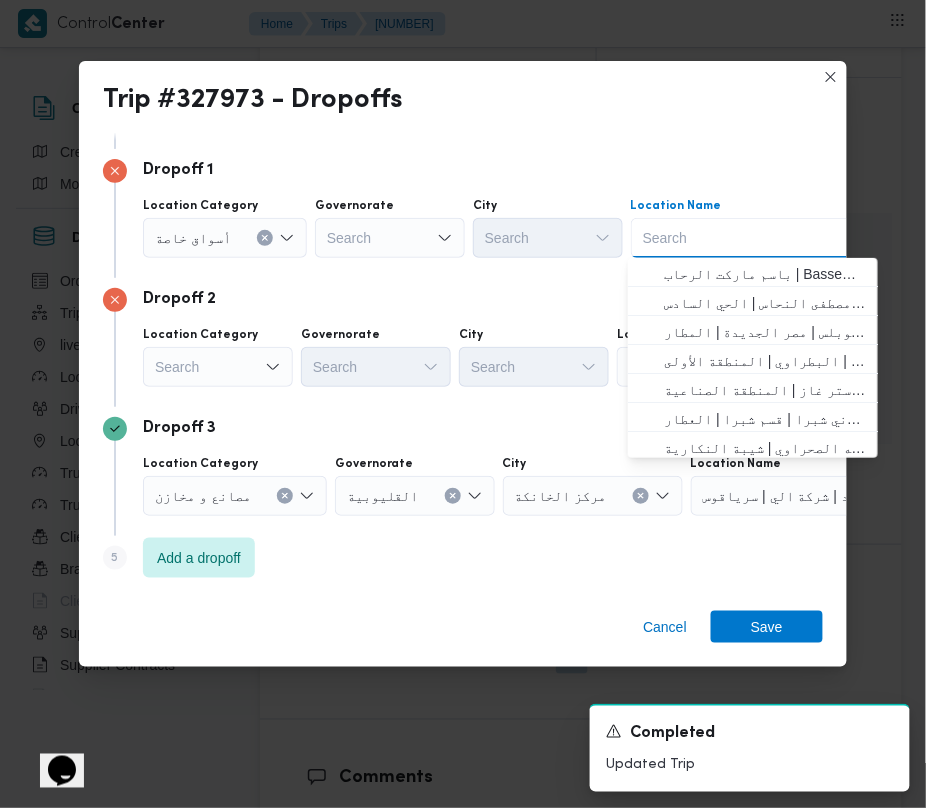 paste on "[NAME] [NAME]" 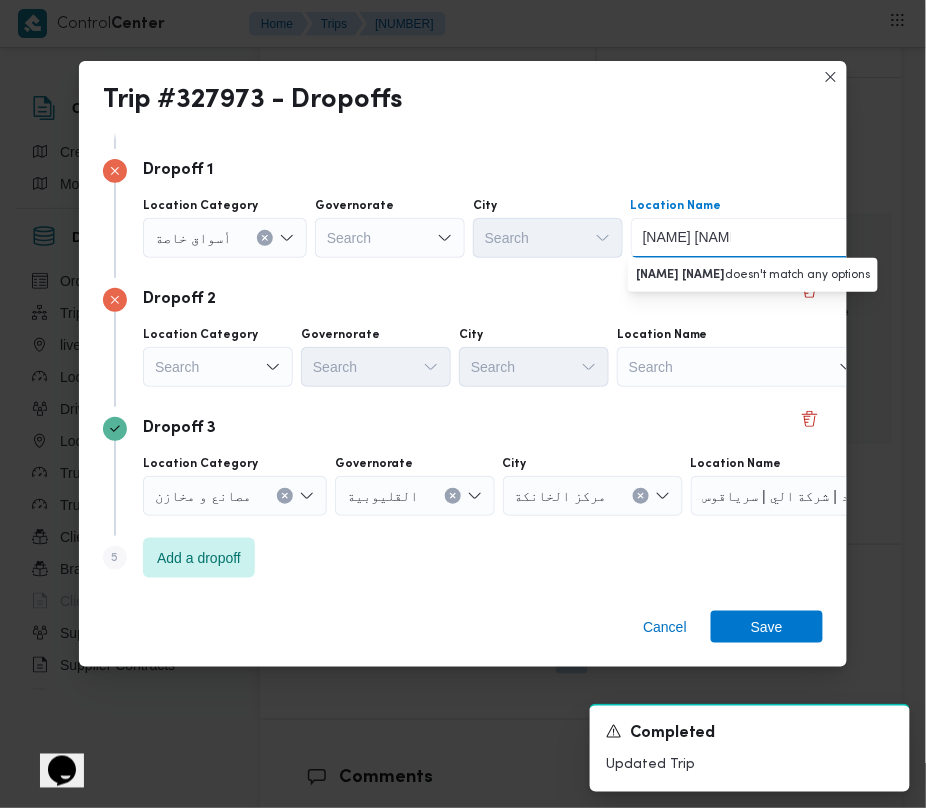 drag, startPoint x: 681, startPoint y: 234, endPoint x: 693, endPoint y: 248, distance: 18.439089 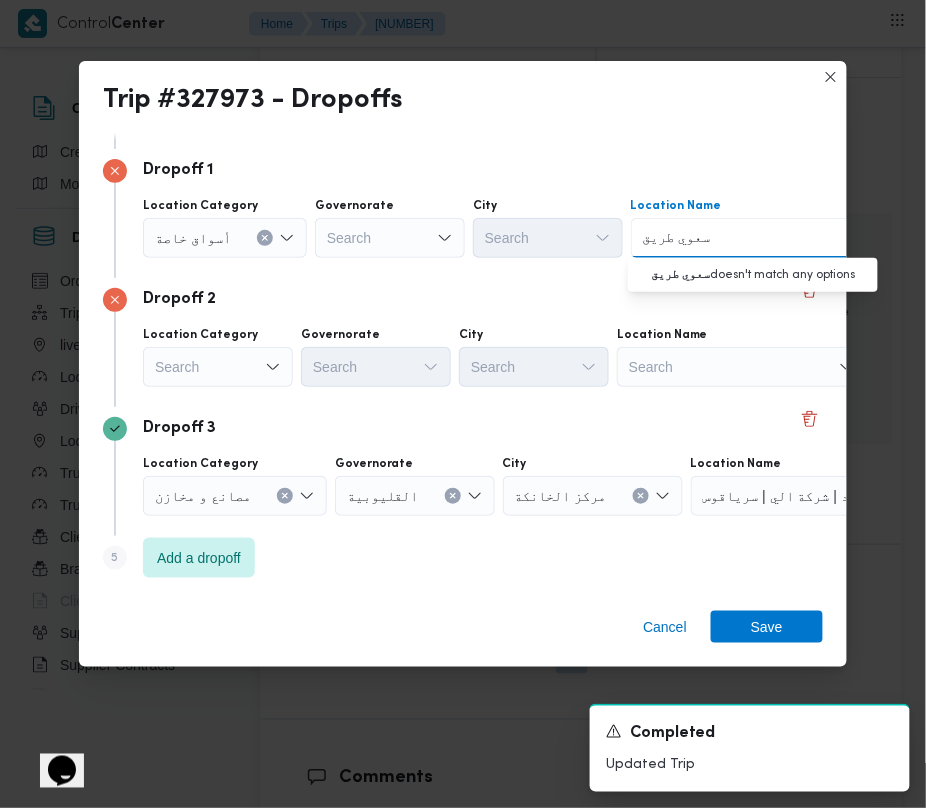 click 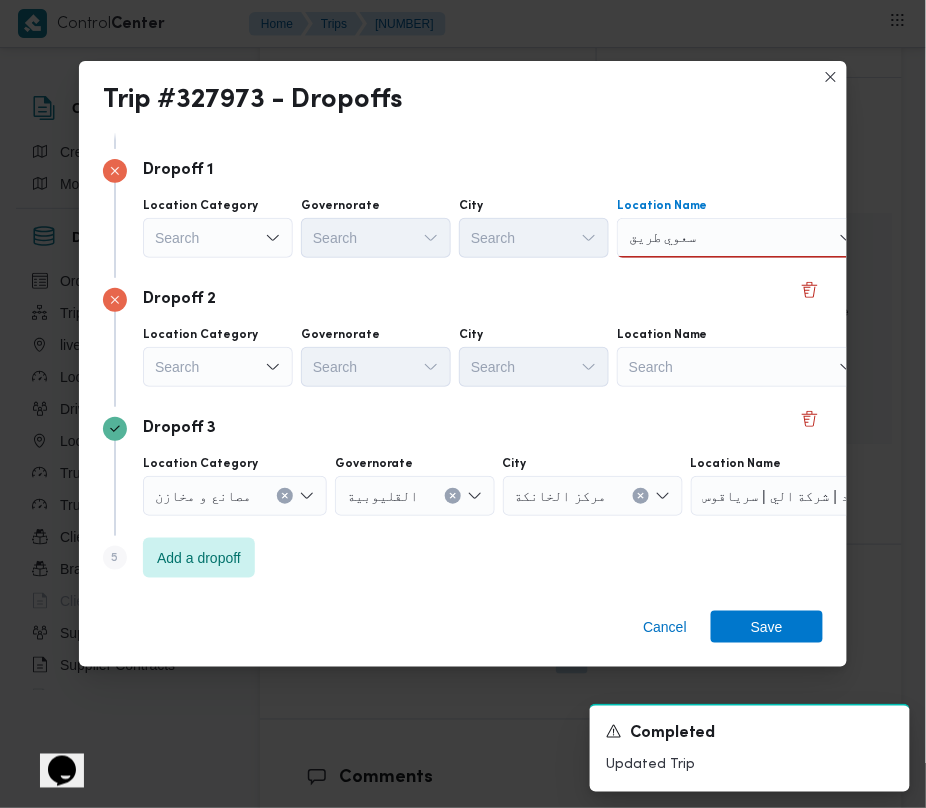 click on "[CITY] [CITY] [CITY] [CITY]" at bounding box center [742, 238] 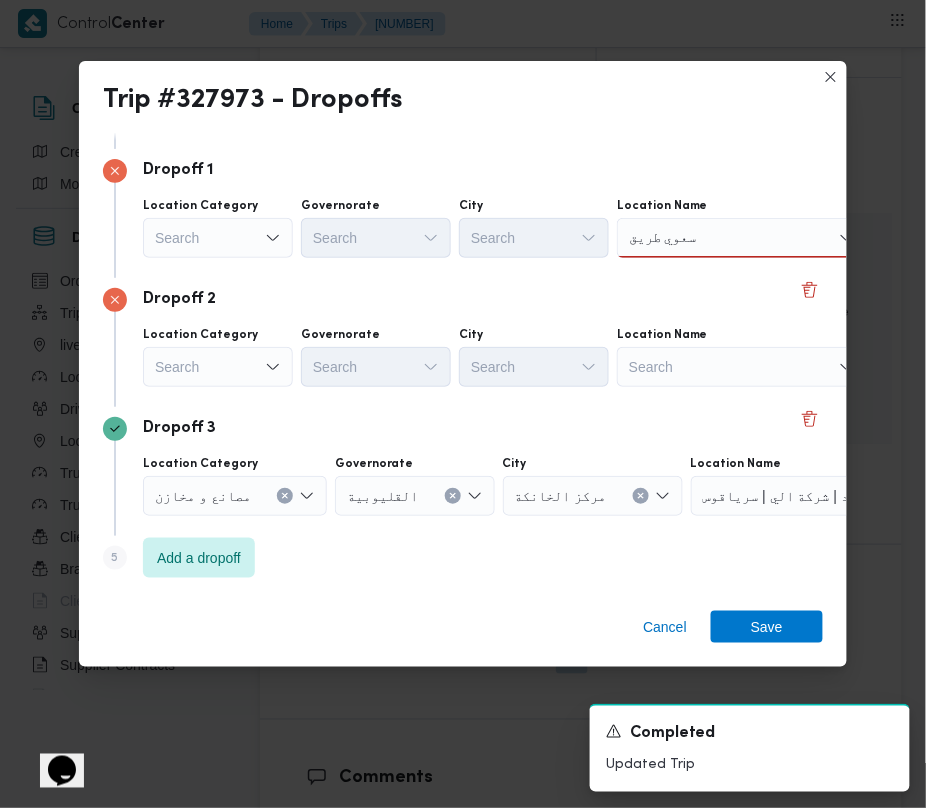 click on "سعوي طريق" at bounding box center (669, 238) 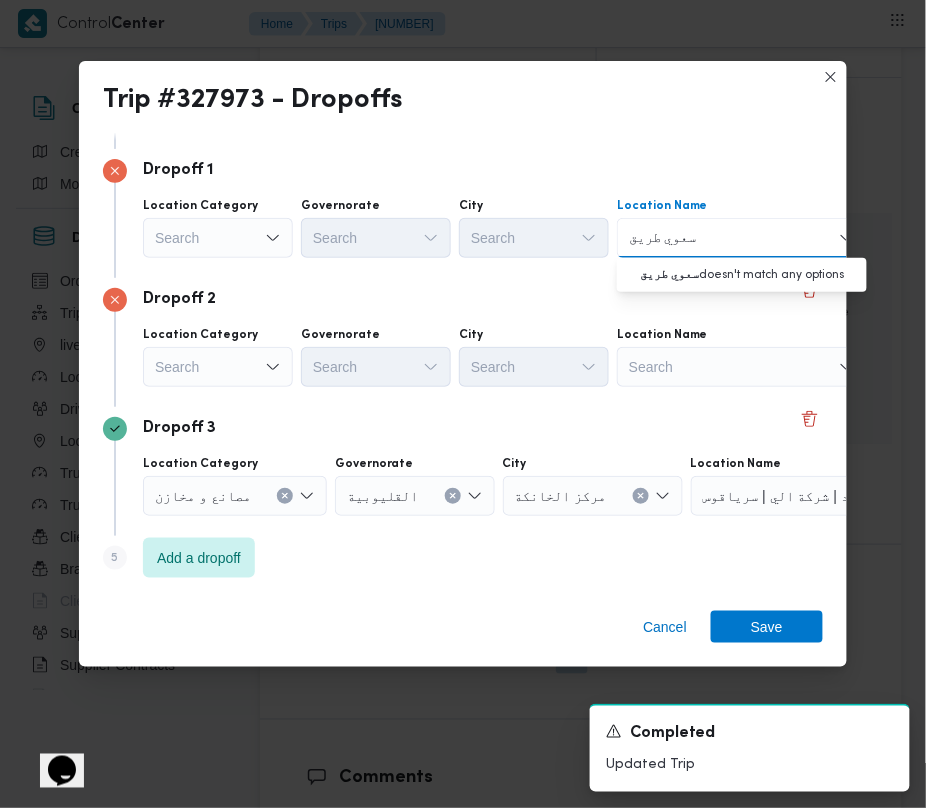 click on "سعوي طريق" at bounding box center [669, 238] 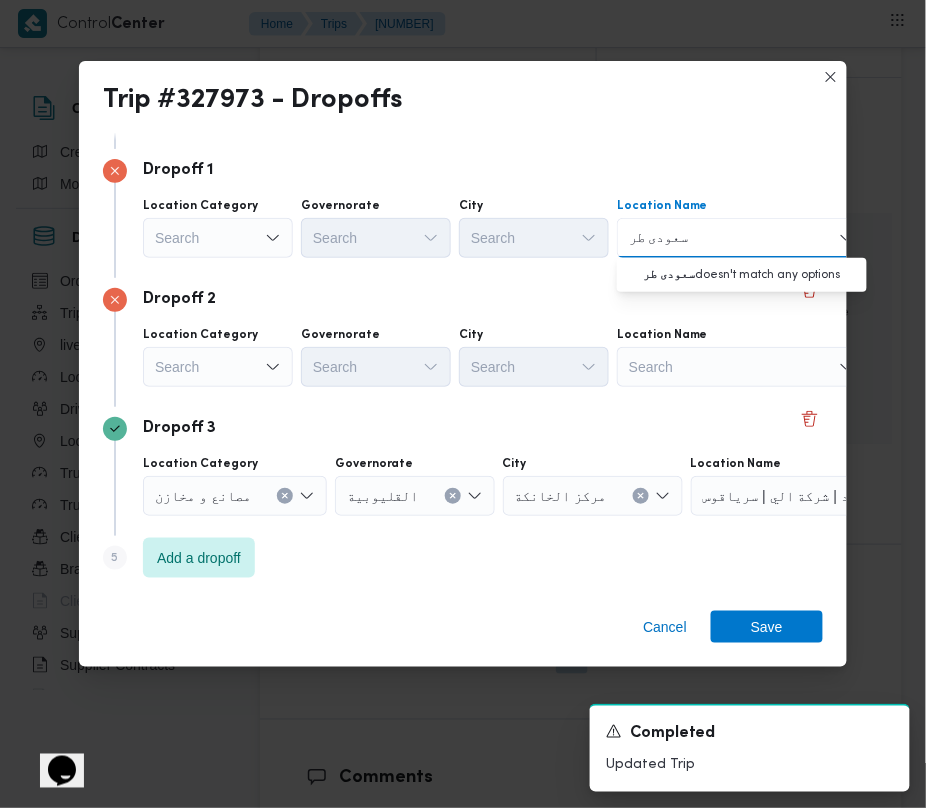 drag, startPoint x: 653, startPoint y: 233, endPoint x: 660, endPoint y: 241, distance: 10.630146 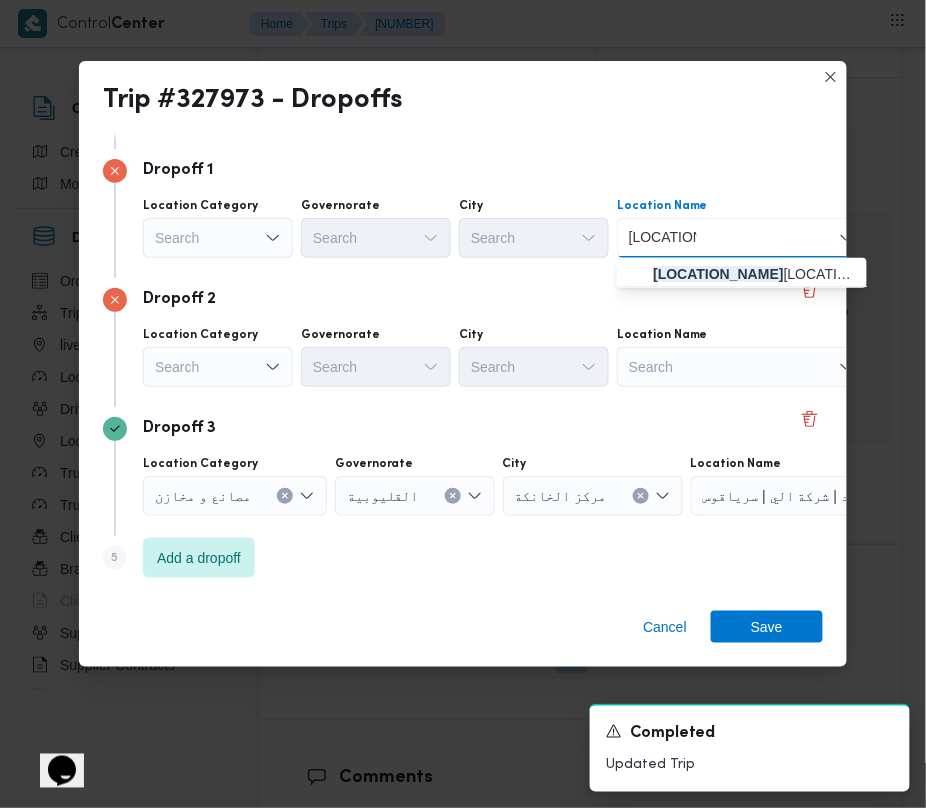 type on "[LOCATION_NAME]" 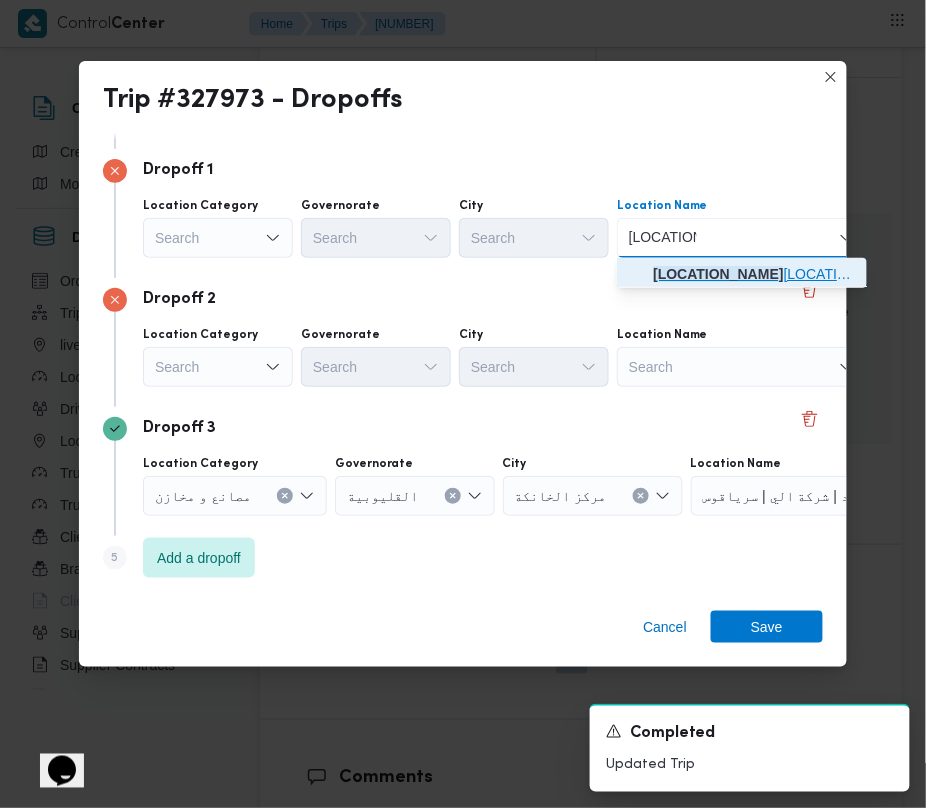 click on "[LOCATION] | [LOCATION] | null" at bounding box center (754, 274) 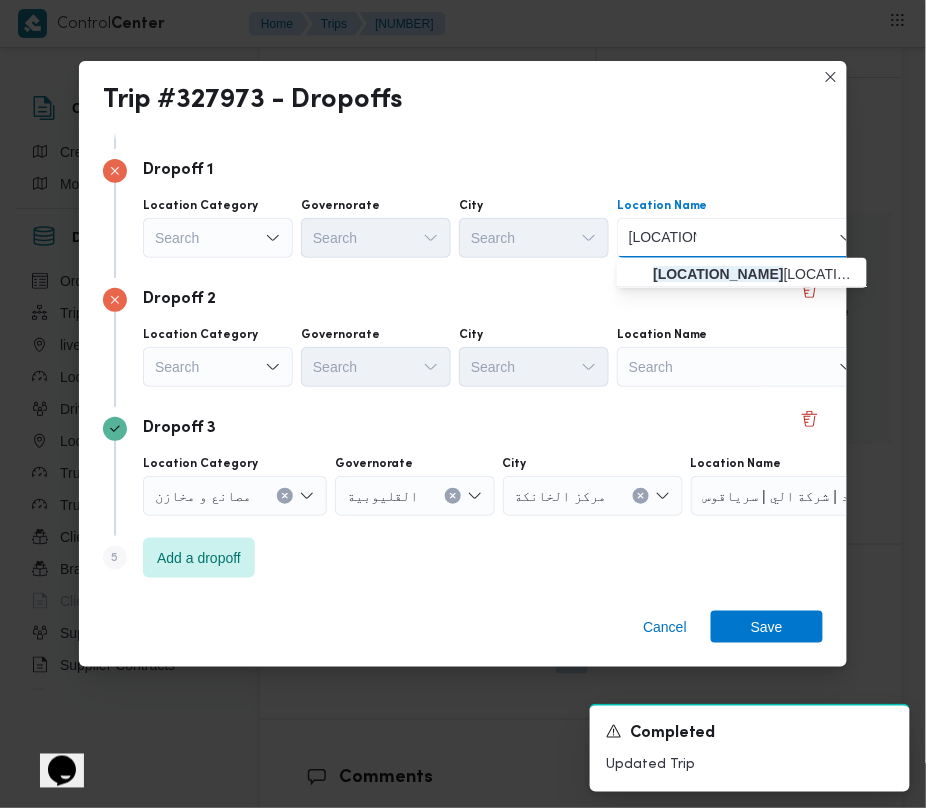 type 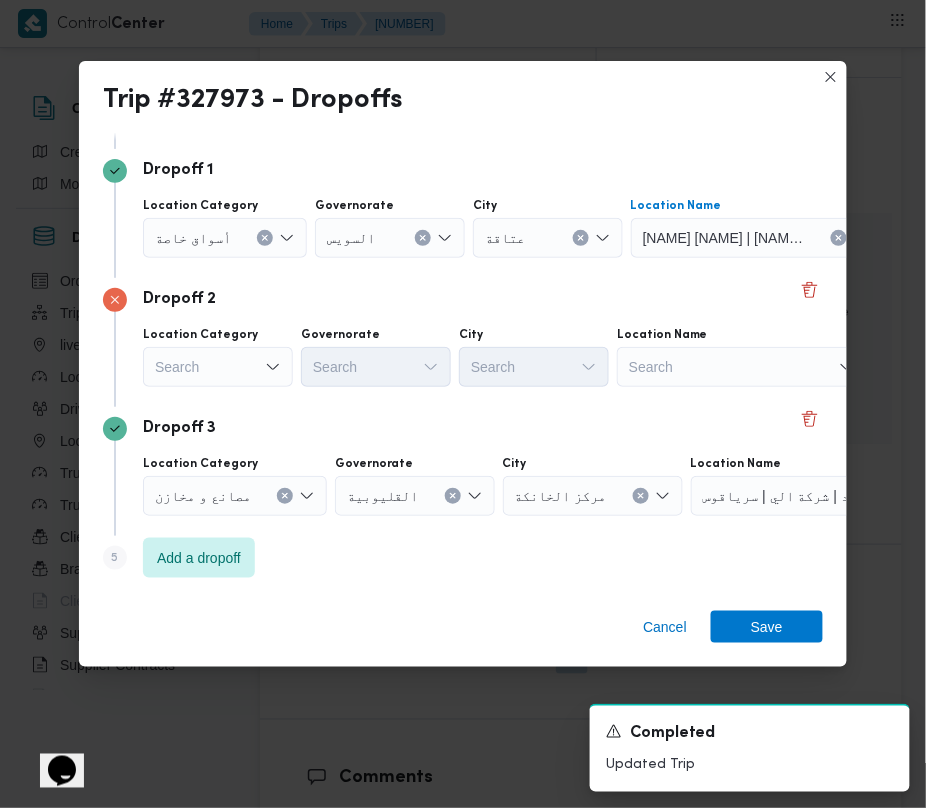 click on "Dropoff 2" at bounding box center [463, 300] 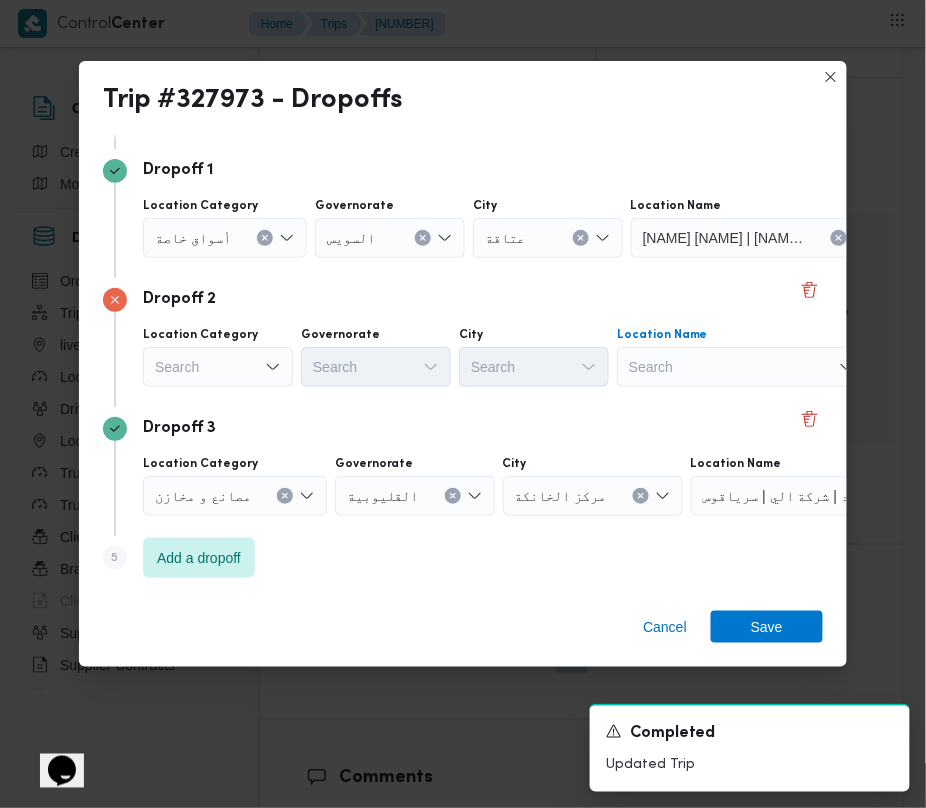 click on "Search" at bounding box center (756, 238) 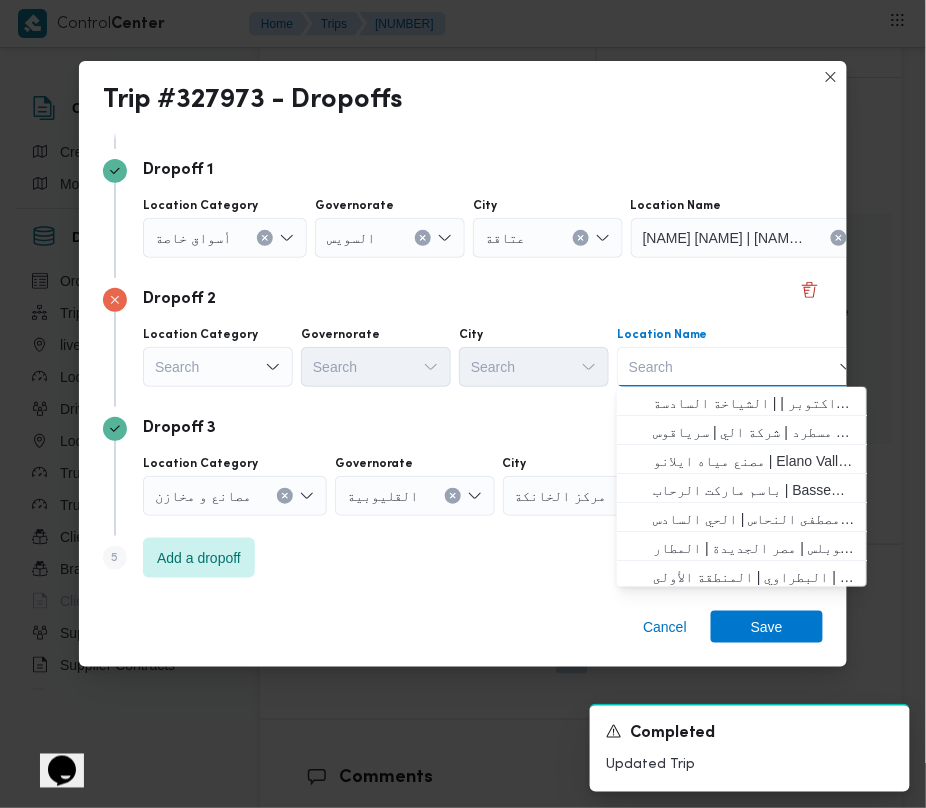 paste on "[BRAND_NAME]" 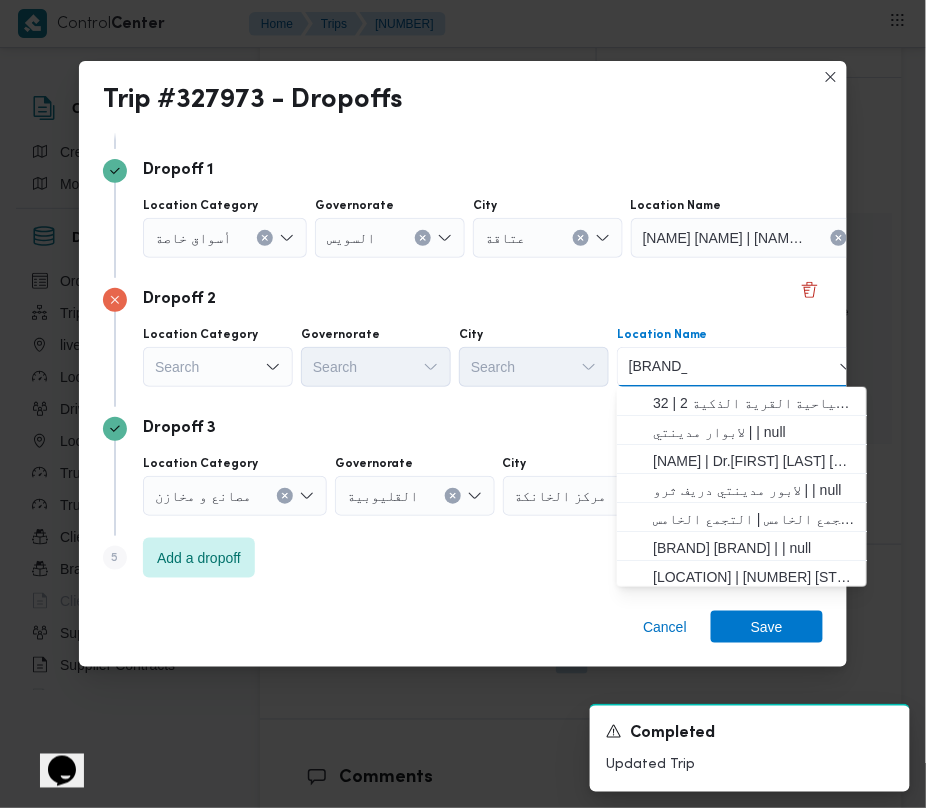 type on "[BRAND_NAME]" 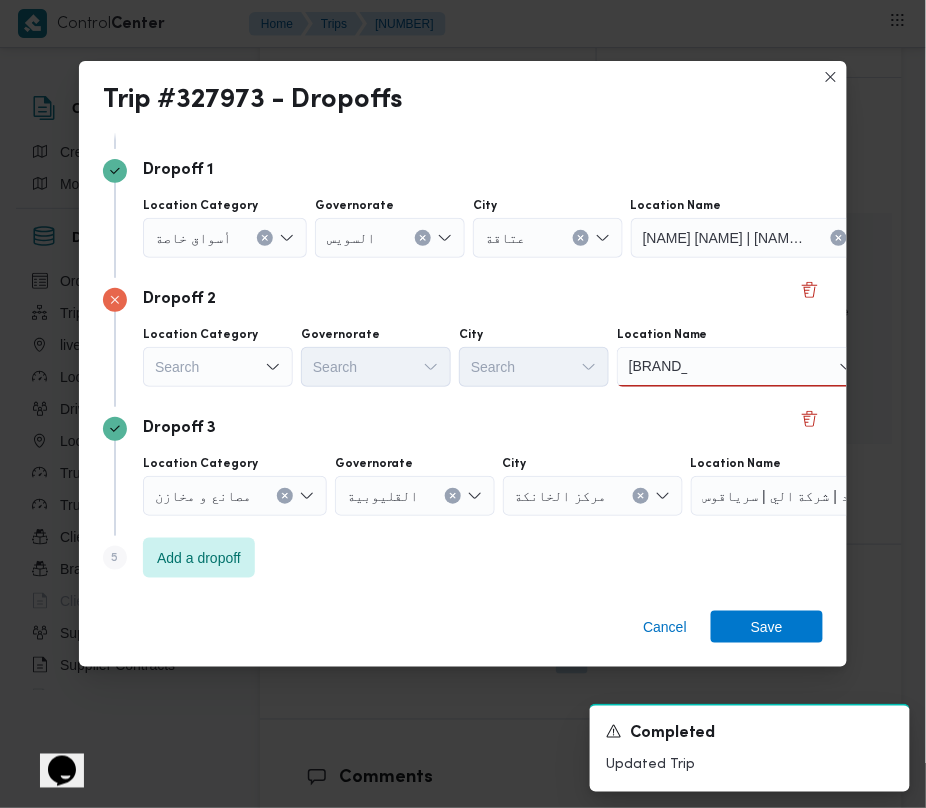 click on "[BRAND_NAME]" at bounding box center (658, 367) 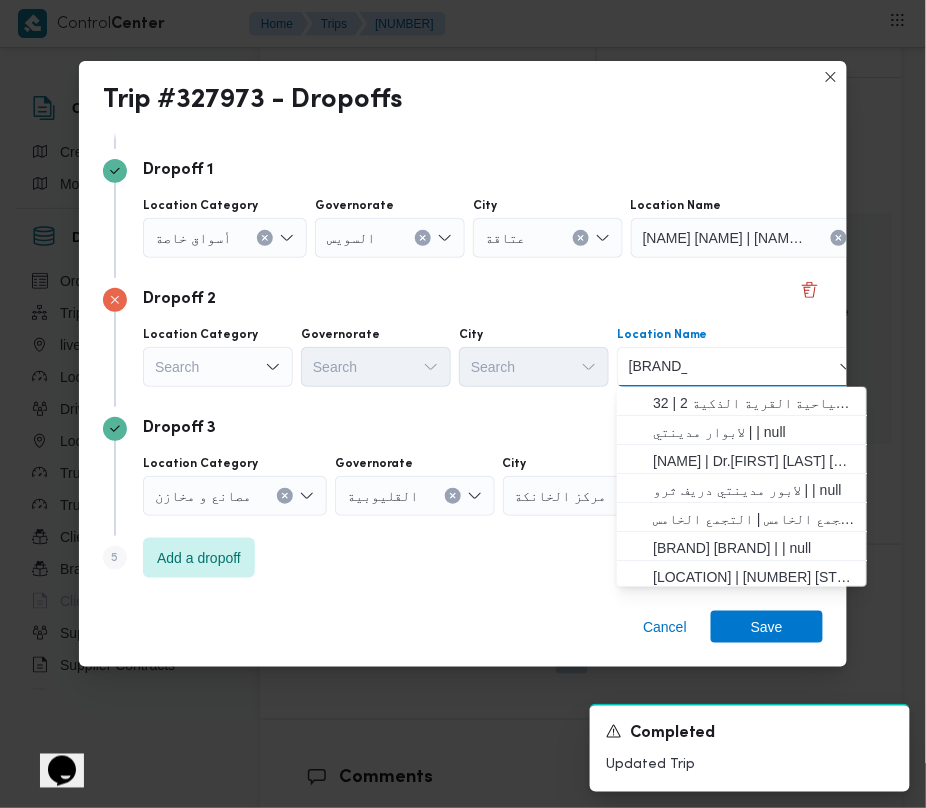click on "la Poire T la Poire T" at bounding box center (742, 367) 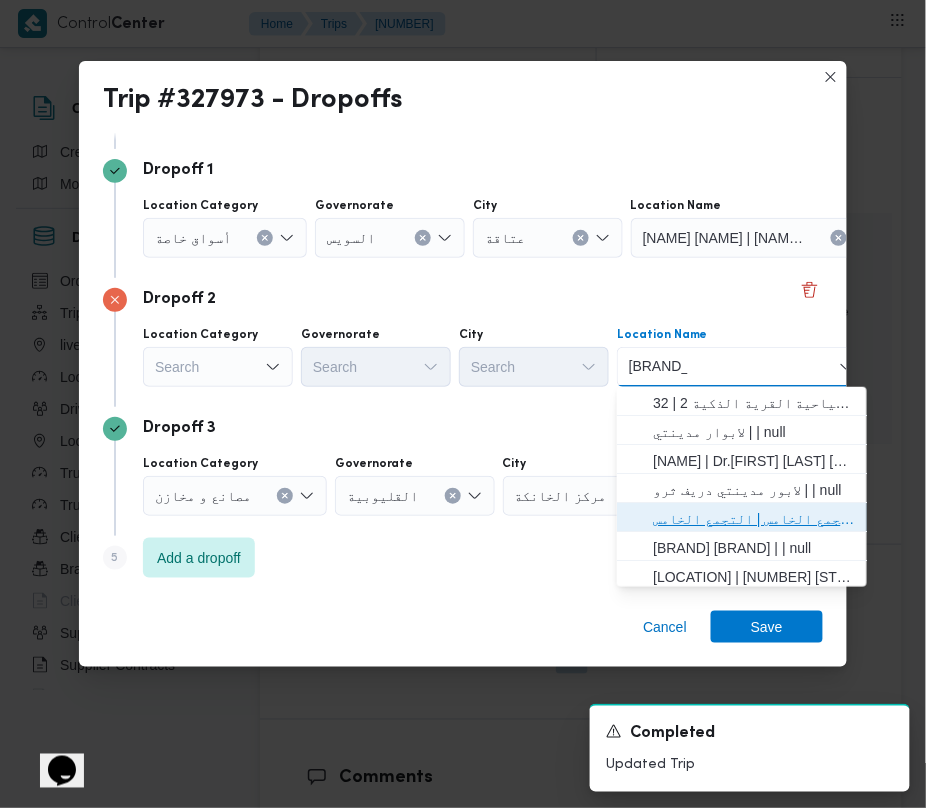 click on "لابور التجمع الخامس | التجمع الخامس | null" at bounding box center [754, 519] 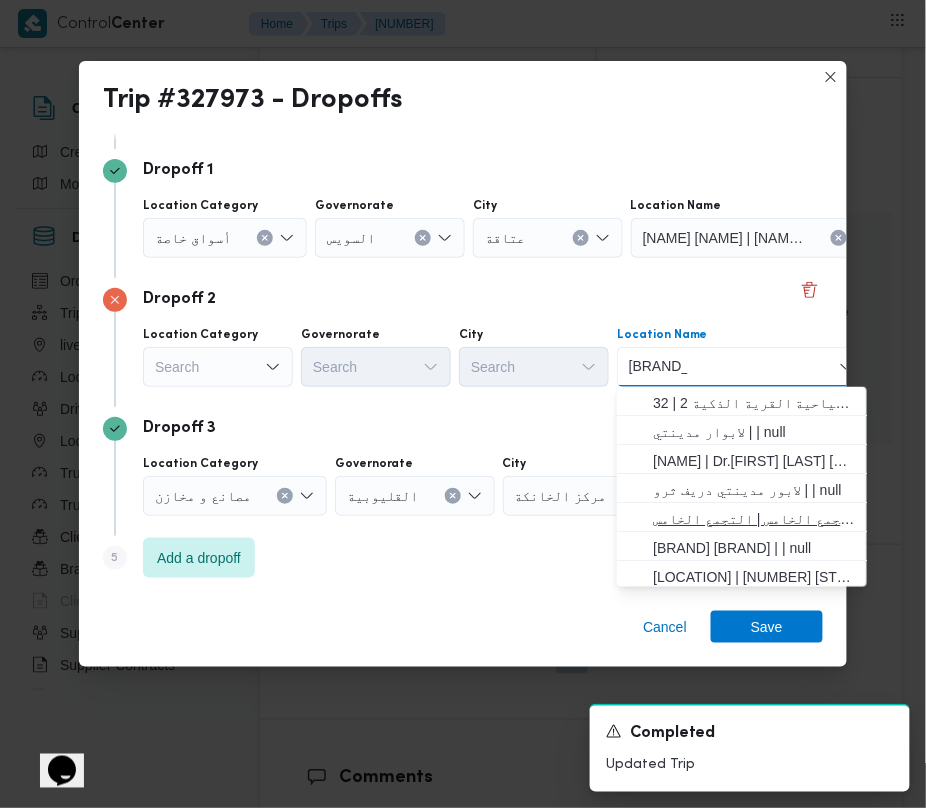 type 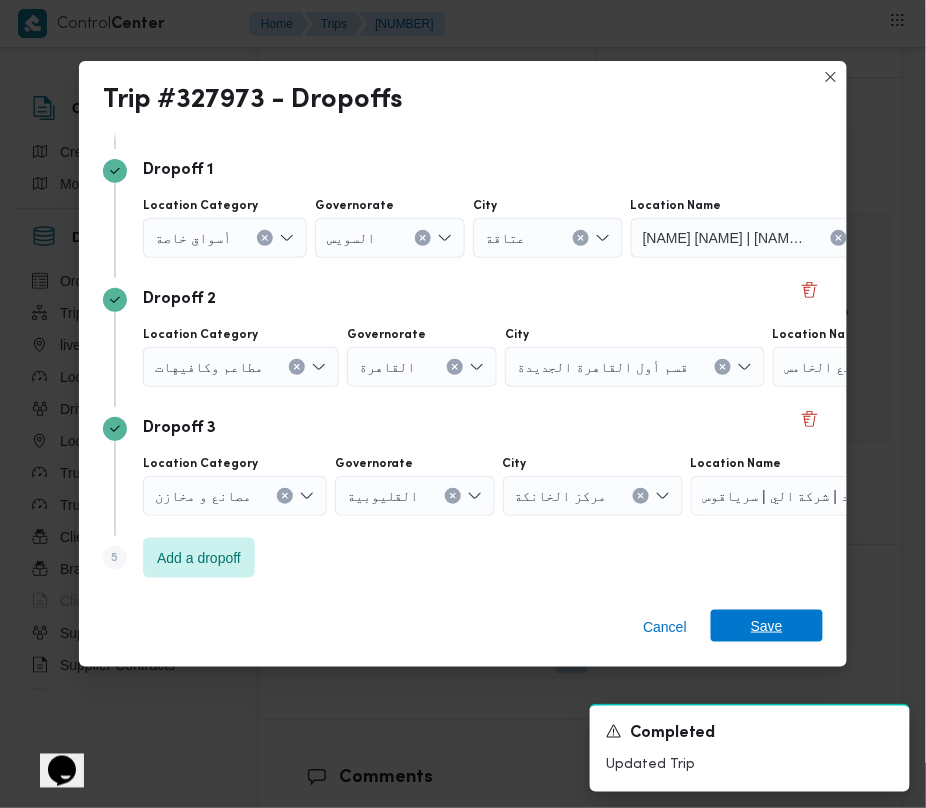 click on "Cancel Save" at bounding box center (463, 631) 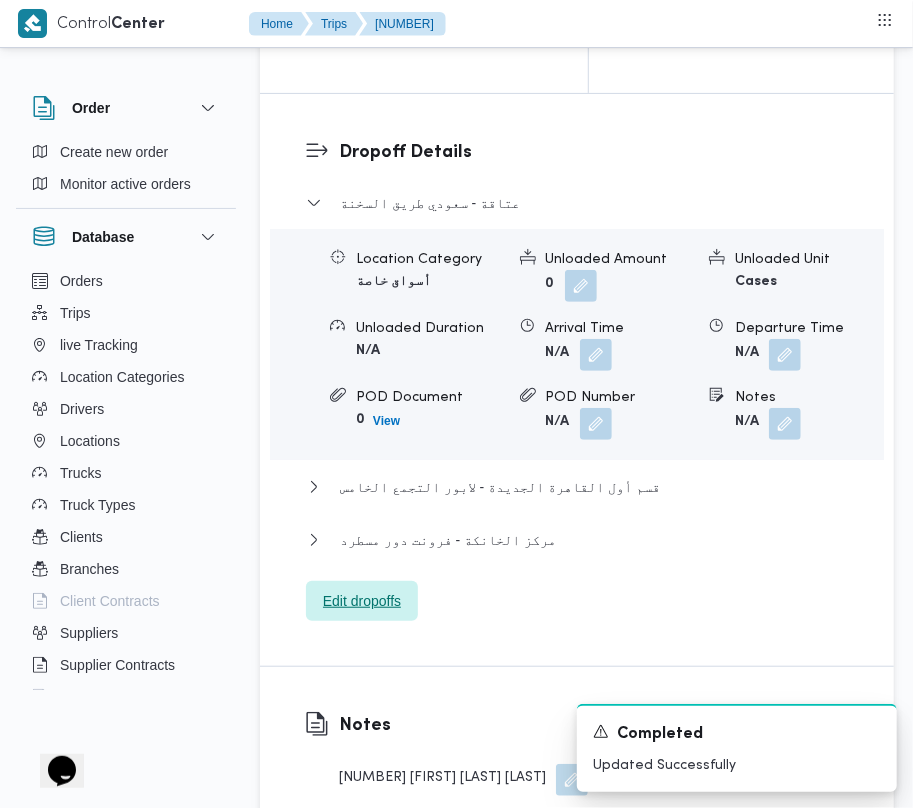 scroll, scrollTop: 2917, scrollLeft: 0, axis: vertical 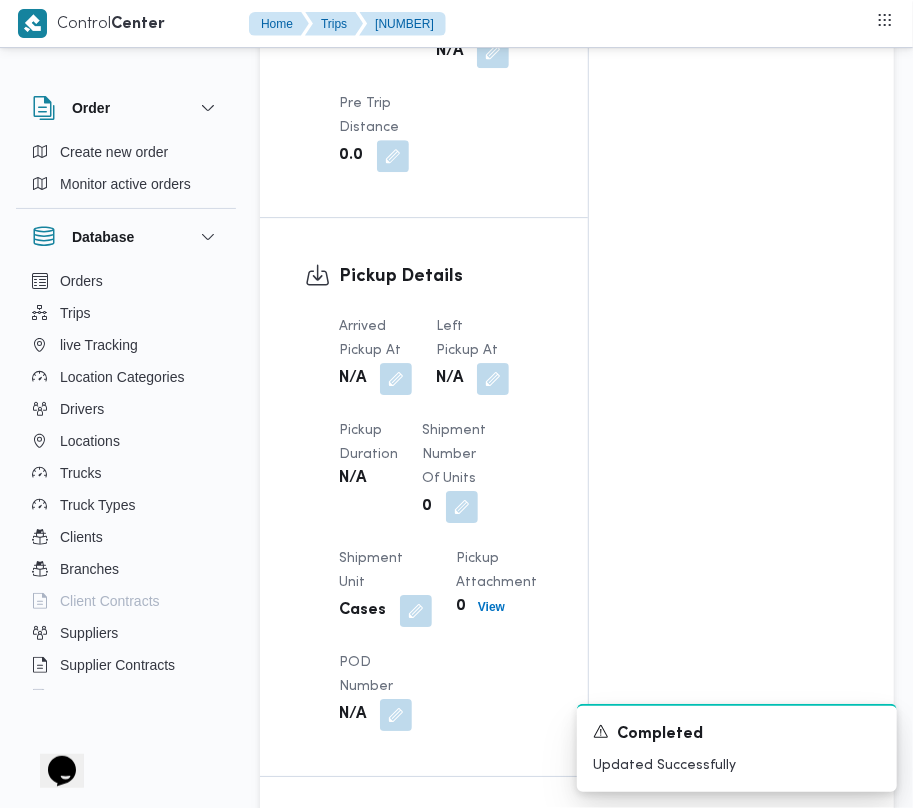 drag, startPoint x: 518, startPoint y: 389, endPoint x: 481, endPoint y: 385, distance: 37.215588 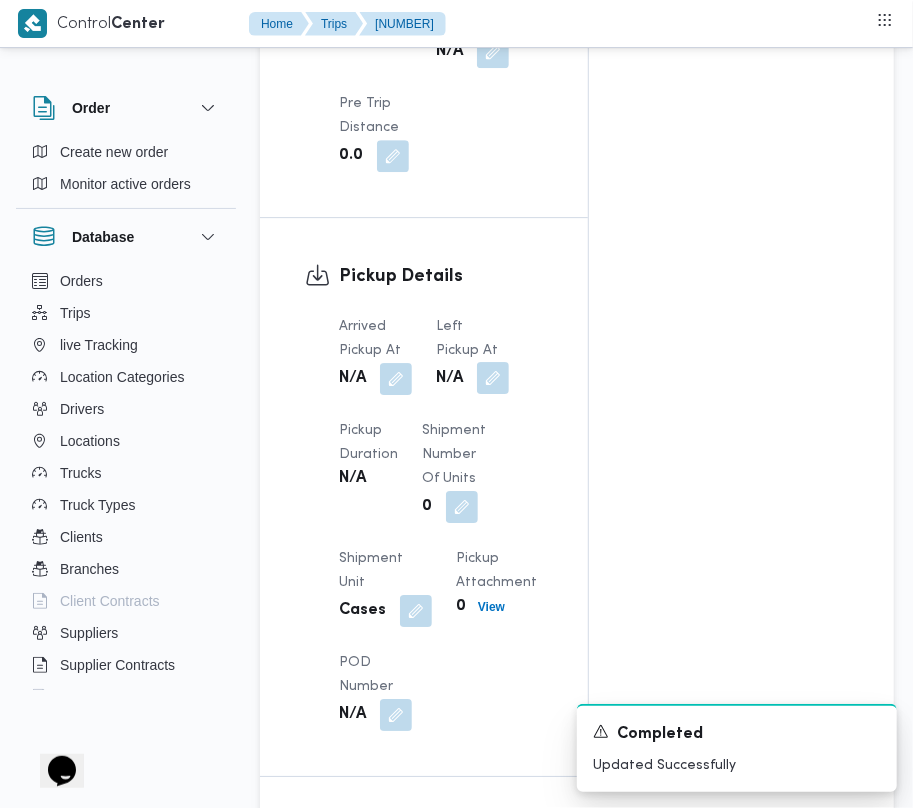click on "Arrived Pickup At N/A Left Pickup At N/A Pickup Duration N/A Shipment Number of Units 0 Shipment Unit Cases Pickup Attachment 0 View POD Number N/A" at bounding box center [441, 523] 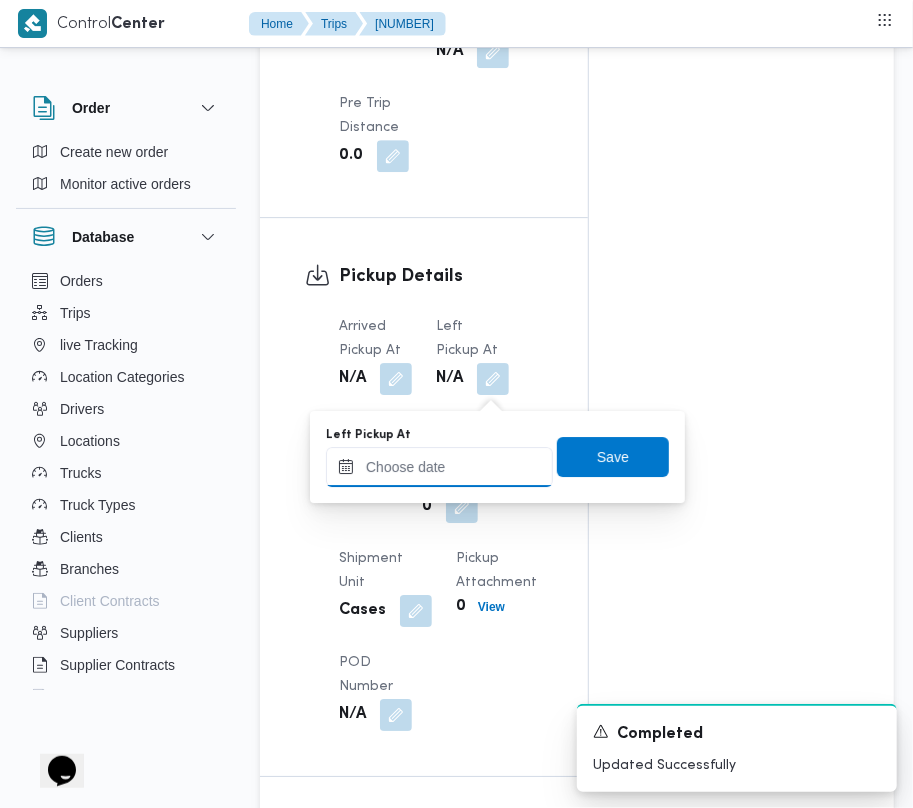 click on "Left Pickup At" at bounding box center (439, 467) 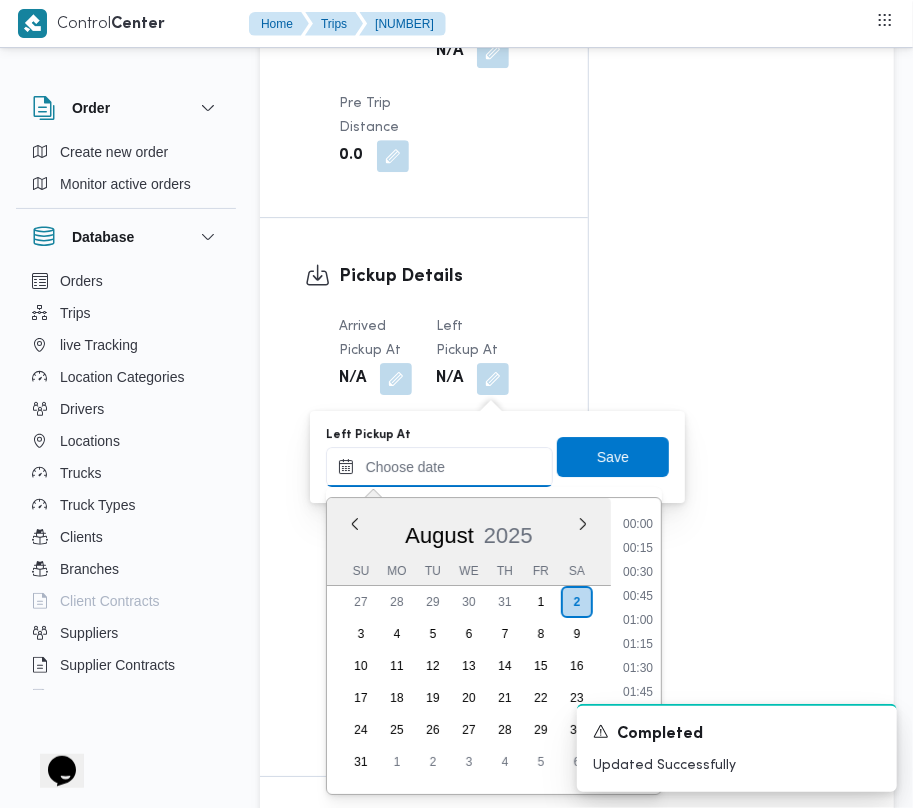 paste on "[DATE] [TIME]" 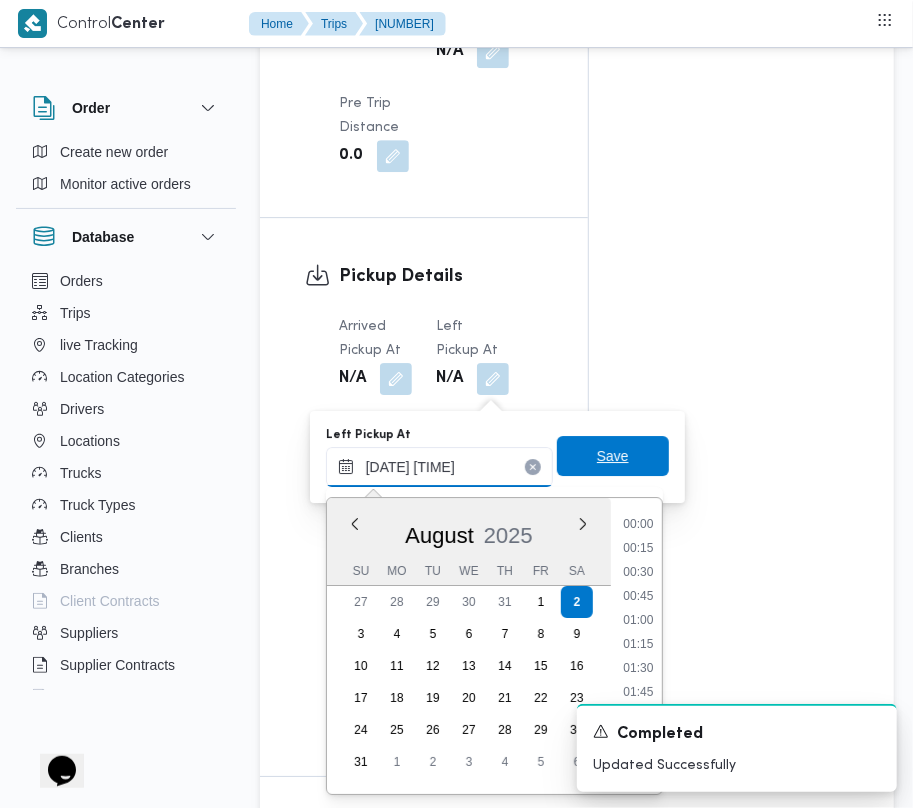 scroll, scrollTop: 864, scrollLeft: 0, axis: vertical 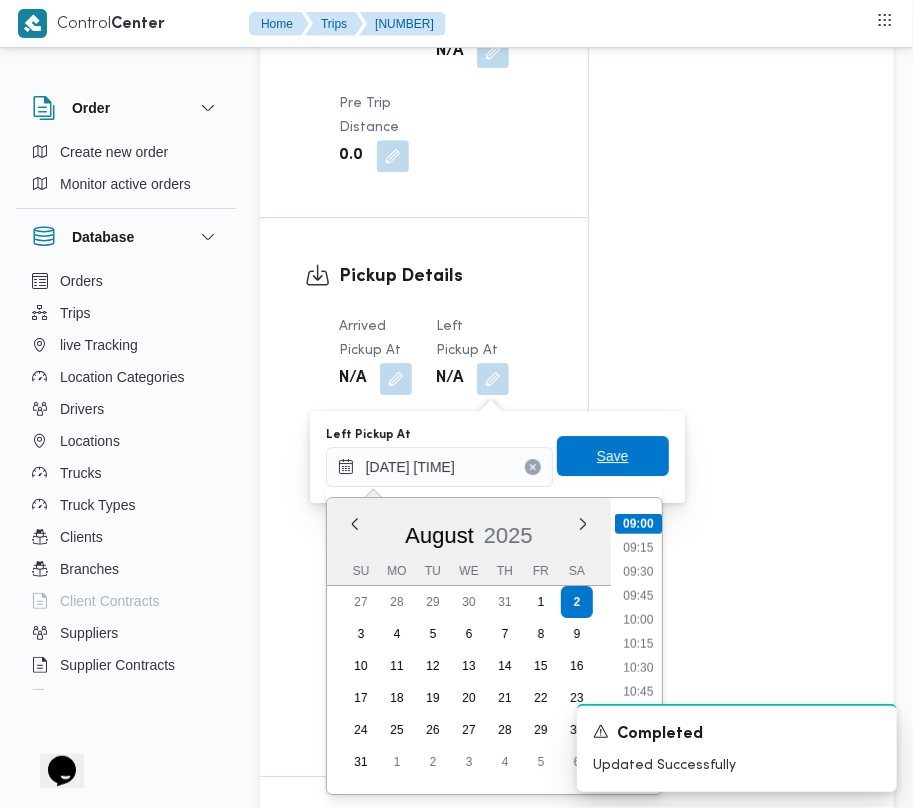 click on "Save" at bounding box center (613, 456) 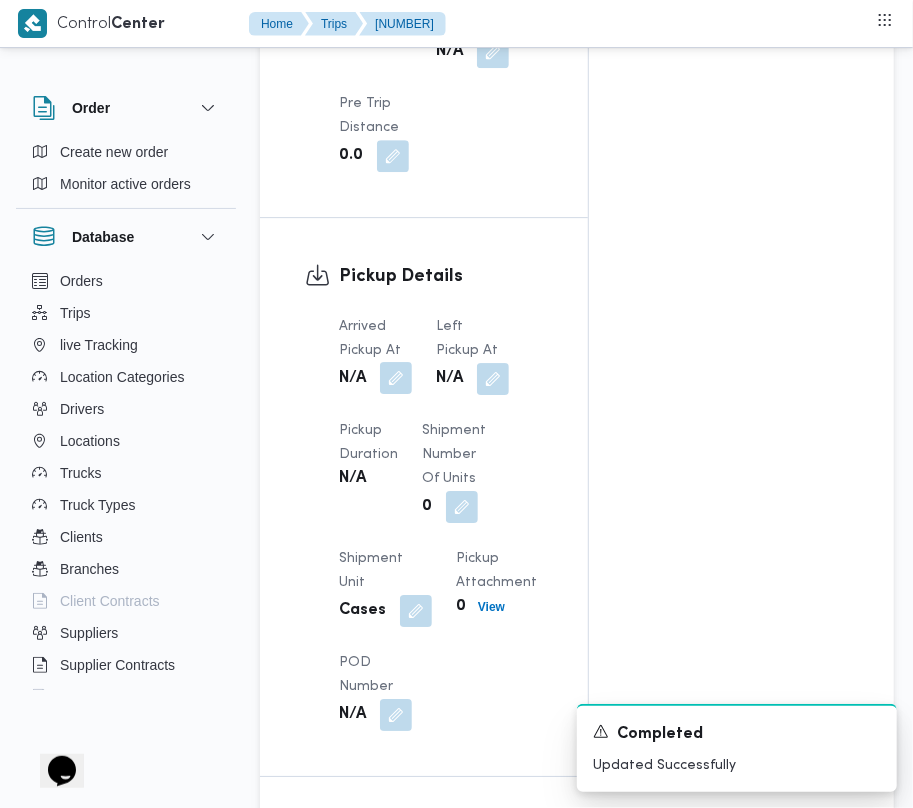click at bounding box center (396, 378) 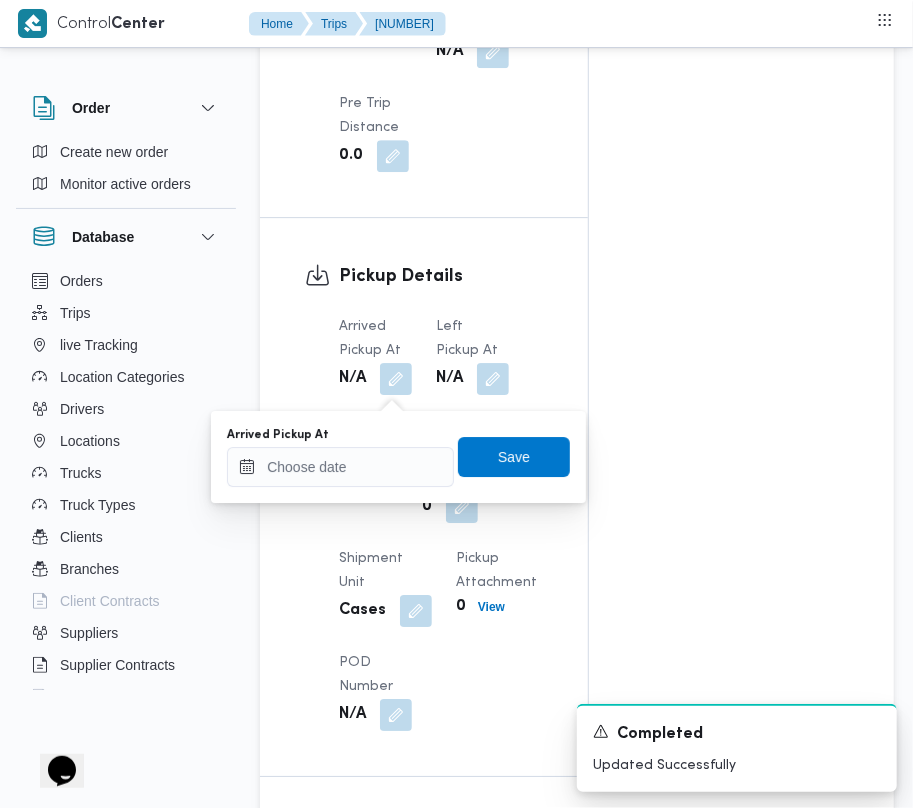 click on "You are in a dialog. To close this dialog, hit escape. Arrived Pickup At Save" at bounding box center [398, 457] 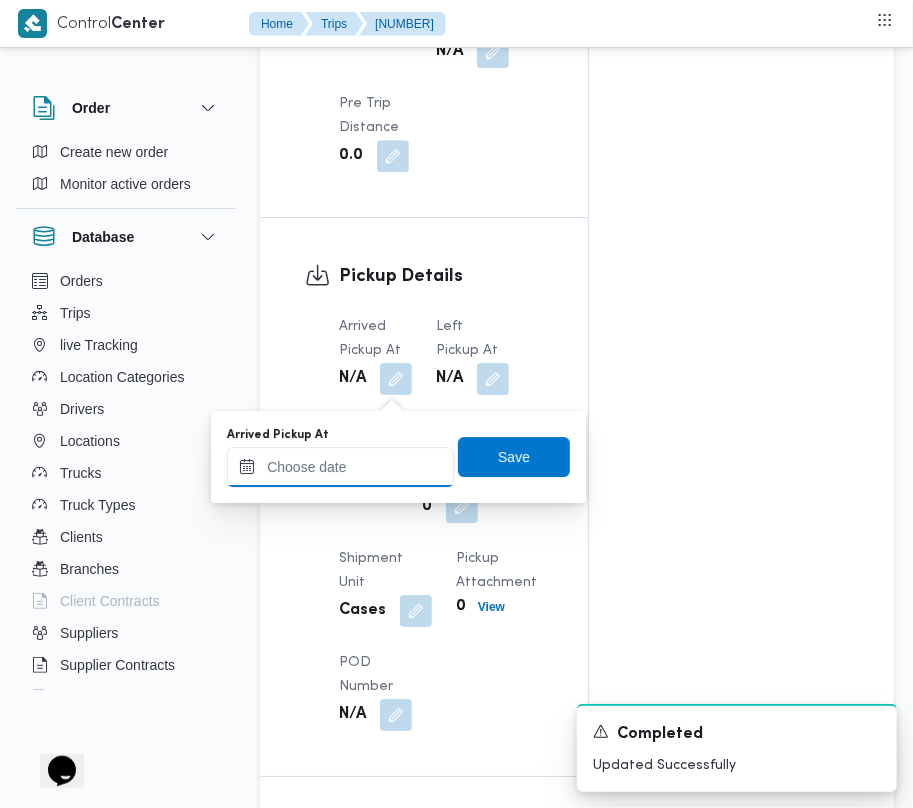 click on "Arrived Pickup At" at bounding box center [340, 467] 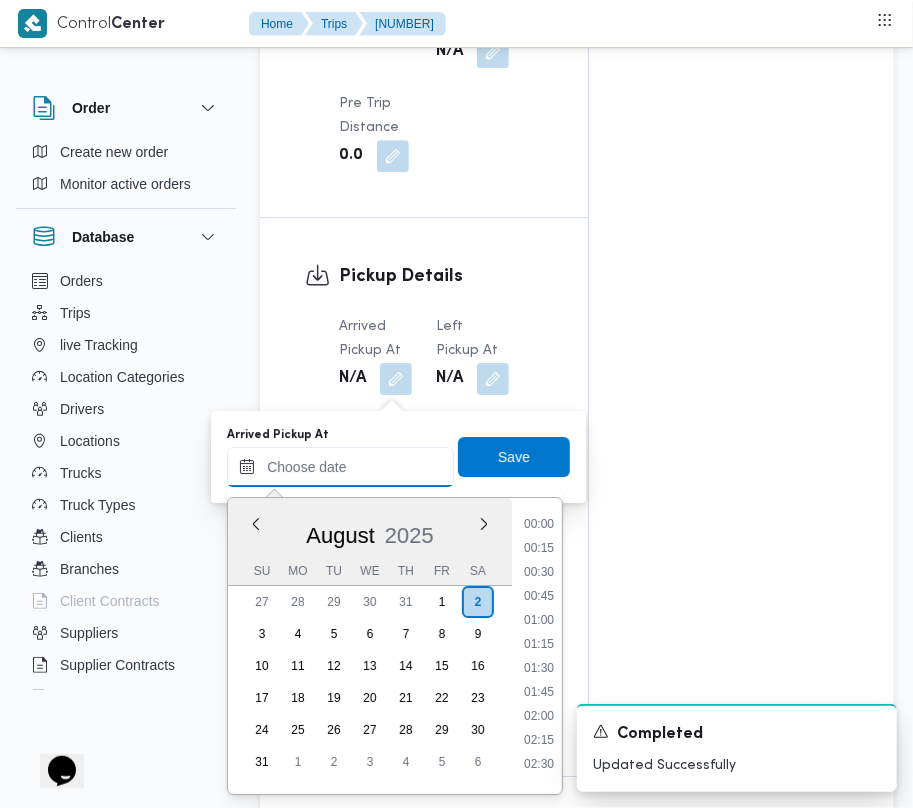 paste on "[DATE] [TIME]" 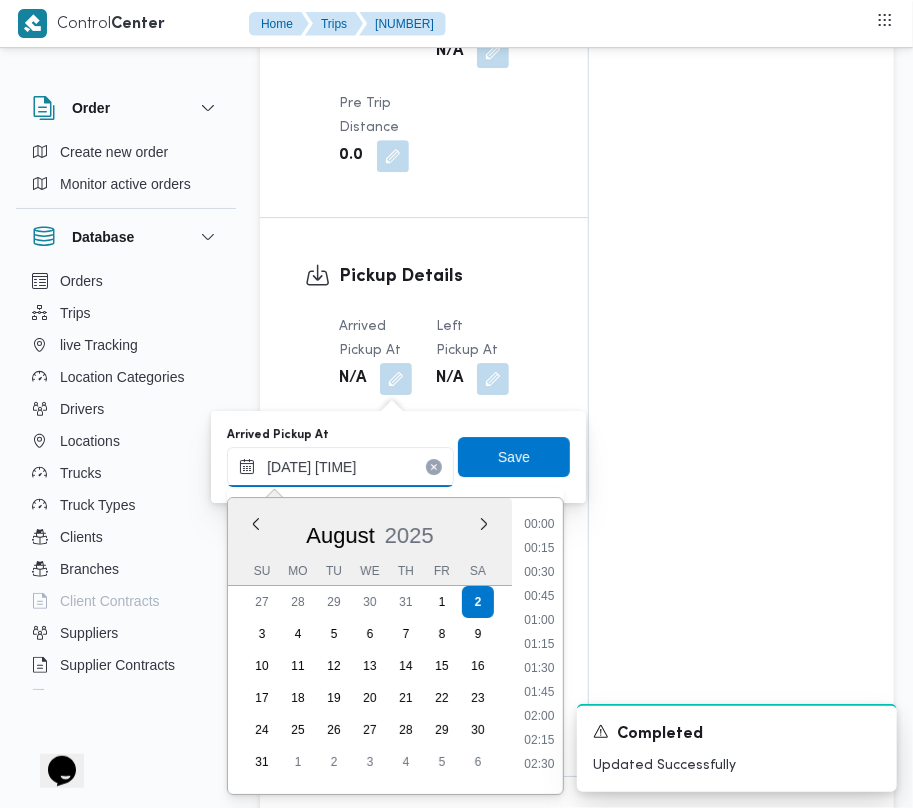 scroll, scrollTop: 864, scrollLeft: 0, axis: vertical 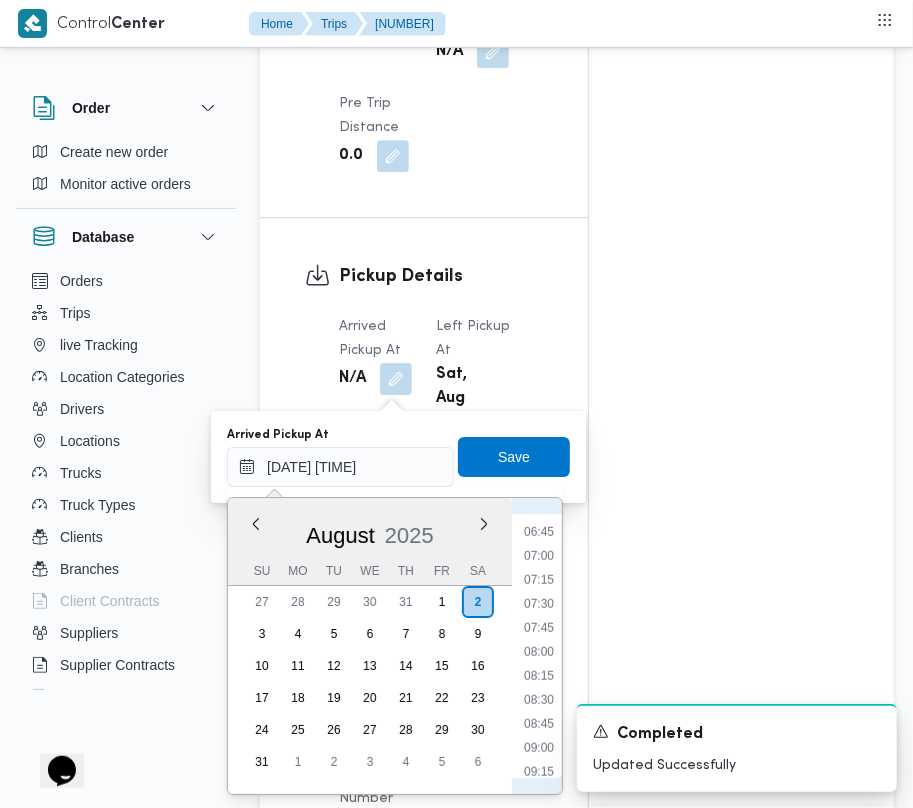 click on "07:45" at bounding box center (539, 628) 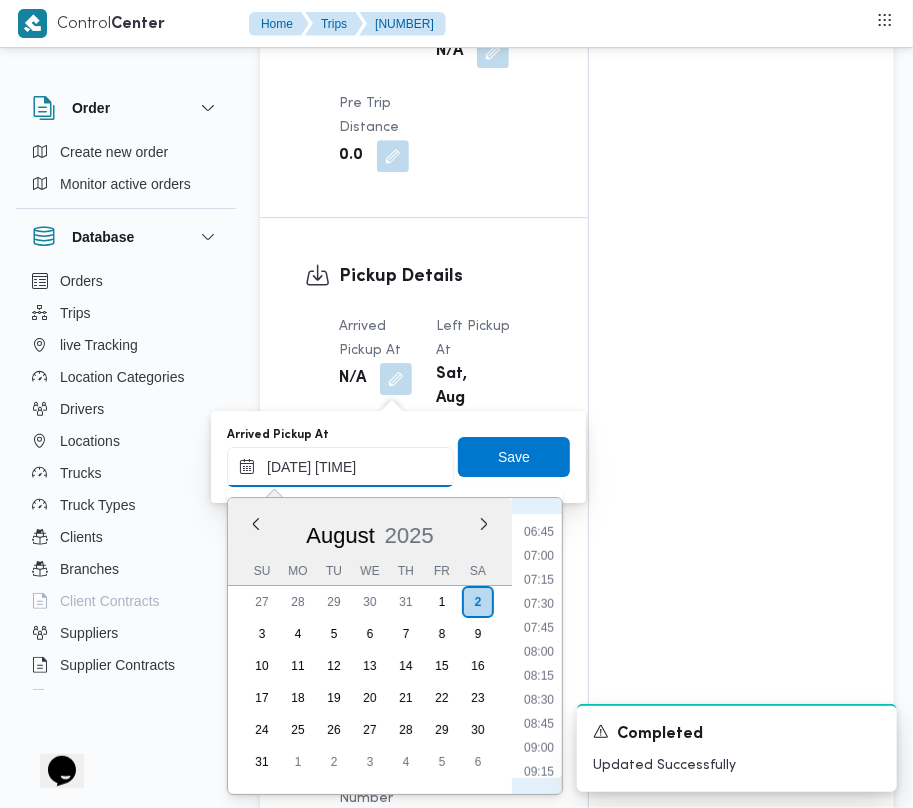 type on "[DATE] [TIME]" 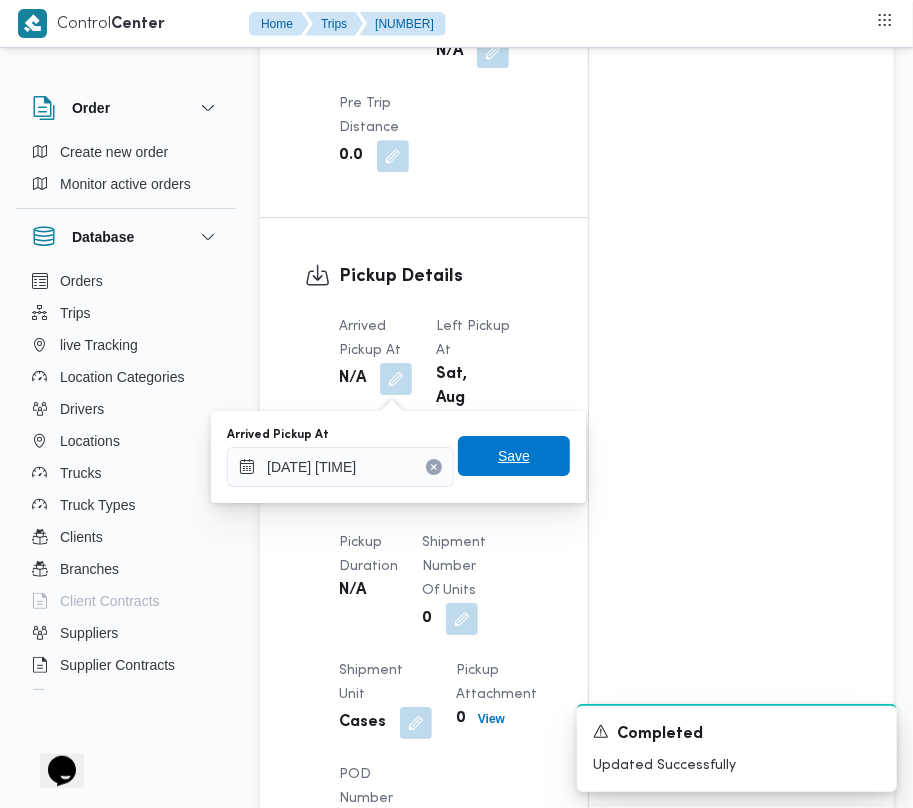 click on "Save" at bounding box center (514, 456) 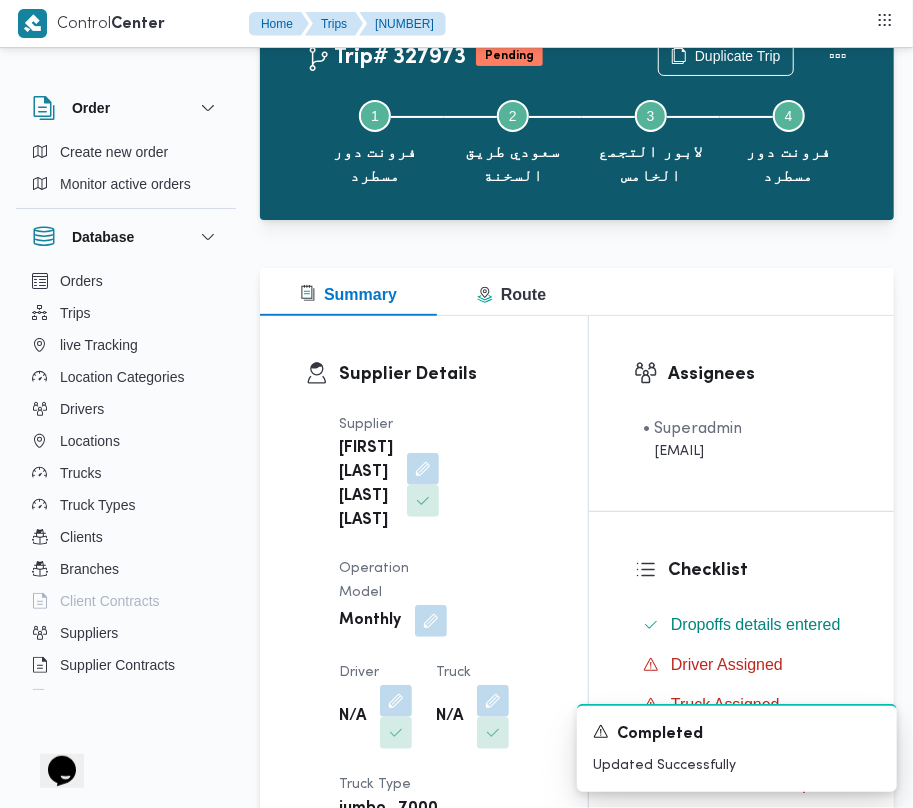 scroll, scrollTop: 0, scrollLeft: 0, axis: both 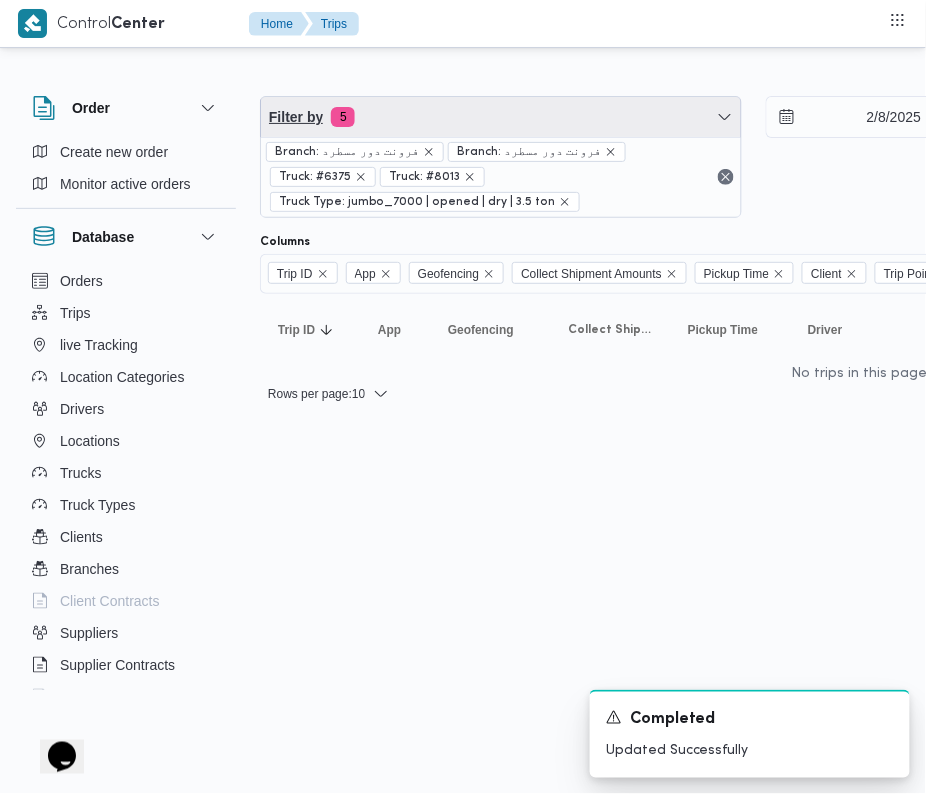 click on "Filter by 5" at bounding box center [501, 117] 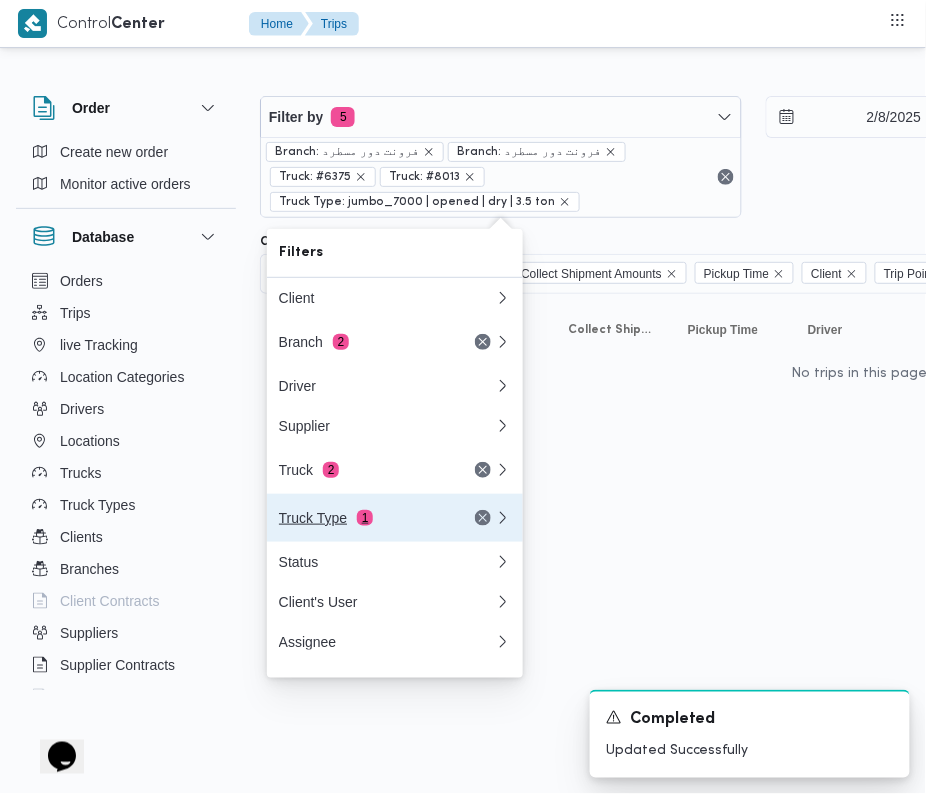 click on "Truck Type 1" at bounding box center [387, 518] 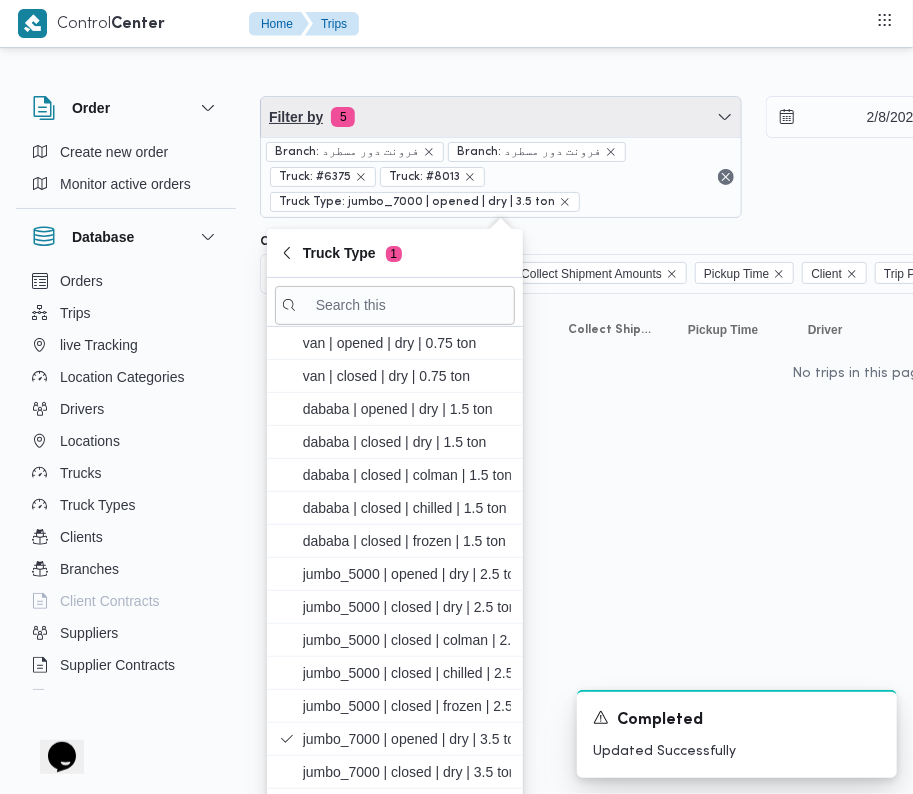 click on "Filter by 5" at bounding box center (501, 117) 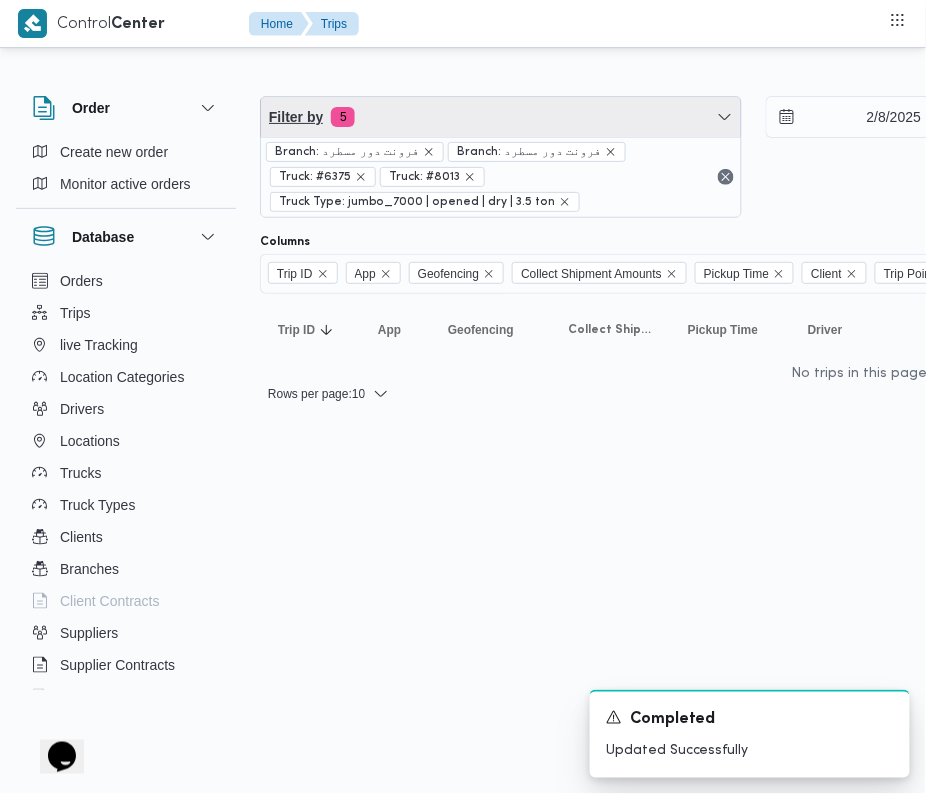 click on "Filter by 5" at bounding box center [501, 117] 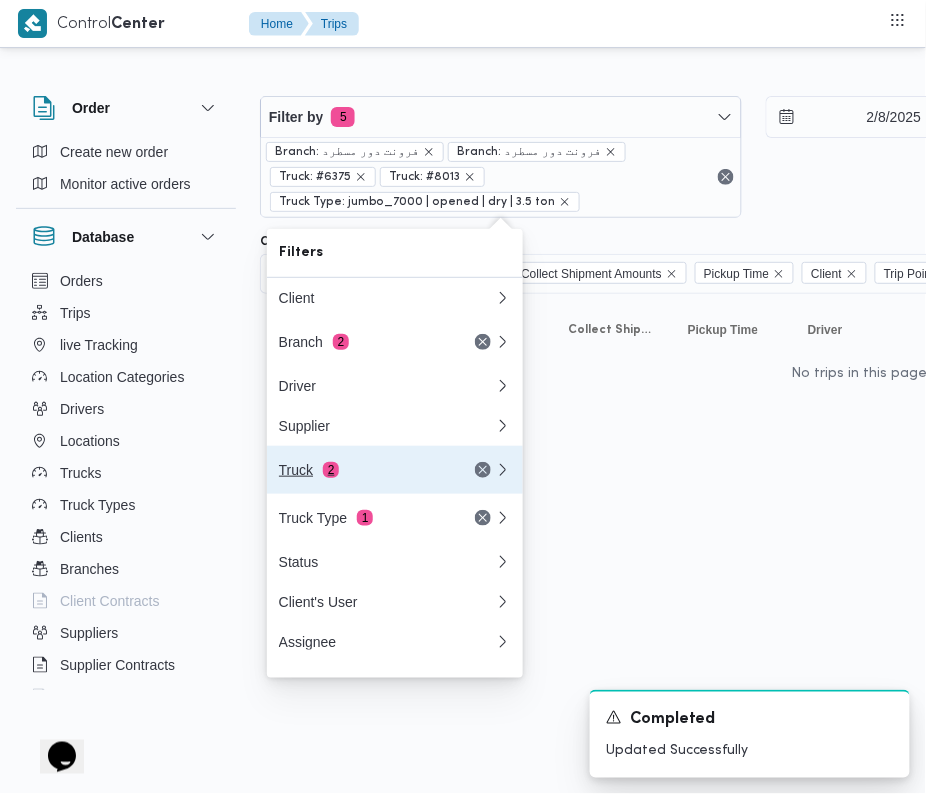 click on "Truck 2" at bounding box center [395, 470] 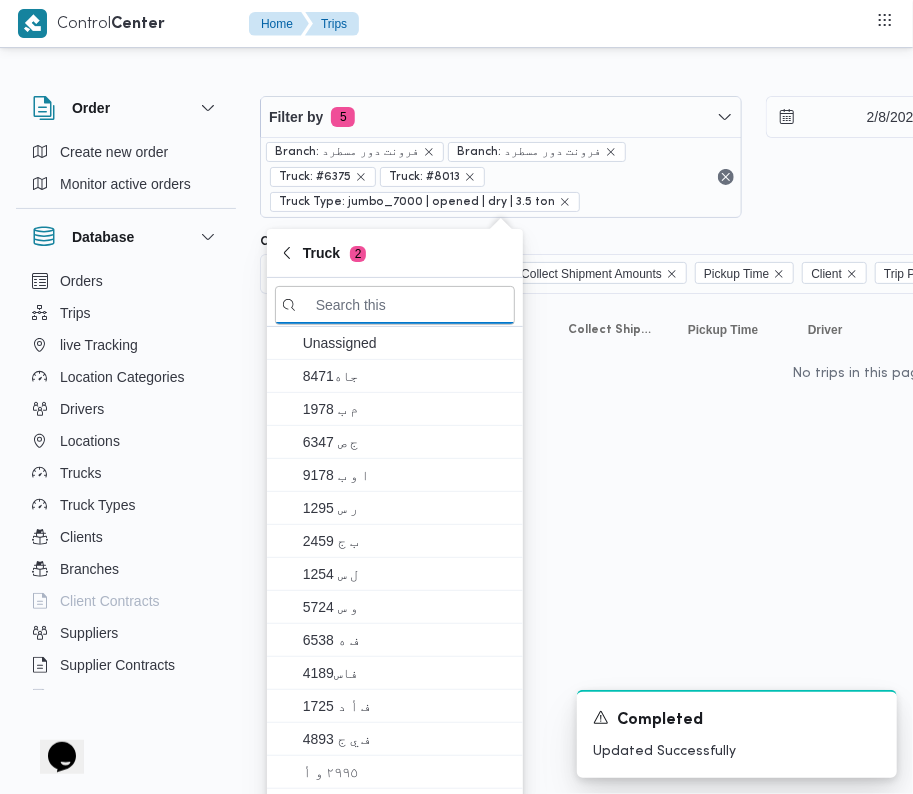 paste on "[NUMBER]" 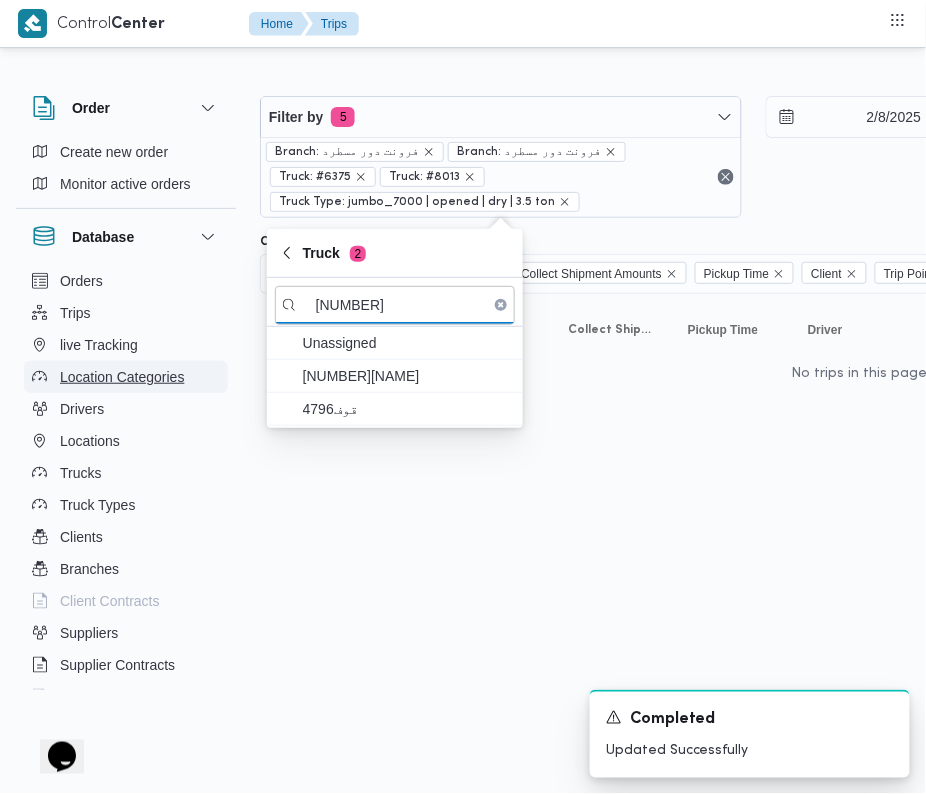 type on "[NUMBER]" 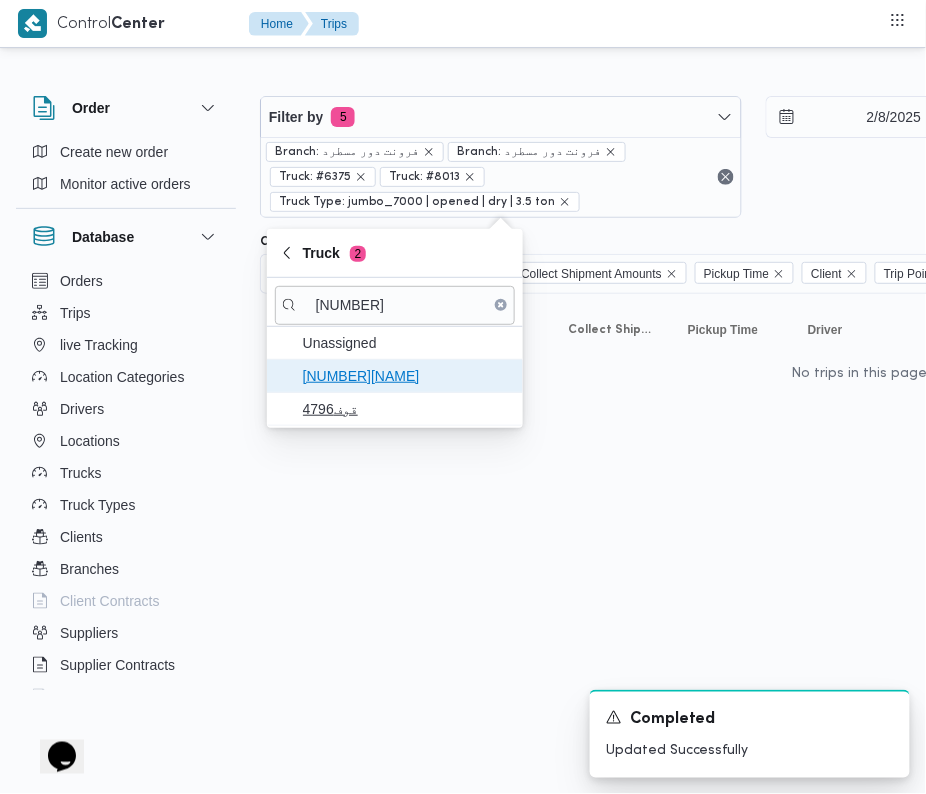drag, startPoint x: 398, startPoint y: 384, endPoint x: 374, endPoint y: 400, distance: 28.84441 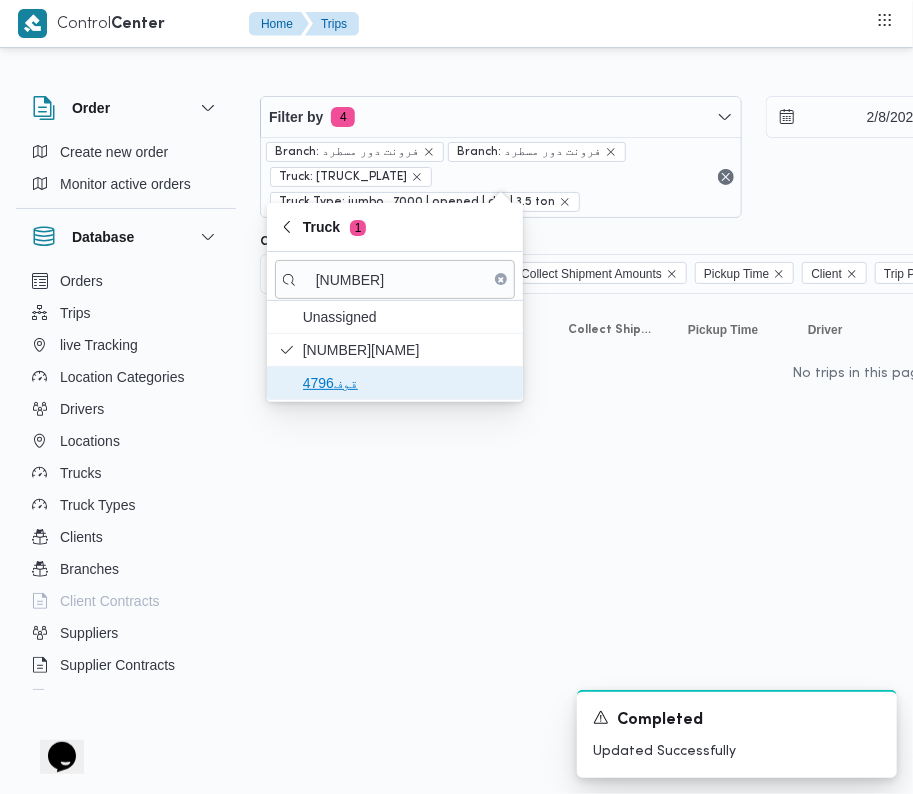 click on "قوف4796" at bounding box center (395, 383) 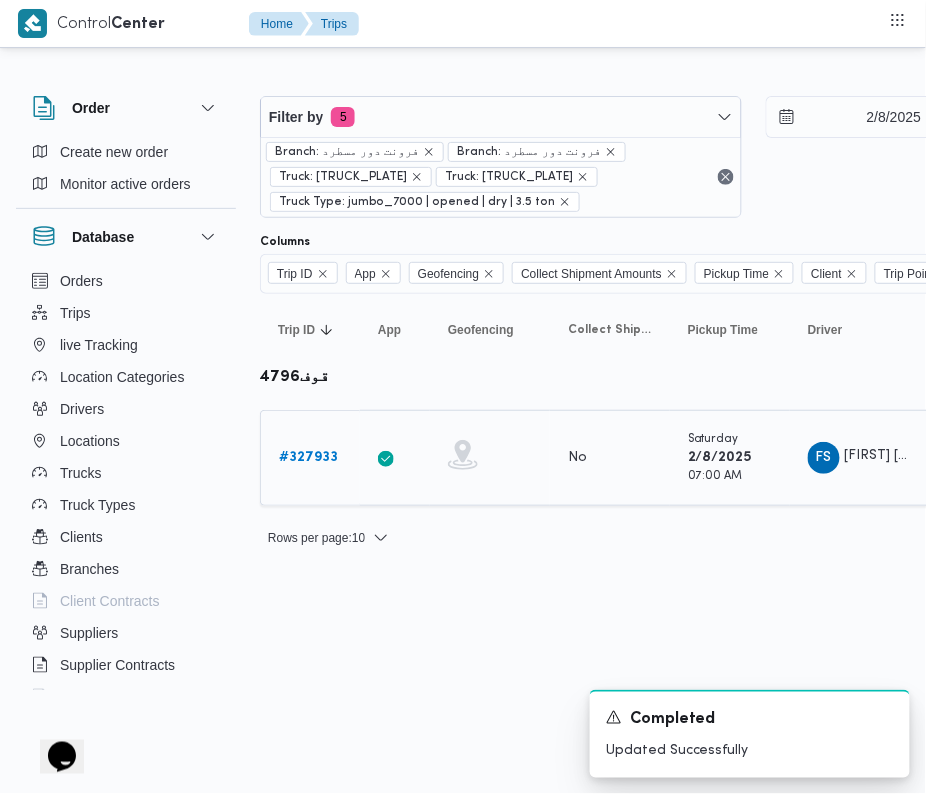 click on "# 327933" at bounding box center (308, 457) 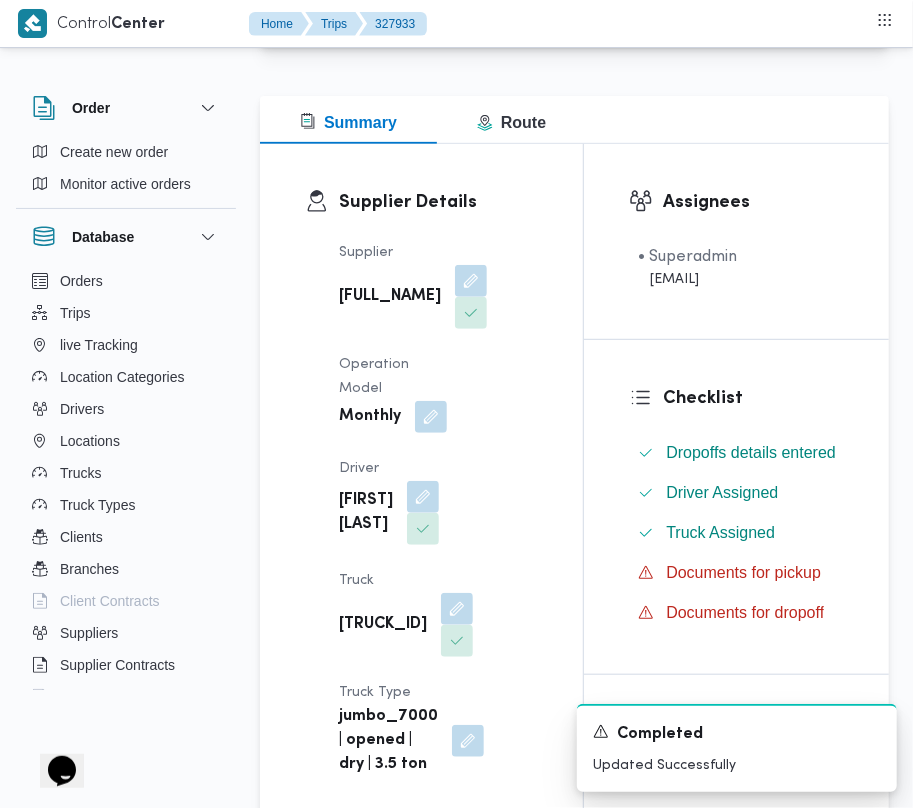 scroll, scrollTop: 230, scrollLeft: 0, axis: vertical 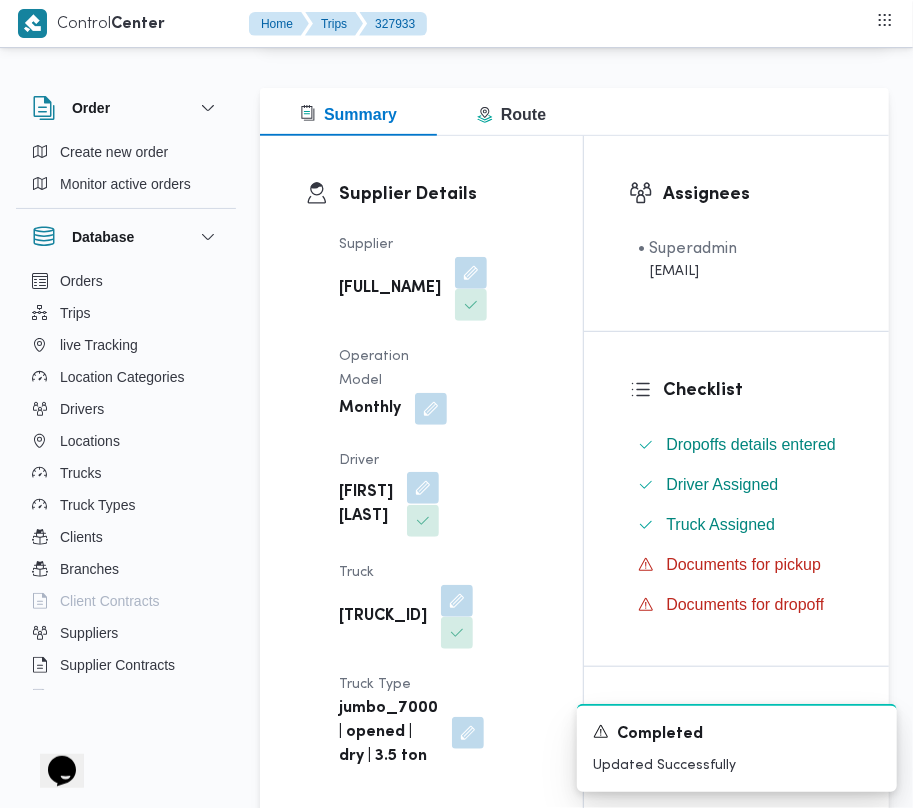 click on "[FIRST] [LAST]" at bounding box center (389, 505) 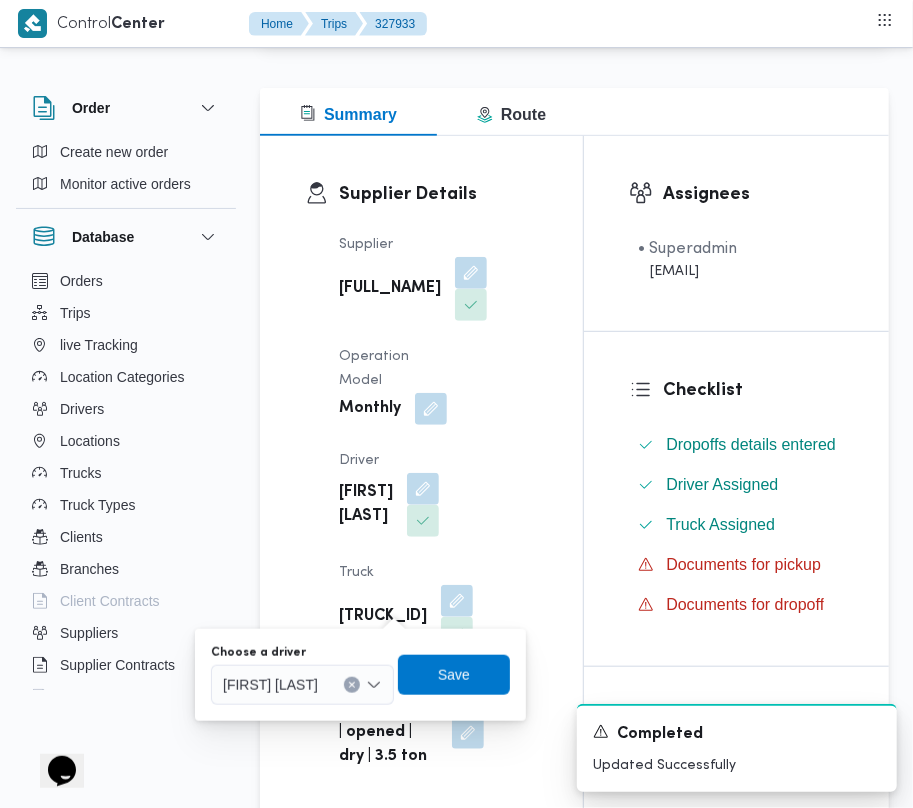click on "[FIRST] [LAST]" at bounding box center (302, 685) 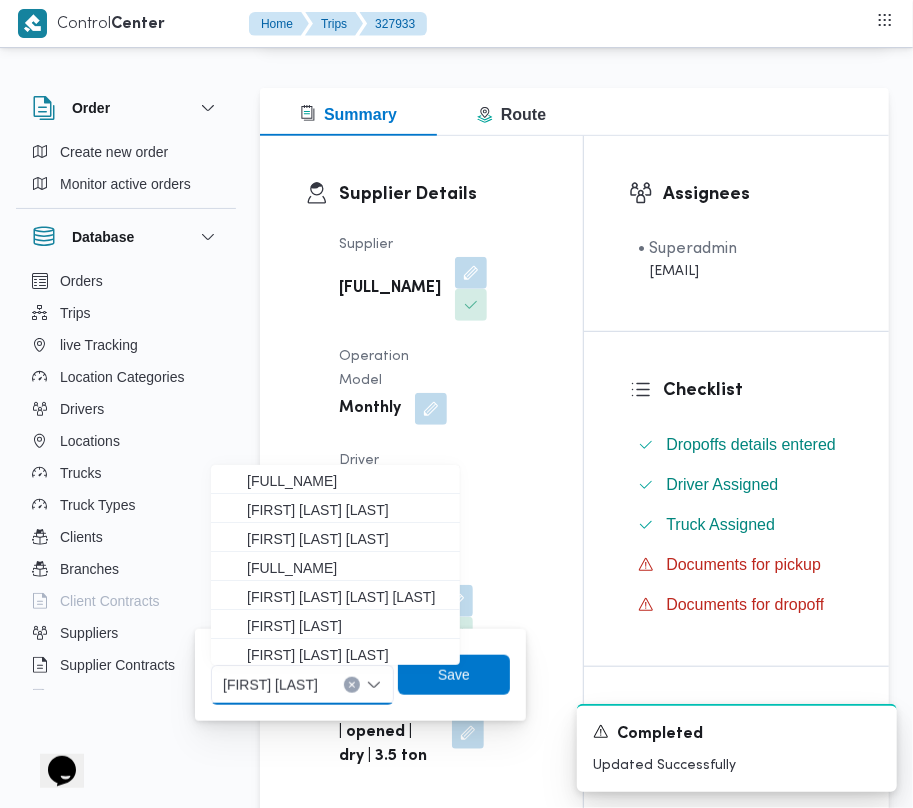 paste on "[FULL_NAME]" 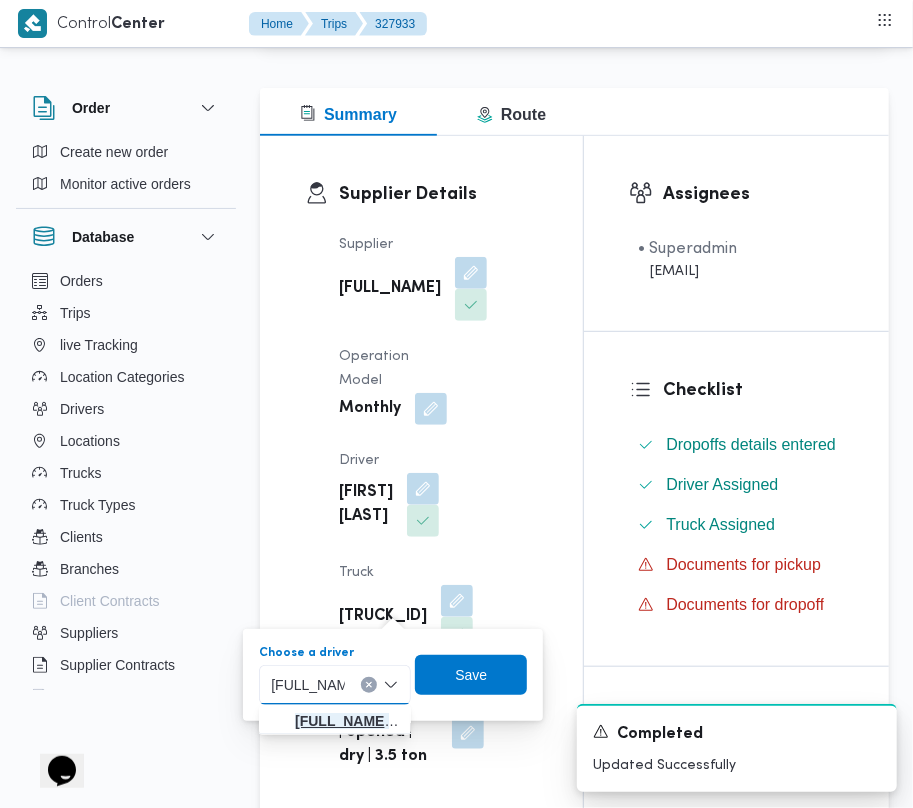 type on "[FULL_NAME]" 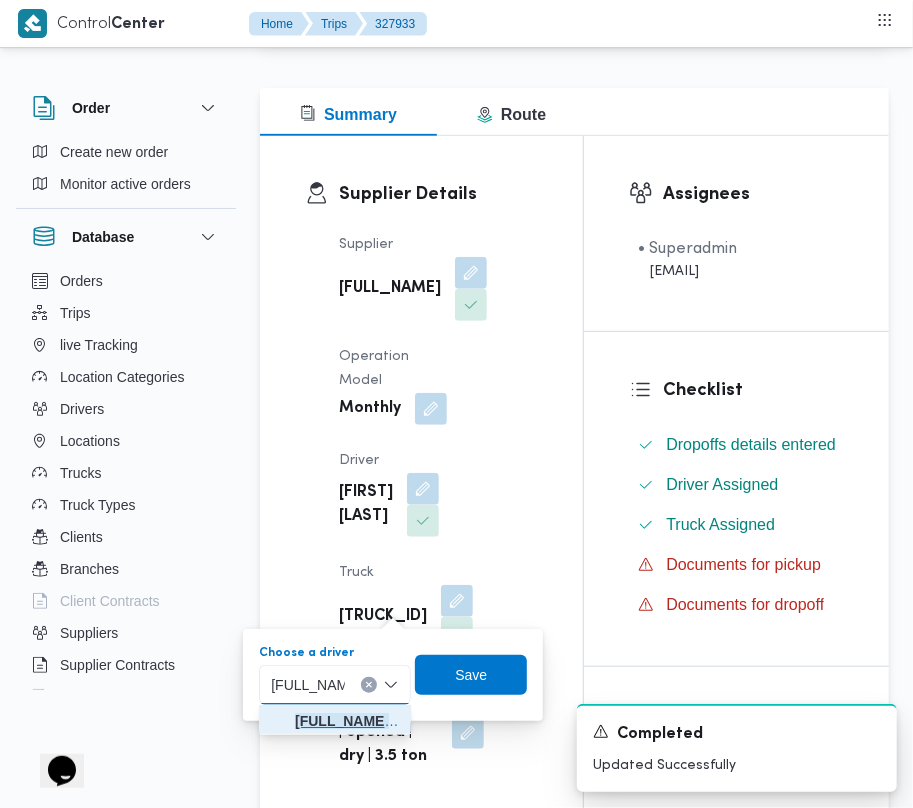 click on "[FIRST] [LAST]" at bounding box center [347, 721] 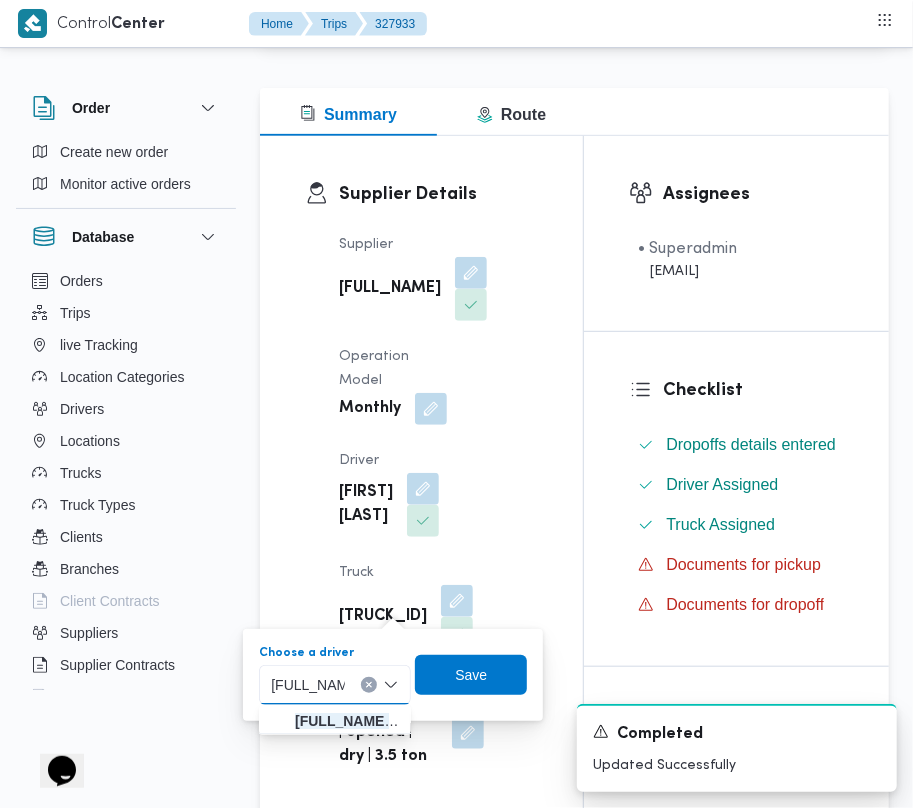 type 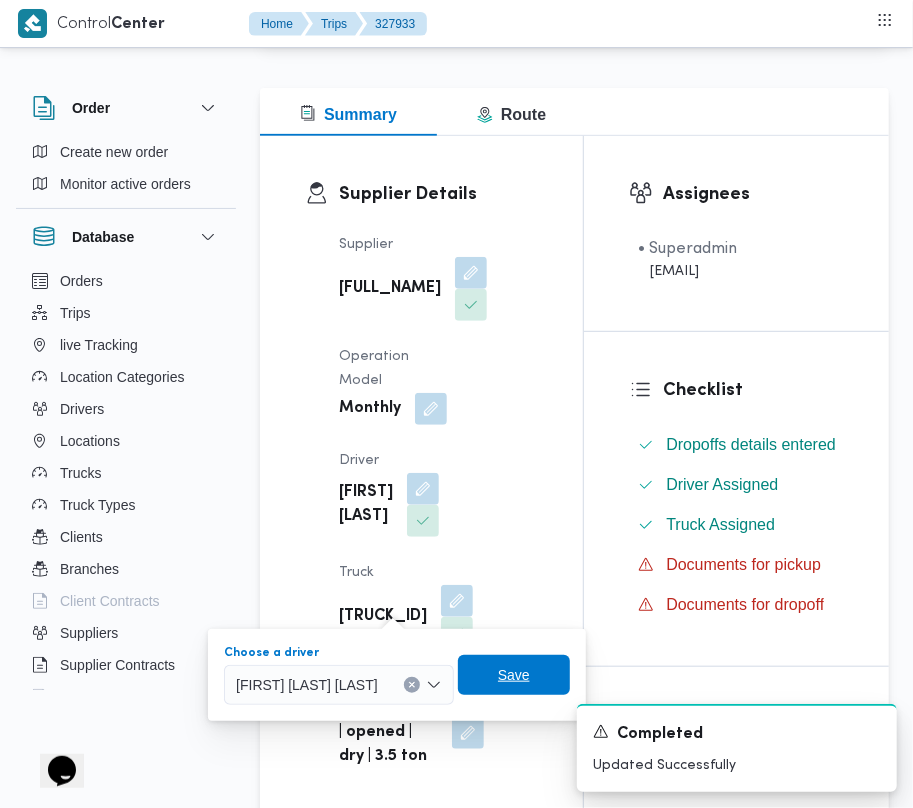 click on "Save" at bounding box center [514, 675] 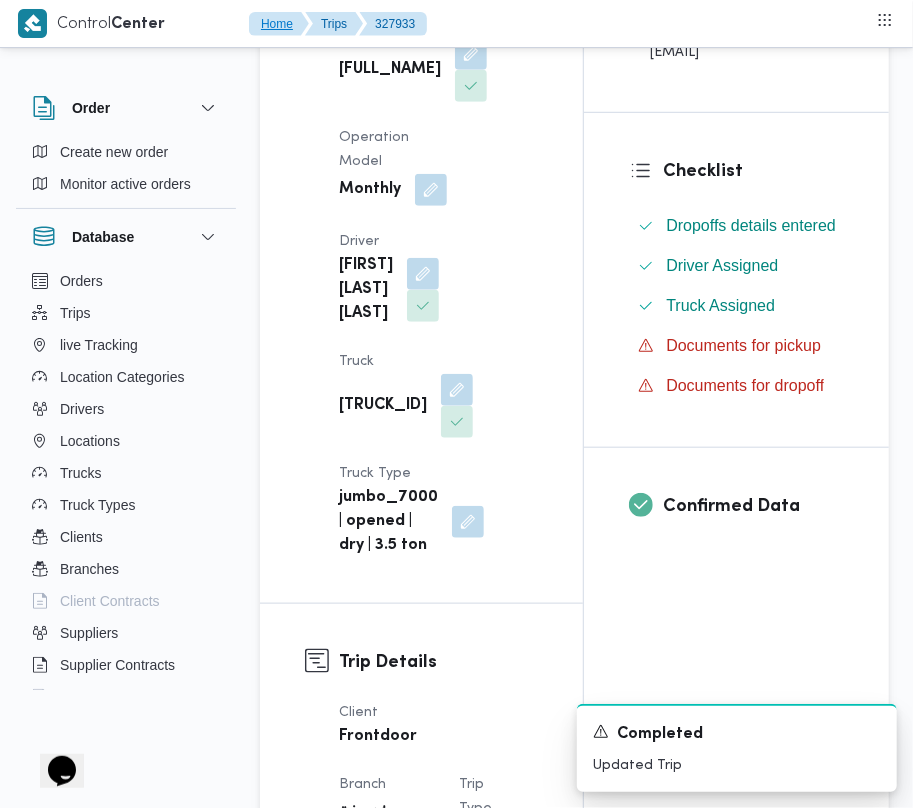 scroll, scrollTop: 616, scrollLeft: 0, axis: vertical 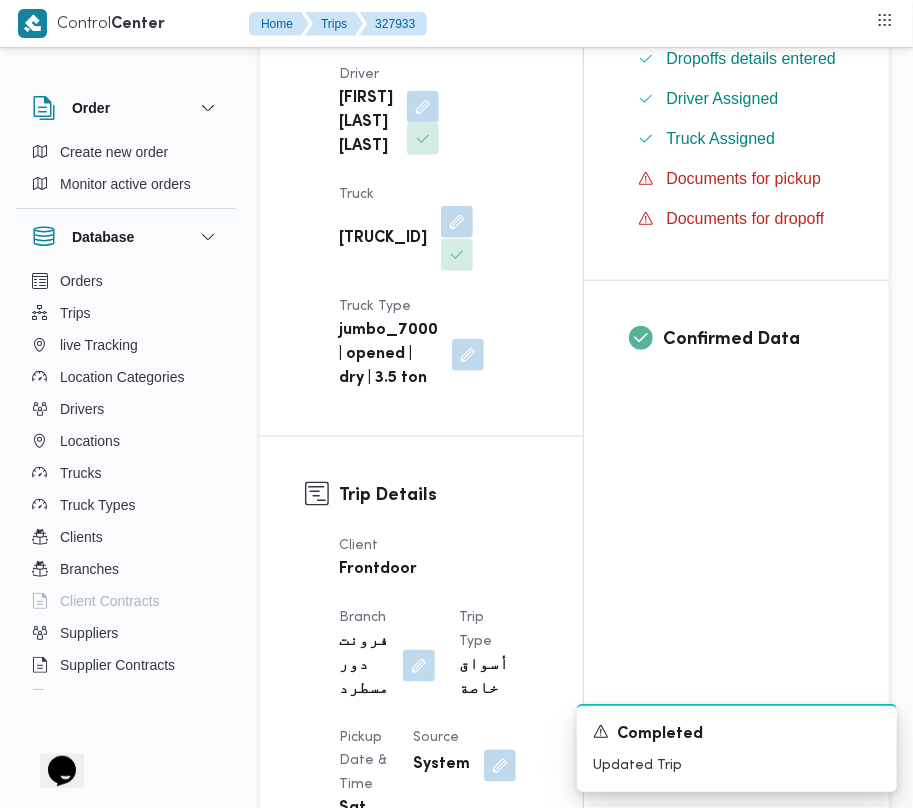 click at bounding box center (457, 222) 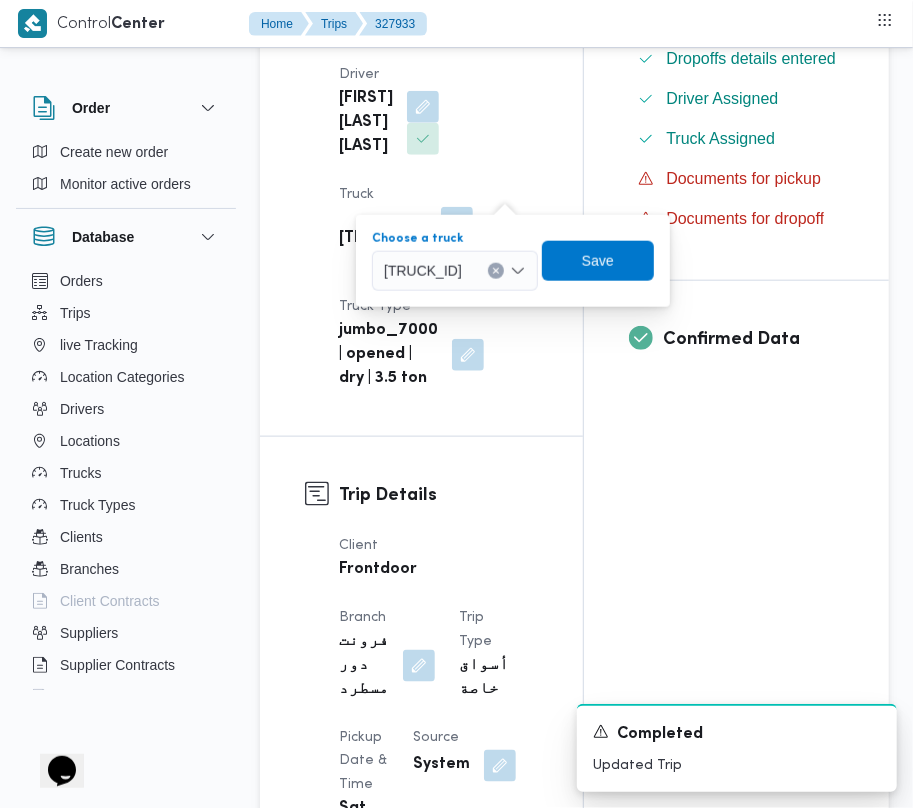 click on "[TRUCK_ID]" at bounding box center (423, 270) 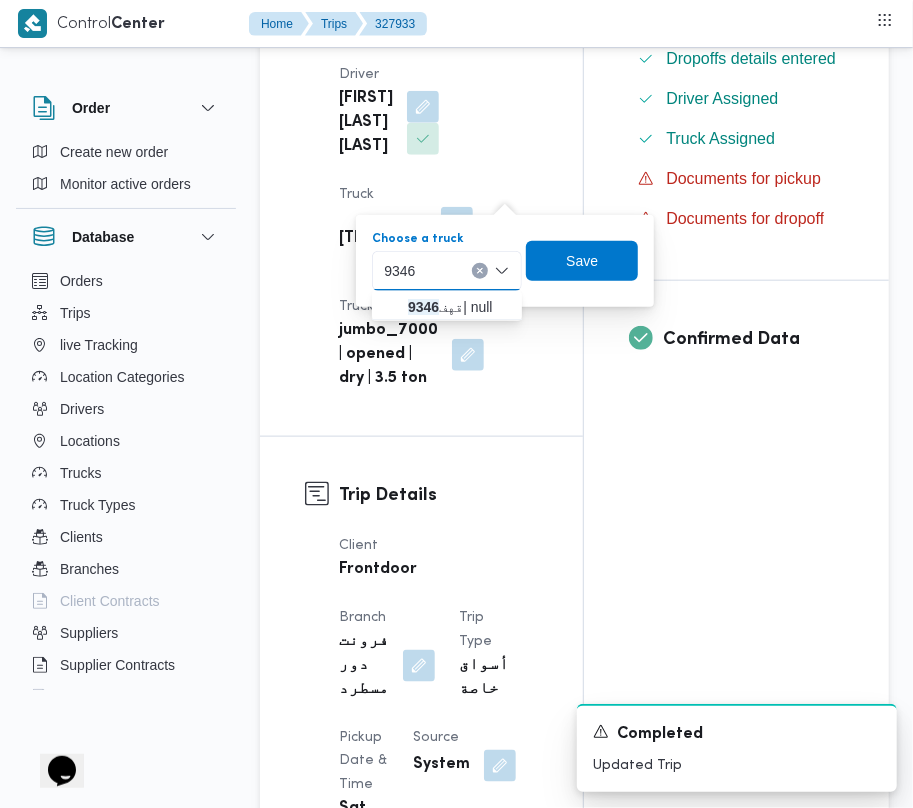 type on "9346" 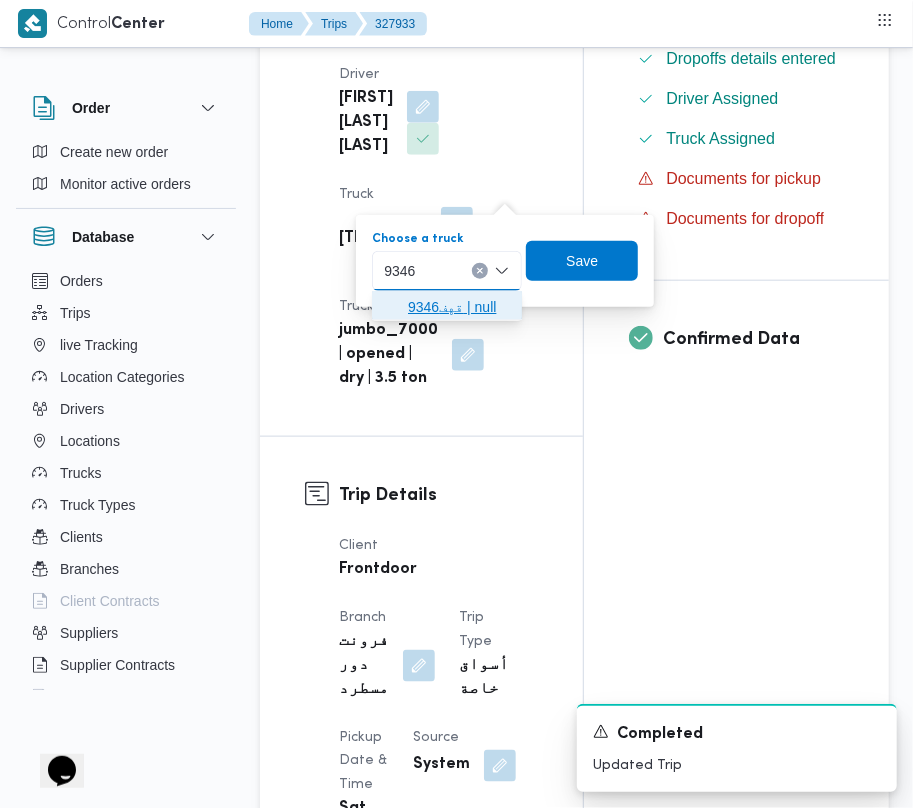 click 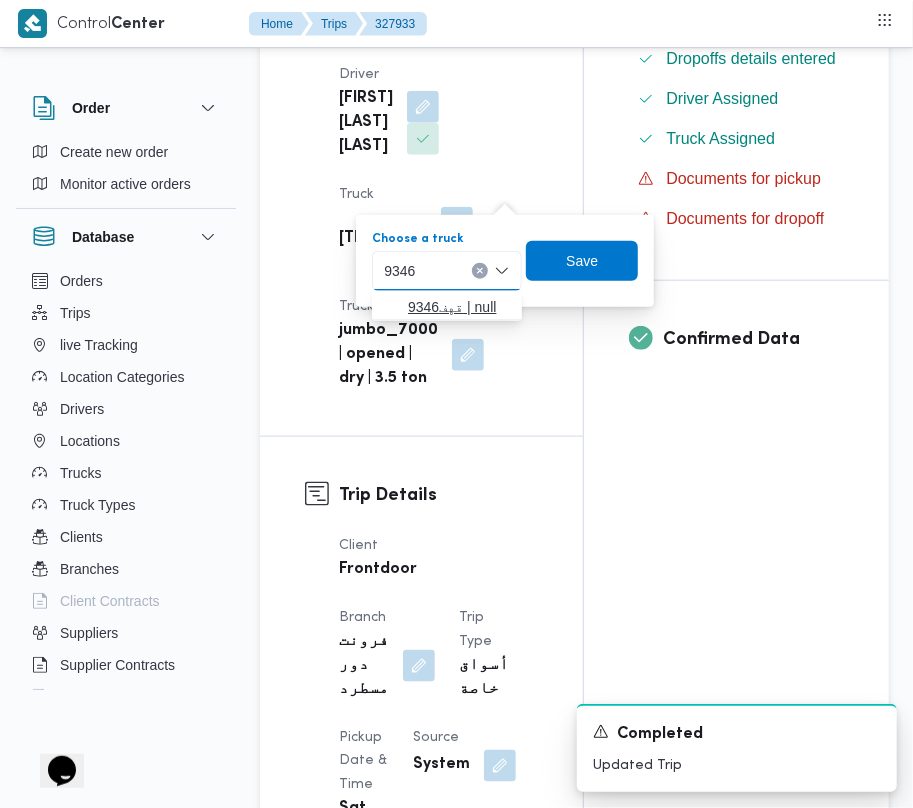 type 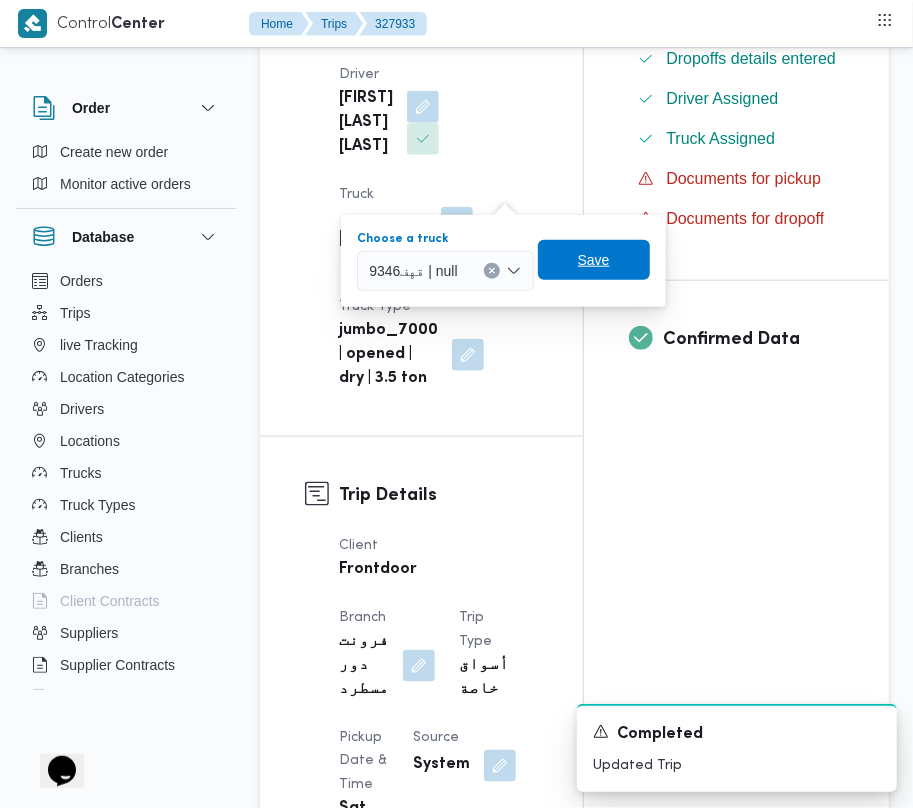 click on "Save" at bounding box center [594, 260] 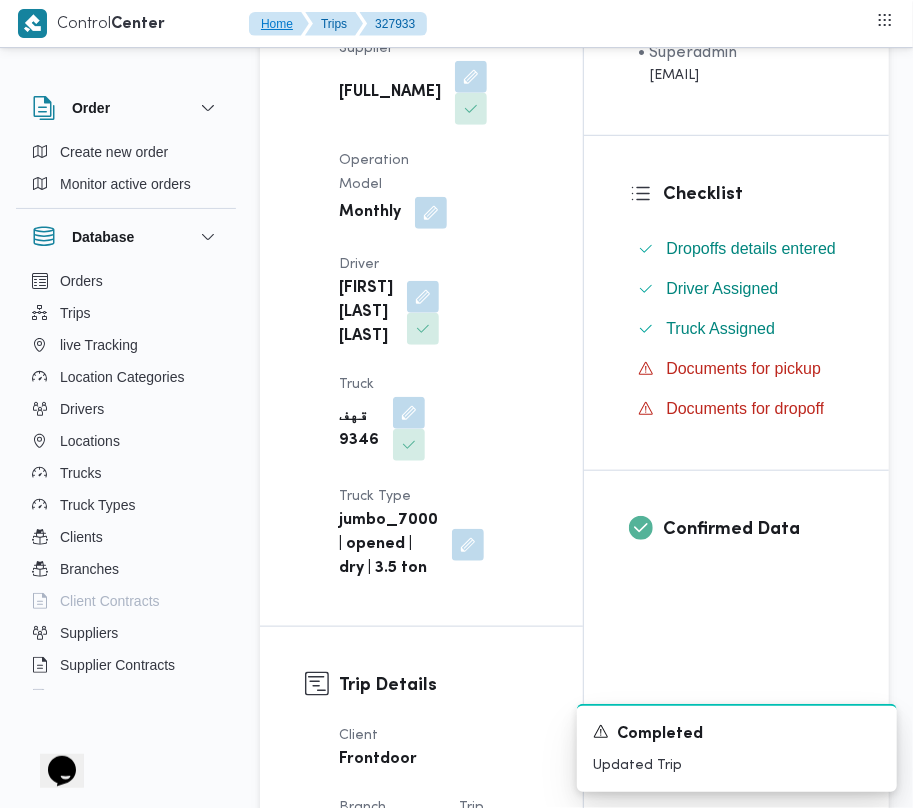 scroll, scrollTop: 480, scrollLeft: 0, axis: vertical 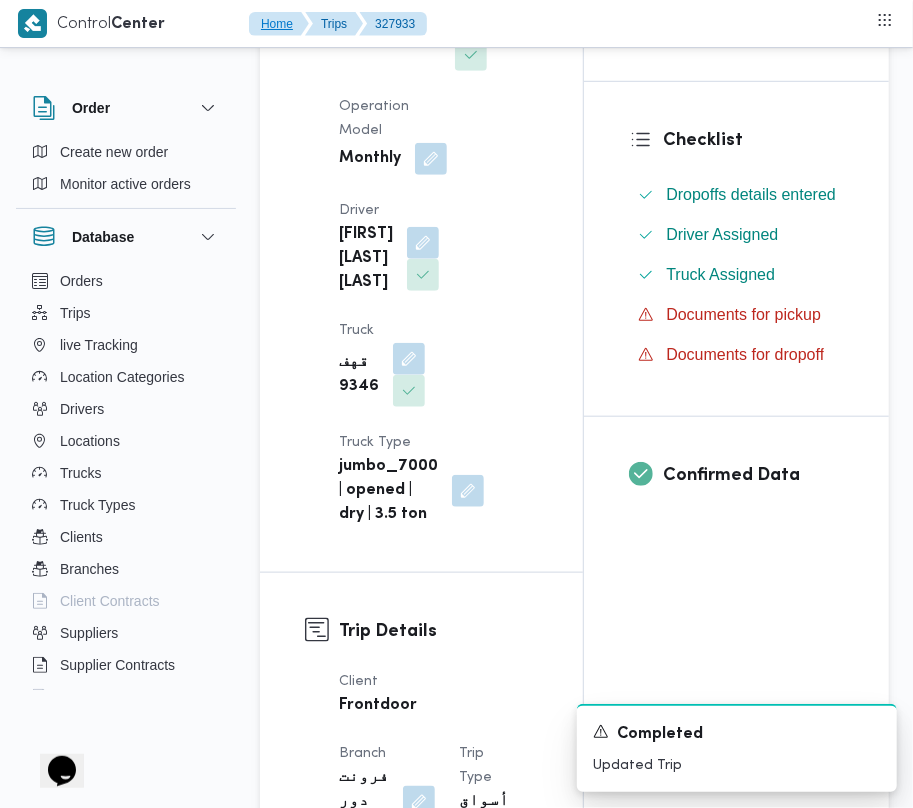 type 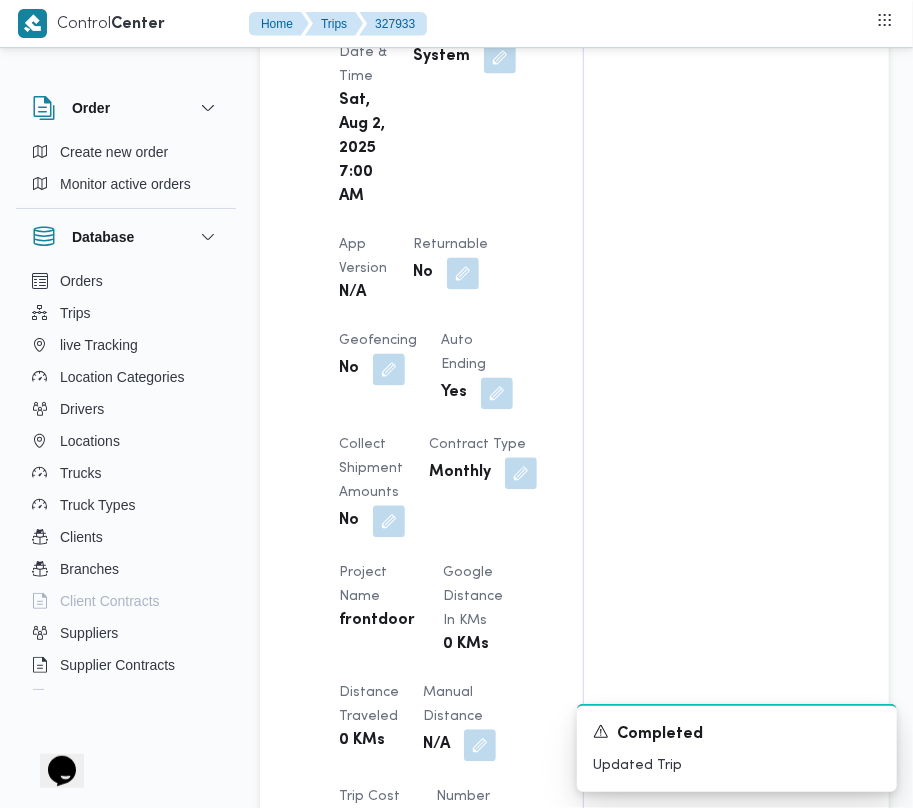 scroll, scrollTop: 3013, scrollLeft: 0, axis: vertical 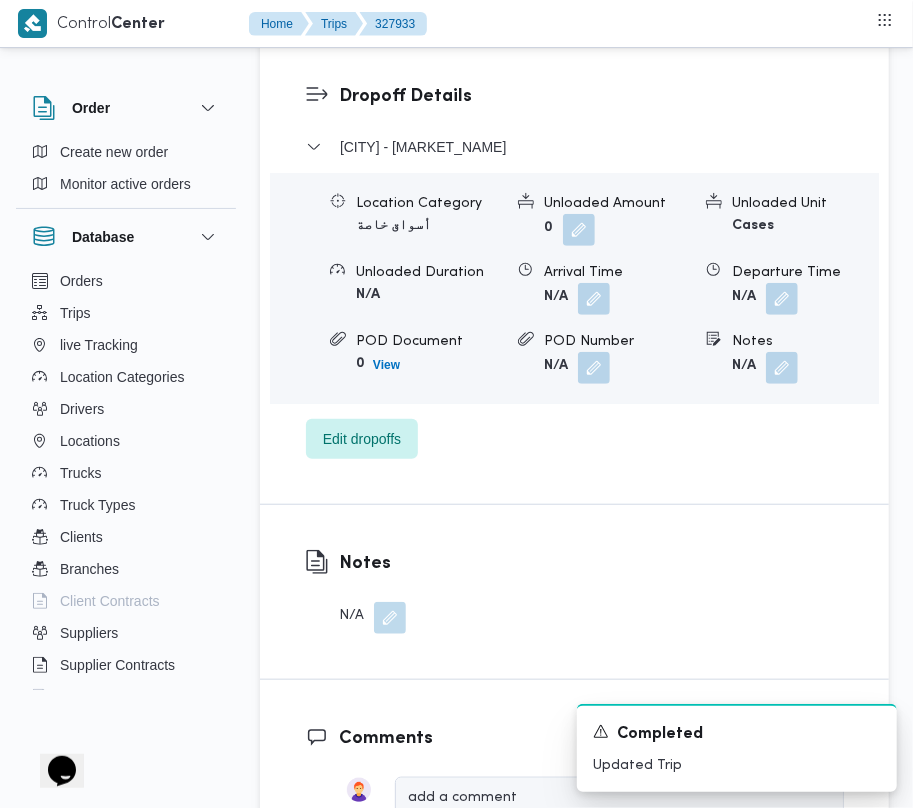 drag, startPoint x: 338, startPoint y: 338, endPoint x: 346, endPoint y: 348, distance: 12.806249 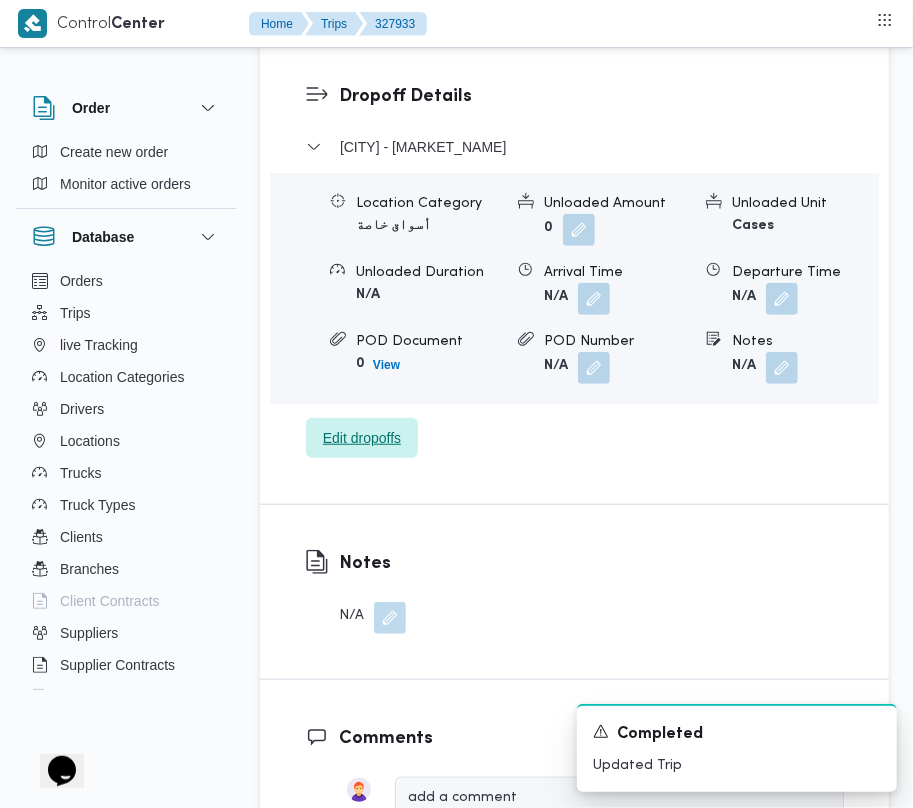 click on "Edit dropoffs" at bounding box center [362, 438] 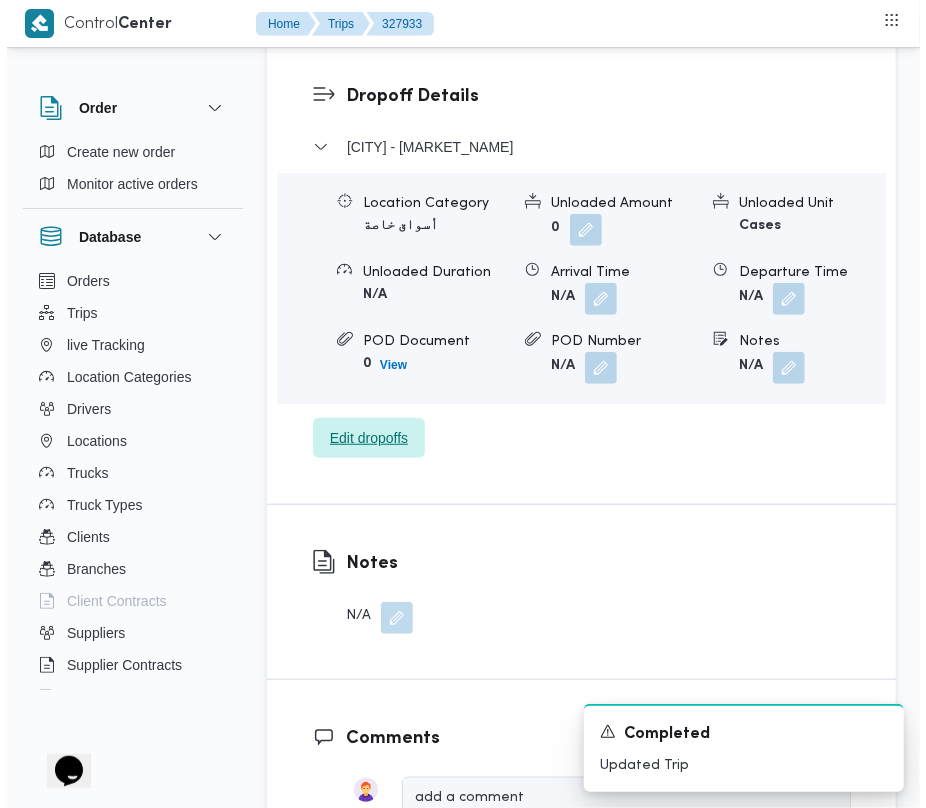 scroll, scrollTop: 2901, scrollLeft: 0, axis: vertical 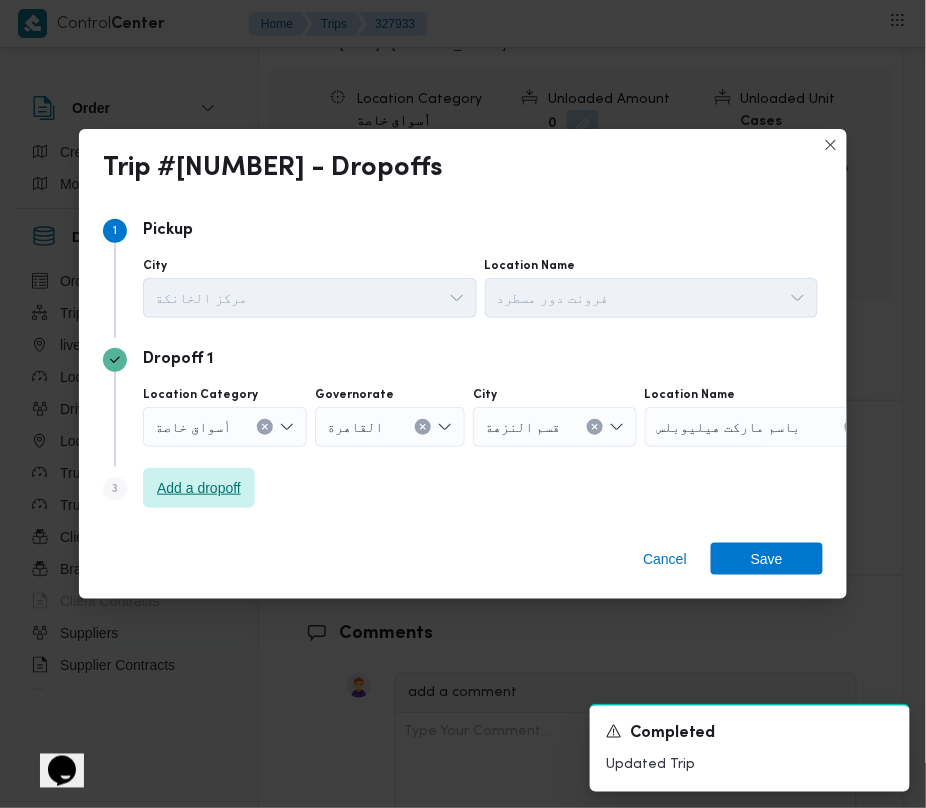 click on "Step 1 1 Pickup City [LOCATION] Location Name [LOCATION] Dropoff 1 Location Category أسواق خاصة Governorate [GOVERNORATE] City [CITY] Location Name [LOCATION] Step 3 is disabled 3 Add a dropoff" at bounding box center (463, 364) 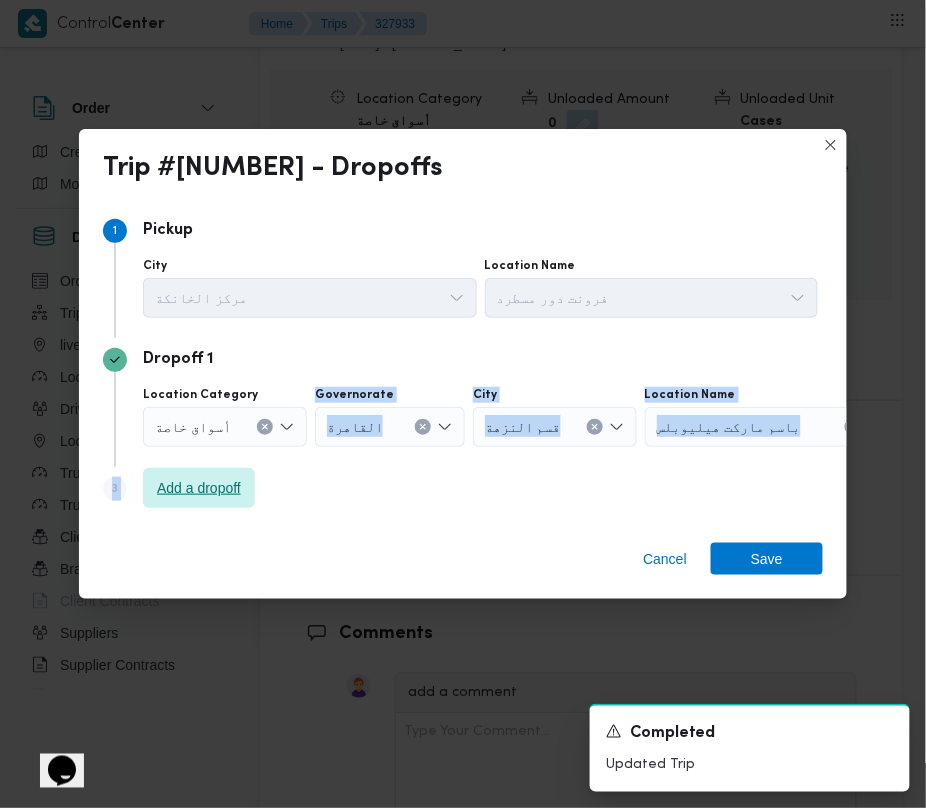click on "Add a dropoff" at bounding box center [199, 488] 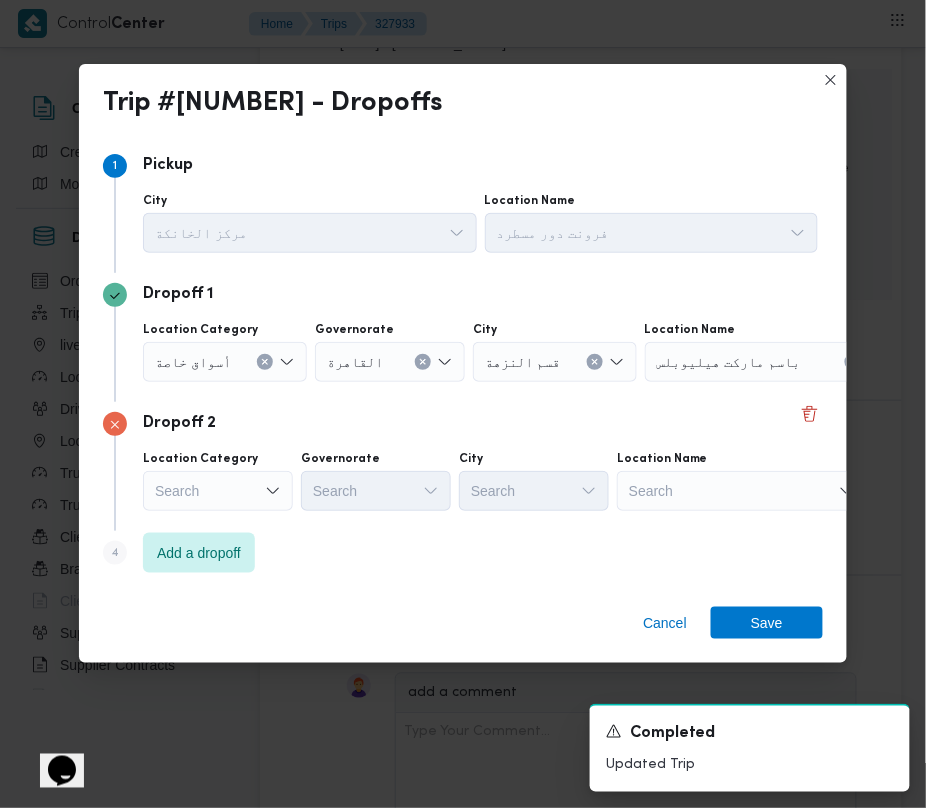 click on "Dropoff 2 Location Category Search Governorate Search City Search Location Name Search" at bounding box center (463, 466) 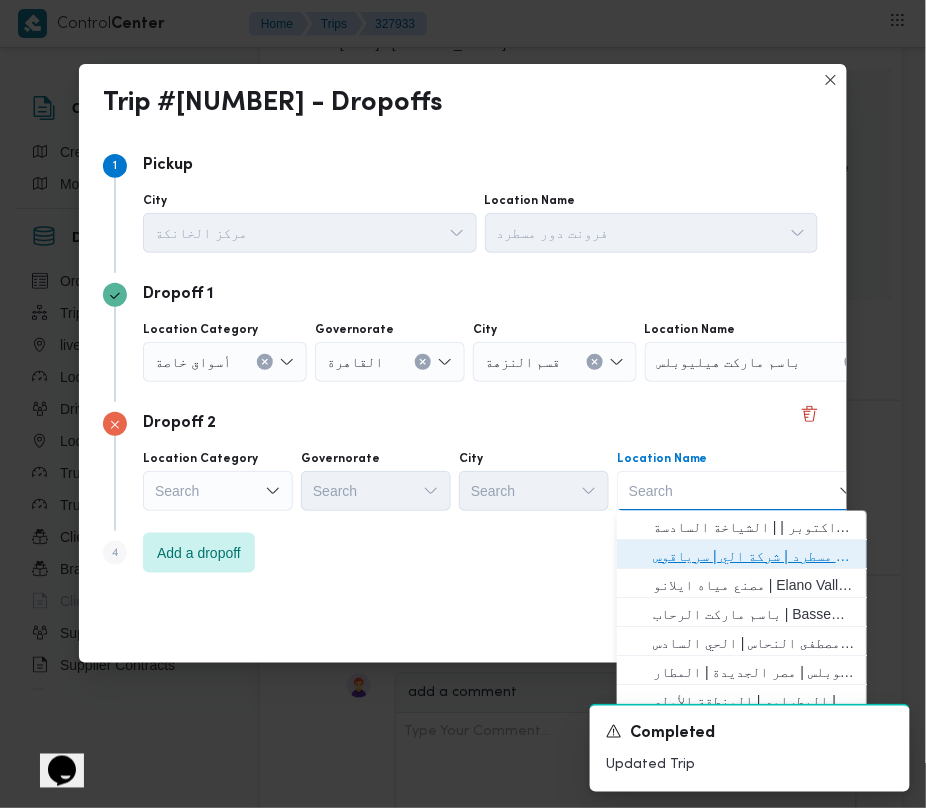 click on "فرونت دور مسطرد | شركة الي | سرياقوس" at bounding box center (754, 556) 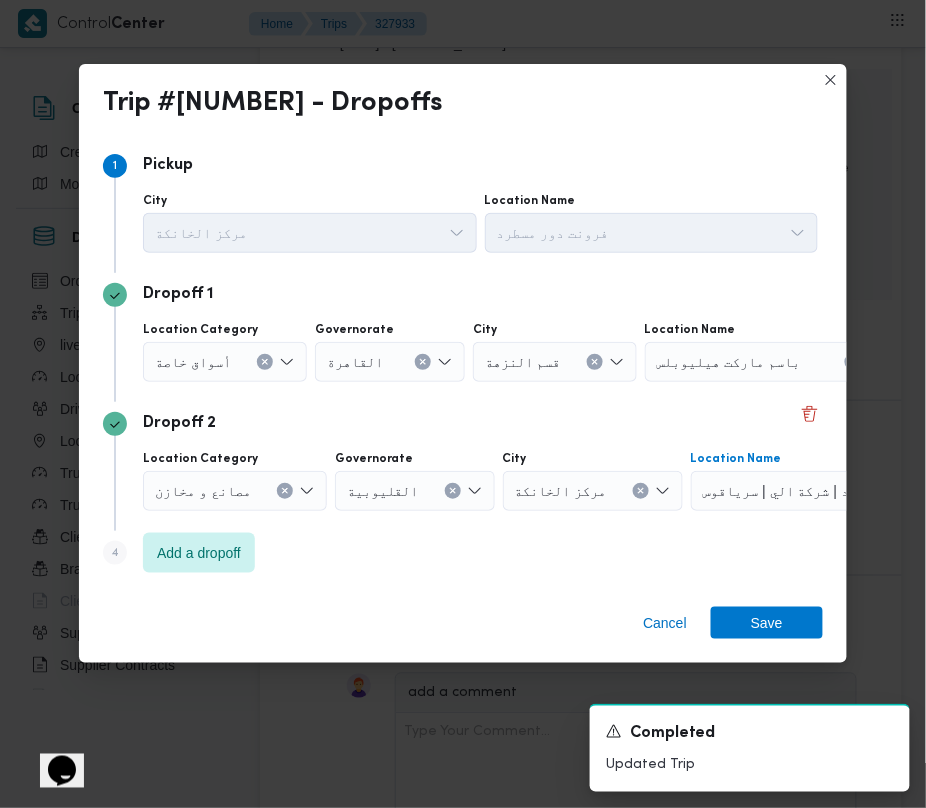 click on "Location Category" at bounding box center [240, 362] 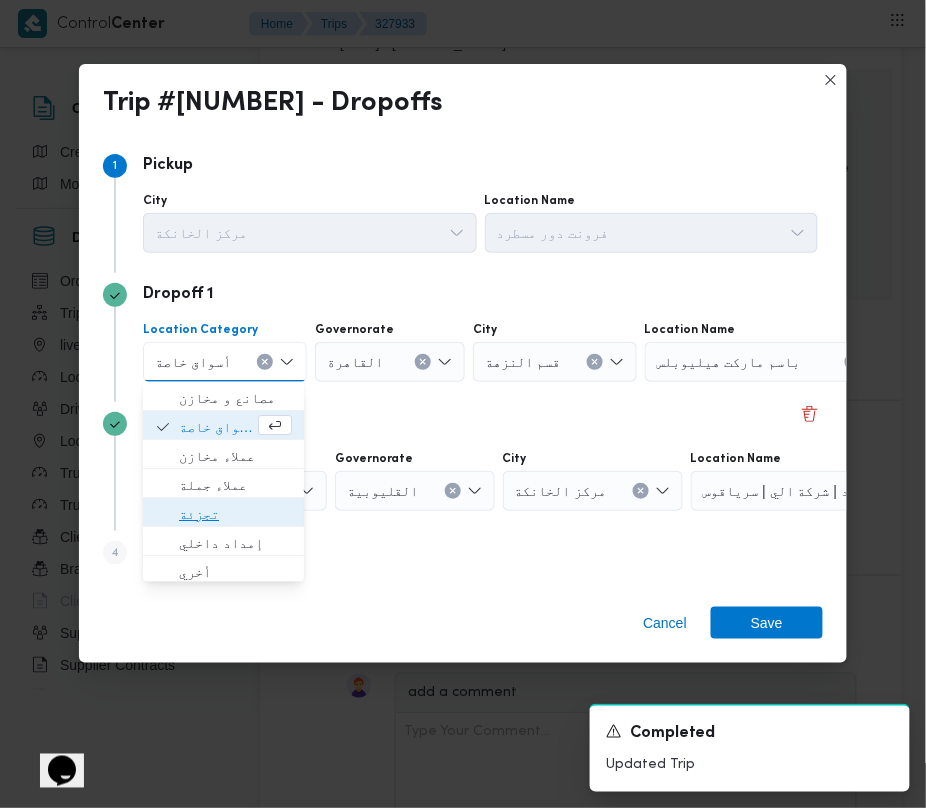 click on "تجزئة" at bounding box center (235, 514) 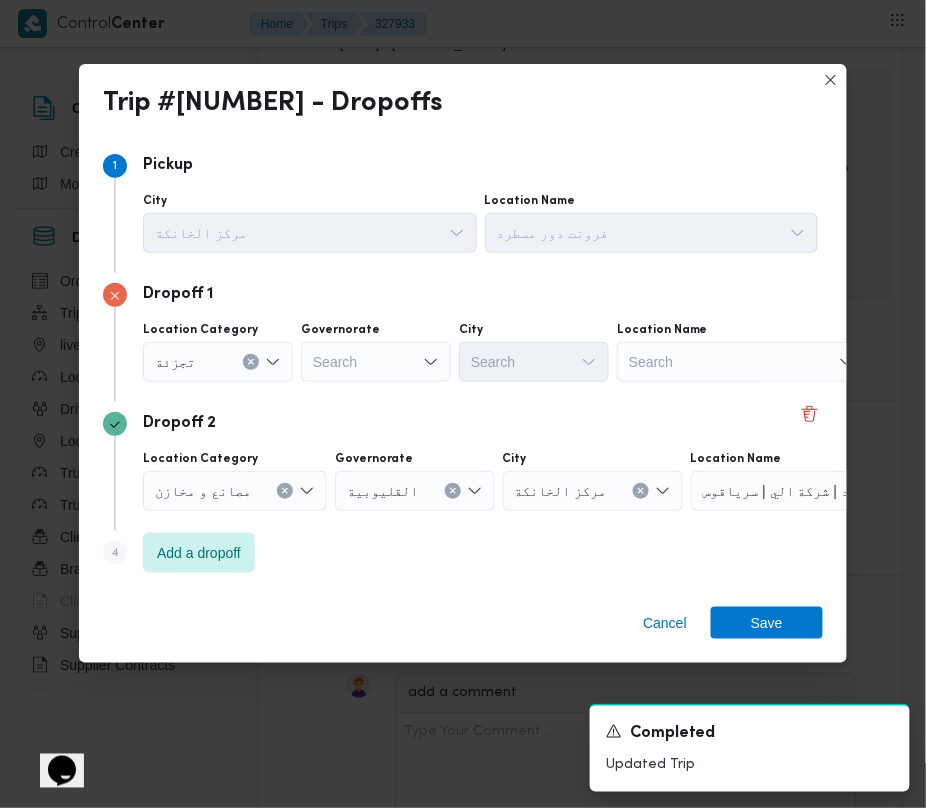 click on "Governorate" at bounding box center [376, 330] 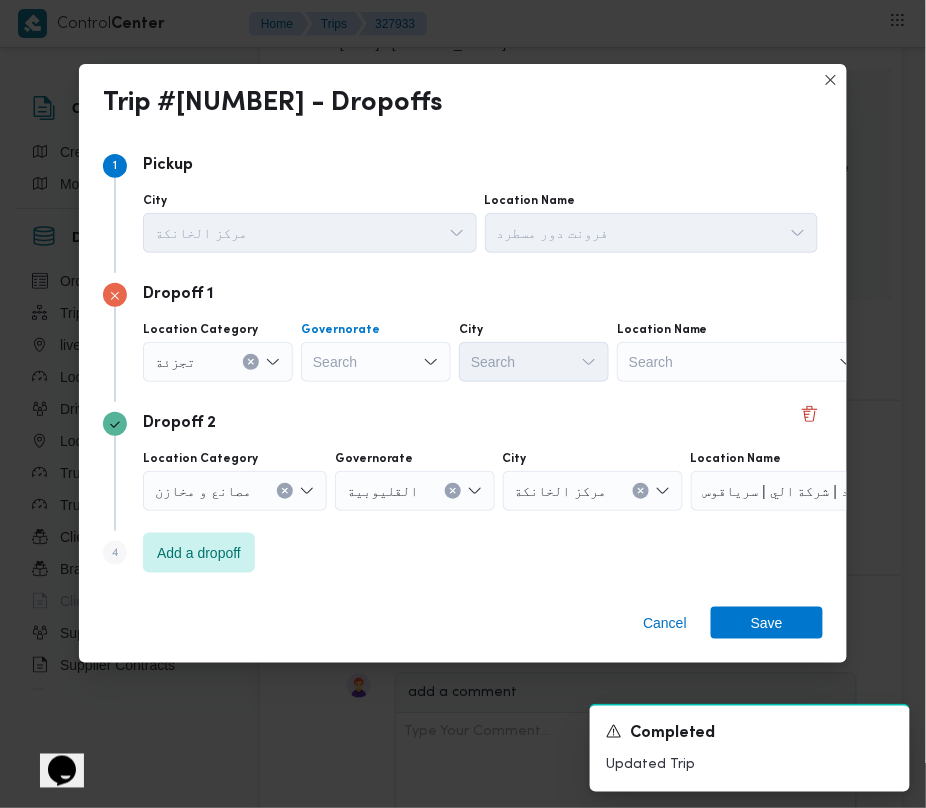 click on "Search" at bounding box center (376, 362) 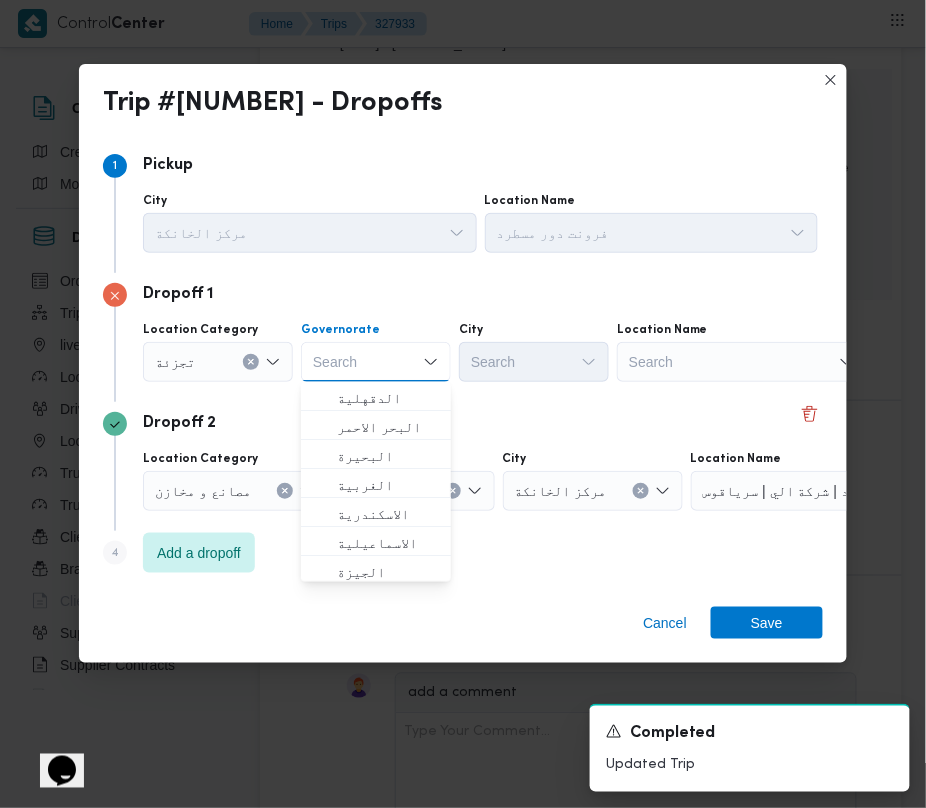 paste on "قاهرة" 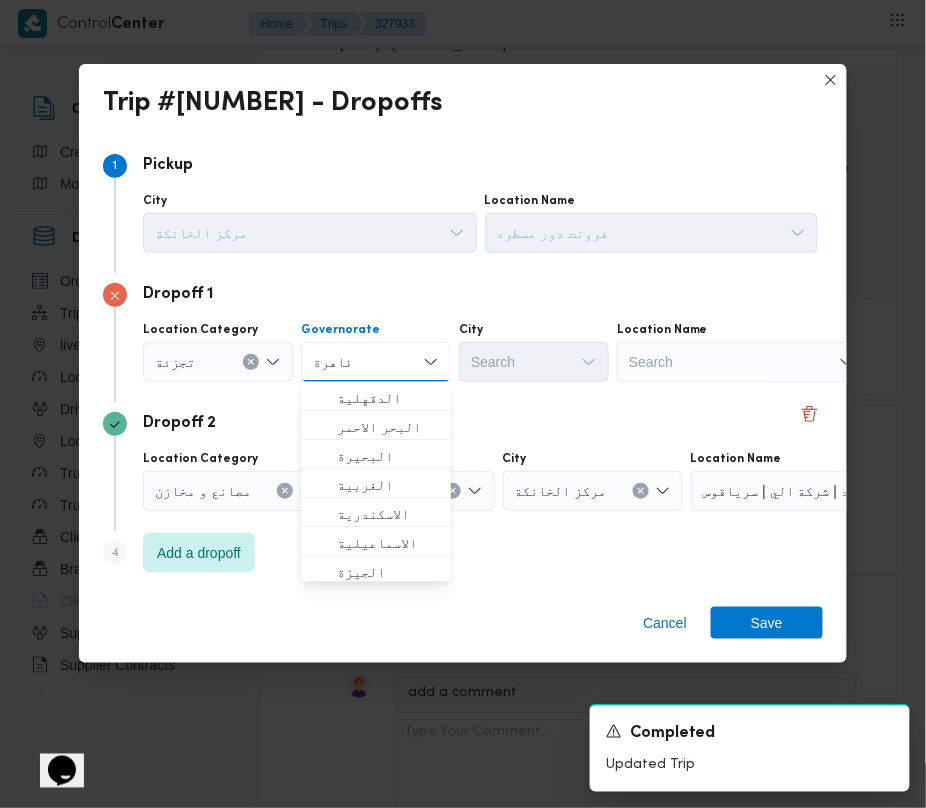 type on "قاهرة" 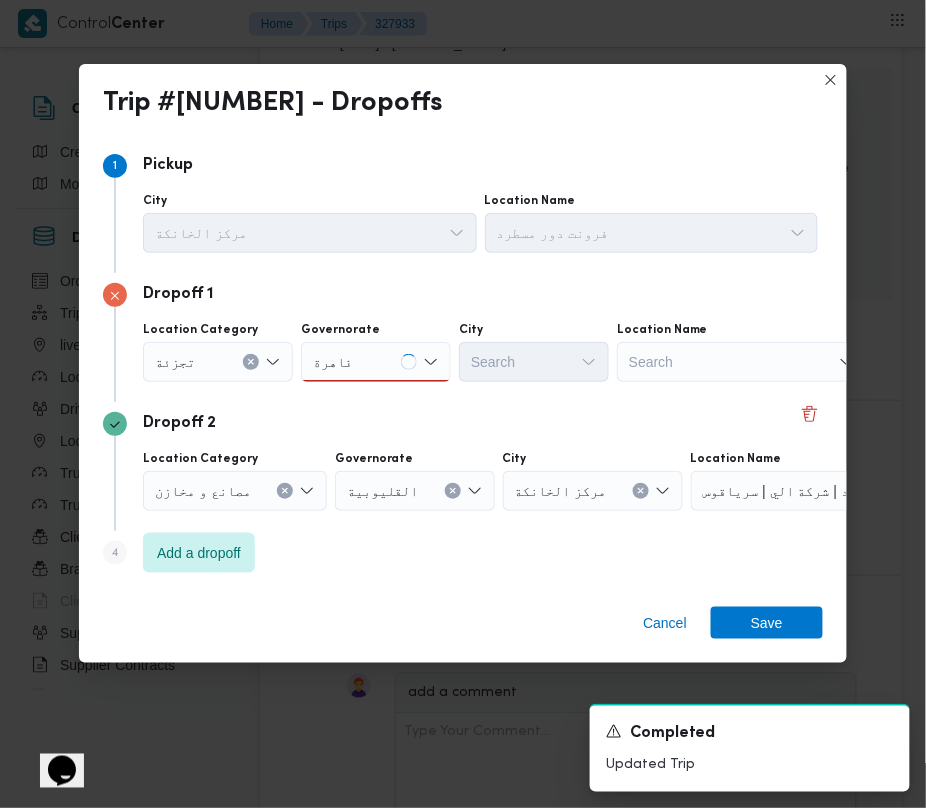 click on "[CITY] [CITY]" at bounding box center [376, 362] 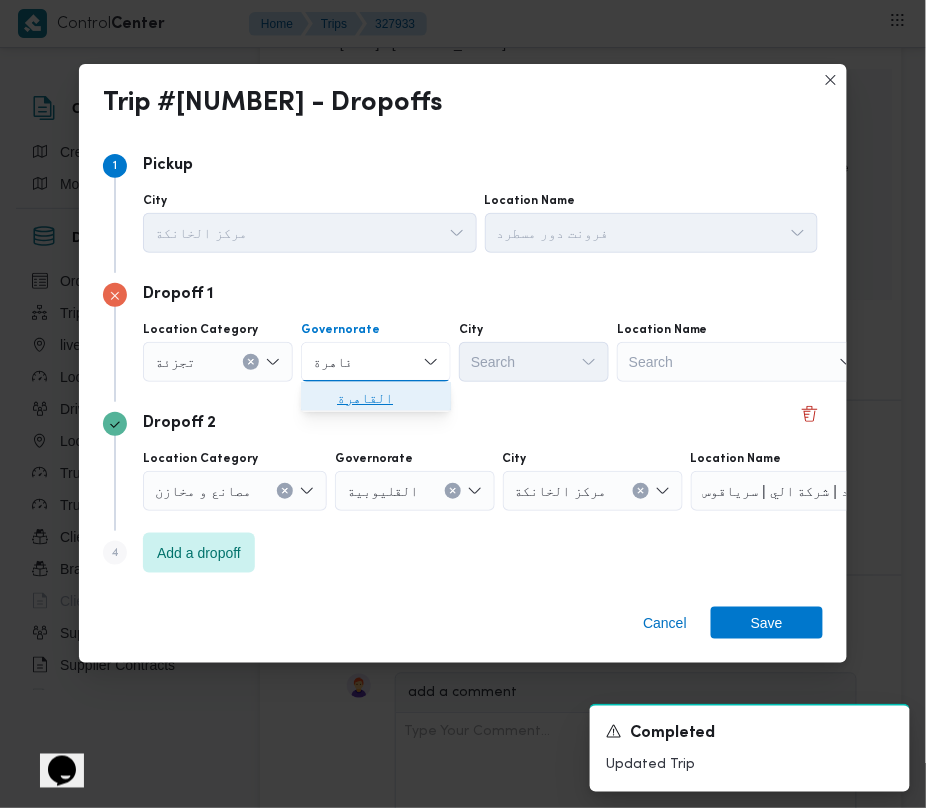 click on "القاهرة" at bounding box center (388, 398) 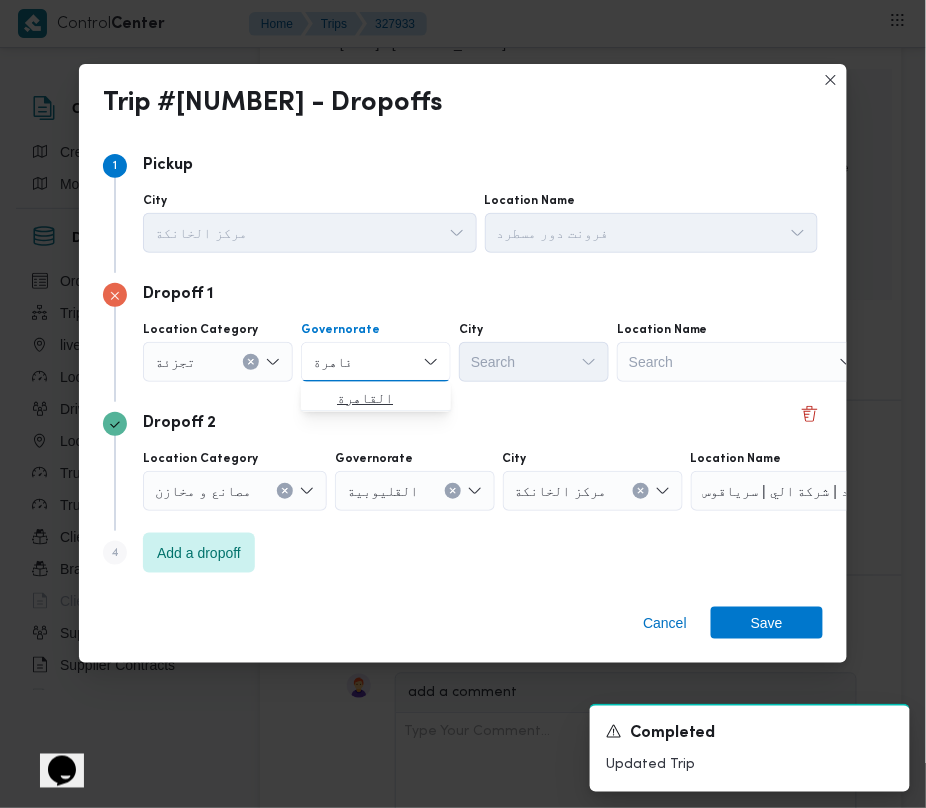 type 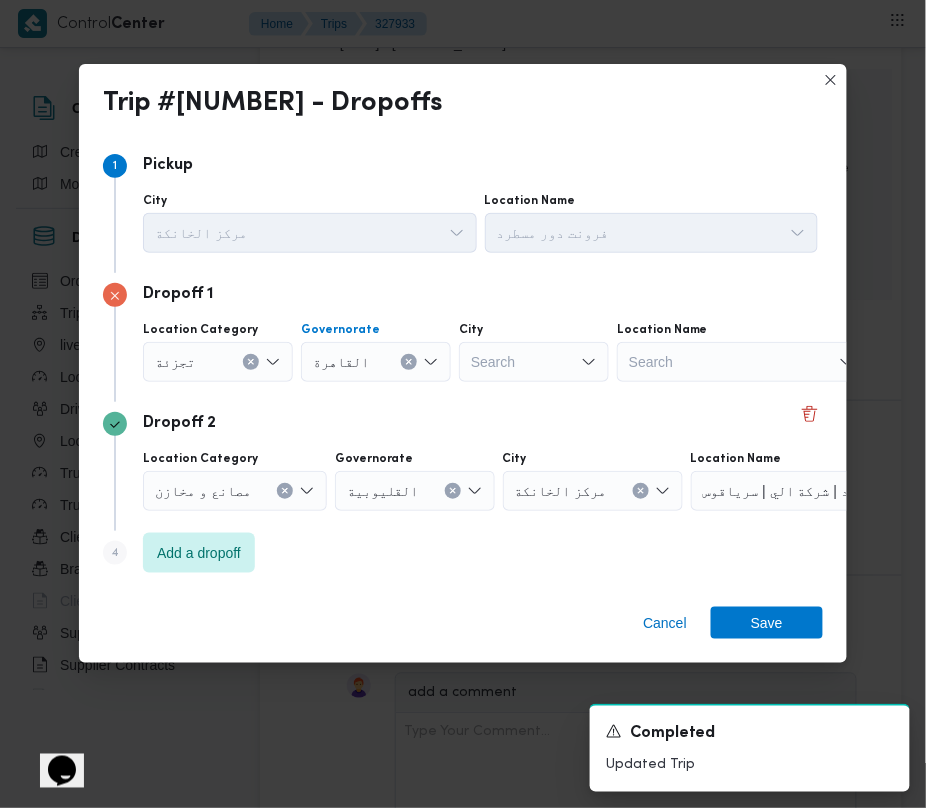 click on "Search" at bounding box center (534, 362) 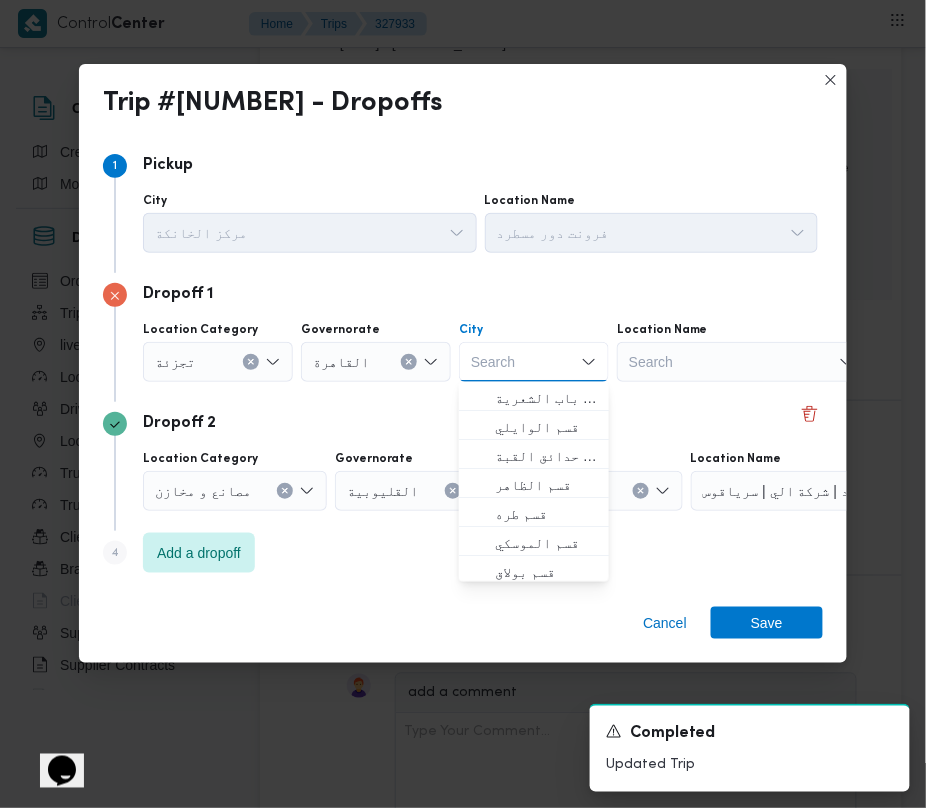click on "Search Combo box. Selected. Combo box input. Search. Type some text or, to display a list of choices, press Down Arrow. To exit the list of choices, press Escape." at bounding box center (534, 362) 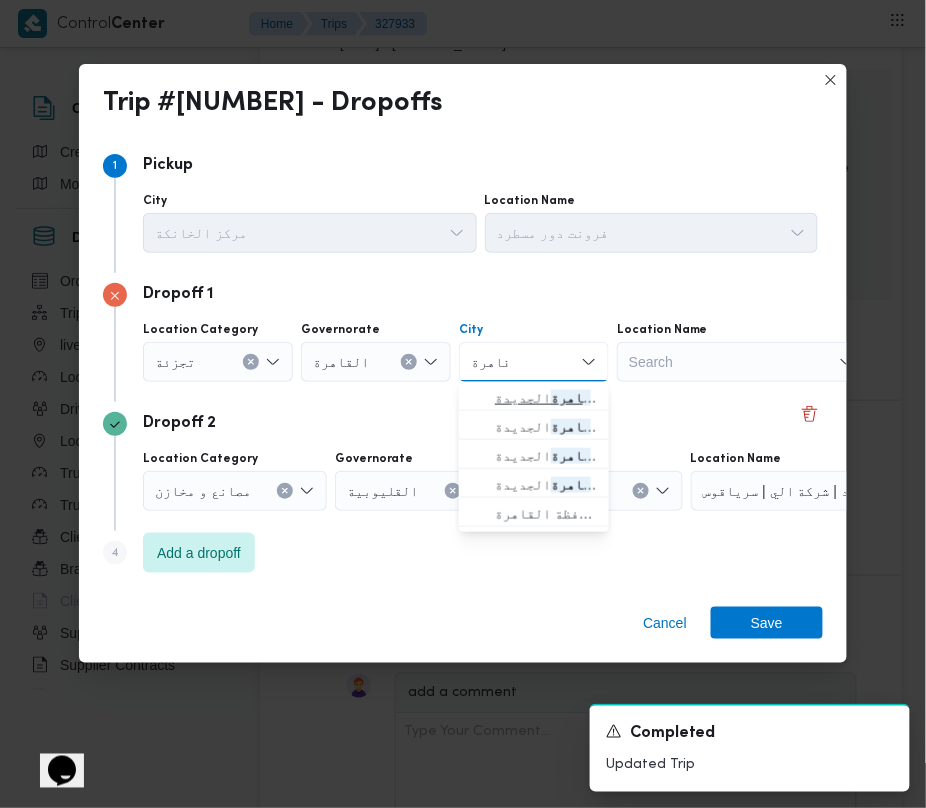 type on "قاهرة" 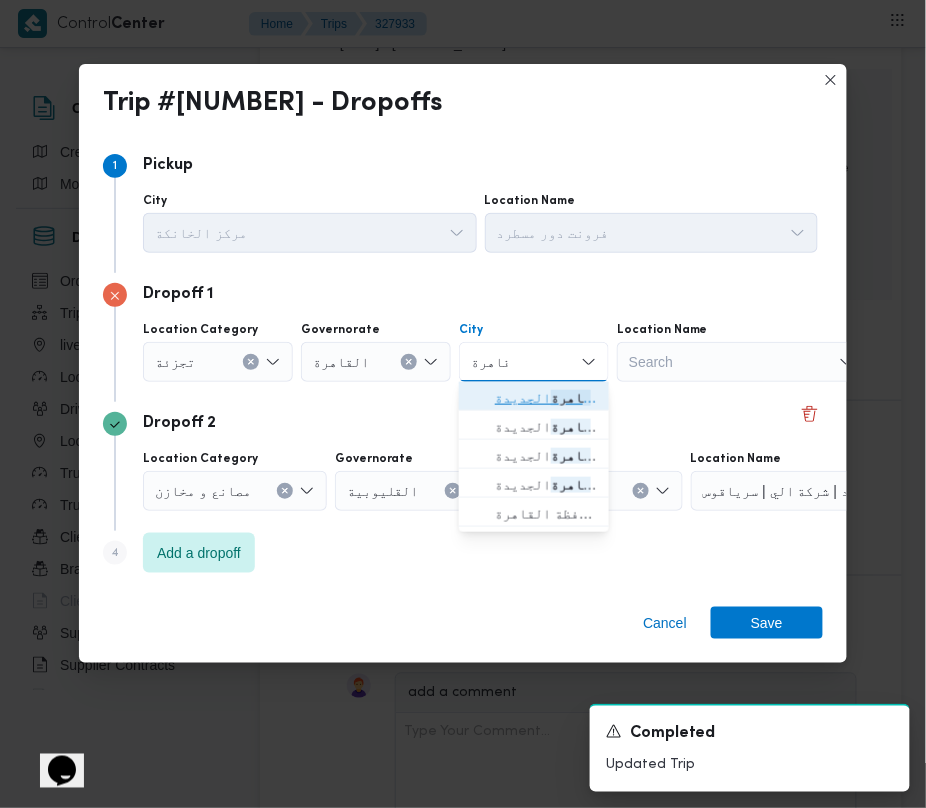 click 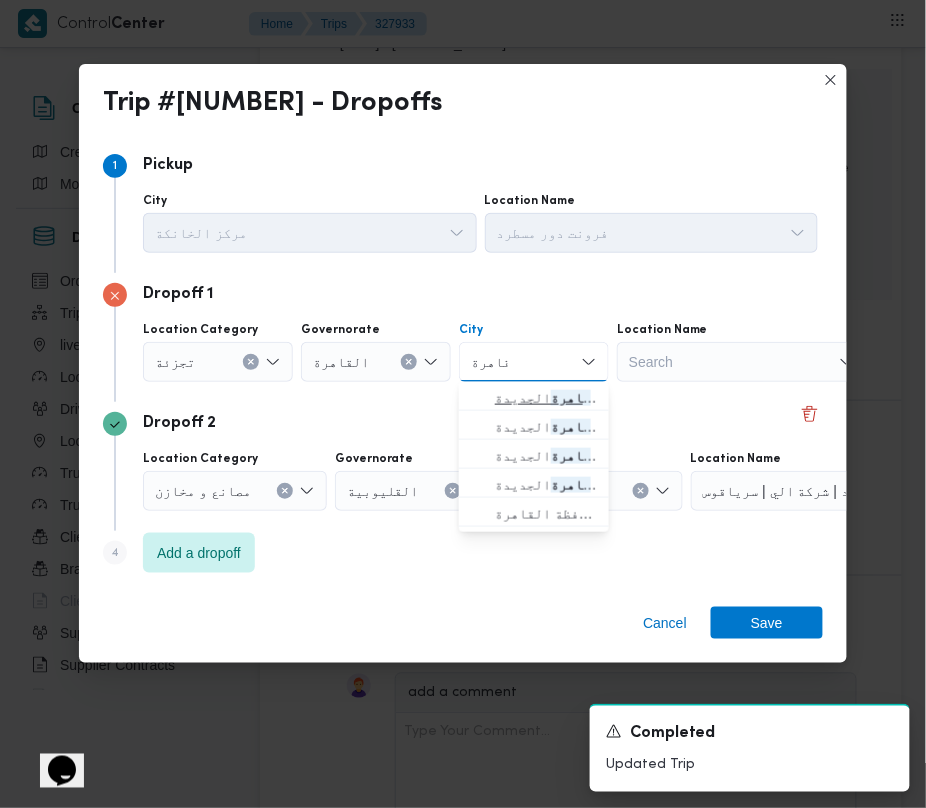 type 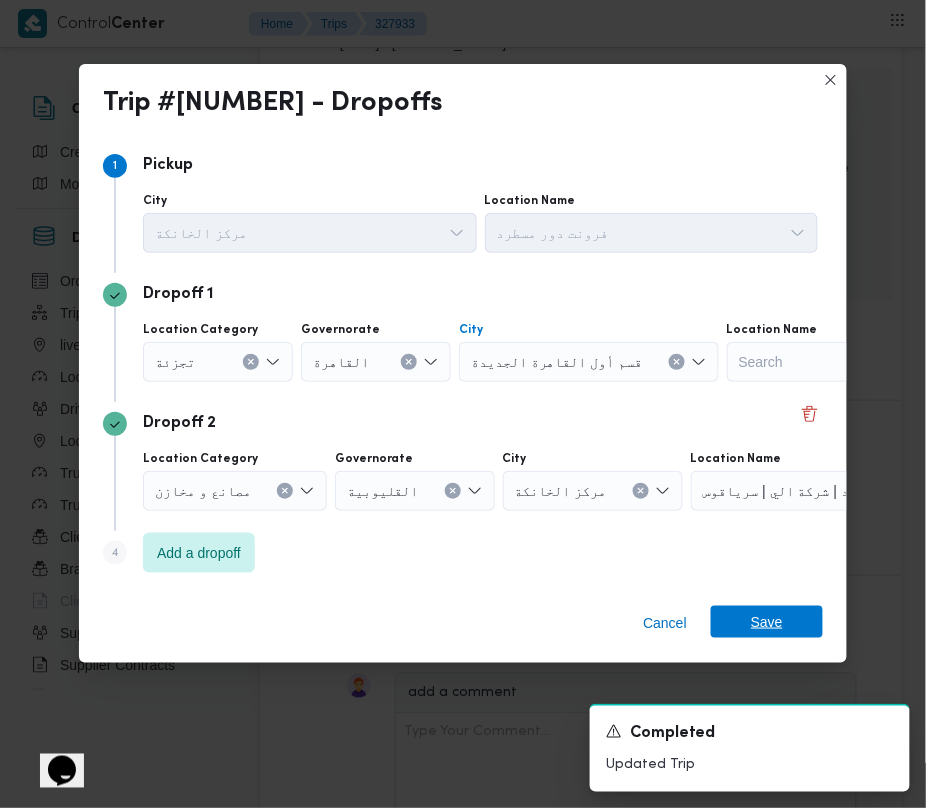 click on "Save" at bounding box center (767, 622) 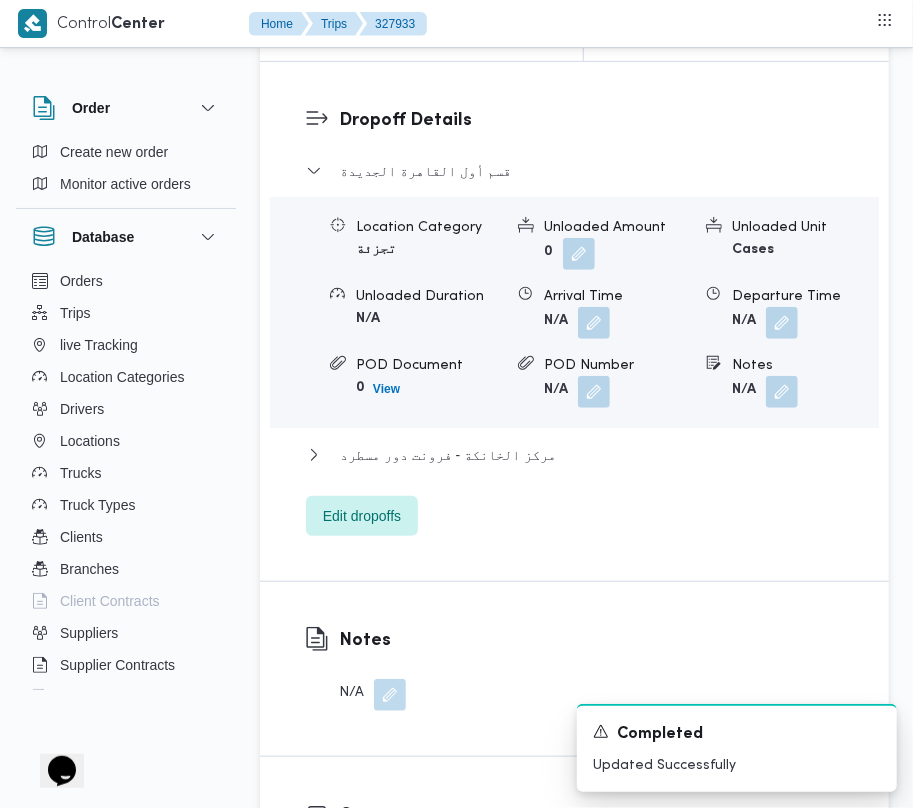 scroll, scrollTop: 3037, scrollLeft: 0, axis: vertical 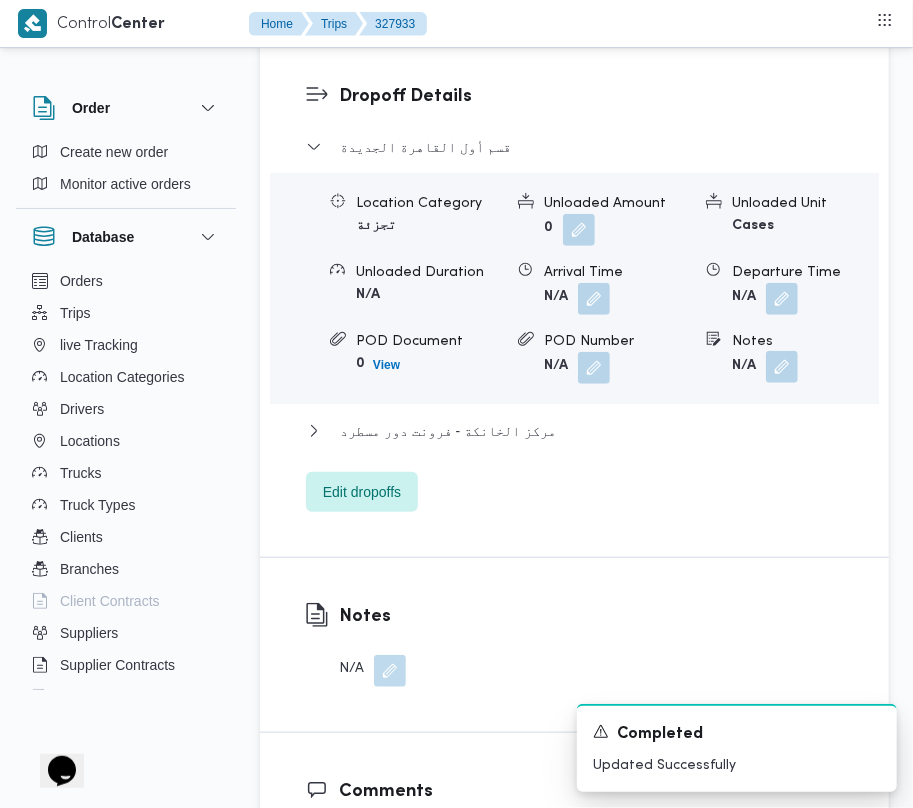 click at bounding box center [782, 367] 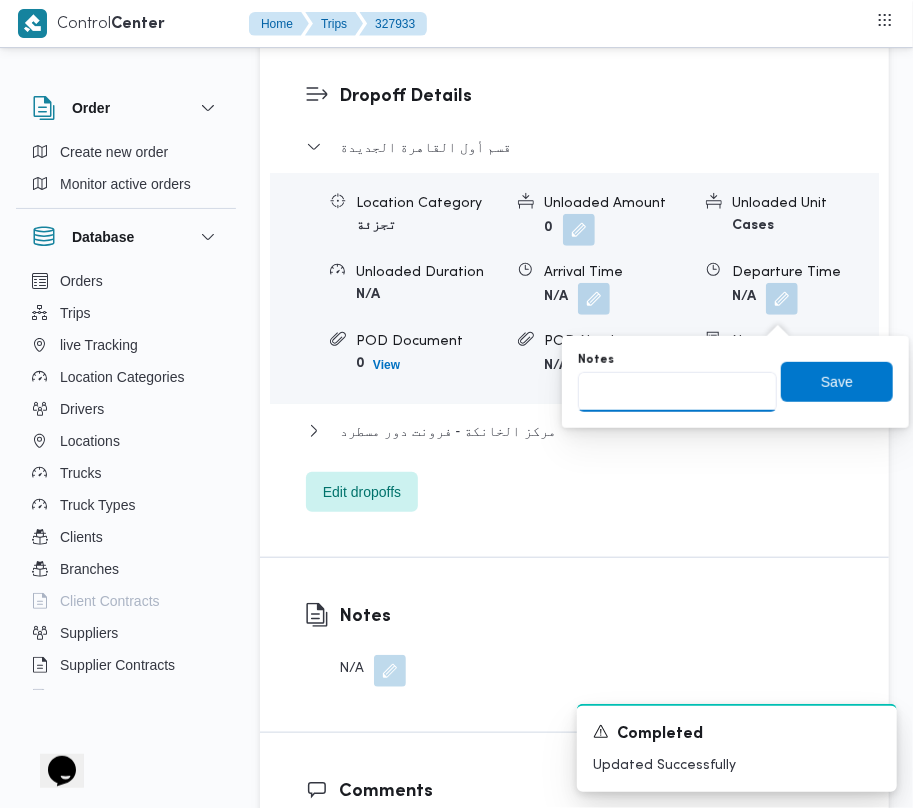 click on "Notes" at bounding box center [677, 392] 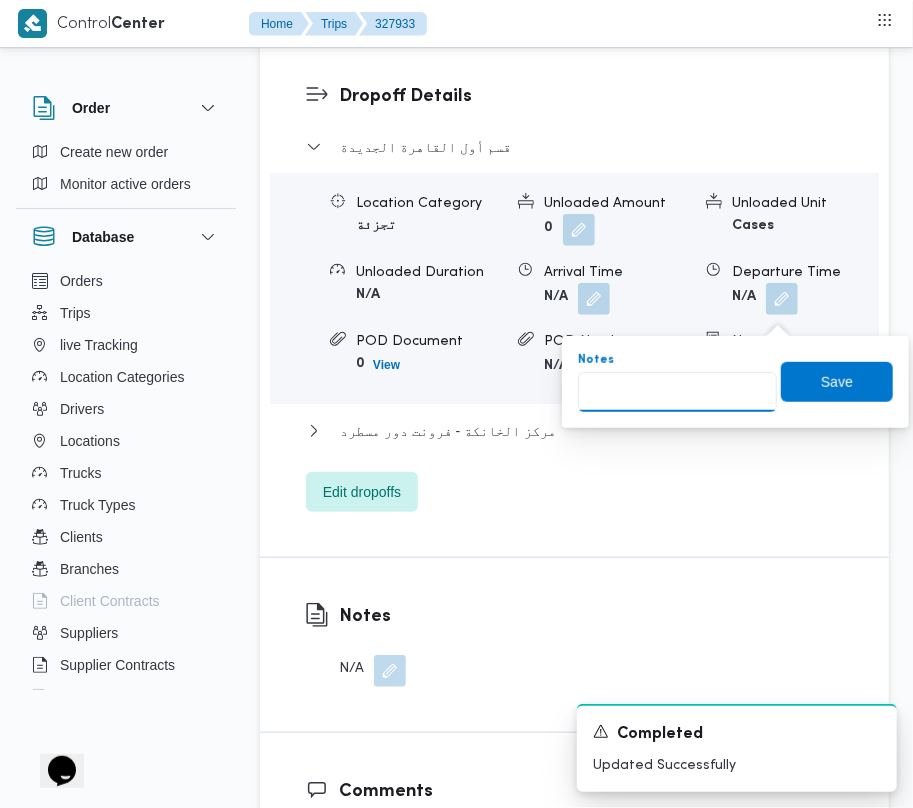 paste on "تجمع" 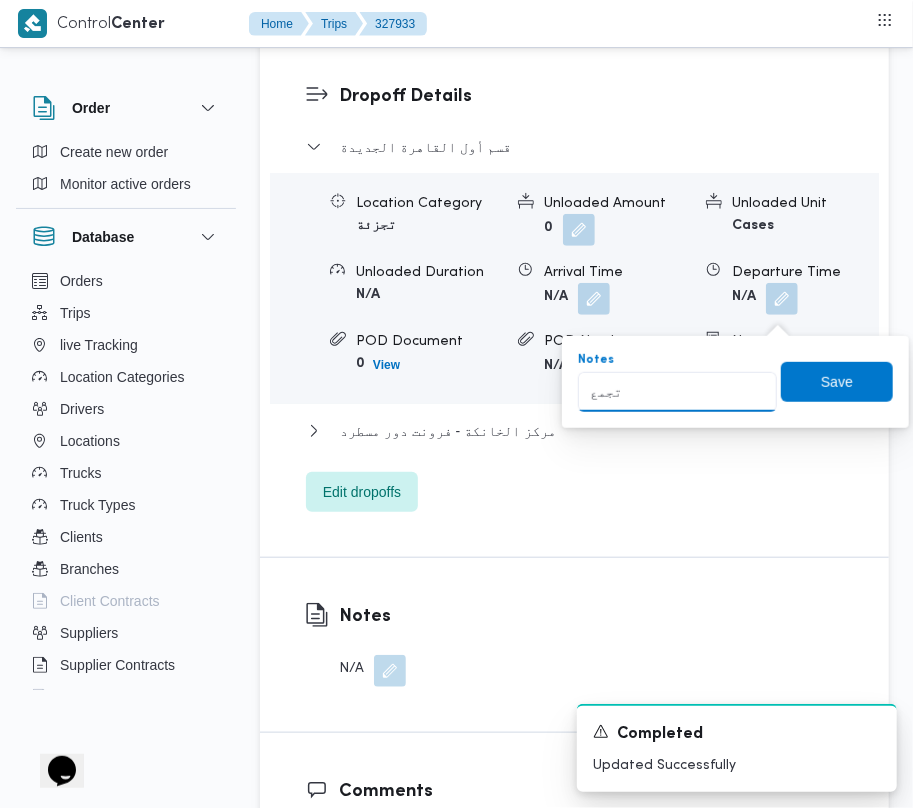 type on "تجمع" 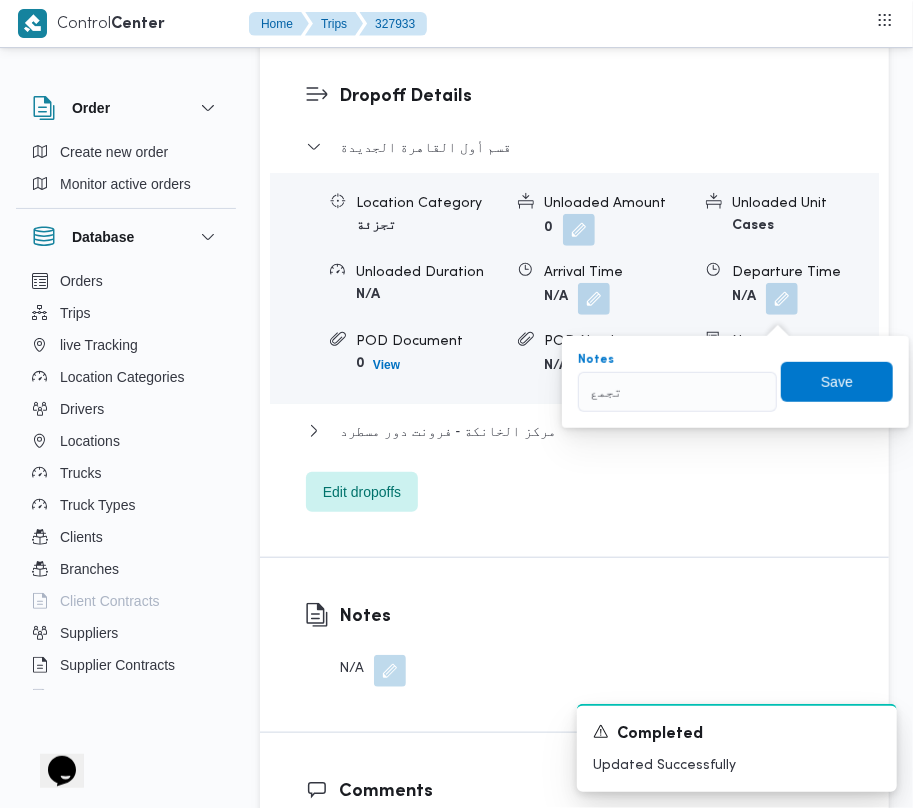 click on "Notes تجمع Save" at bounding box center [735, 382] 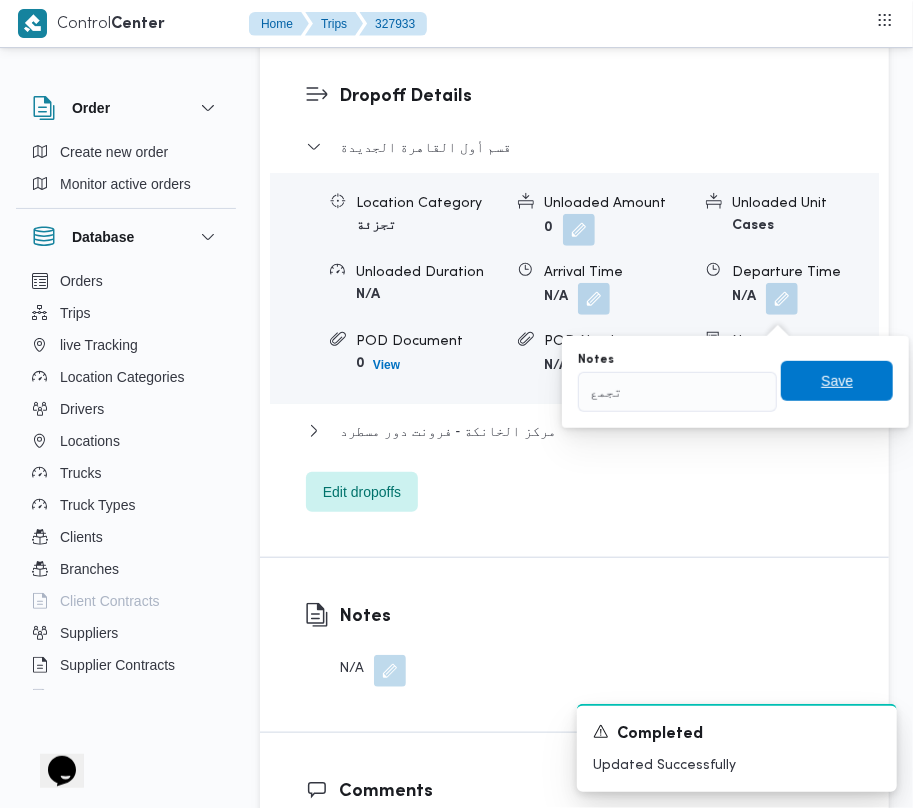 click on "Save" at bounding box center [837, 381] 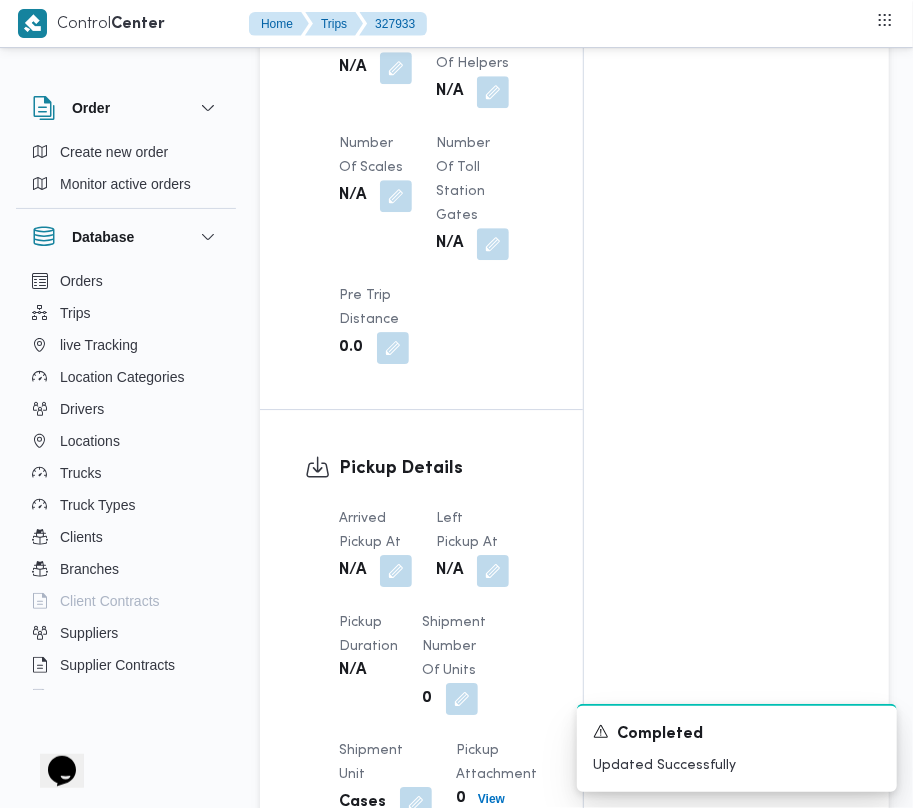 scroll, scrollTop: 2097, scrollLeft: 0, axis: vertical 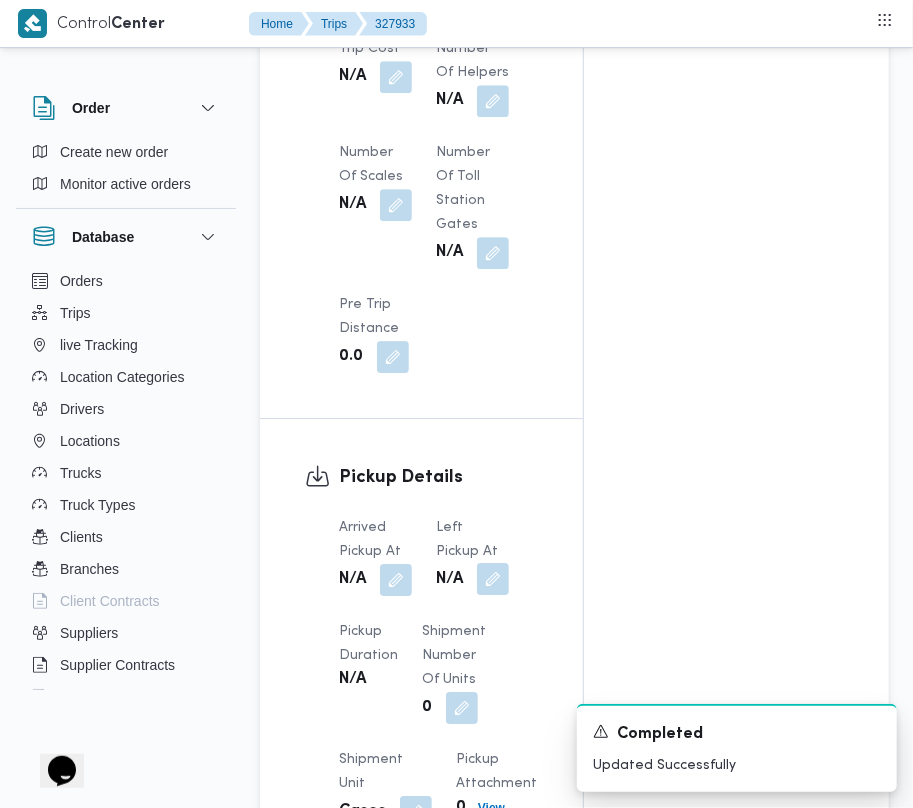 click at bounding box center (493, 579) 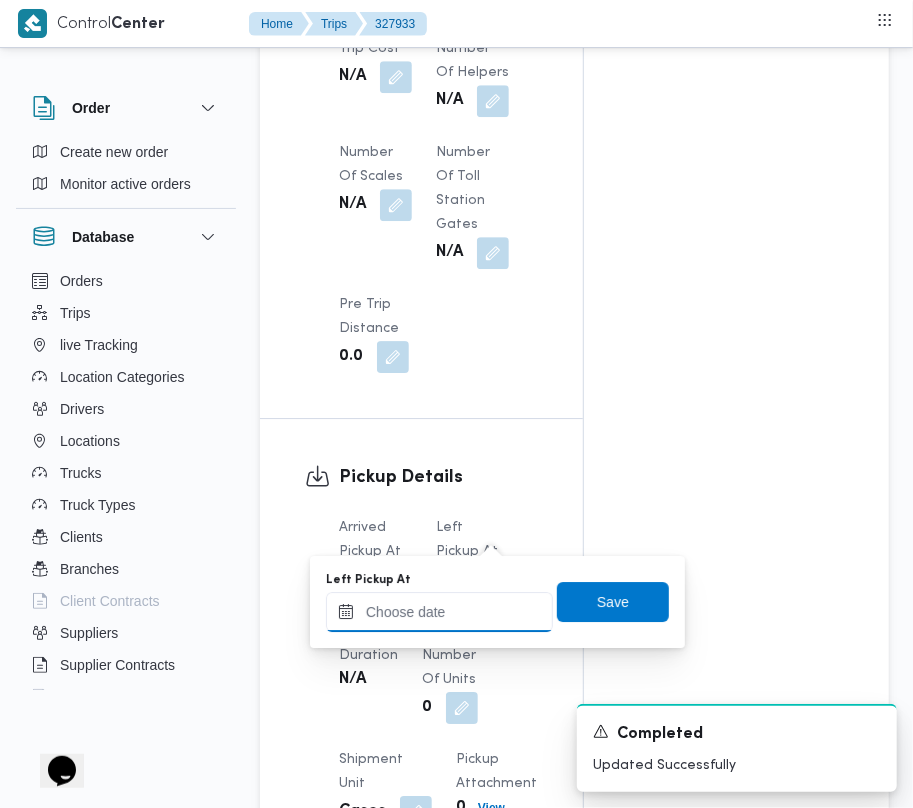 click on "Left Pickup At" at bounding box center [439, 612] 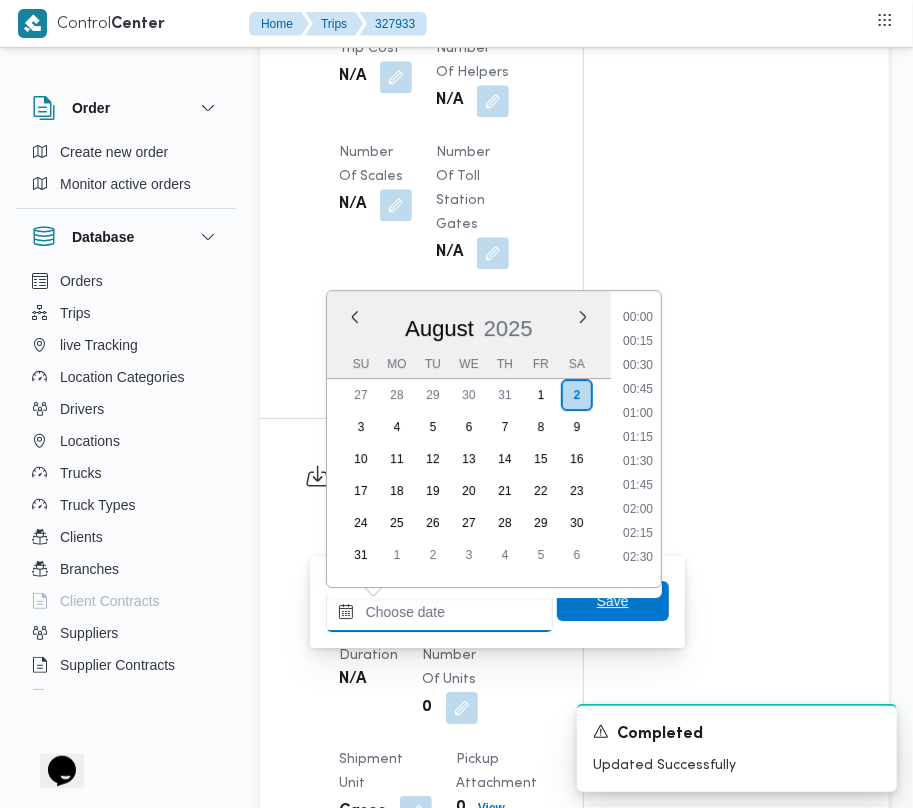 paste on "[DATE] [TIME]" 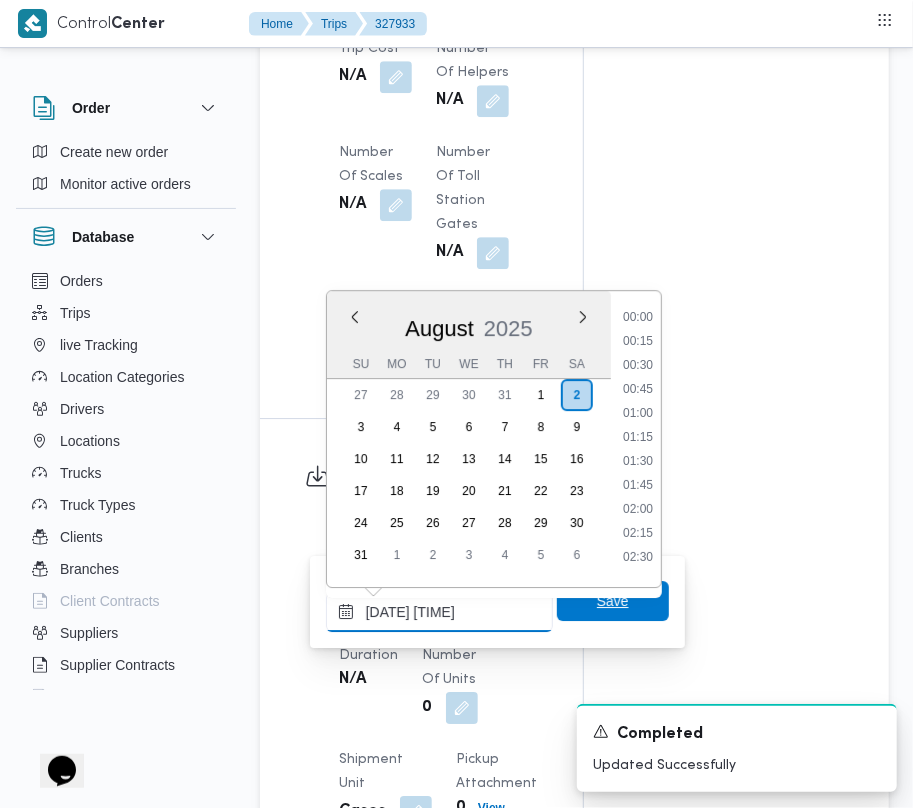 scroll, scrollTop: 864, scrollLeft: 0, axis: vertical 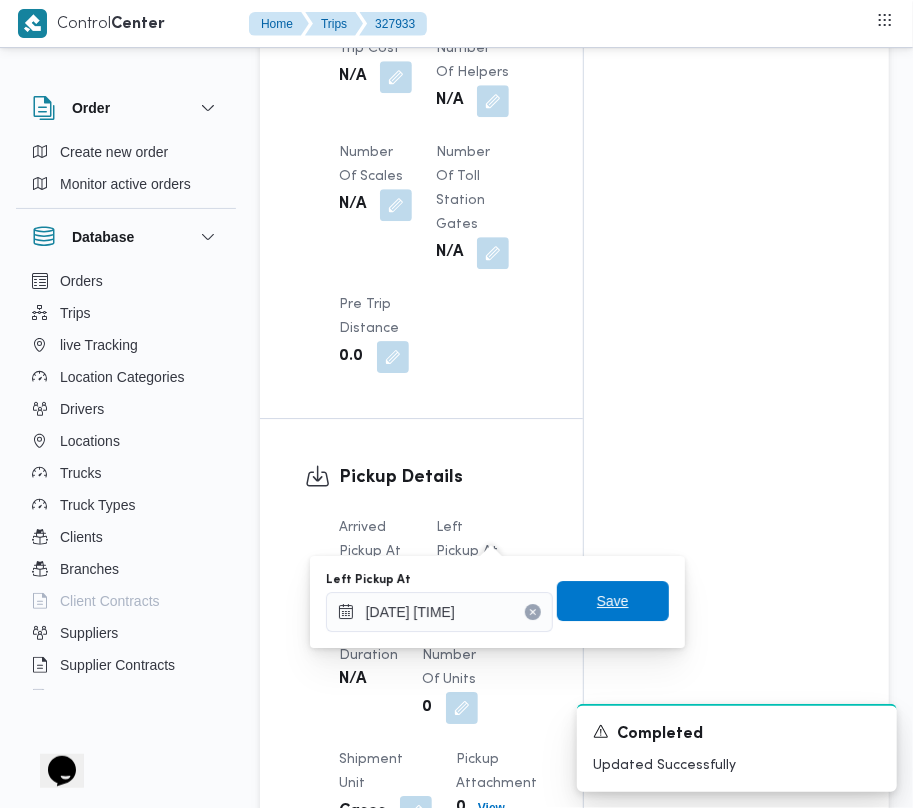 click on "Save" at bounding box center [613, 601] 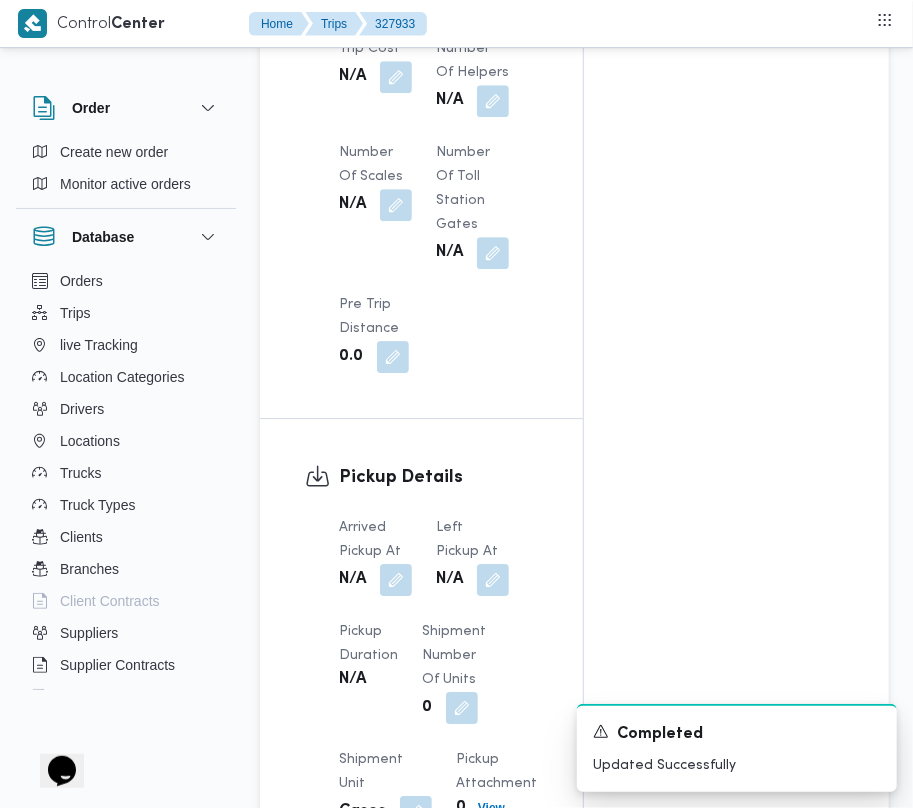 click on "Arrived Pickup At" at bounding box center [370, 539] 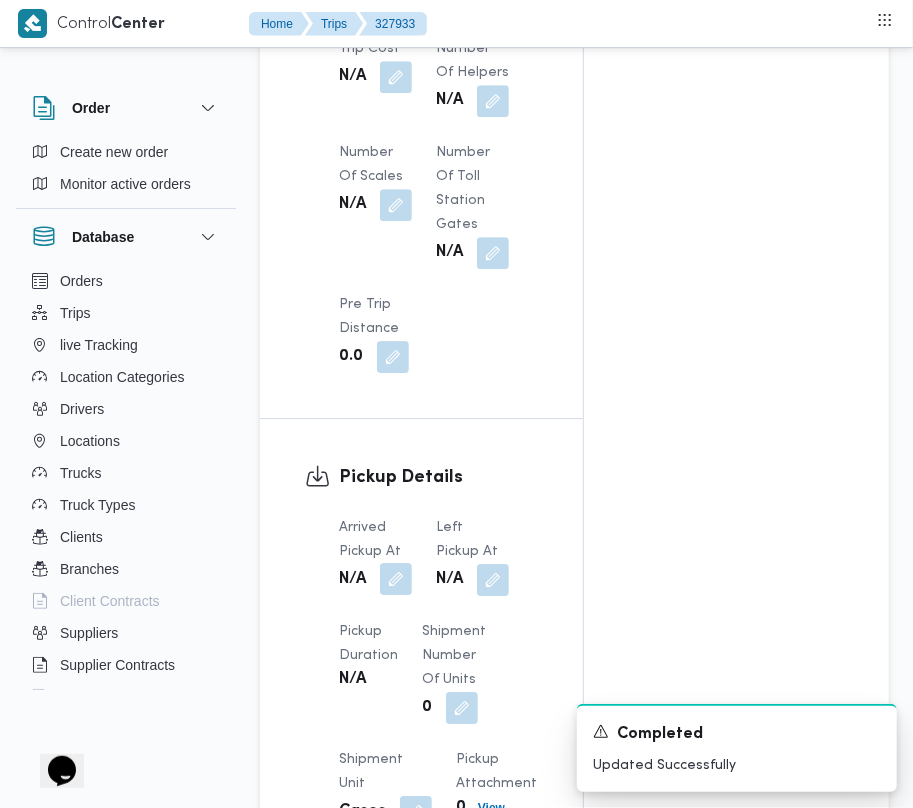 click at bounding box center (396, 579) 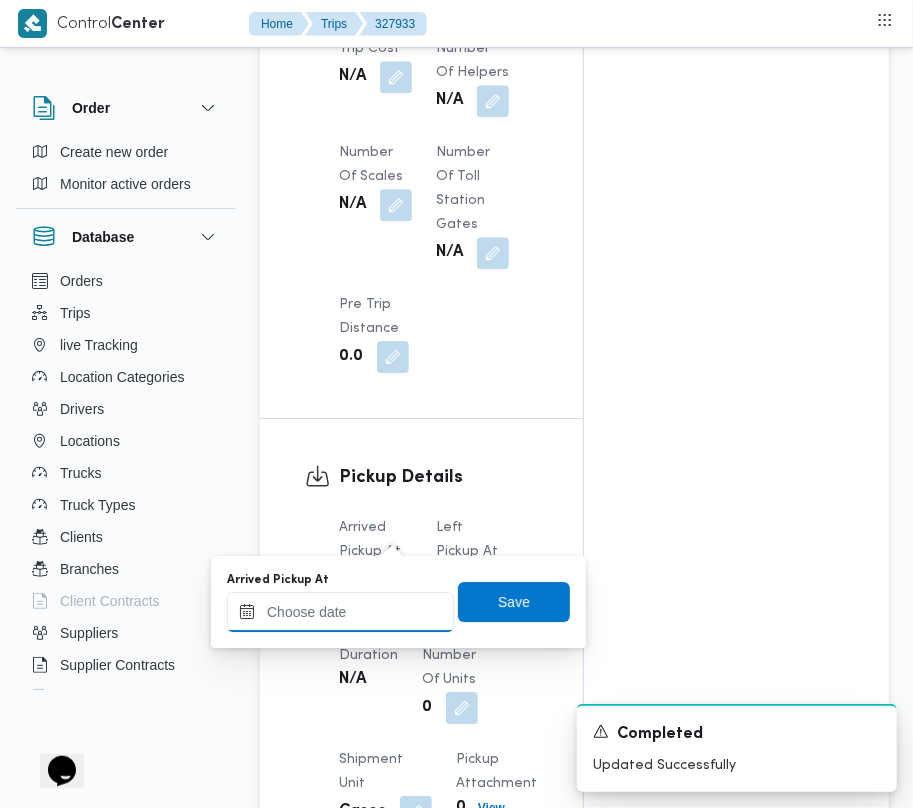click on "Arrived Pickup At" at bounding box center [340, 612] 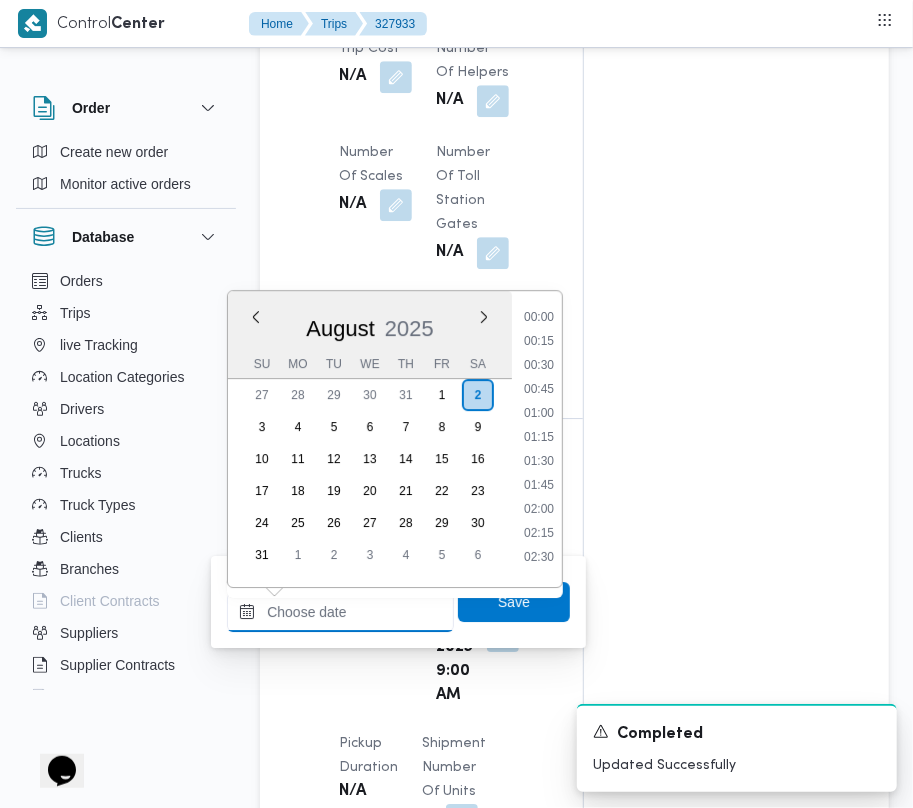paste on "[DATE] [TIME]" 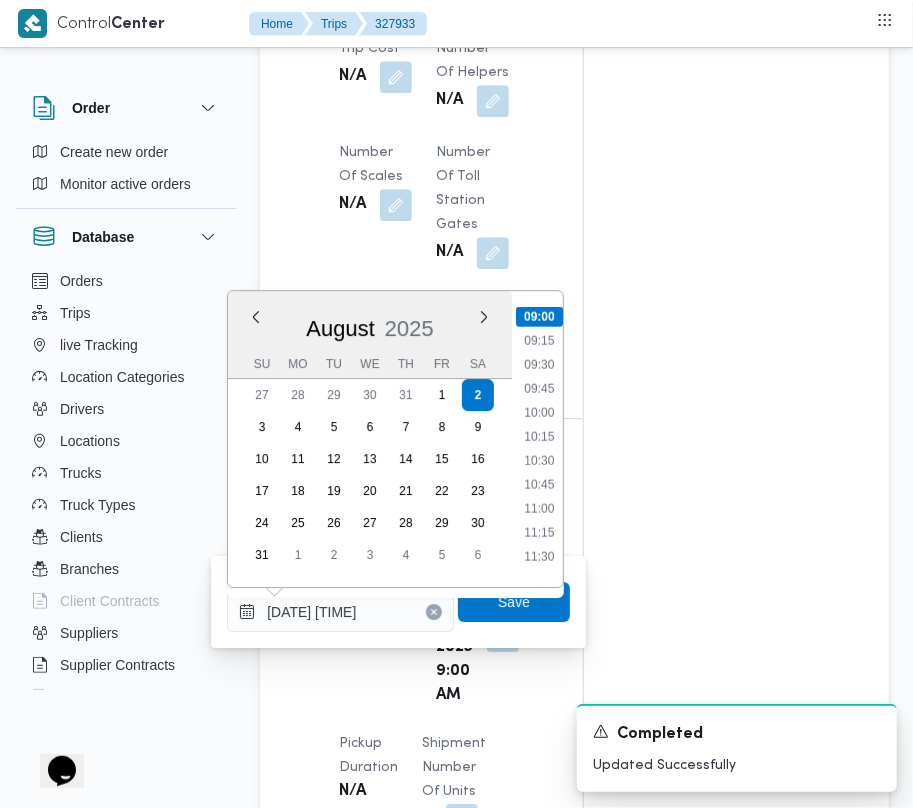 scroll, scrollTop: 638, scrollLeft: 0, axis: vertical 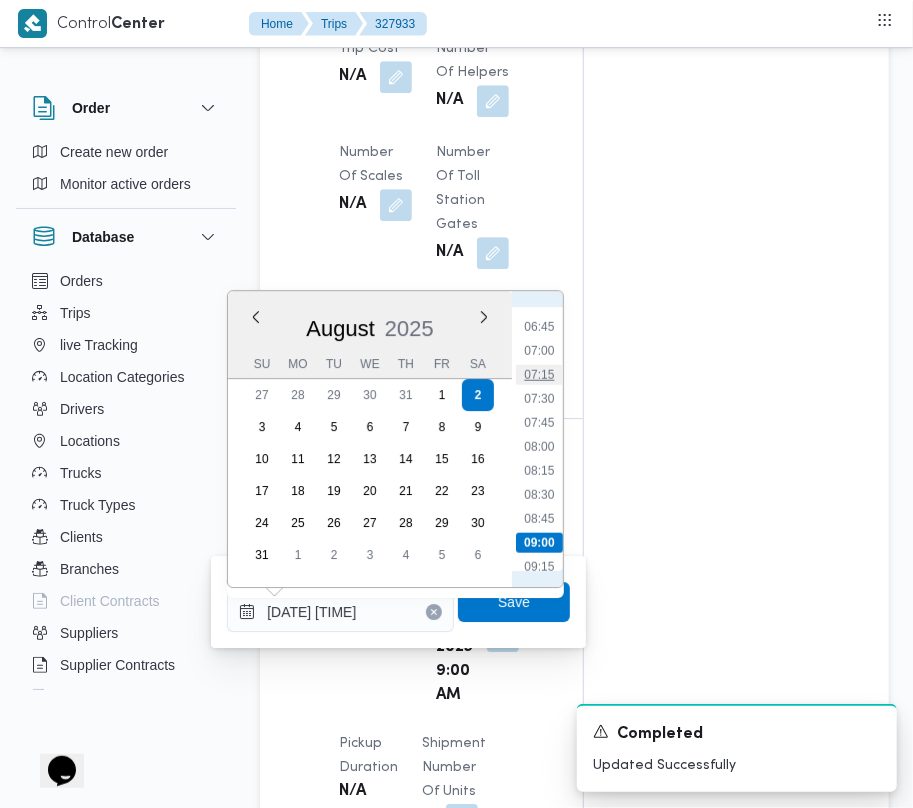 click on "07:15" at bounding box center (539, 375) 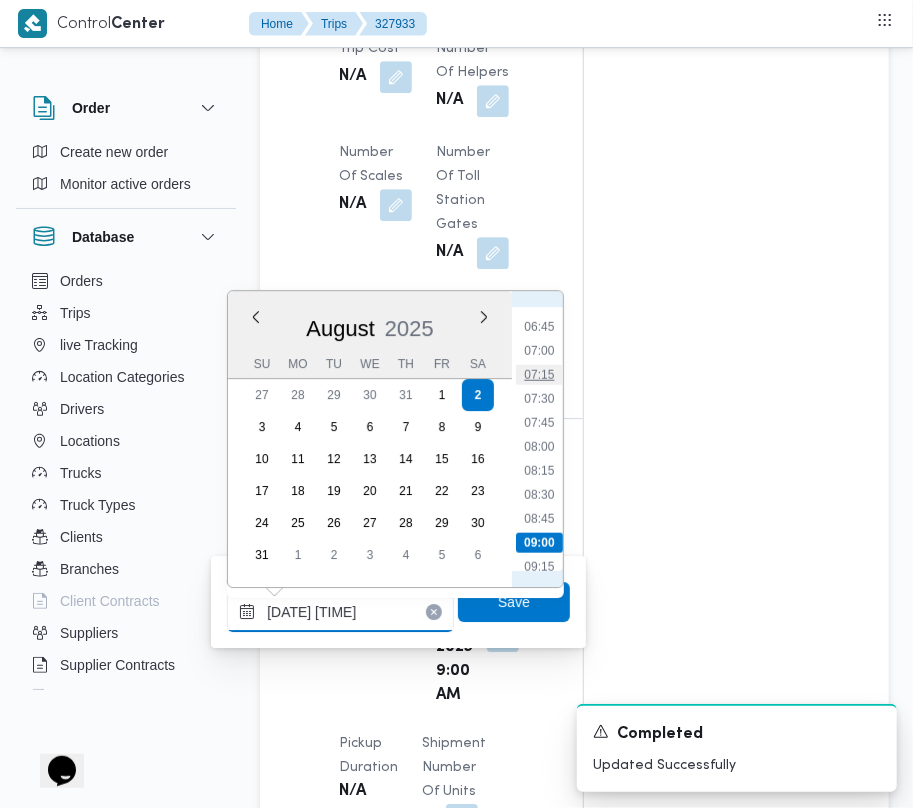 type on "[DATE] [TIME]" 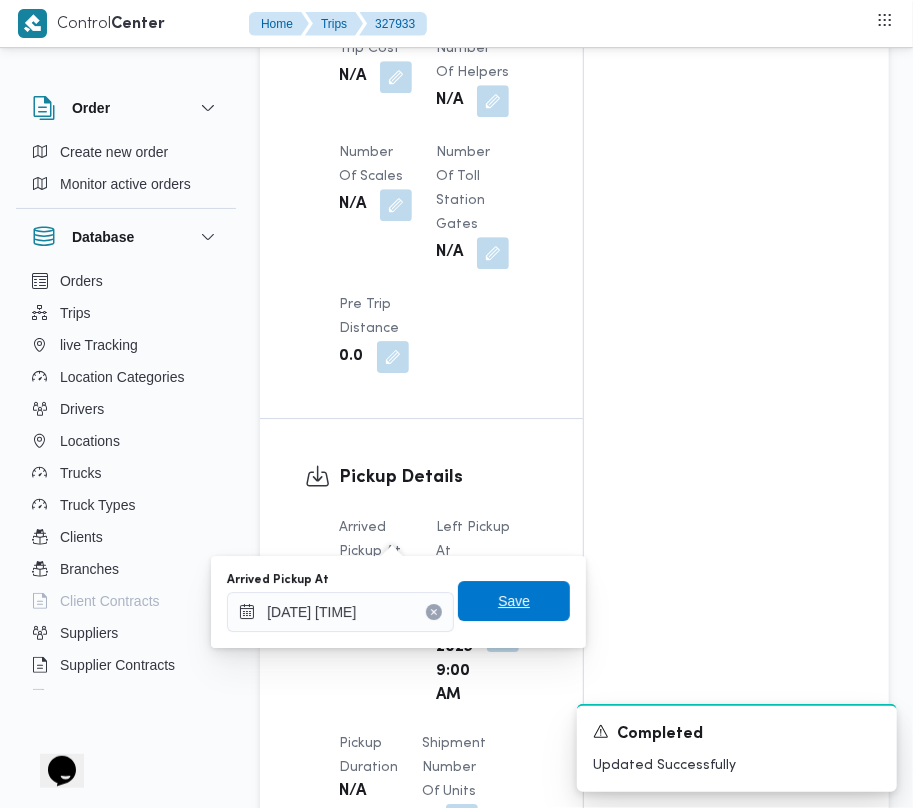 click on "Save" at bounding box center (514, 601) 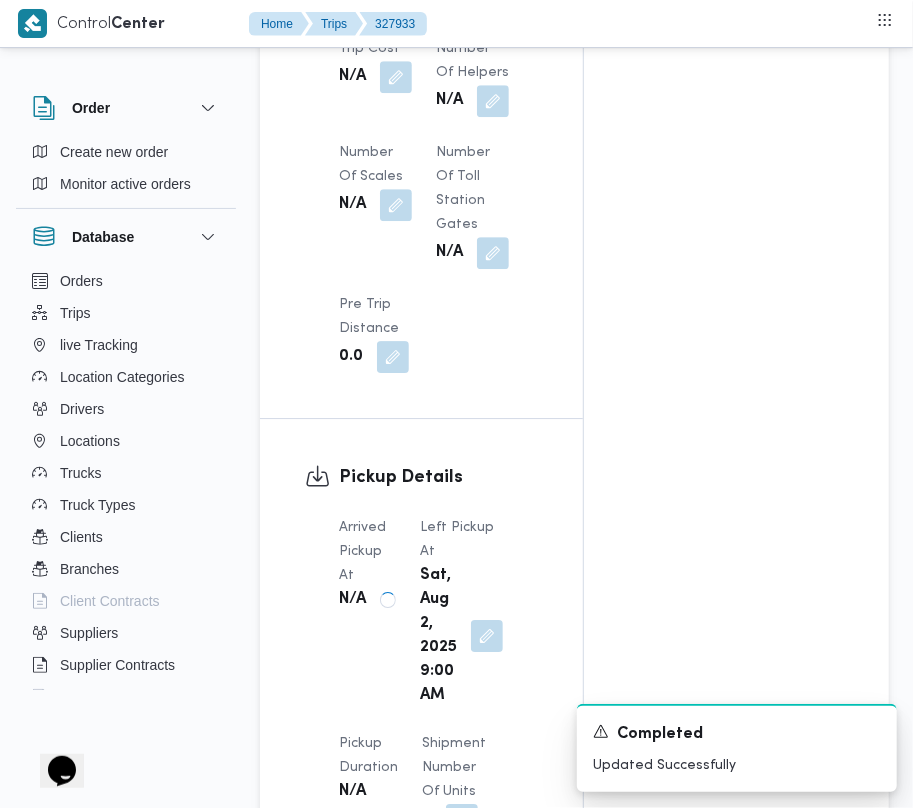 click on "Pickup Details Arrived Pickup At N/A Left Pickup At [DAY], [MONTH] [DAY], [YEAR] [TIME] Pickup Duration N/A Shipment Number of Units 0 Shipment Unit Cases Pickup Attachment 0 View POD Number N/A" at bounding box center [421, 754] 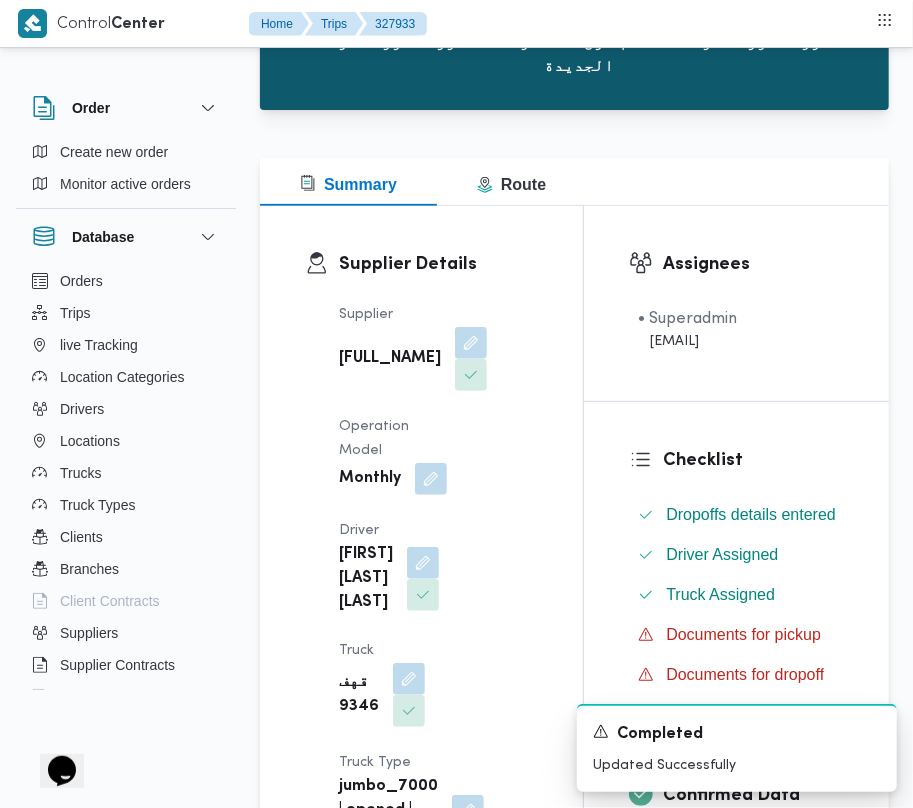 scroll, scrollTop: 232, scrollLeft: 0, axis: vertical 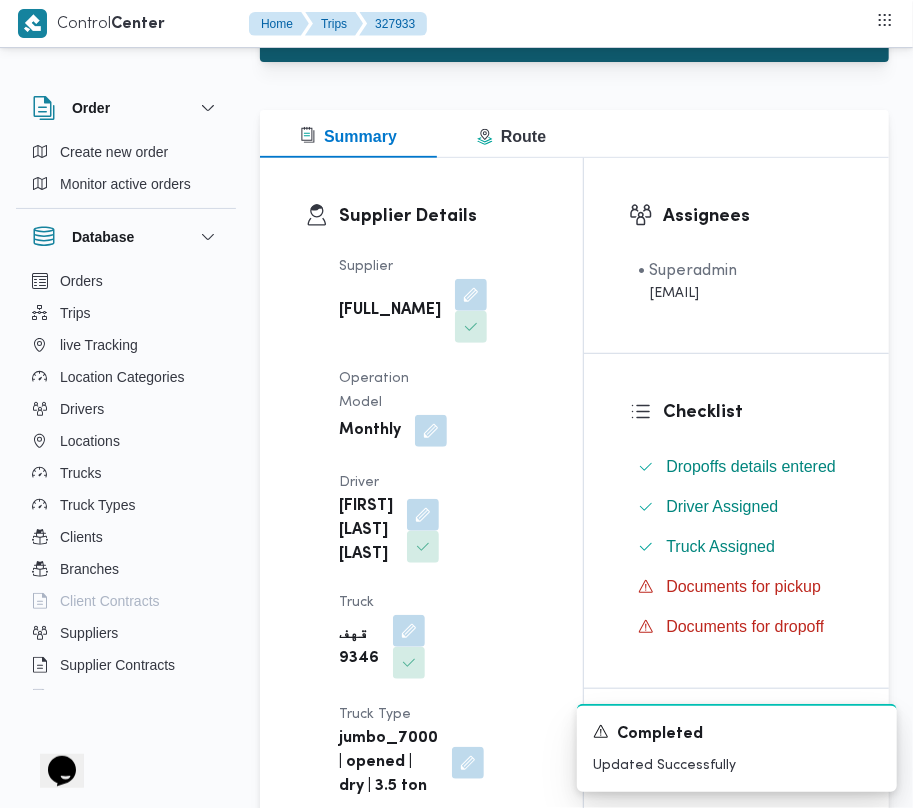 click at bounding box center (650, 23) 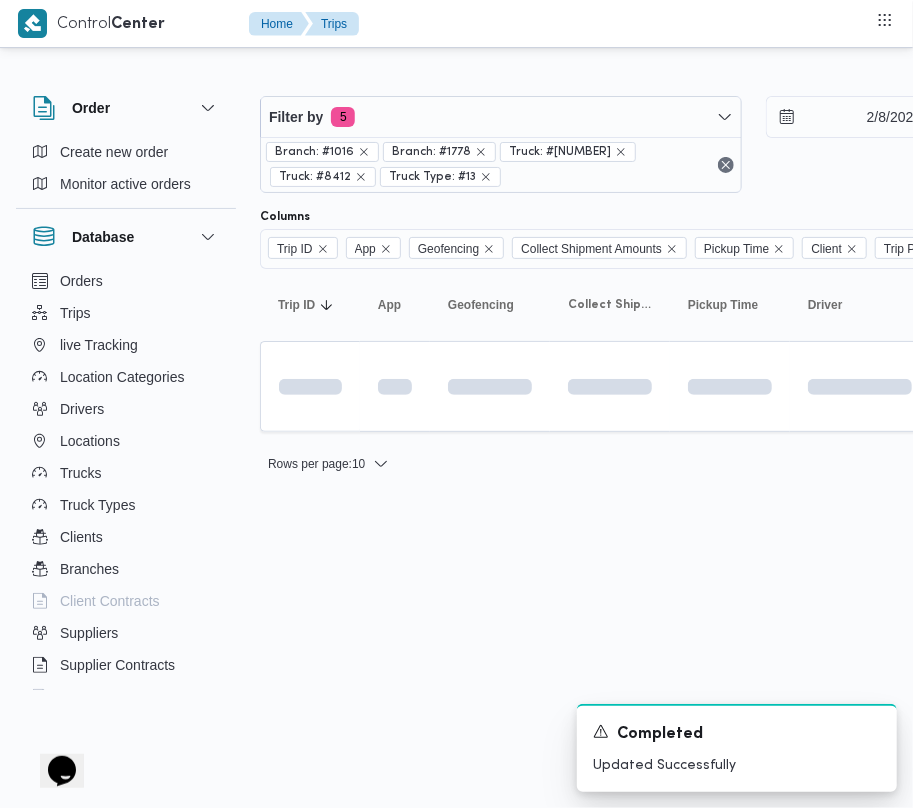 scroll, scrollTop: 0, scrollLeft: 0, axis: both 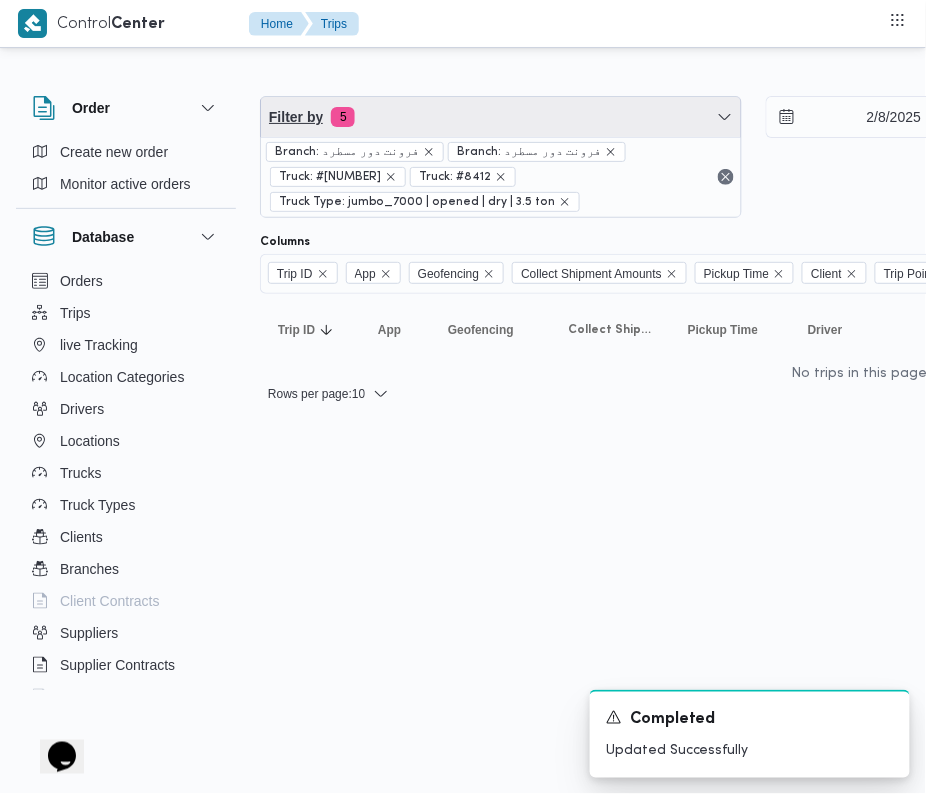 drag, startPoint x: 406, startPoint y: 112, endPoint x: 414, endPoint y: 133, distance: 22.472204 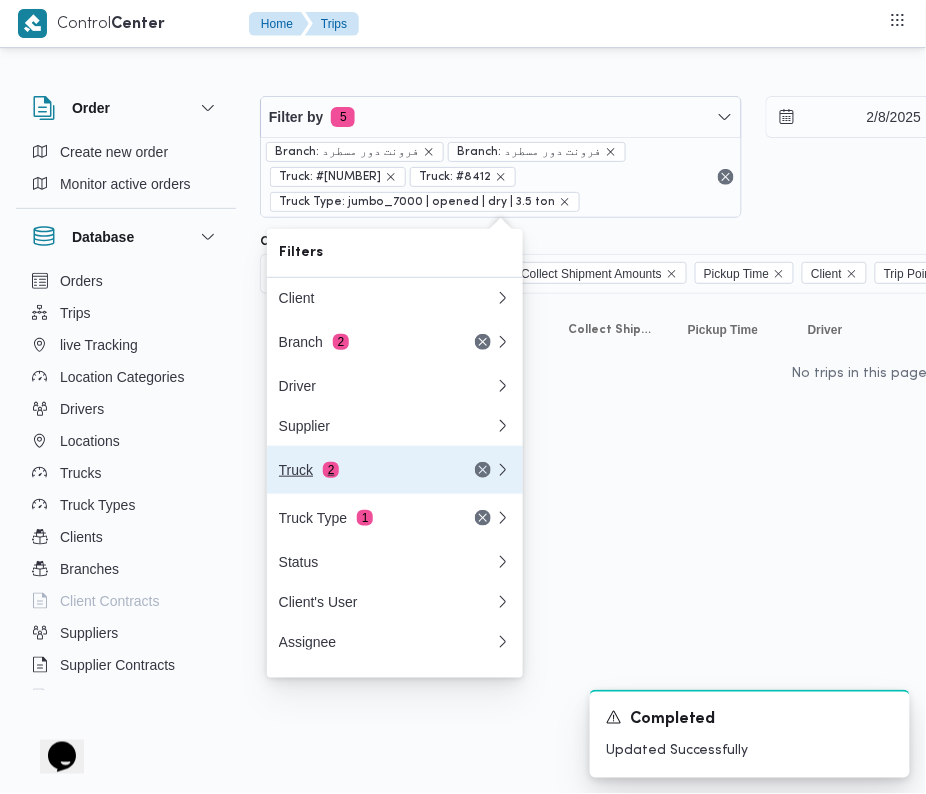 click on "Truck 2" at bounding box center [395, 470] 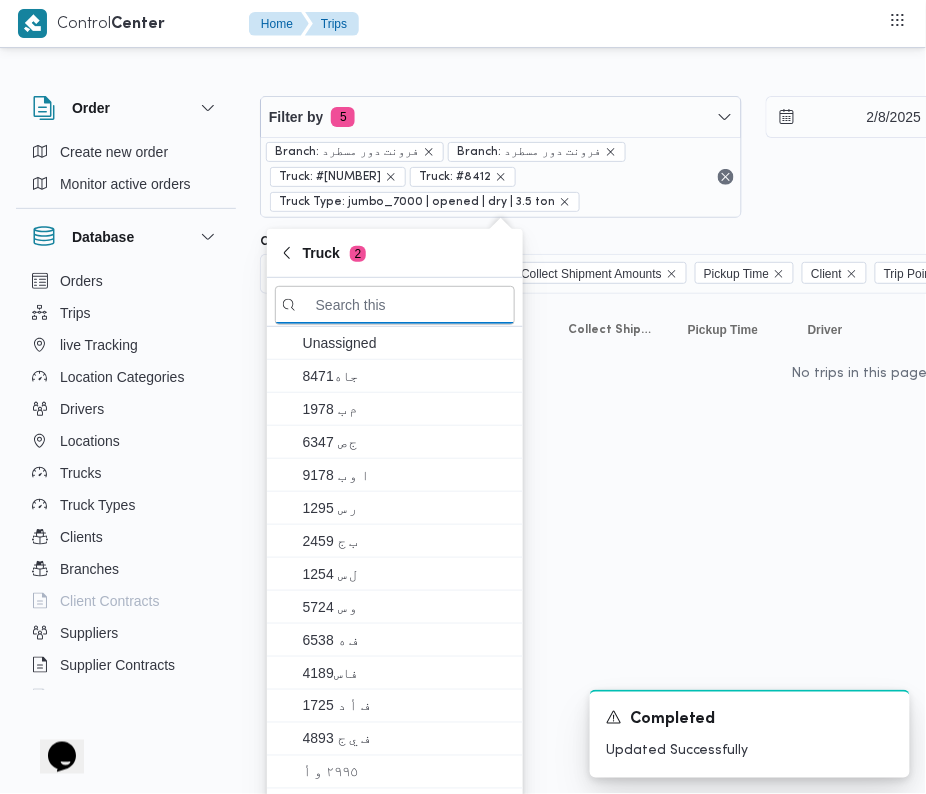 paste on "[NUMBER]" 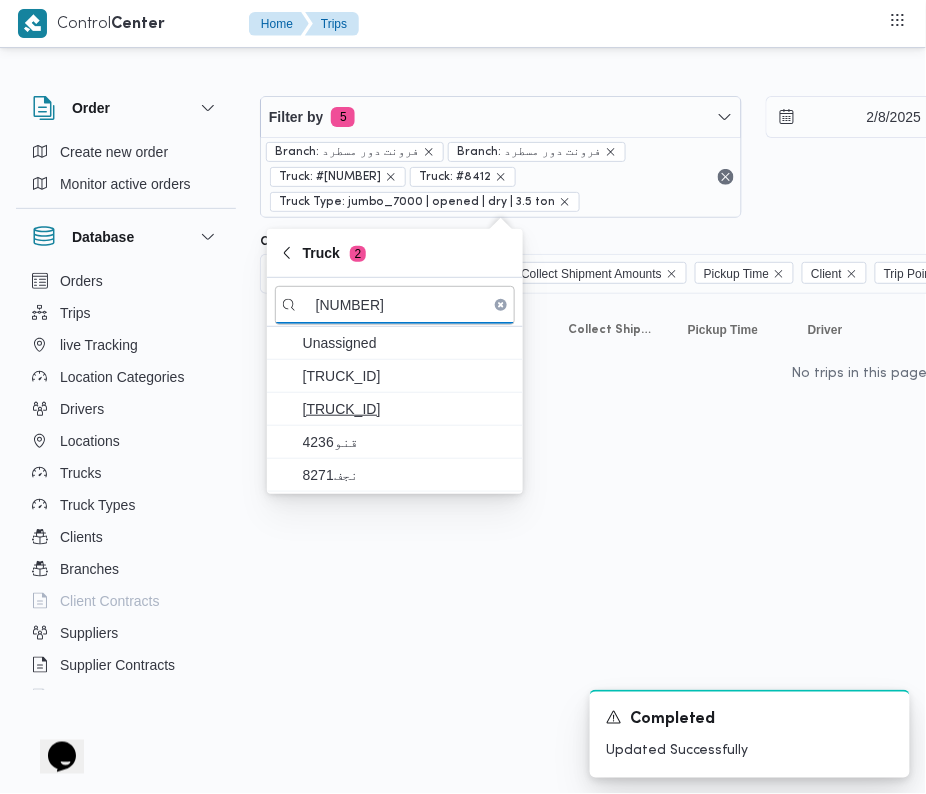 type on "[NUMBER]" 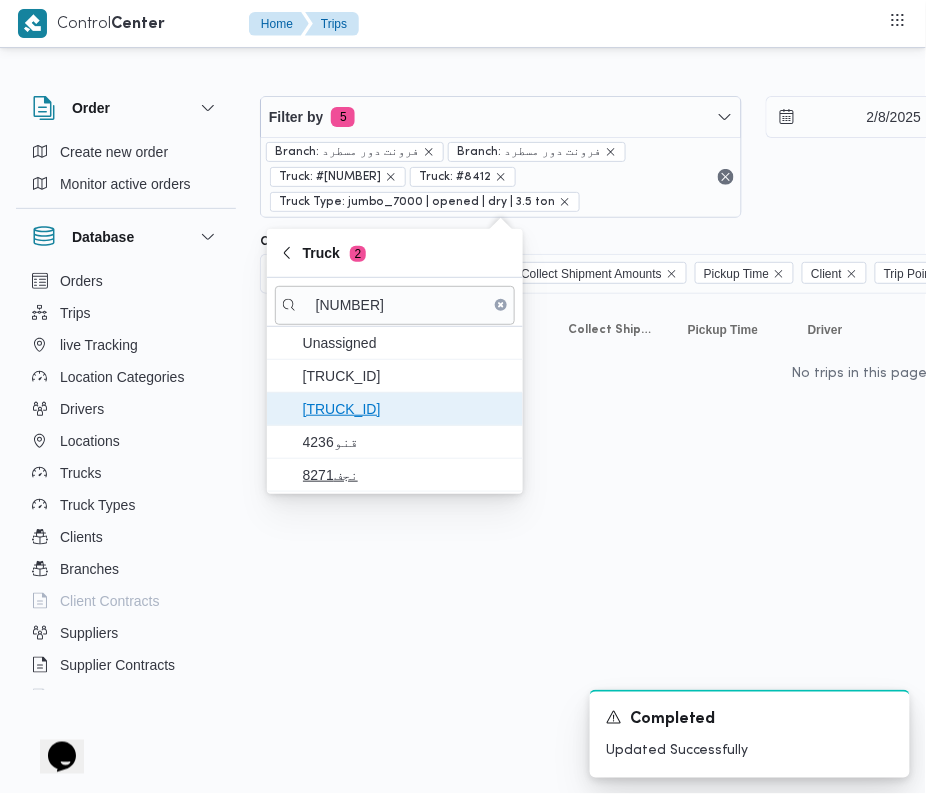 drag, startPoint x: 362, startPoint y: 418, endPoint x: 356, endPoint y: 437, distance: 19.924858 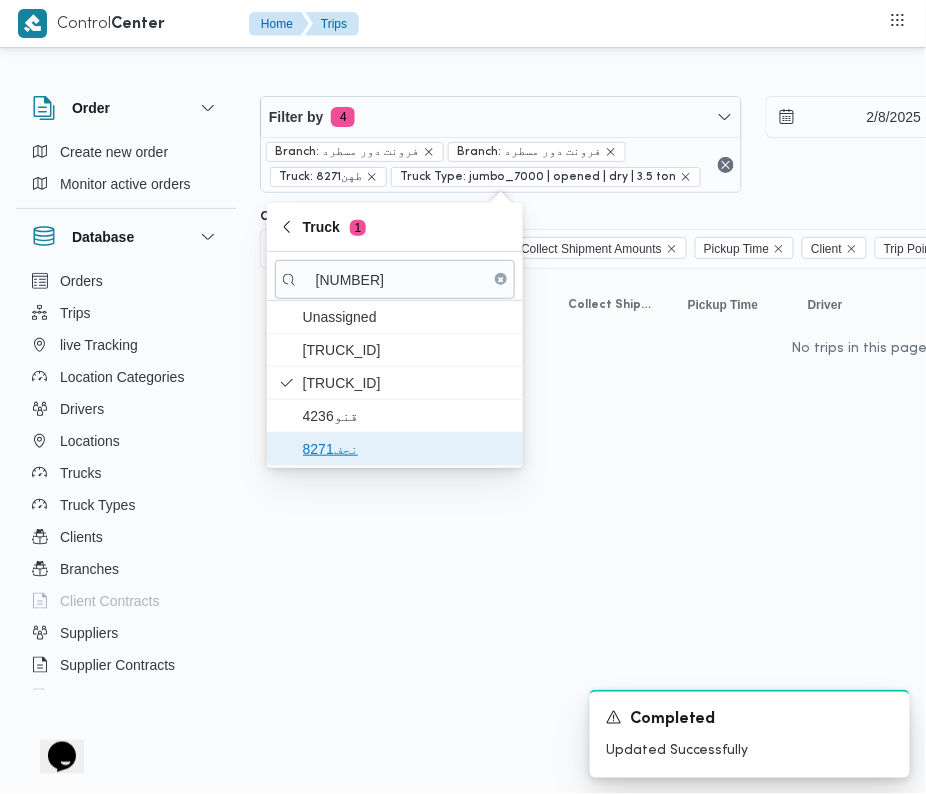 click on "نجف8271" at bounding box center [407, 449] 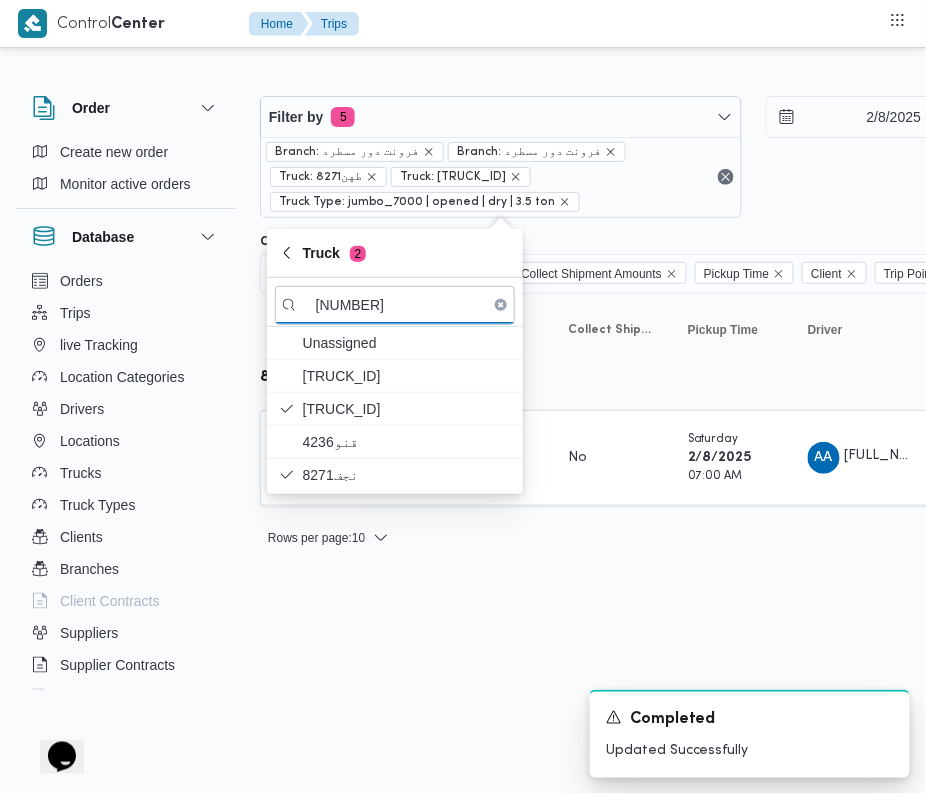 click on "Control  Center Home Trips Order Create new order Monitor active orders Database Orders Trips live Tracking Location Categories Drivers Locations Trucks Truck Types Clients Branches Client Contracts Suppliers Supplier Contracts Devices Users Projects SP Projects Admins organization assignees Tags Filter by 5 Branch: فرونت دور مسطرد Branch: فرونت دور مسطرد  Truck: [TRUCK_PLATE] Truck: [TRUCK_PLATE] Truck Type: jumbo_7000 | opened | dry | 3.5 ton 2/8/2025 → 2/8/2025 Group By Truck Columns Trip ID App Geofencing Collect Shipment Amounts Pickup Time Client Trip Points Driver Supplier Truck Status Platform Sorting Trip ID Click to sort in ascending order App Click to sort in ascending order Geofencing Click to sort in ascending order Collect Shipment Amounts Pickup Time Click to sort in ascending order Client Click to sort in ascending order Trip Points Driver Click to sort in ascending order Supplier Click to sort in ascending order Truck Click to sort in ascending order Status Platform # No" at bounding box center [463, 397] 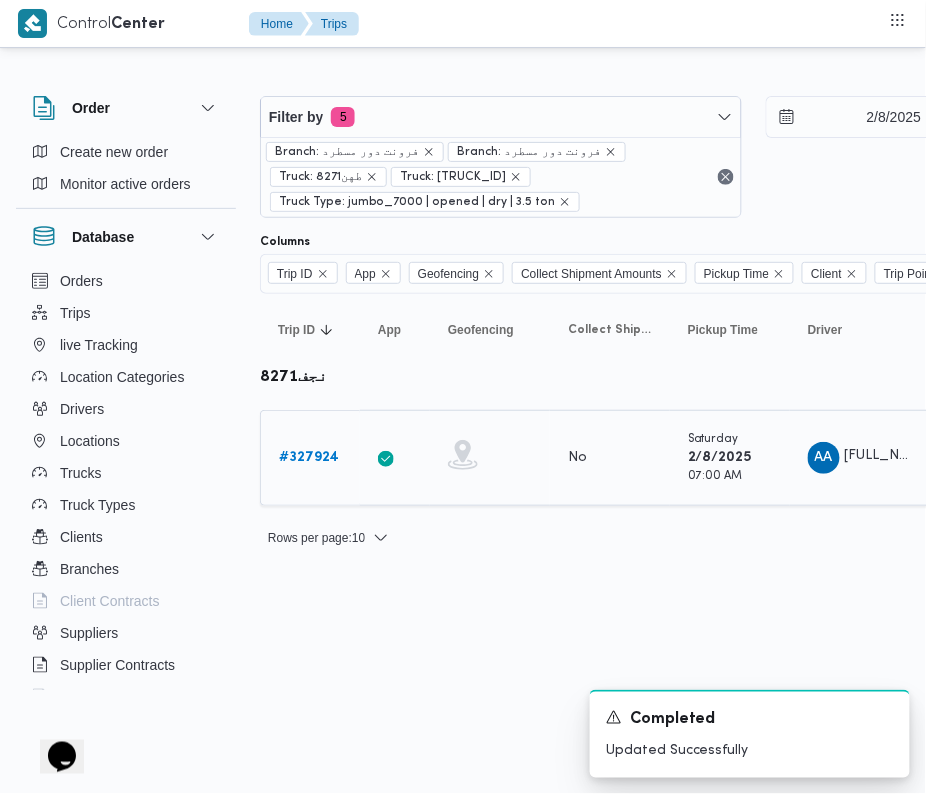 click on "Trip ID # [NUMBER]" at bounding box center [310, 458] 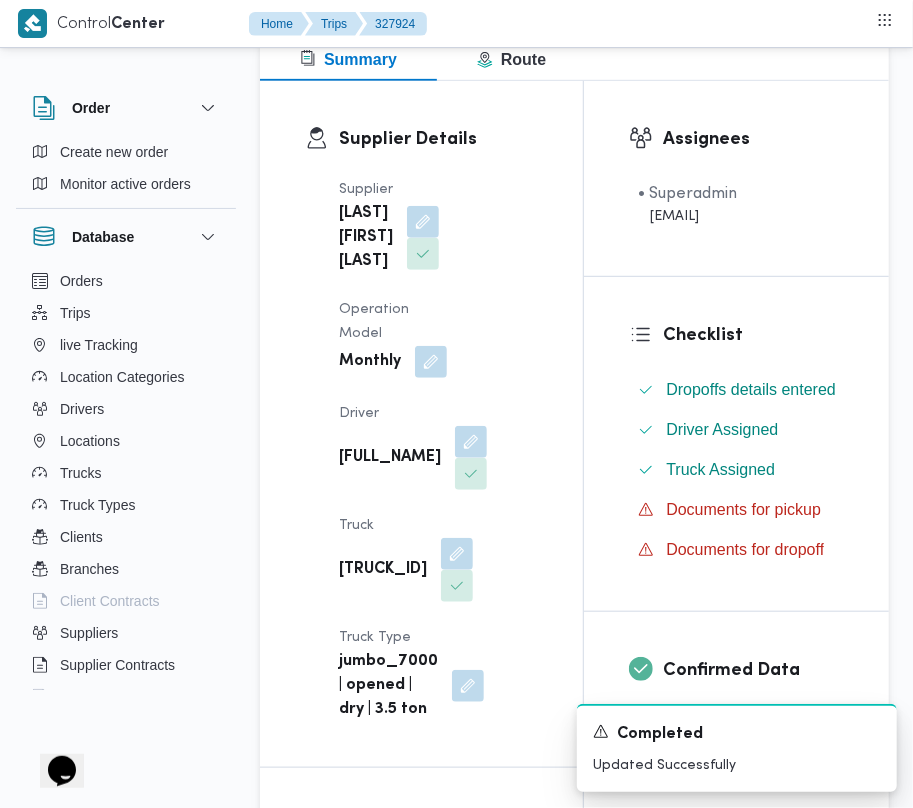 scroll, scrollTop: 302, scrollLeft: 0, axis: vertical 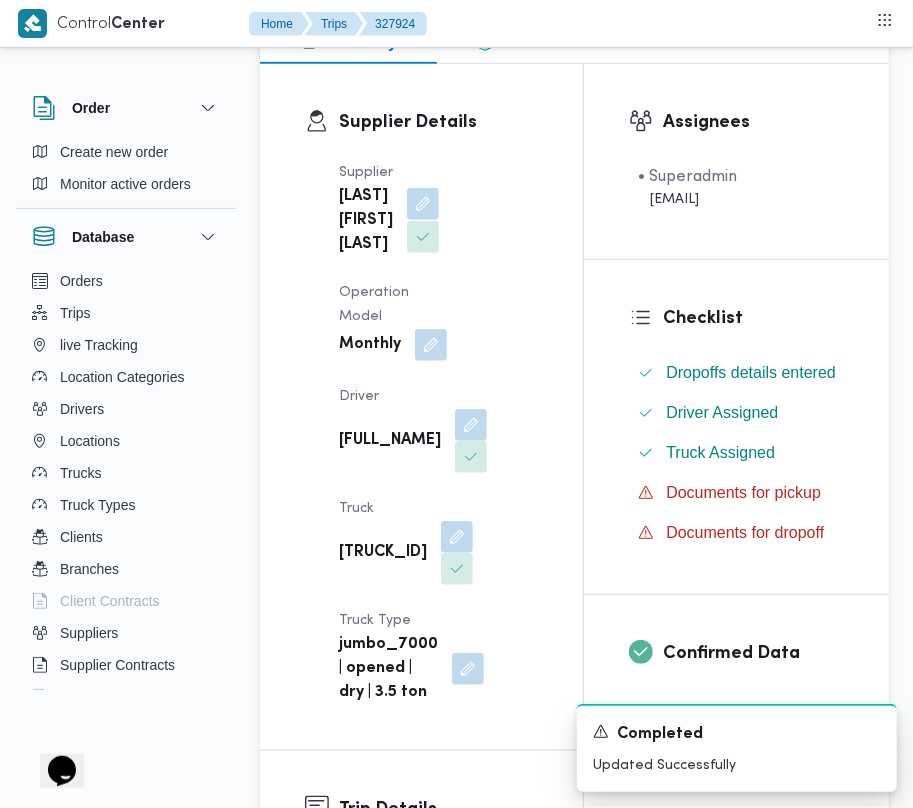 click at bounding box center [423, 204] 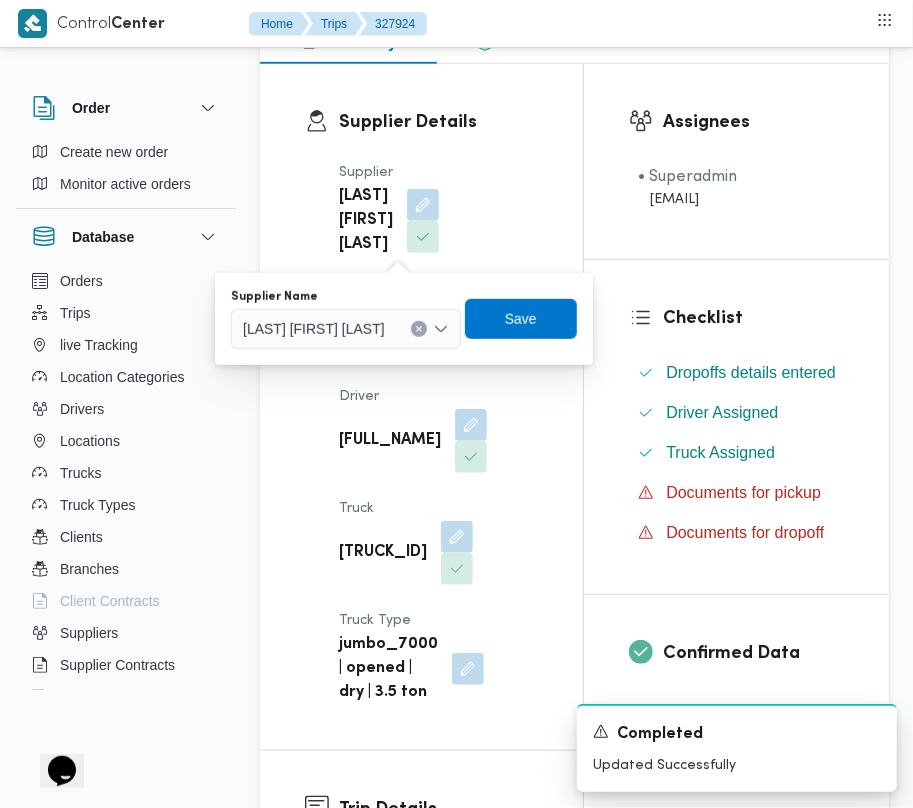 drag, startPoint x: 410, startPoint y: 326, endPoint x: 386, endPoint y: 333, distance: 25 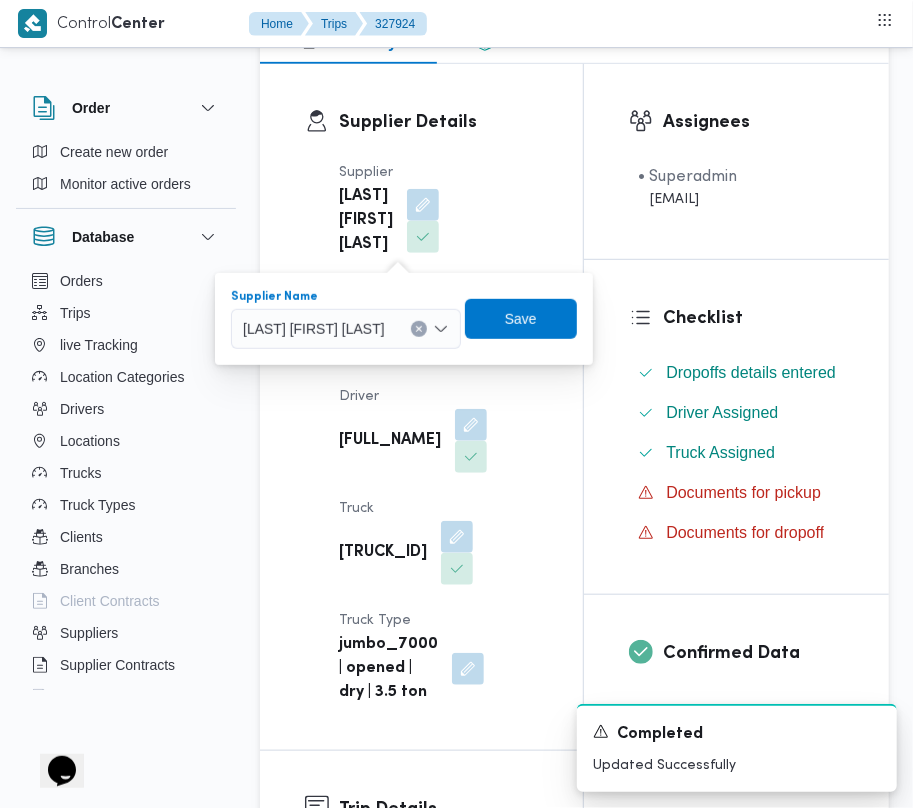 click on "[LAST] [FIRST] [LAST]" at bounding box center (314, 328) 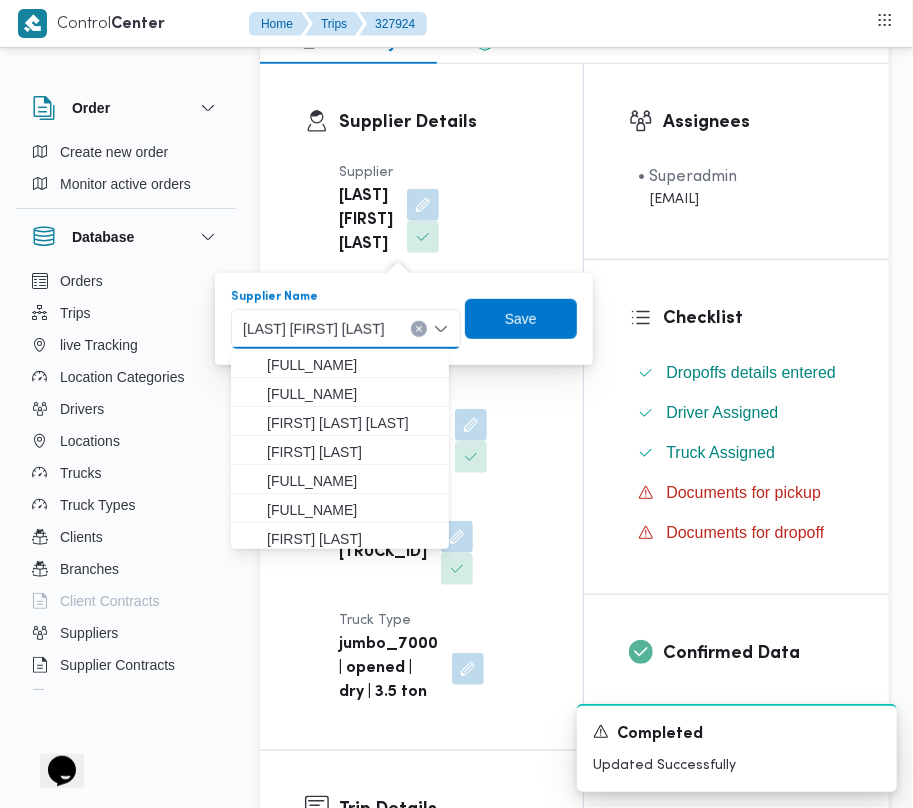 paste on "[FIRST] [LAST]" 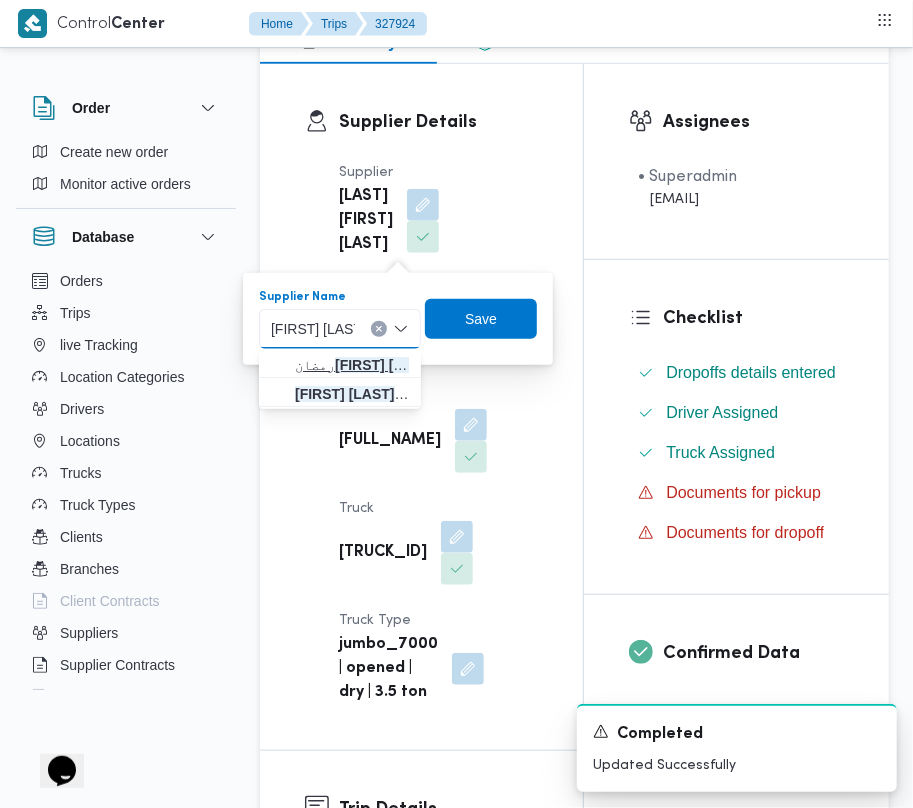 type on "[FIRST] [LAST]" 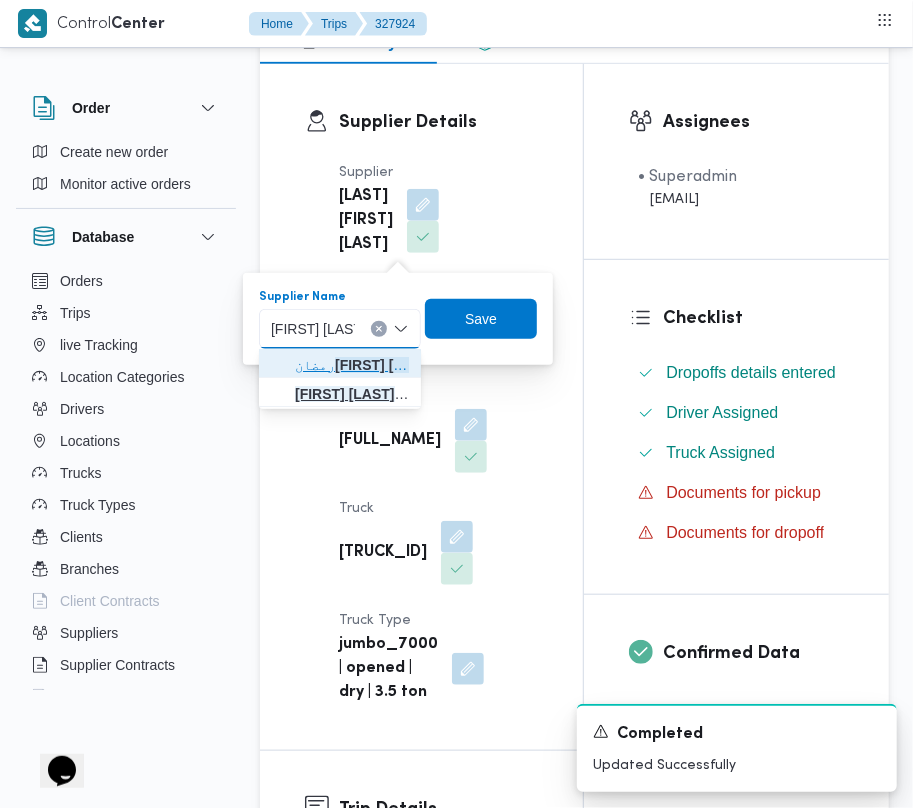 drag, startPoint x: 350, startPoint y: 372, endPoint x: 353, endPoint y: 393, distance: 21.213203 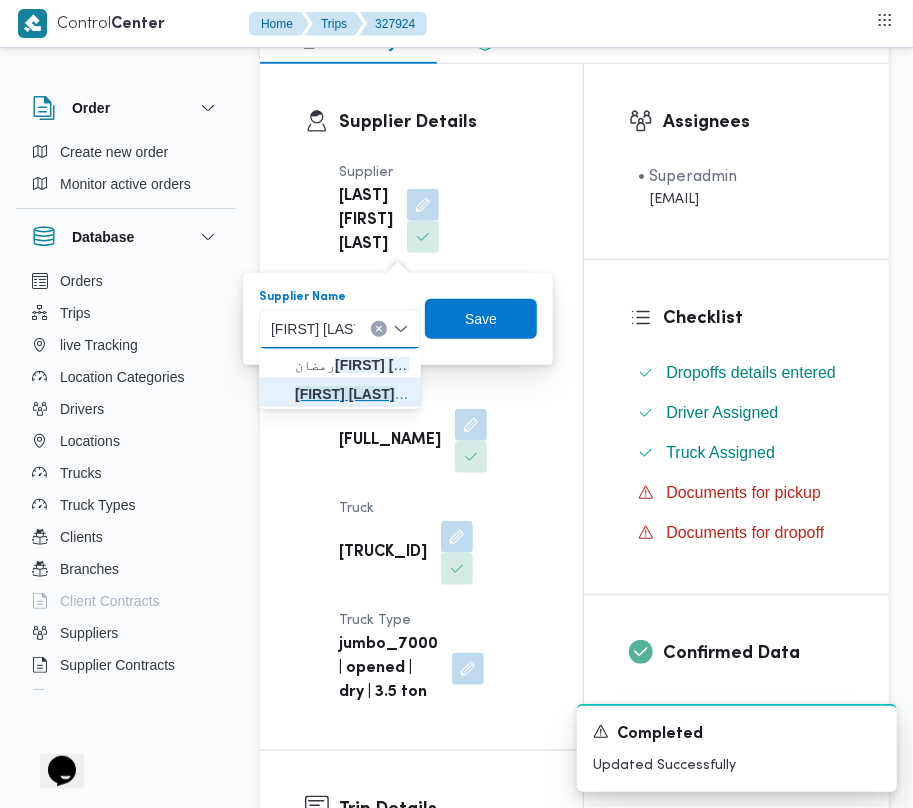 click on "[FIRST] [LAST] [FIRST] [LAST]" at bounding box center (352, 394) 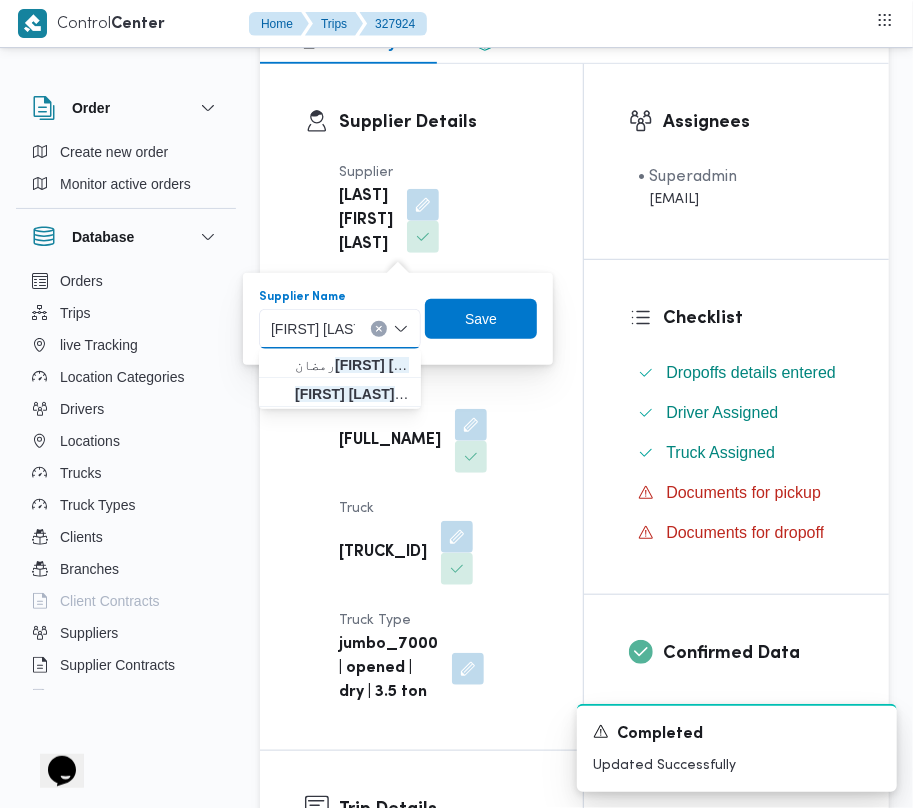 type 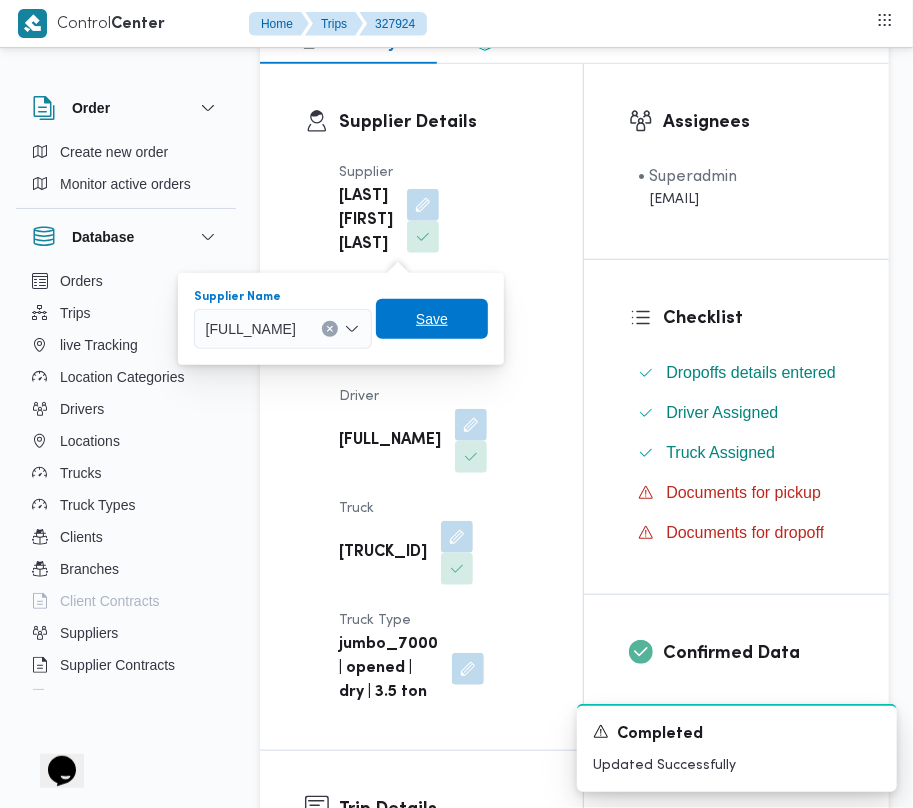 click on "Save" at bounding box center [432, 319] 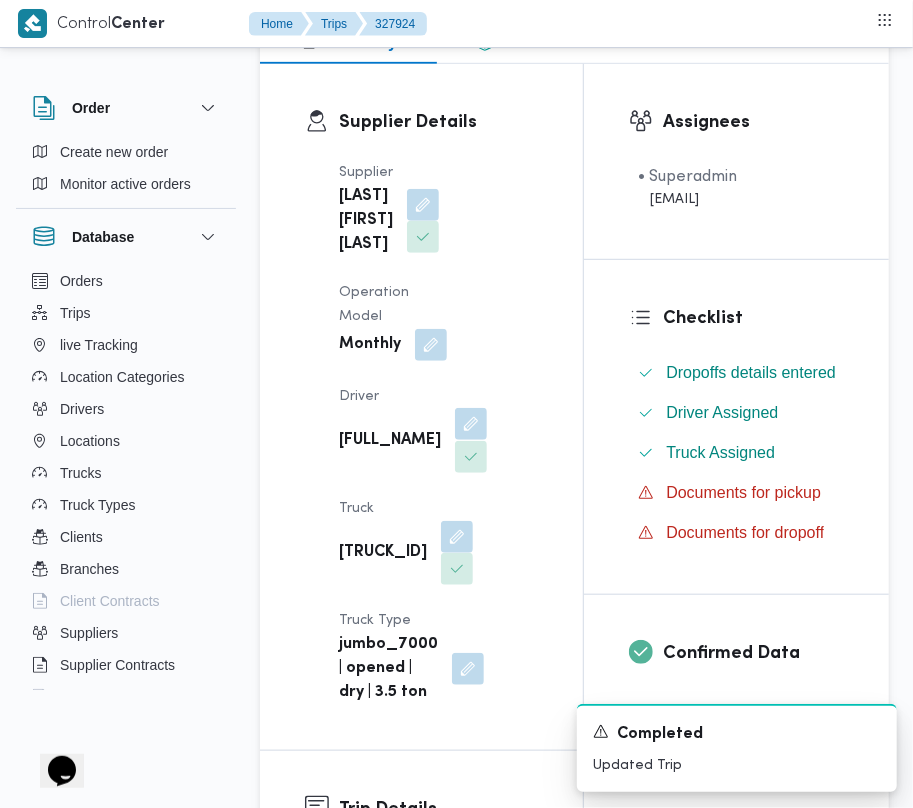 click at bounding box center (471, 424) 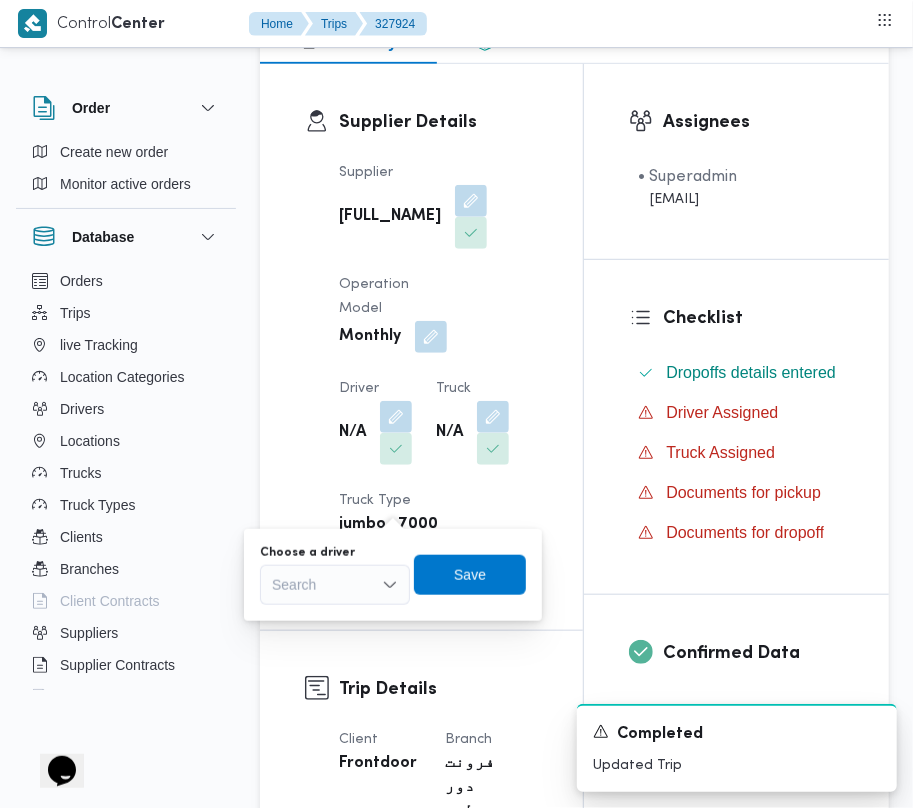 click on "Choose a driver" at bounding box center (335, 553) 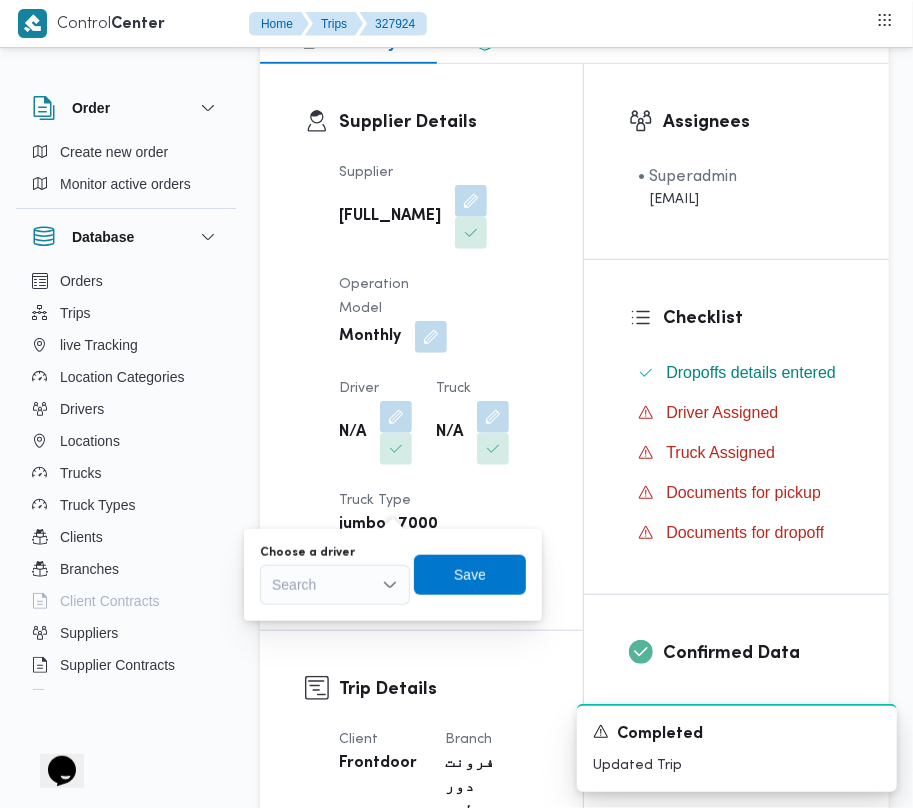 click on "Search" at bounding box center [335, 585] 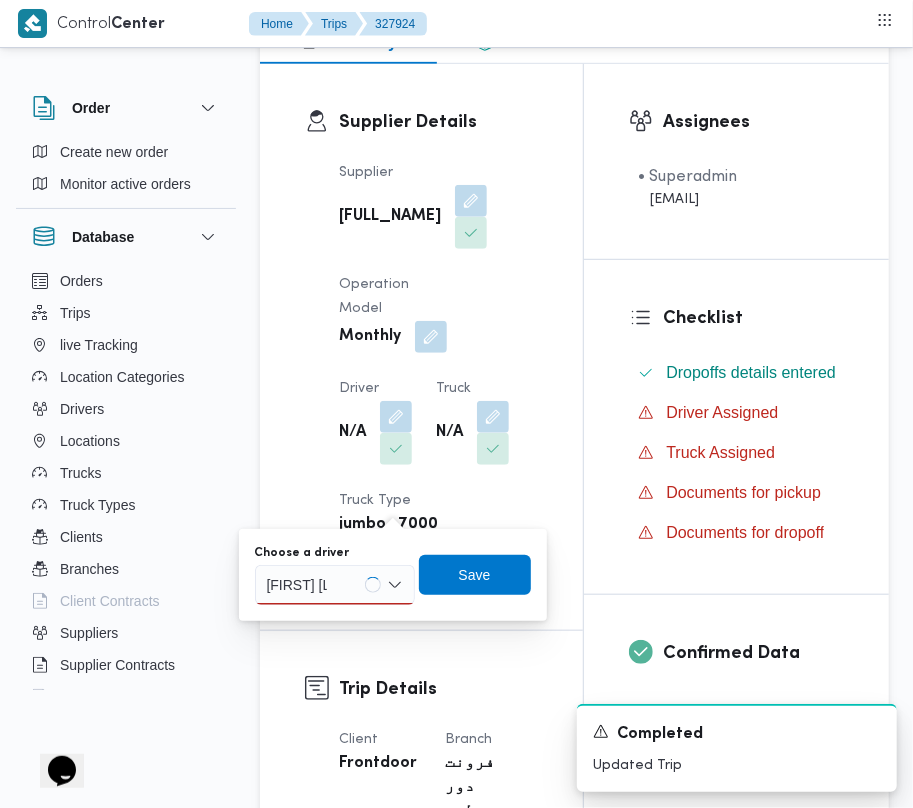 click on "[FIRST] [LAST]" at bounding box center [335, 585] 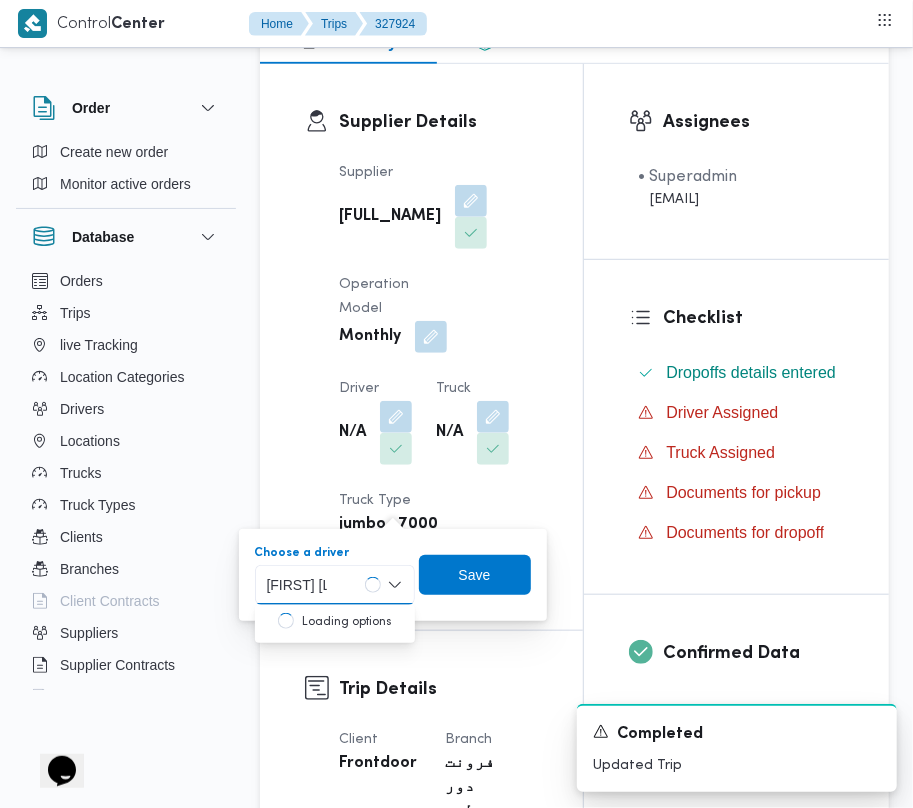 click on "[FIRST] [LAST]" at bounding box center [297, 585] 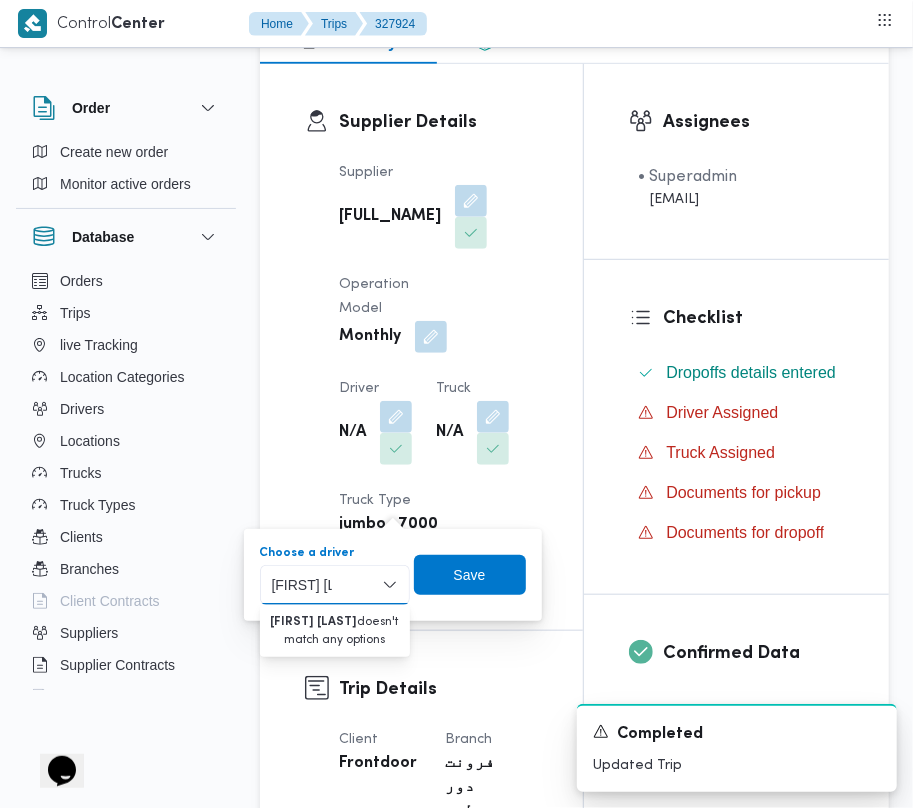 click on "[FIRST] [LAST]" at bounding box center (302, 585) 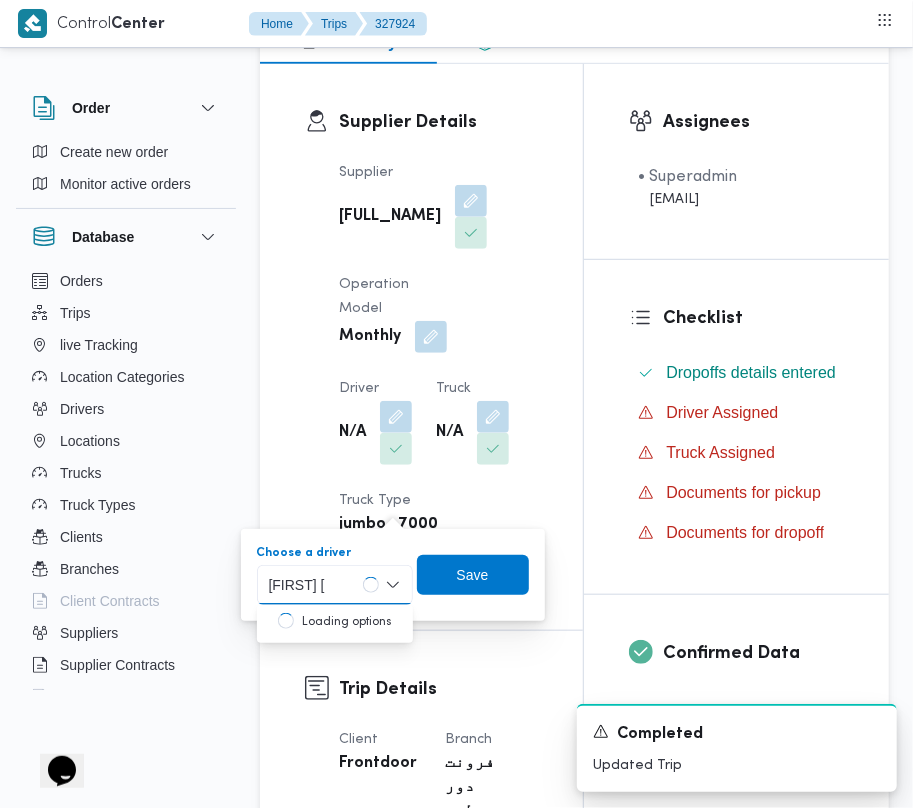 type on "[FIRST] [LAST]" 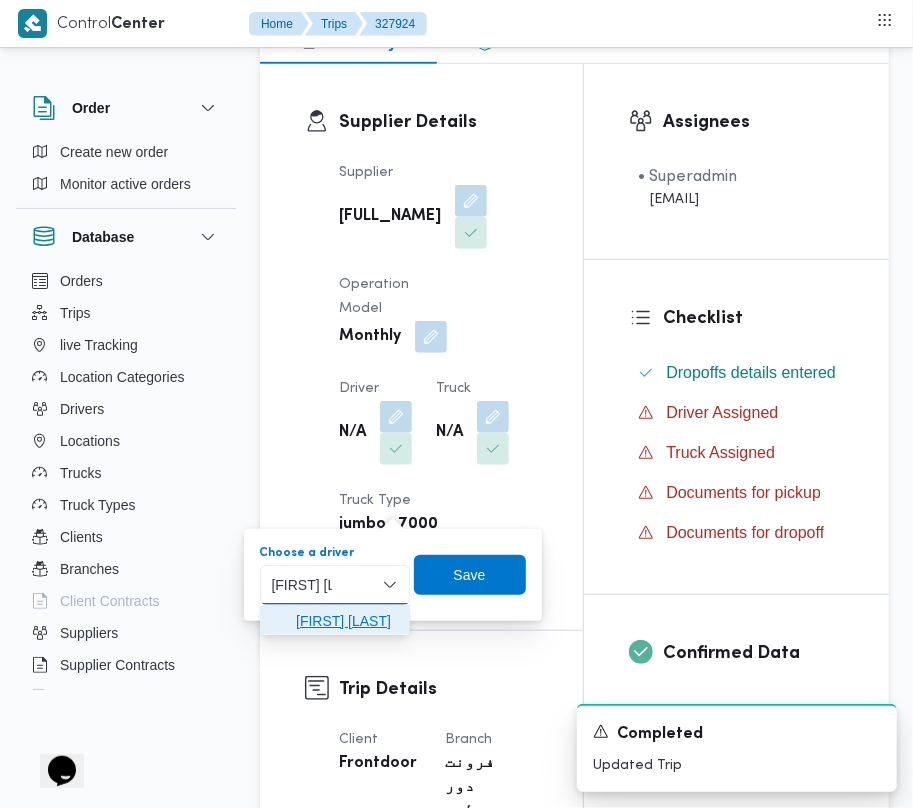 click on "[FIRST] [LAST]" at bounding box center (347, 621) 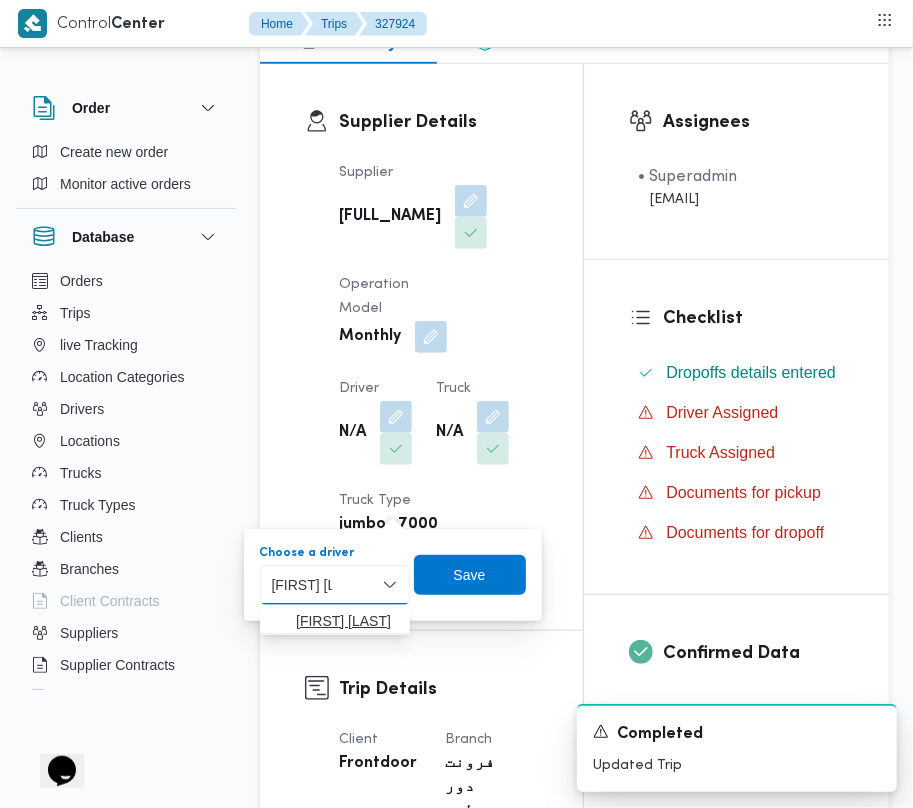 type 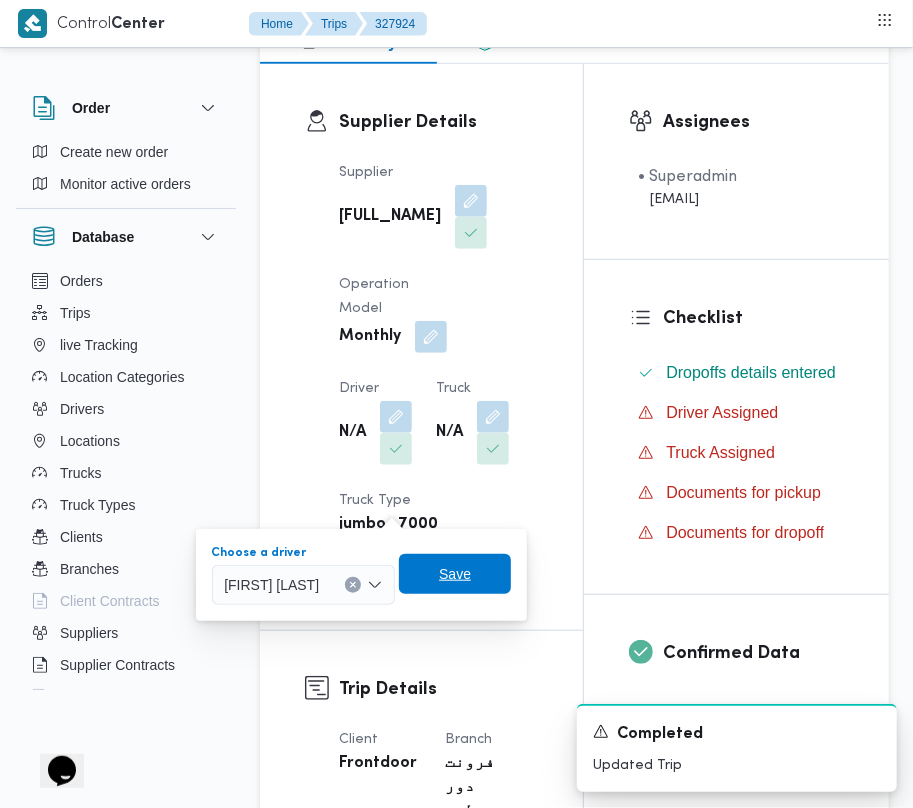 click on "Save" at bounding box center [455, 574] 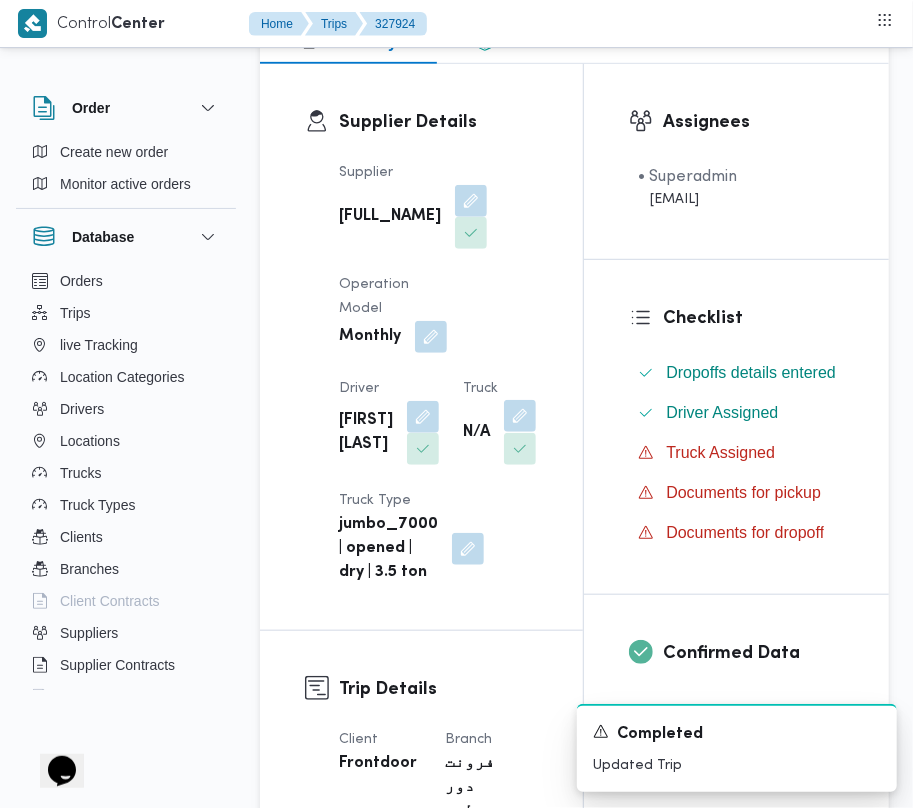 click at bounding box center (520, 416) 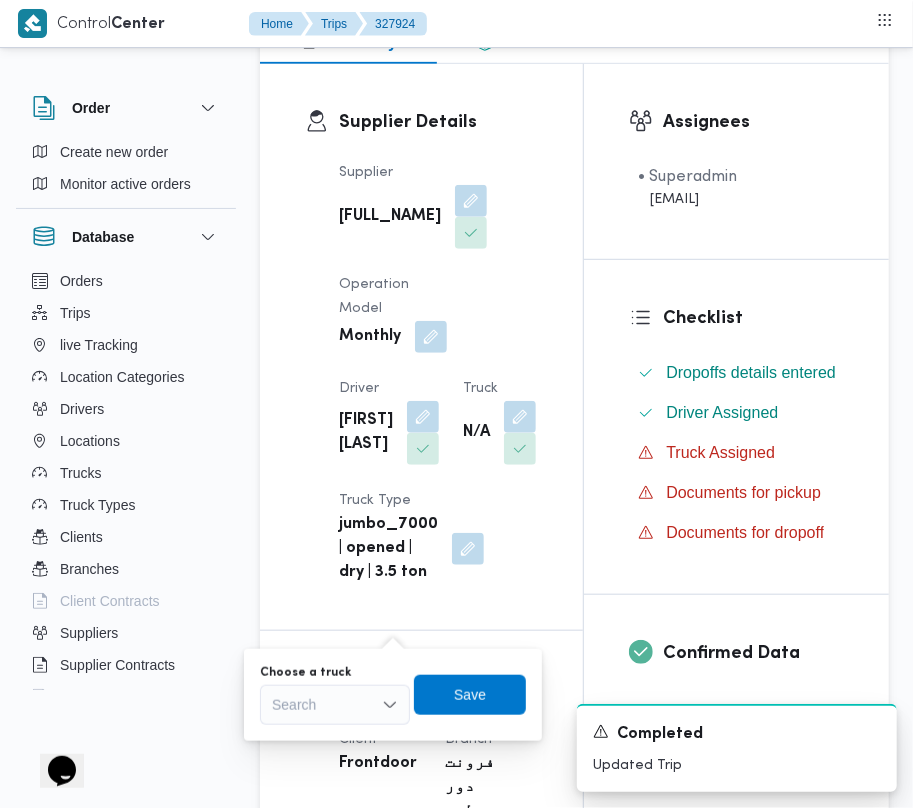 click on "Search" at bounding box center (335, 705) 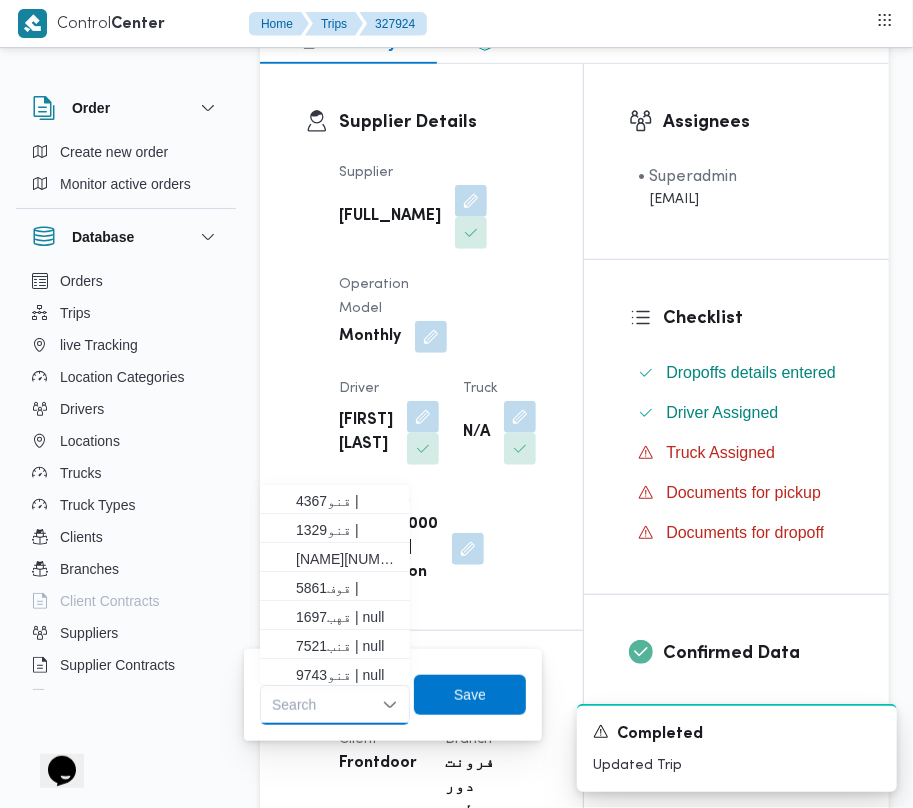 paste on "3287" 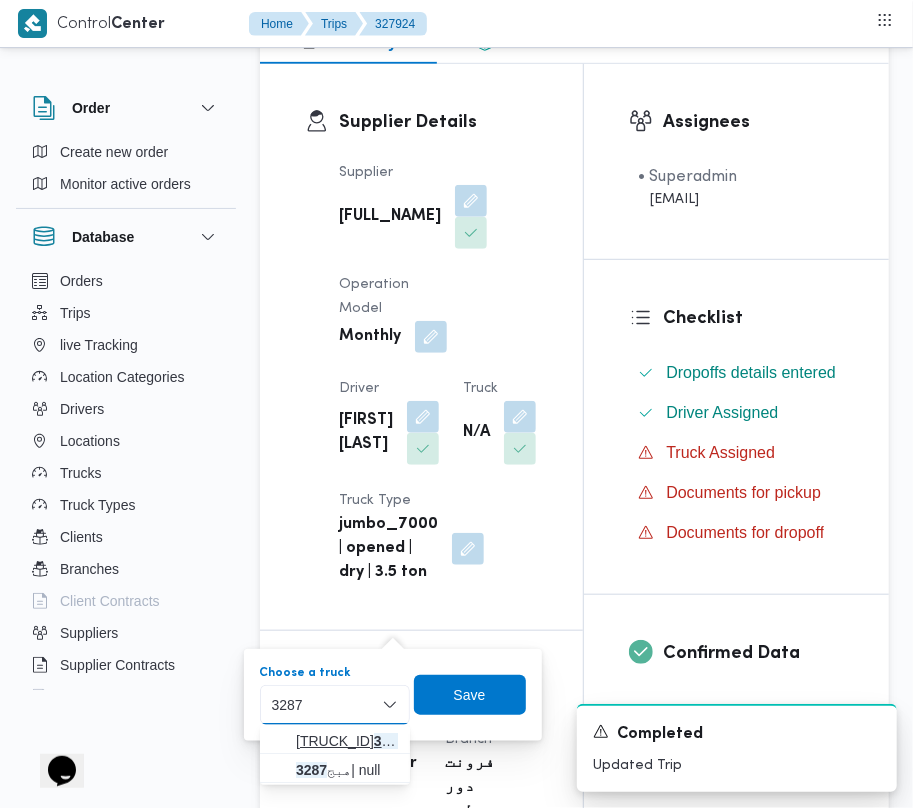 type on "3287" 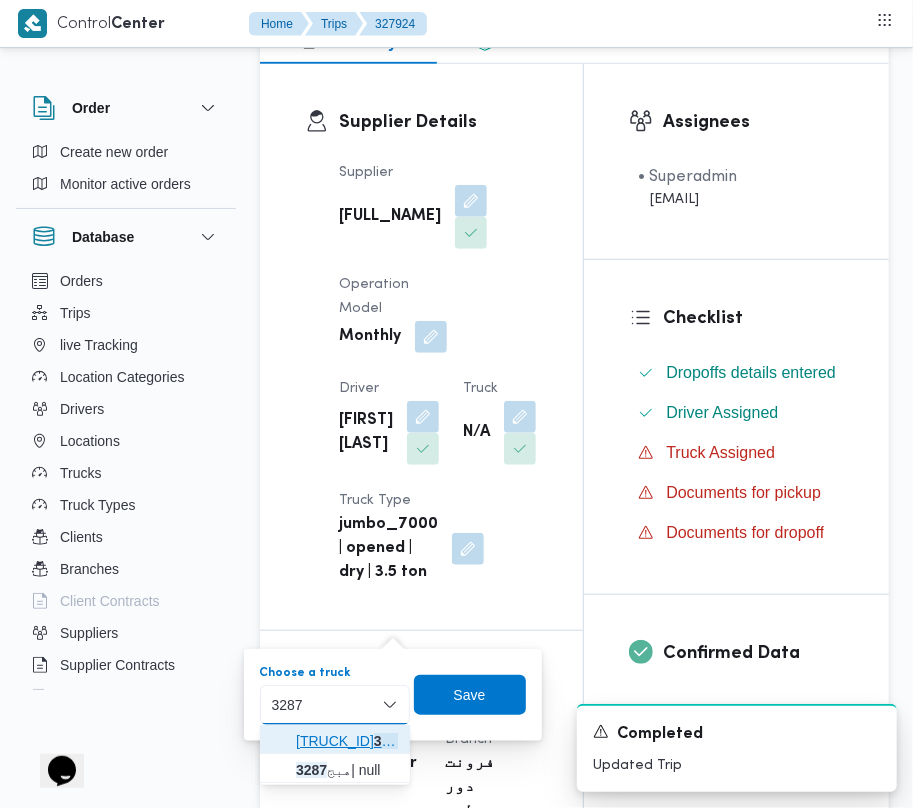 drag, startPoint x: 318, startPoint y: 734, endPoint x: 320, endPoint y: 746, distance: 12.165525 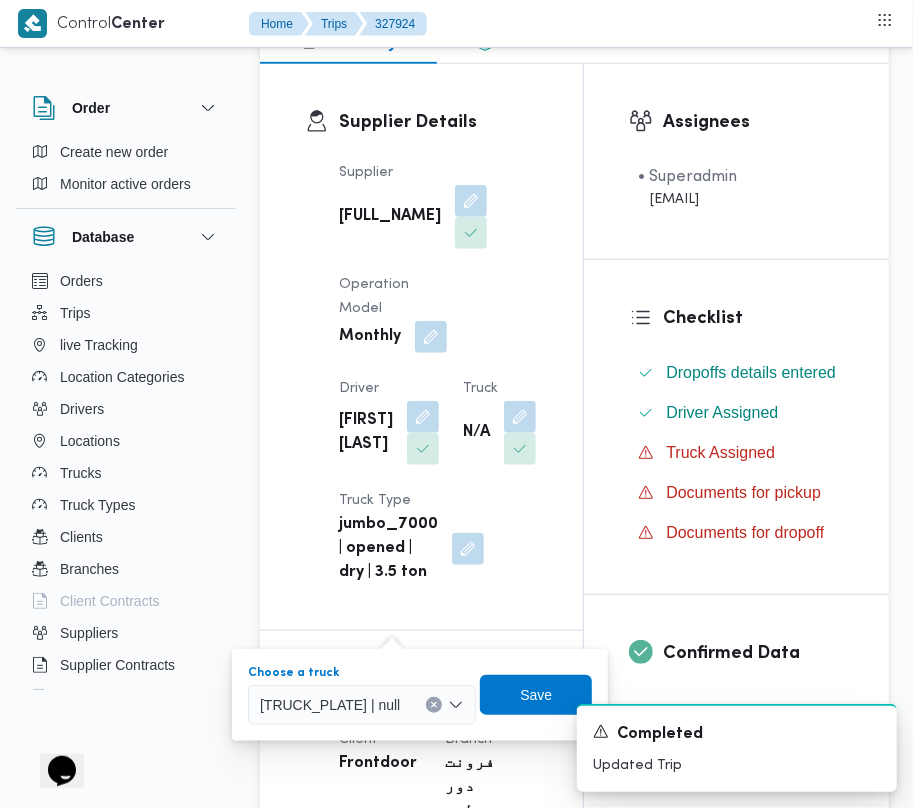 click on "[TRUCK_PLATE] | null" at bounding box center (330, 704) 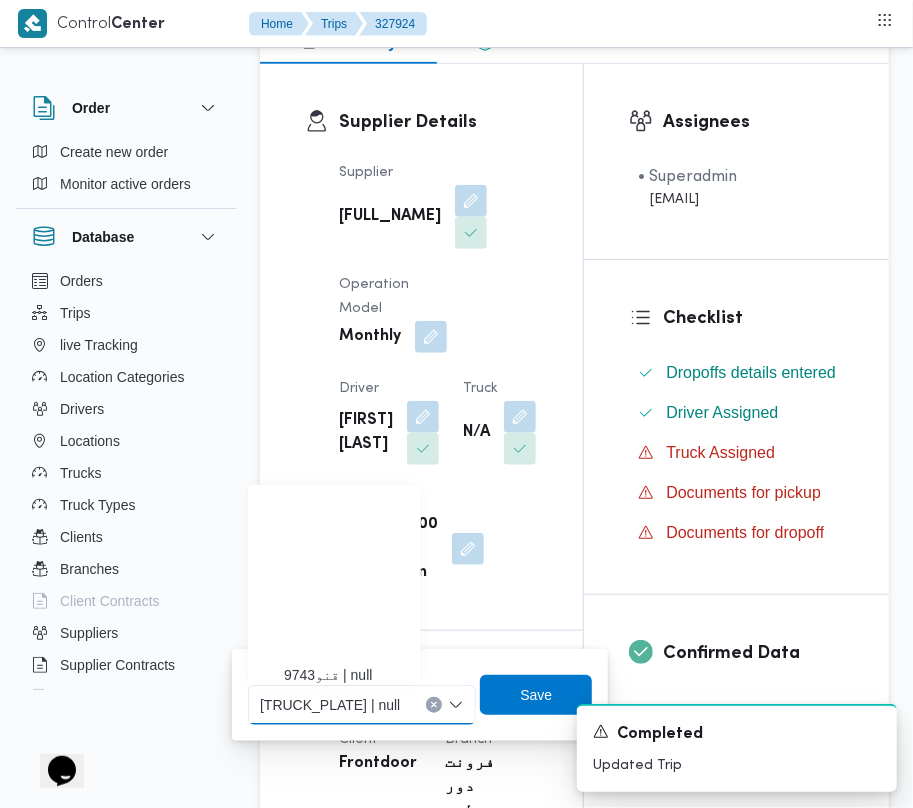 scroll, scrollTop: 206, scrollLeft: 0, axis: vertical 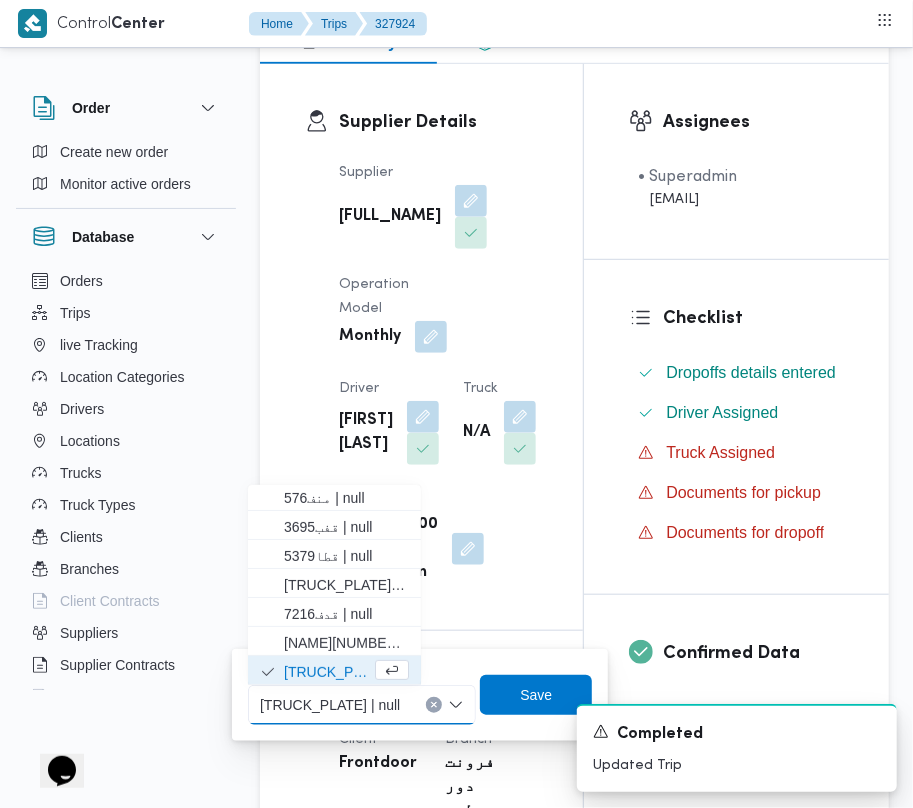 paste on "3287" 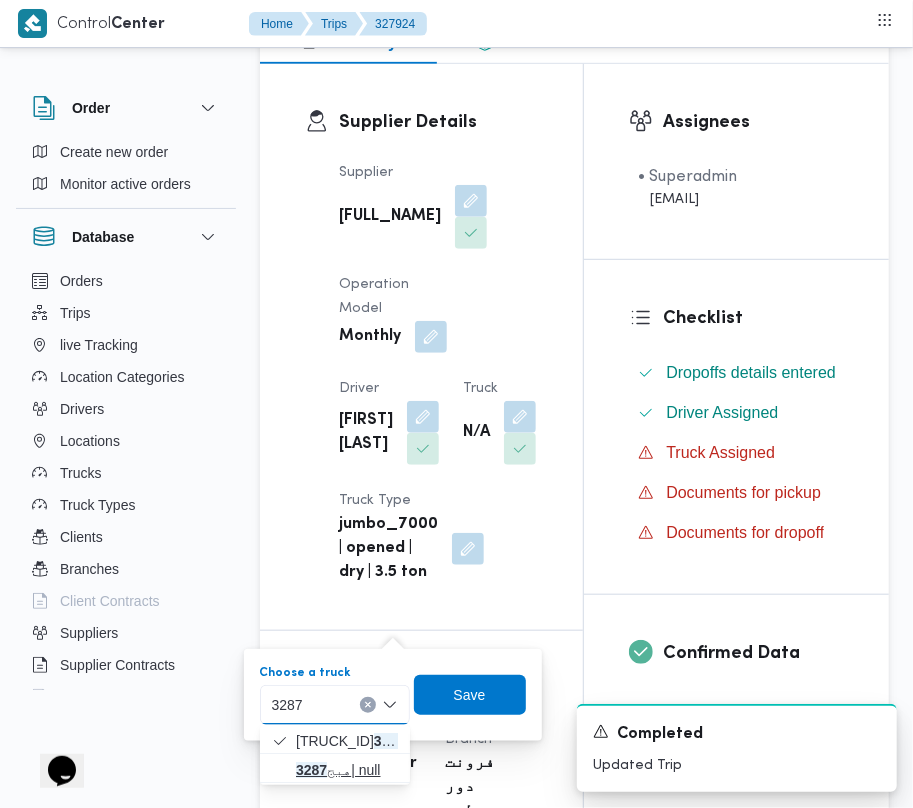 type on "3287" 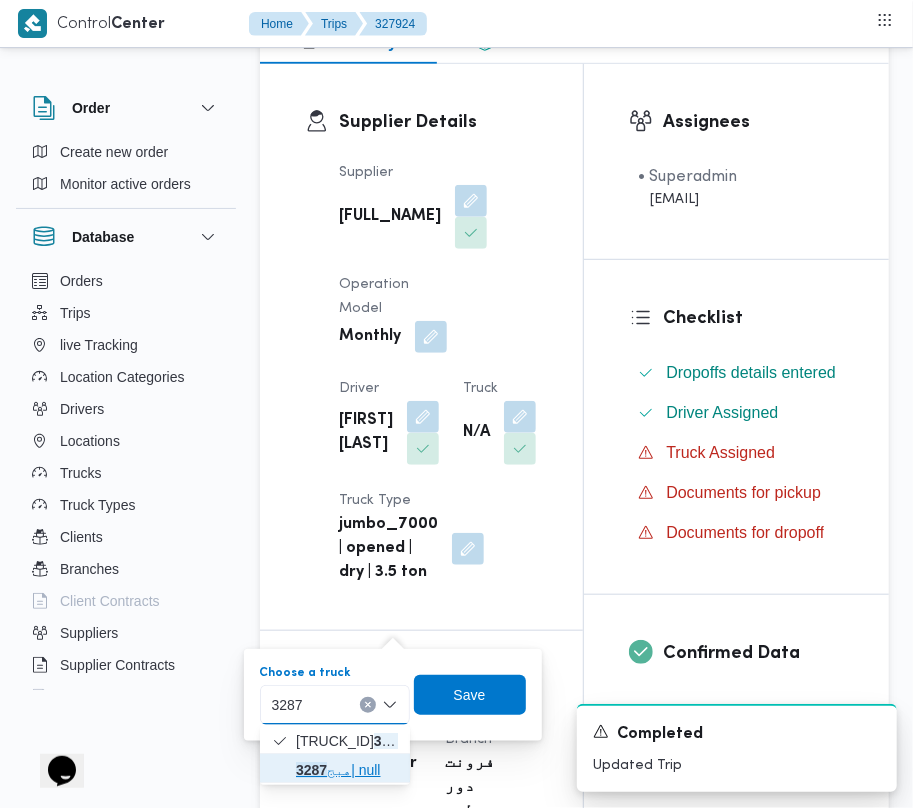 click on "[TRUCK_ID]  | null" at bounding box center (347, 770) 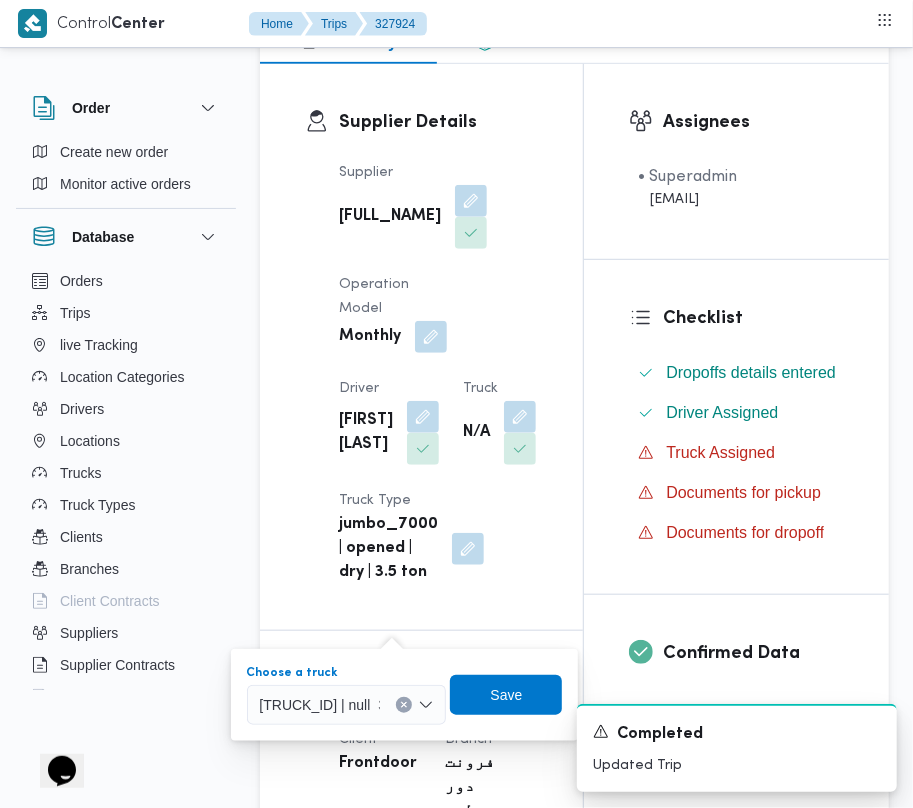 type 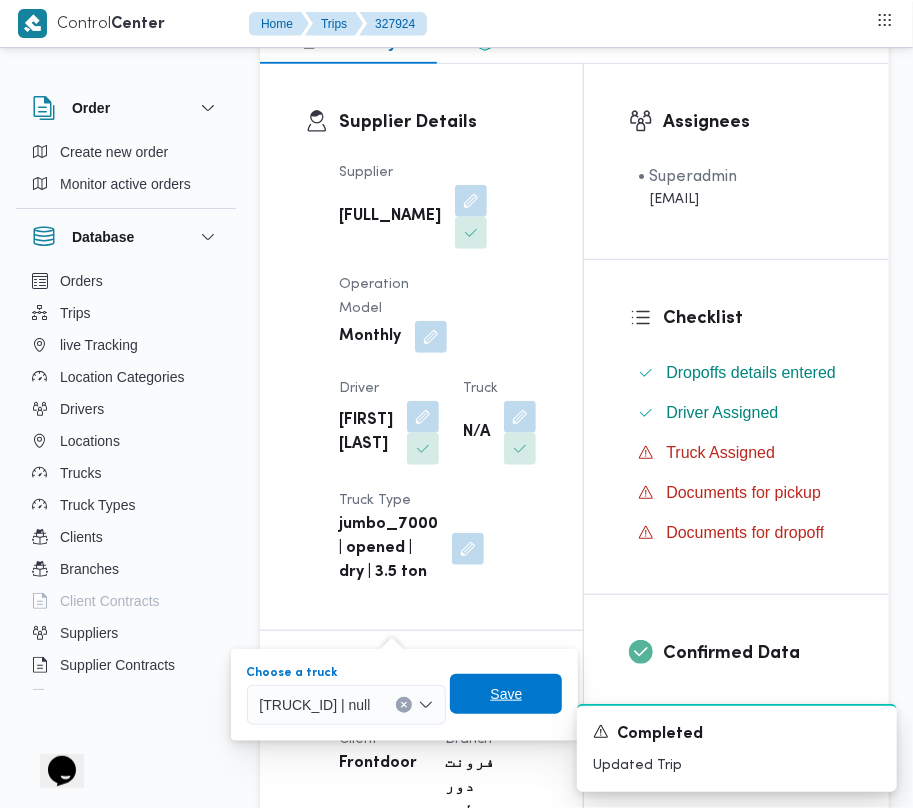 click on "Save" at bounding box center (506, 694) 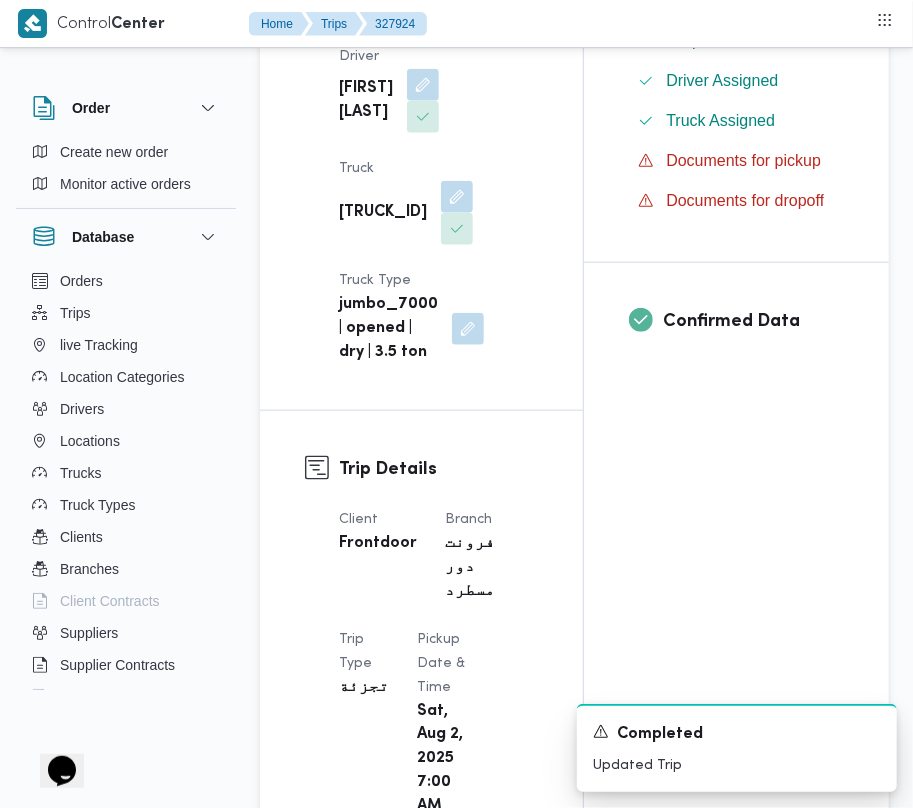 scroll, scrollTop: 673, scrollLeft: 0, axis: vertical 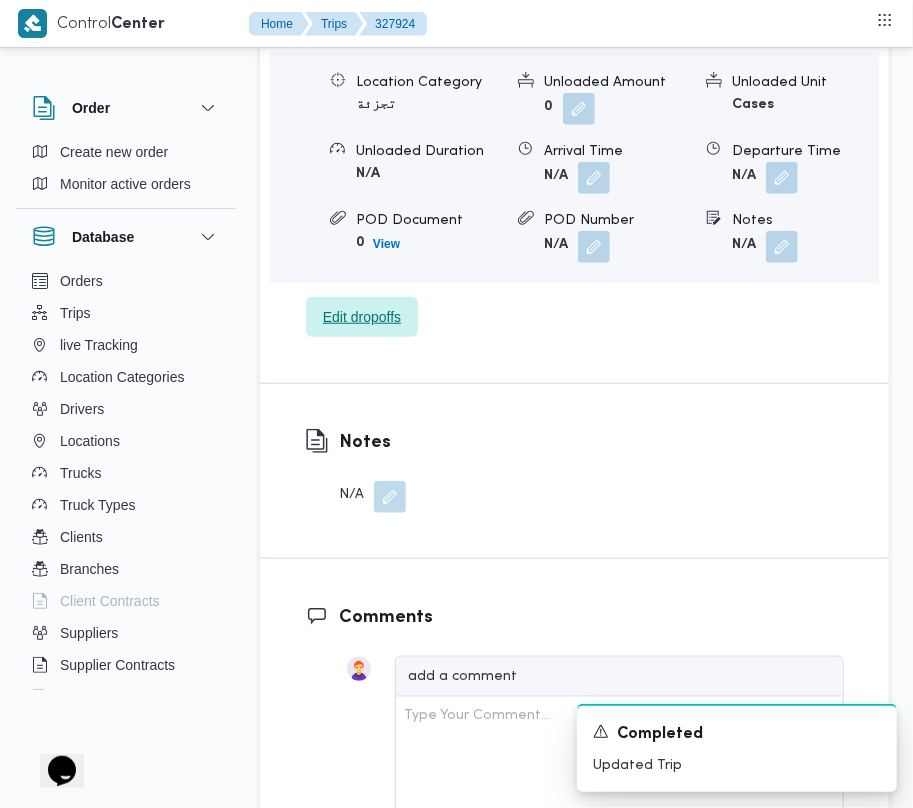 click on "Edit dropoffs" at bounding box center [362, 317] 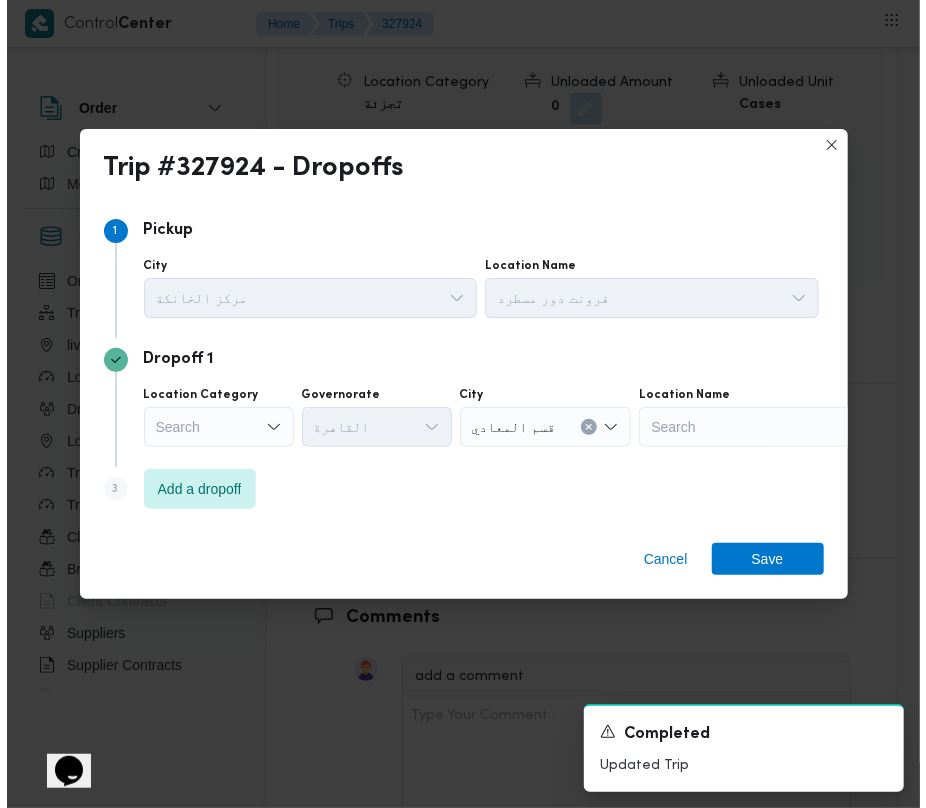 scroll, scrollTop: 2982, scrollLeft: 0, axis: vertical 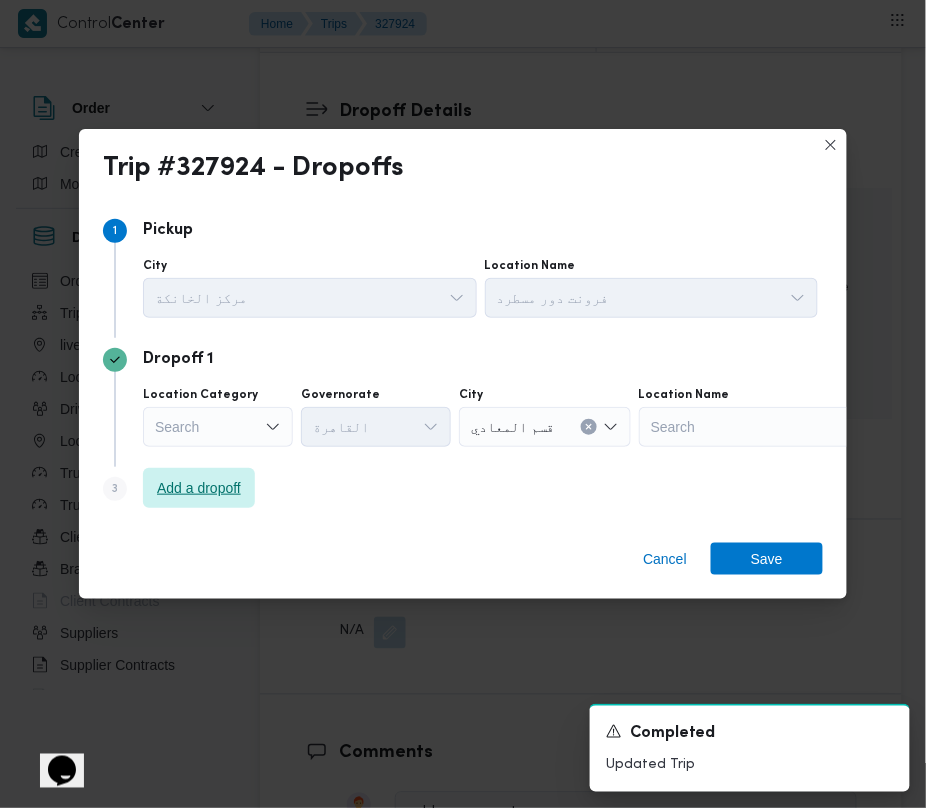 click on "Add a dropoff" at bounding box center [199, 488] 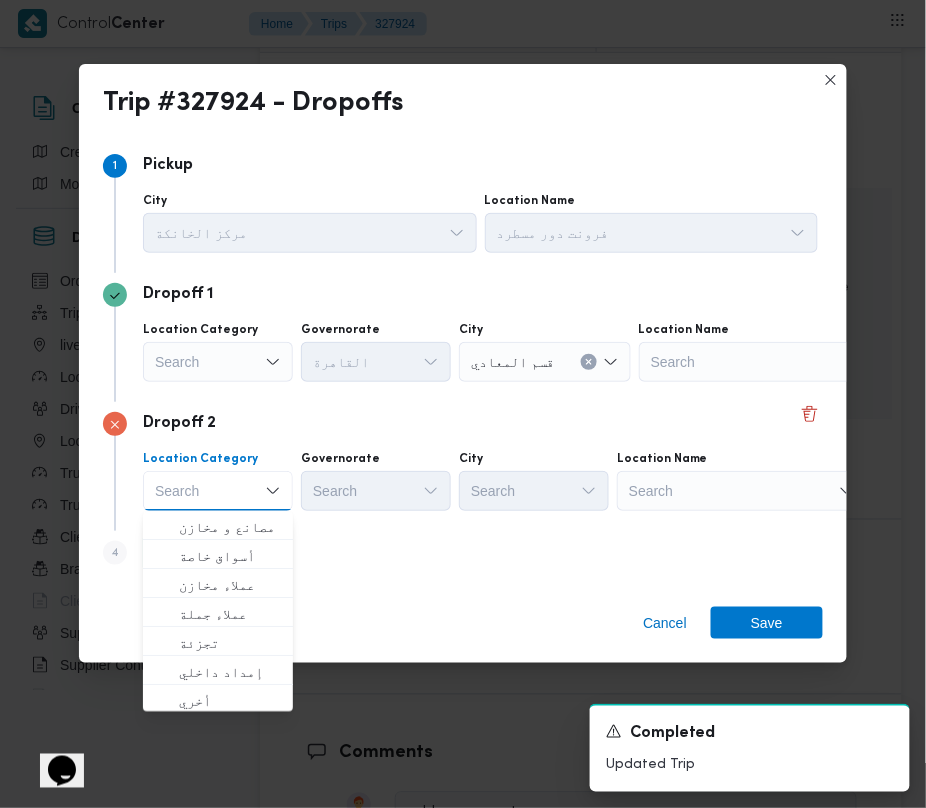 click on "Search" at bounding box center [764, 362] 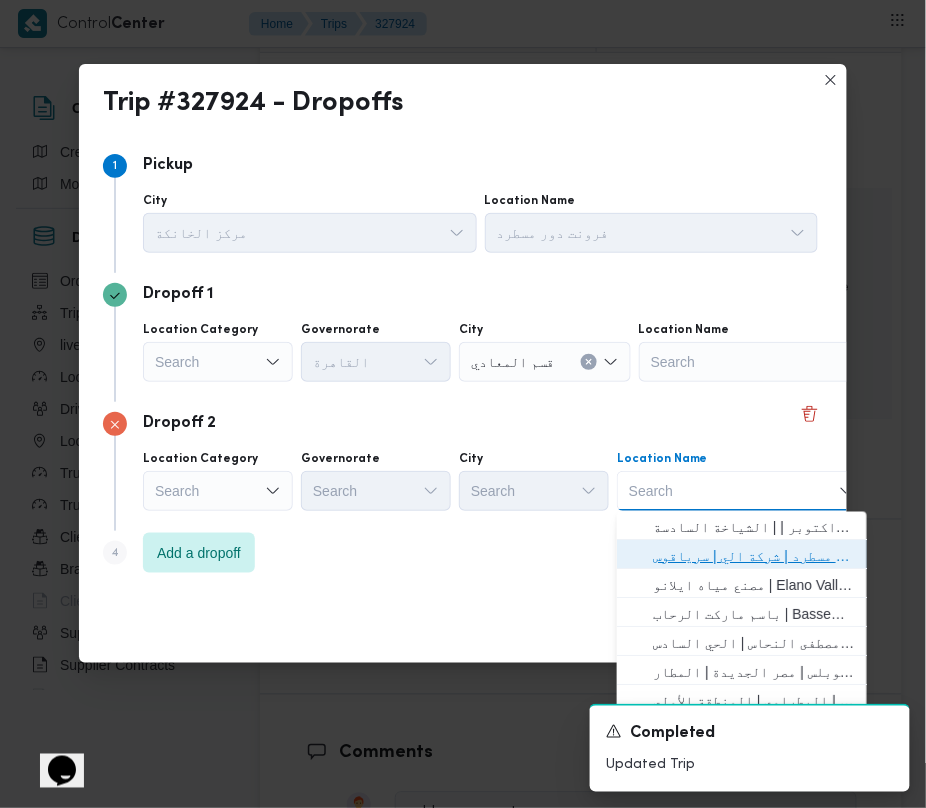 drag, startPoint x: 757, startPoint y: 546, endPoint x: 566, endPoint y: 512, distance: 194.00258 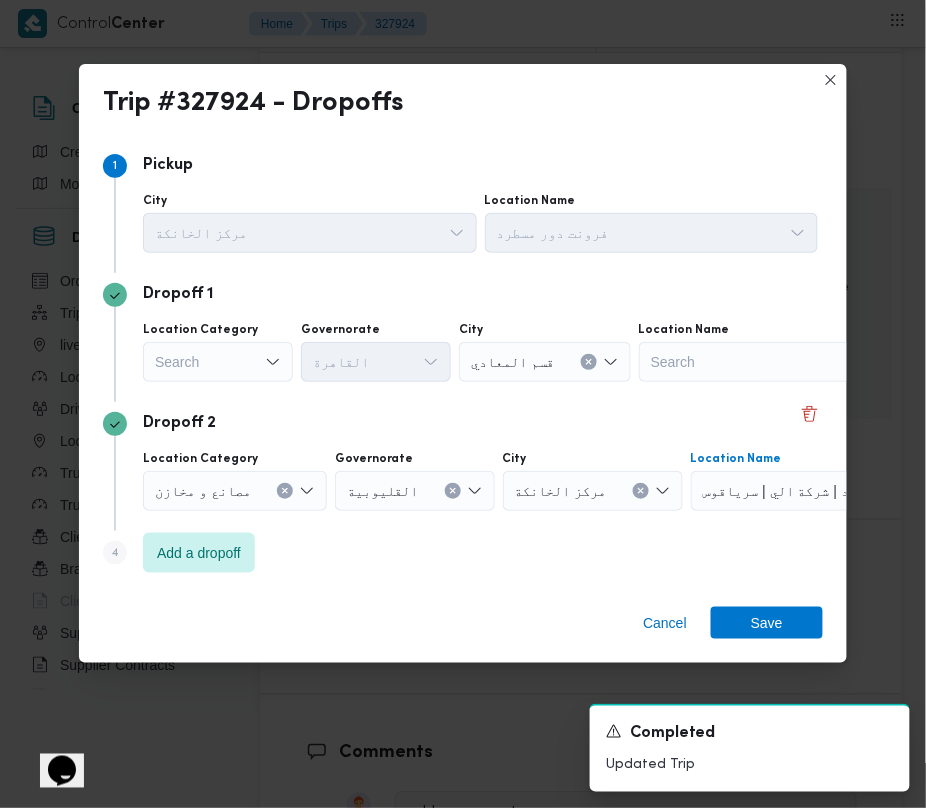 drag, startPoint x: 248, startPoint y: 394, endPoint x: 216, endPoint y: 364, distance: 43.863426 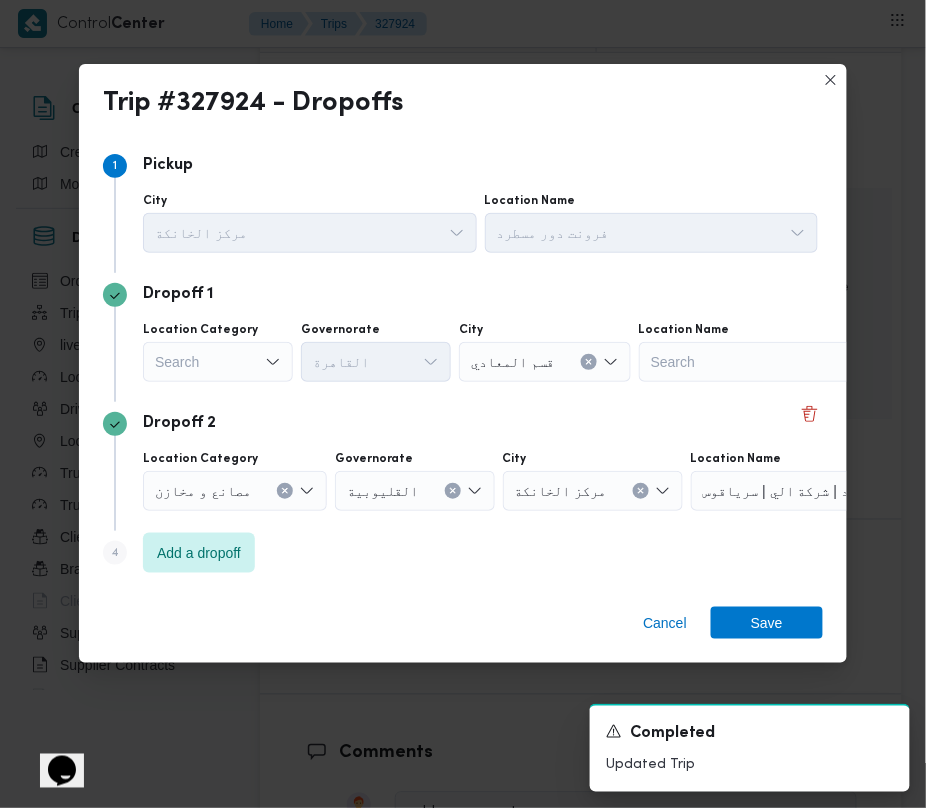 click on "Search" at bounding box center [218, 362] 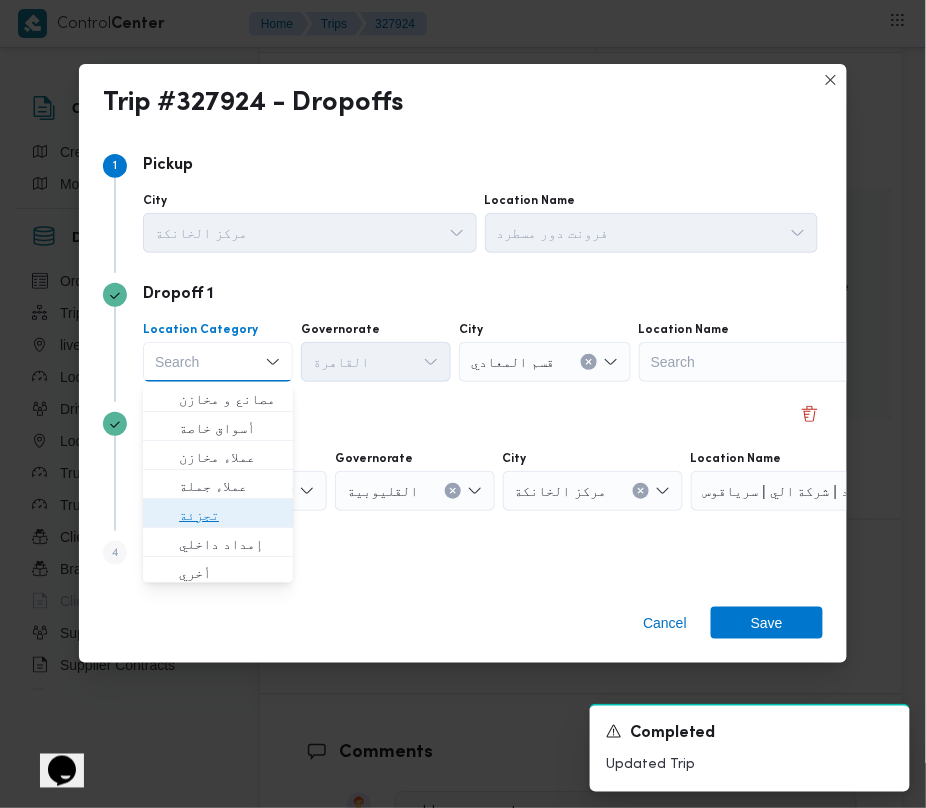 click on "تجزئة" at bounding box center (218, 515) 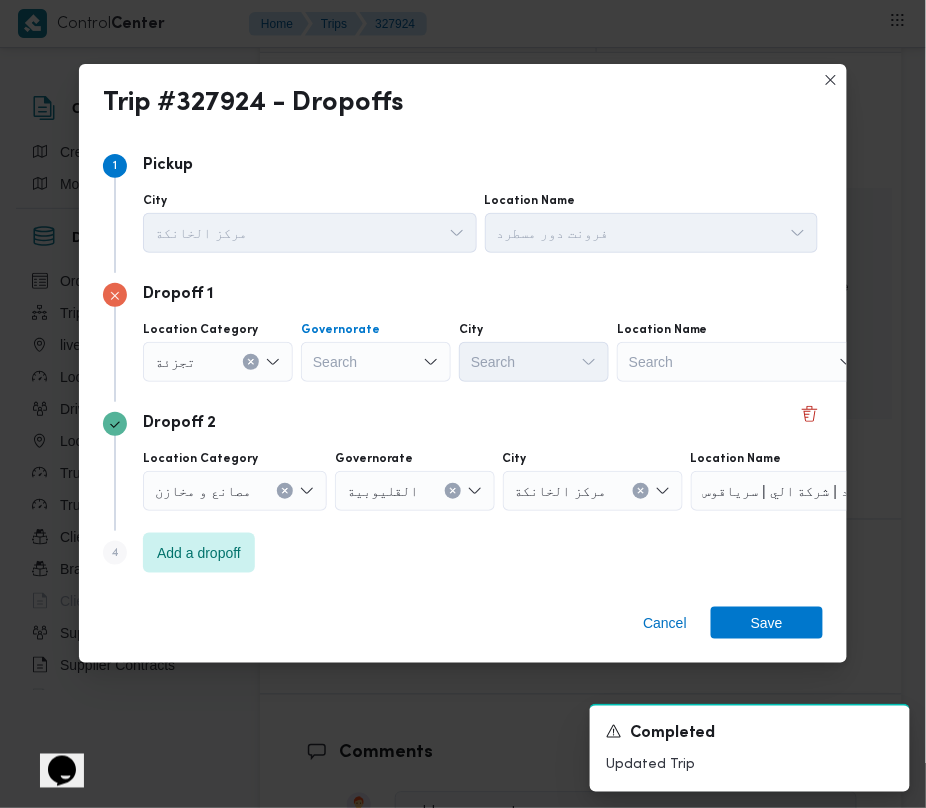click on "Search" at bounding box center [376, 362] 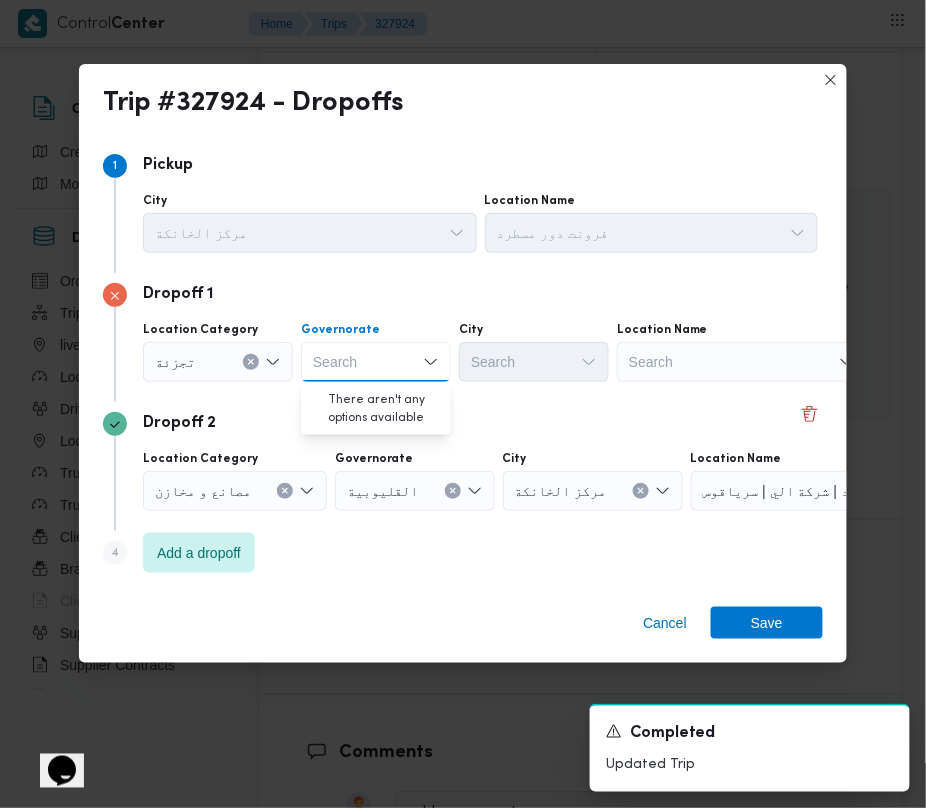 paste on "قاهرة" 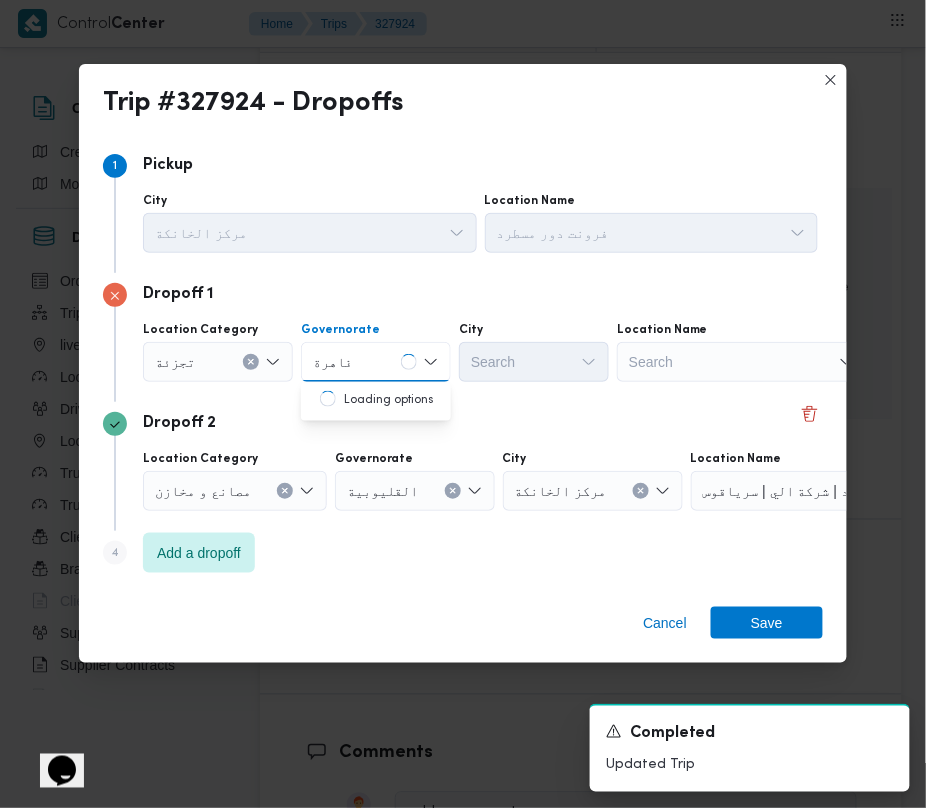 type on "قاهرة" 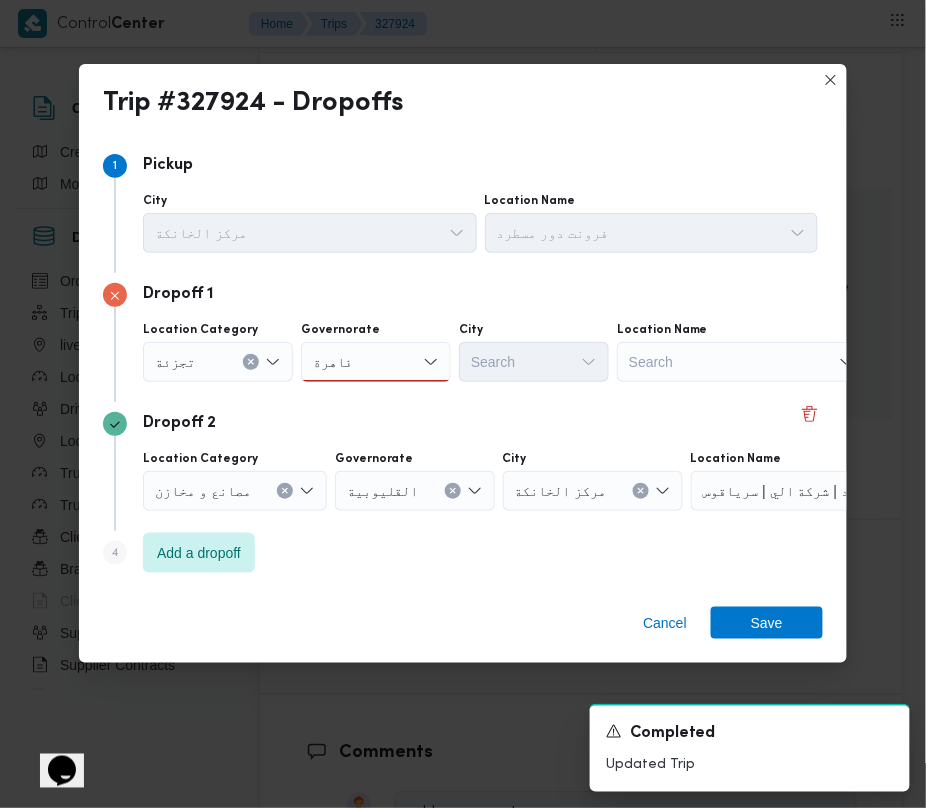 click on "[CITY] [CITY]" at bounding box center [376, 362] 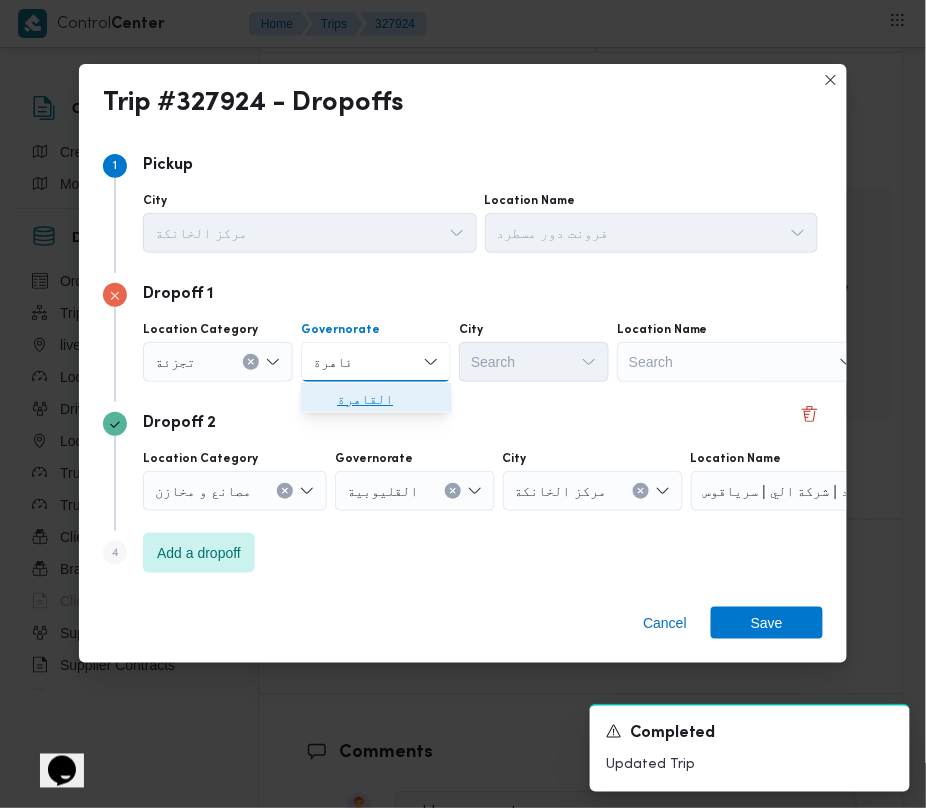 click on "القاهرة" at bounding box center (388, 399) 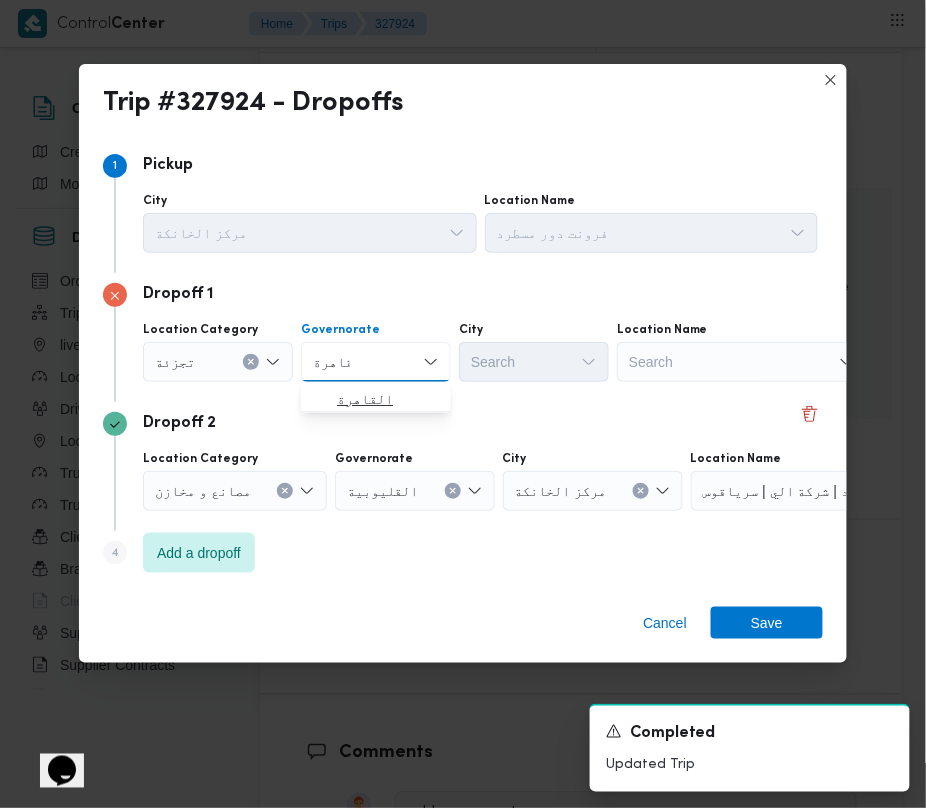 type 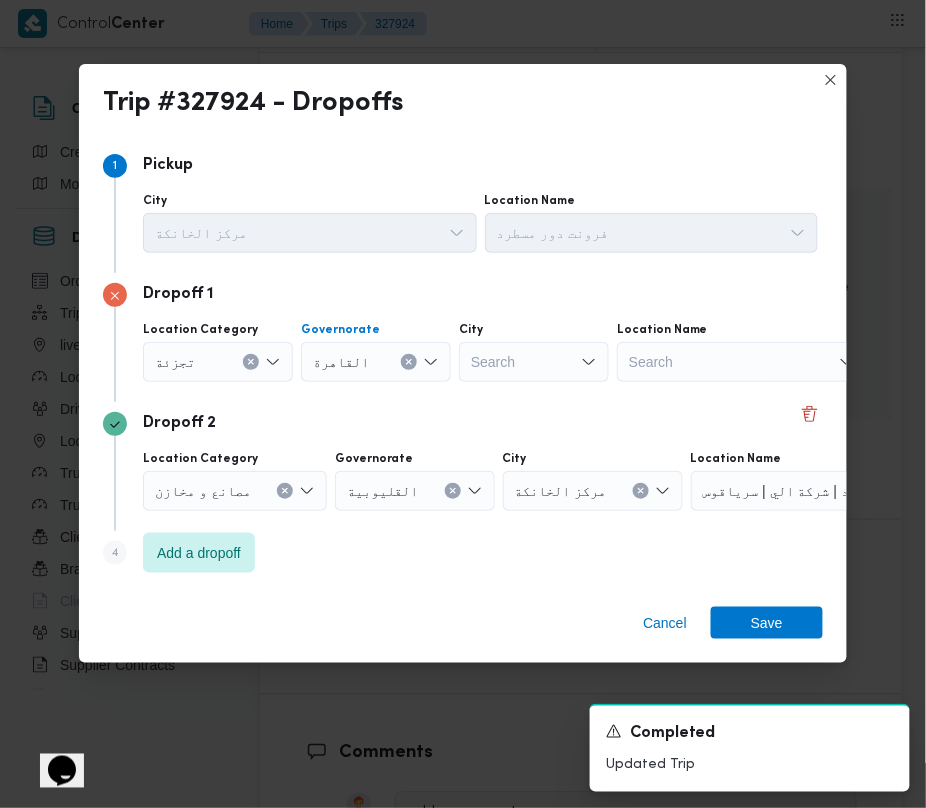 click 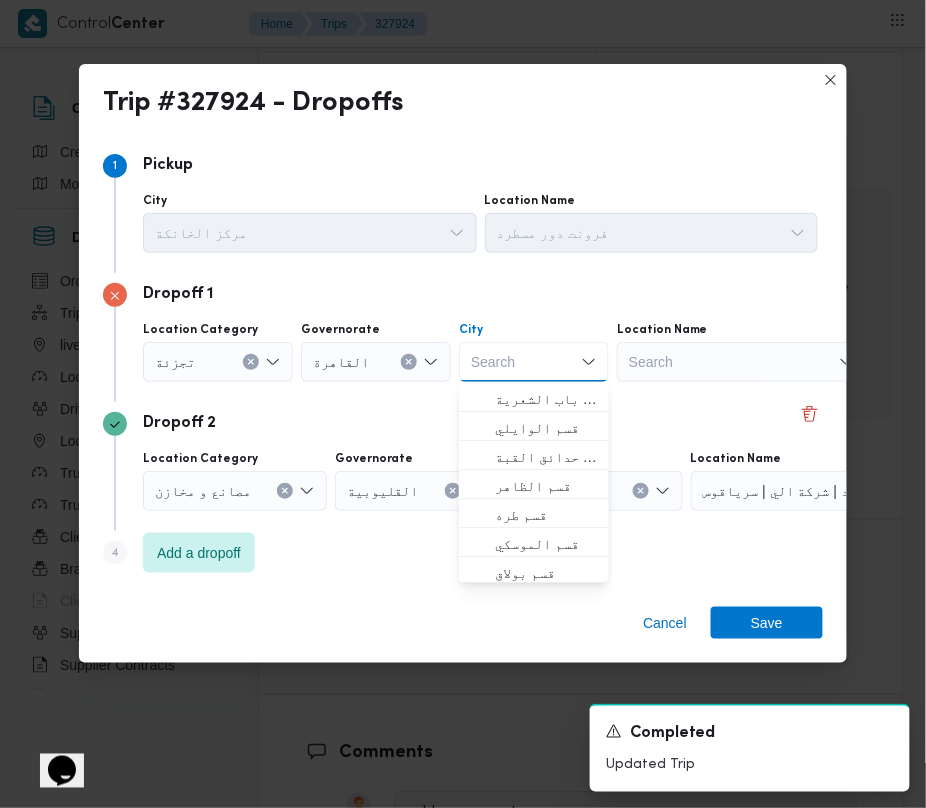 paste on "نصر" 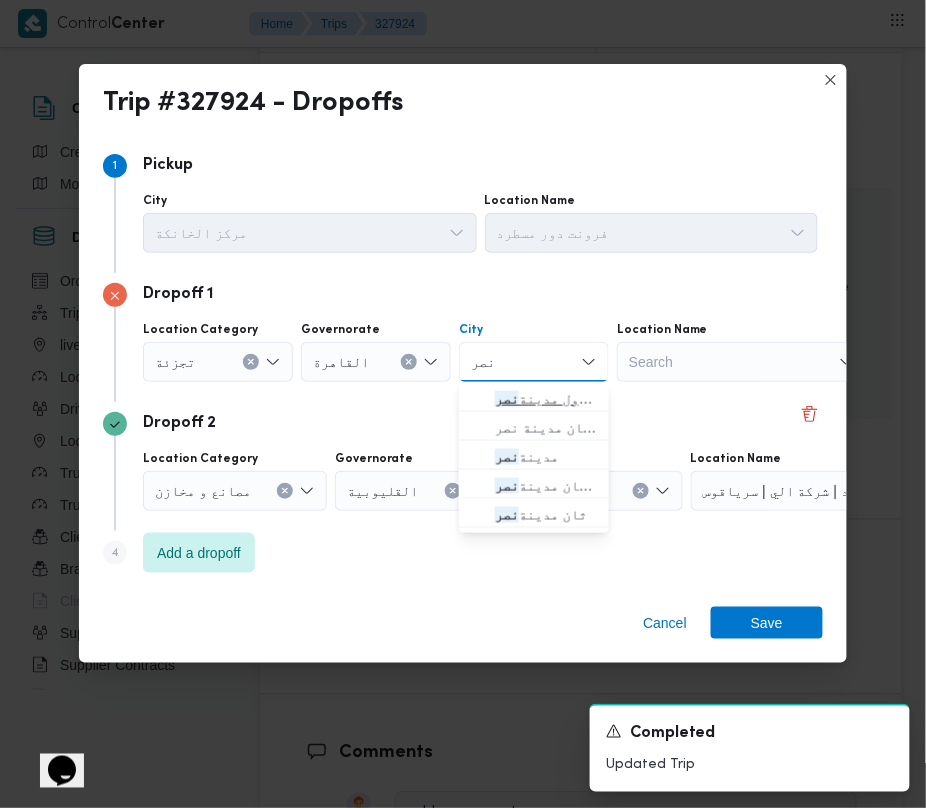 type on "نصر" 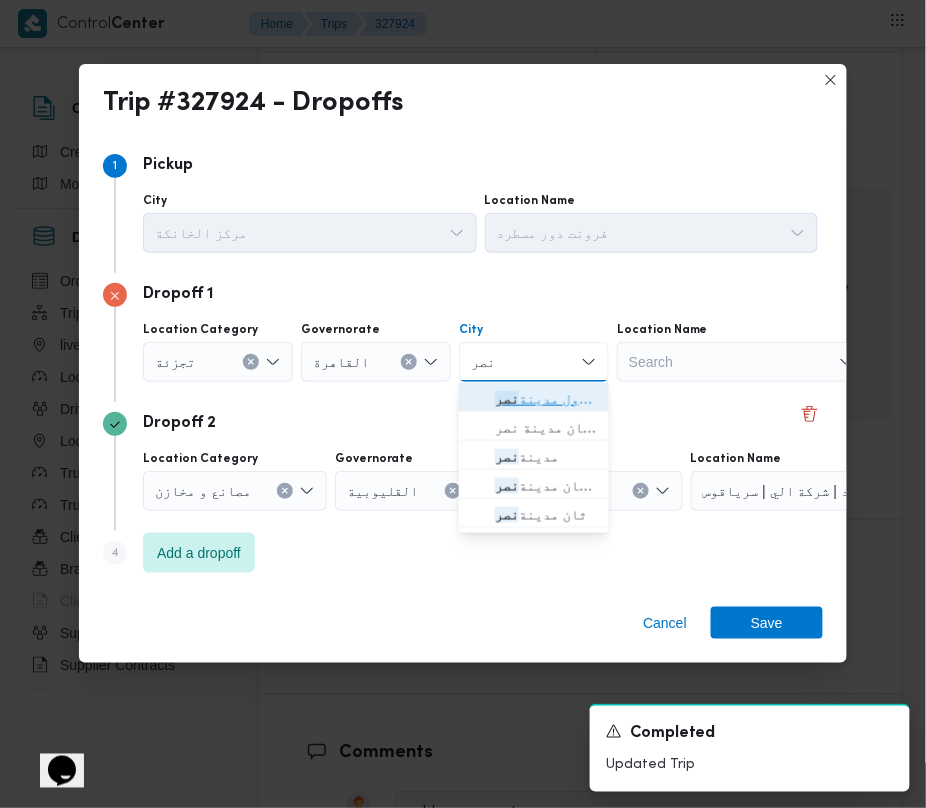 click on "نصر" at bounding box center (507, 399) 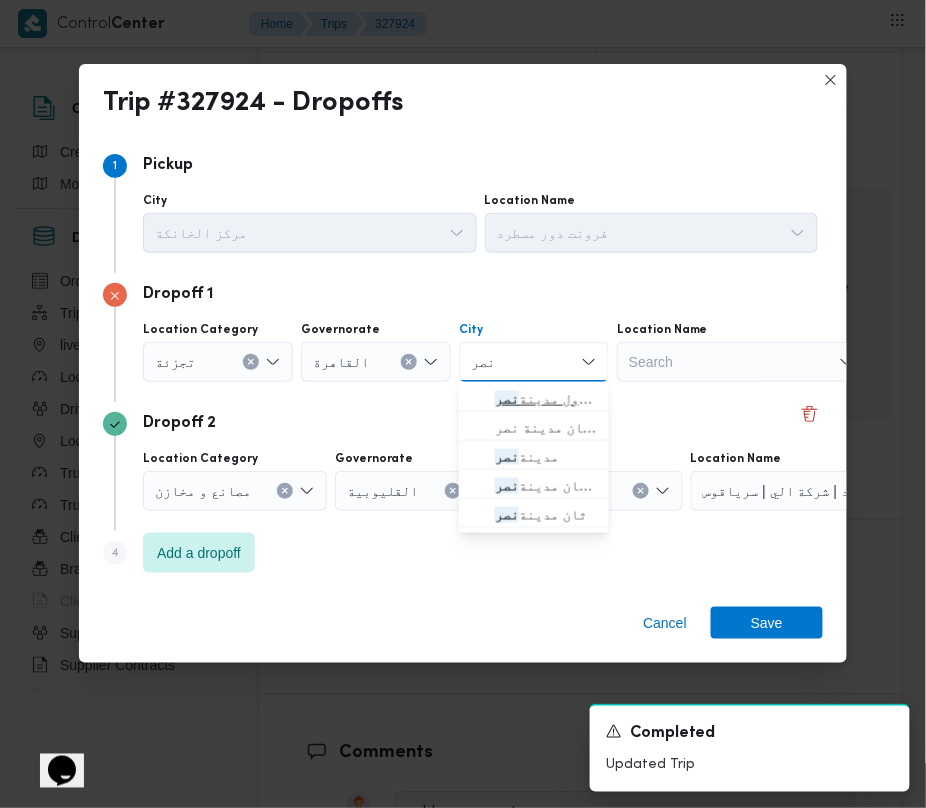 type 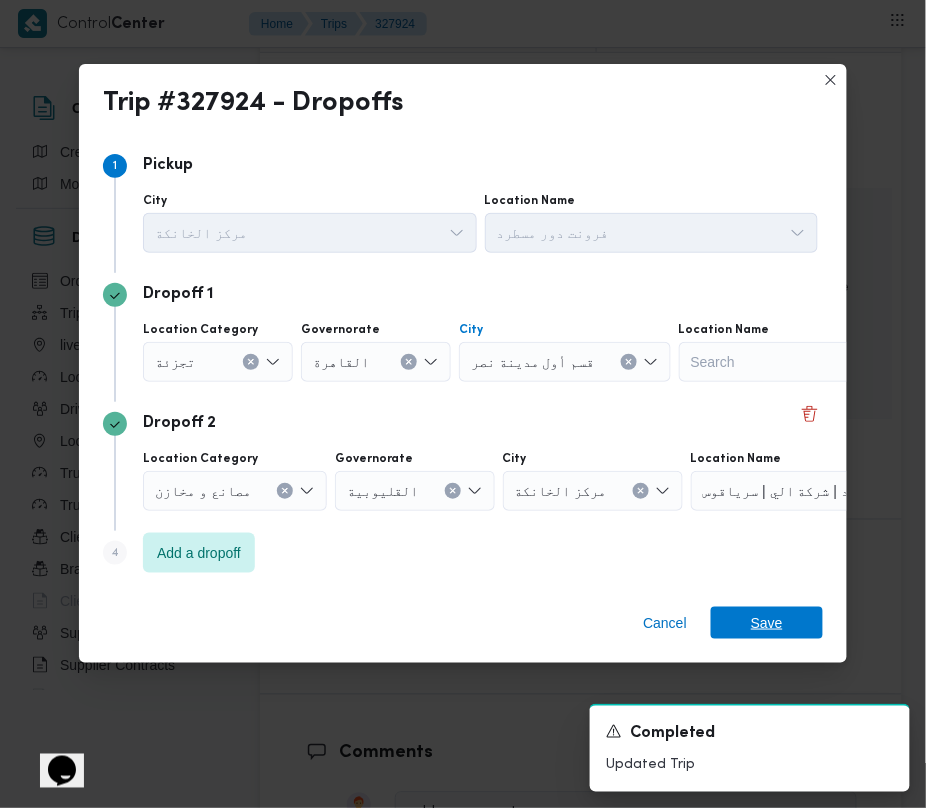 click on "Save" at bounding box center (767, 623) 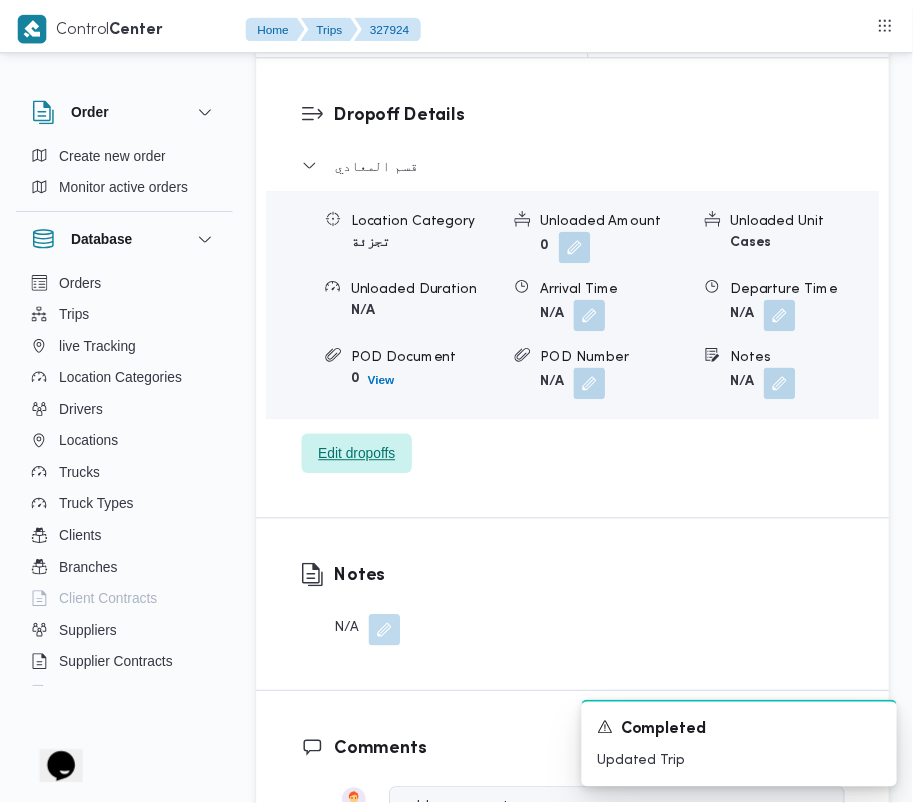scroll, scrollTop: 3206, scrollLeft: 0, axis: vertical 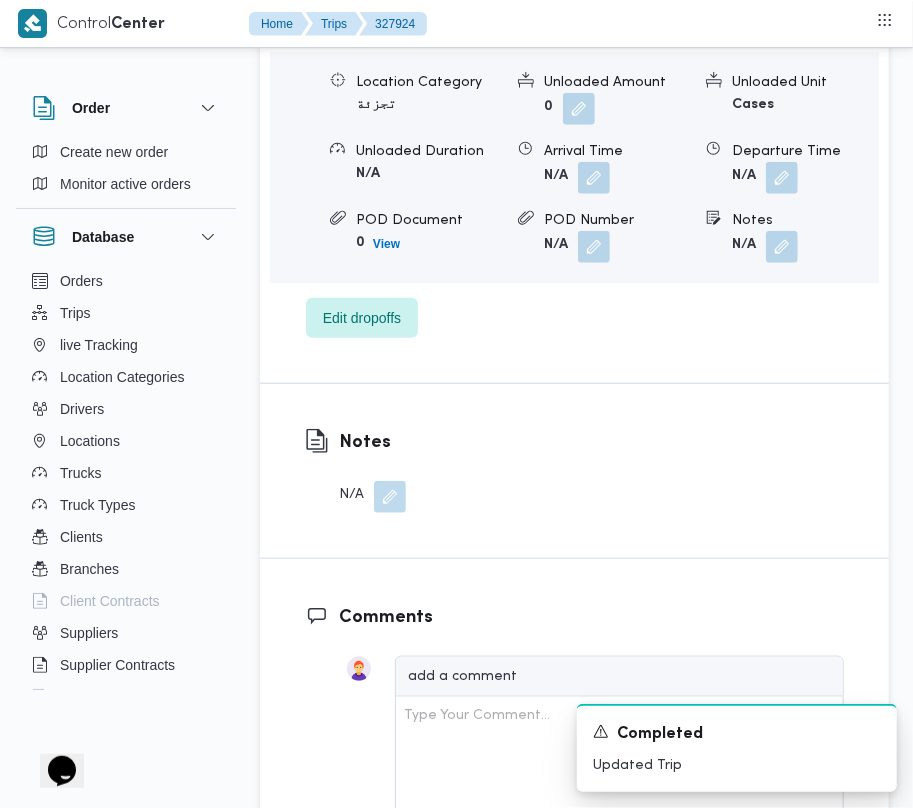 click on "Order Create new order Monitor active orders Database Orders Trips live Tracking Location Categories Drivers Locations Trucks Truck Types Clients Branches Client Contracts Suppliers Supplier Contracts Devices Users Projects SP Projects Admins organization assignees Tags Trip# [NUMBER] Arrived Duplicate Trip   [LOCATION_NAME] Step 2 is incomplete 2 [CITY] Summary Route Supplier Details Supplier [FIRST] [LAST] Operation Model Monthly Driver [FIRST] [LAST] Truck [TRUCK_ID] Truck Type jumbo_7000 | opened | dry | 3.5 ton Trip Details Client Frontdoor Branch [LOCATION_NAME] Trip Type تجزئة Pickup date & time [DAY], [MONTH] [DAY], [YEAR] [TIME] Source System App Version 3.8.6.production.driver-release (166) Returnable No Geofencing No Auto Ending Yes Collect Shipment Amounts No Contract Type Monthly Project Name frontdoor Google distance in KMs 0 KMs Distance Traveled 0 KMs Manual Distance N/A Trip Cost" at bounding box center [456, -588] 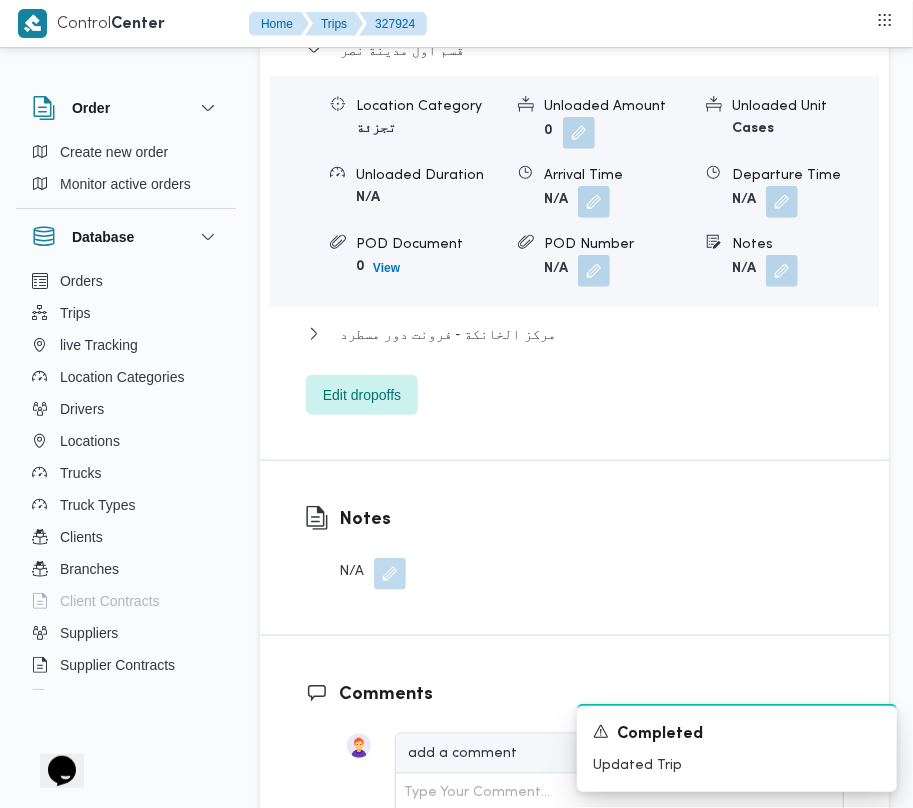 scroll, scrollTop: 2500, scrollLeft: 0, axis: vertical 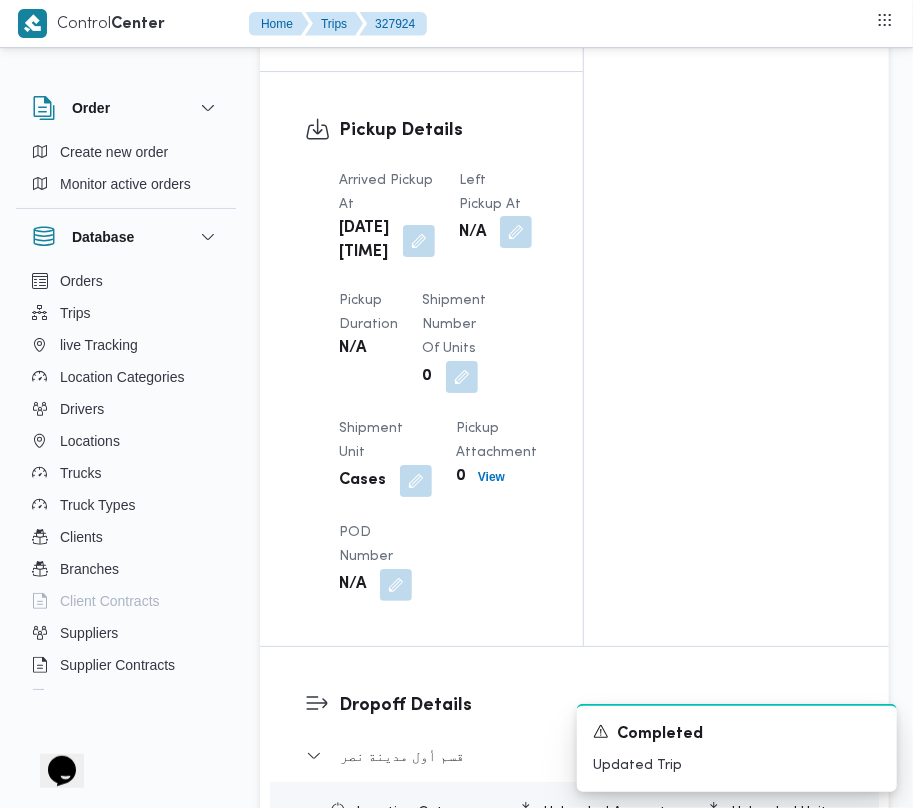 click at bounding box center [516, 232] 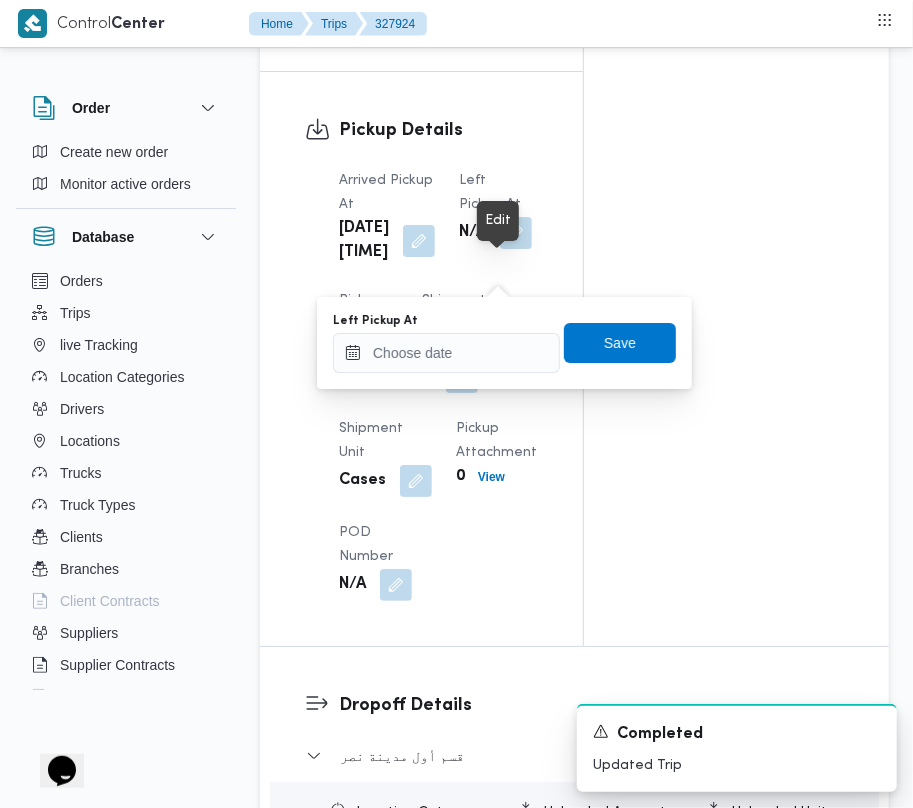 click at bounding box center [487, 297] 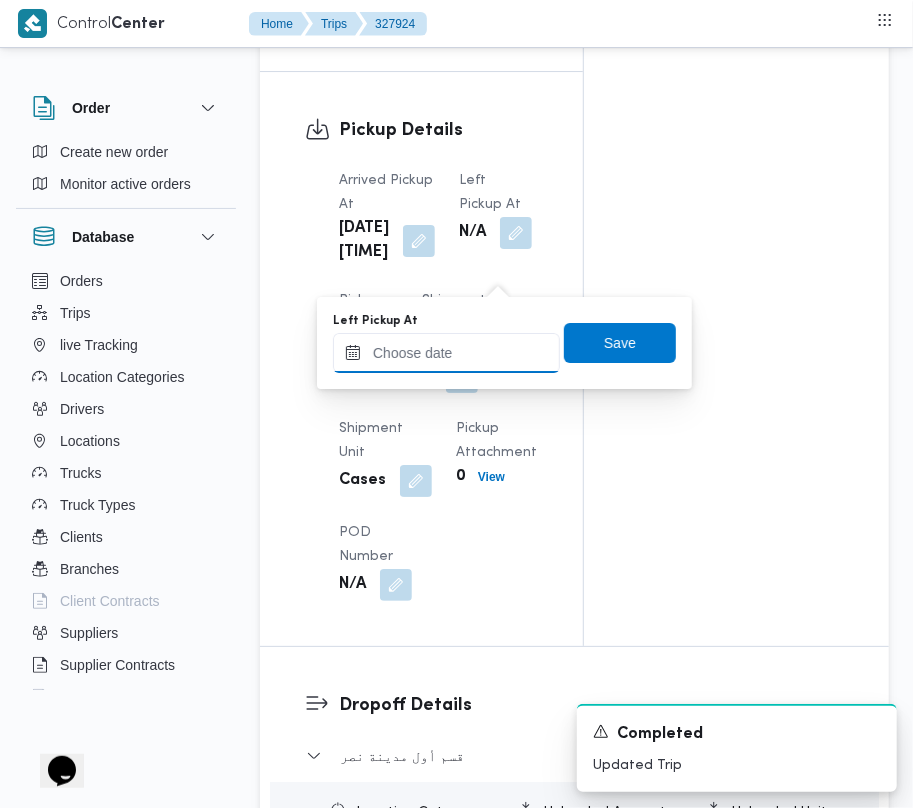 click on "Left Pickup At" at bounding box center [446, 353] 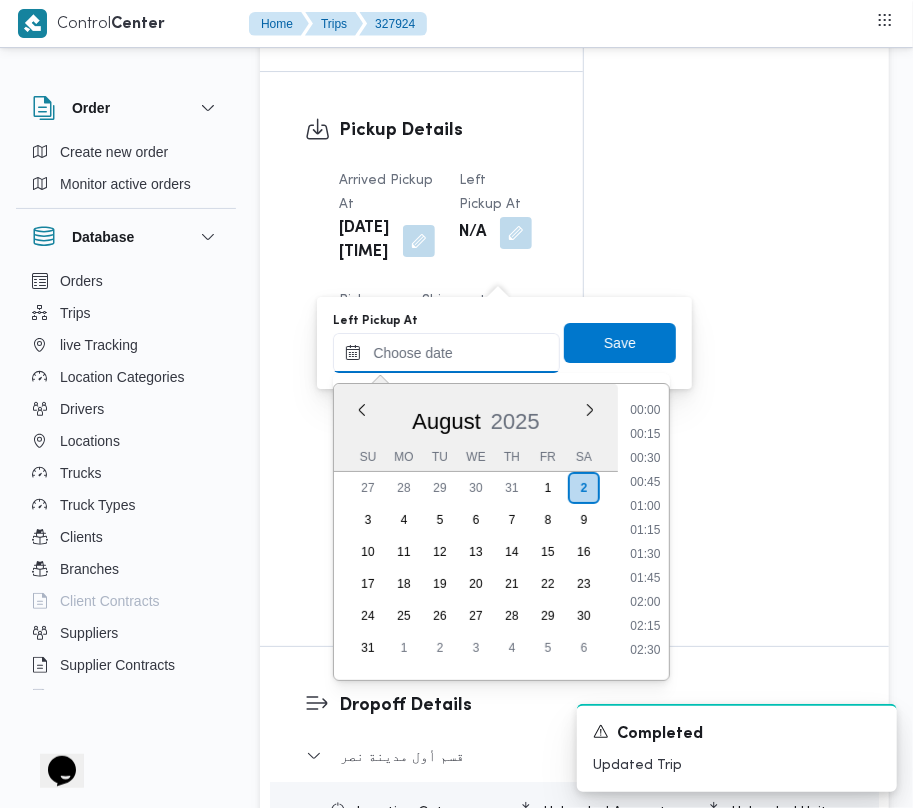 scroll, scrollTop: 1137, scrollLeft: 0, axis: vertical 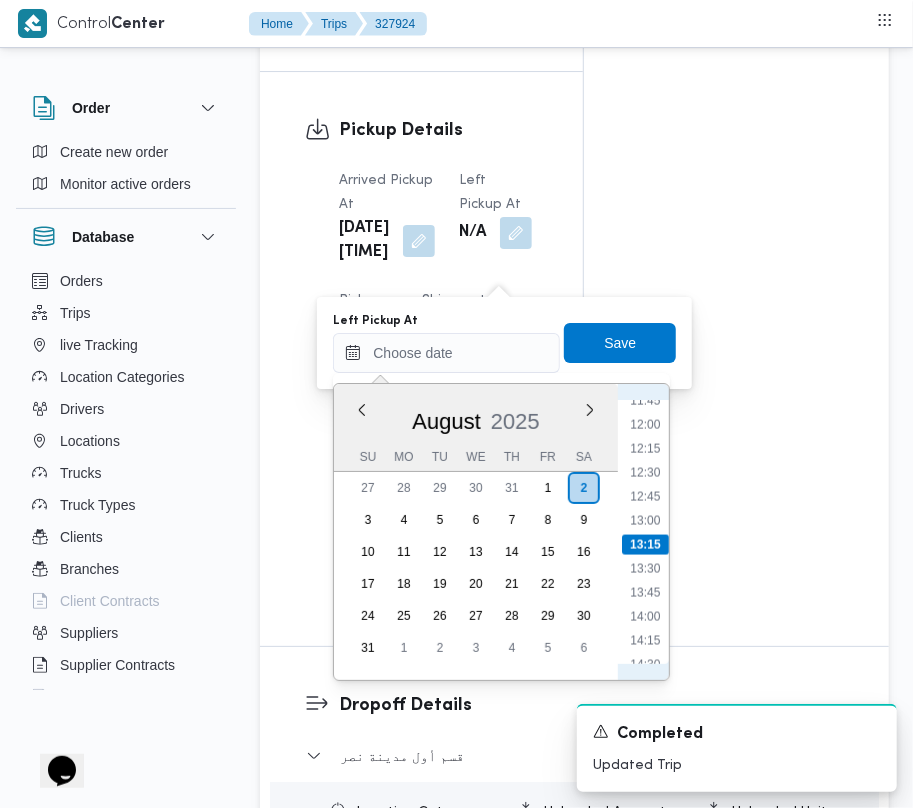 click on "12:15" at bounding box center [646, 449] 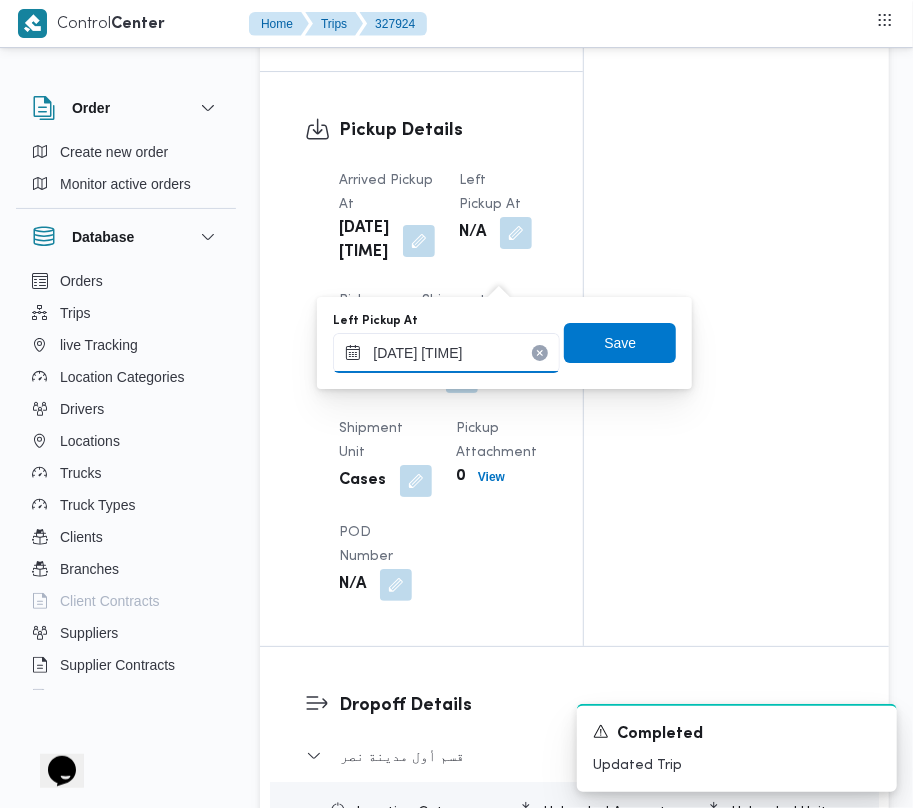 click on "[DATE] [TIME]" at bounding box center (446, 353) 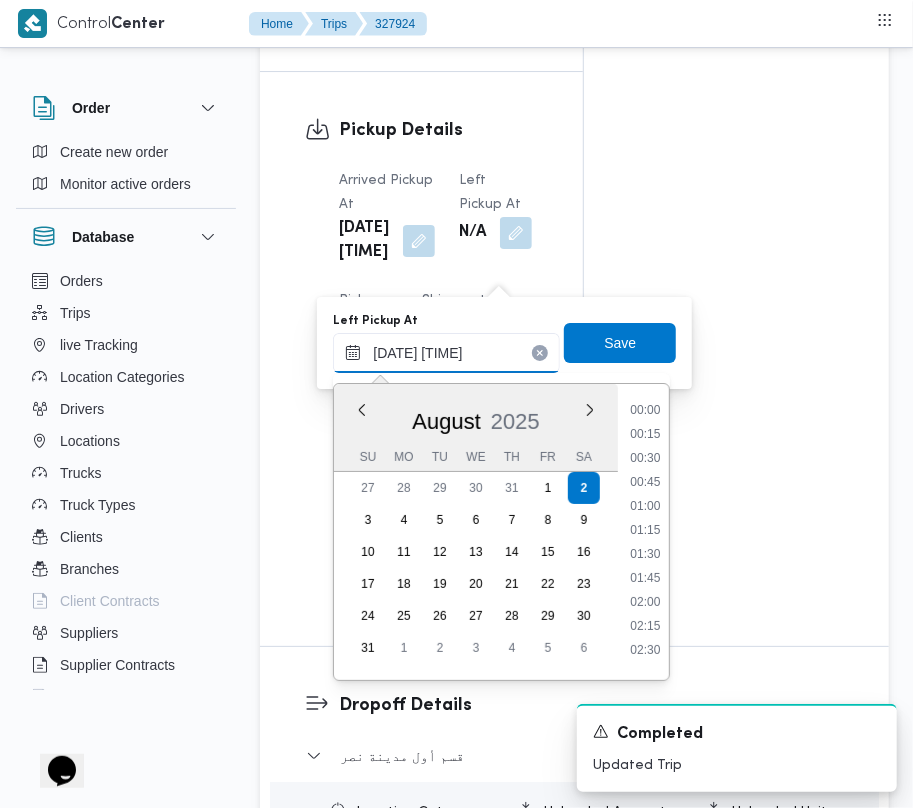 scroll, scrollTop: 1041, scrollLeft: 0, axis: vertical 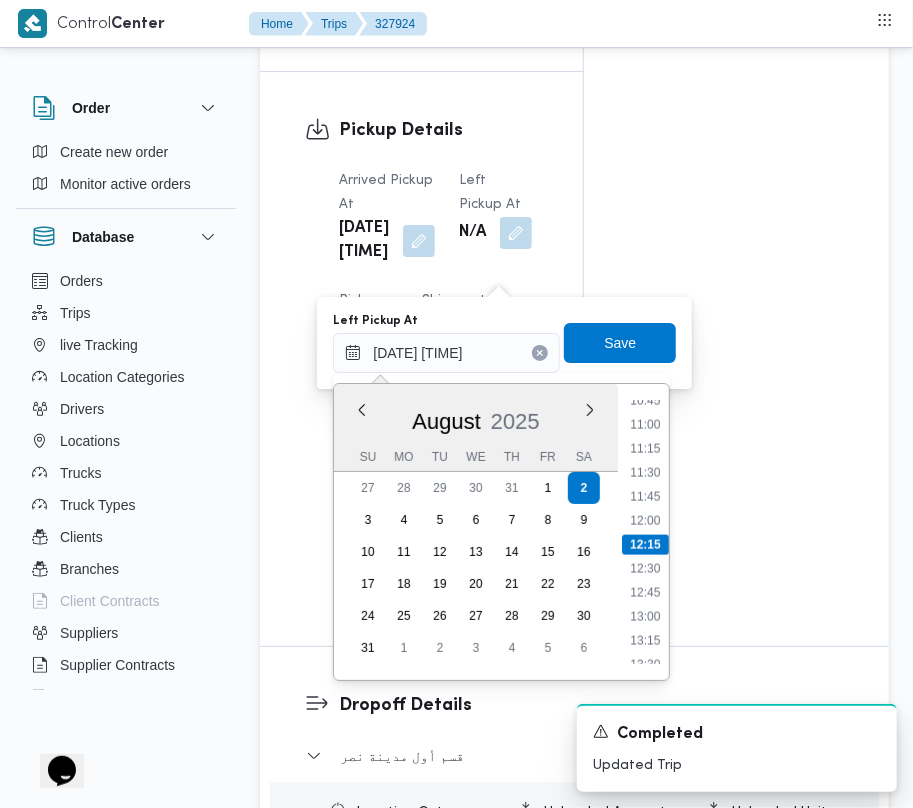 click on "00:00 00:15 00:30 00:45 01:00 01:15 01:30 01:45 02:00 02:15 02:30 02:45 03:00 03:15 03:30 03:45 04:00 04:15 04:30 04:45 05:00 05:15 05:30 05:45 06:00 06:15 06:30 06:45 07:00 07:15 07:30 07:45 08:00 08:15 08:30 08:45 09:00 09:15 09:30 09:45 10:00 10:15 10:30 10:45 11:00 11:15 11:30 11:45 12:00 12:15 12:30 12:45 13:00 13:15 13:30 13:45 14:00 14:15 14:30 14:45 15:00 15:15 15:30 15:45 16:00 16:15 16:30 16:45 17:00 17:15 17:30 17:45 18:00 18:15 18:30 18:45 19:00 19:15 19:30 19:45 20:00 20:15 20:30 20:45 21:00 21:15 21:30 21:45 22:00 22:15 22:30 22:45 23:00 23:15 23:30 23:45" at bounding box center (645, 532) 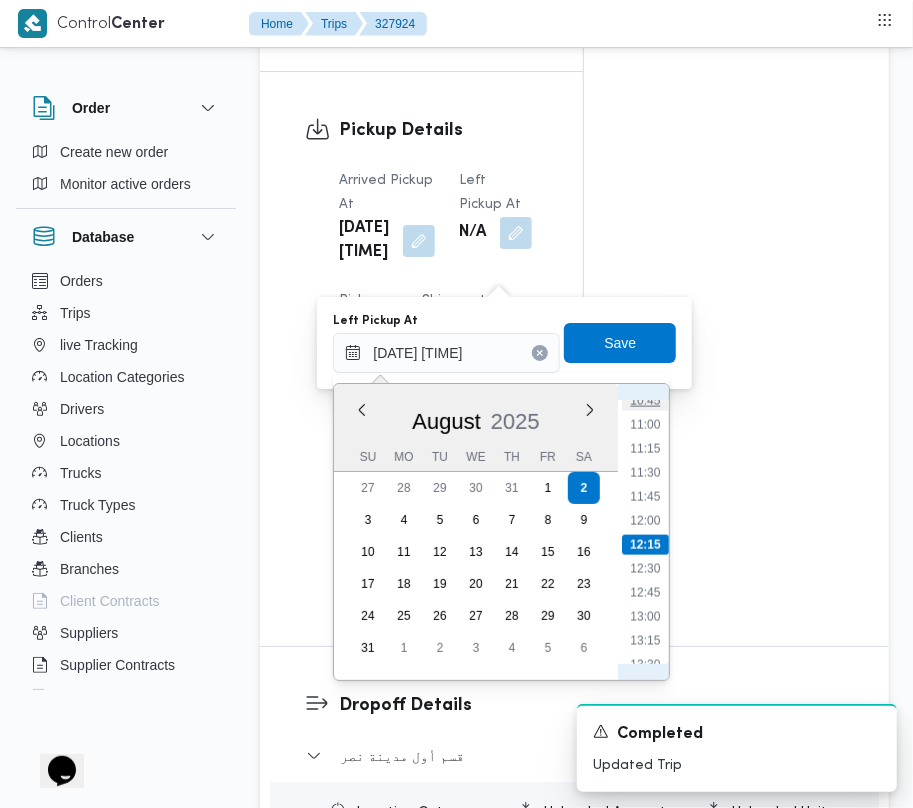 click on "10:45" at bounding box center [646, 401] 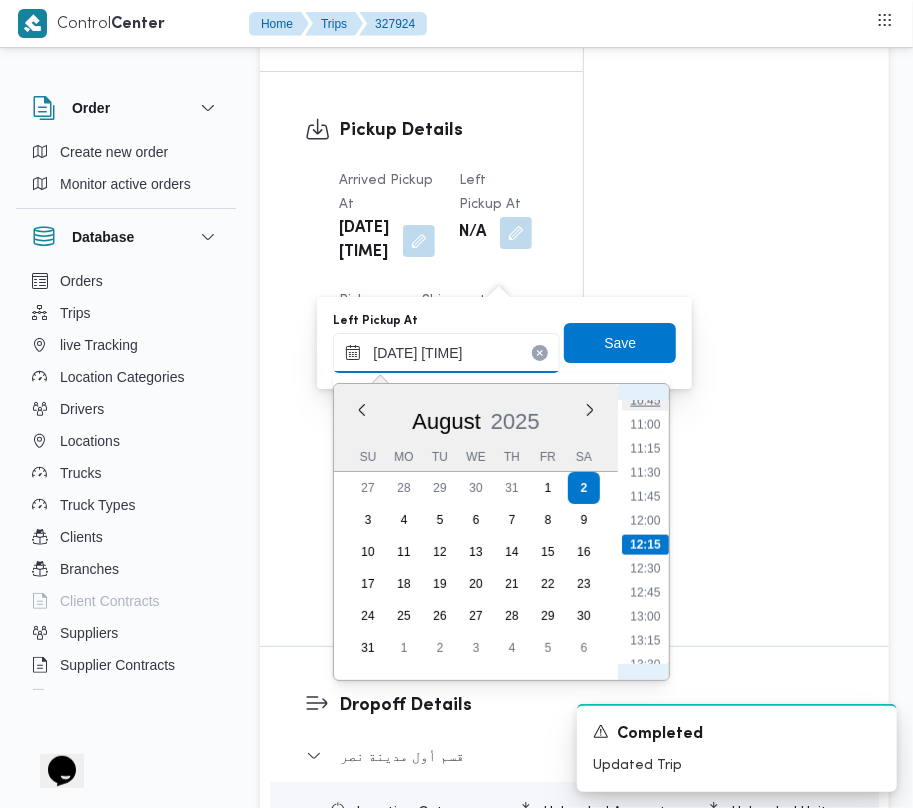 type on "[DATE] [TIME]" 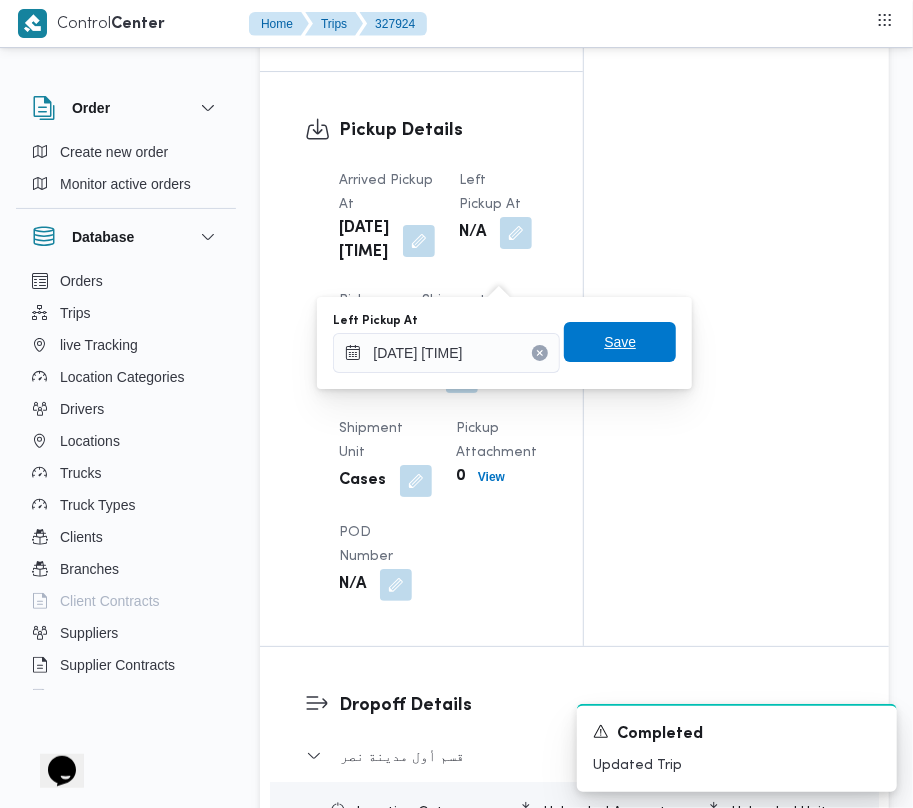 click on "Save" at bounding box center (620, 342) 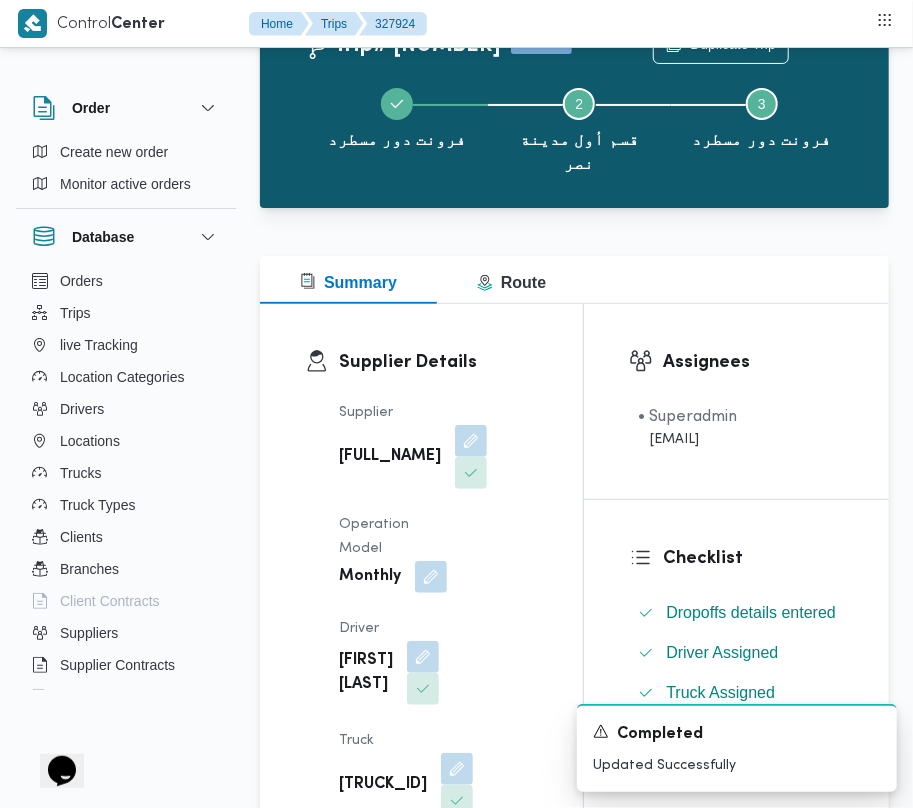 scroll, scrollTop: 0, scrollLeft: 0, axis: both 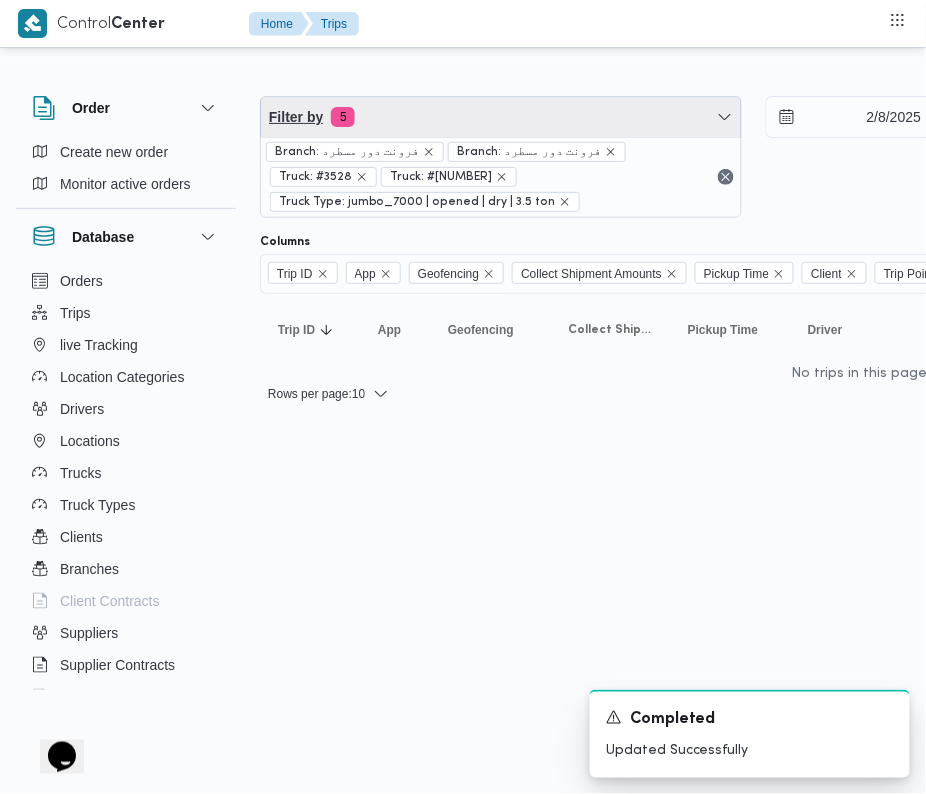 click on "Filter by 5" at bounding box center (501, 117) 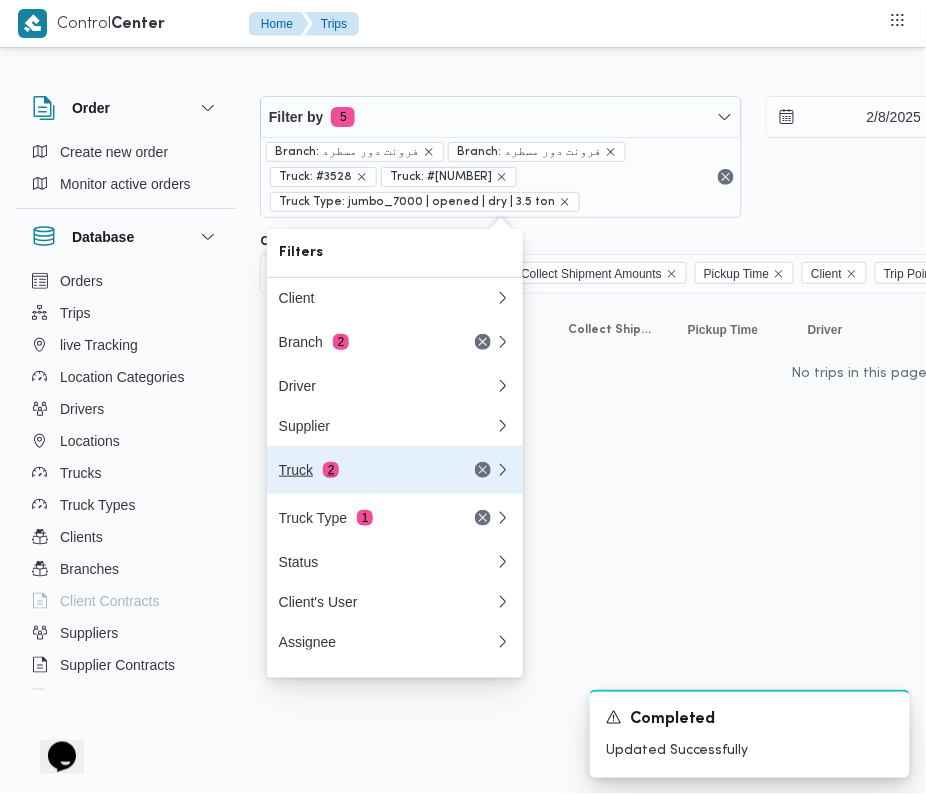 click on "Truck 2" at bounding box center [363, 470] 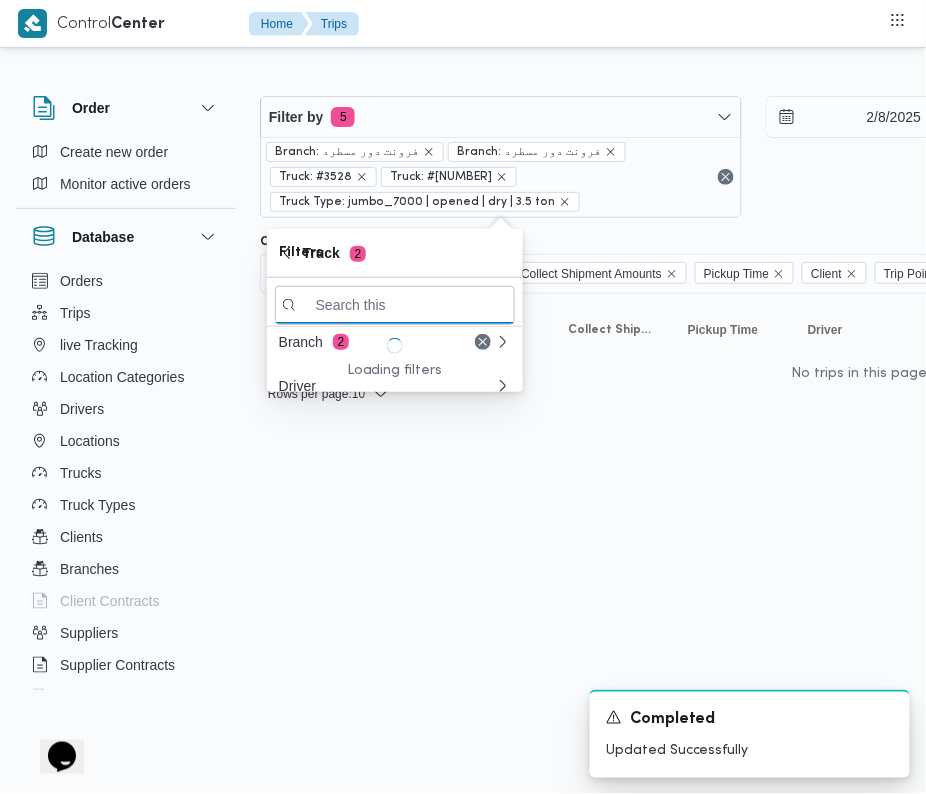 paste on "جي8418" 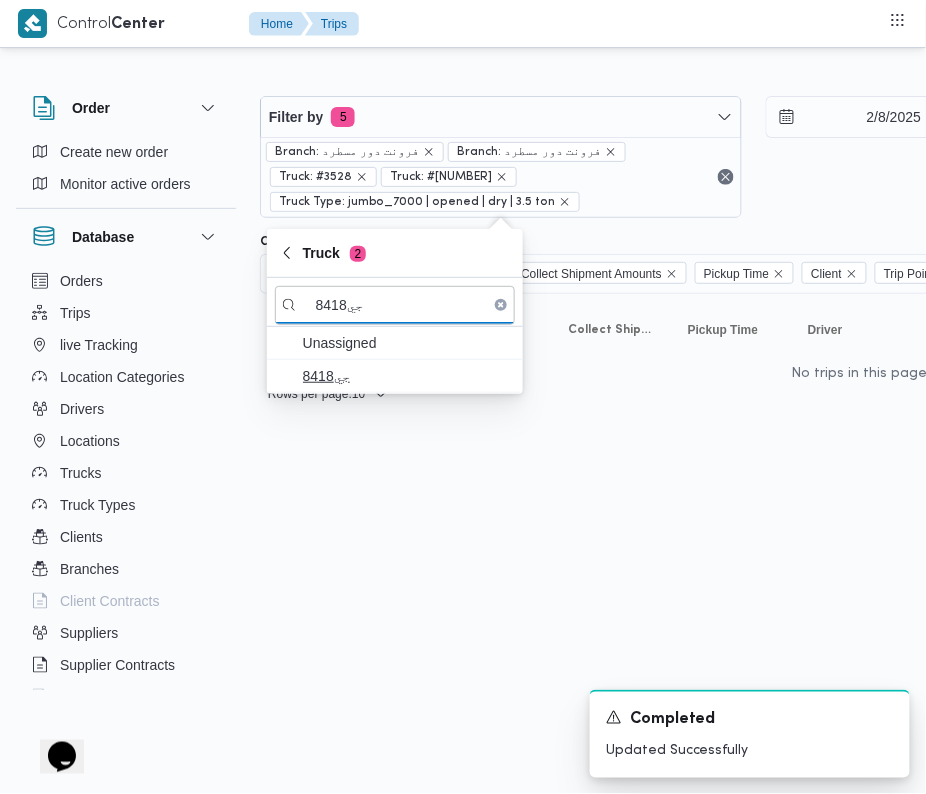 type on "جي8418" 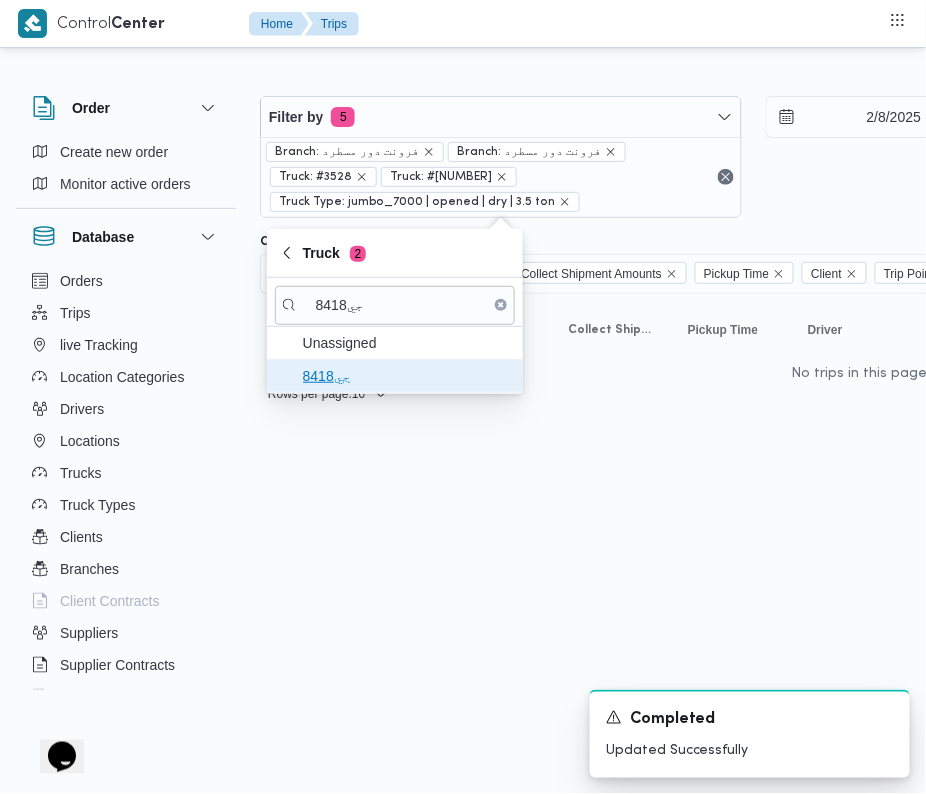 click on "جي8418" at bounding box center (395, 376) 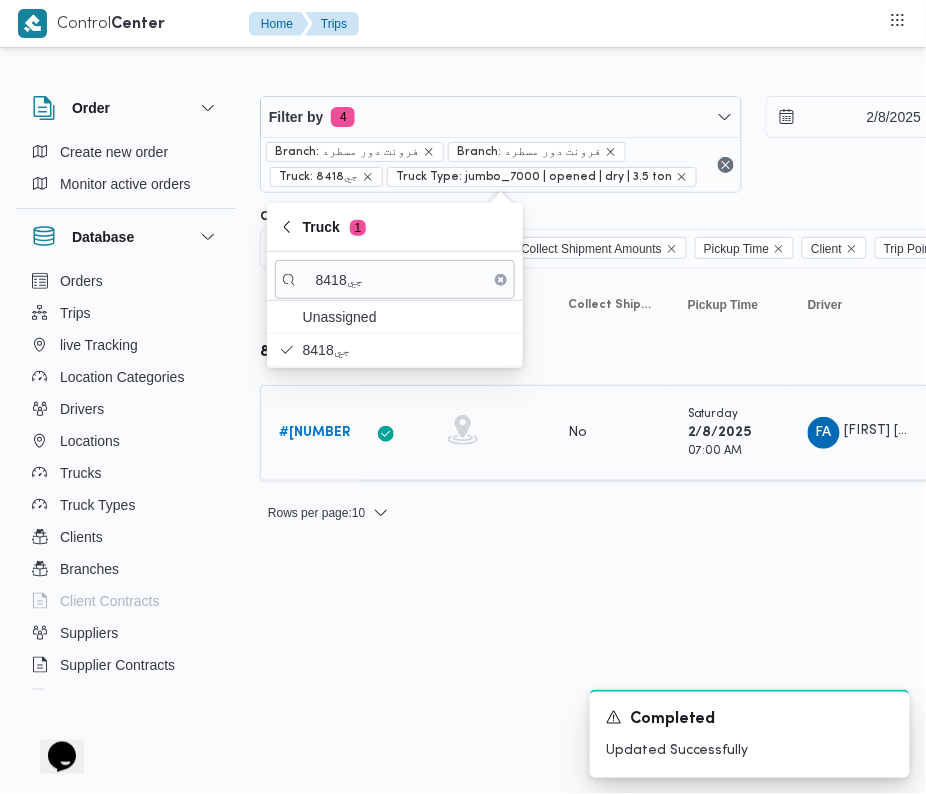 click on "# [NUMBER]" at bounding box center [310, 433] 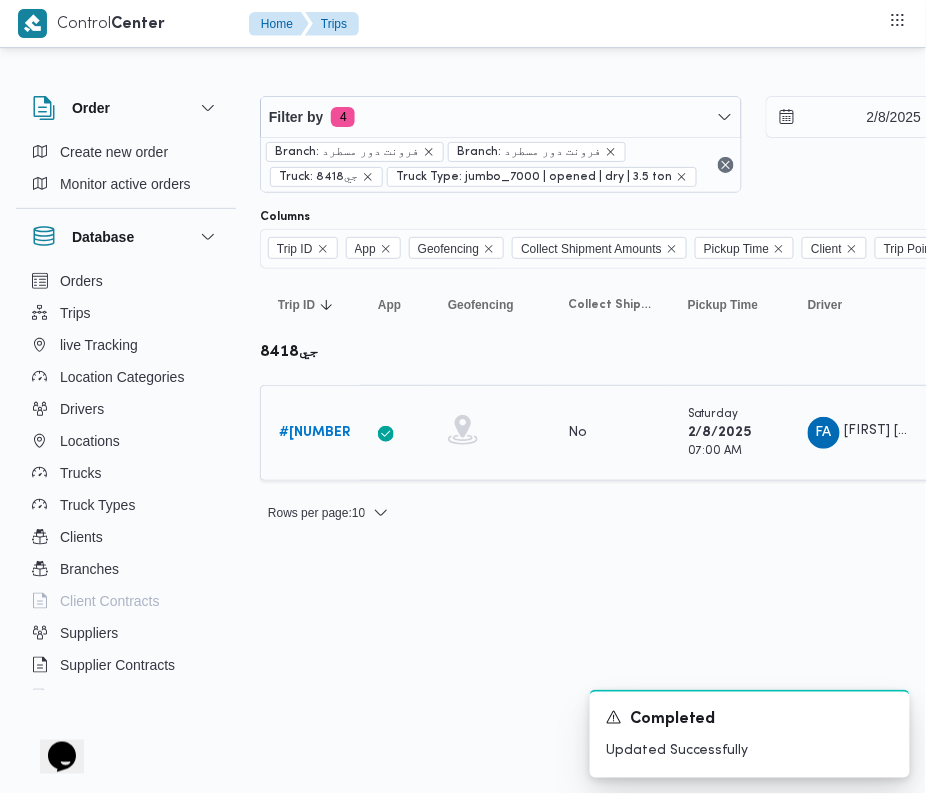 click on "# [NUMBER]" at bounding box center [317, 432] 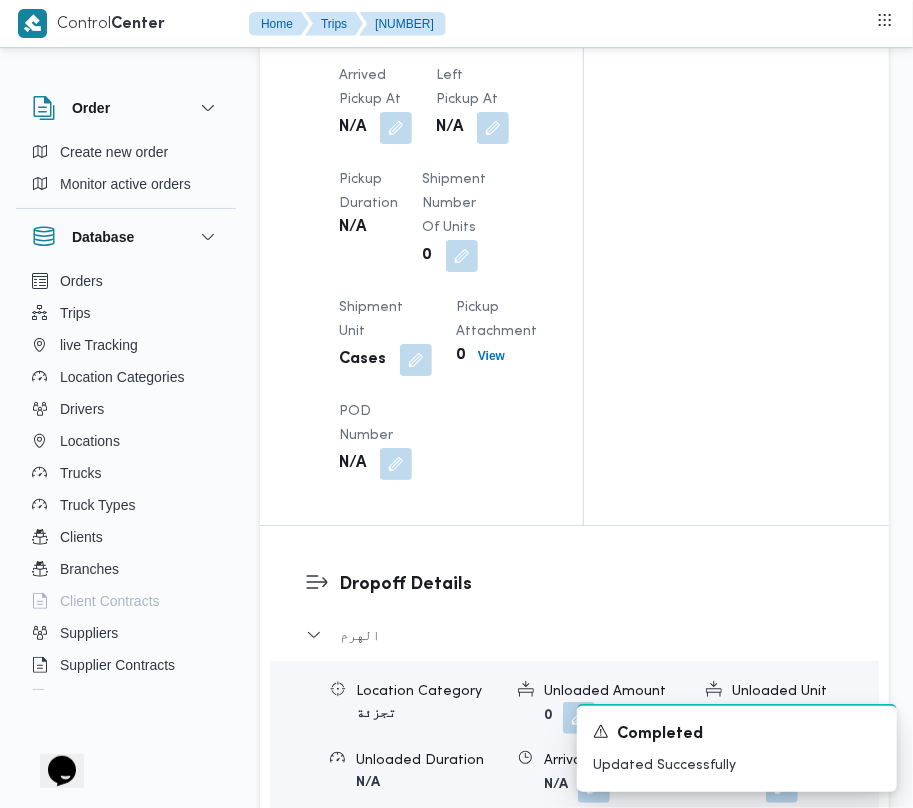 scroll, scrollTop: 3377, scrollLeft: 0, axis: vertical 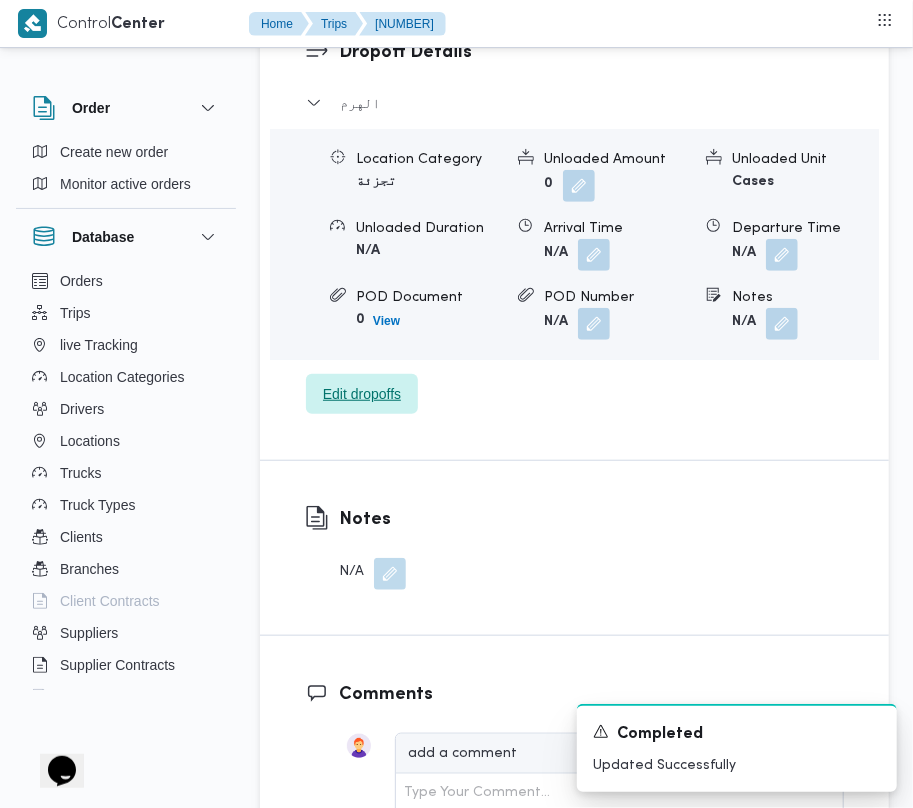 click on "Edit dropoffs" at bounding box center [362, 394] 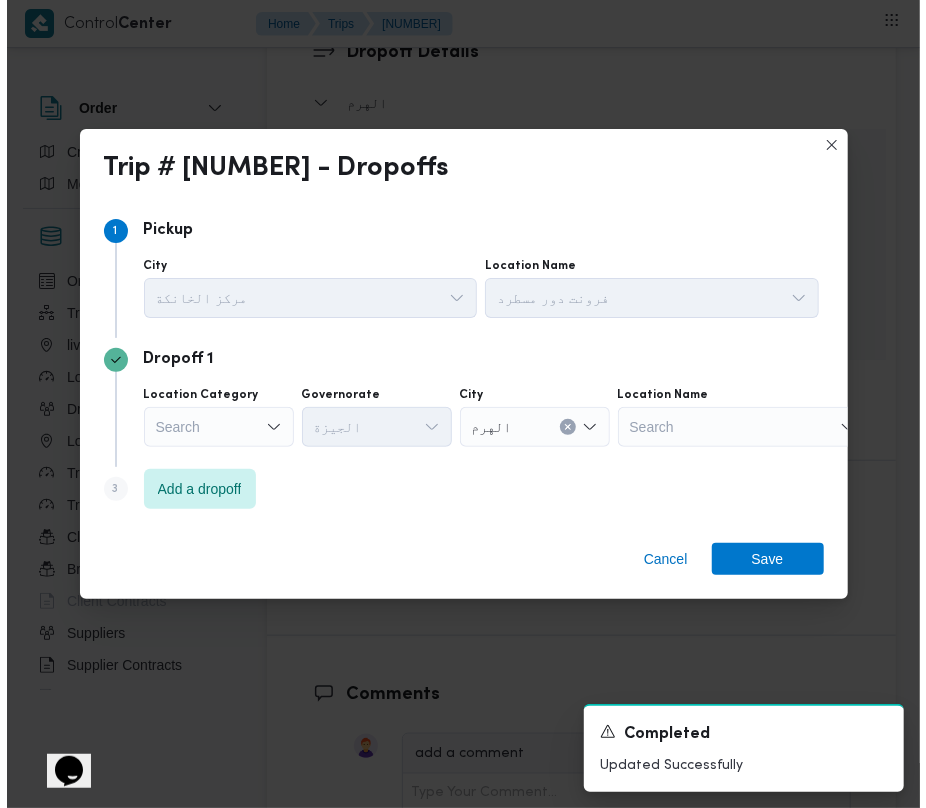 scroll, scrollTop: 2961, scrollLeft: 0, axis: vertical 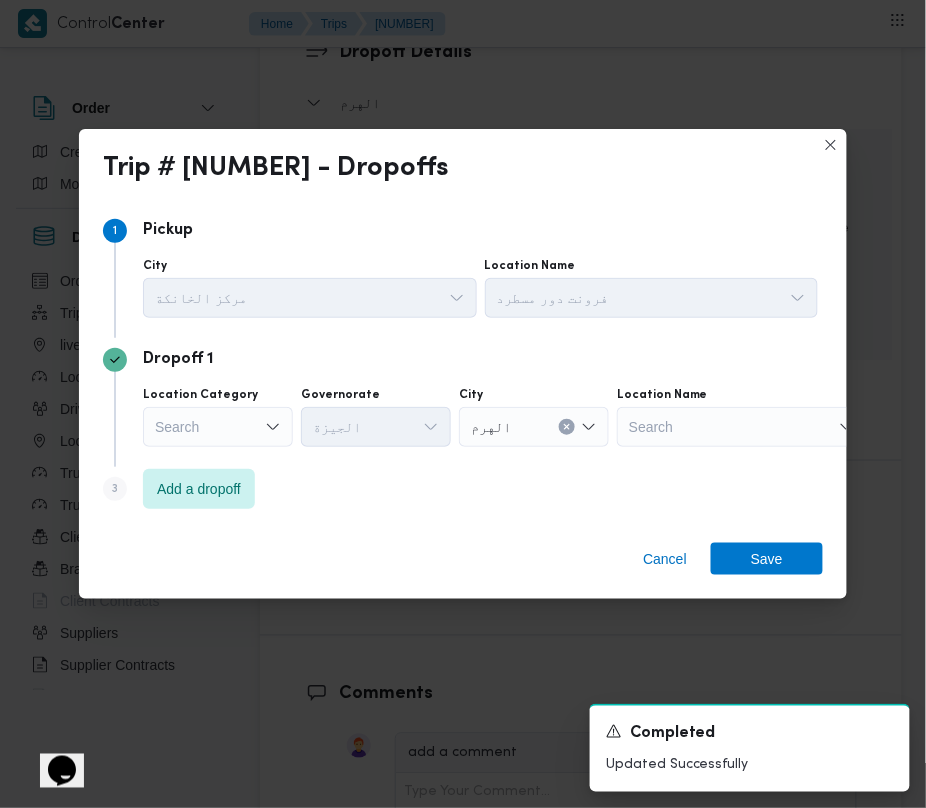click on "Step 3 is disabled 3" at bounding box center (123, 493) 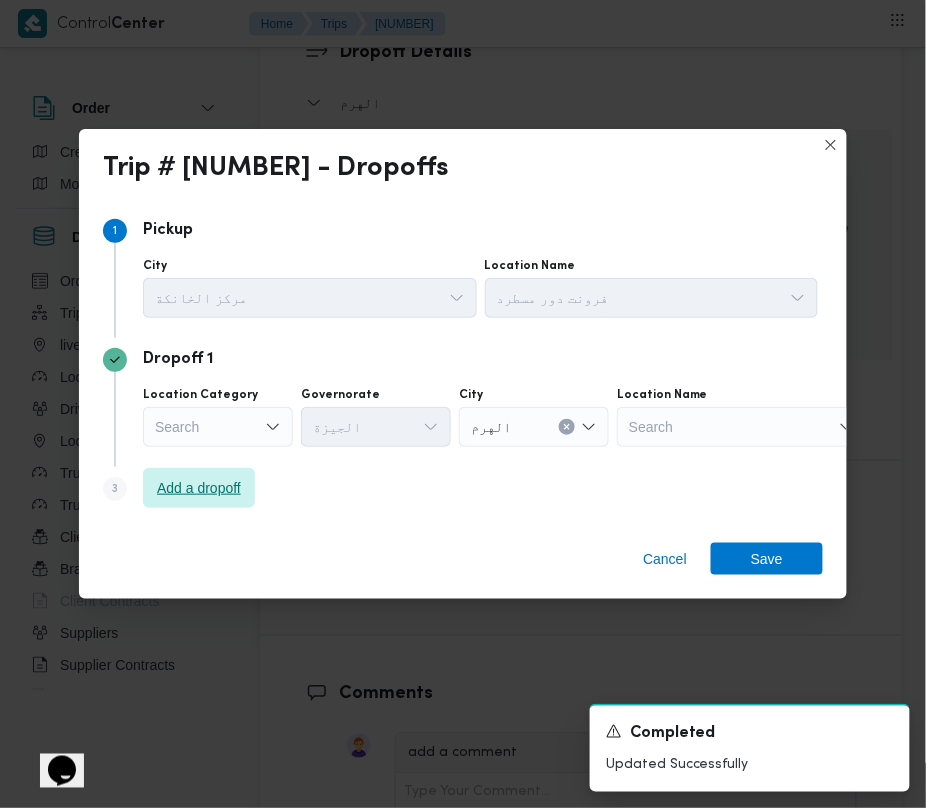 click on "Add a dropoff" at bounding box center (199, 488) 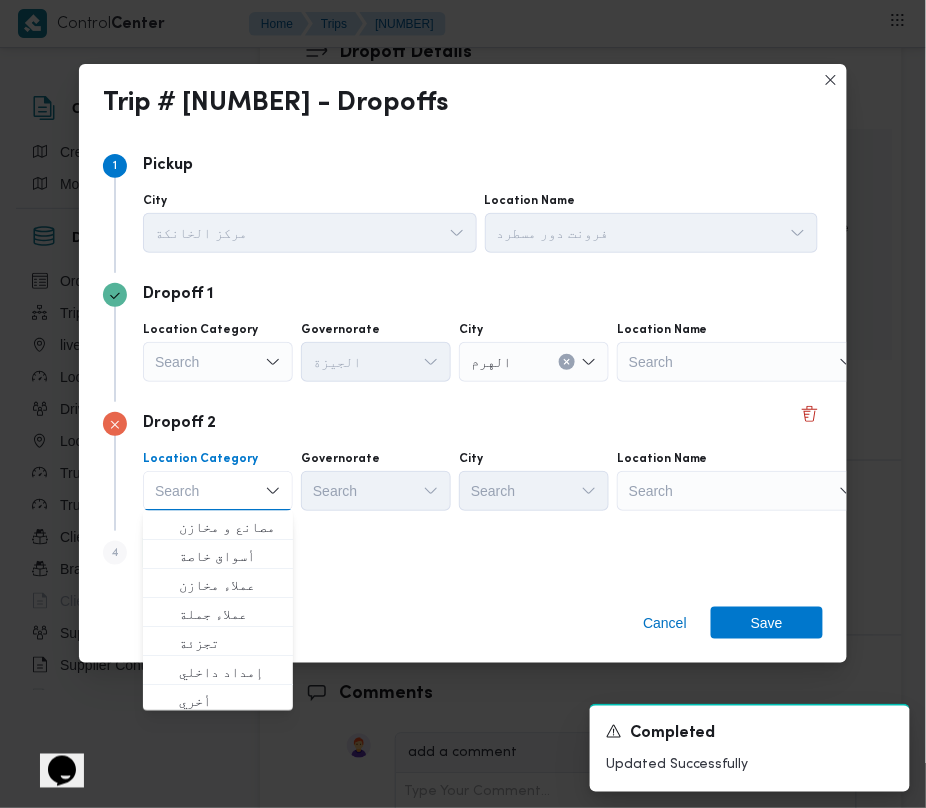 click on "Dropoff 2 Location Category Search Combo box. Selected. Combo box input. Search. Type some text or, to display a list of choices, press Down Arrow. To exit the list of choices, press Escape. Governorate Search City Search Location Name Search" at bounding box center (463, 466) 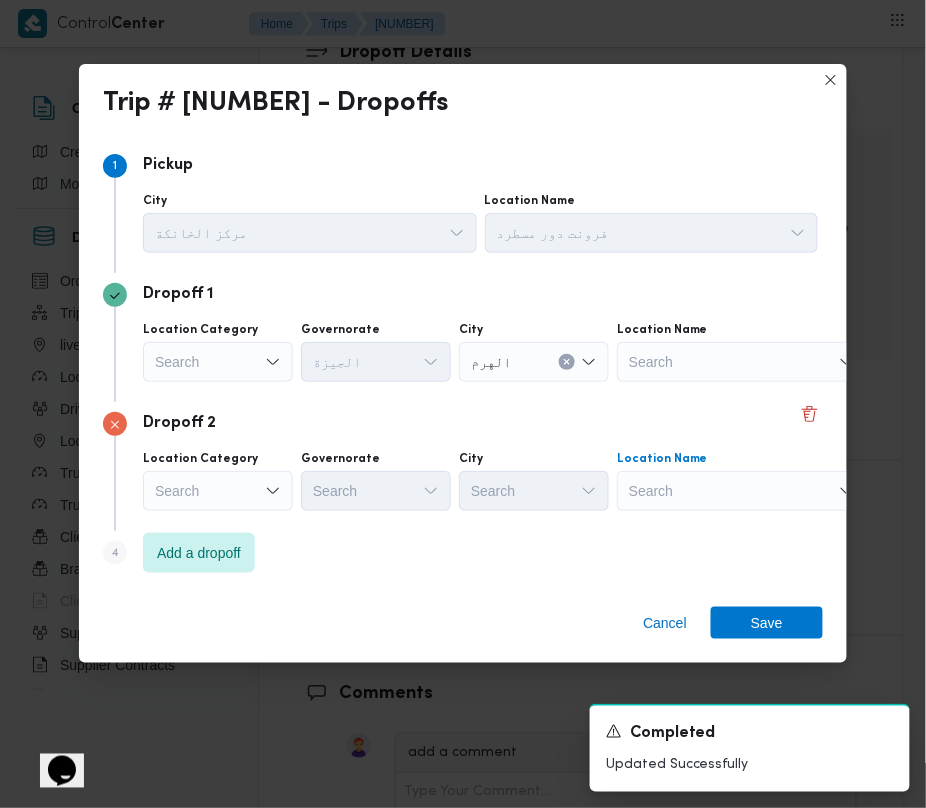 click on "Search" at bounding box center (742, 362) 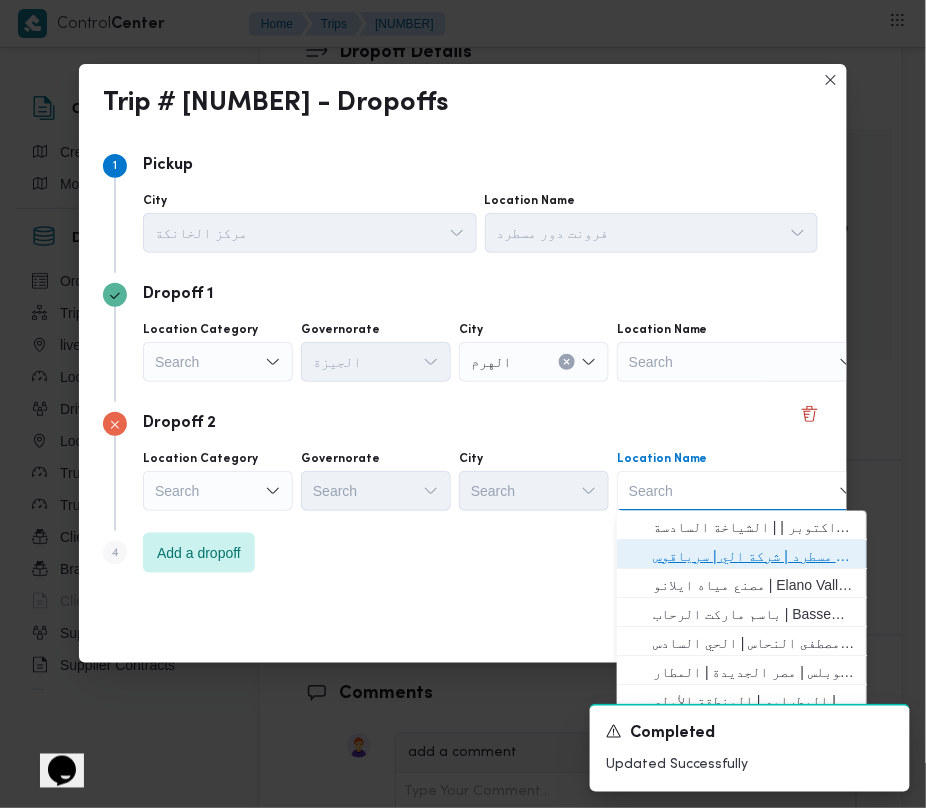 drag, startPoint x: 744, startPoint y: 538, endPoint x: 718, endPoint y: 538, distance: 26 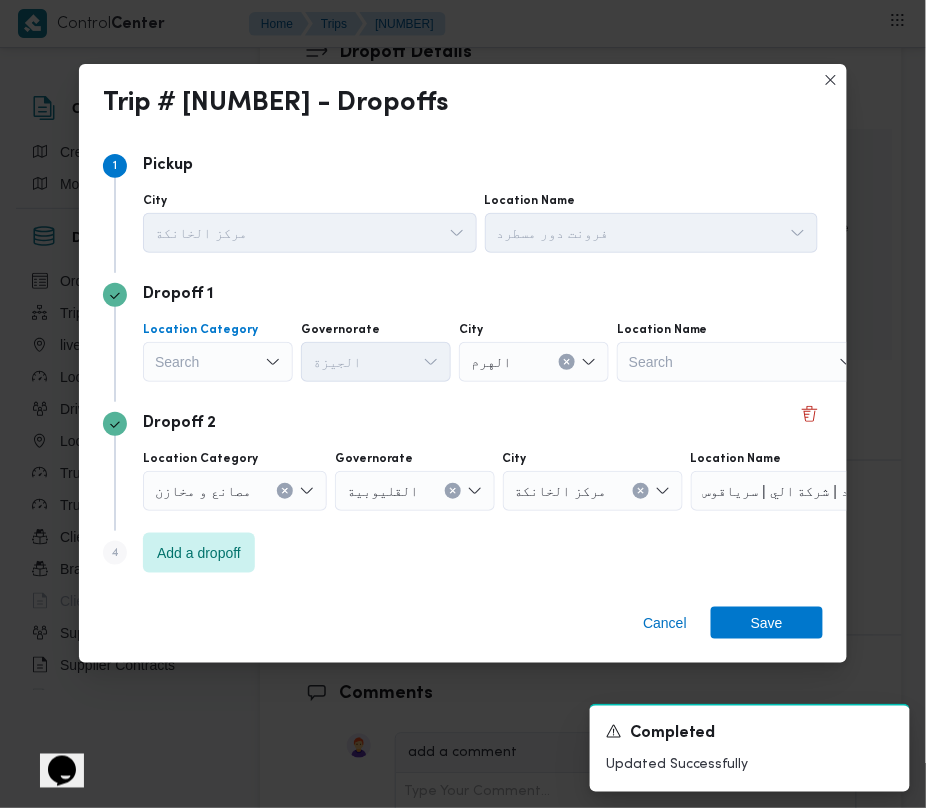 click on "Search" at bounding box center [218, 362] 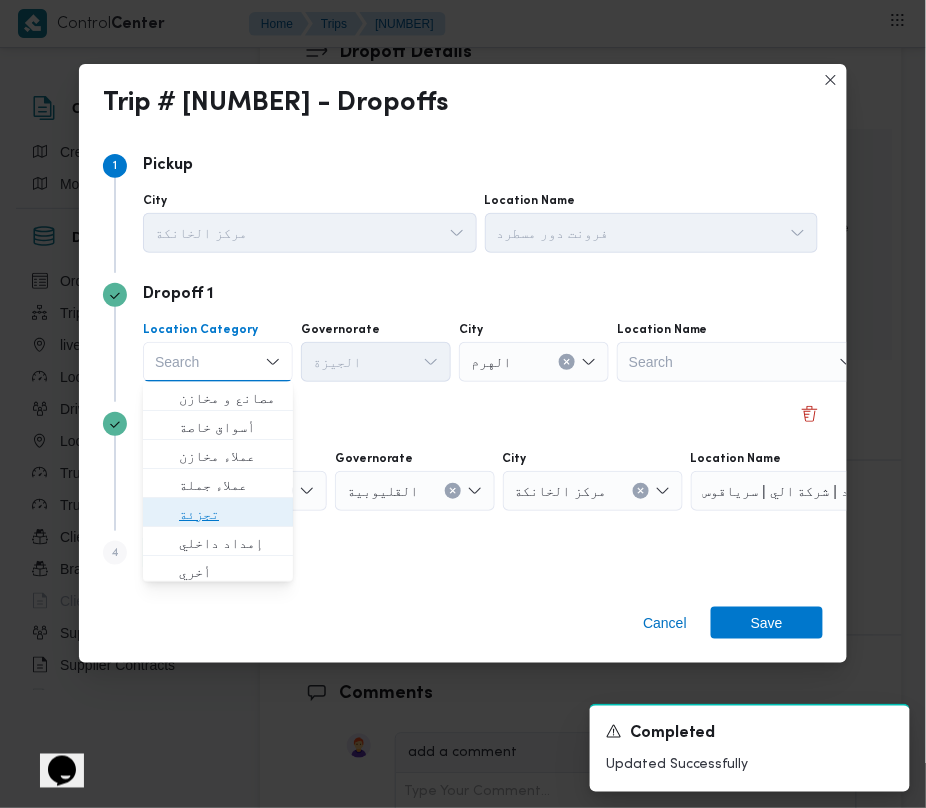 click on "تجزئة" at bounding box center [230, 514] 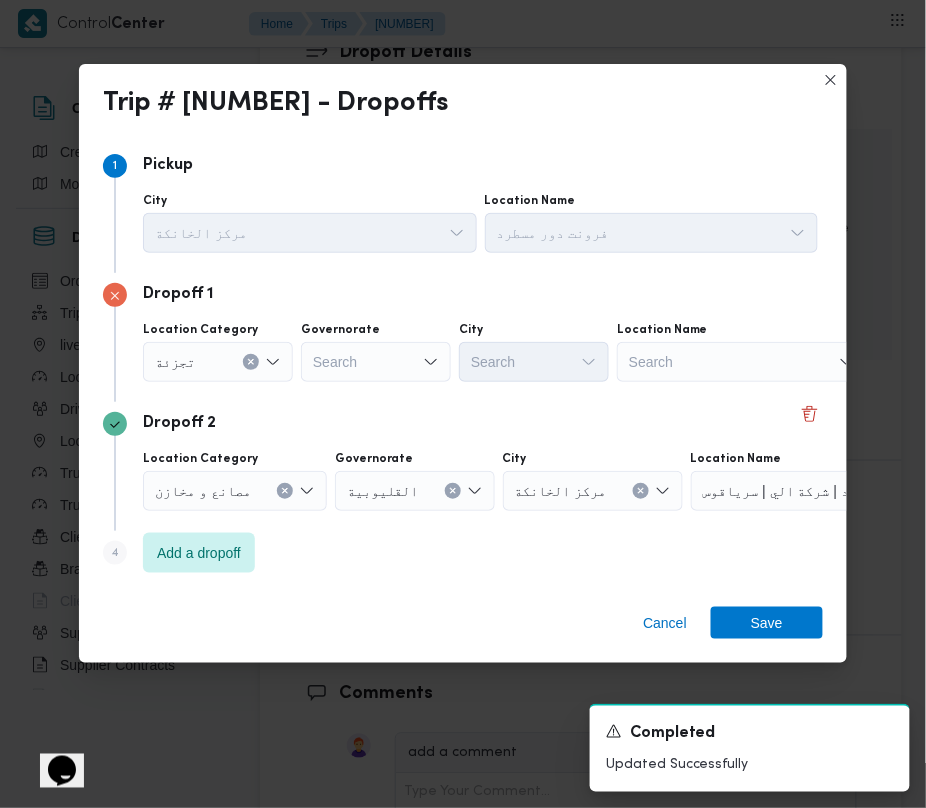 click on "Search" at bounding box center [376, 362] 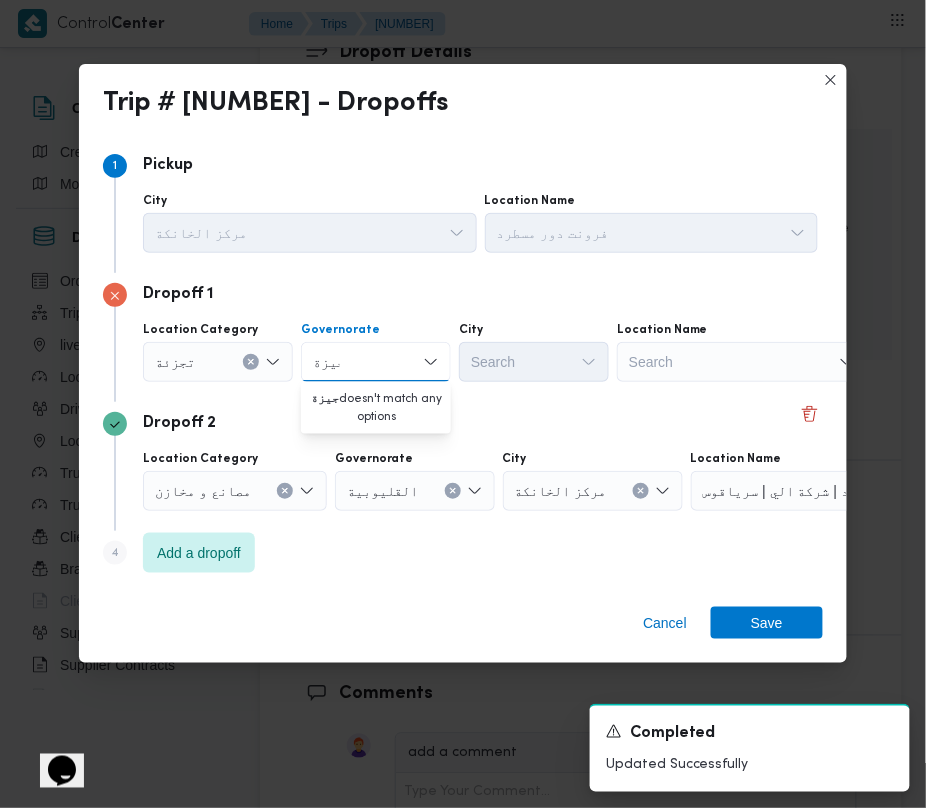type on "جيزة" 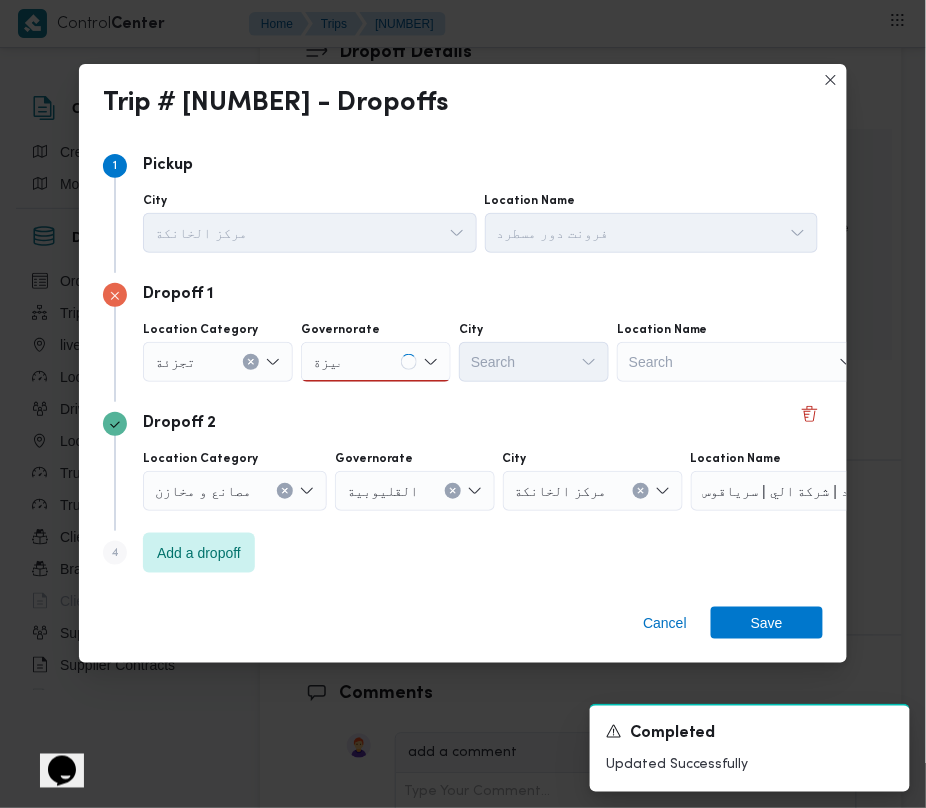 click on "جيزة جيزة" at bounding box center [376, 362] 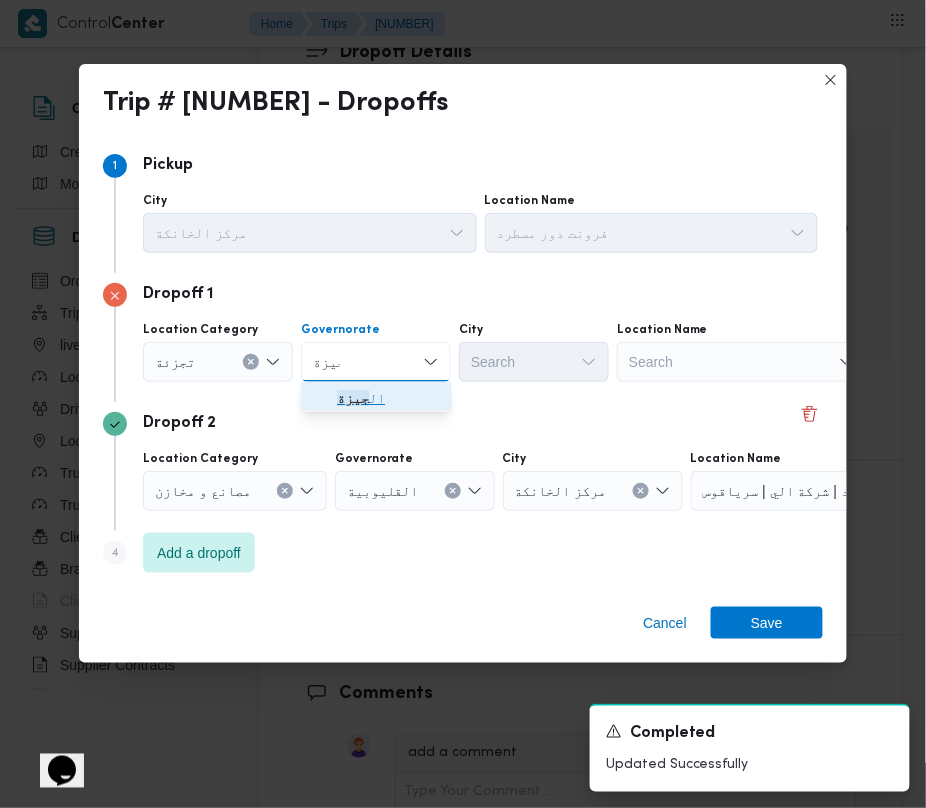 click on "ال جيزة" at bounding box center [388, 398] 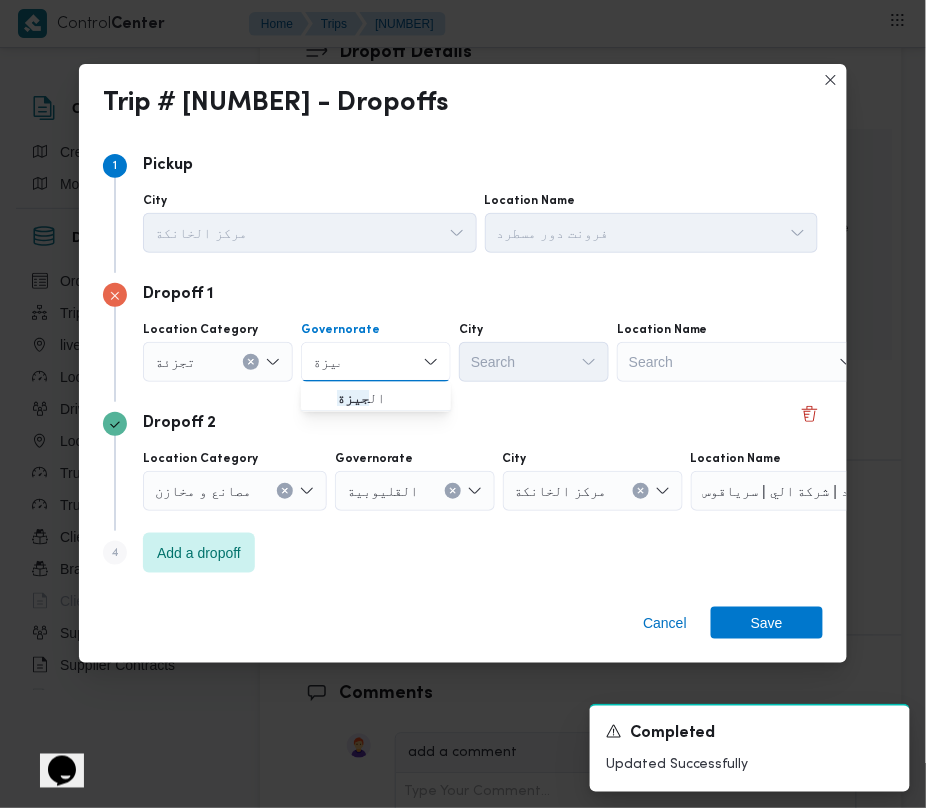 type 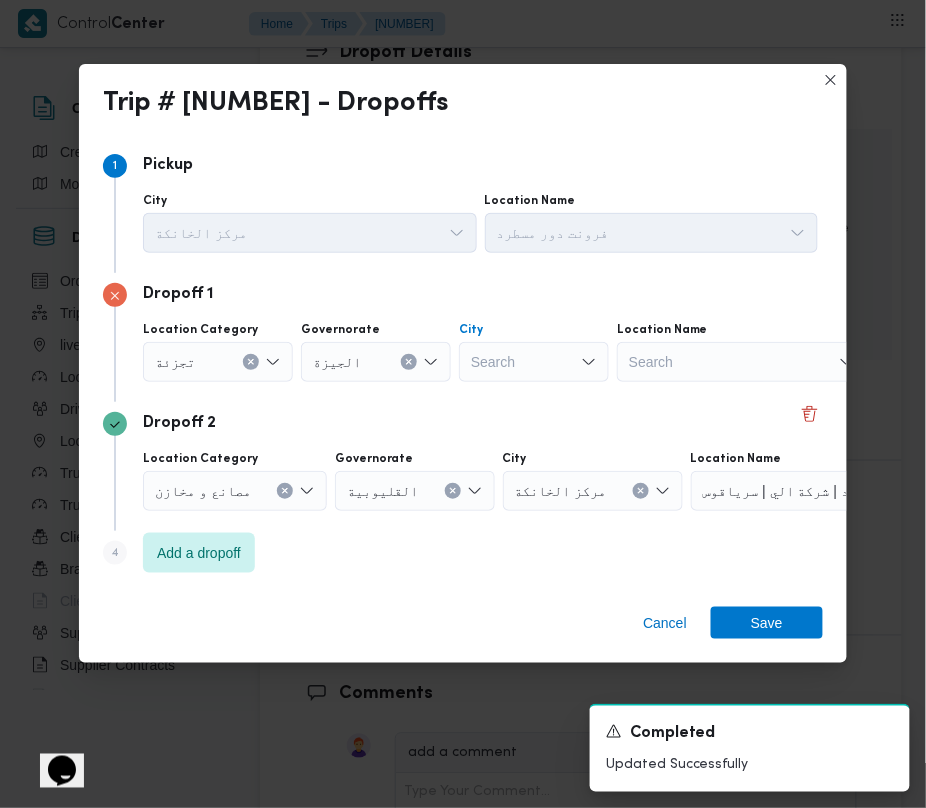 click on "Search" at bounding box center (534, 362) 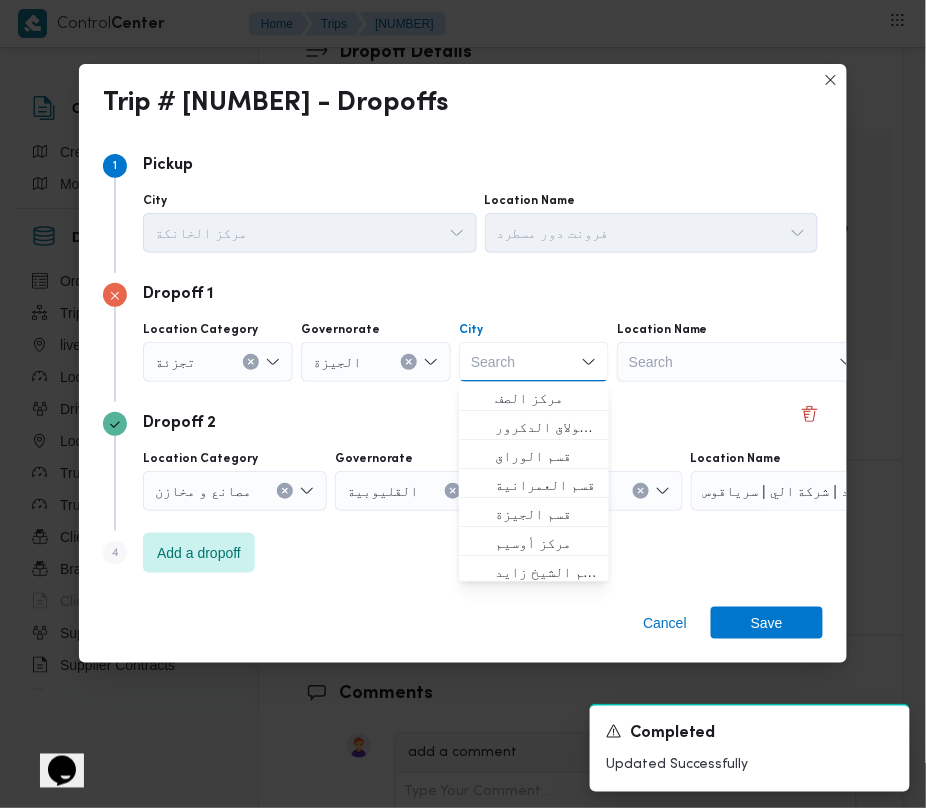 paste on "أكتوبر" 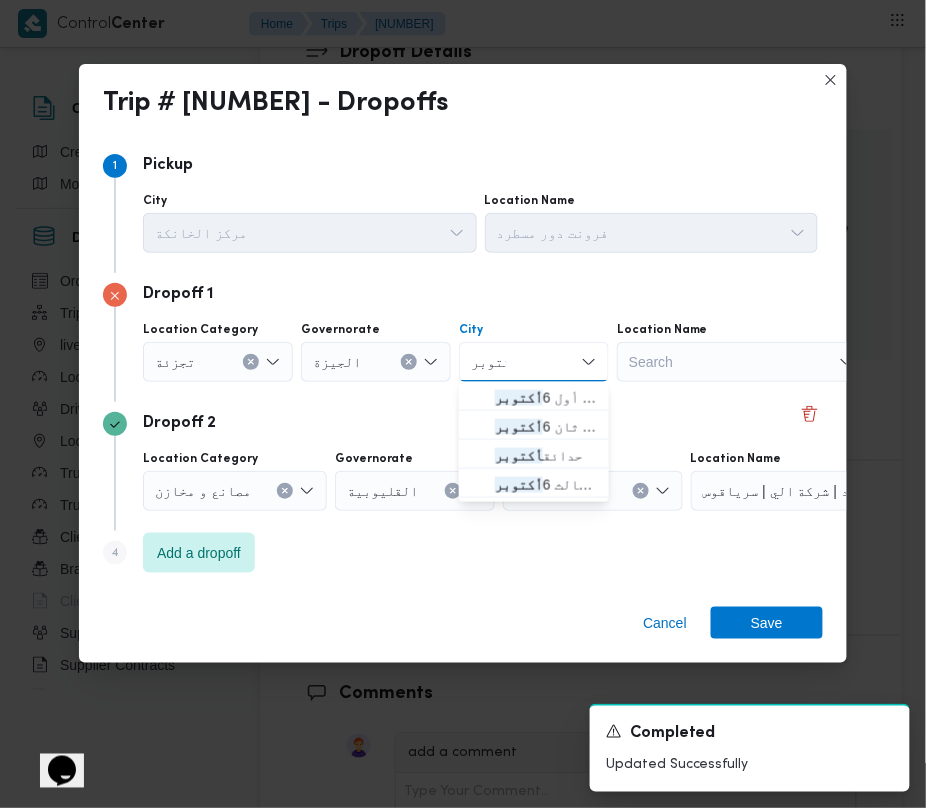 type on "أكتوبر" 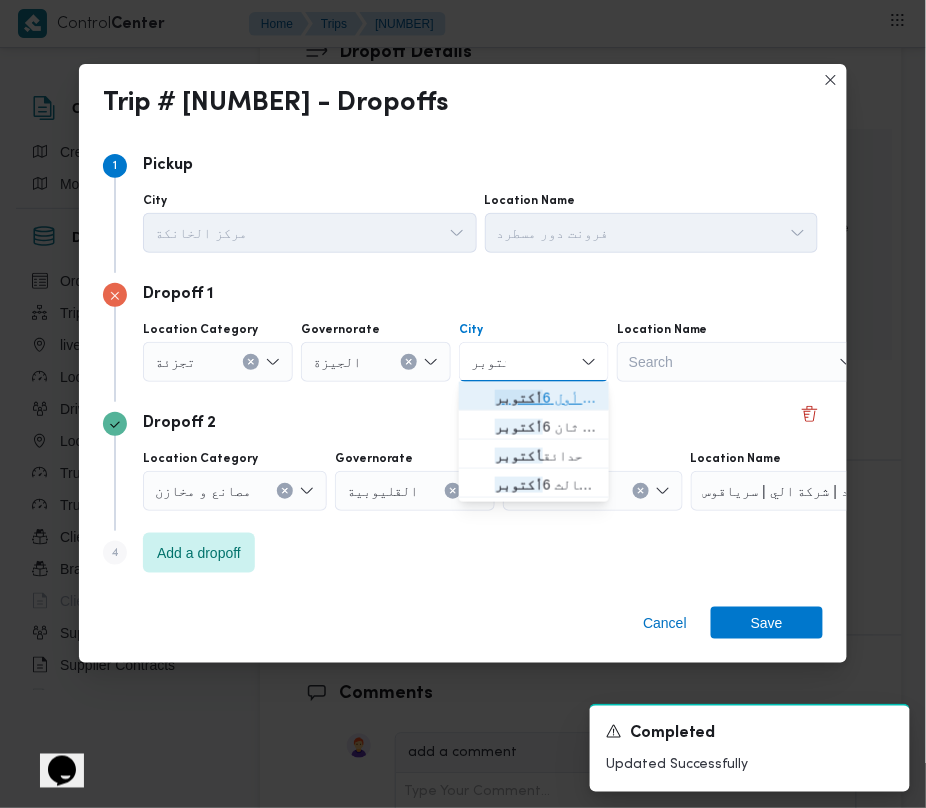 drag, startPoint x: 544, startPoint y: 361, endPoint x: 494, endPoint y: 394, distance: 59.908264 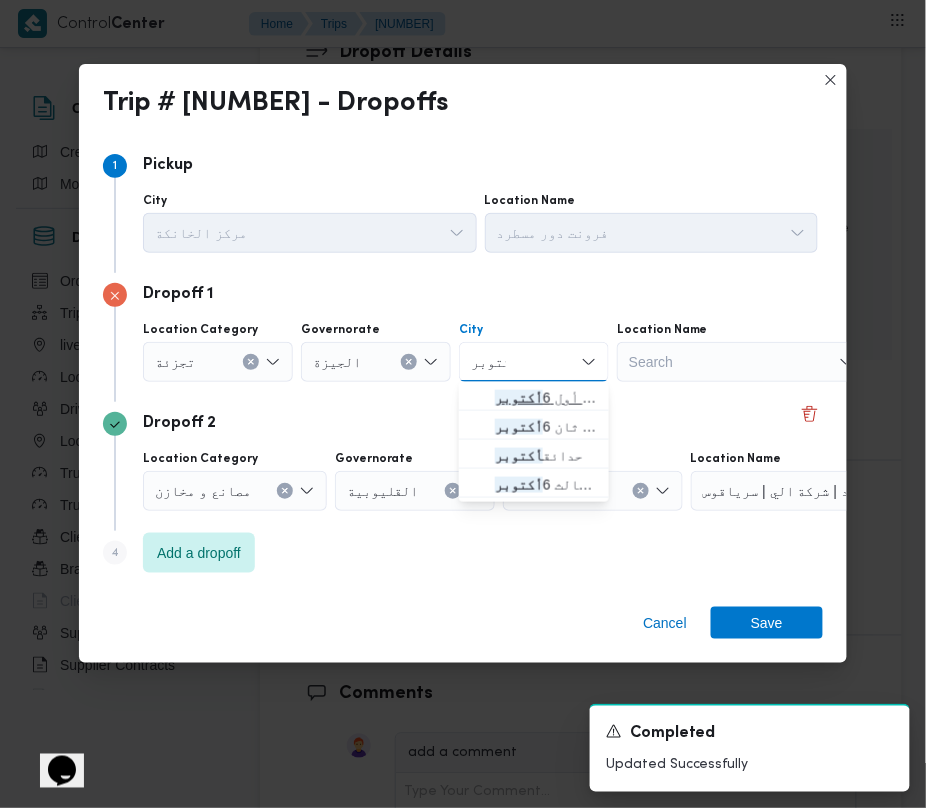 type 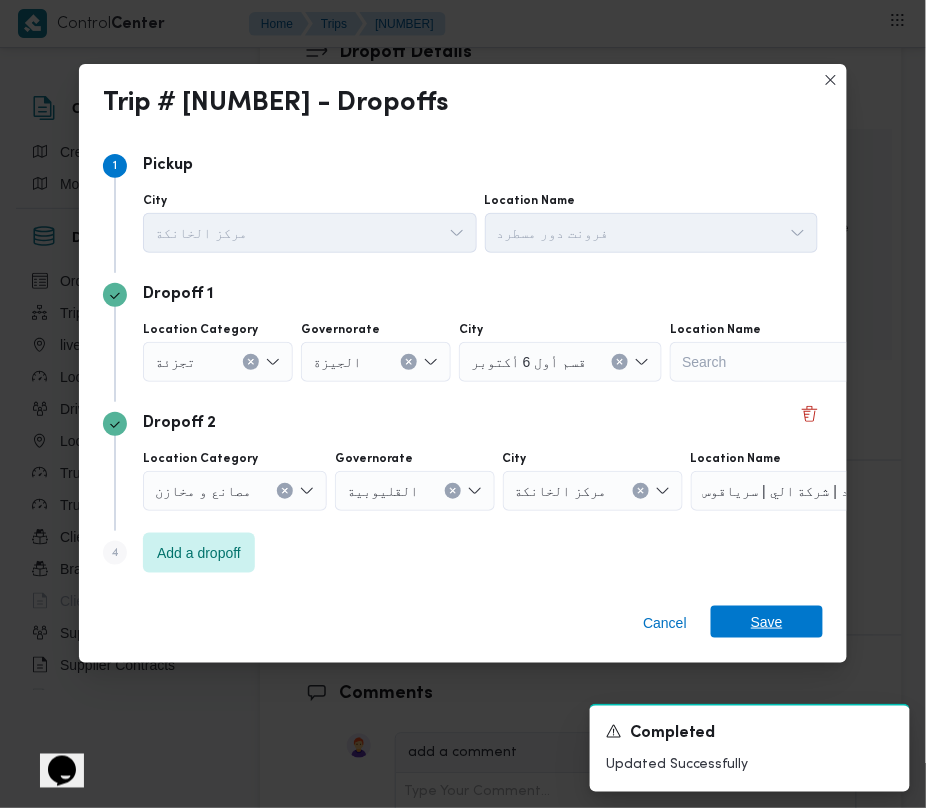 click on "Save" at bounding box center (767, 622) 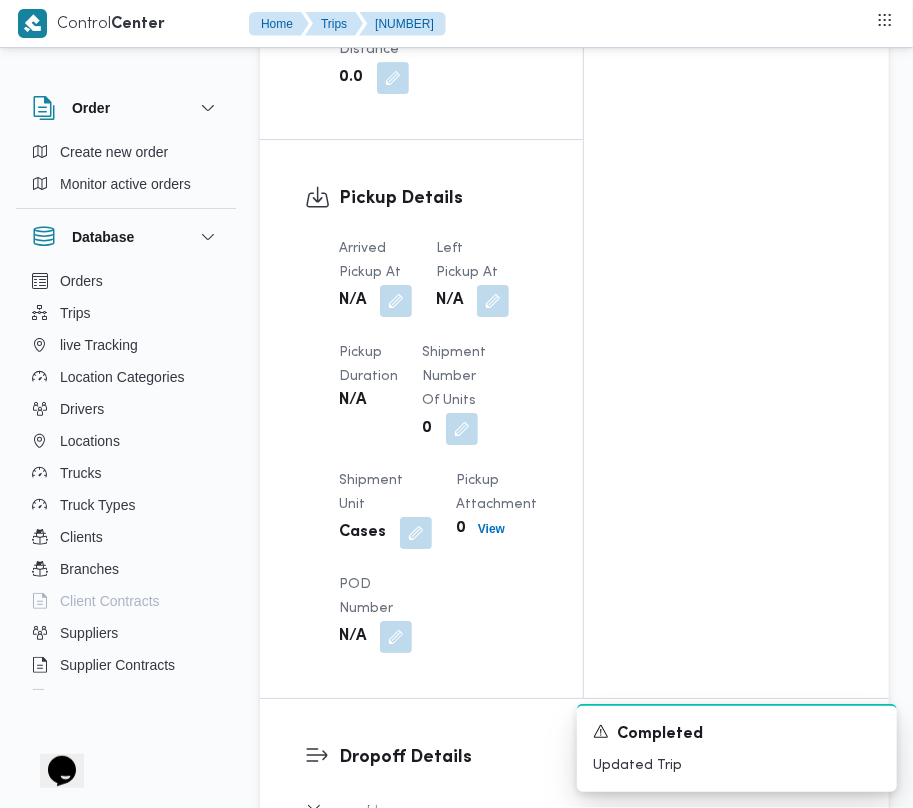 scroll, scrollTop: 2358, scrollLeft: 0, axis: vertical 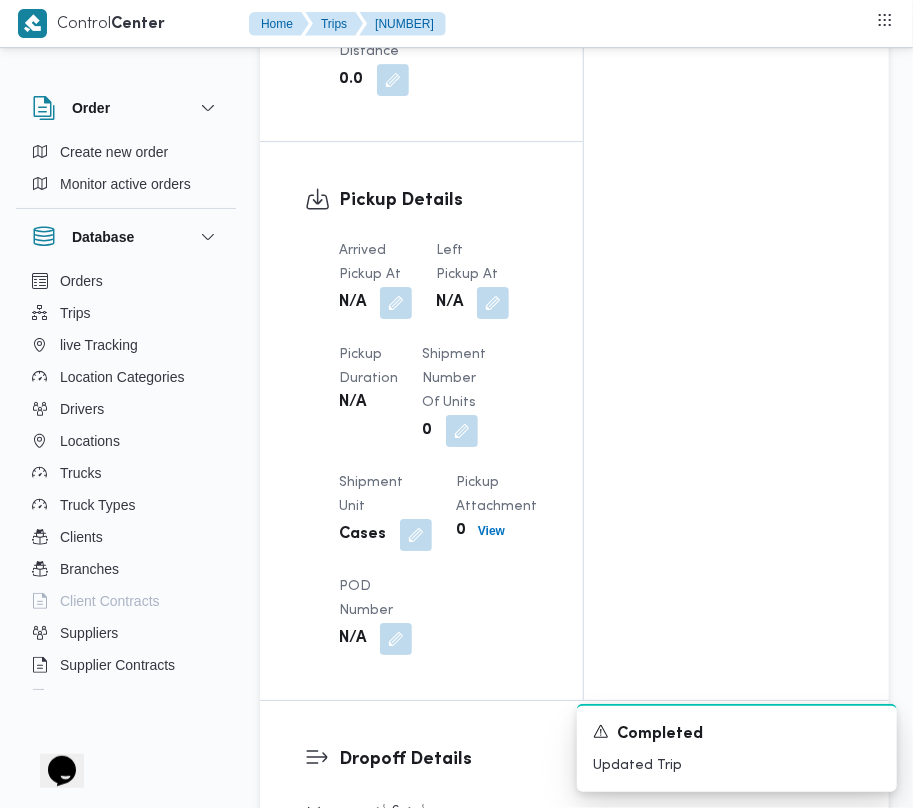 click on "Left Pickup At" at bounding box center [472, 263] 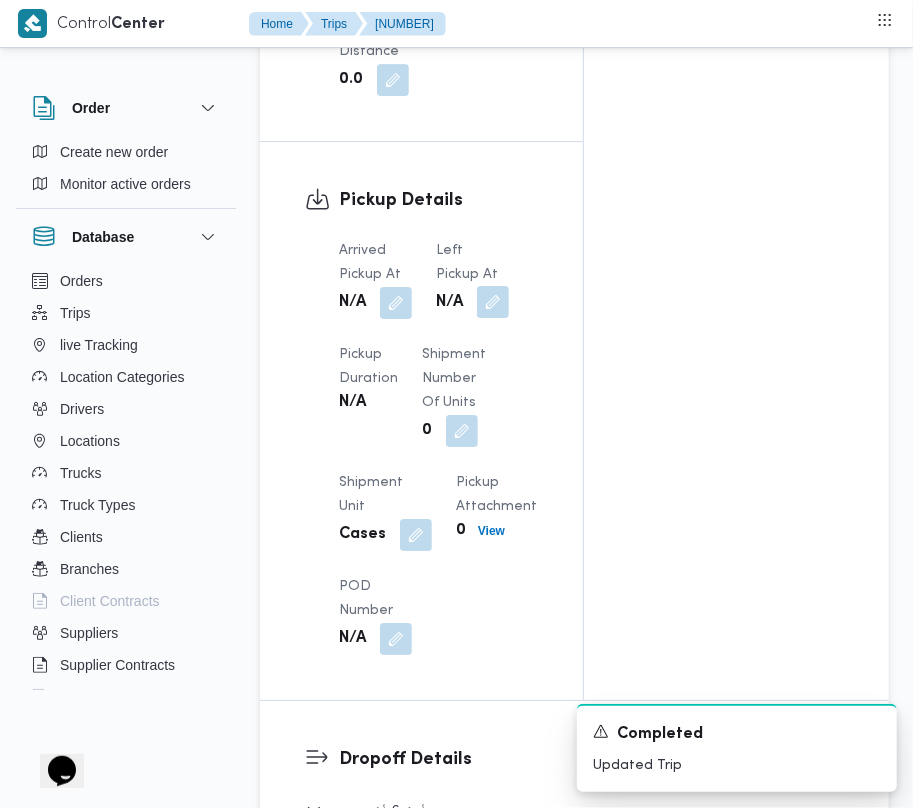 click at bounding box center [493, 302] 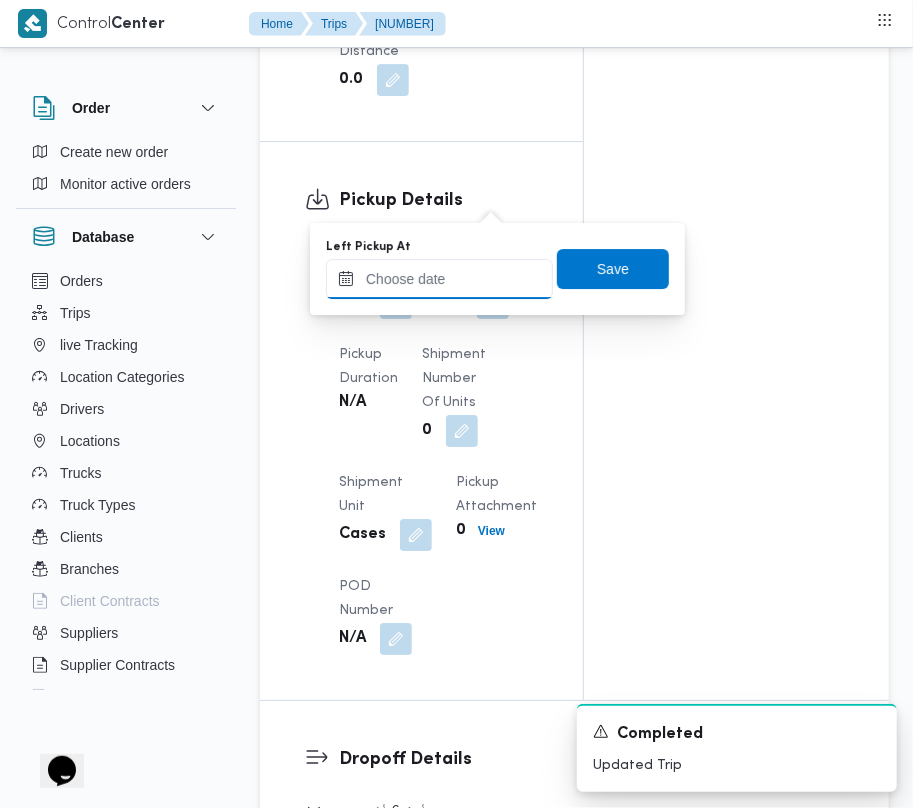 click on "Left Pickup At" at bounding box center (439, 279) 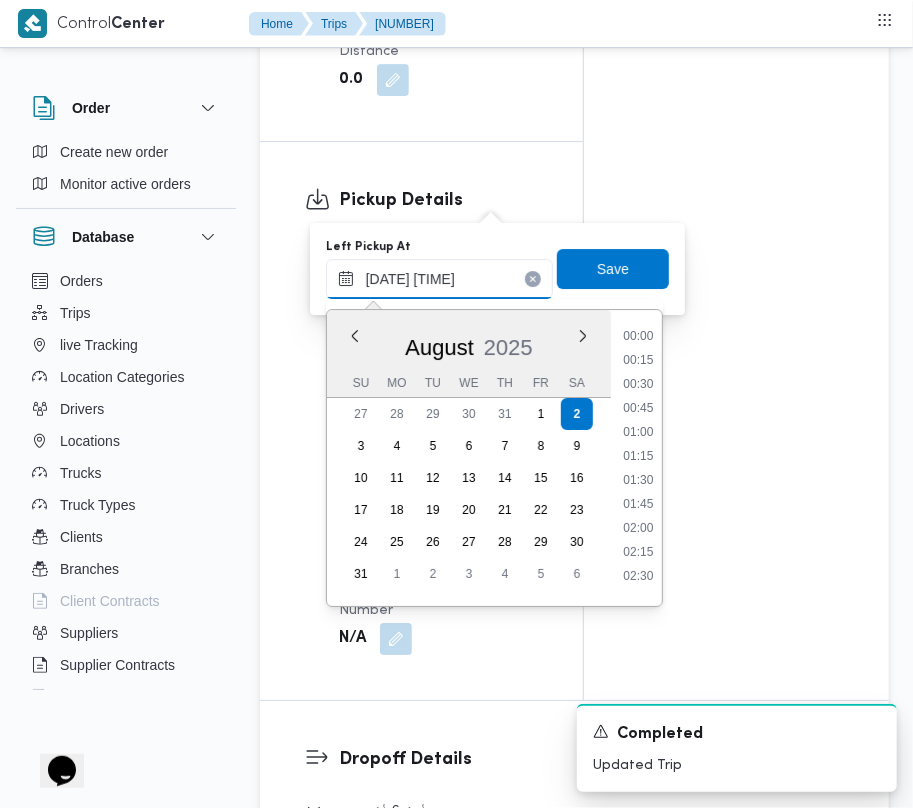 scroll, scrollTop: 864, scrollLeft: 0, axis: vertical 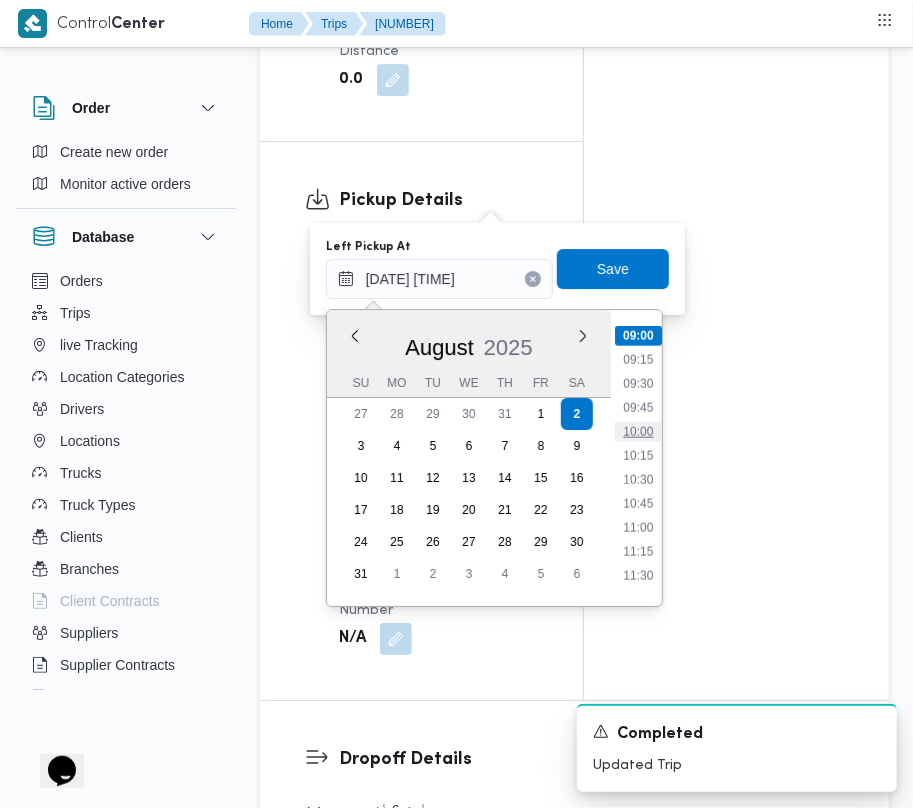 drag, startPoint x: 633, startPoint y: 430, endPoint x: 622, endPoint y: 373, distance: 58.0517 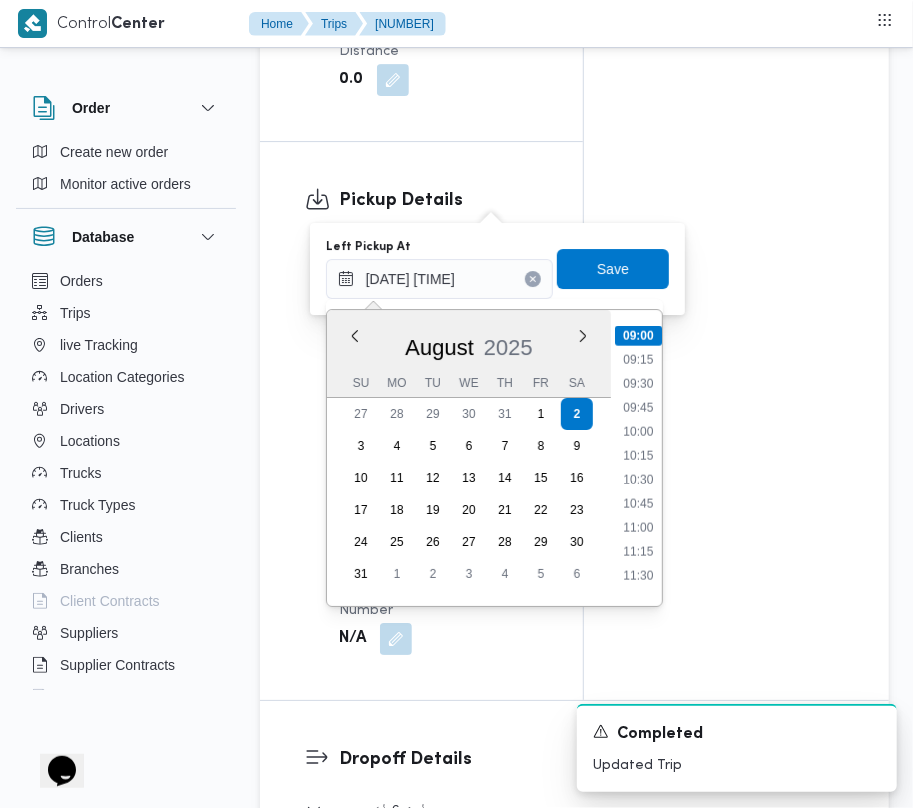 click on "10:00" at bounding box center [638, 432] 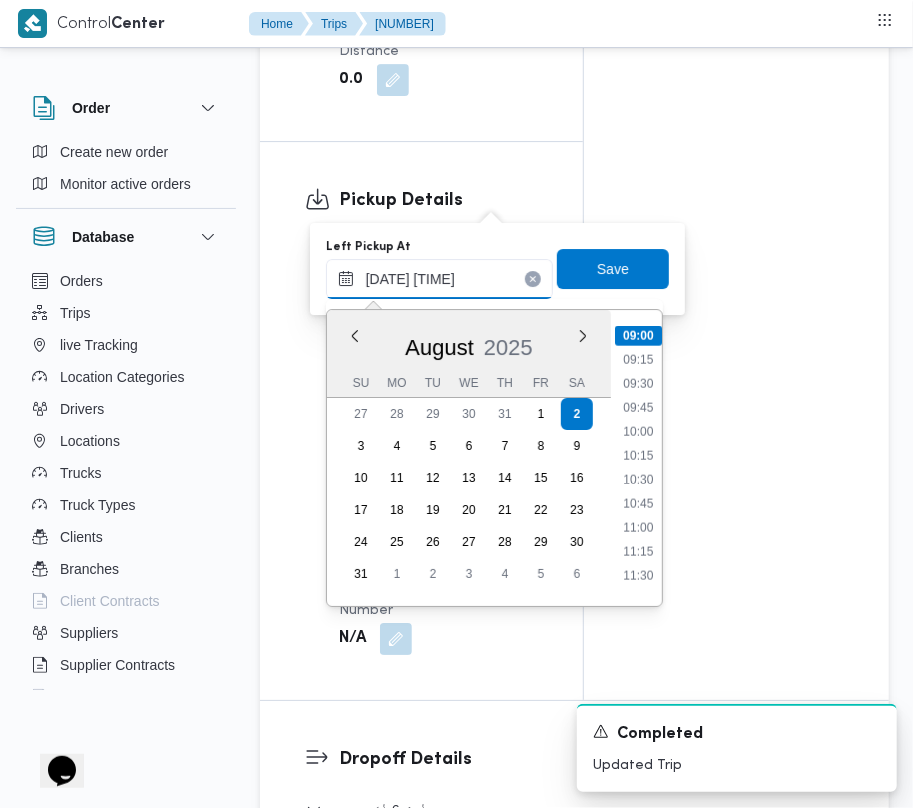 type on "[DATE] [TIME]" 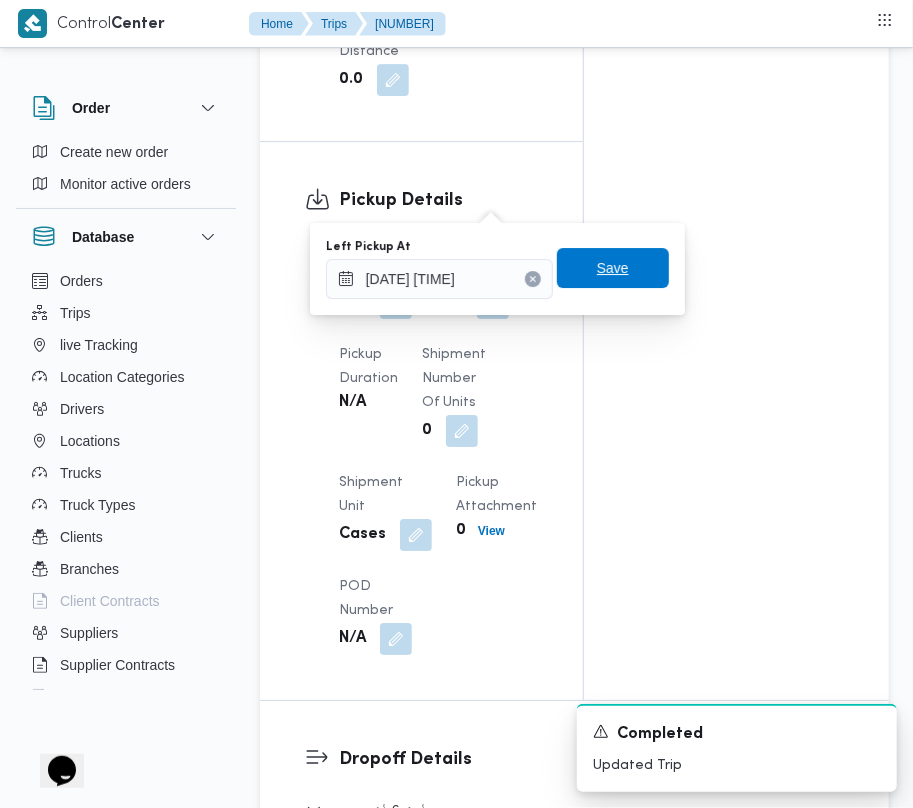 click on "Save" at bounding box center [613, 268] 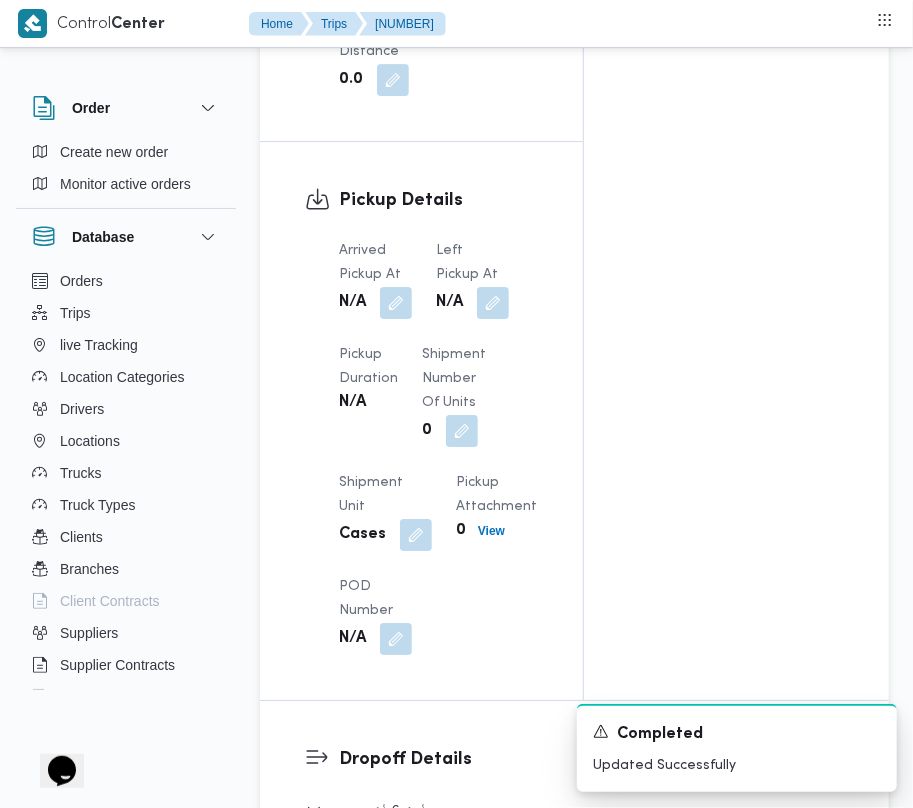 click at bounding box center (391, 303) 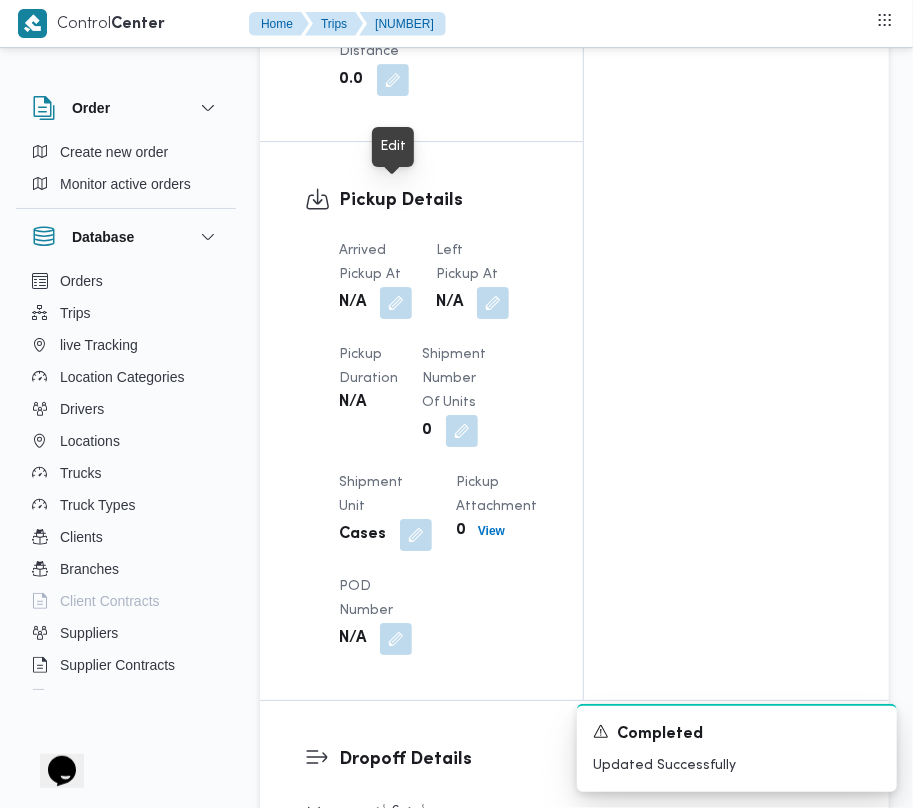 click at bounding box center (391, 303) 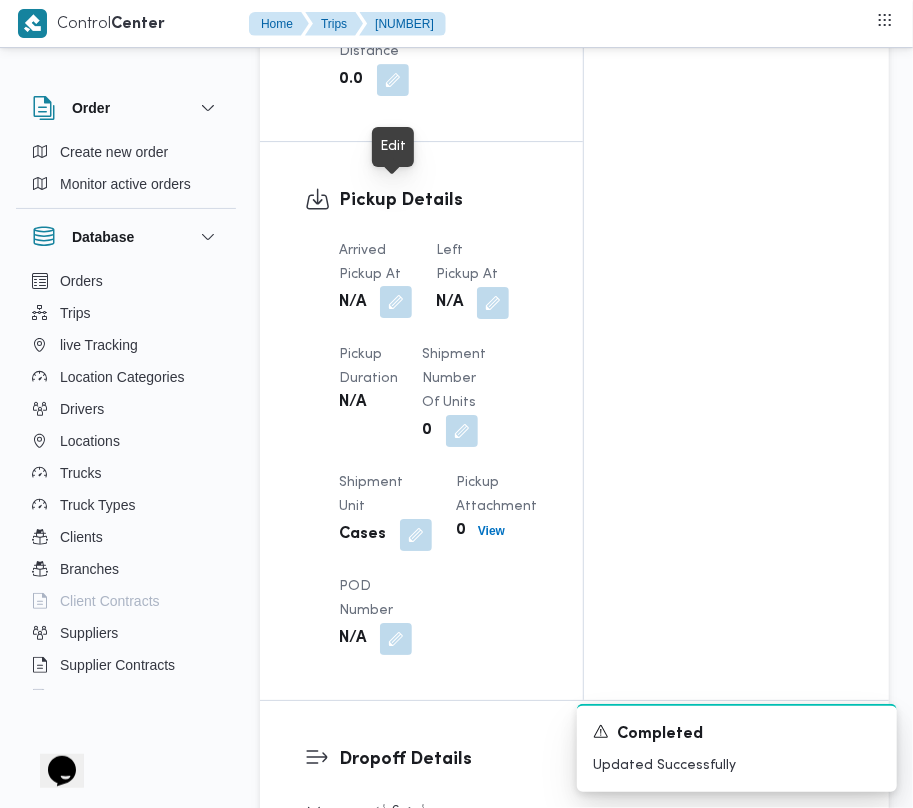 click at bounding box center [396, 302] 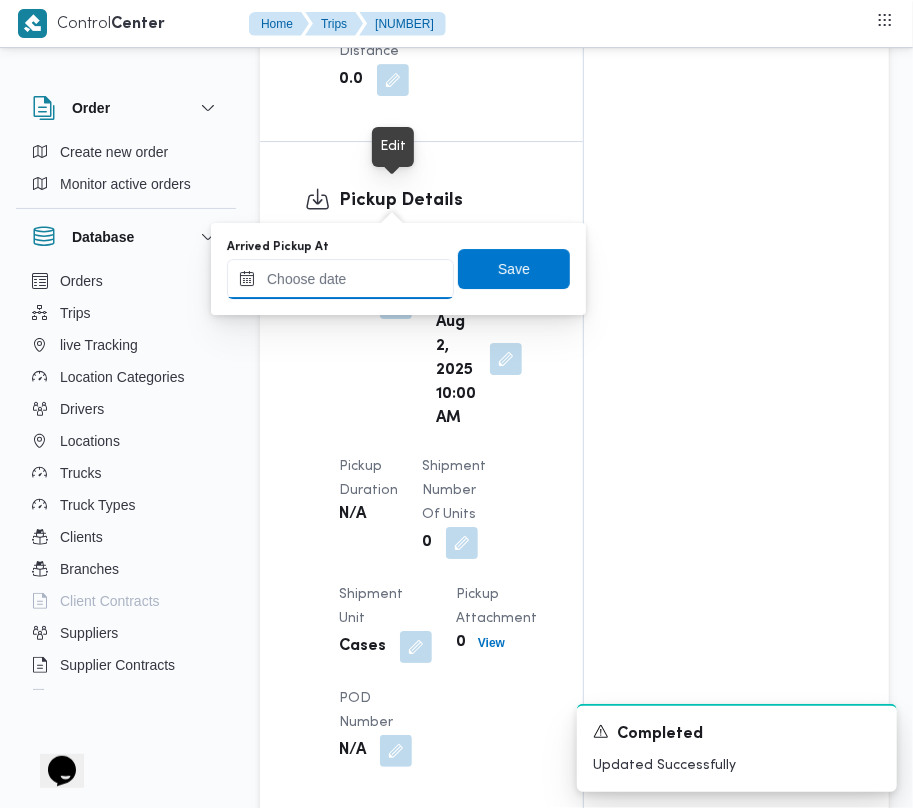 click on "Arrived Pickup At" at bounding box center (340, 279) 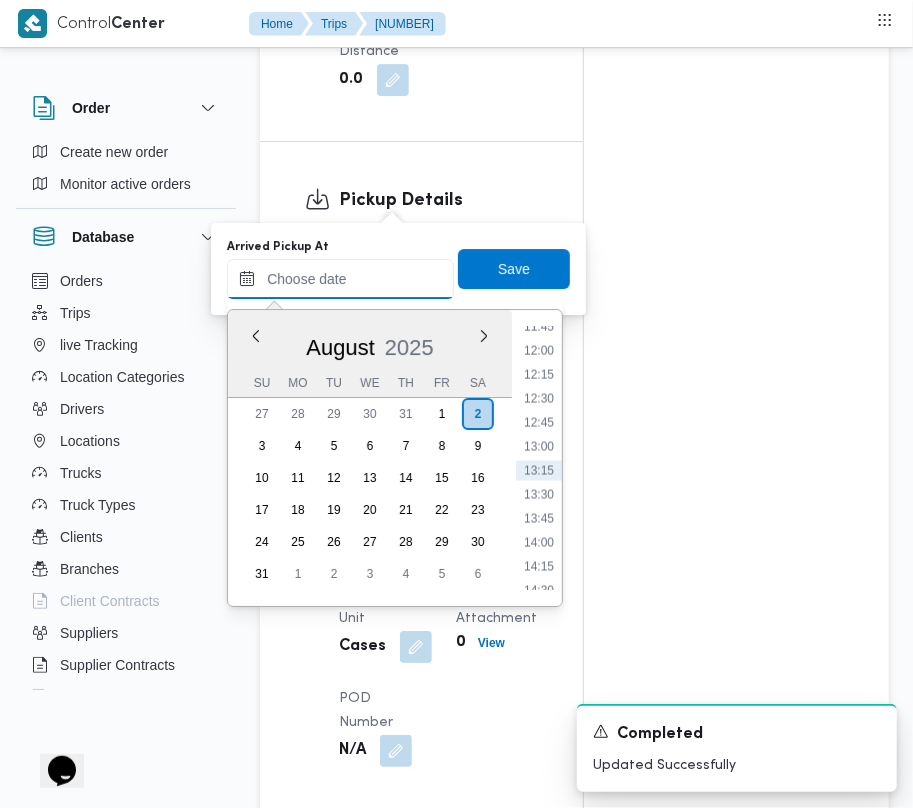 paste on "[DATE] [TIME]" 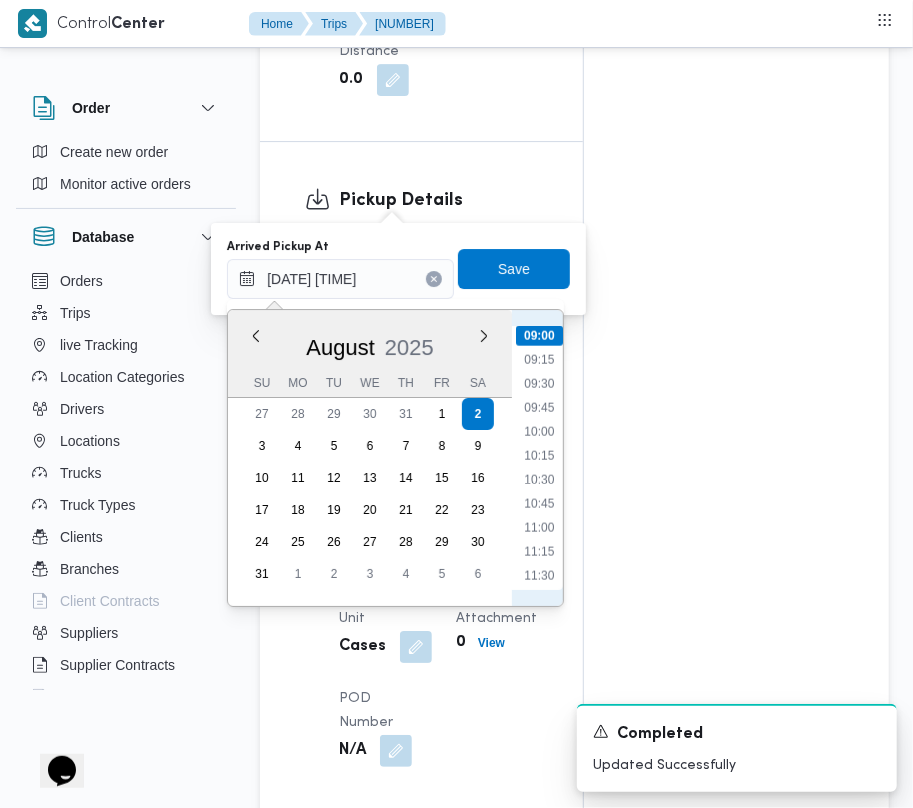 scroll, scrollTop: 640, scrollLeft: 0, axis: vertical 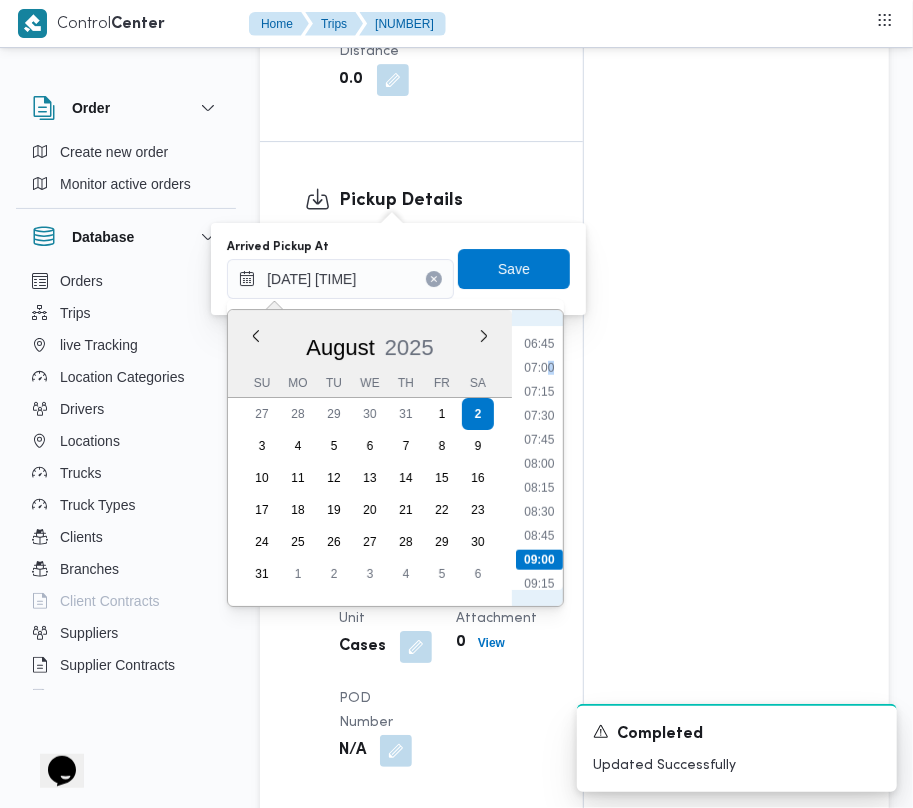 click on "00:00 00:15 00:30 00:45 01:00 01:15 01:30 01:45 02:00 02:15 02:30 02:45 03:00 03:15 03:30 03:45 04:00 04:15 04:30 04:45 05:00 05:15 05:30 05:45 06:00 06:15 06:30 06:45 07:00 07:15 07:30 07:45 08:00 08:15 08:30 08:45 09:00 09:15 09:30 09:45 10:00 10:15 10:30 10:45 11:00 11:15 11:30 11:45 12:00 12:15 12:30 12:45 13:00 13:15 13:30 13:45 14:00 14:15 14:30 14:45 15:00 15:15 15:30 15:45 16:00 16:15 16:30 16:45 17:00 17:15 17:30 17:45 18:00 18:15 18:30 18:45 19:00 19:15 19:30 19:45 20:00 20:15 20:30 20:45 21:00 21:15 21:30 21:45 22:00 22:15 22:30 22:45 23:00 23:15 23:30 23:45" at bounding box center [539, 458] 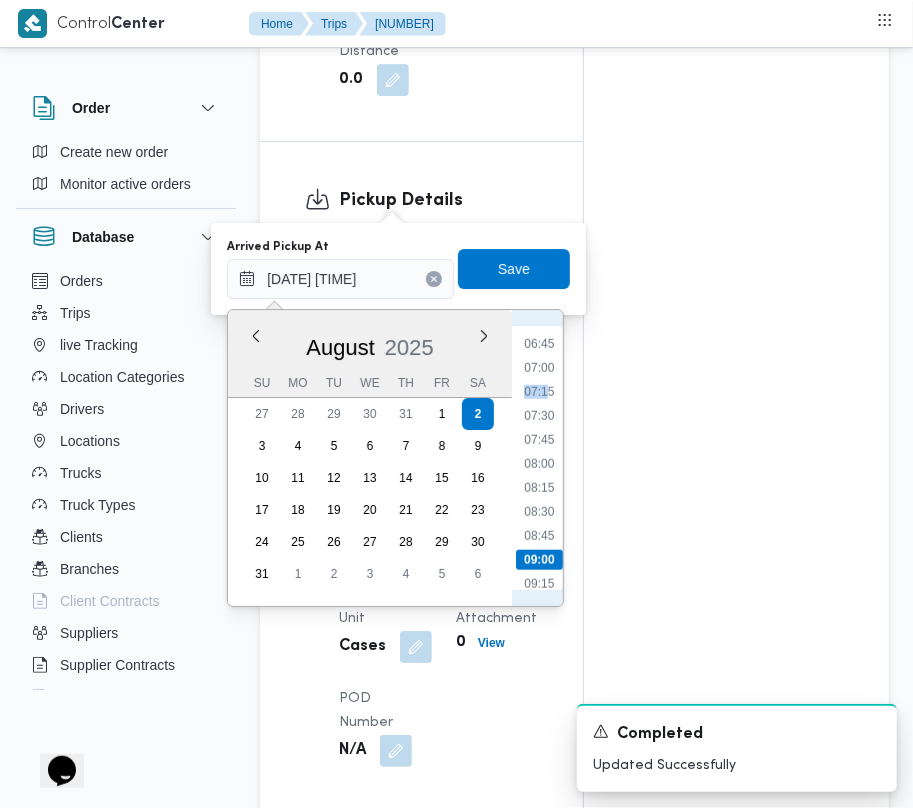 click on "07:15" at bounding box center [539, 392] 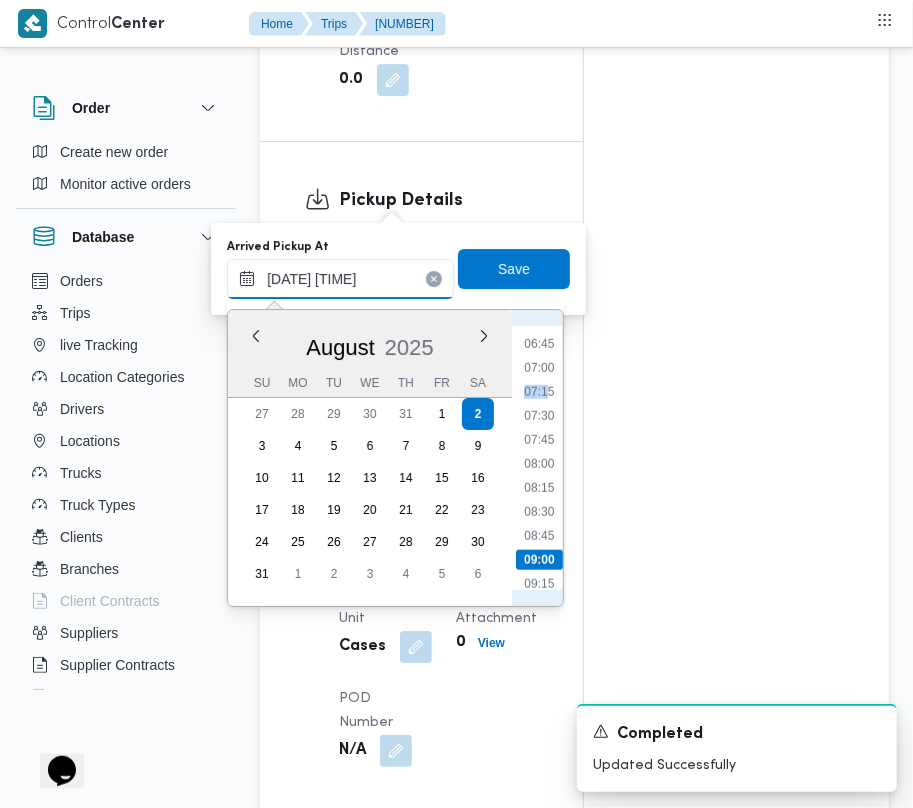 type on "[DATE] [TIME]" 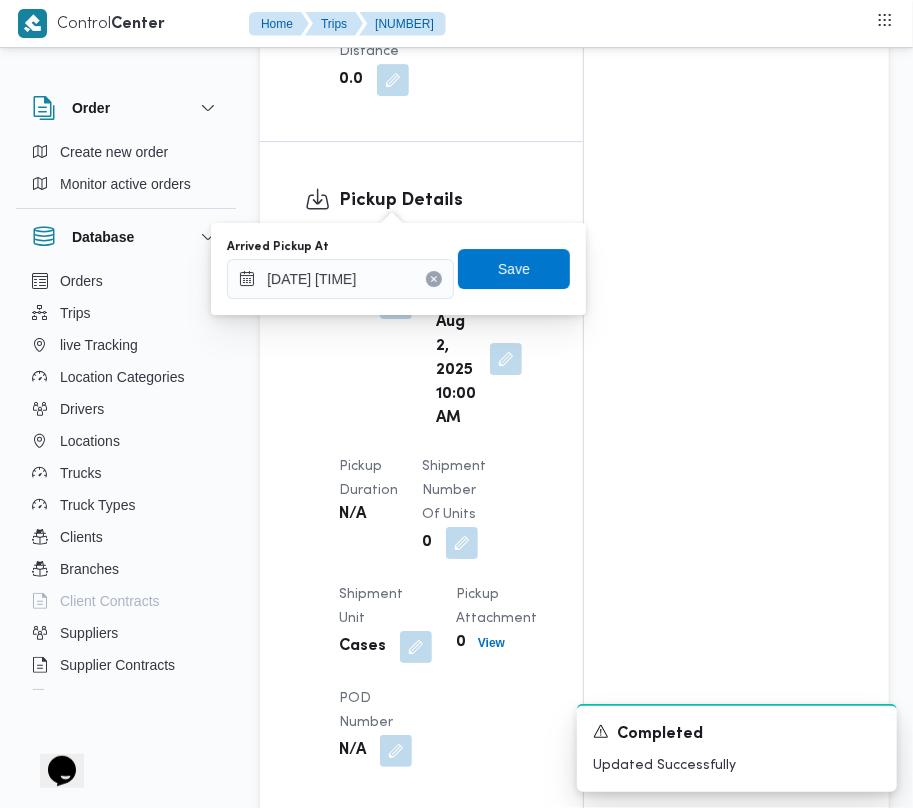 click on "Arrived Pickup At 02/08/2025 07:15 Save" at bounding box center [398, 269] 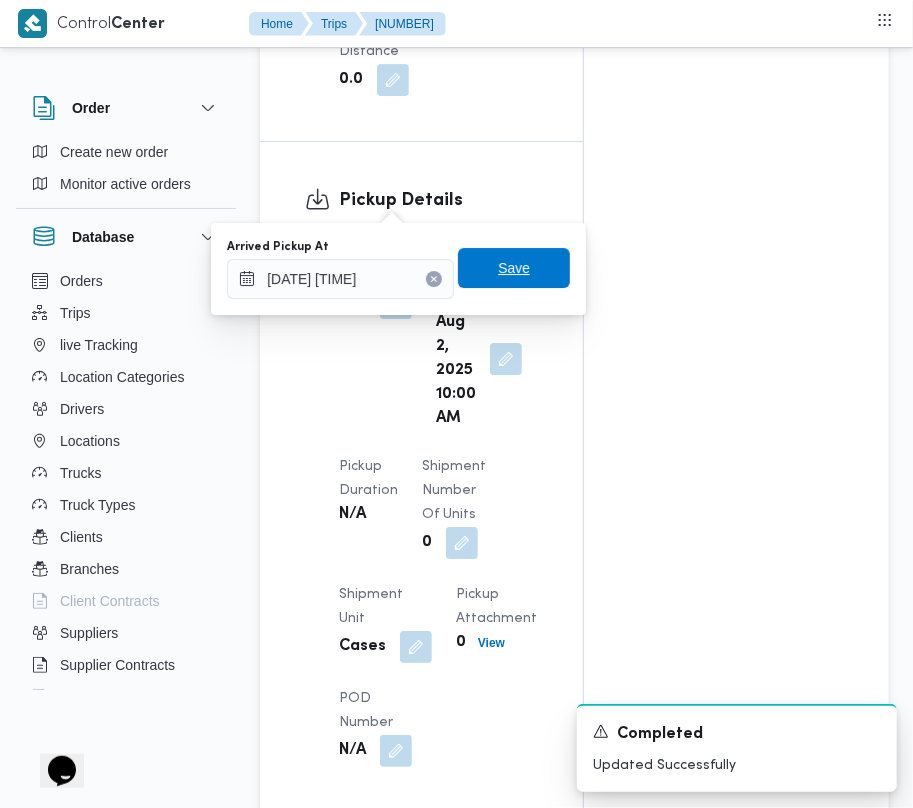 click on "Save" at bounding box center (514, 268) 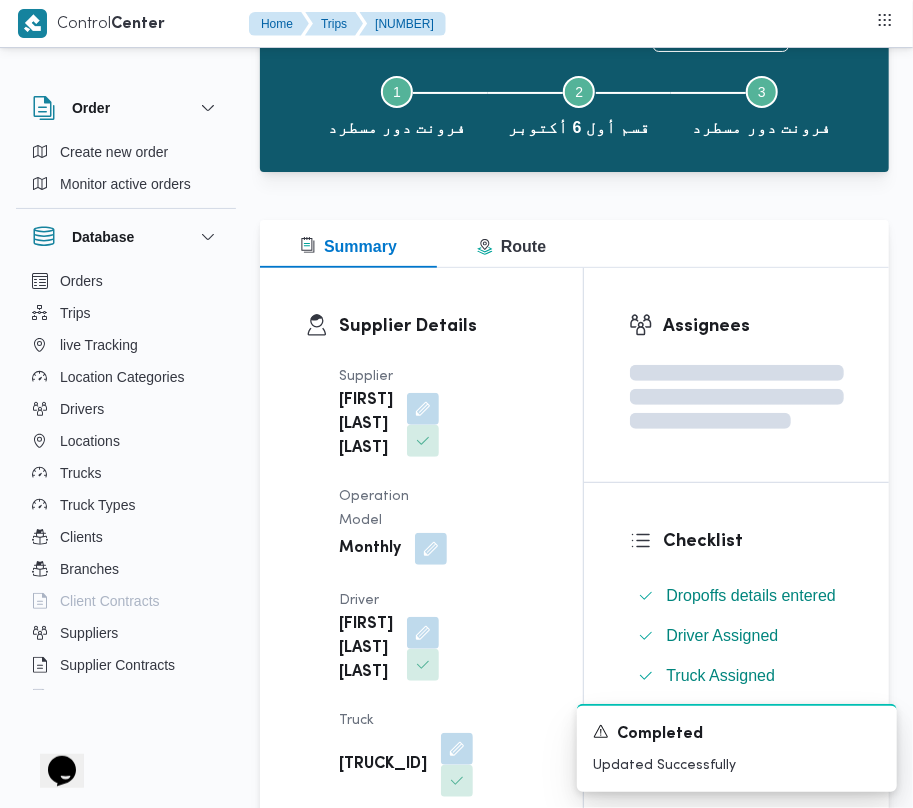 scroll, scrollTop: 0, scrollLeft: 0, axis: both 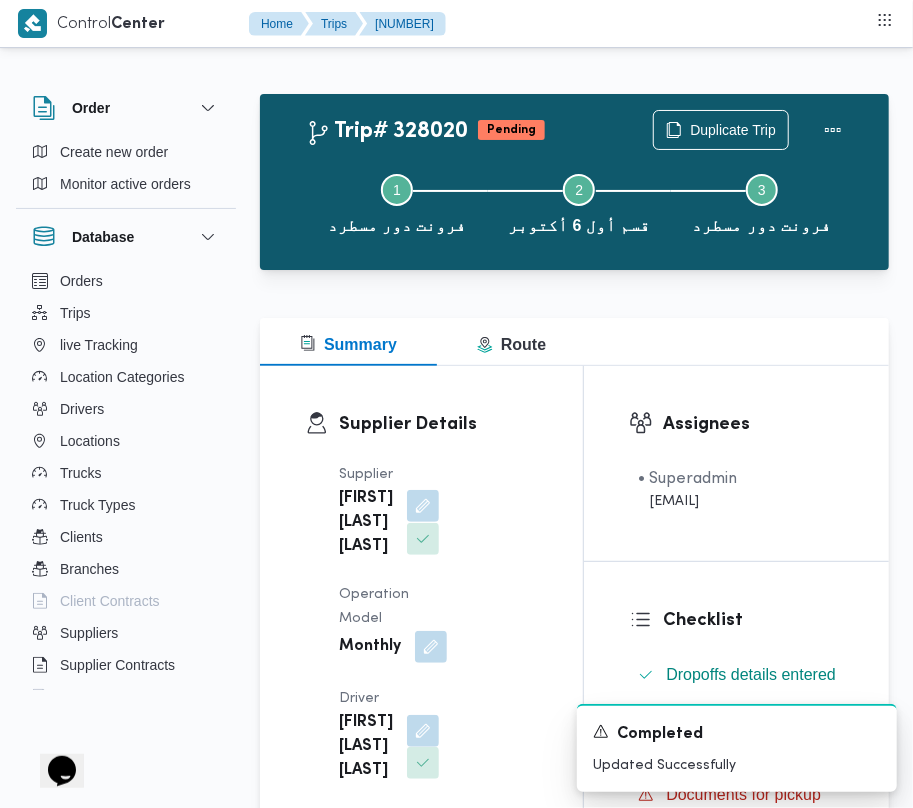 click at bounding box center [423, 506] 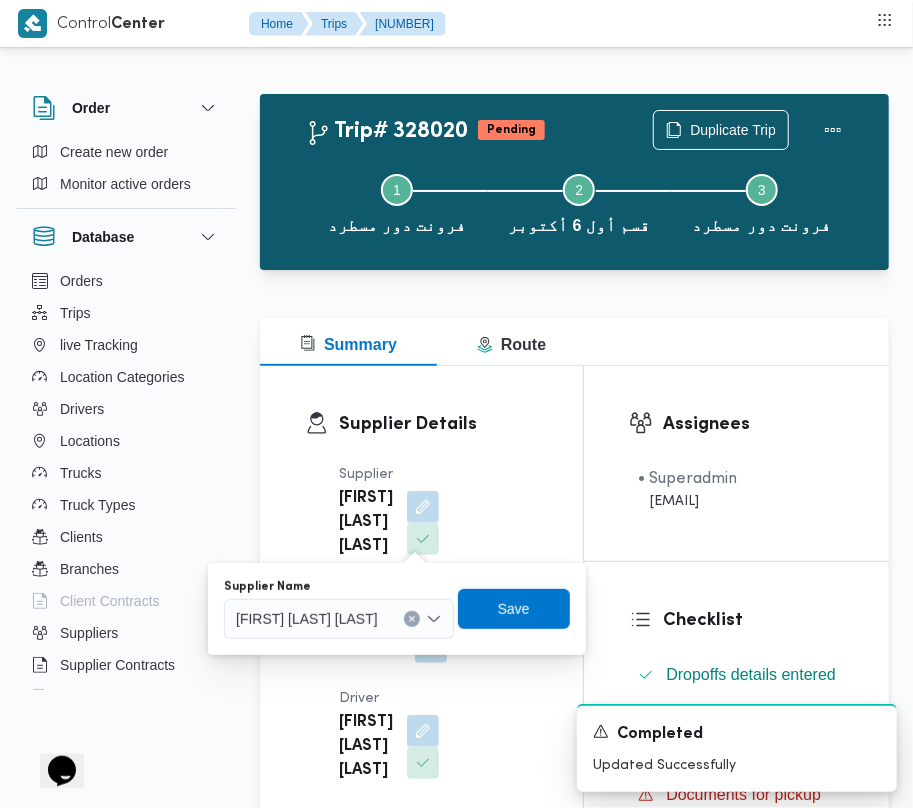click on "[FIRST] [LAST] [LAST]" at bounding box center (339, 619) 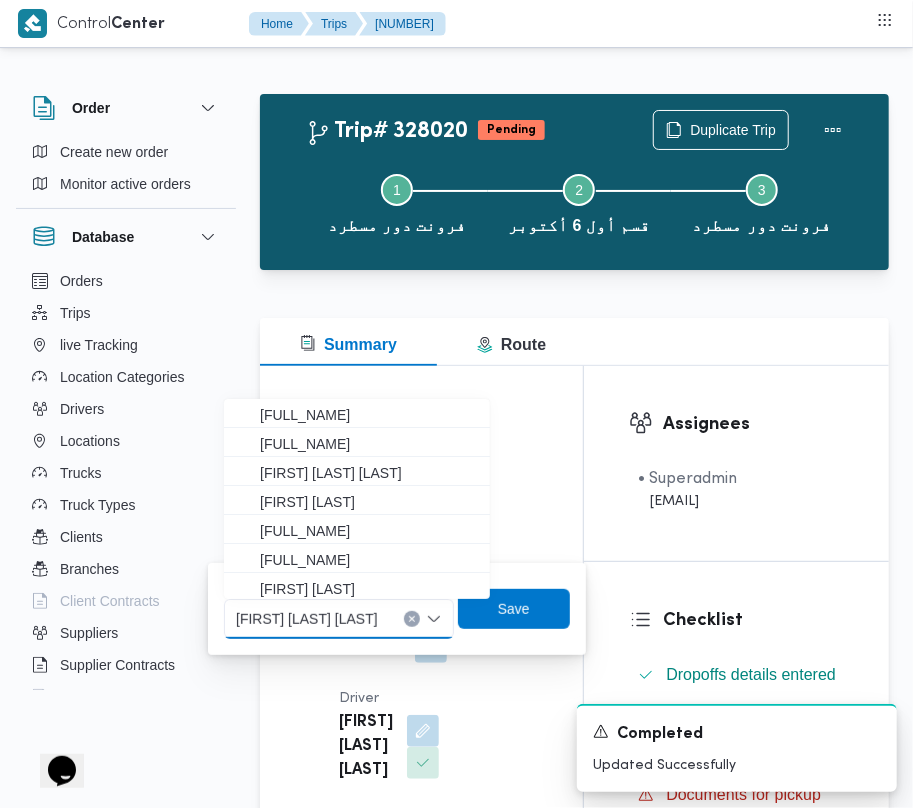 paste on "[FIRST] [LAST]" 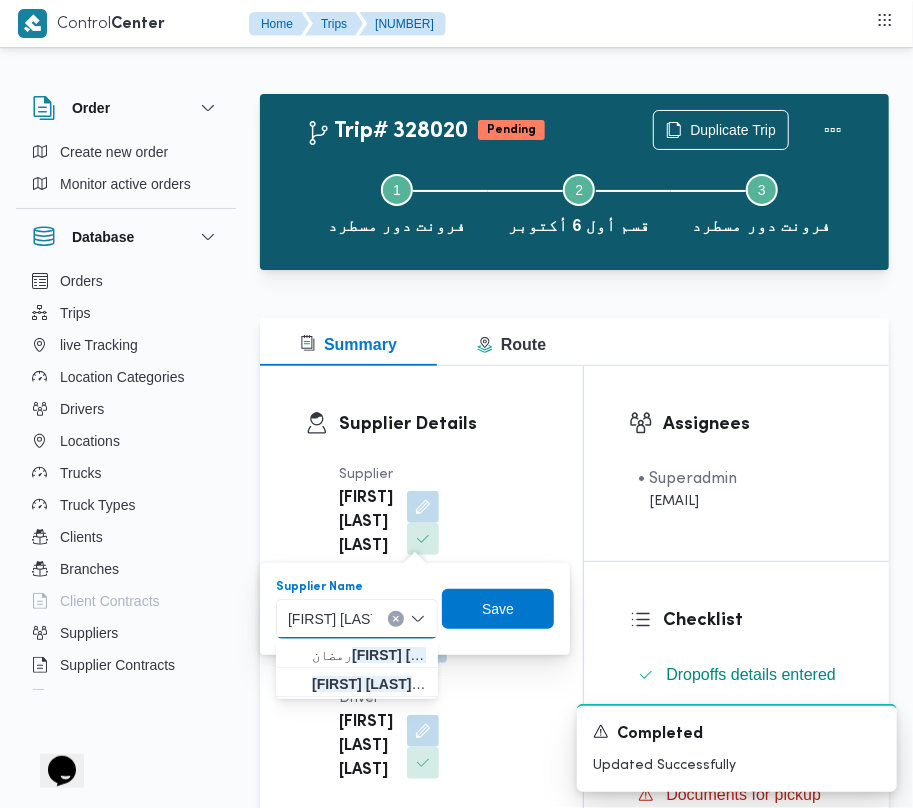 type on "[FIRST] [LAST]" 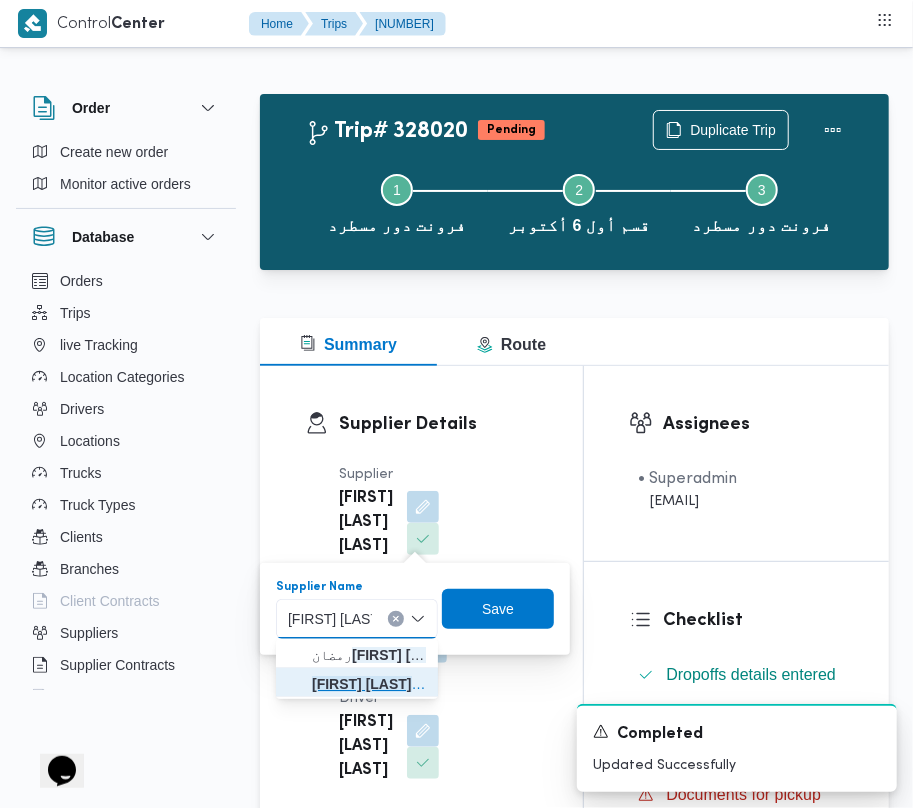 click on "[FIRST] [LAST] [FIRST] [LAST]" at bounding box center (369, 684) 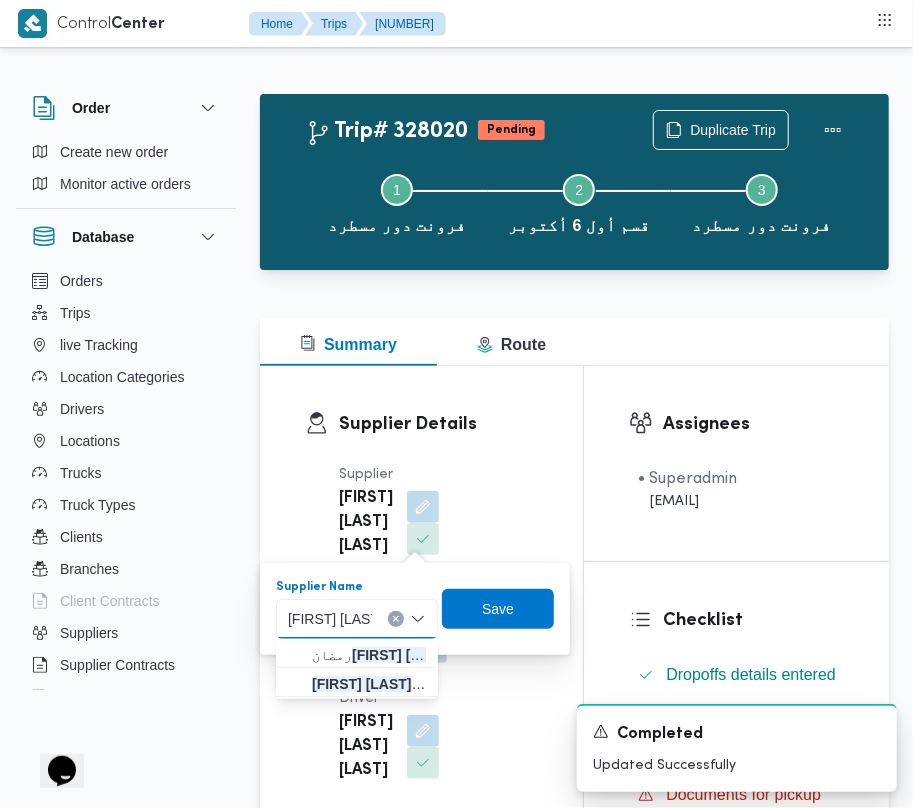 type 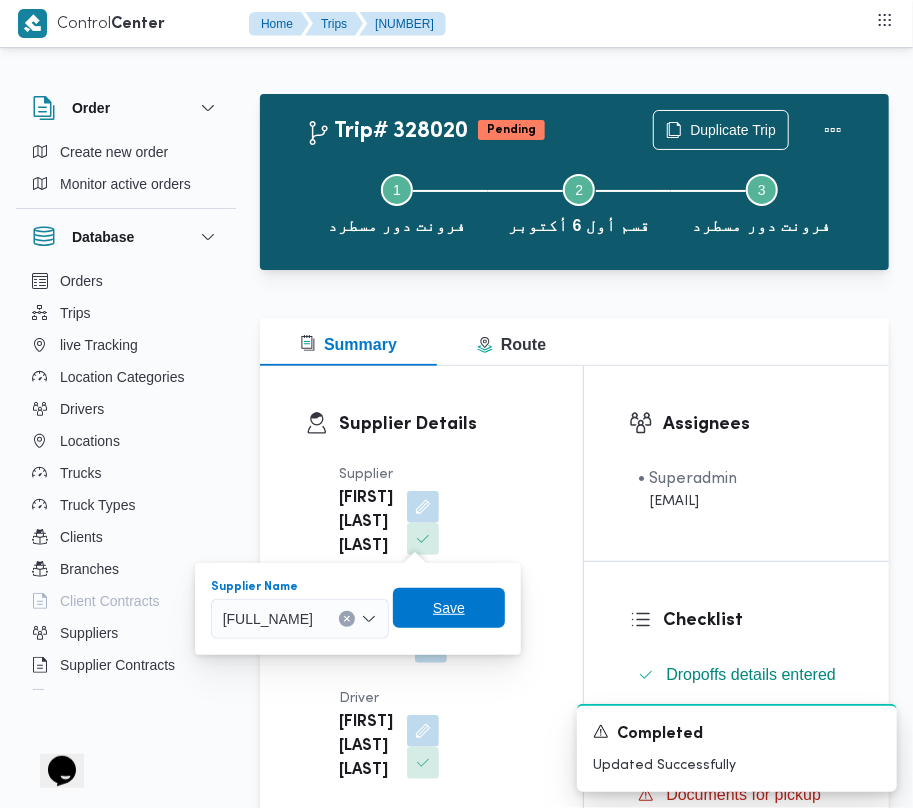 click on "Save" at bounding box center (449, 608) 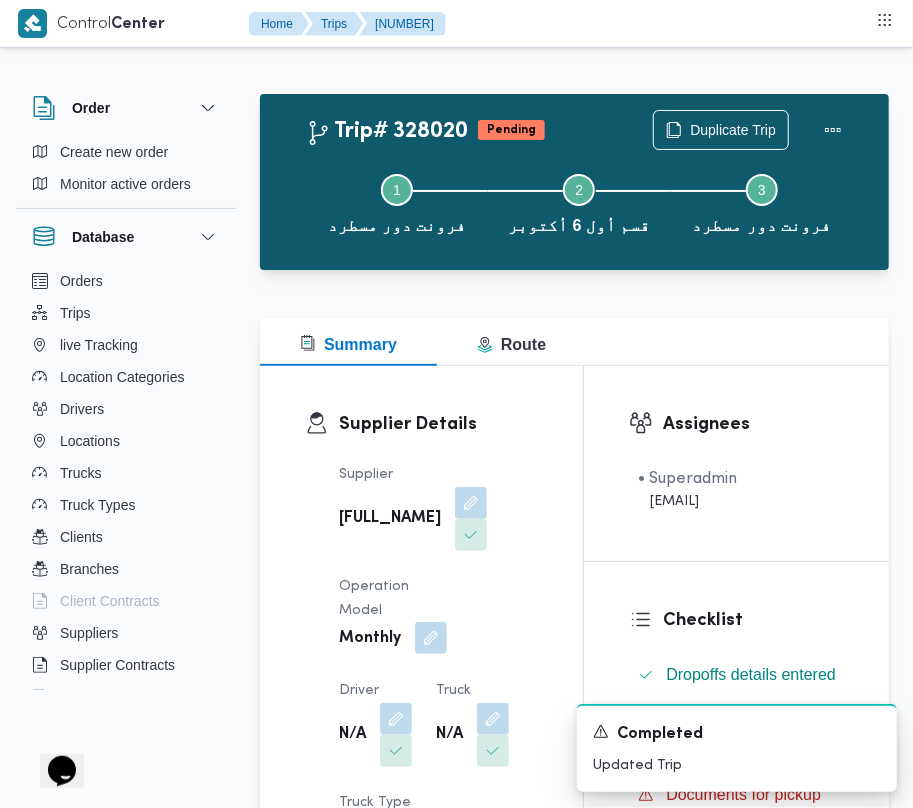 click at bounding box center (431, 638) 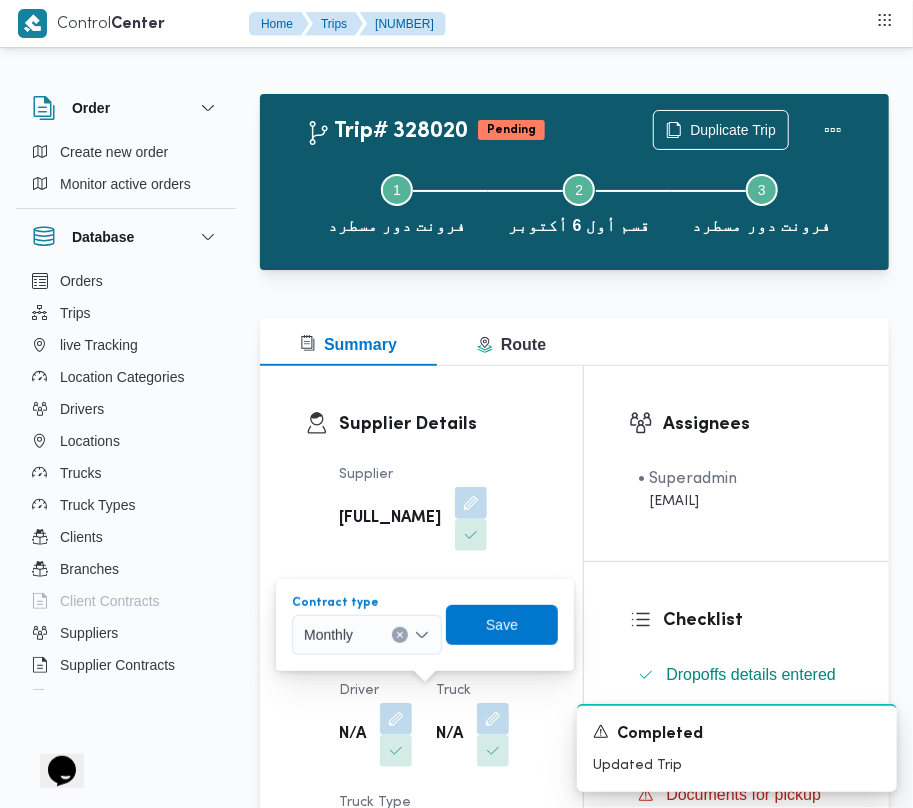 click at bounding box center (362, 635) 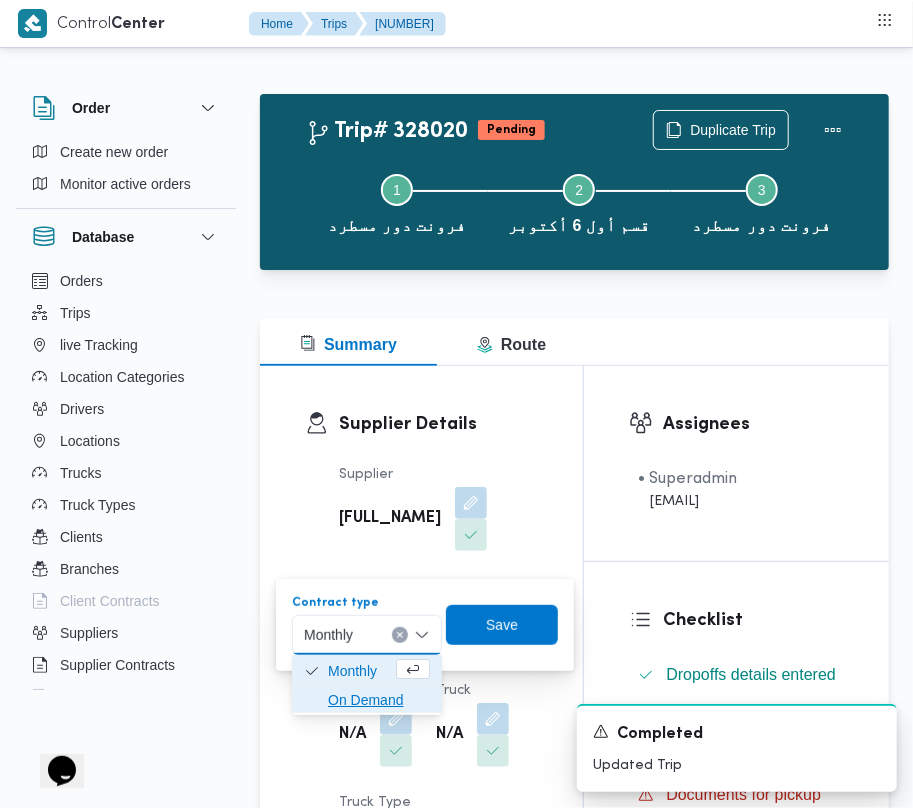 click on "On Demand" at bounding box center [379, 700] 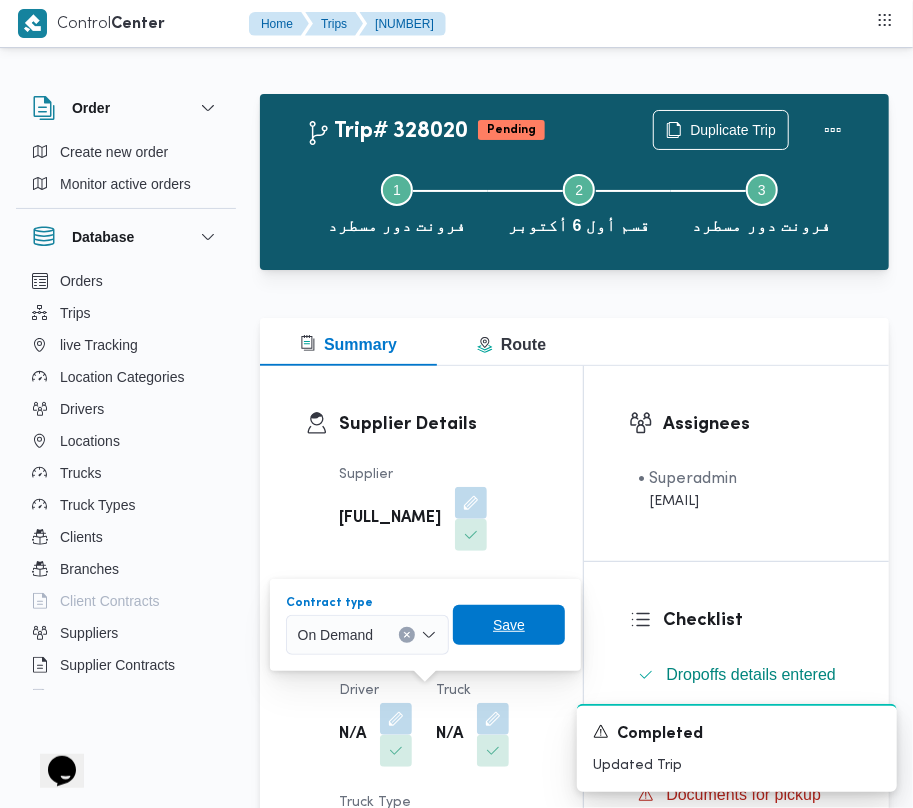 click on "Save" at bounding box center [509, 625] 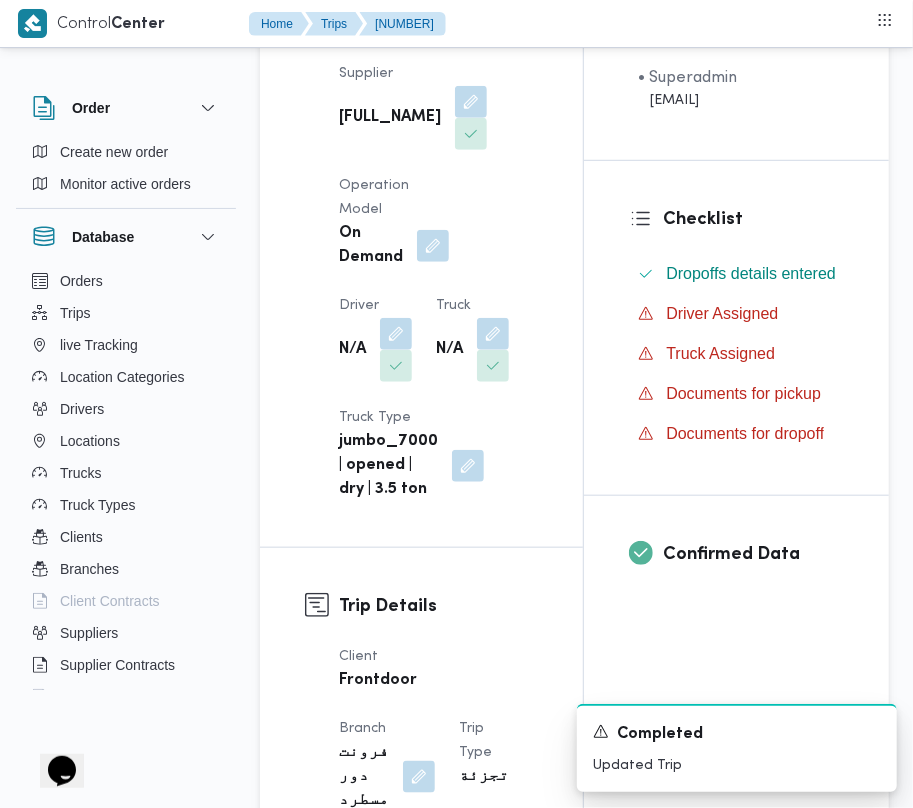 scroll, scrollTop: 429, scrollLeft: 0, axis: vertical 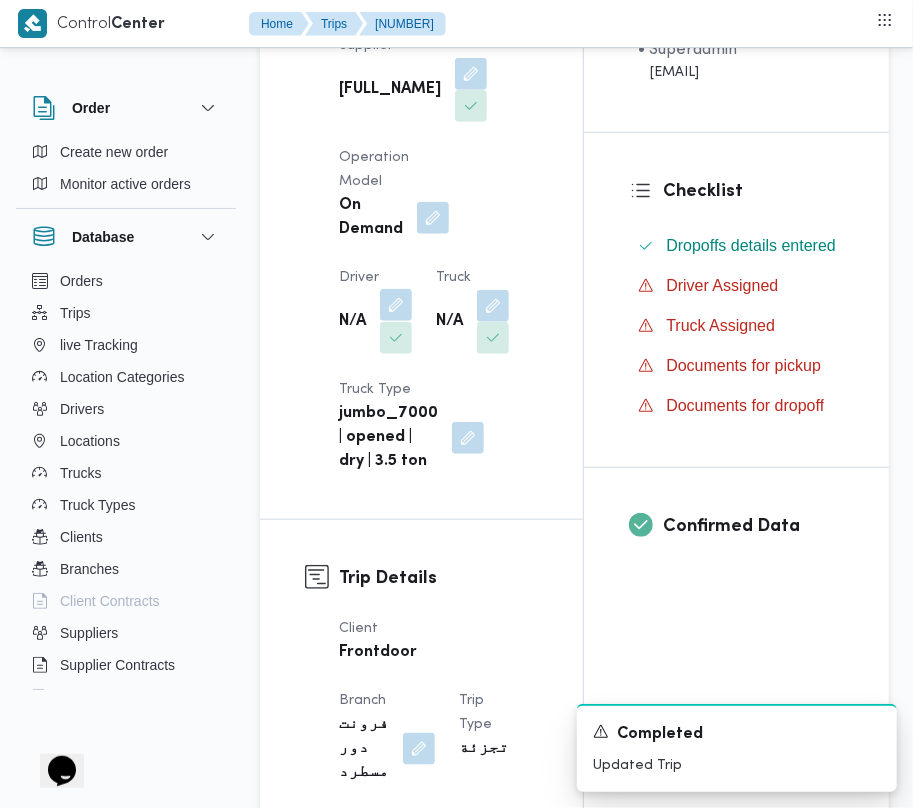 click at bounding box center (396, 305) 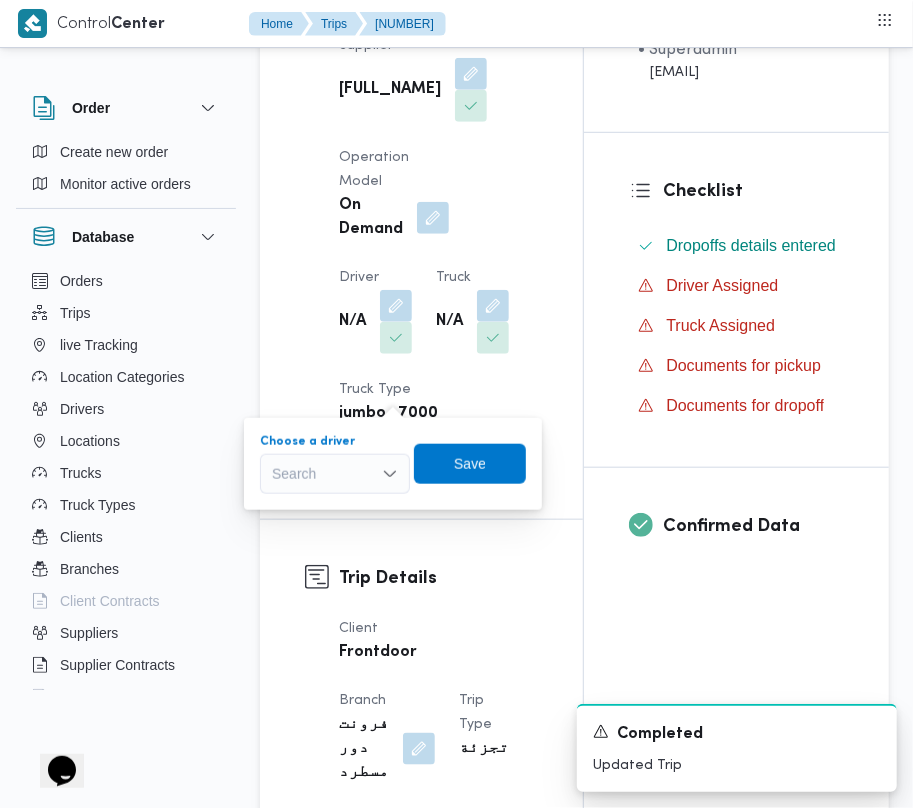 click on "Search" at bounding box center (335, 474) 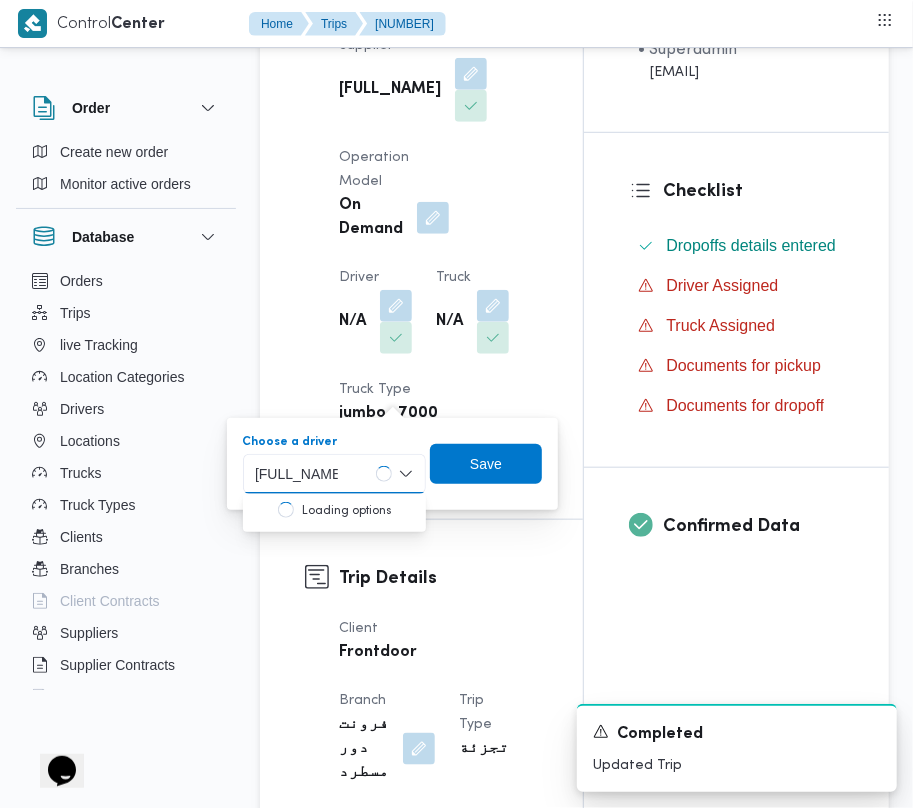 type on "[FULL_NAME]" 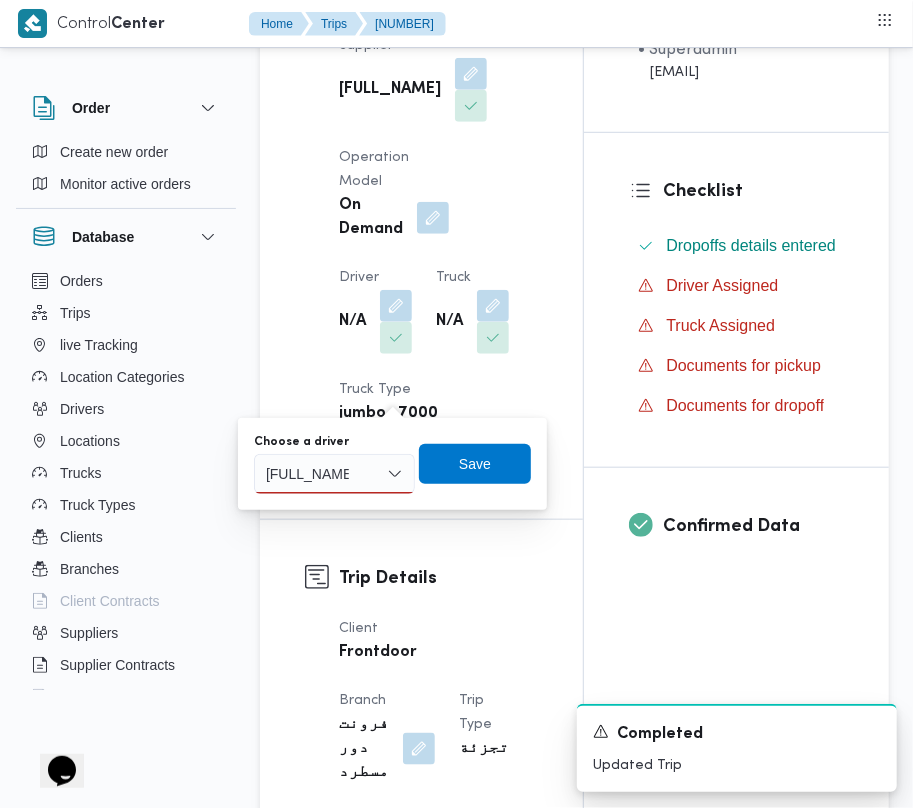click on "[FULL_NAME]" at bounding box center (334, 474) 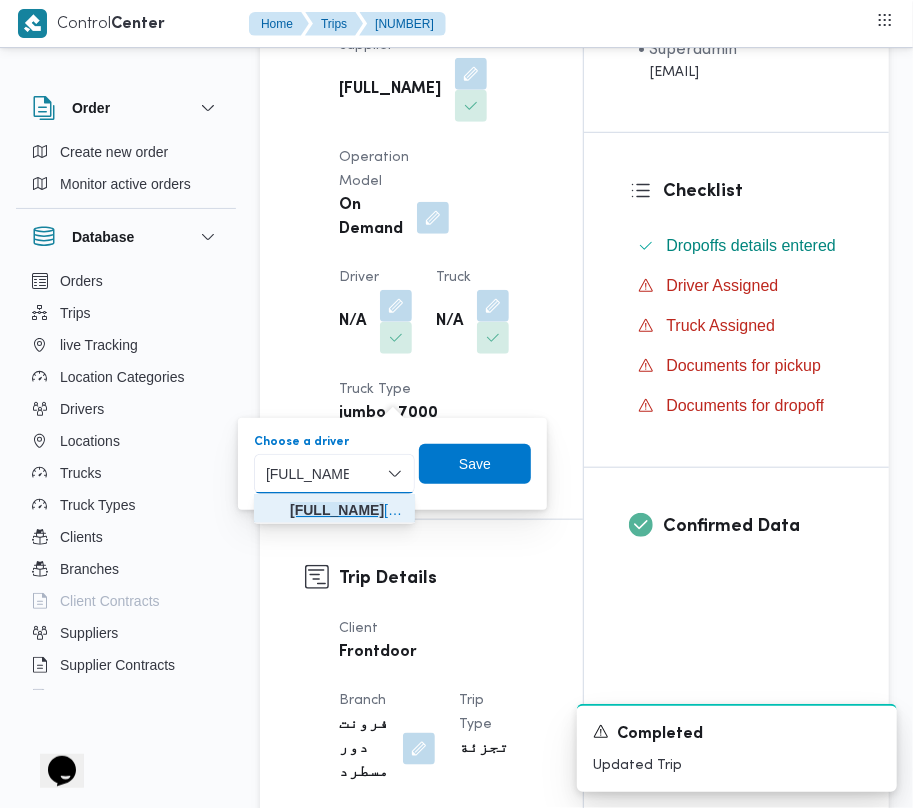 click on "[FIRST] [LAST] [LAST]" at bounding box center (346, 510) 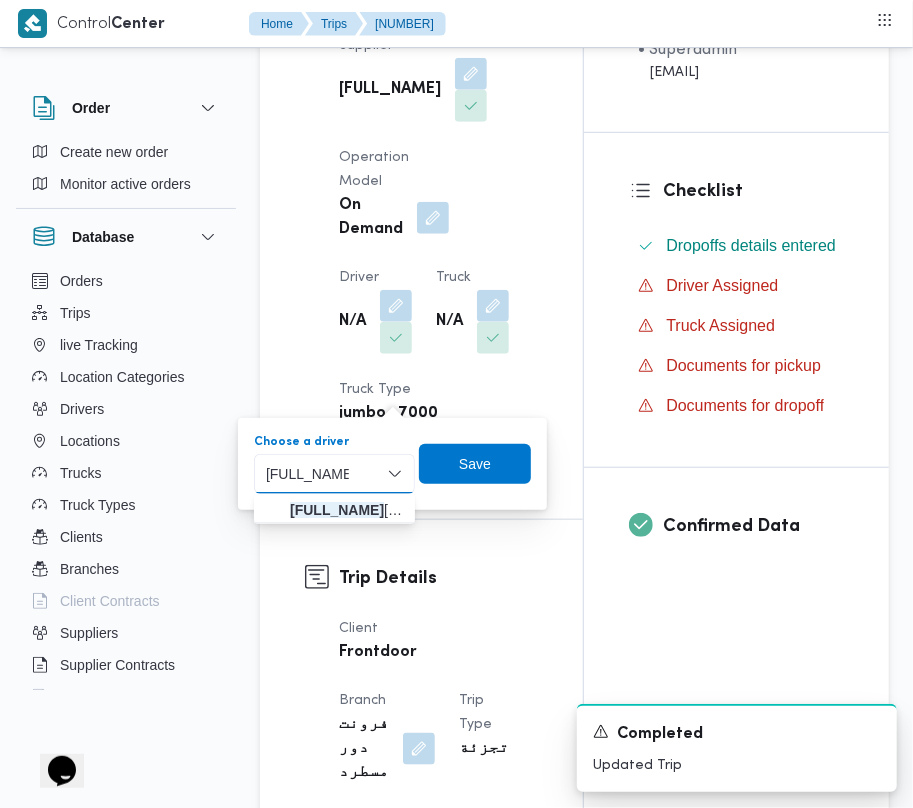 type 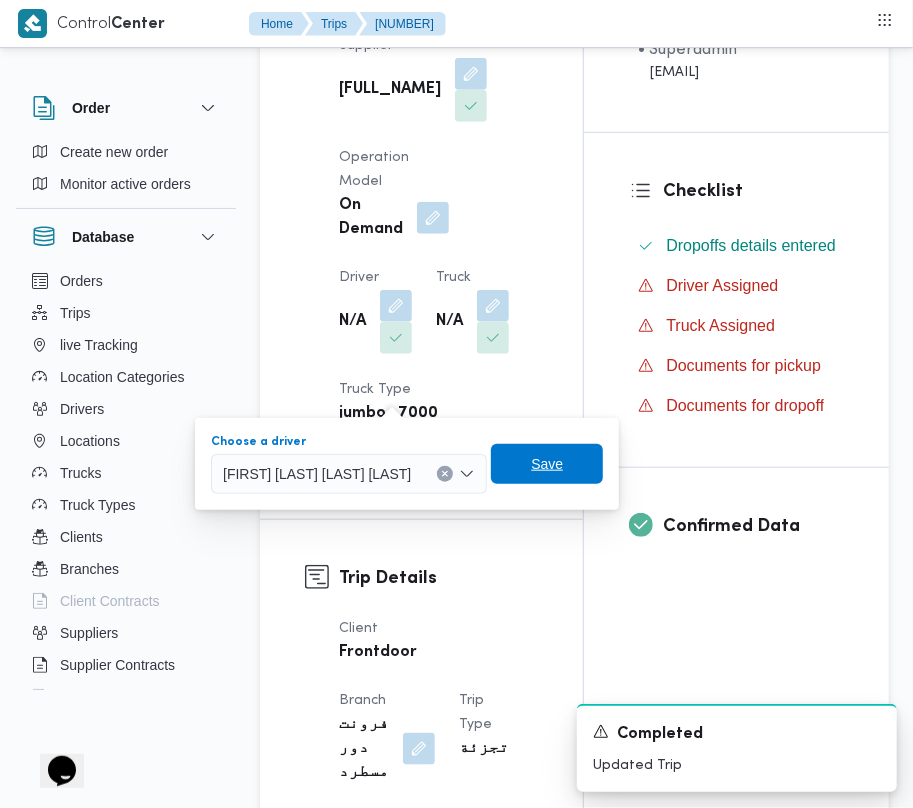 click on "Save" at bounding box center (547, 464) 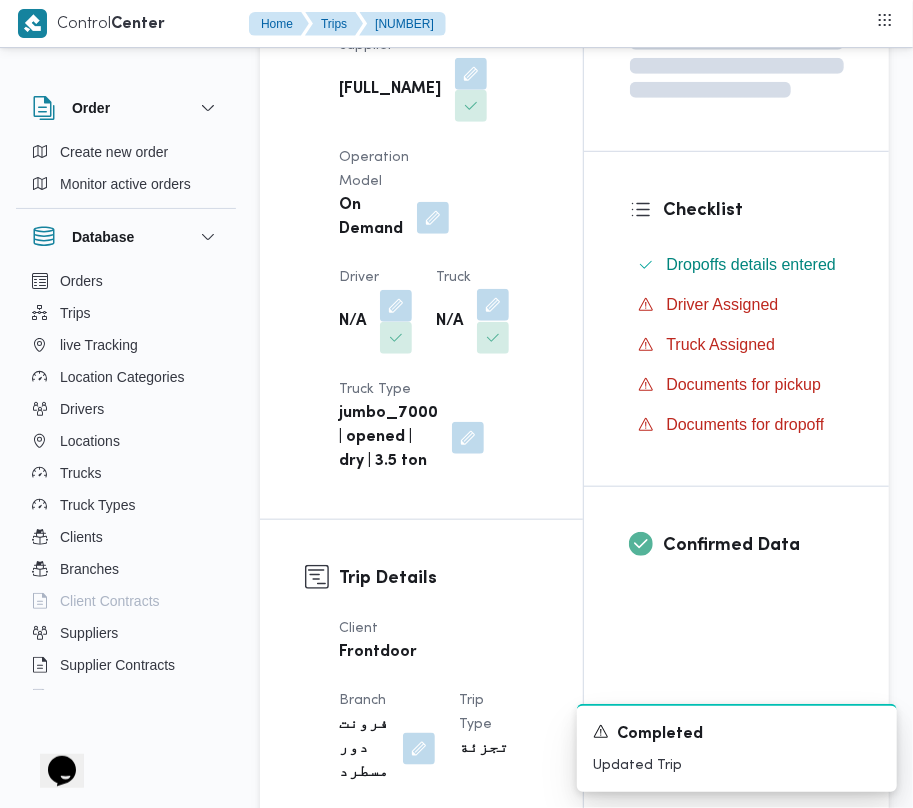 click at bounding box center [493, 305] 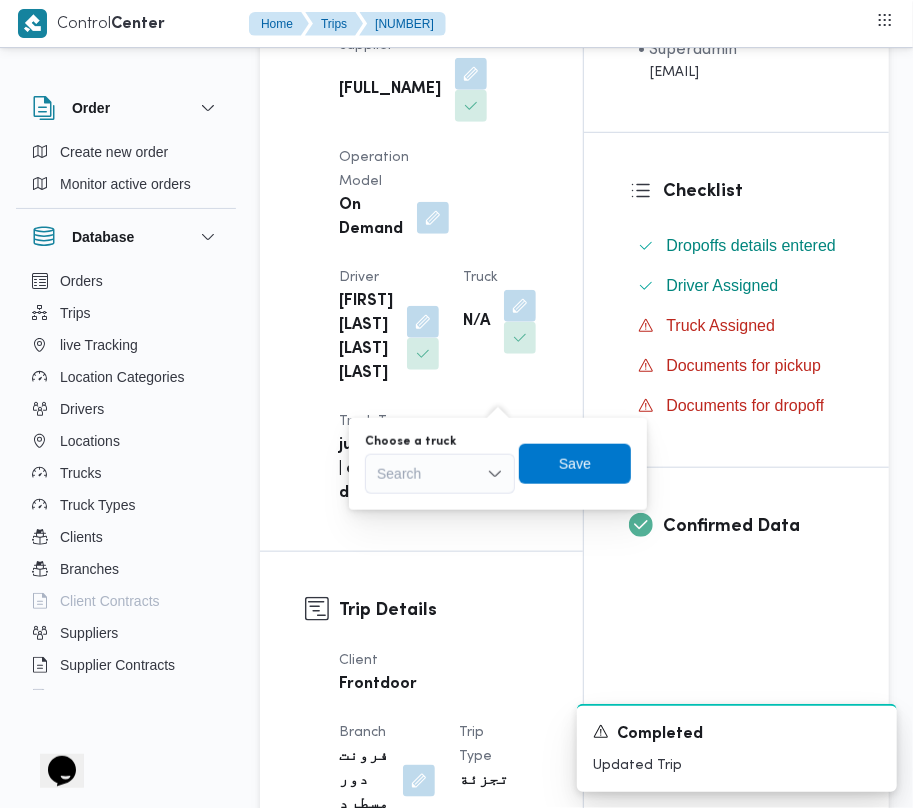 click on "Search" at bounding box center (440, 474) 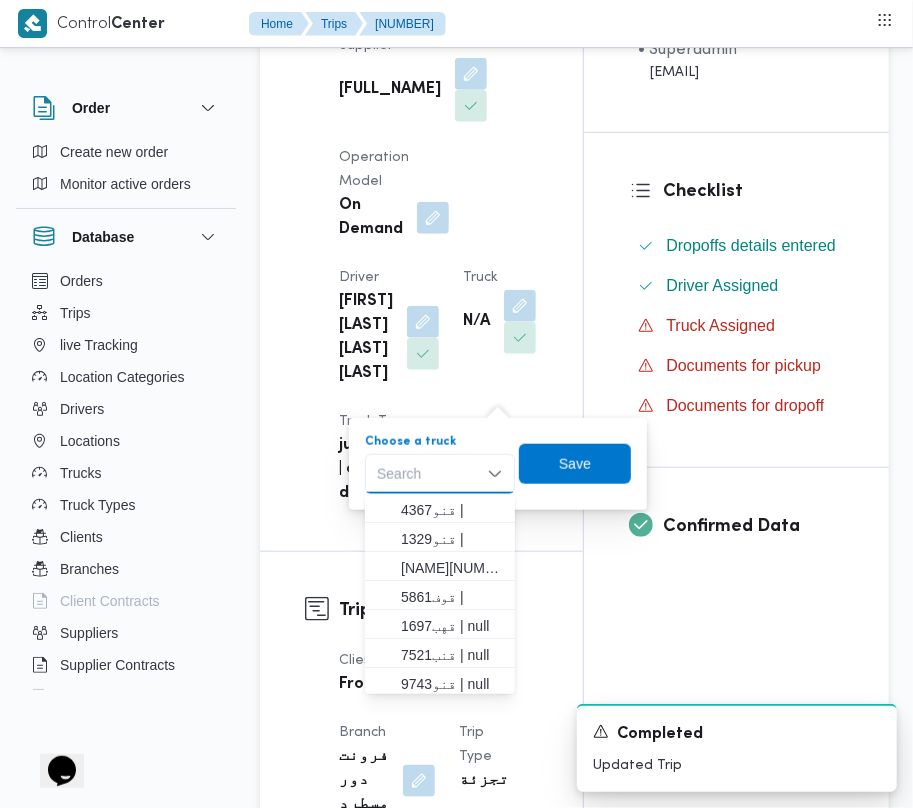 paste on "6827" 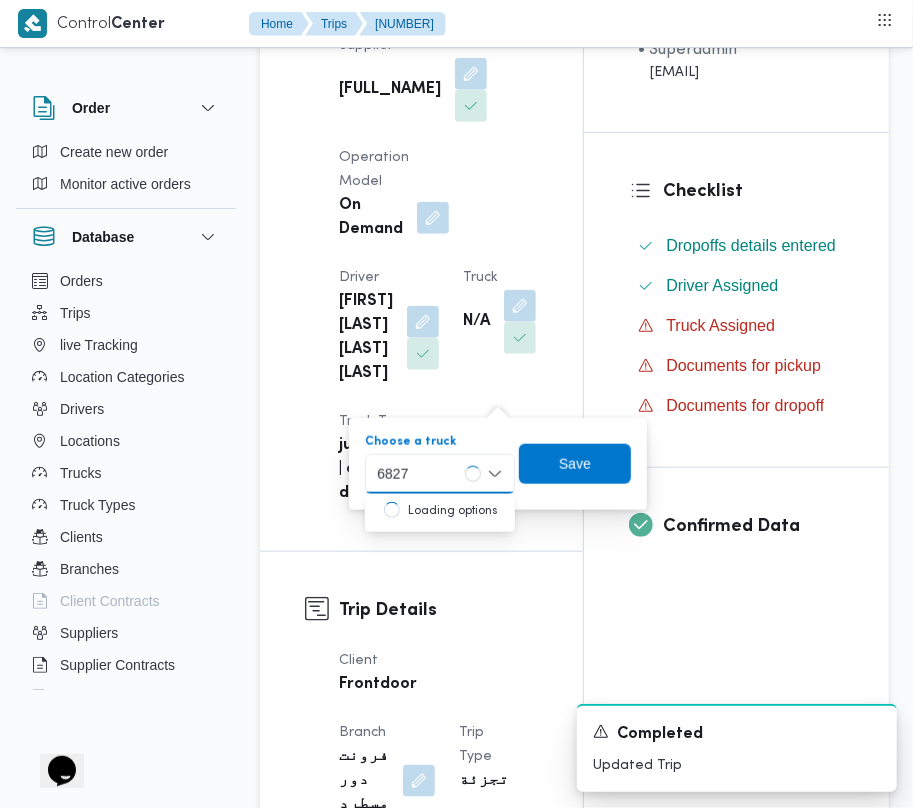 type on "6827" 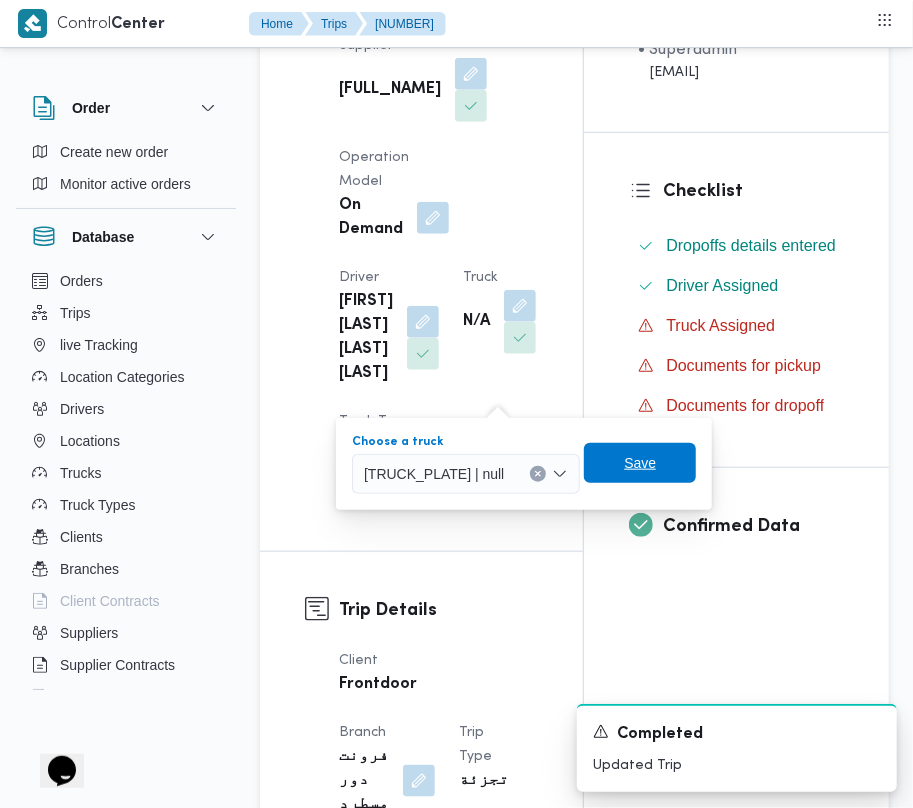 click on "Save" at bounding box center [640, 463] 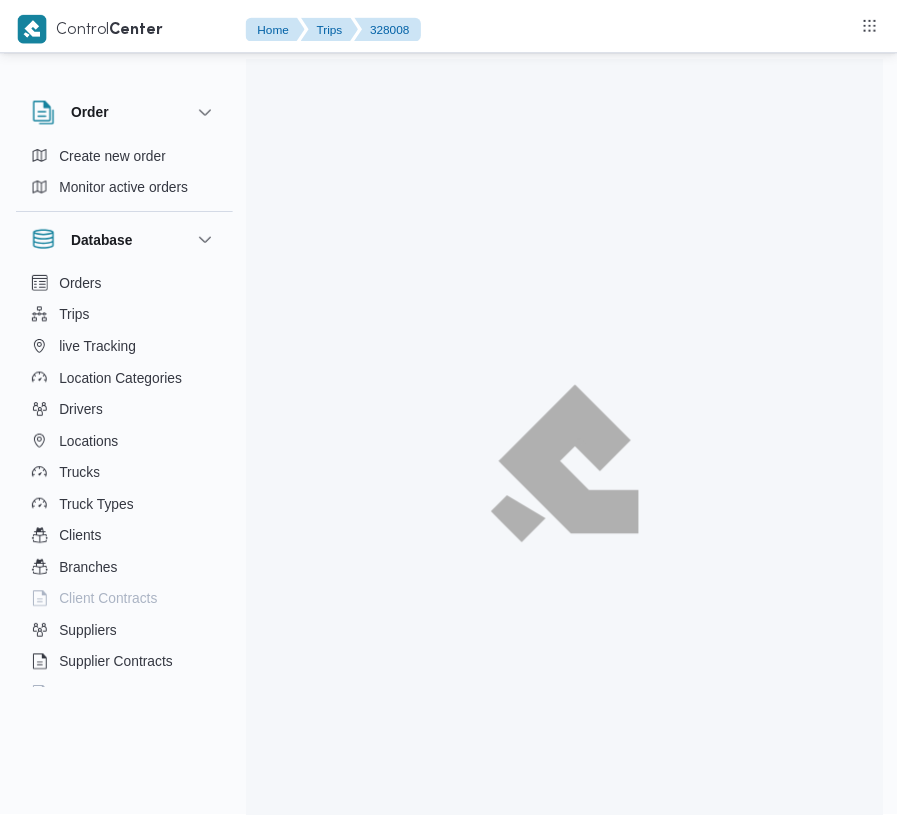 scroll, scrollTop: 0, scrollLeft: 0, axis: both 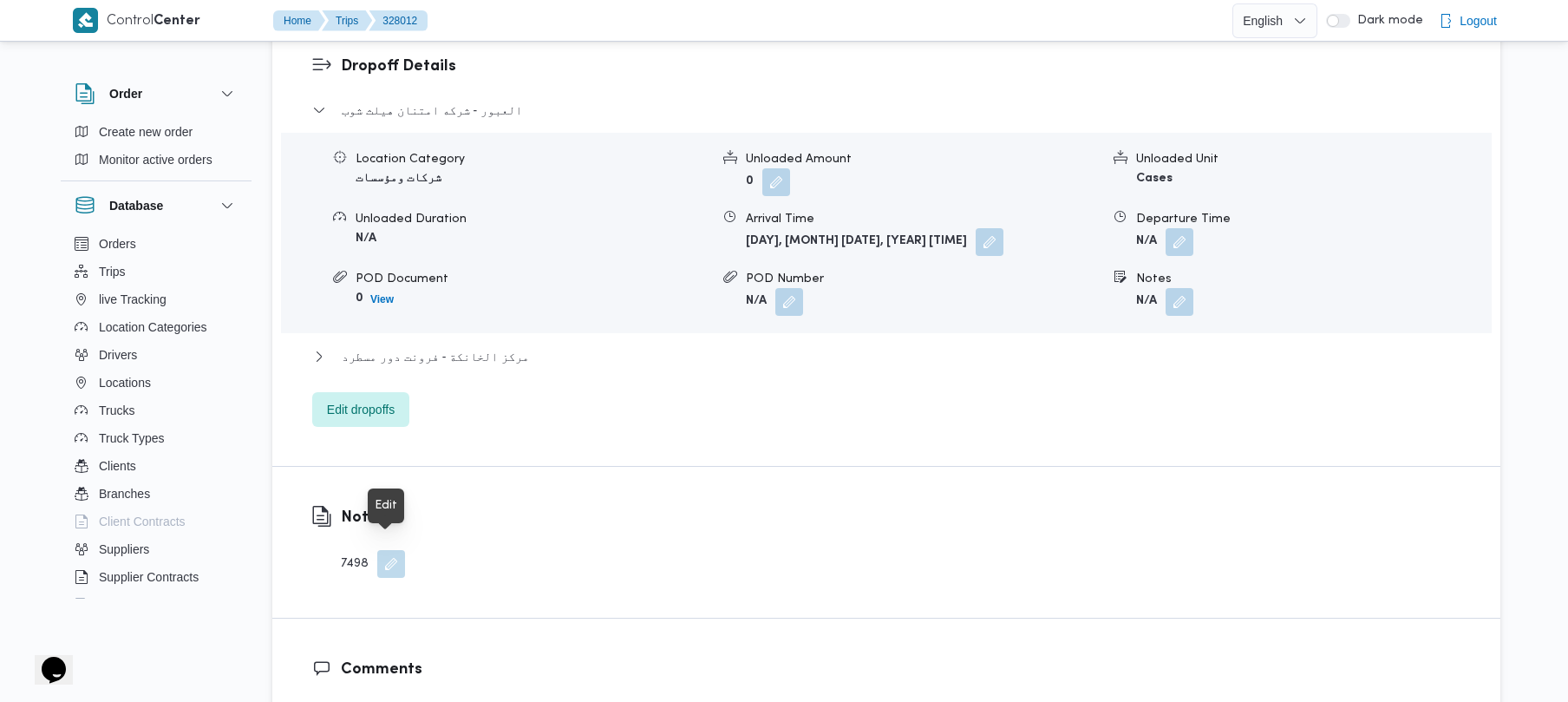 click at bounding box center [391, 564] 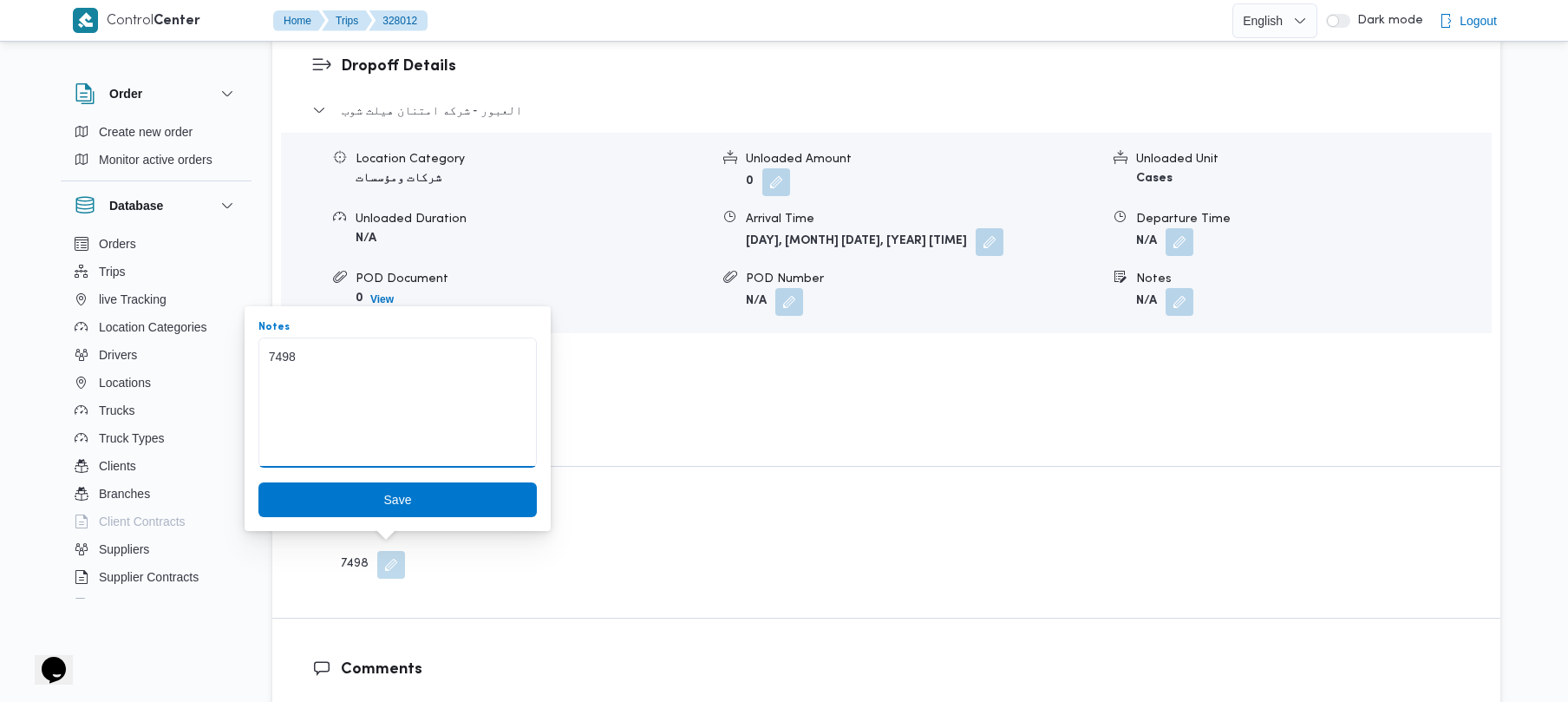 drag, startPoint x: 293, startPoint y: 358, endPoint x: 302, endPoint y: 358, distance: 9 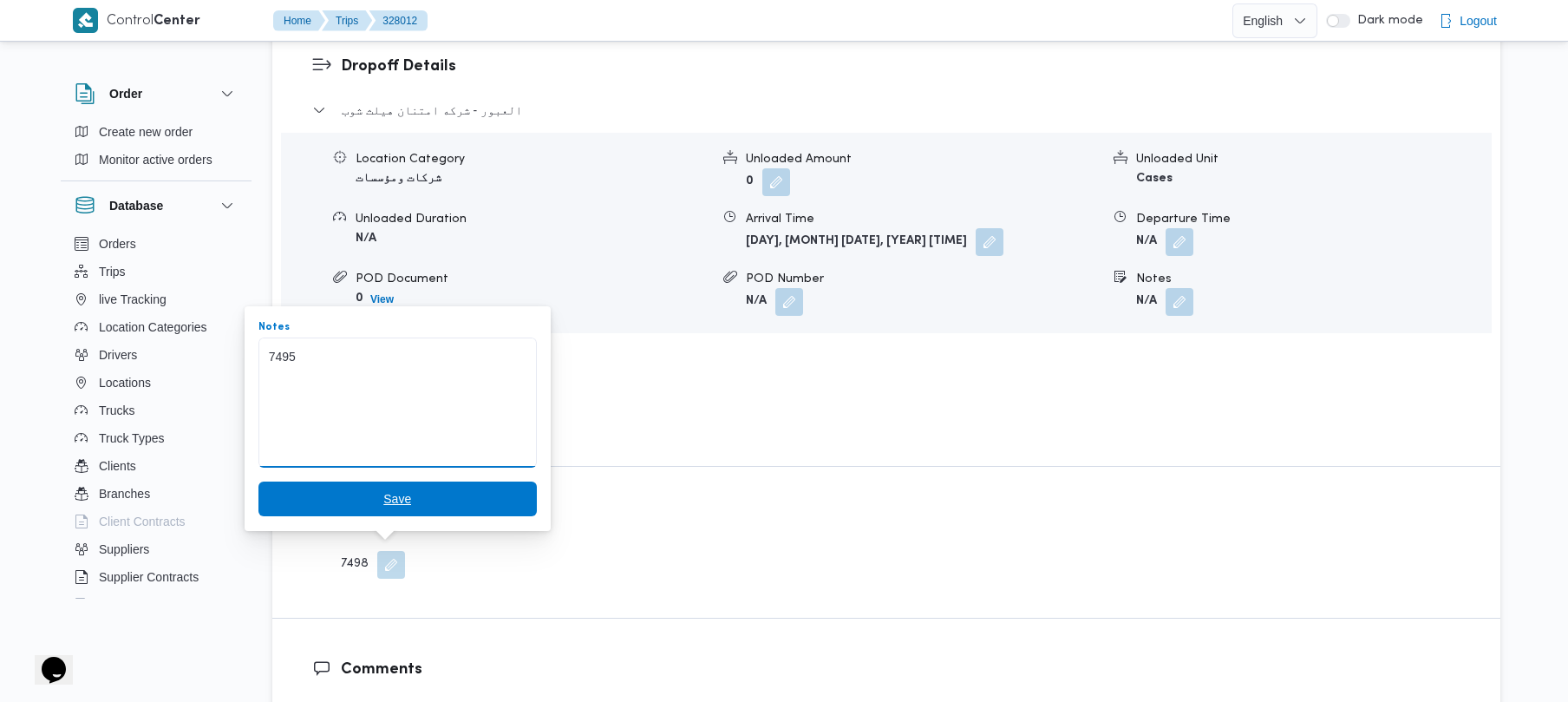 type on "7495" 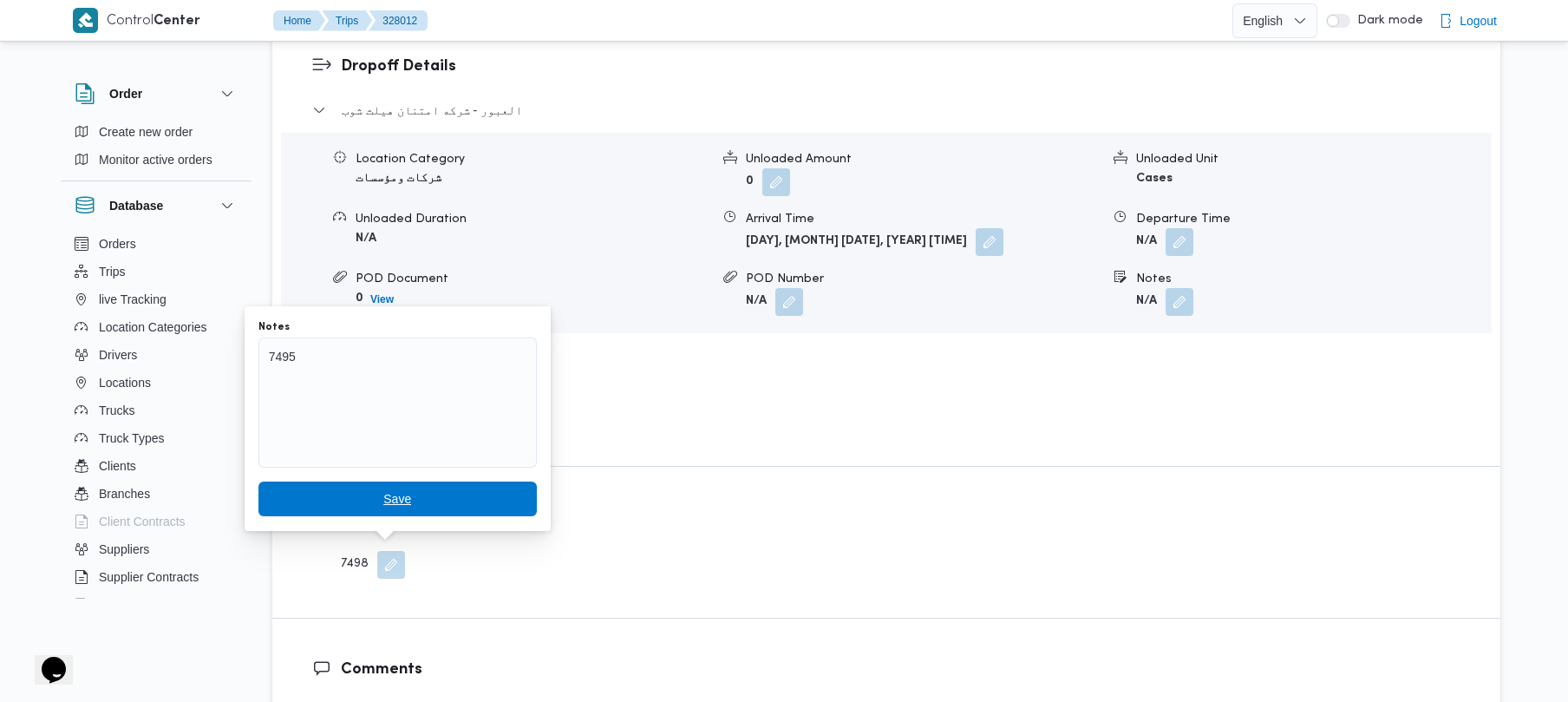 click on "Save" at bounding box center [397, 499] 